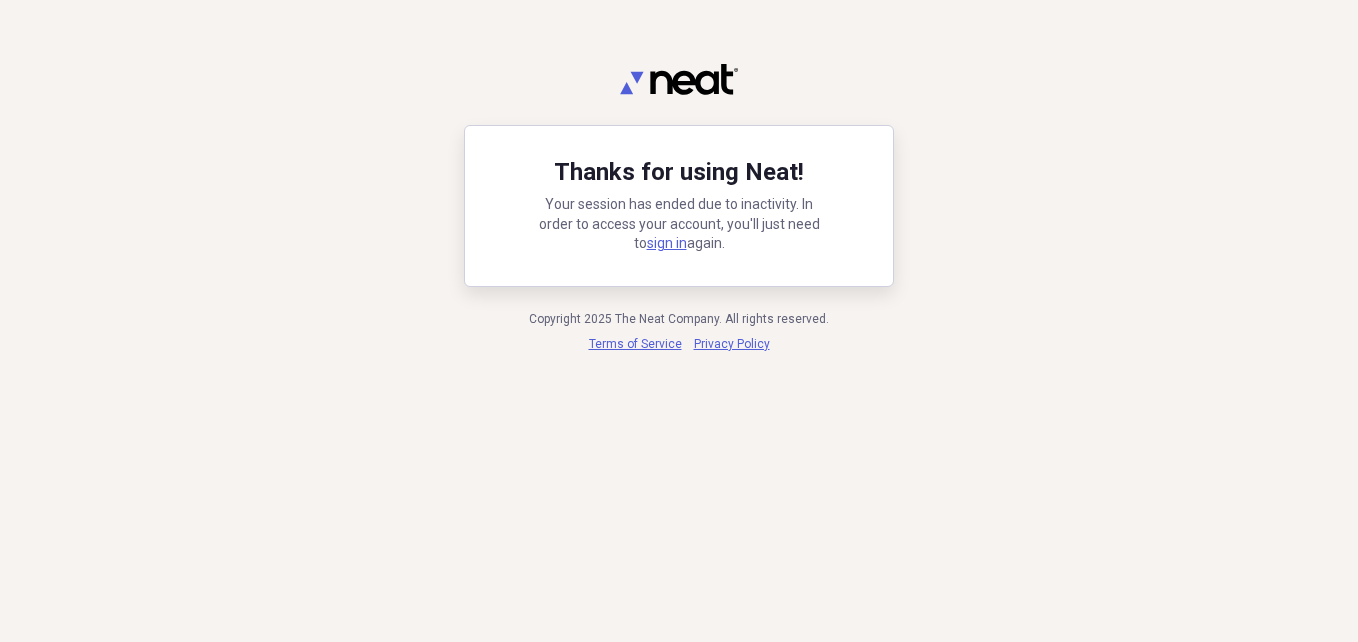scroll, scrollTop: 0, scrollLeft: 0, axis: both 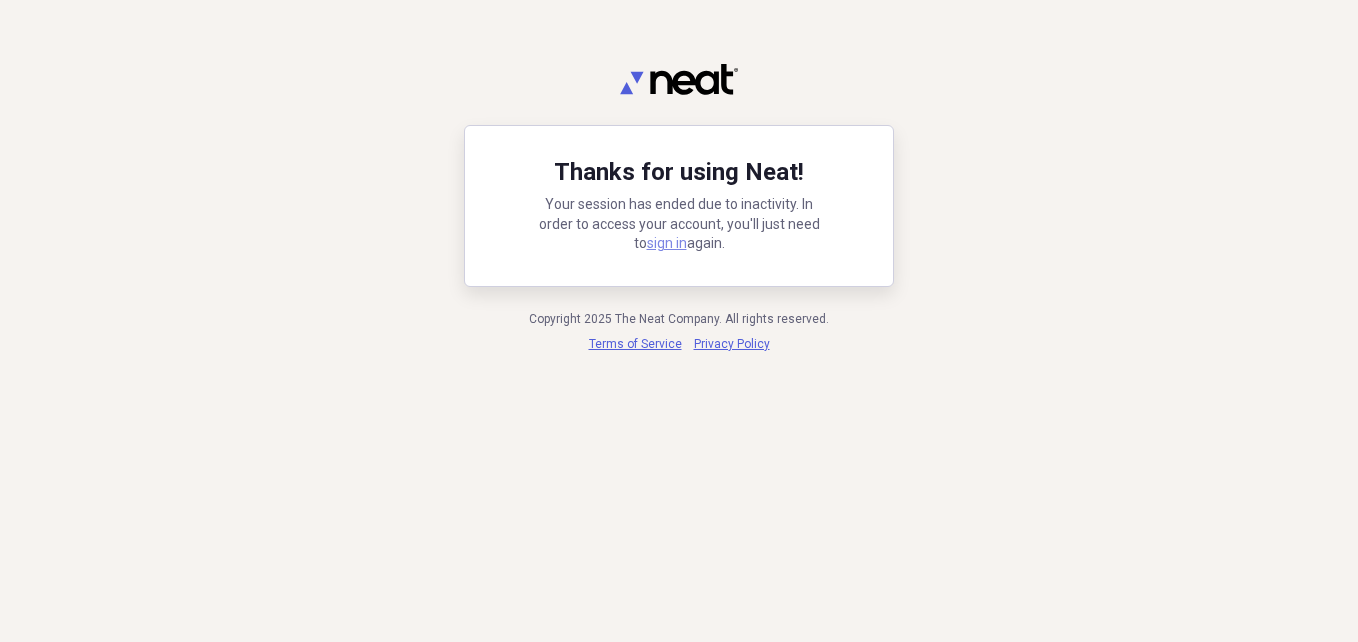 click on "sign in" at bounding box center [667, 243] 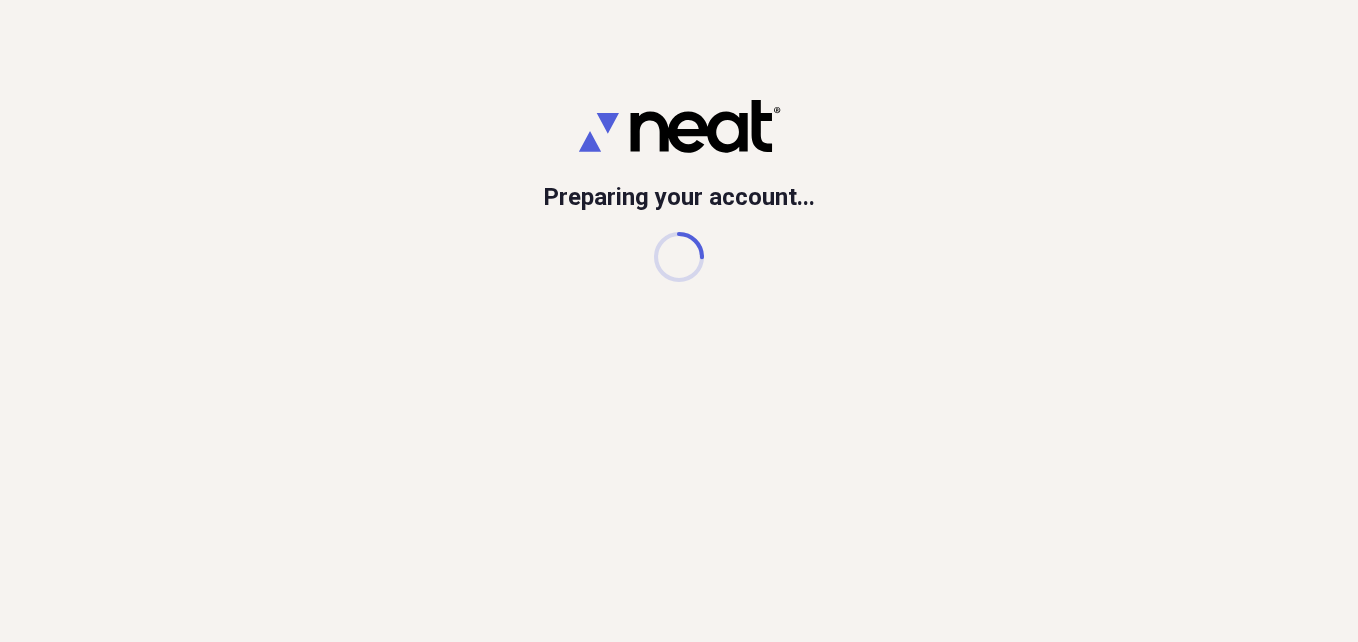 scroll, scrollTop: 0, scrollLeft: 0, axis: both 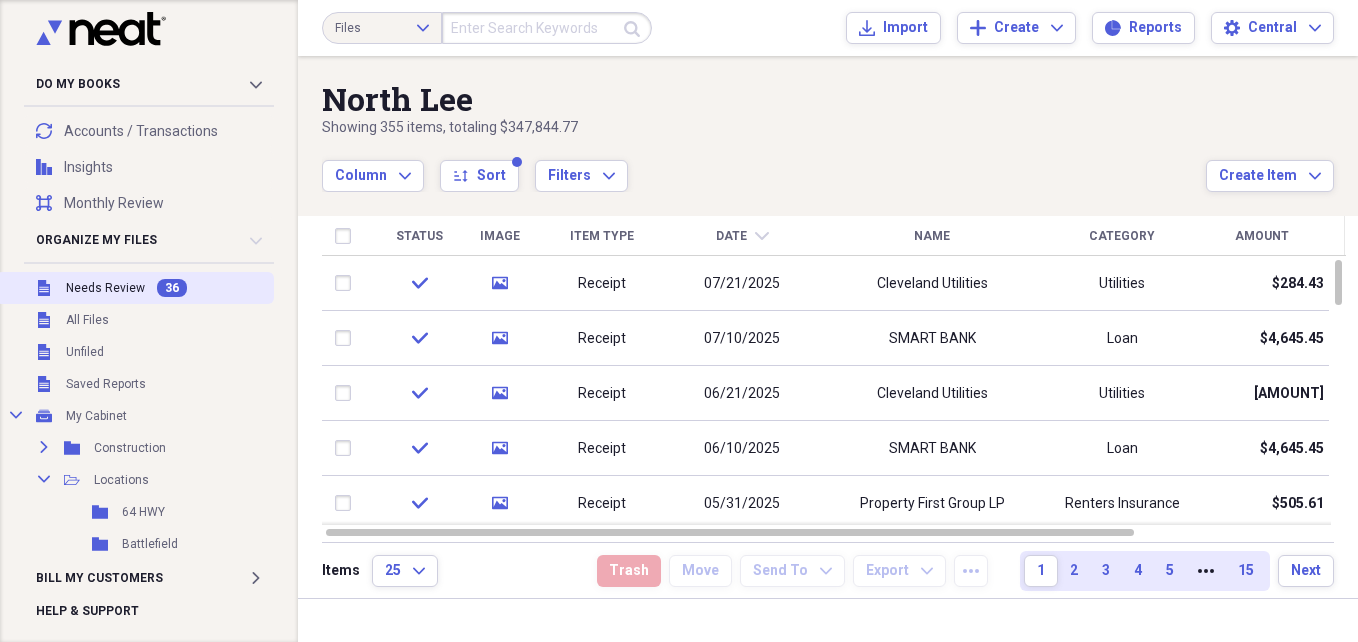 click on "Unfiled Needs Review 36" at bounding box center [135, 288] 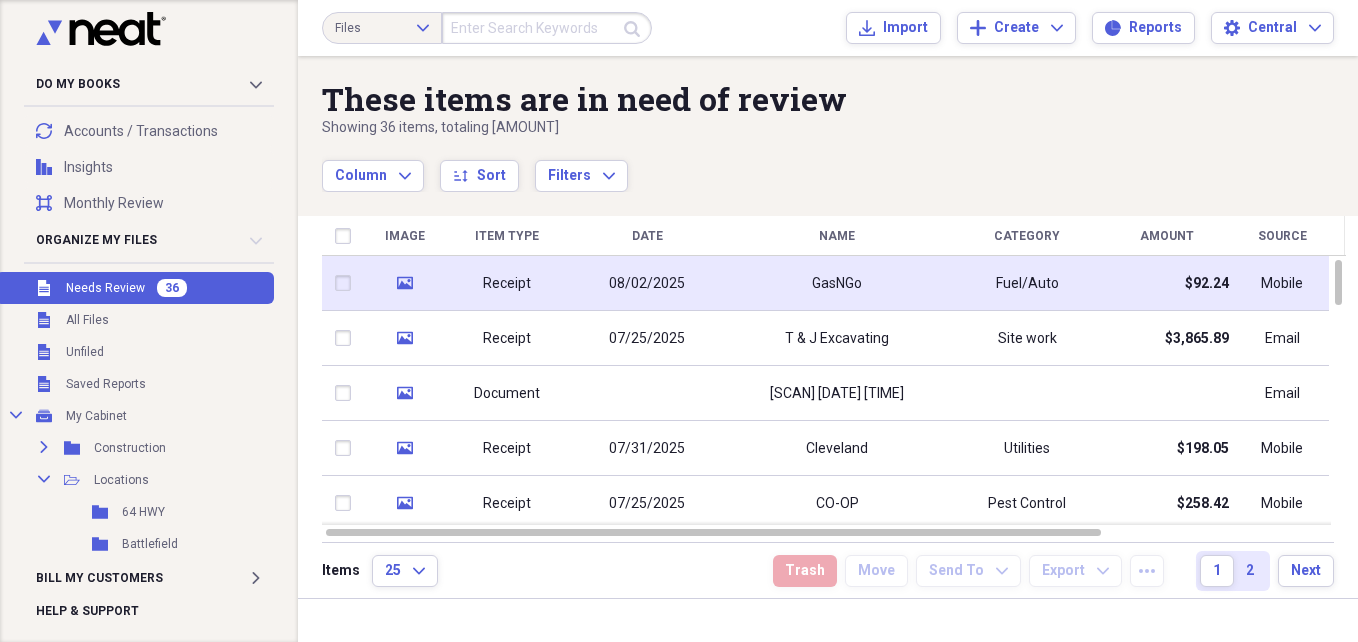 click on "GasNGo" at bounding box center (837, 283) 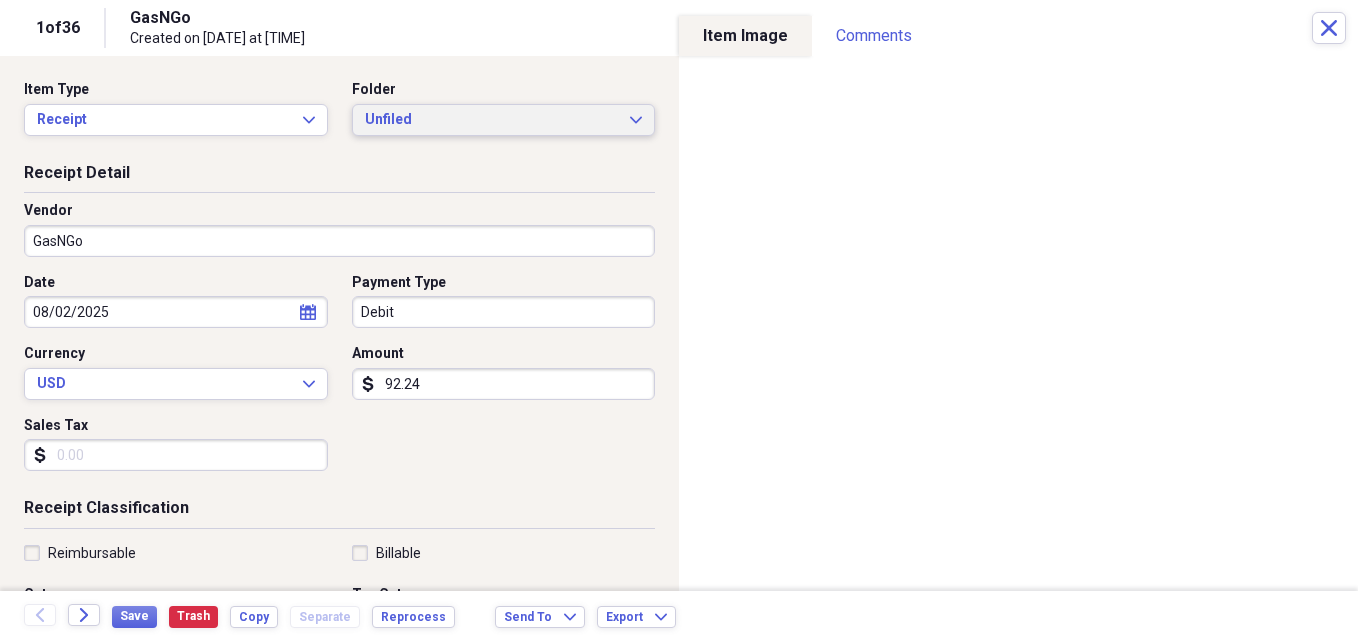 click on "Unfiled" at bounding box center [492, 120] 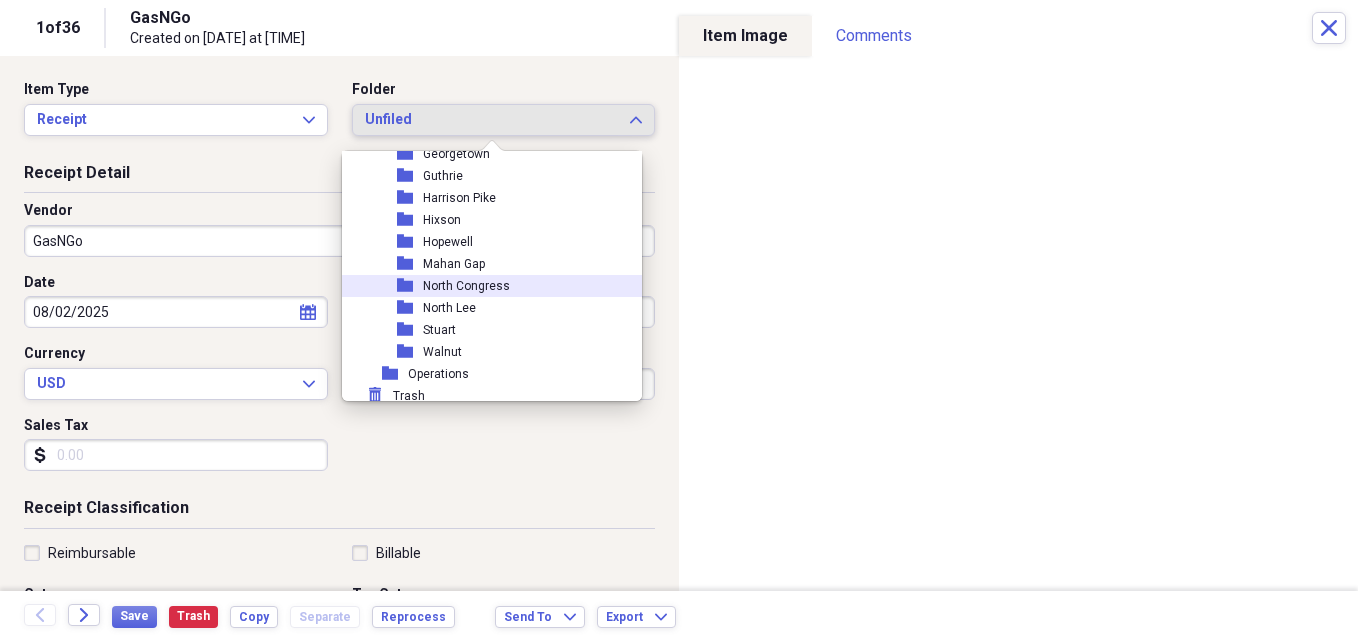 scroll, scrollTop: 249, scrollLeft: 0, axis: vertical 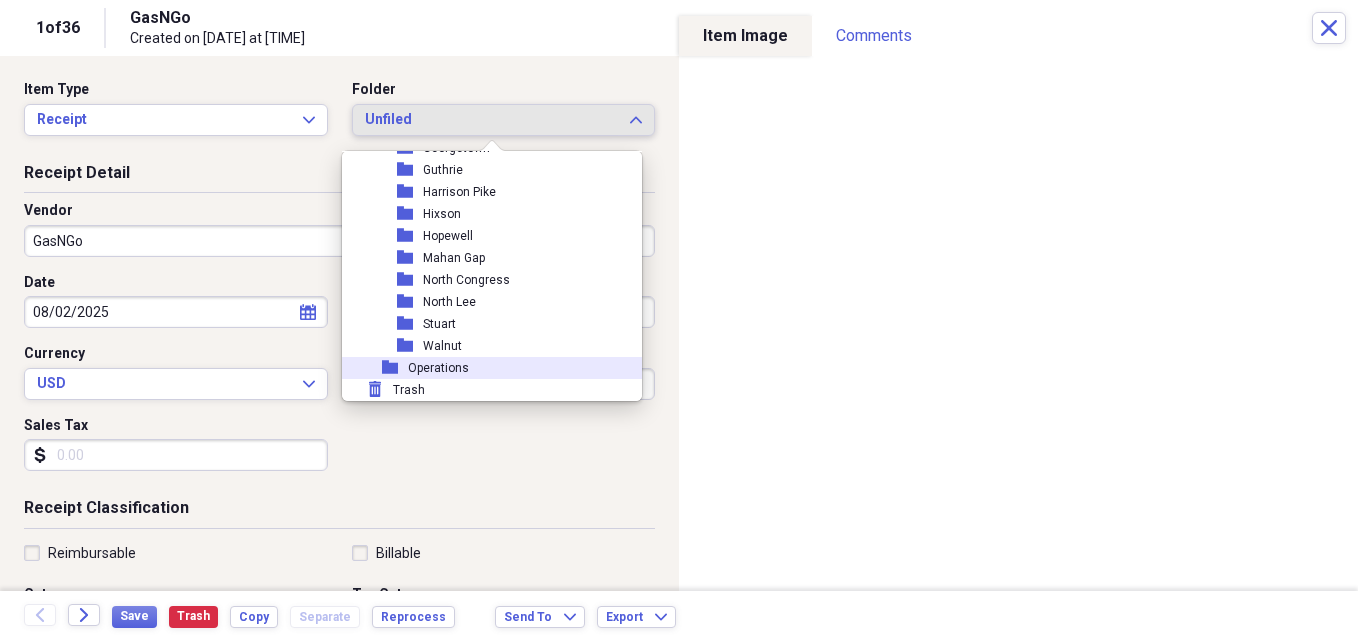 click on "folder Operations" at bounding box center [484, 368] 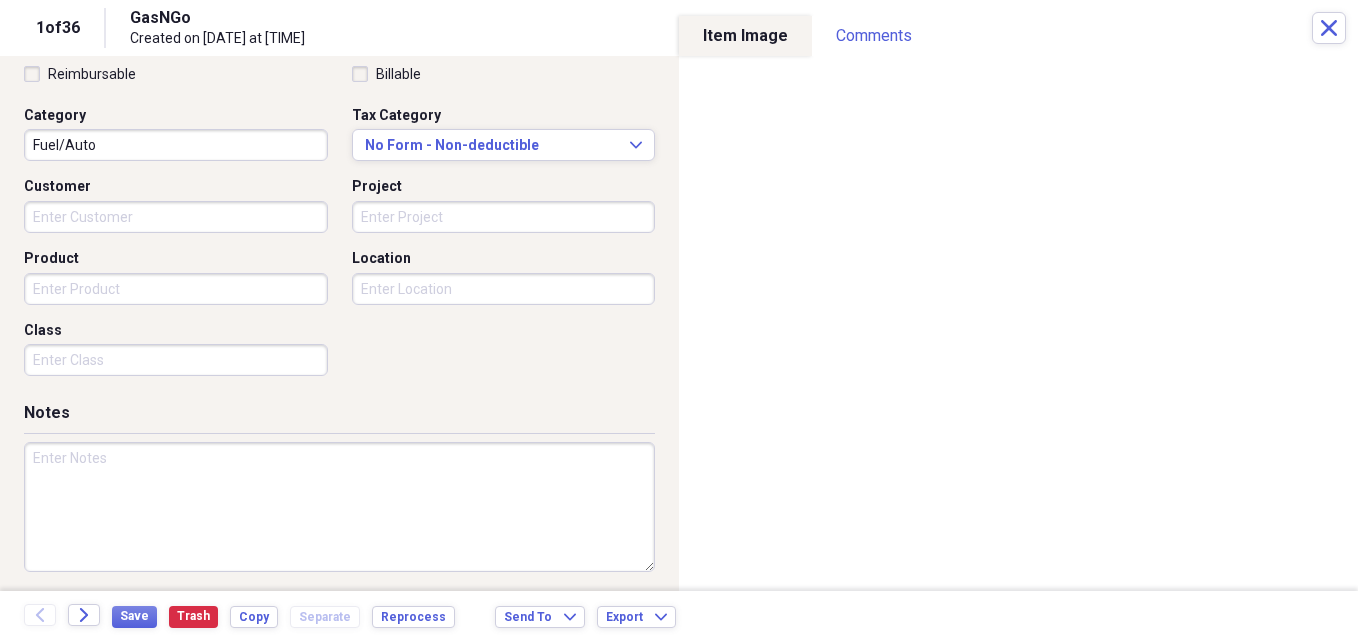 scroll, scrollTop: 486, scrollLeft: 0, axis: vertical 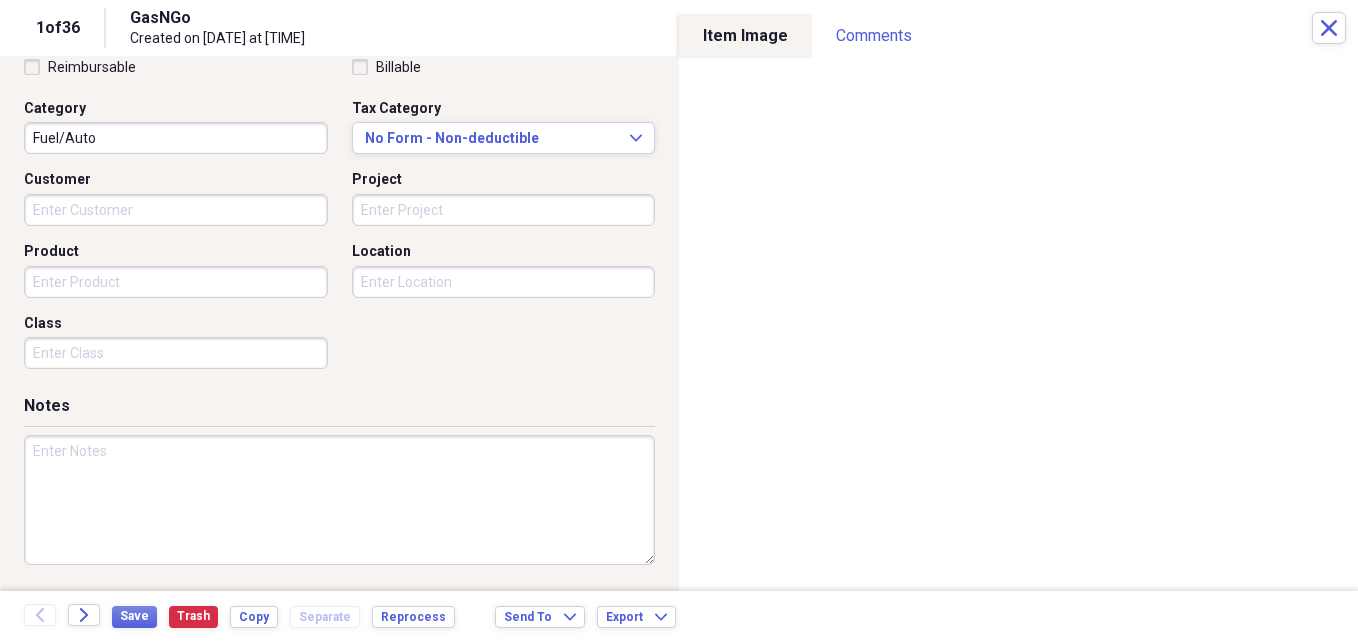 click on "Project" at bounding box center (504, 210) 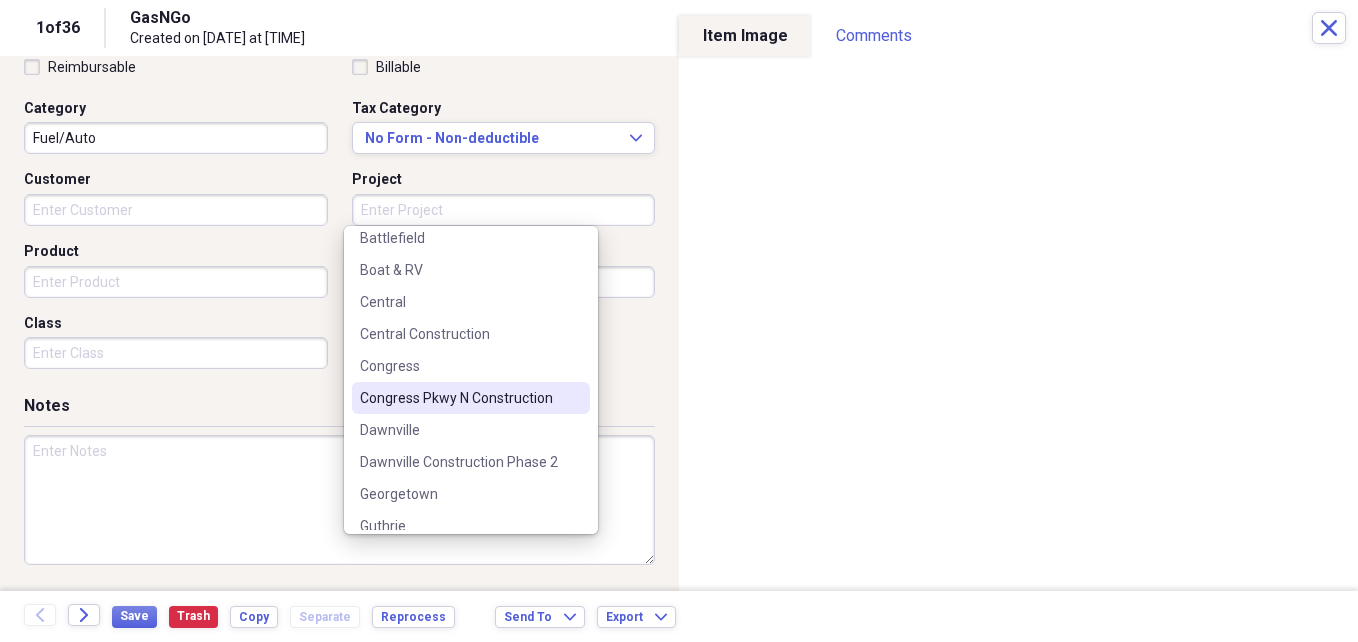 scroll, scrollTop: 540, scrollLeft: 0, axis: vertical 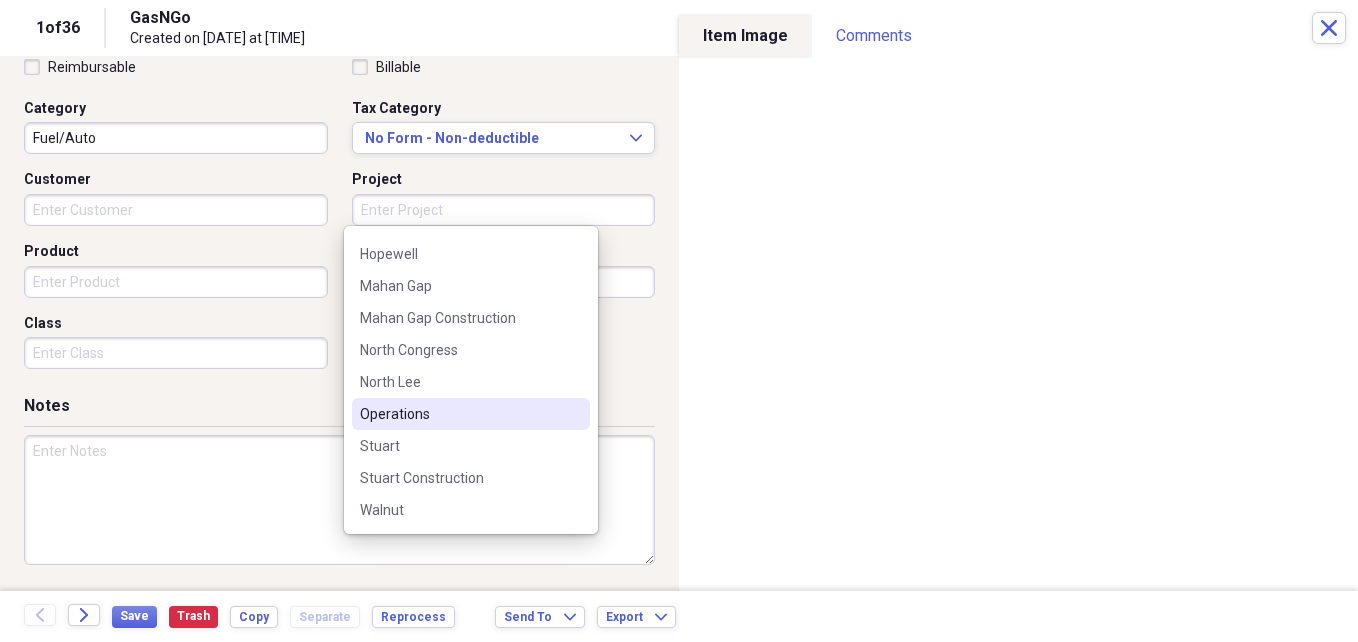 click on "Operations" at bounding box center (471, 414) 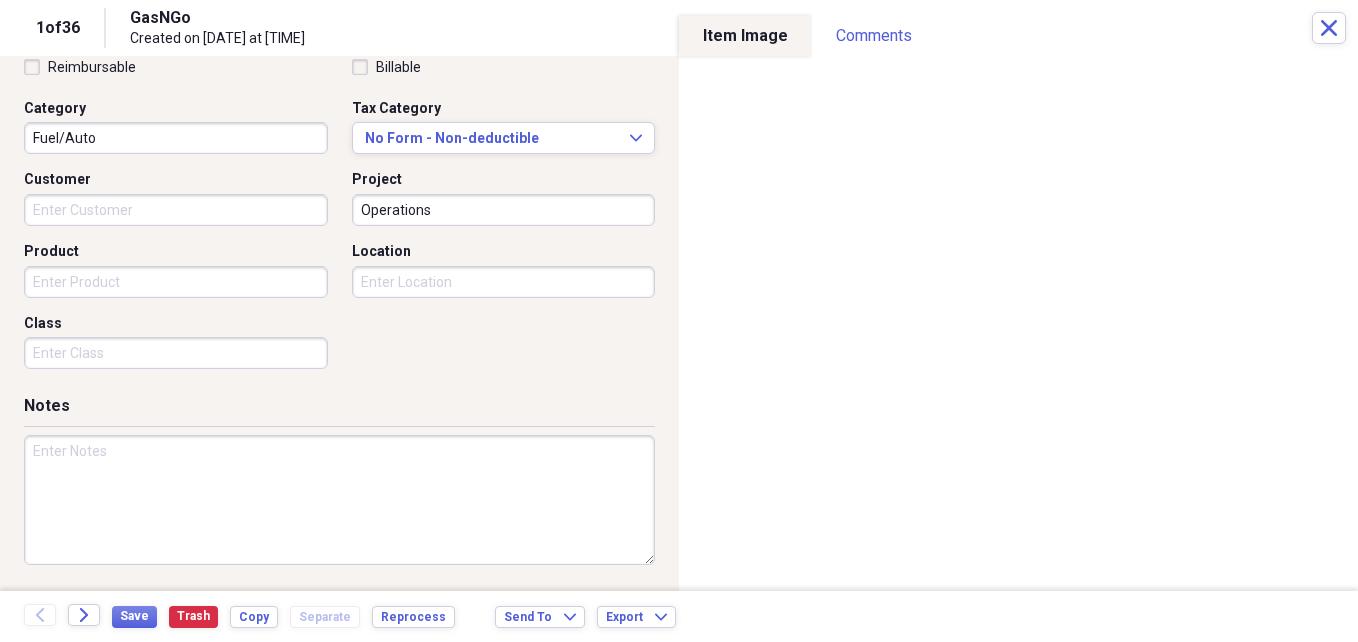 click on "Location" at bounding box center (504, 282) 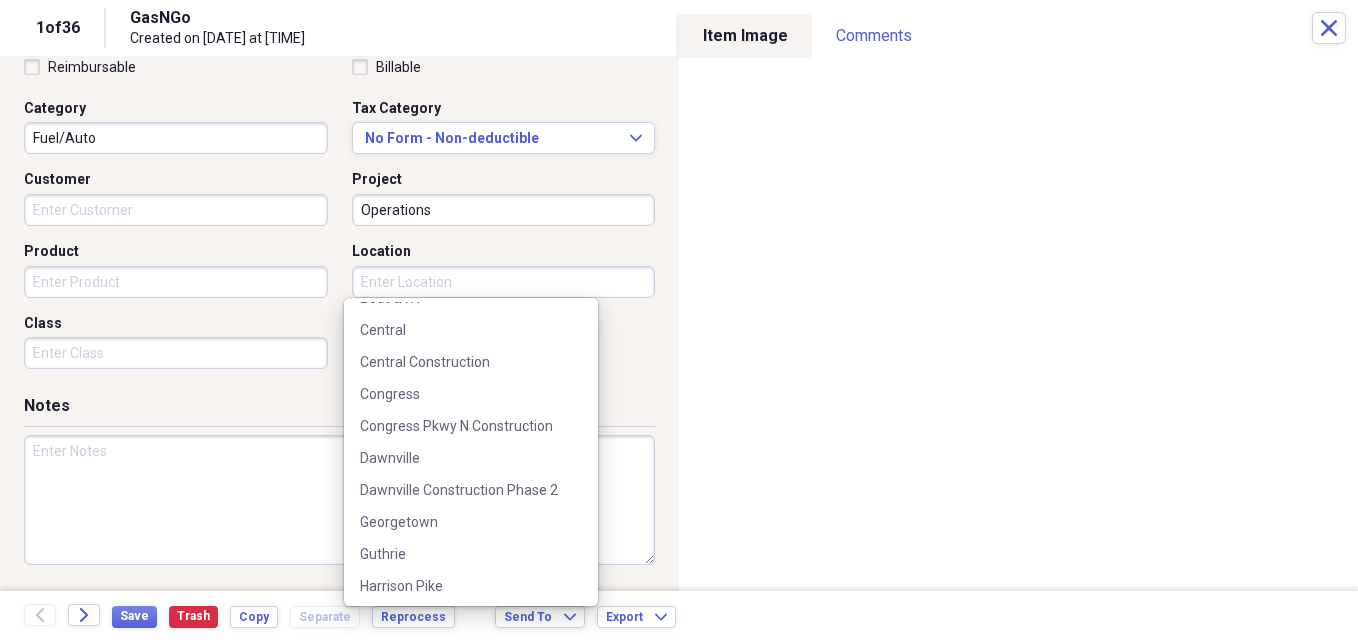 scroll, scrollTop: 540, scrollLeft: 0, axis: vertical 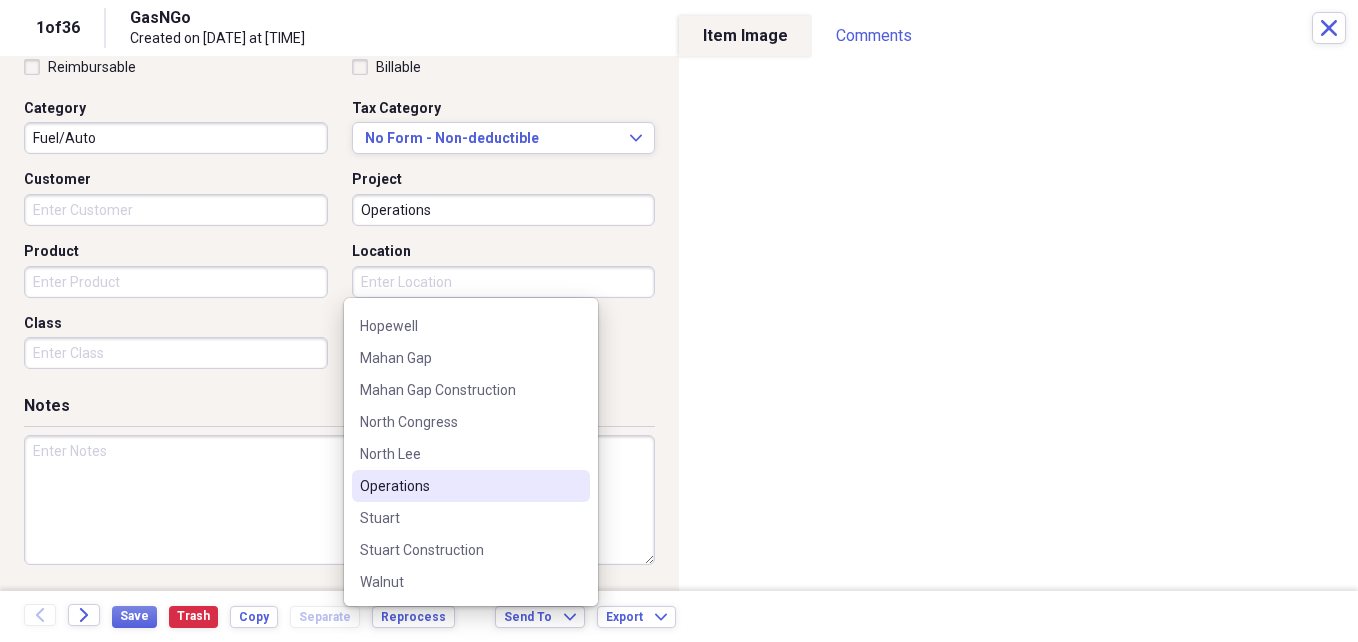 click on "Operations" at bounding box center [459, 486] 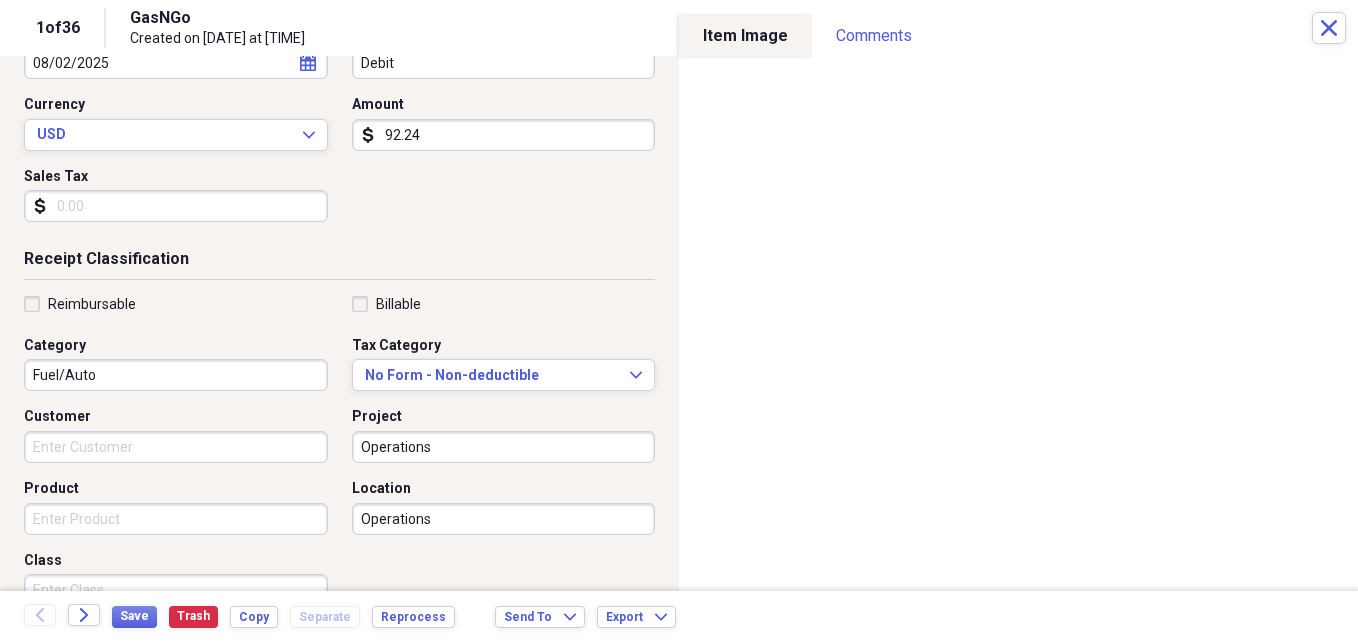 scroll, scrollTop: 486, scrollLeft: 0, axis: vertical 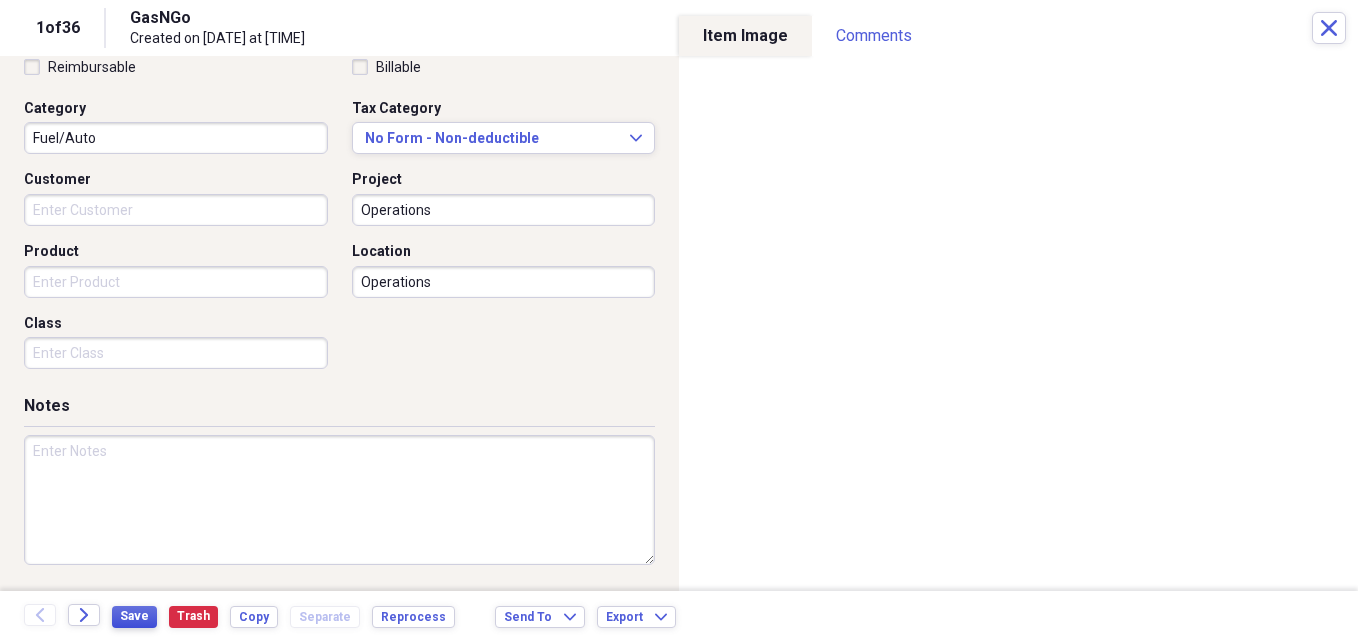 click on "Save" at bounding box center [134, 616] 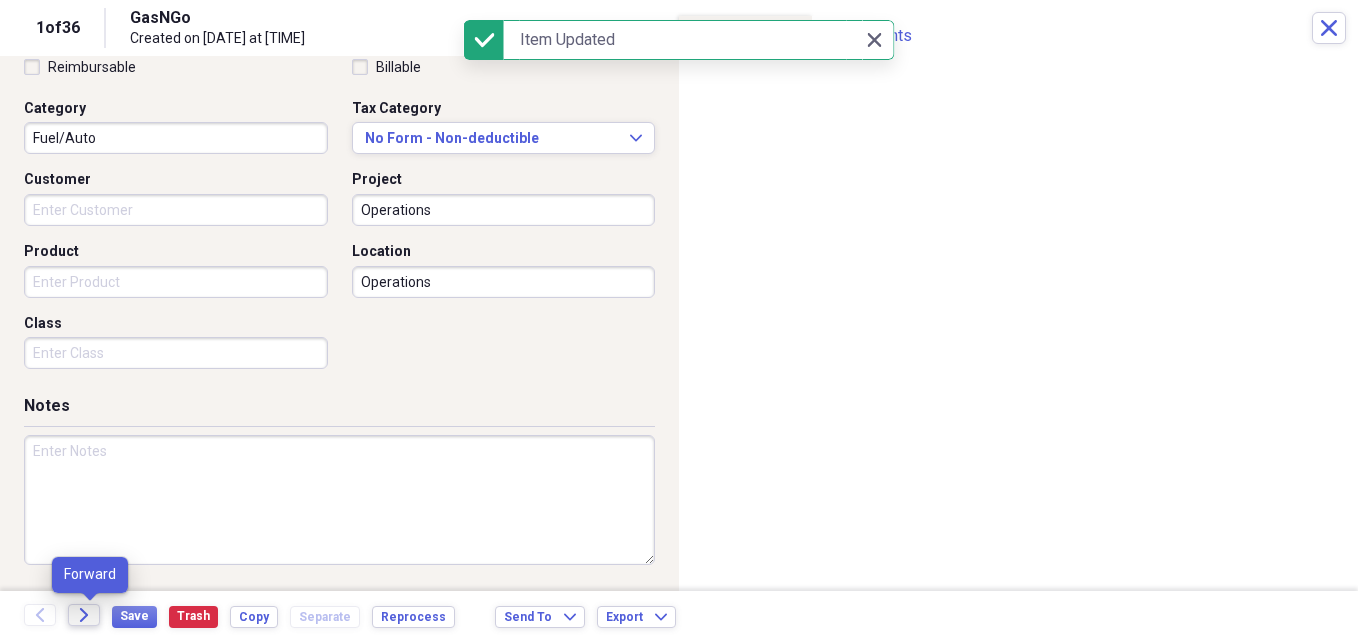 click on "Forward" 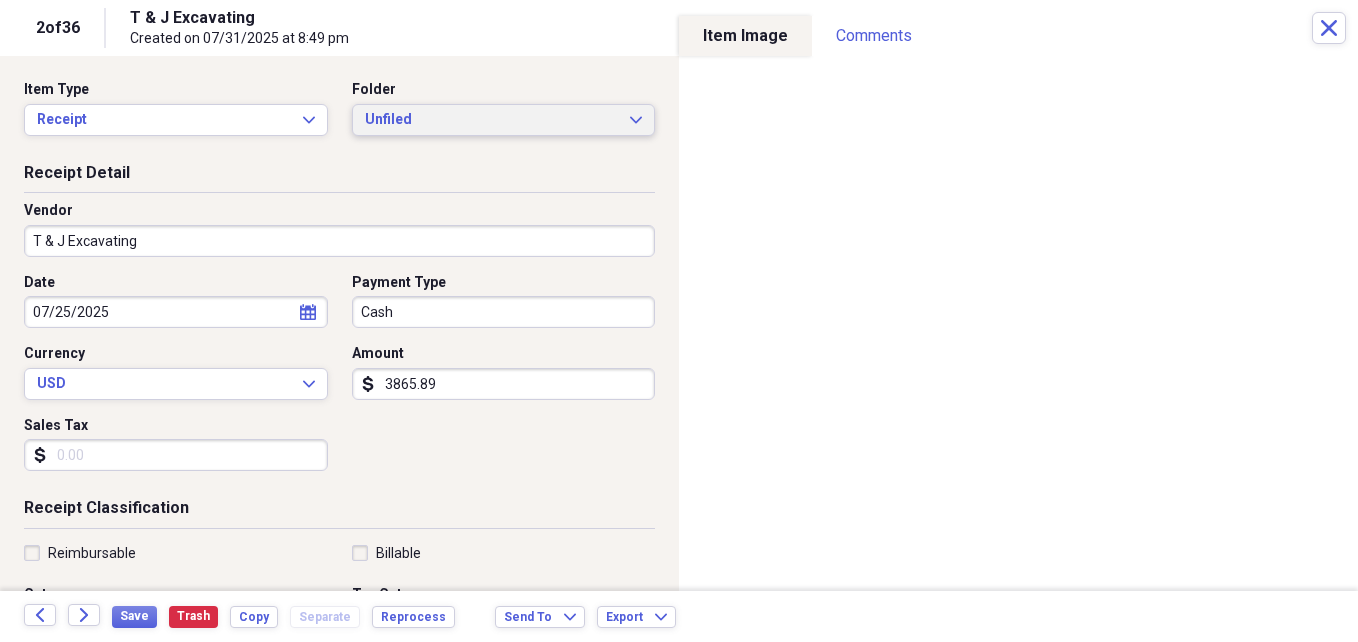 click on "Unfiled Expand" at bounding box center [504, 120] 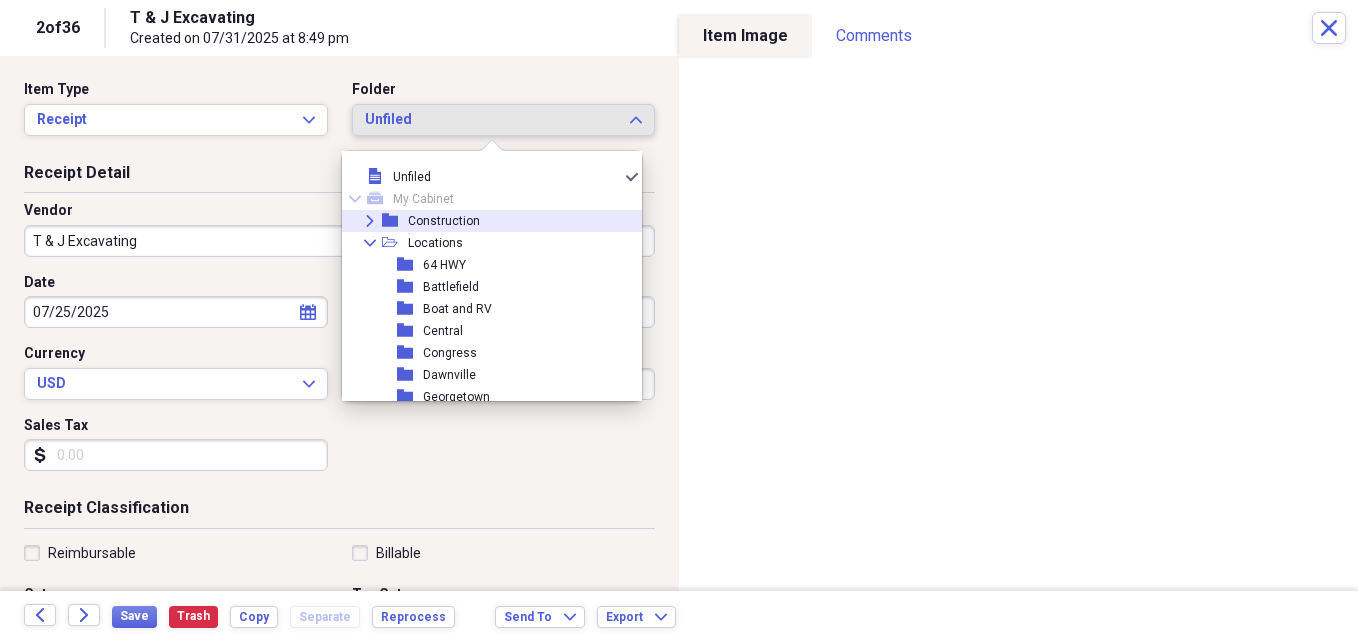 click on "Expand" 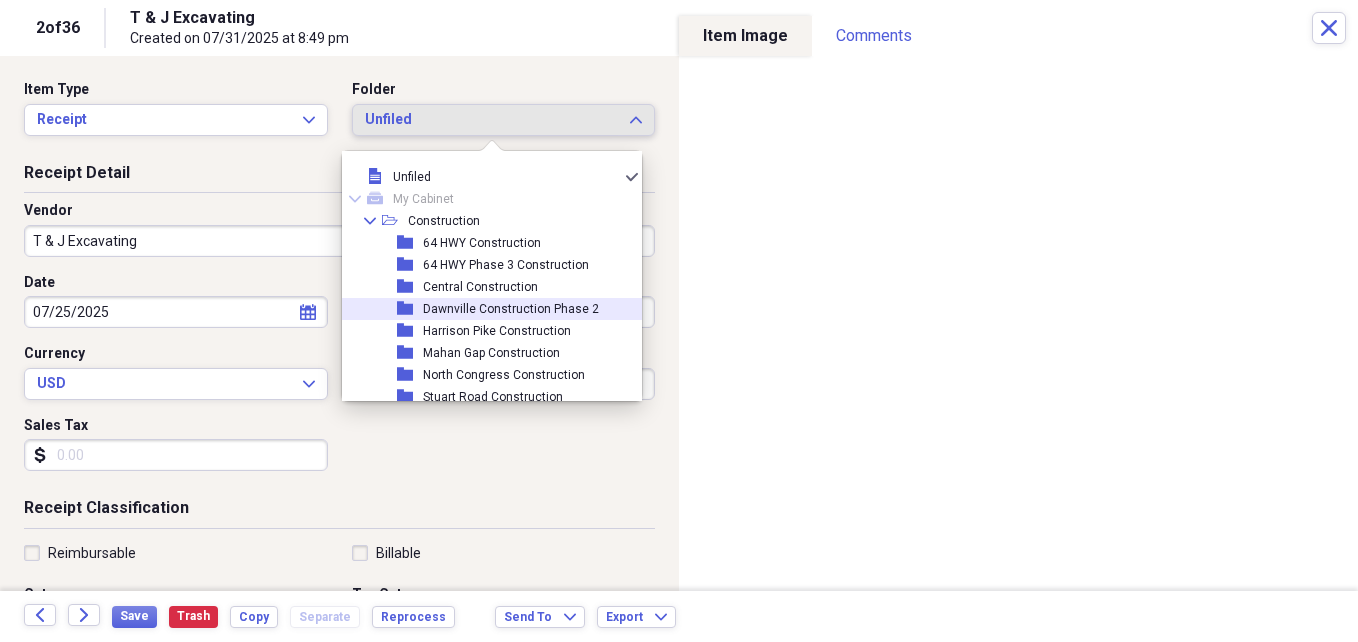 click on "Dawnville Construction Phase 2" at bounding box center [511, 309] 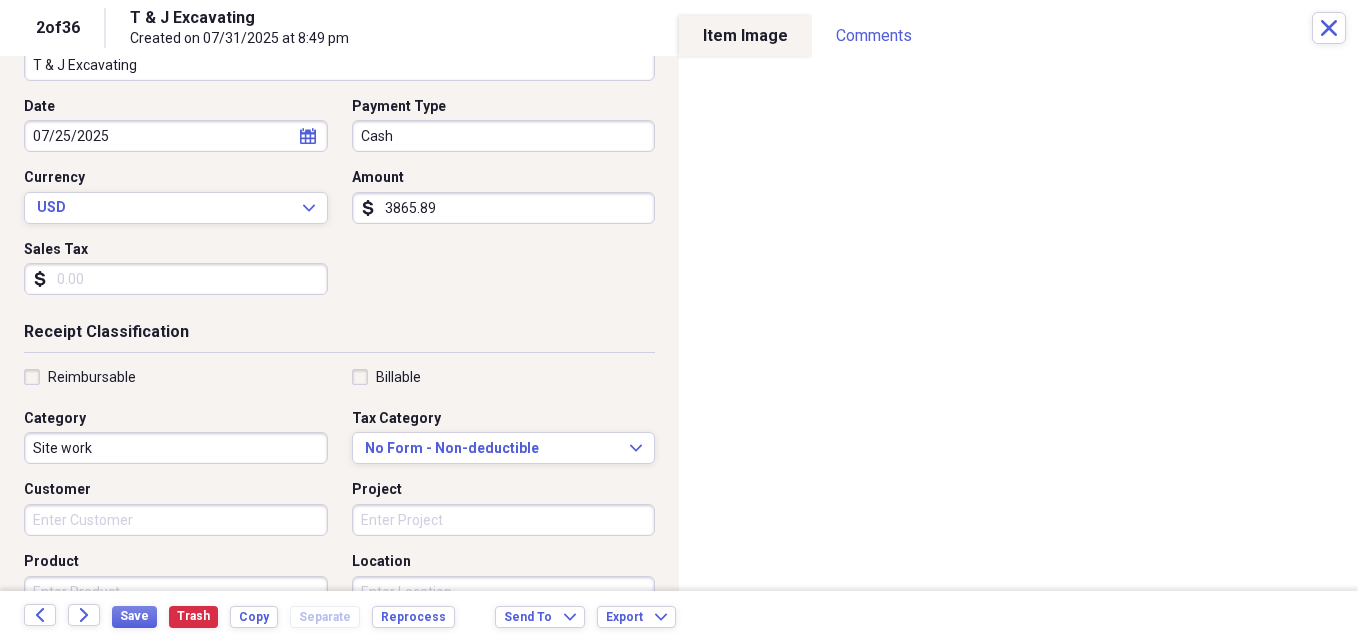 scroll, scrollTop: 300, scrollLeft: 0, axis: vertical 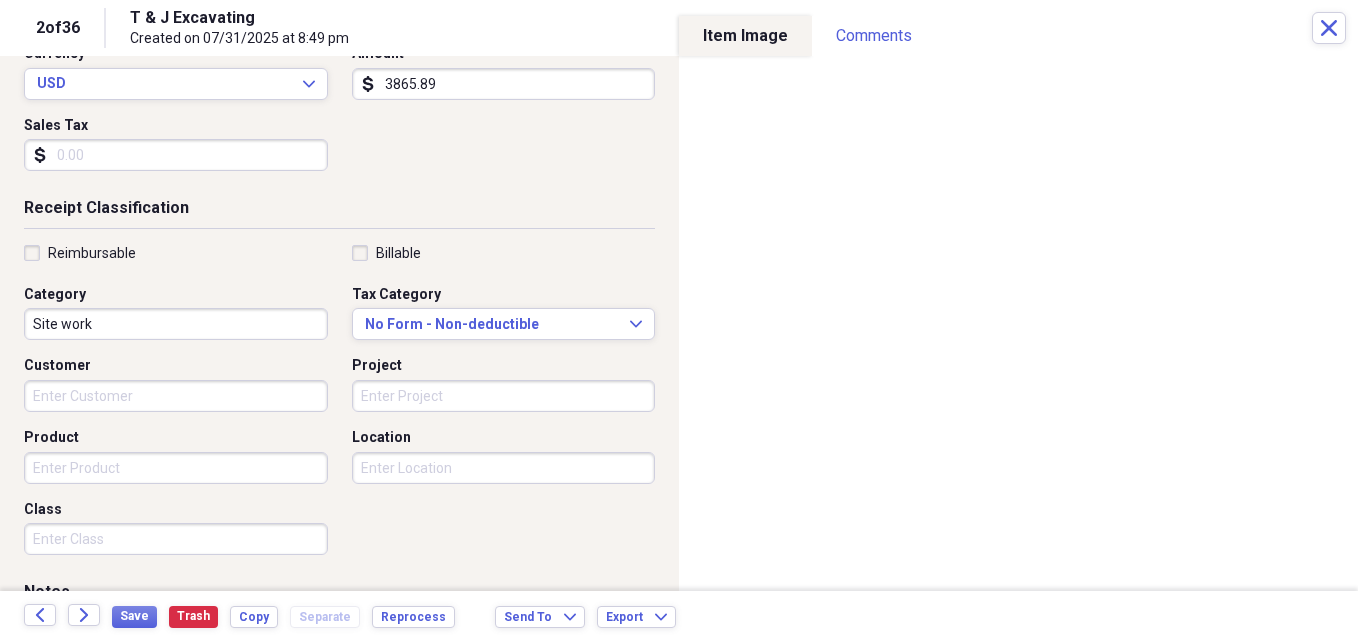 click on "Project" at bounding box center [504, 396] 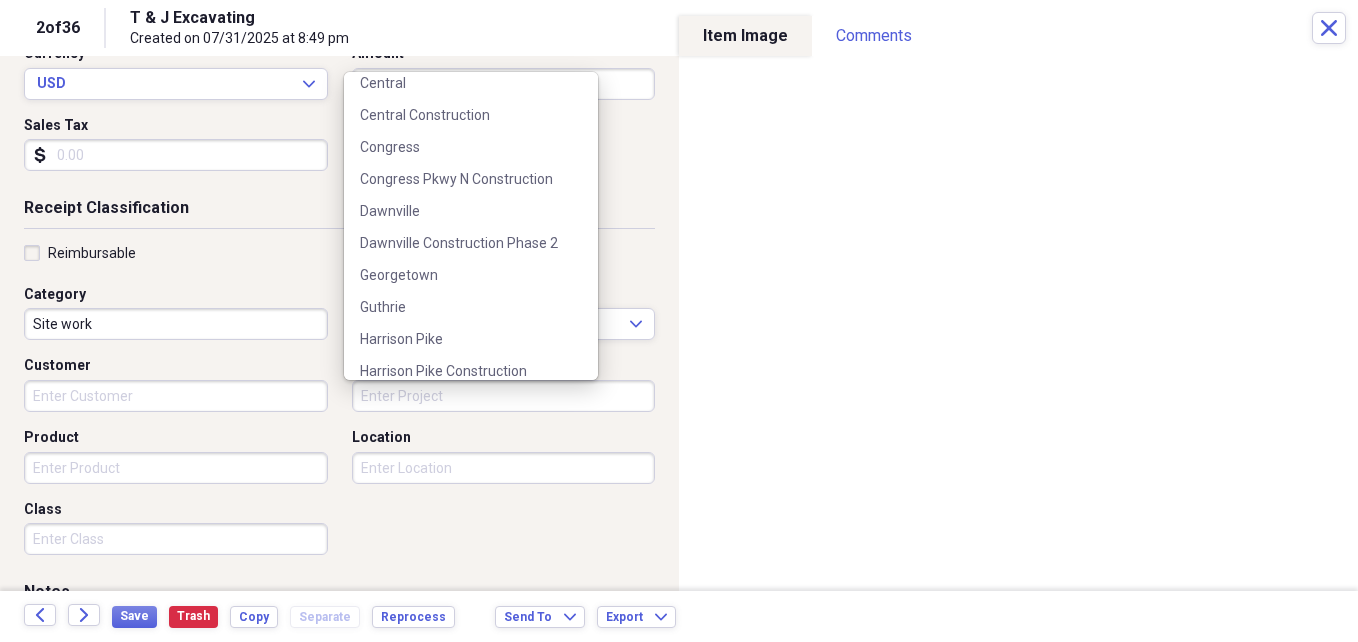 scroll, scrollTop: 300, scrollLeft: 0, axis: vertical 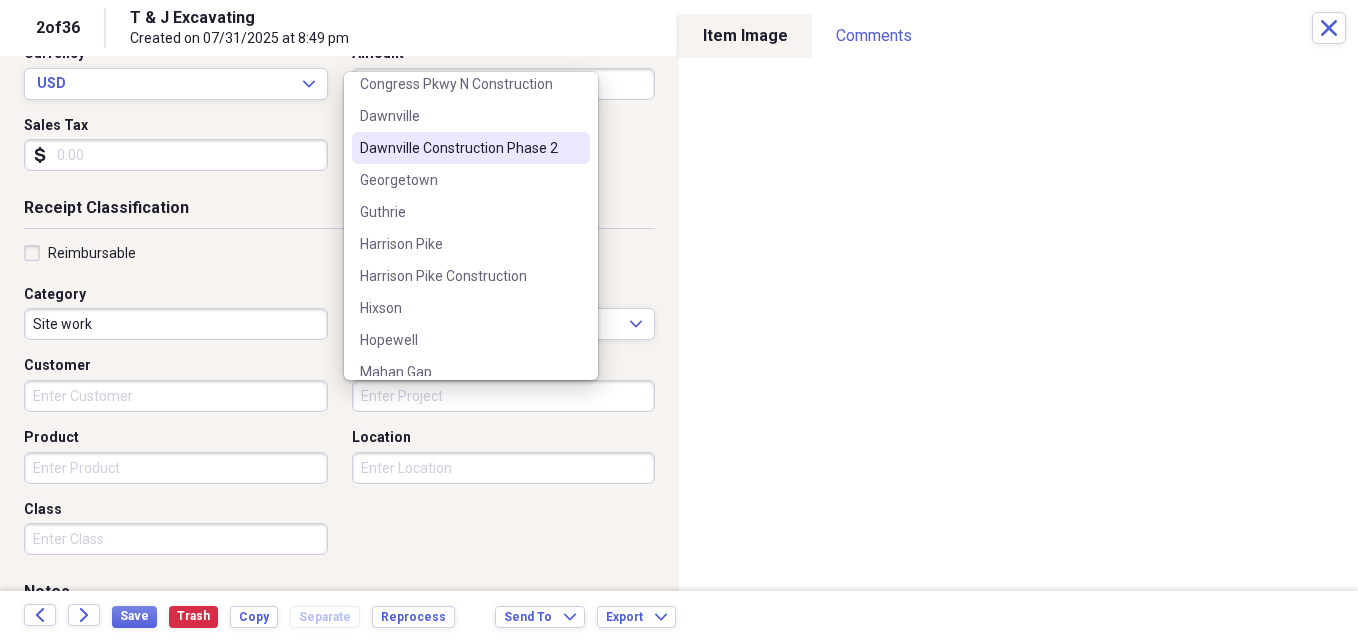 click on "Dawnville Construction Phase 2" at bounding box center [459, 148] 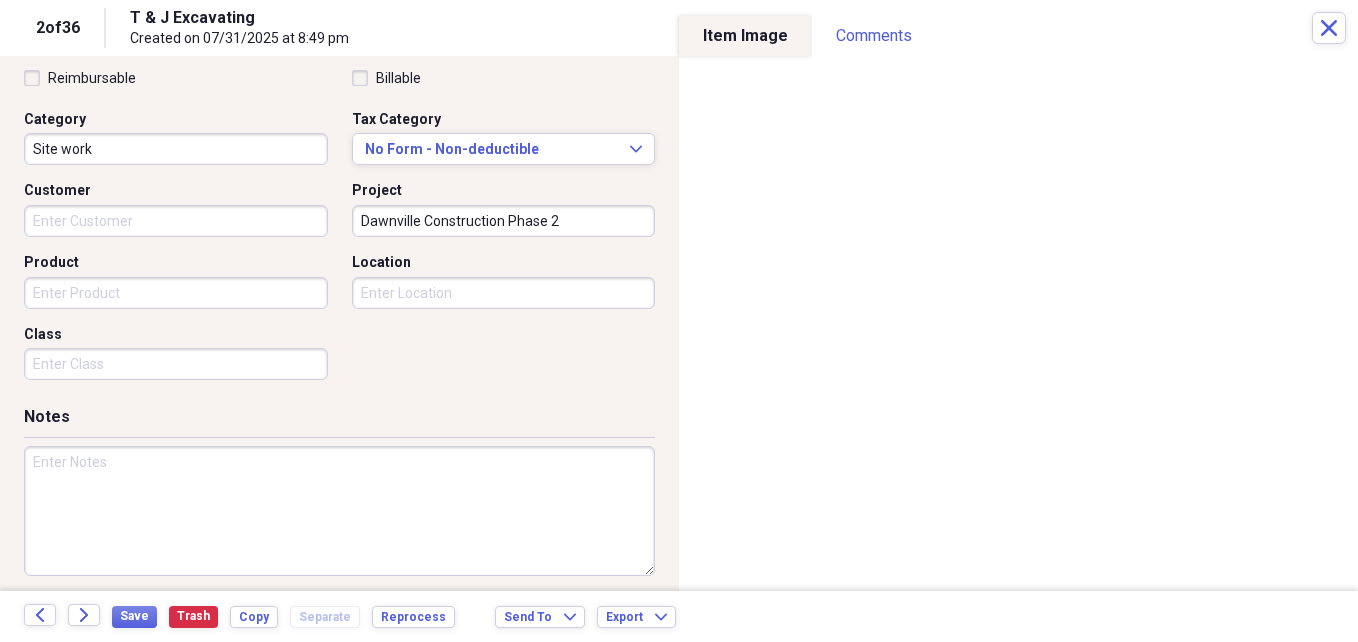 scroll, scrollTop: 486, scrollLeft: 0, axis: vertical 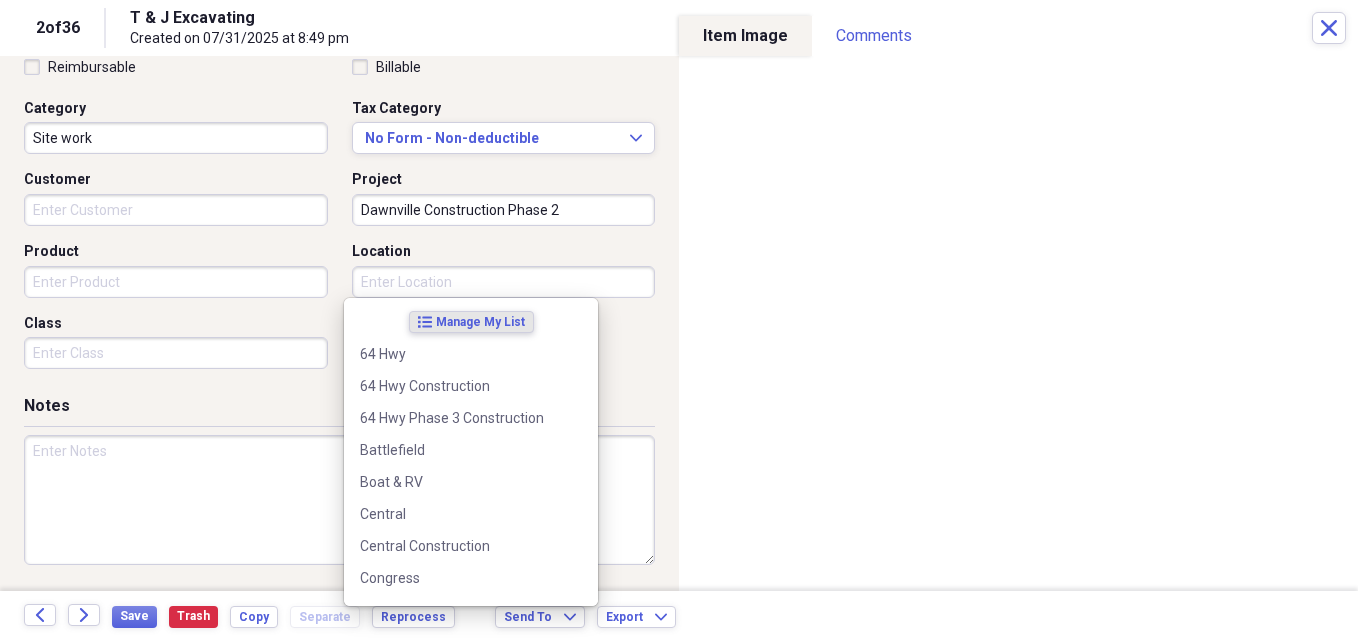 click on "Location" at bounding box center [504, 282] 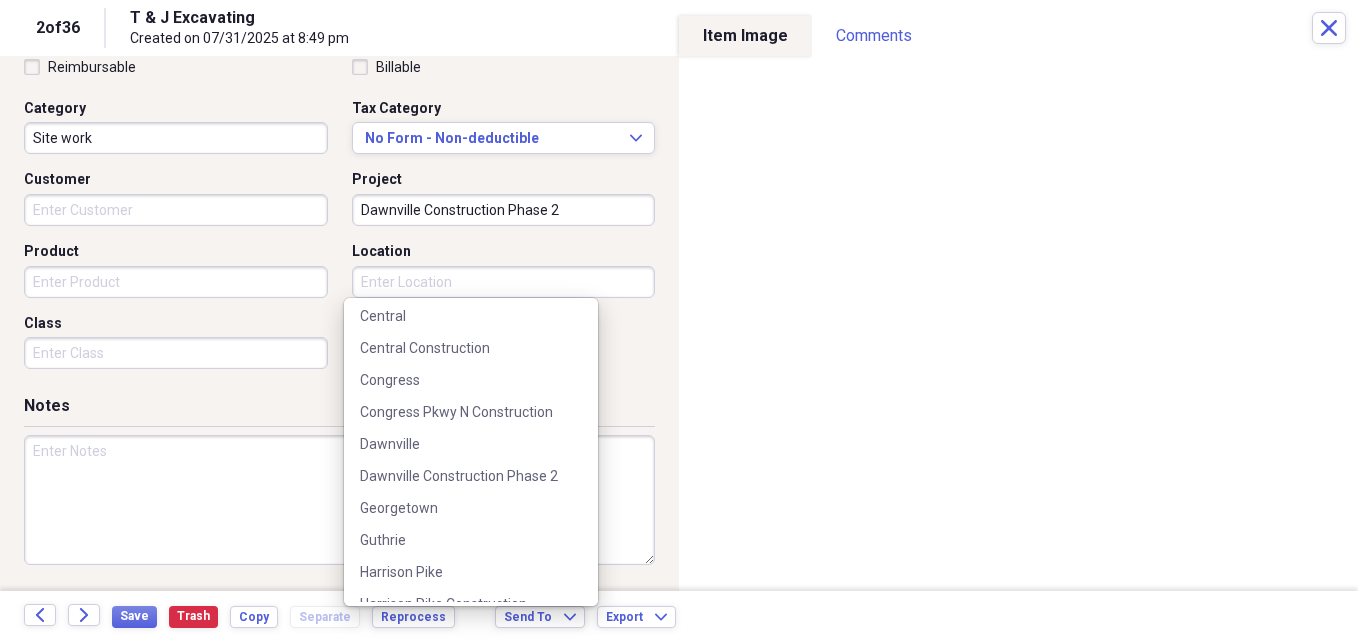 scroll, scrollTop: 200, scrollLeft: 0, axis: vertical 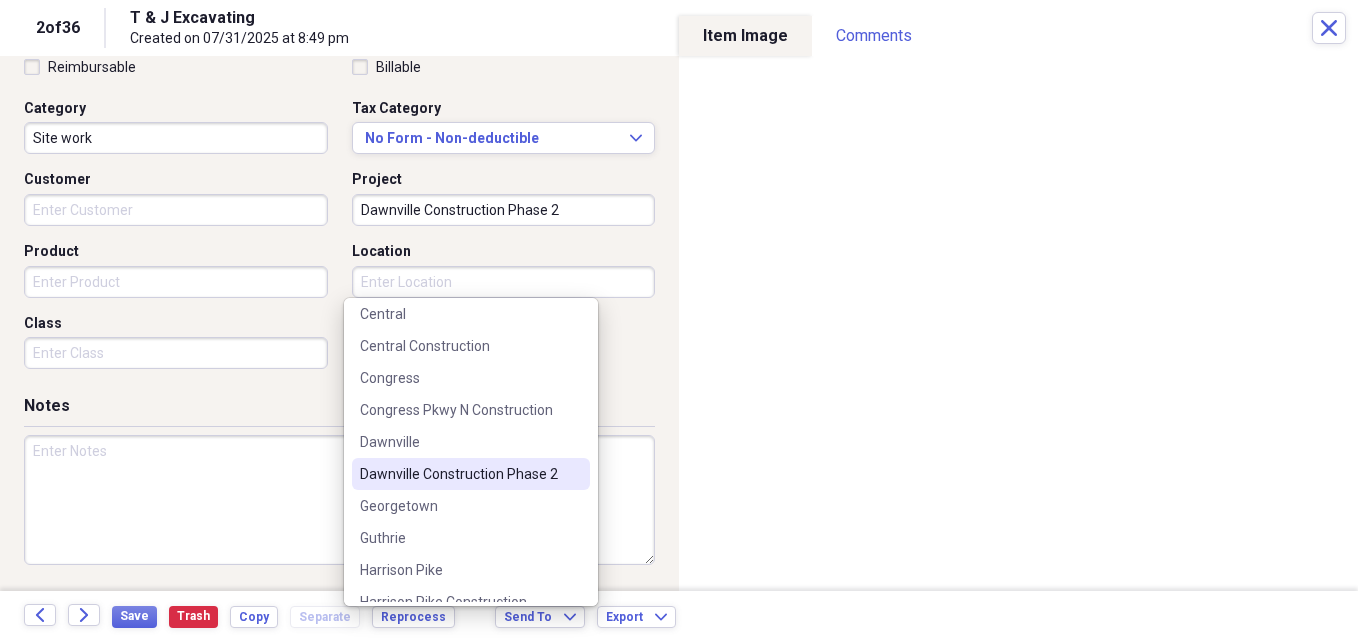 click on "Dawnville Construction Phase 2" at bounding box center (459, 474) 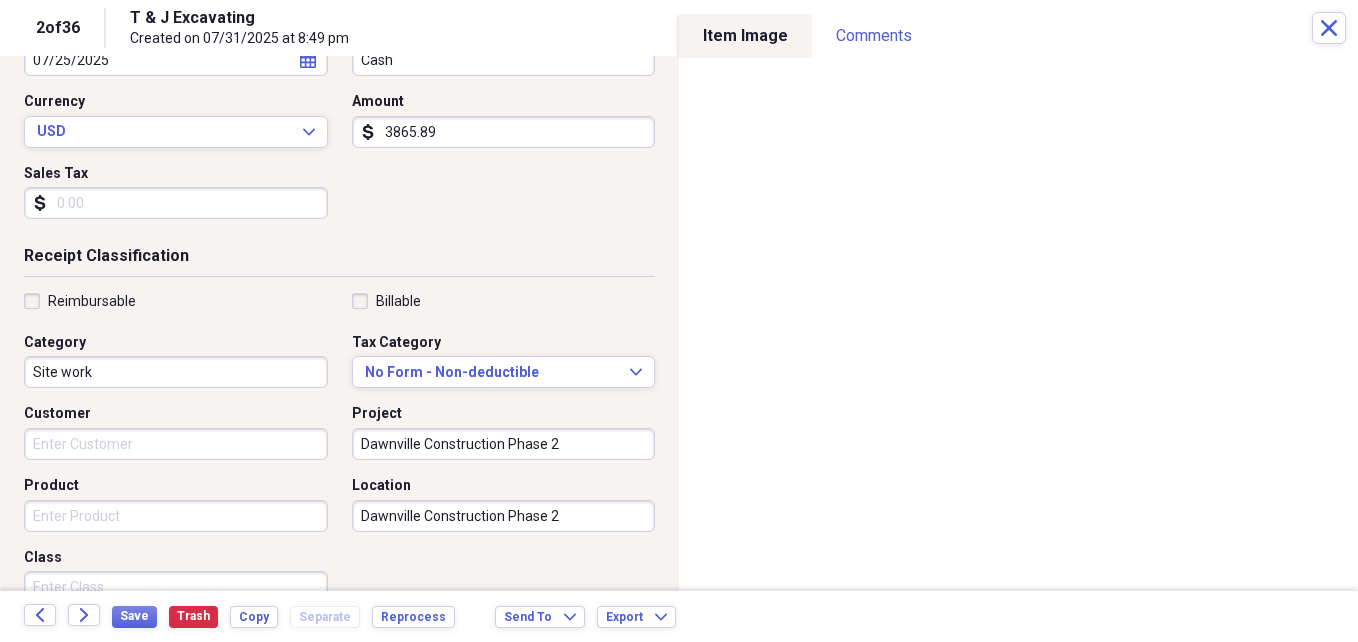 scroll, scrollTop: 0, scrollLeft: 0, axis: both 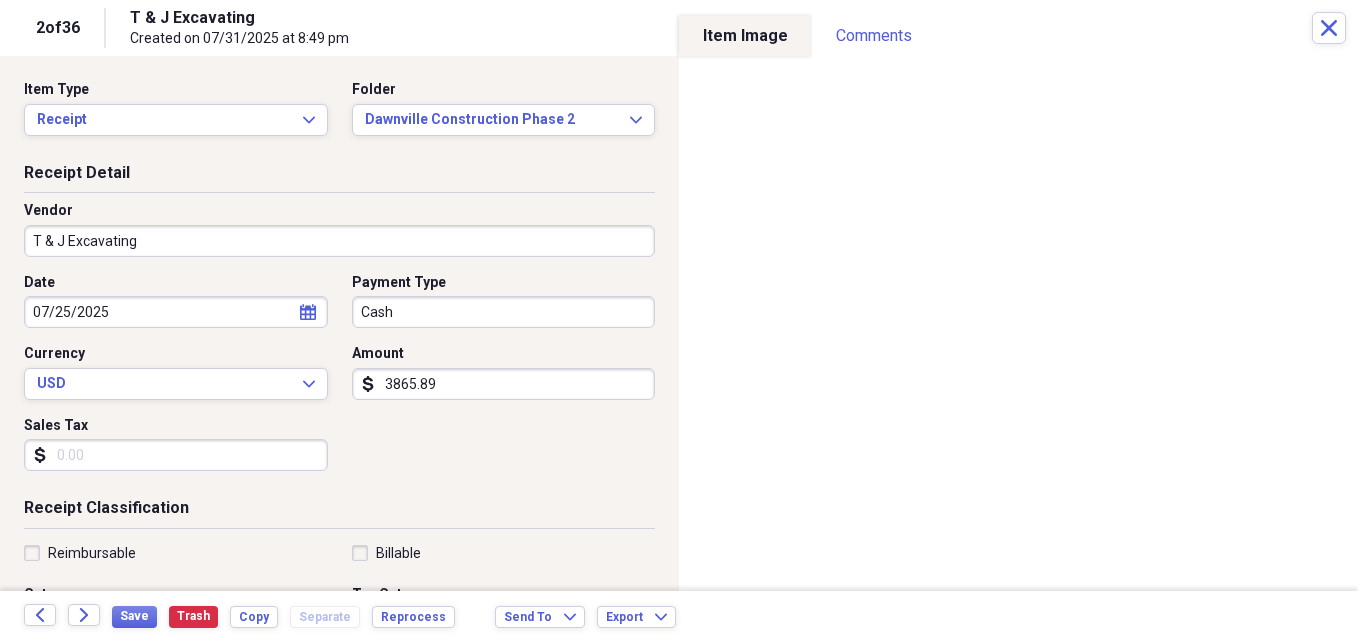 click on "calendar Calendar" at bounding box center [308, 312] 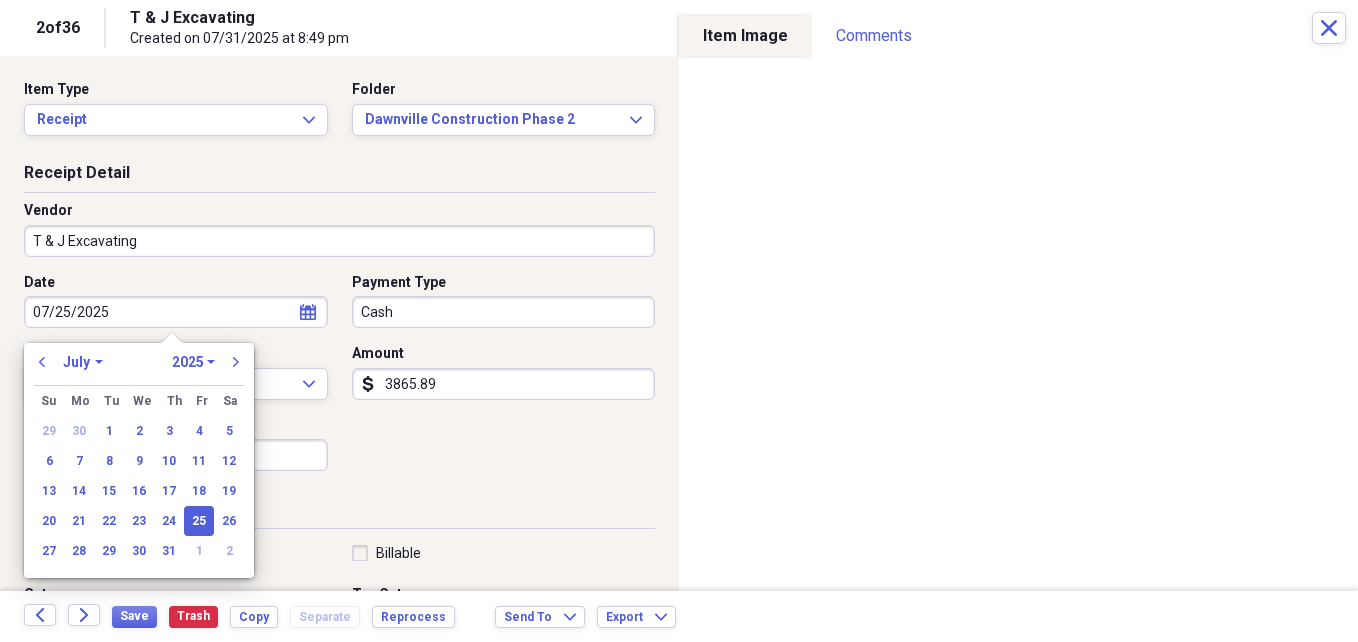 click on "14" at bounding box center (79, 491) 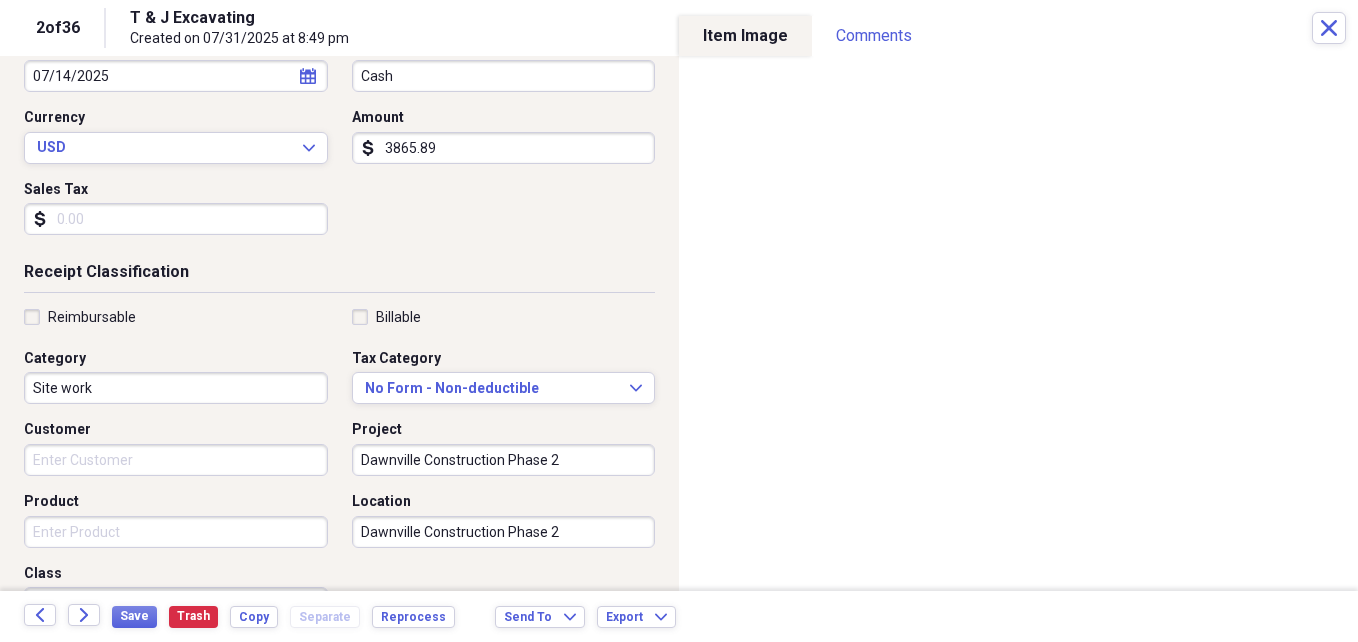 scroll, scrollTop: 300, scrollLeft: 0, axis: vertical 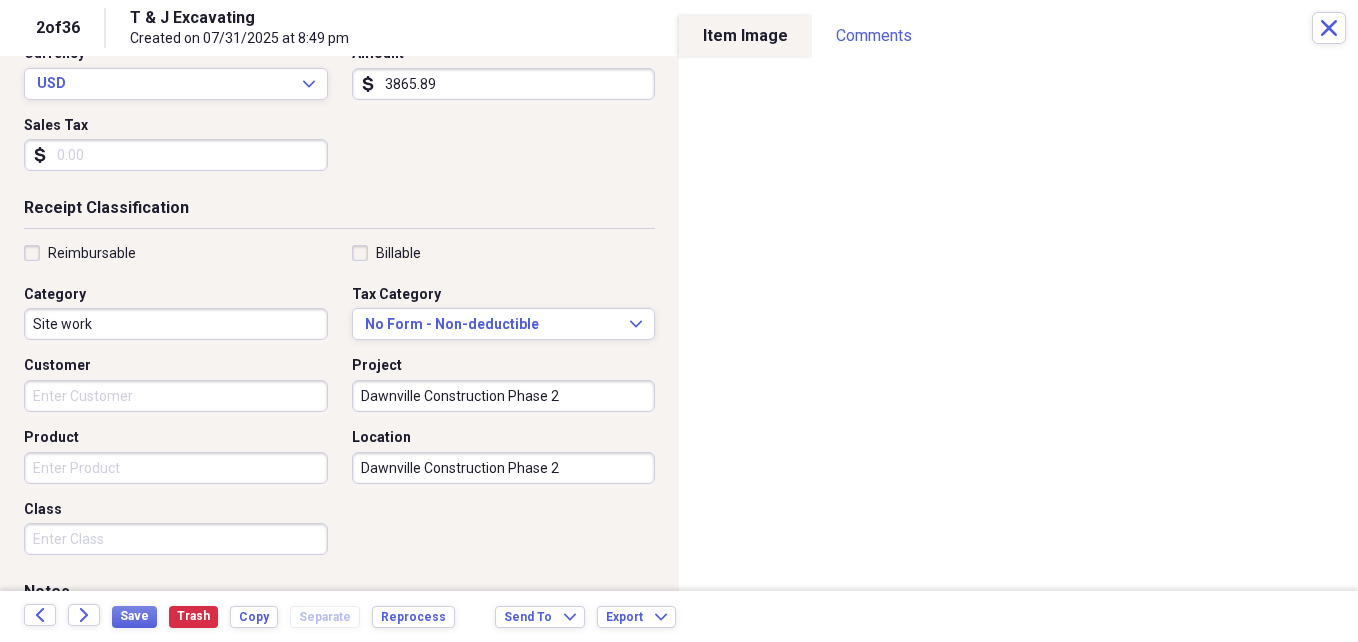 click on "Site work" at bounding box center (176, 324) 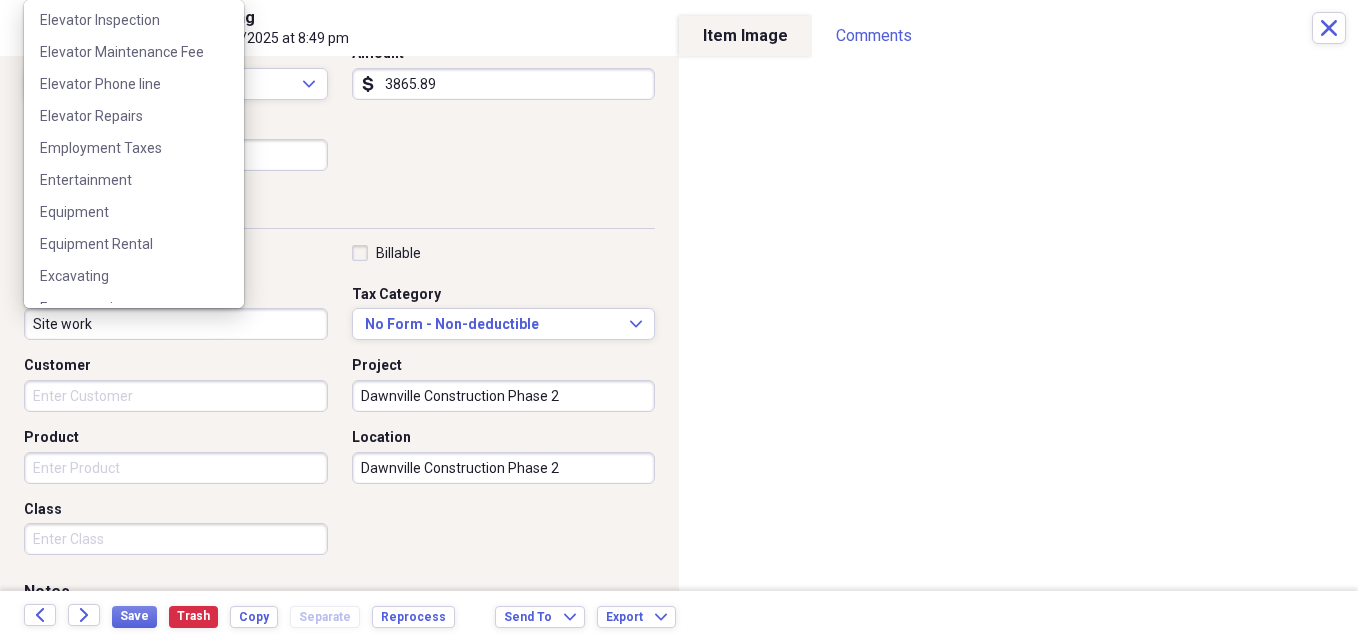 scroll, scrollTop: 1000, scrollLeft: 0, axis: vertical 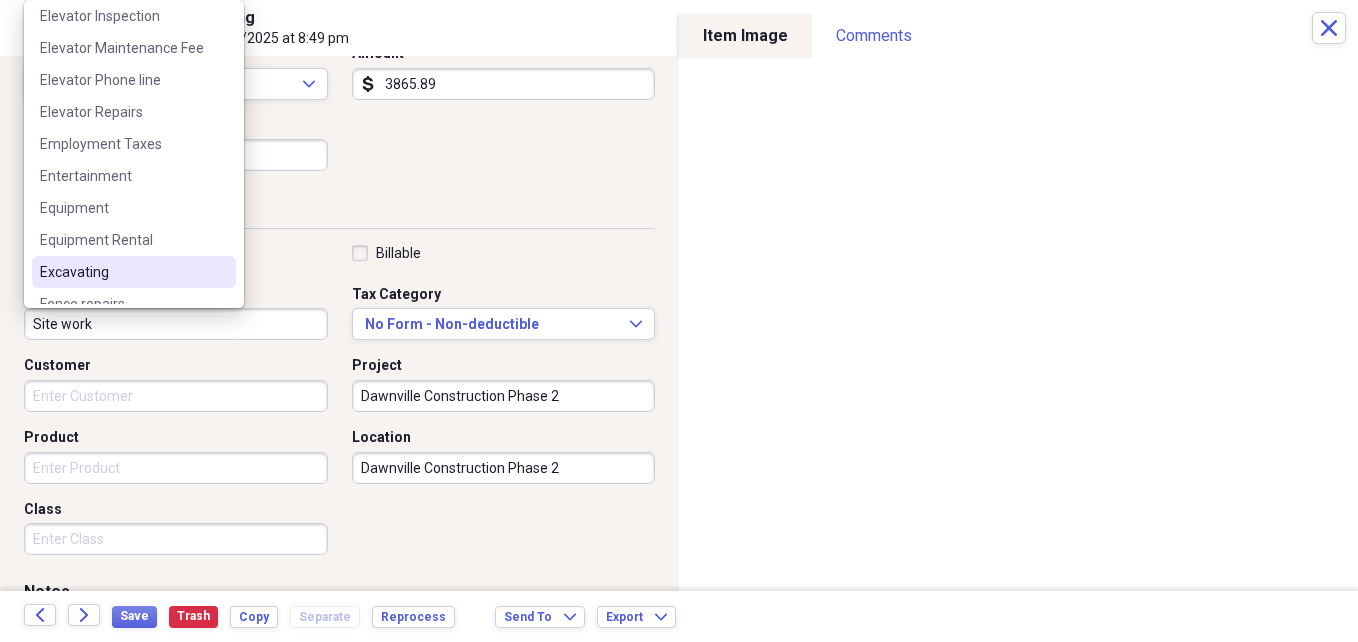 click on "Excavating" at bounding box center (122, 272) 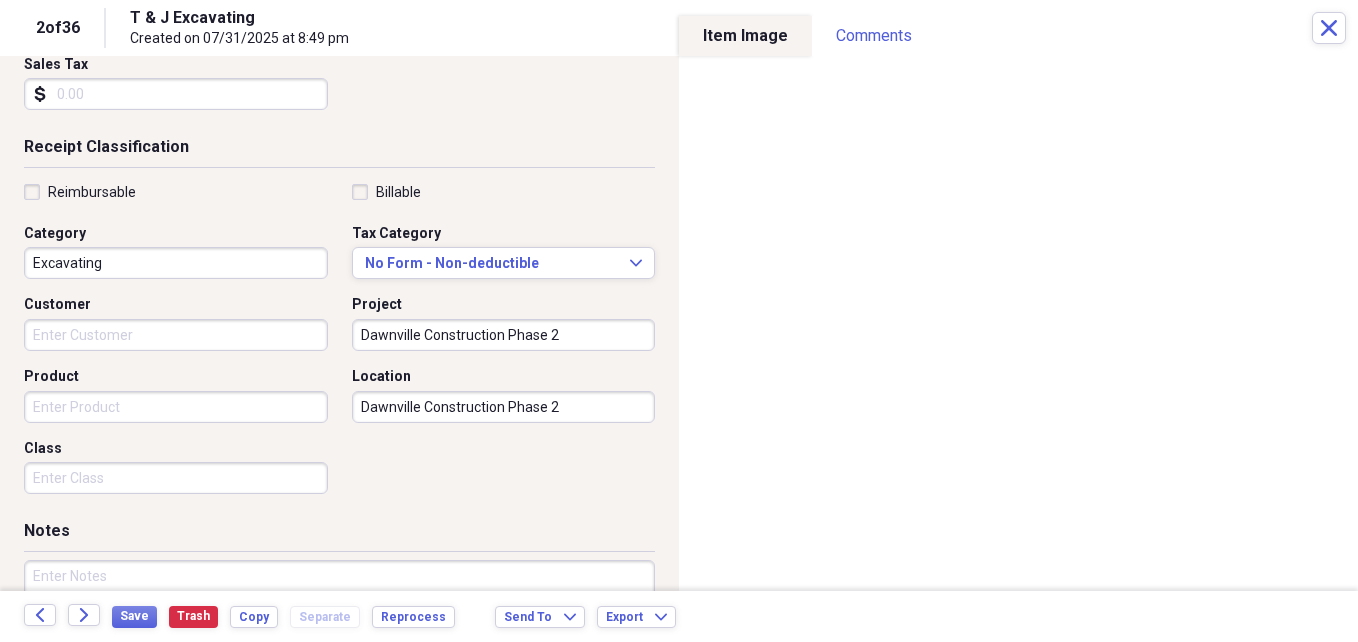 scroll, scrollTop: 400, scrollLeft: 0, axis: vertical 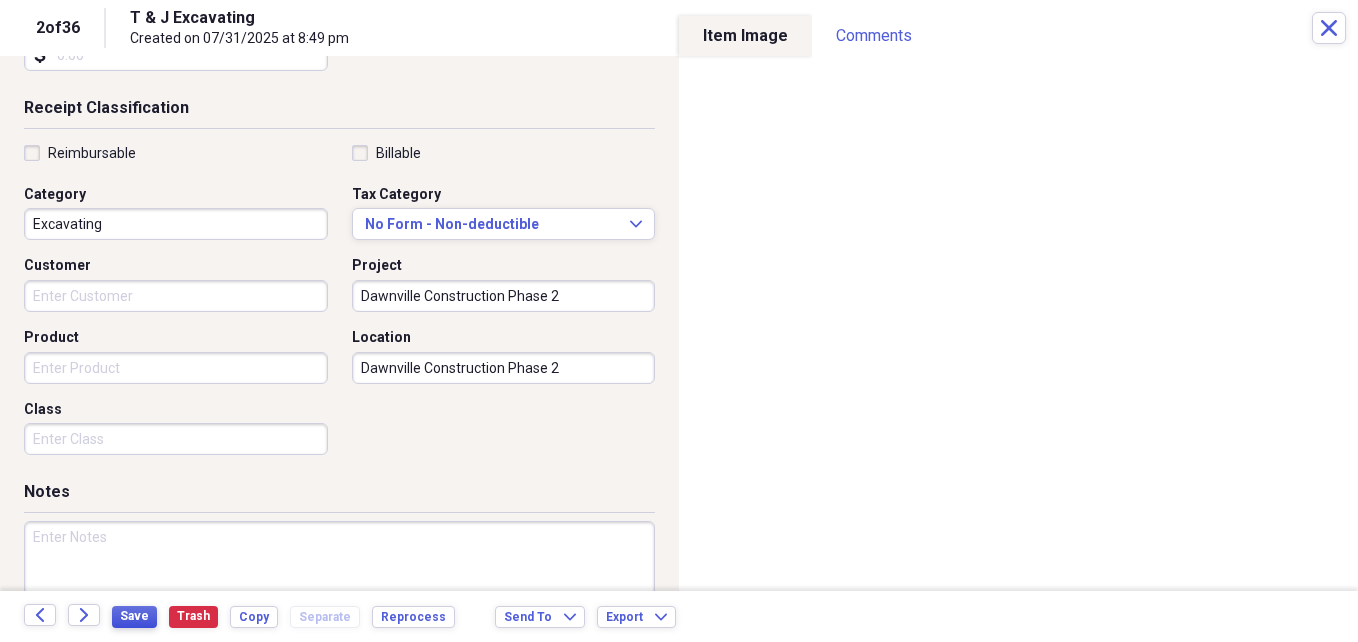 click on "Save" at bounding box center [134, 616] 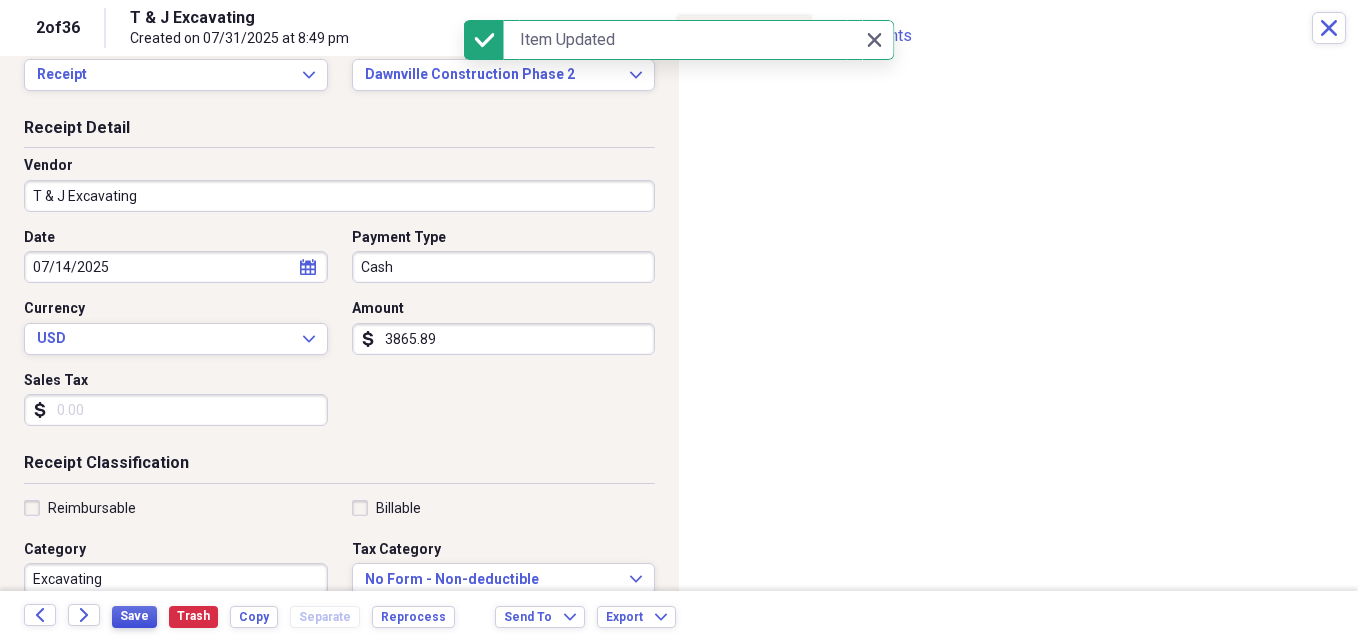scroll, scrollTop: 0, scrollLeft: 0, axis: both 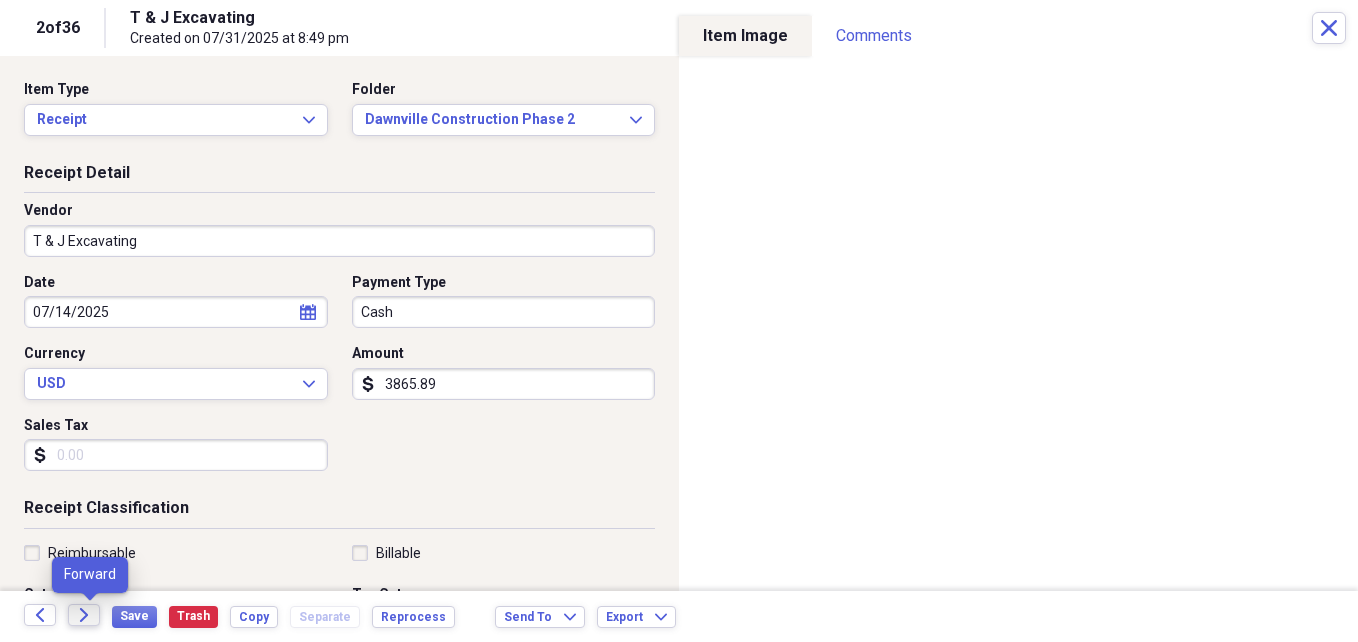 click on "Forward" 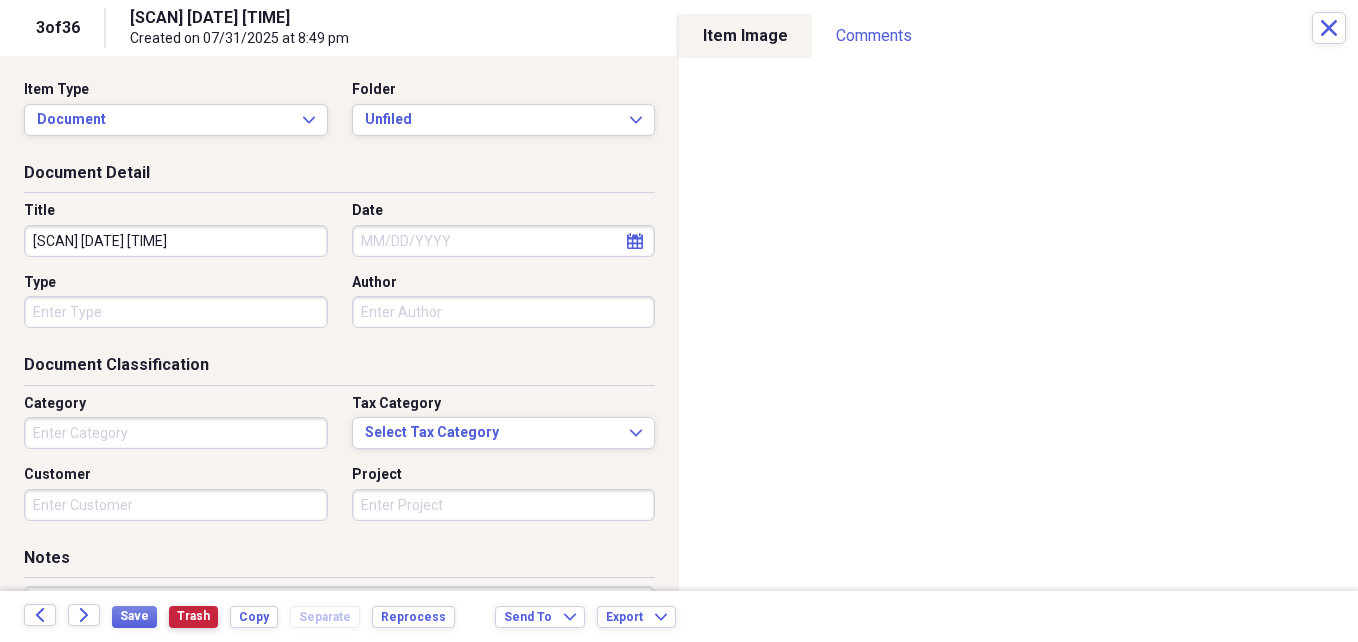 click on "Trash" at bounding box center [193, 616] 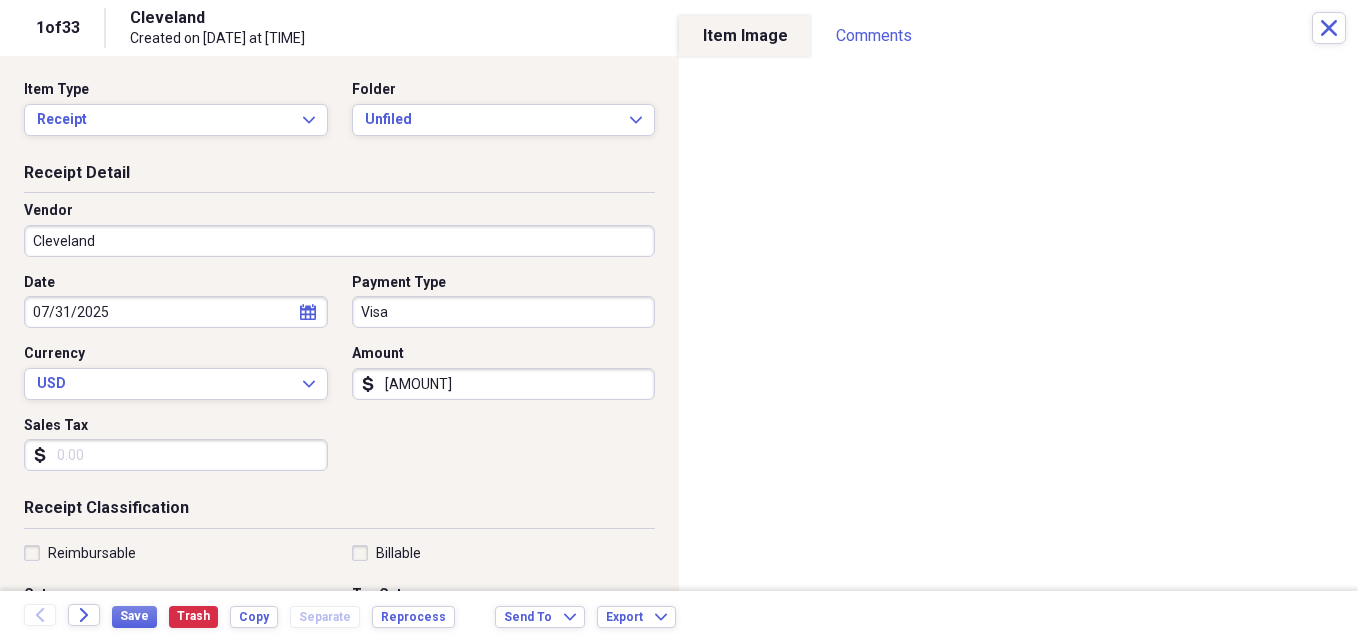 click on "Cleveland" at bounding box center (339, 241) 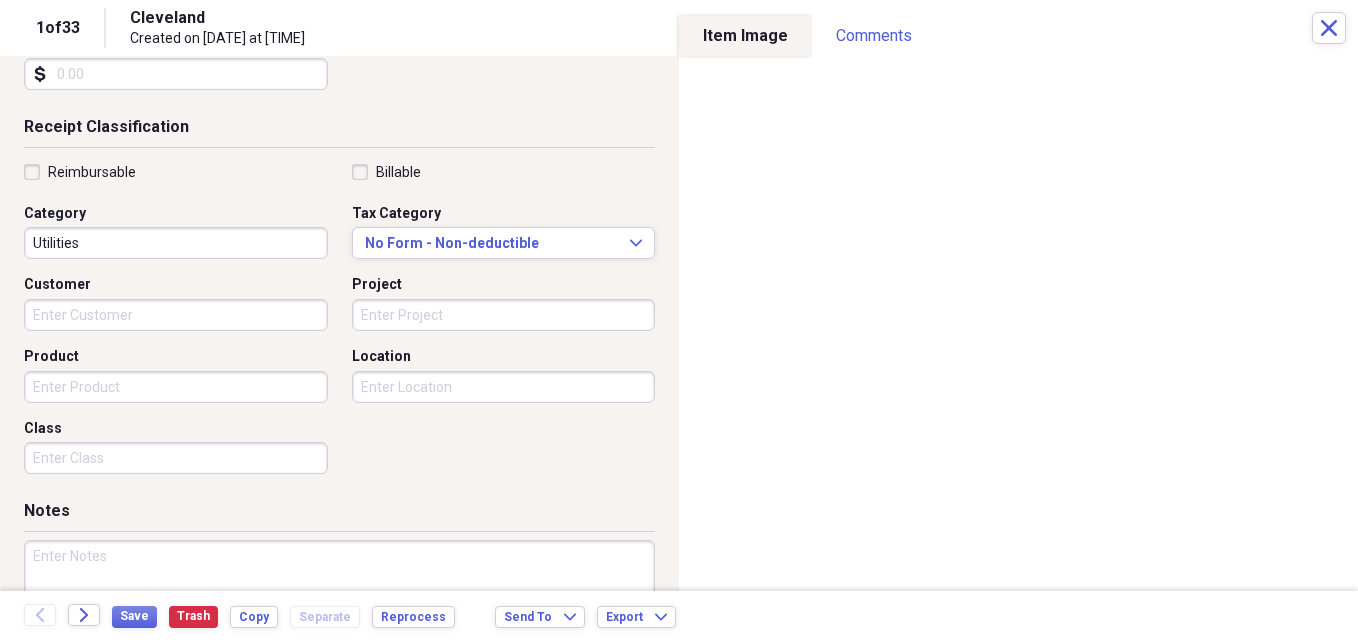 scroll, scrollTop: 400, scrollLeft: 0, axis: vertical 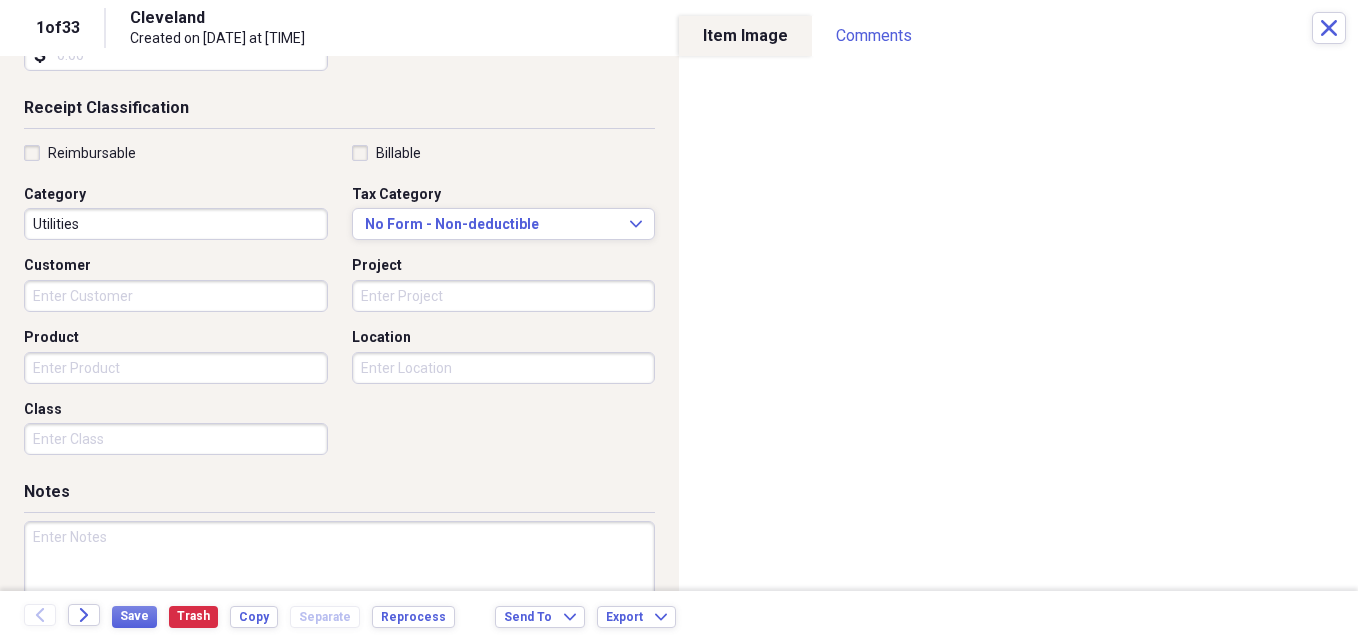 type on "Batteries Plus" 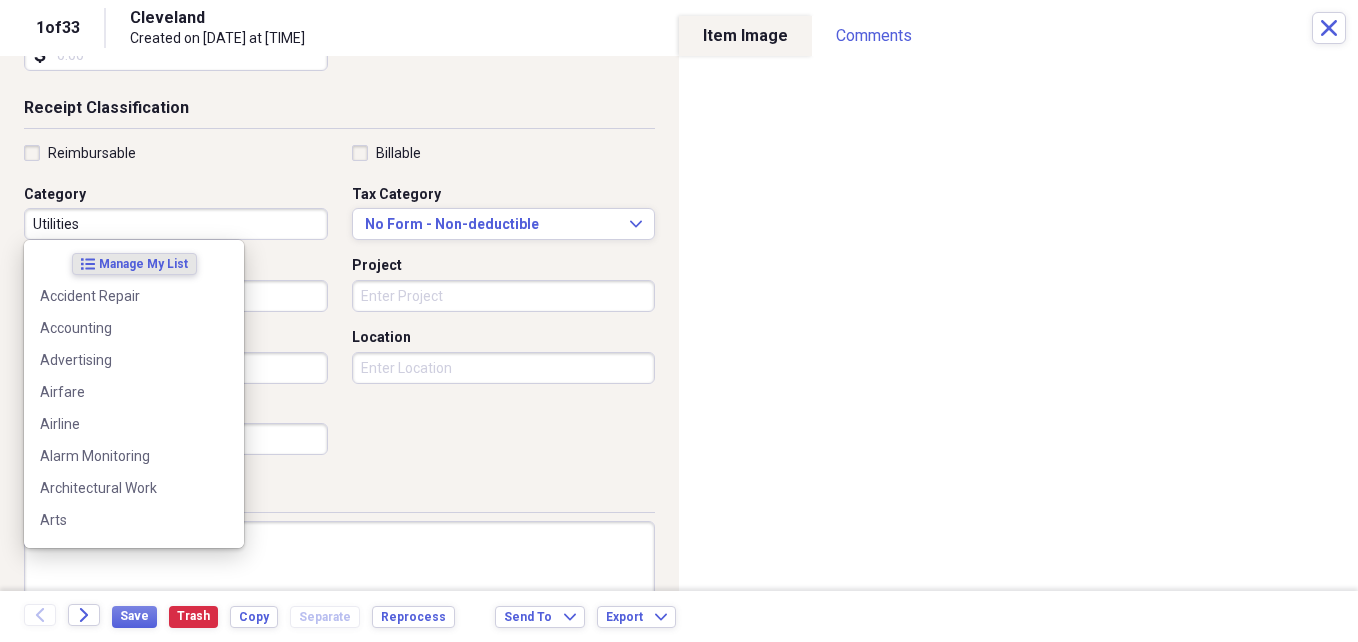 click on "Utilities" at bounding box center [176, 224] 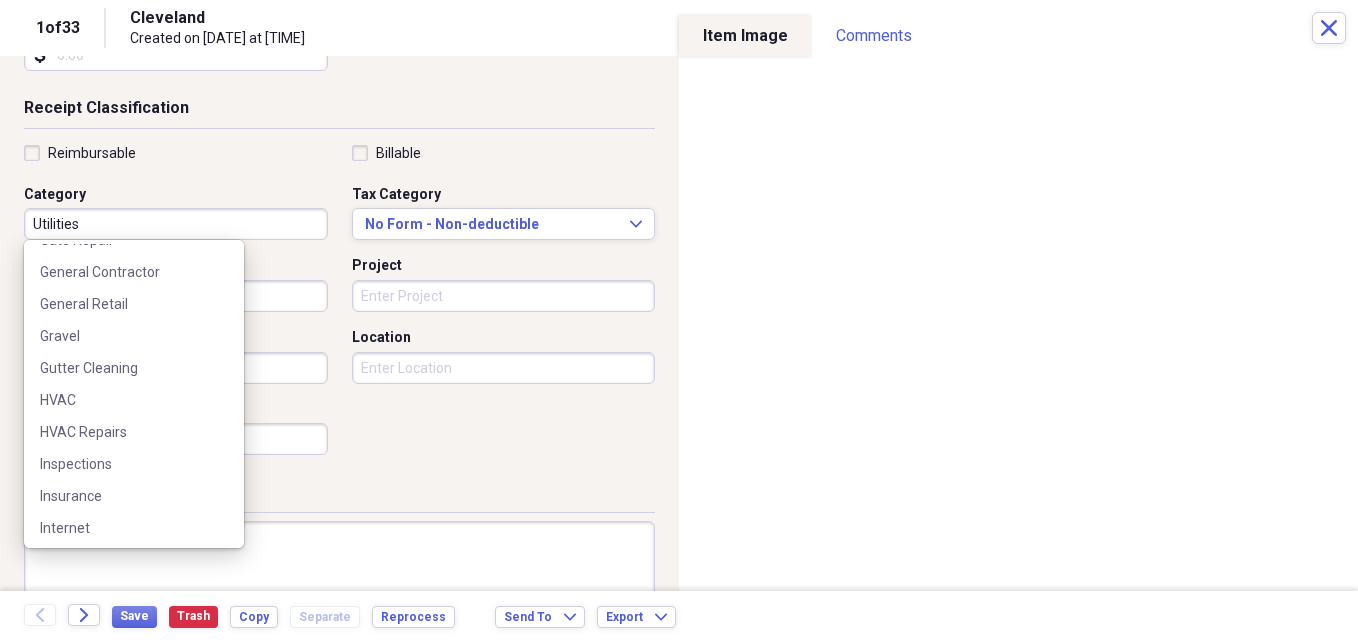 scroll, scrollTop: 1600, scrollLeft: 0, axis: vertical 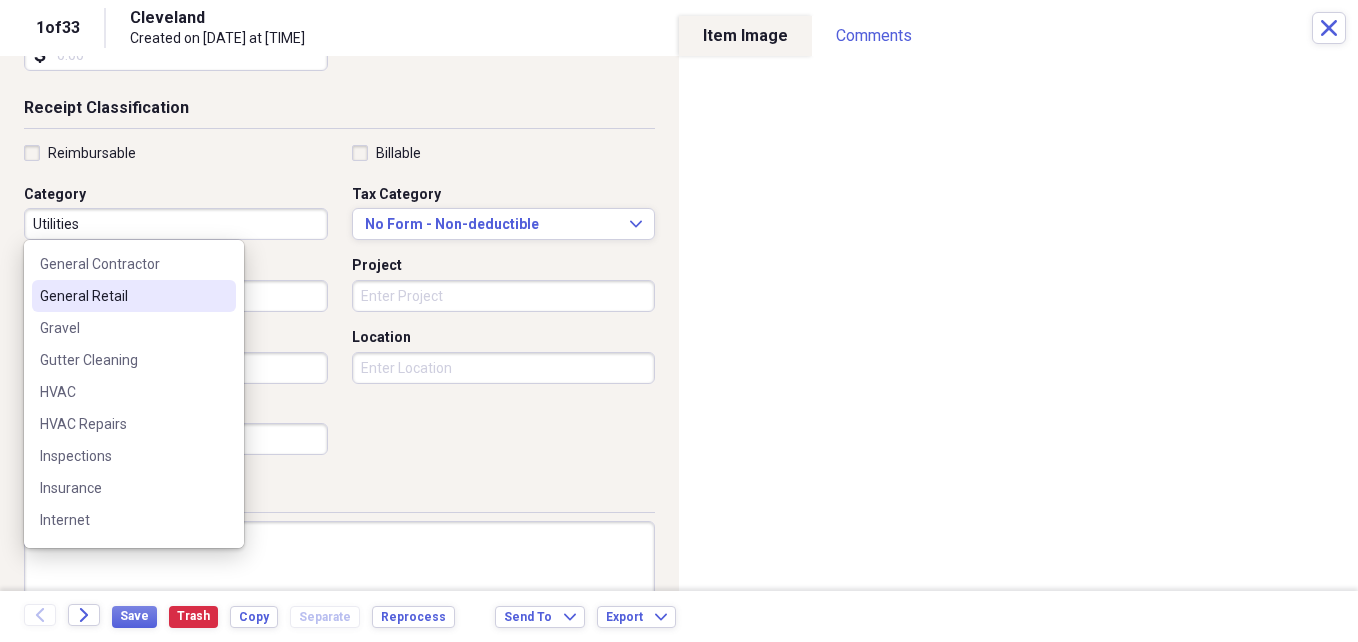 click on "General Retail" at bounding box center (134, 296) 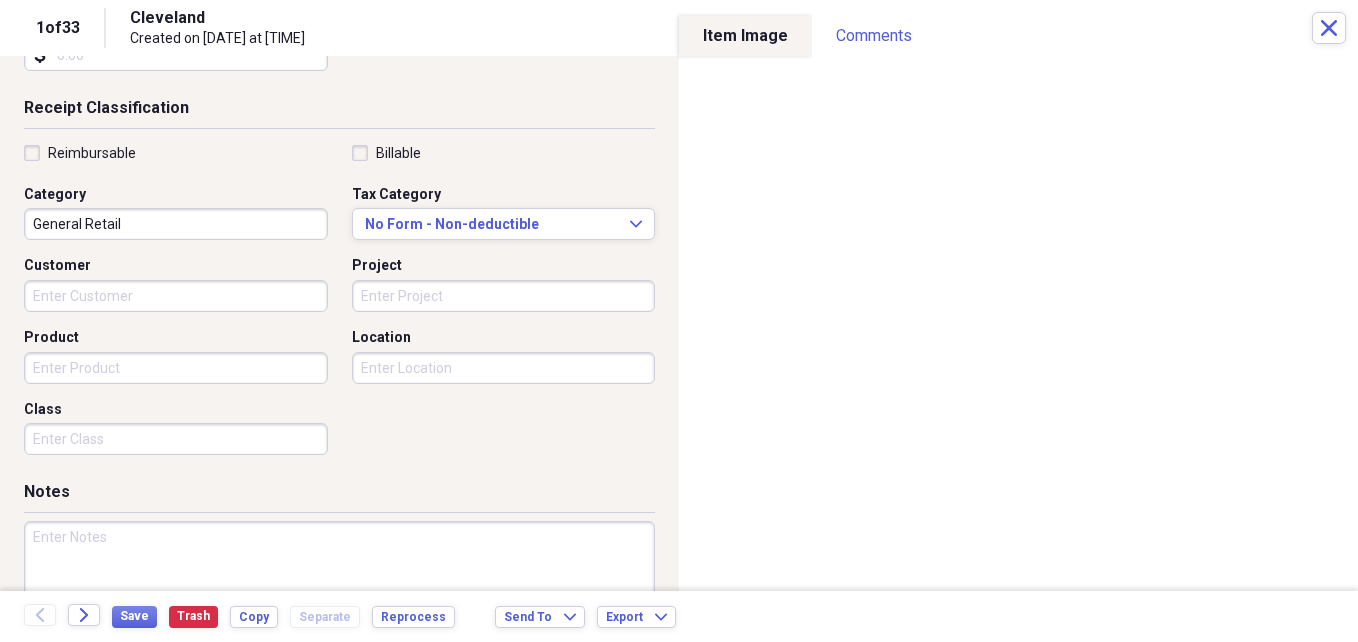 click on "Reimbursable Billable Category General Retail Tax Category No Form - Non-deductible Expand Customer Project Product Location Class" at bounding box center [339, 304] 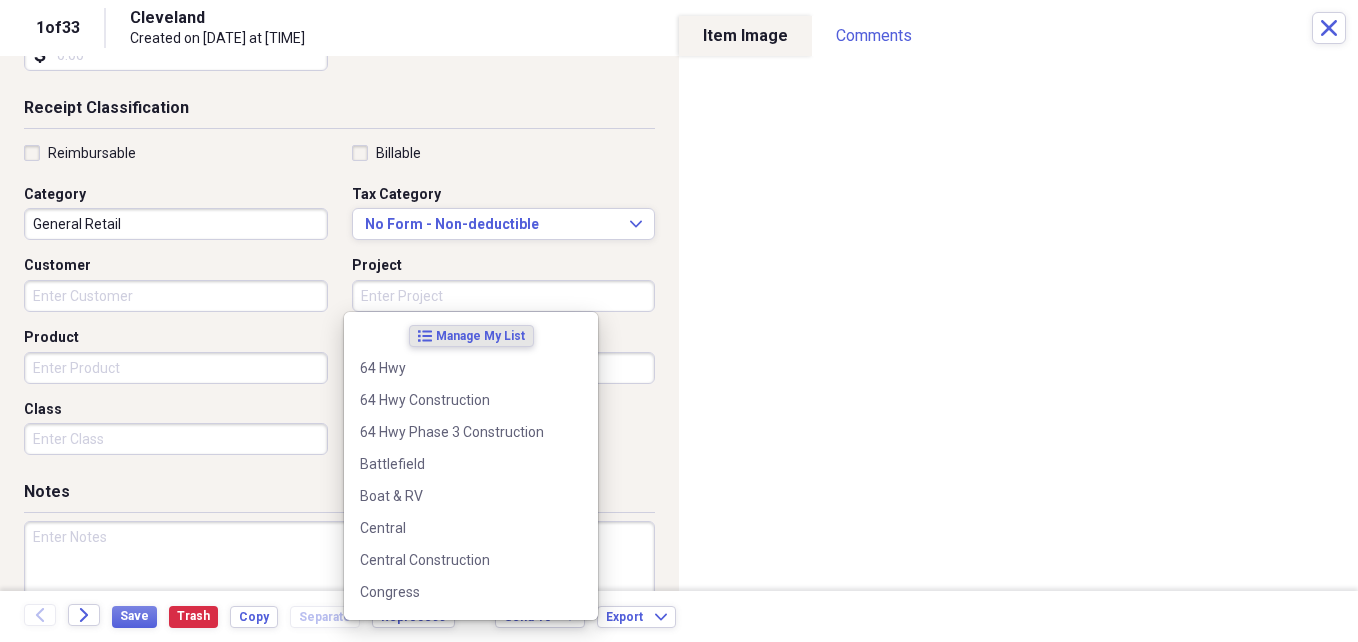 click on "Project" at bounding box center (504, 296) 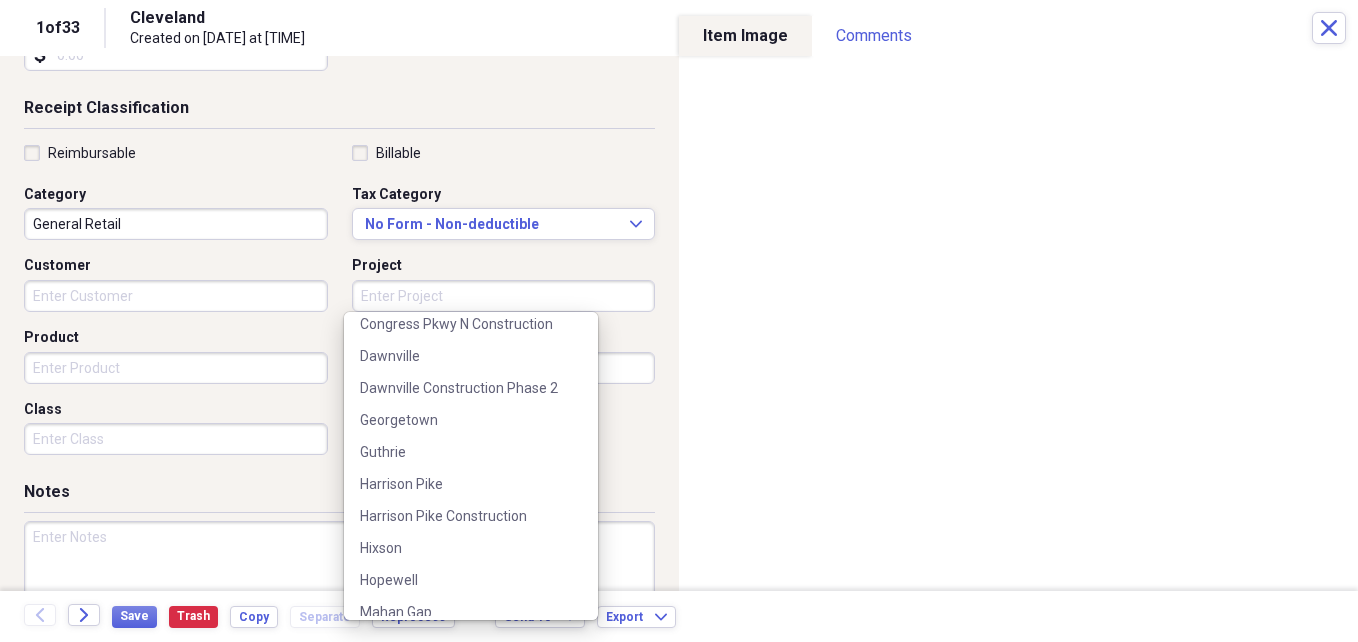 scroll, scrollTop: 540, scrollLeft: 0, axis: vertical 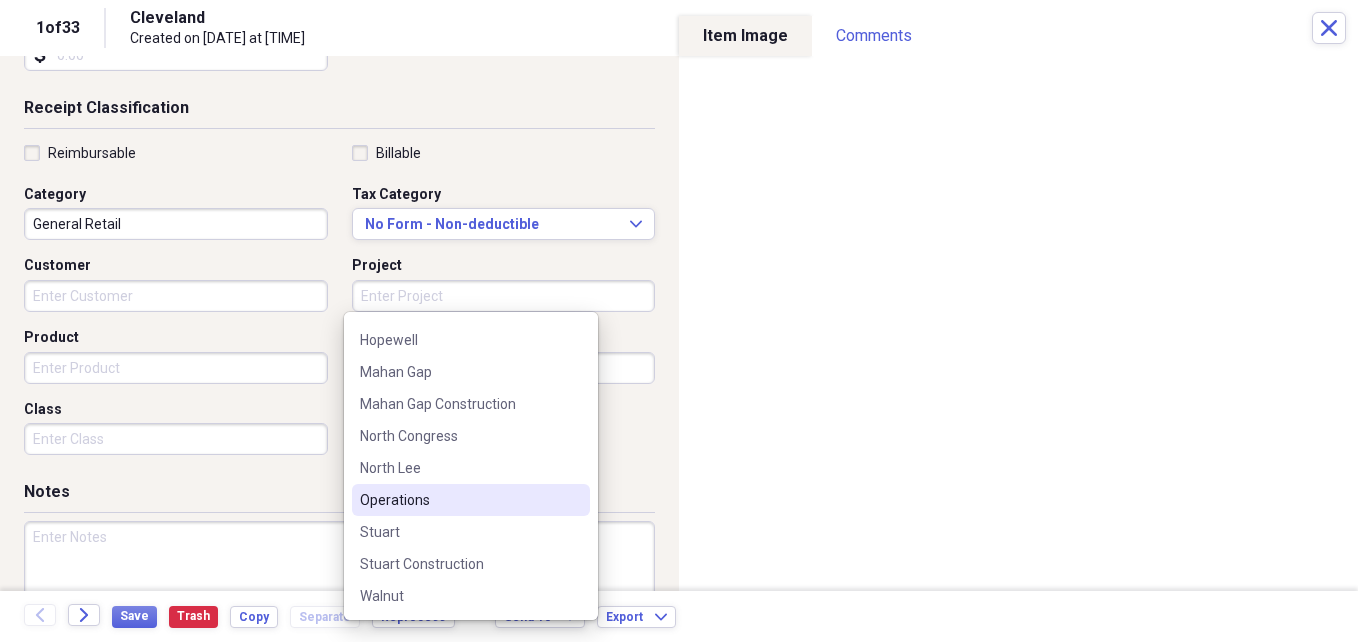 click on "Operations" at bounding box center [459, 500] 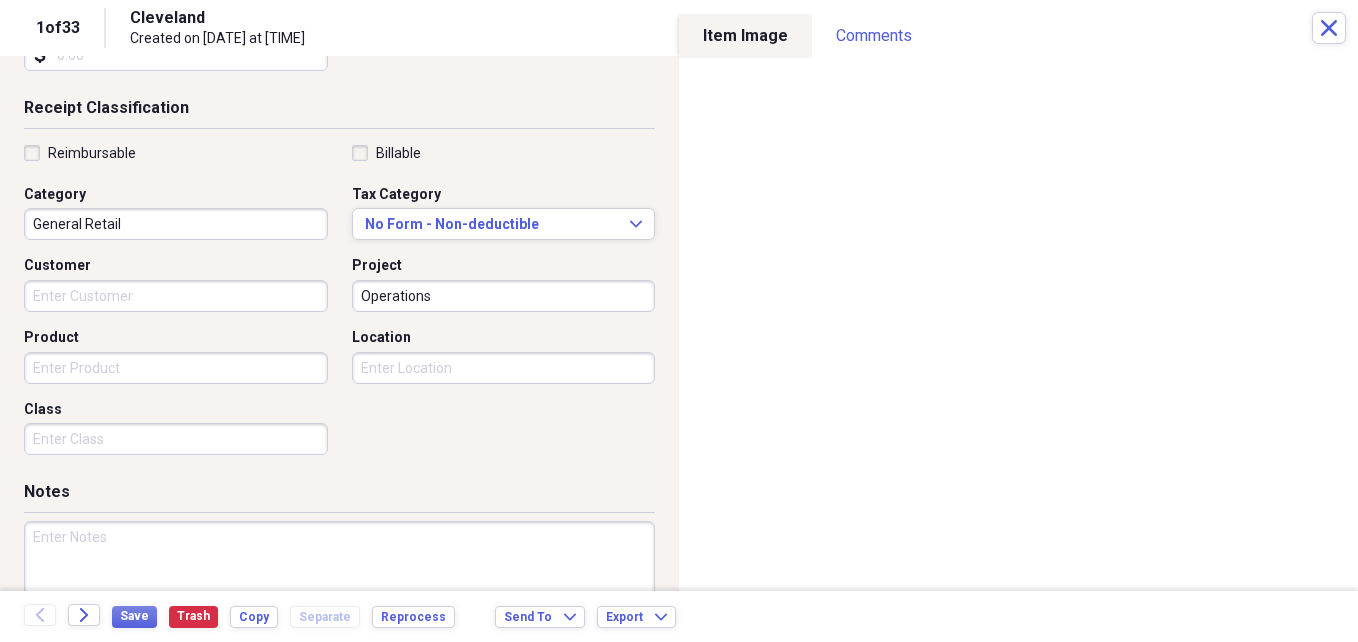click on "Location" at bounding box center [504, 338] 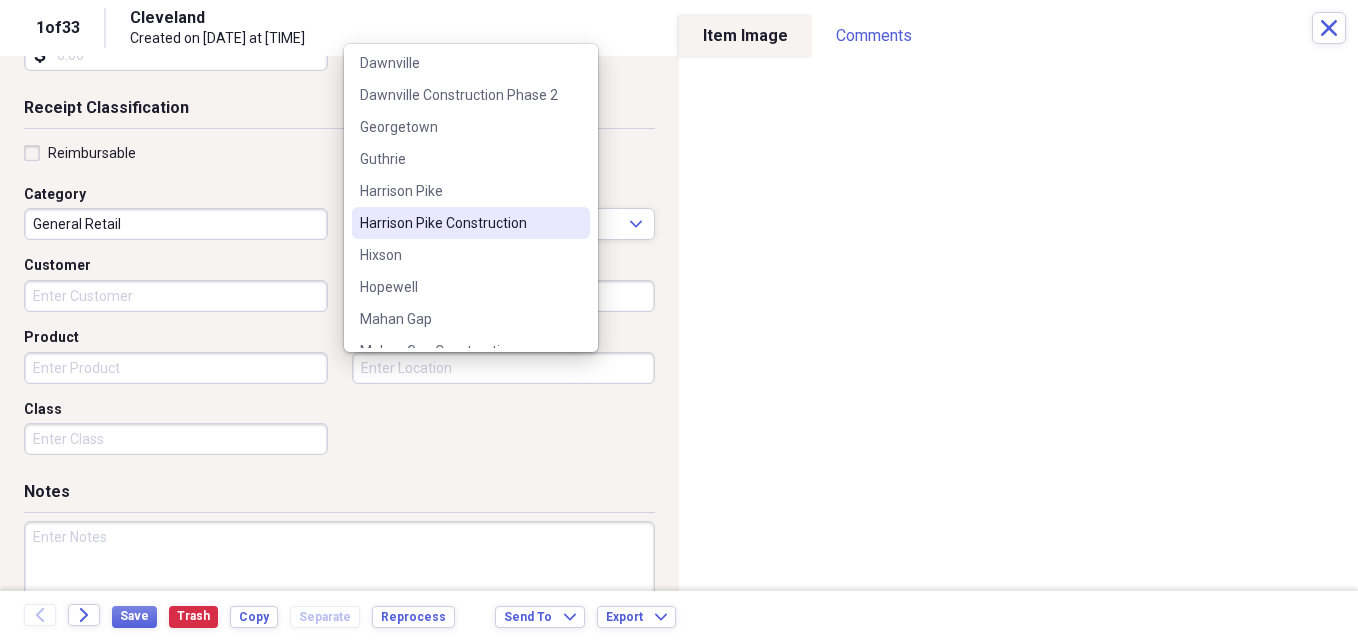 scroll, scrollTop: 540, scrollLeft: 0, axis: vertical 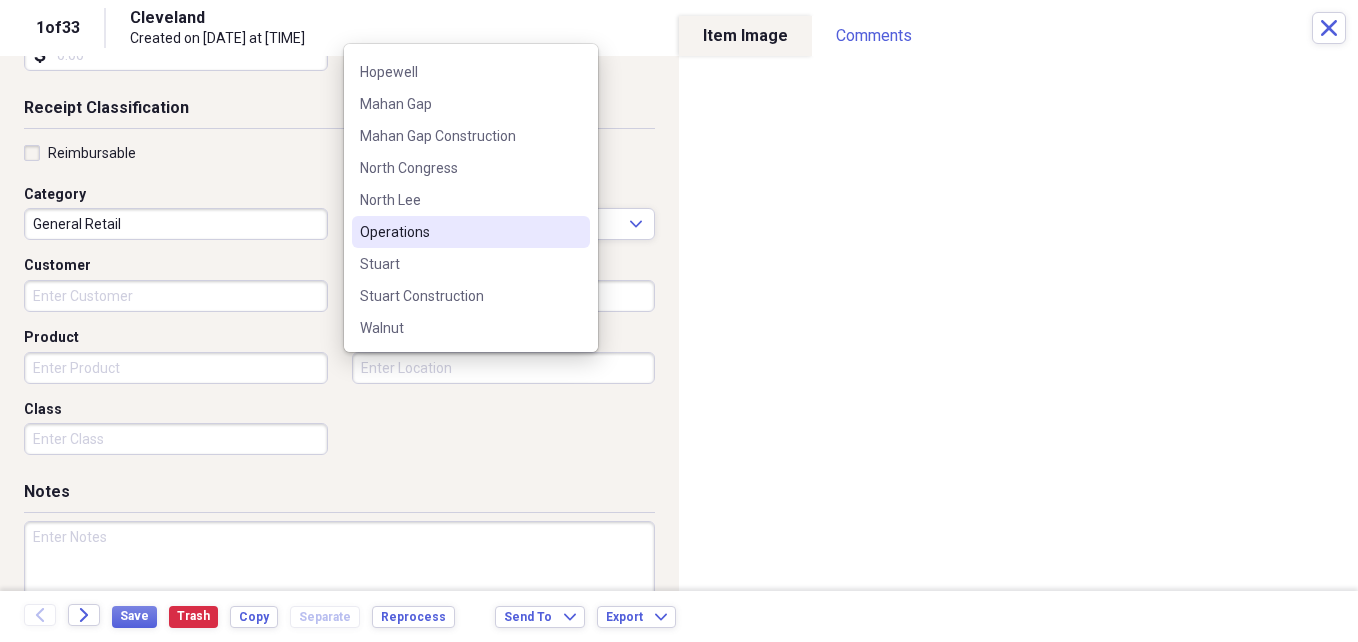 drag, startPoint x: 480, startPoint y: 229, endPoint x: 480, endPoint y: 242, distance: 13 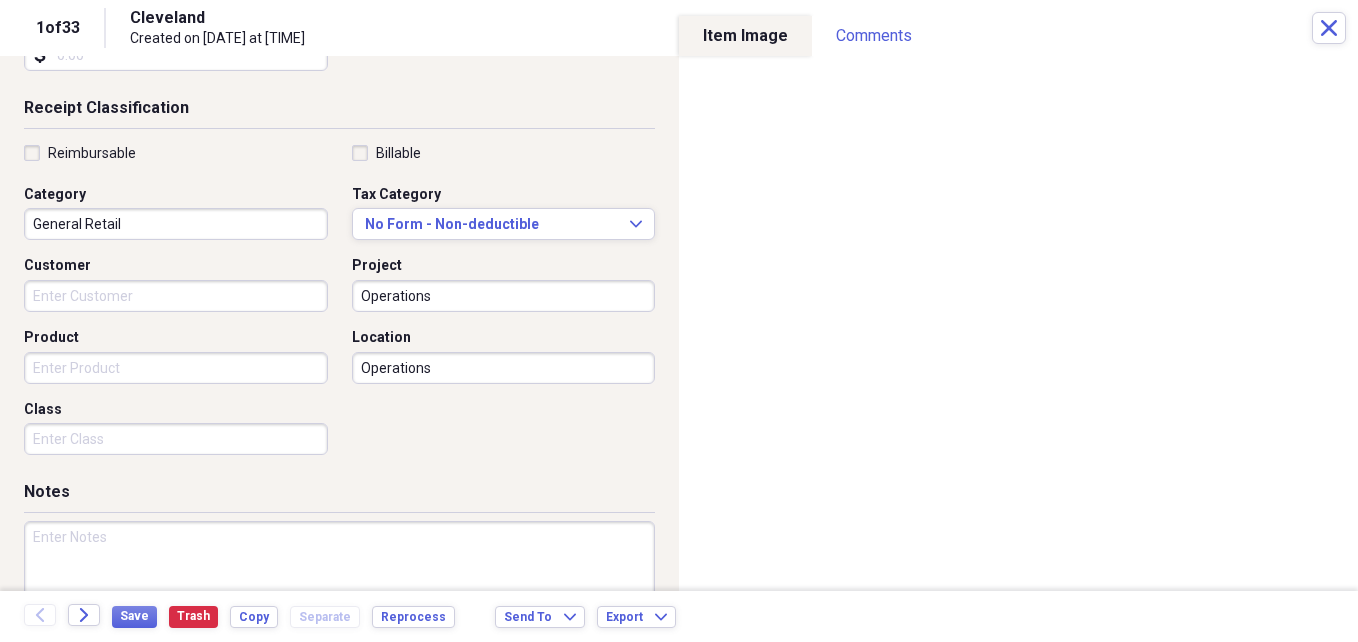 type on "Operations" 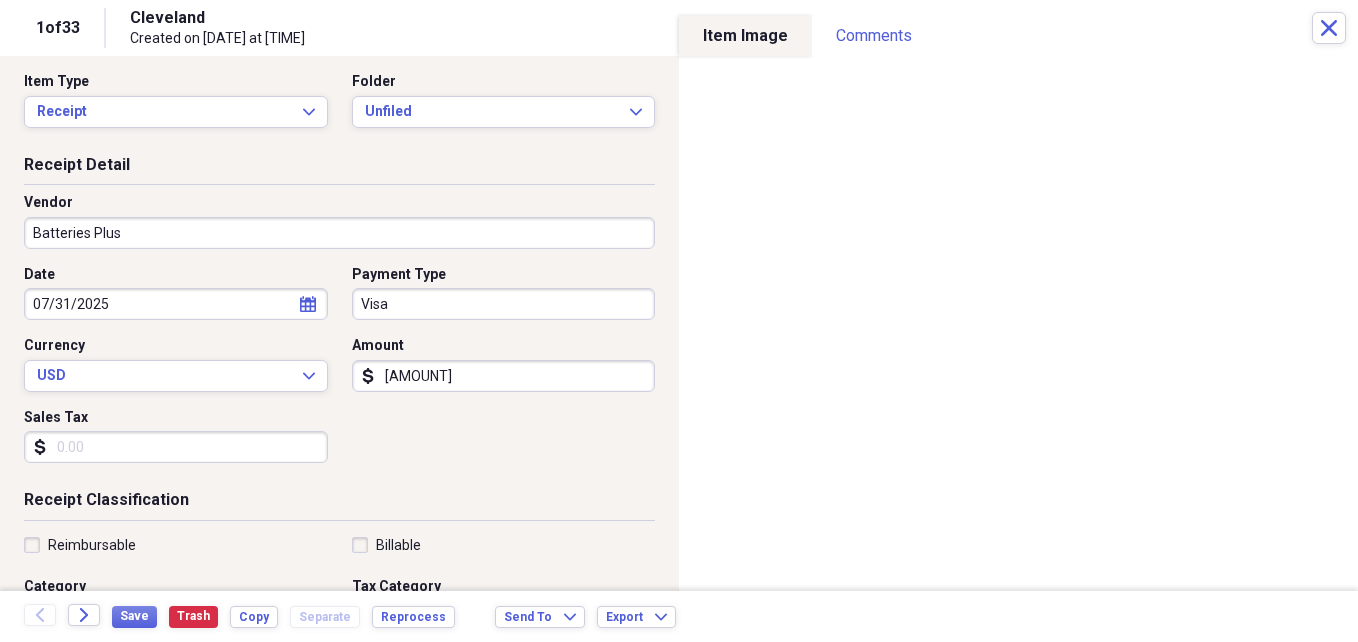 scroll, scrollTop: 0, scrollLeft: 0, axis: both 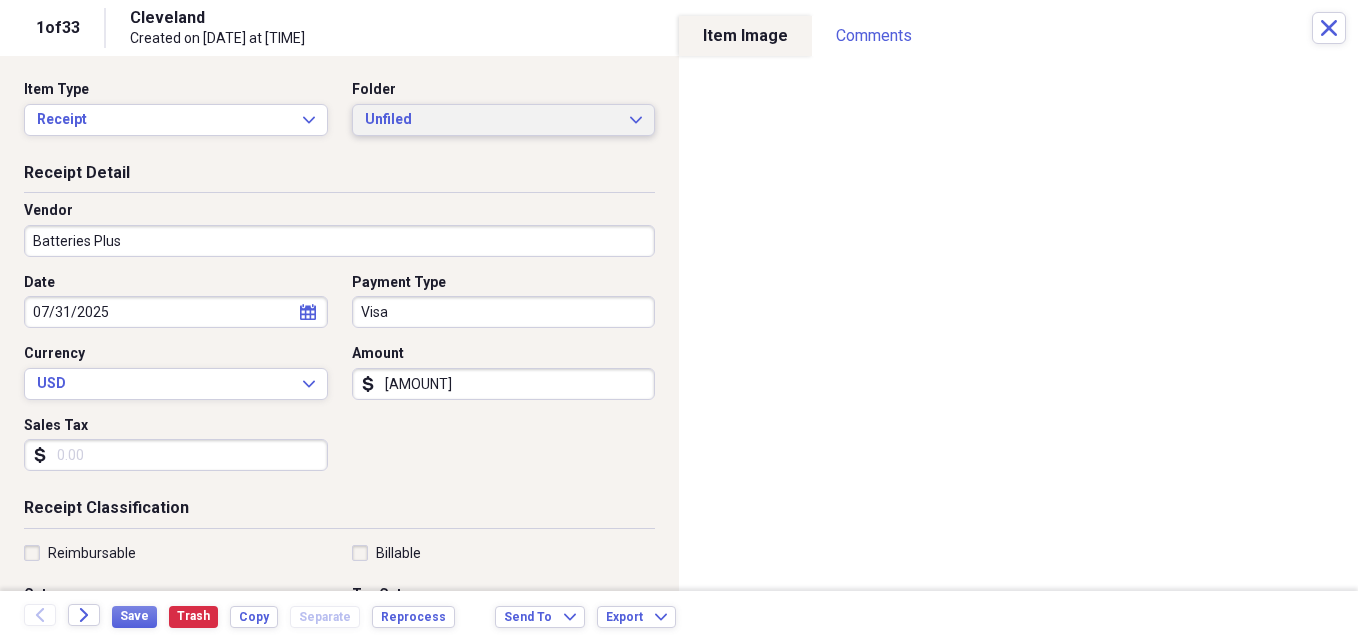 click on "Unfiled" at bounding box center [492, 120] 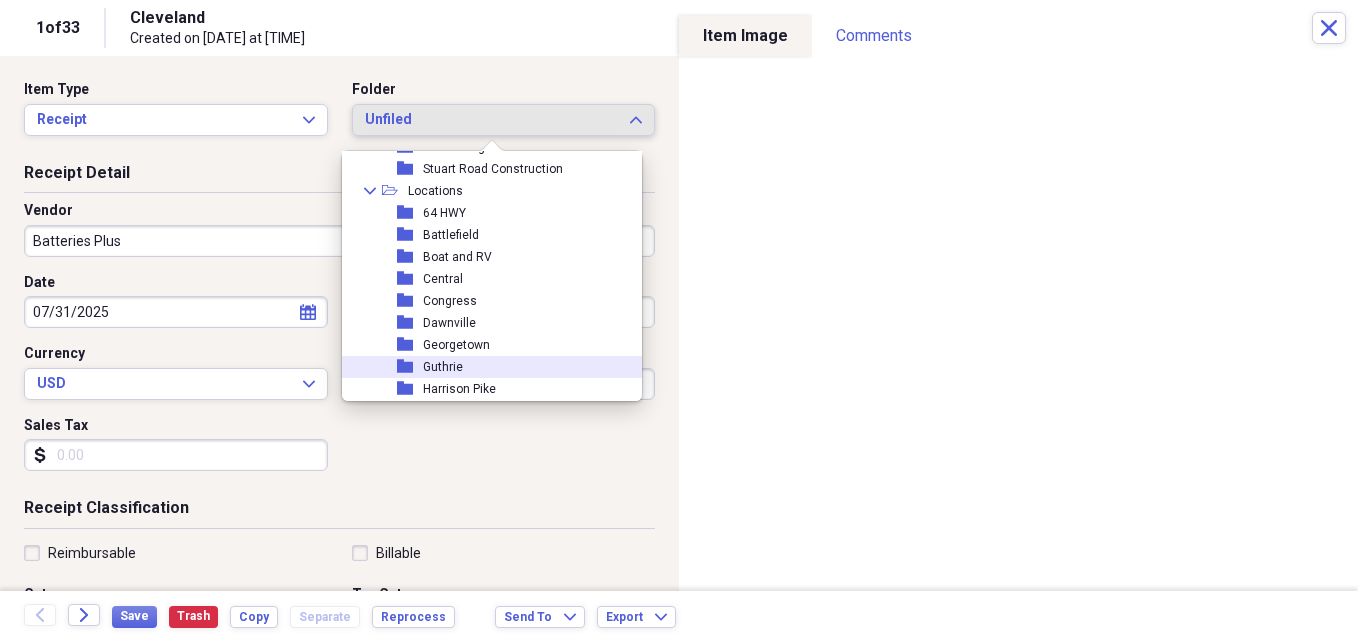 scroll, scrollTop: 425, scrollLeft: 0, axis: vertical 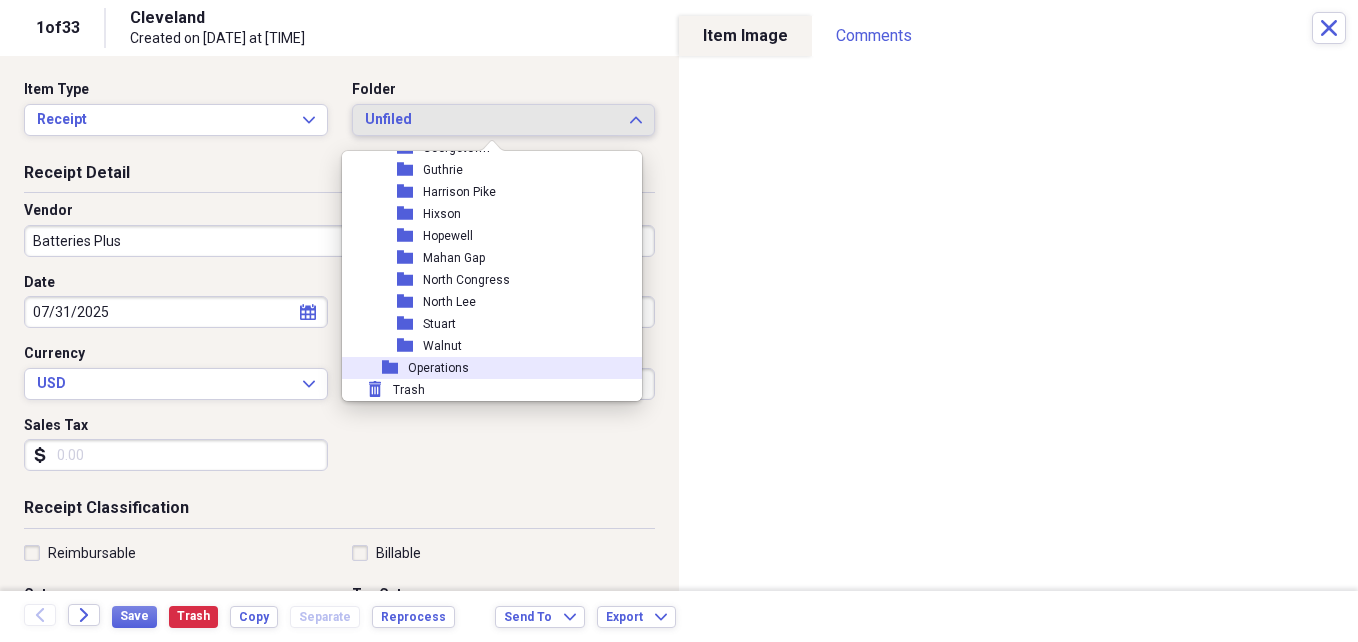 click on "folder Operations" at bounding box center [484, 368] 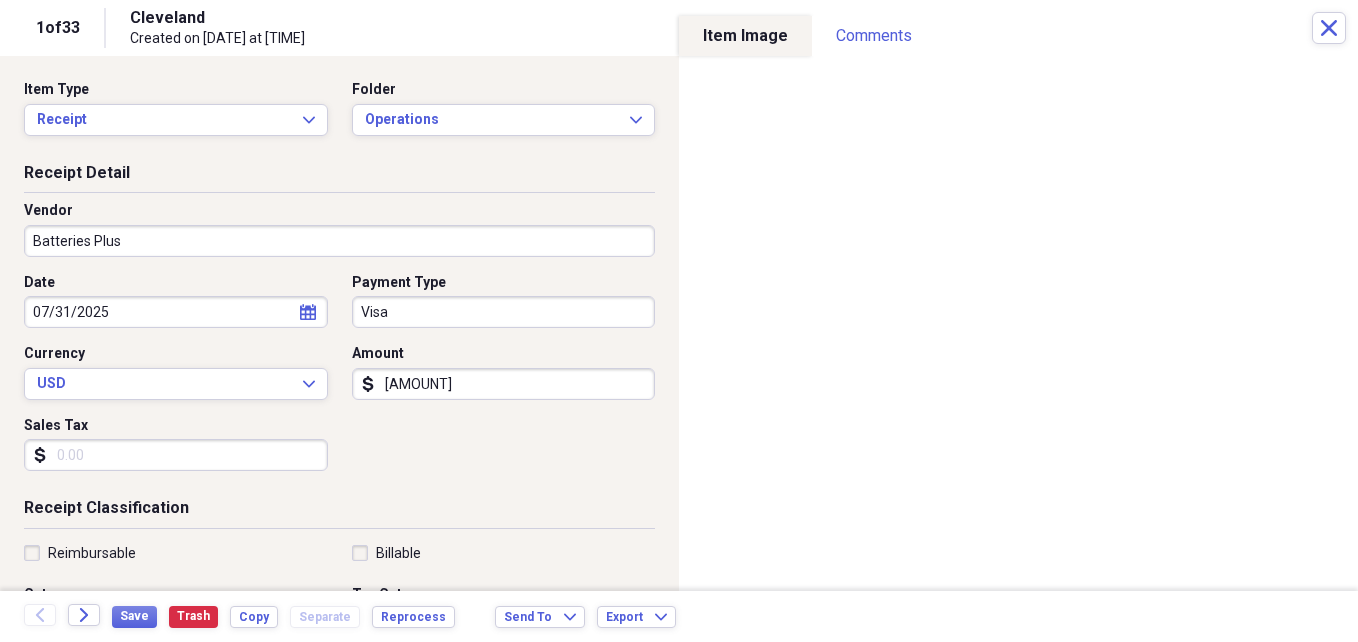 click on "Receipt Detail Vendor Batteries Plus Date [DATE] calendar Calendar Payment Type Visa Currency USD Expand Amount dollar-sign [AMOUNT] Sales Tax dollar-sign" at bounding box center (339, 330) 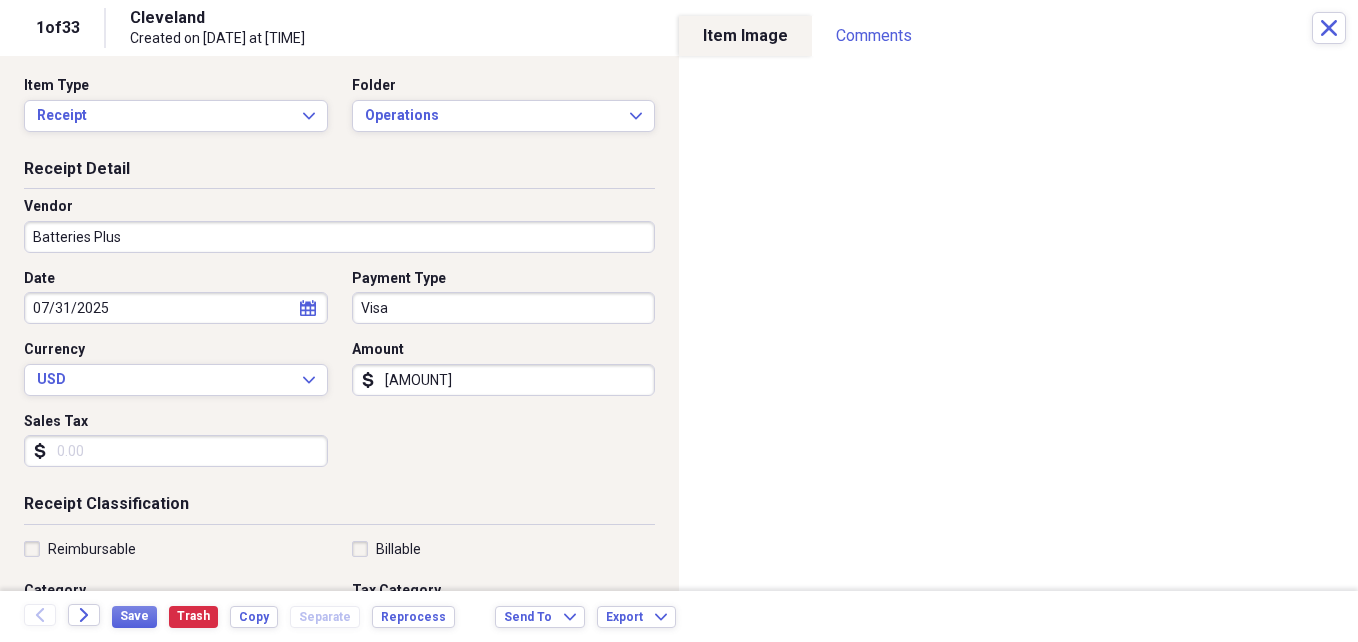 scroll, scrollTop: 0, scrollLeft: 0, axis: both 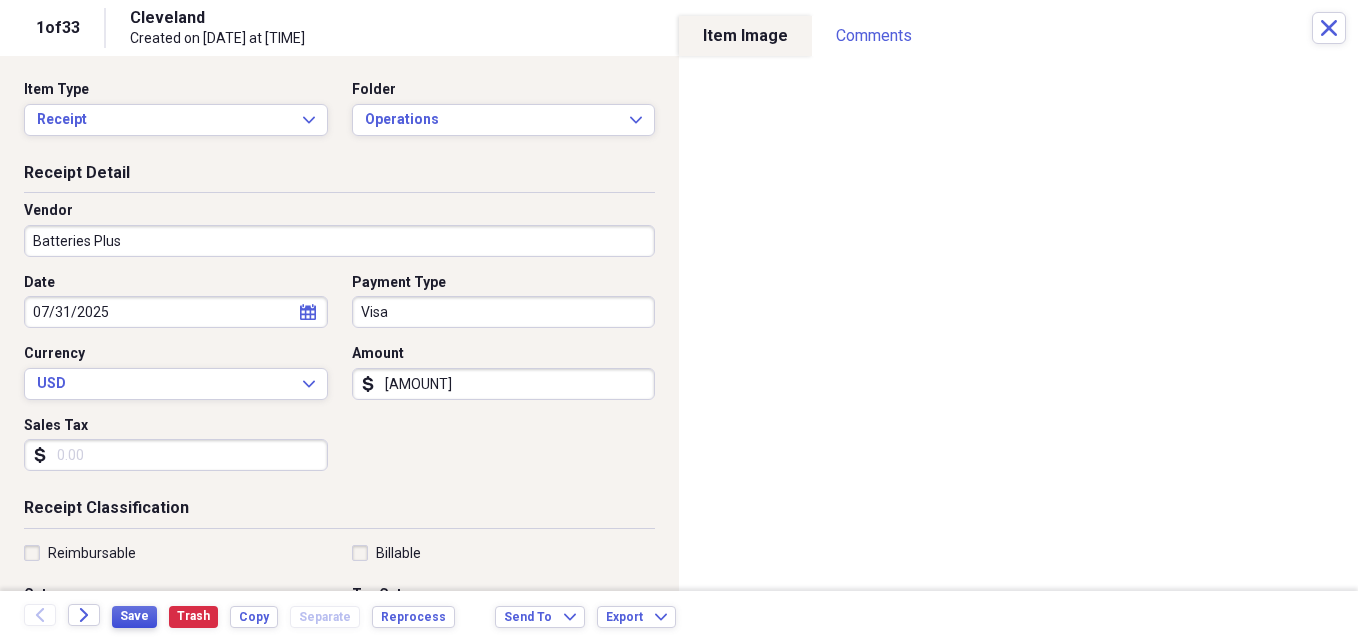 click on "Save" at bounding box center [134, 616] 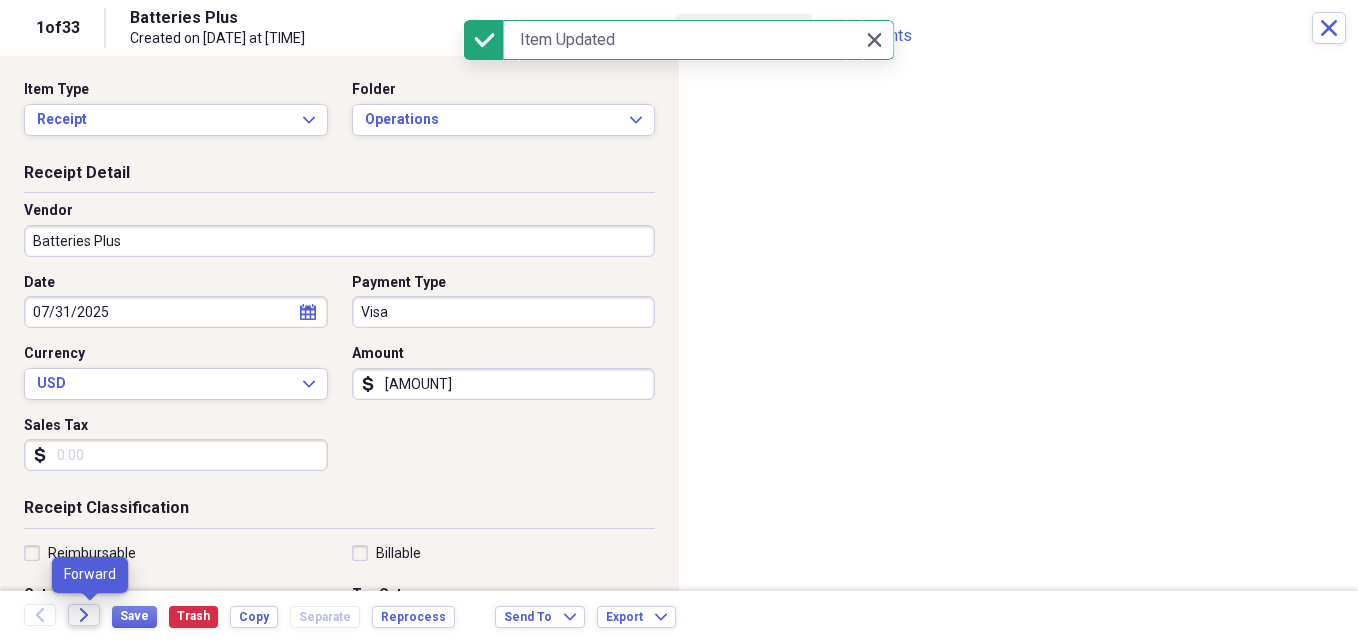 click on "Forward" 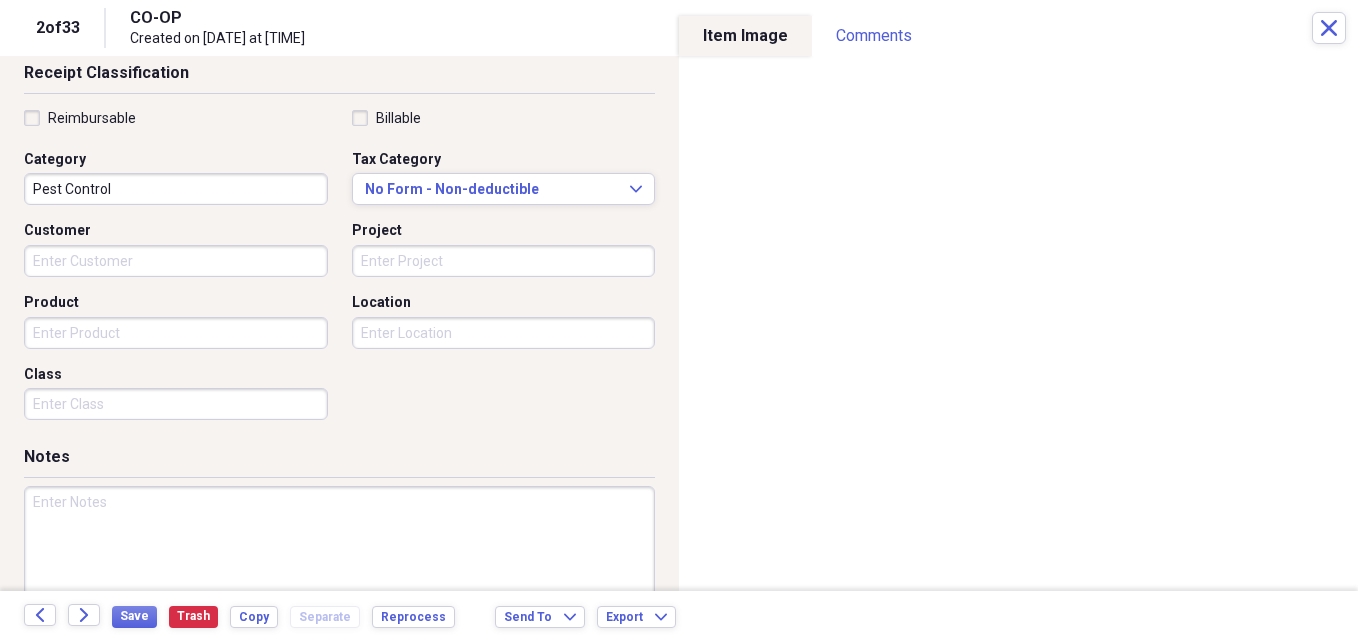 scroll, scrollTop: 486, scrollLeft: 0, axis: vertical 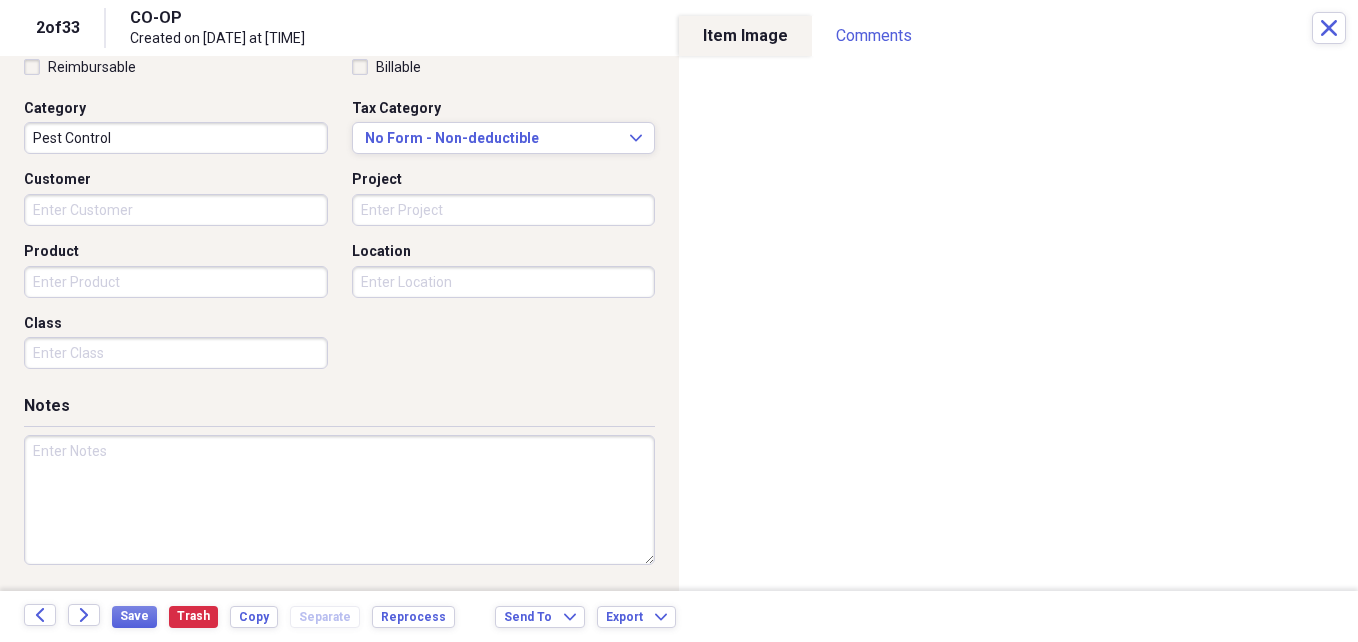 click on "Pest Control" at bounding box center [176, 138] 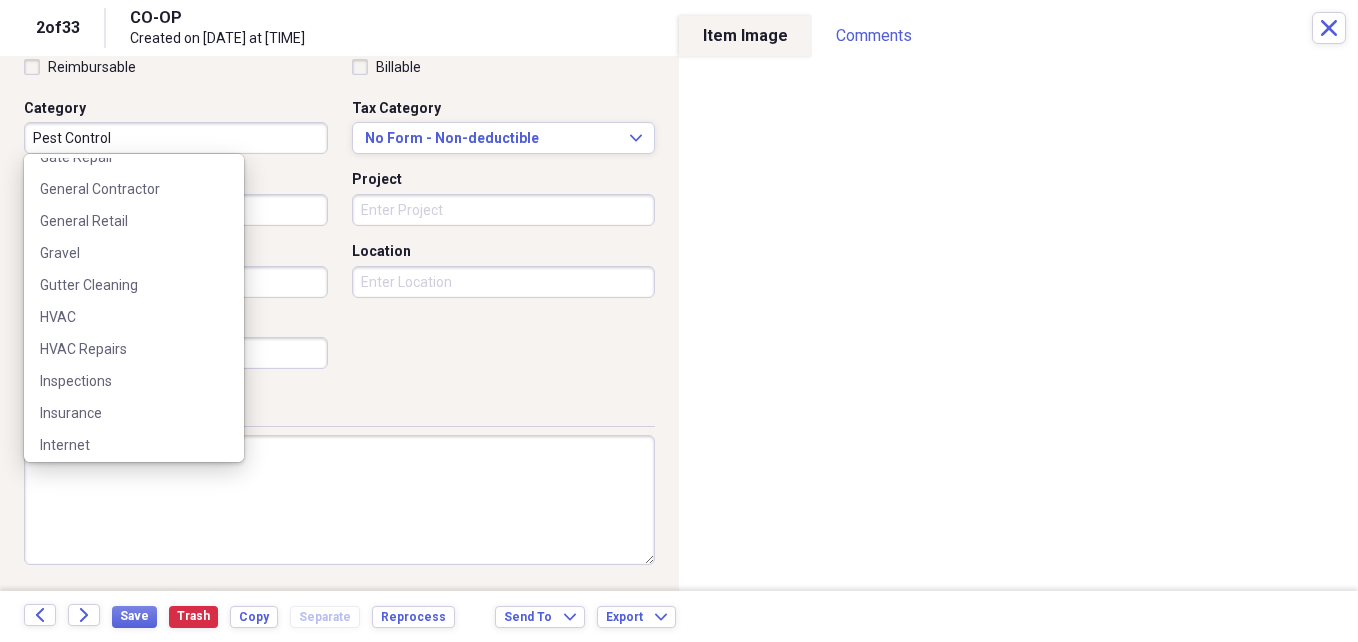 scroll, scrollTop: 1600, scrollLeft: 0, axis: vertical 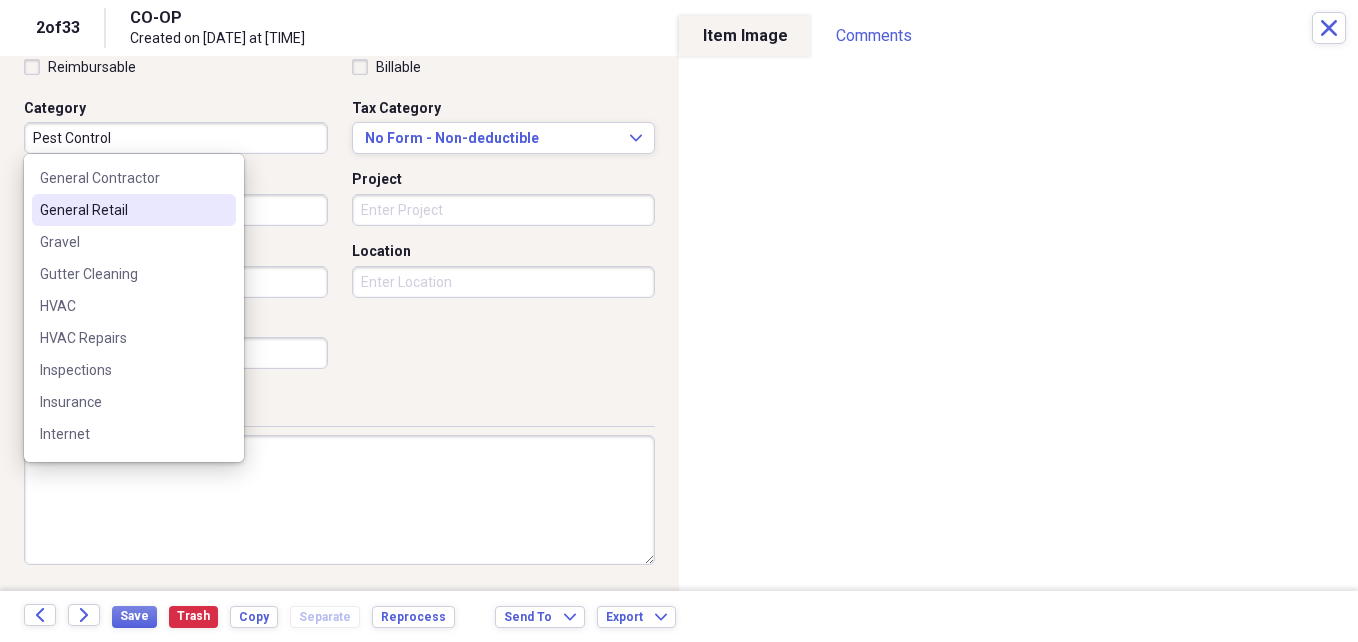 click on "General Retail" at bounding box center [122, 210] 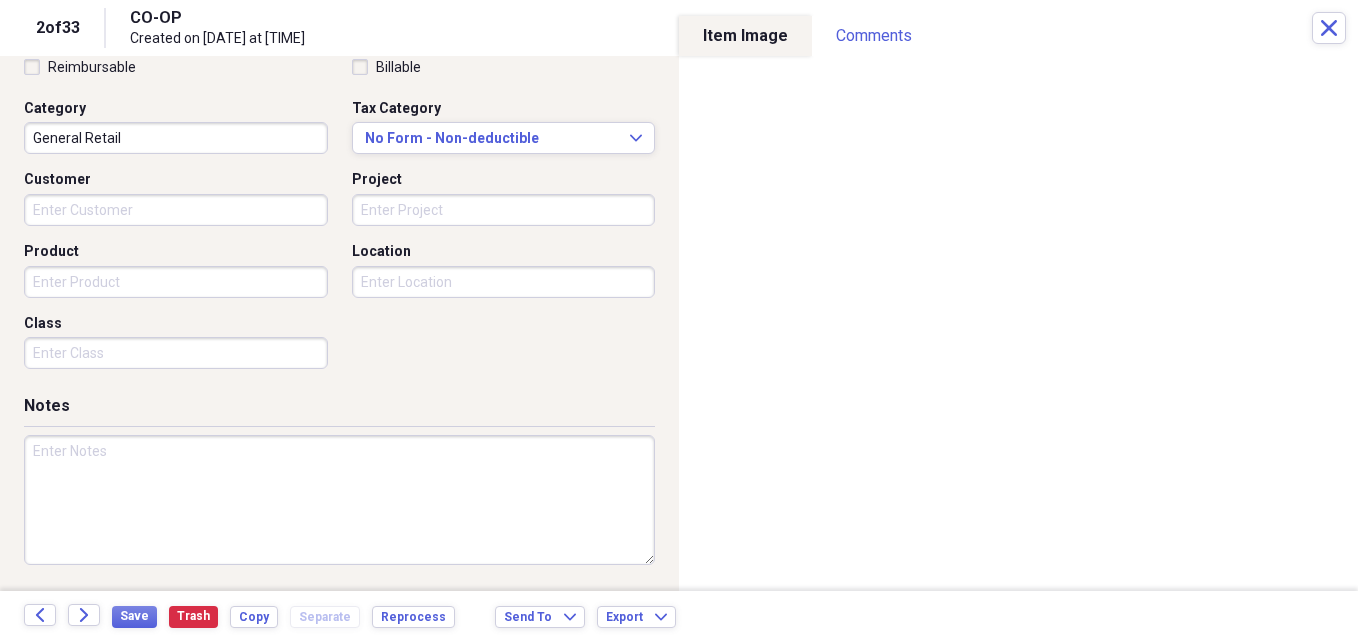 click on "Project" at bounding box center [504, 180] 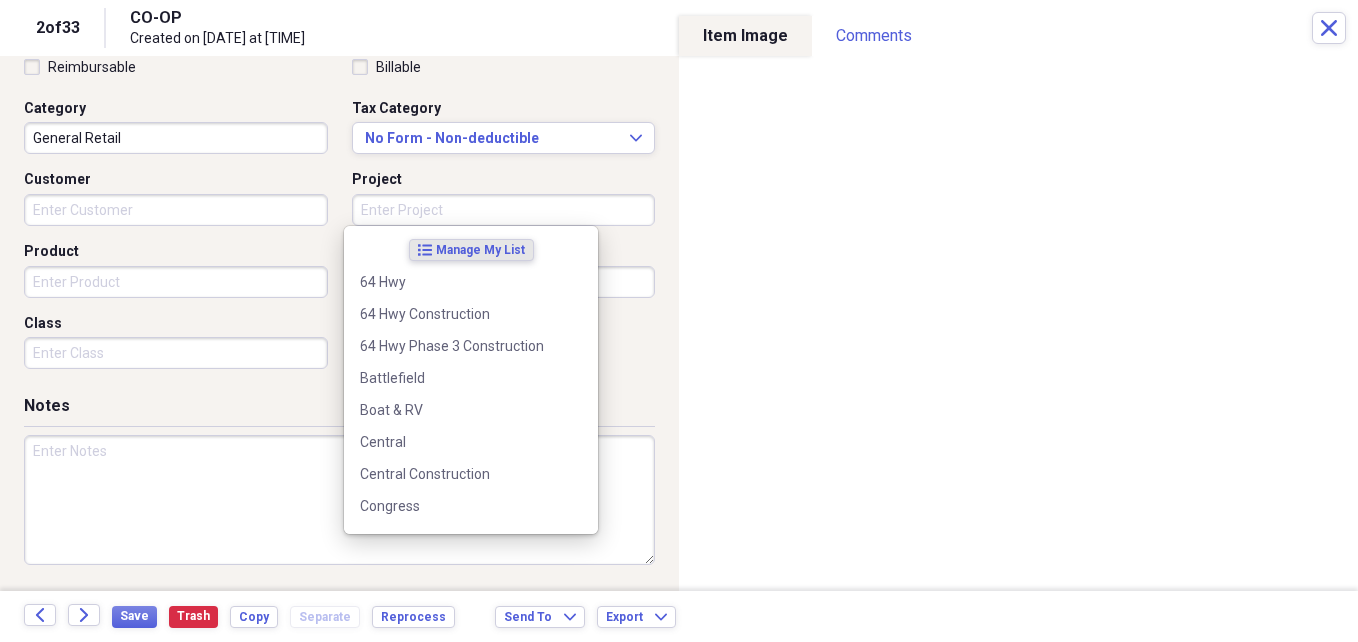 click on "Project" at bounding box center [504, 210] 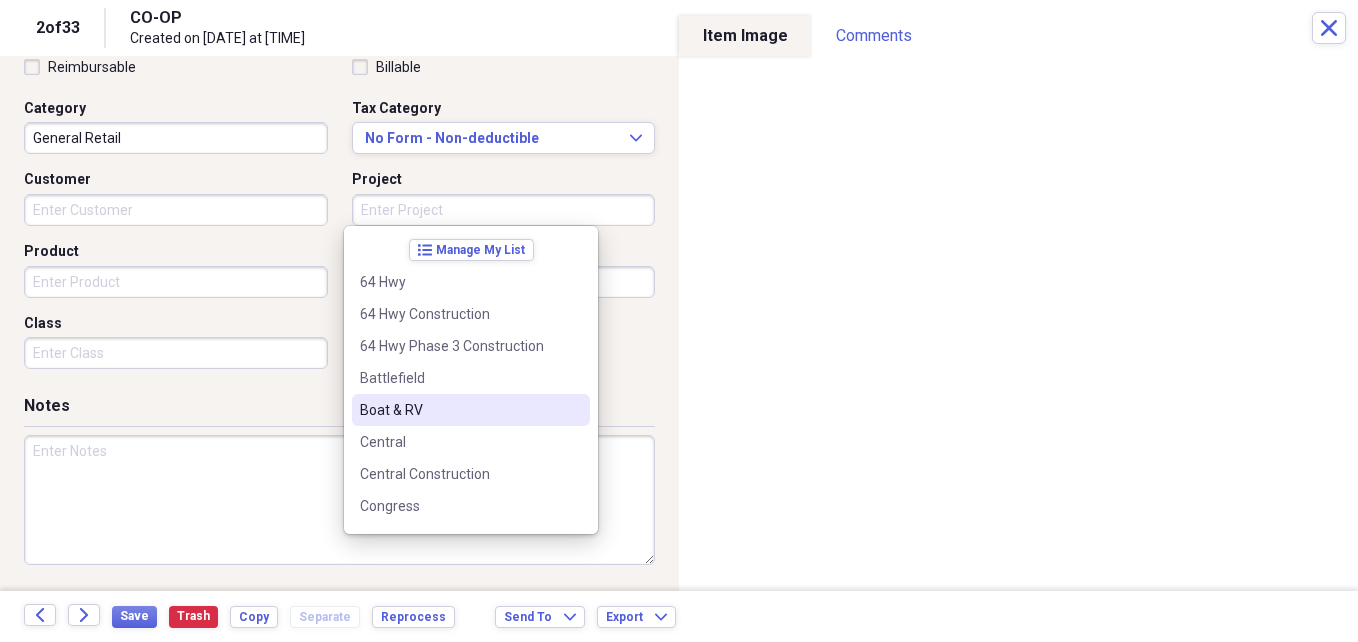 scroll, scrollTop: 540, scrollLeft: 0, axis: vertical 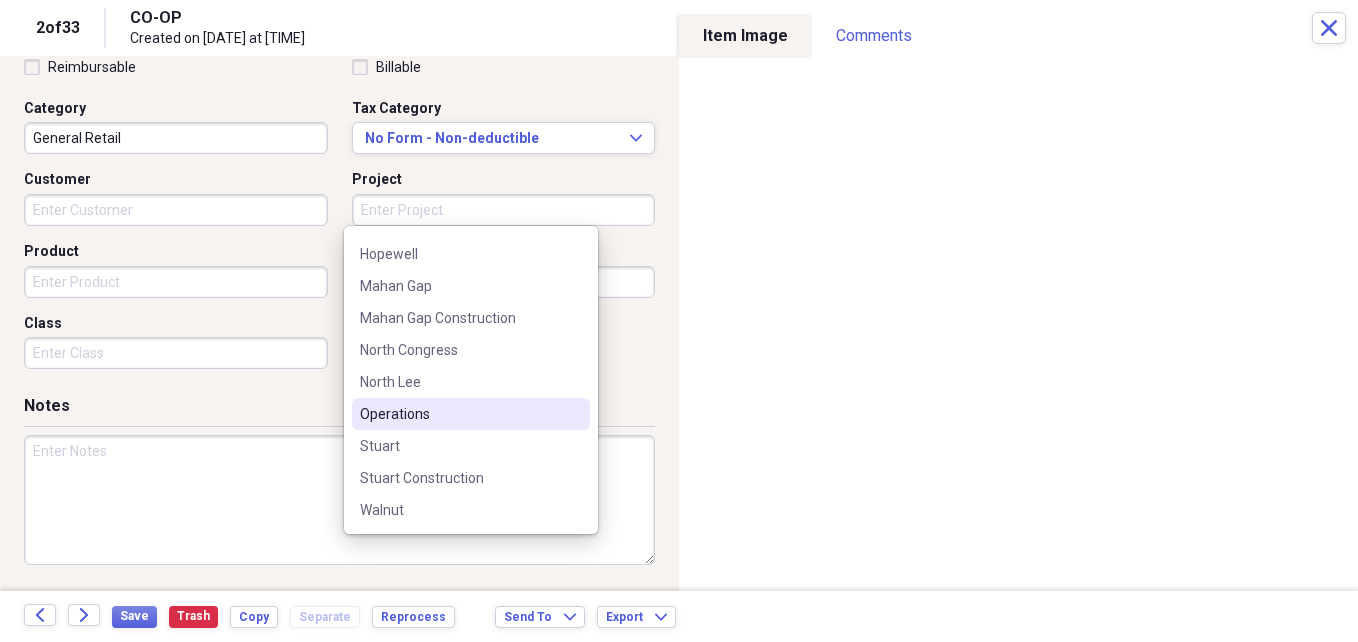 drag, startPoint x: 491, startPoint y: 406, endPoint x: 504, endPoint y: 288, distance: 118.71394 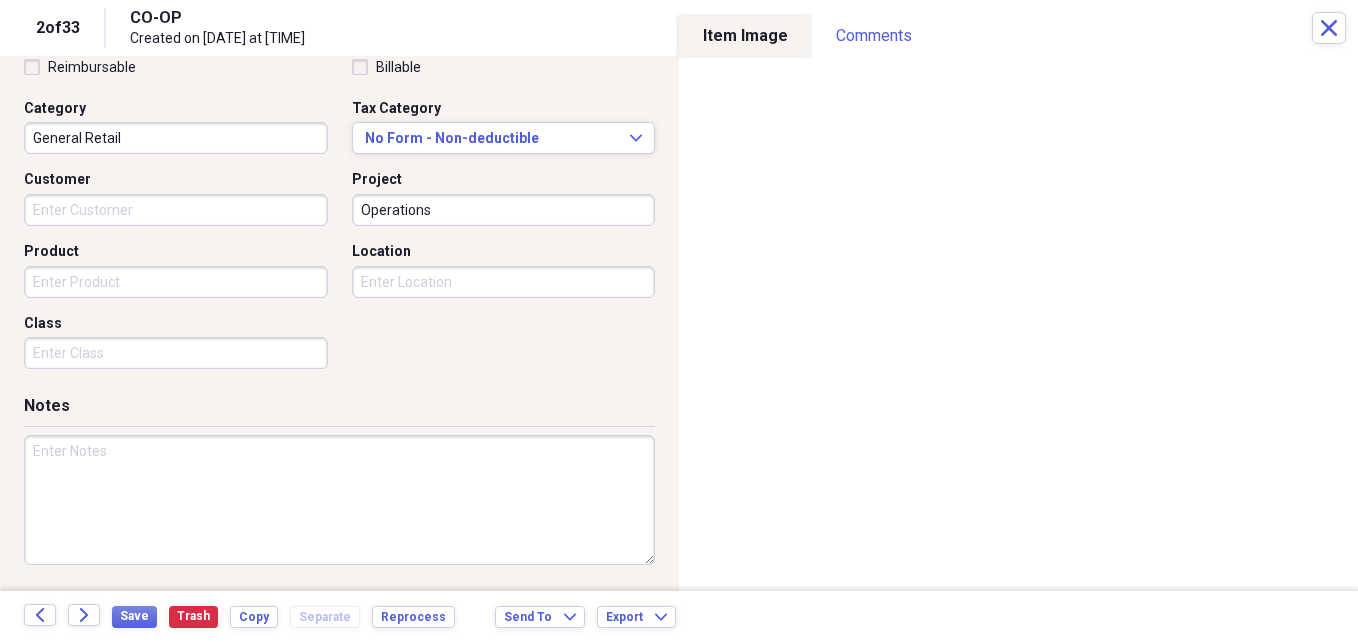 click on "Location" at bounding box center [498, 270] 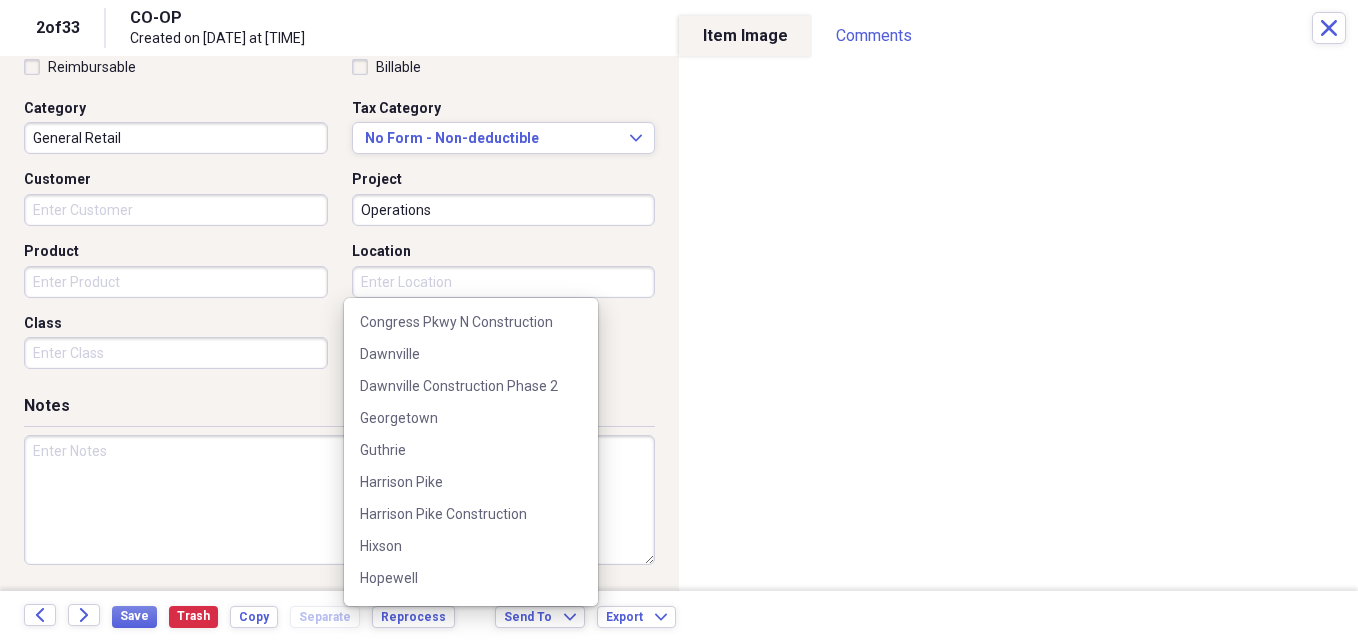 scroll, scrollTop: 540, scrollLeft: 0, axis: vertical 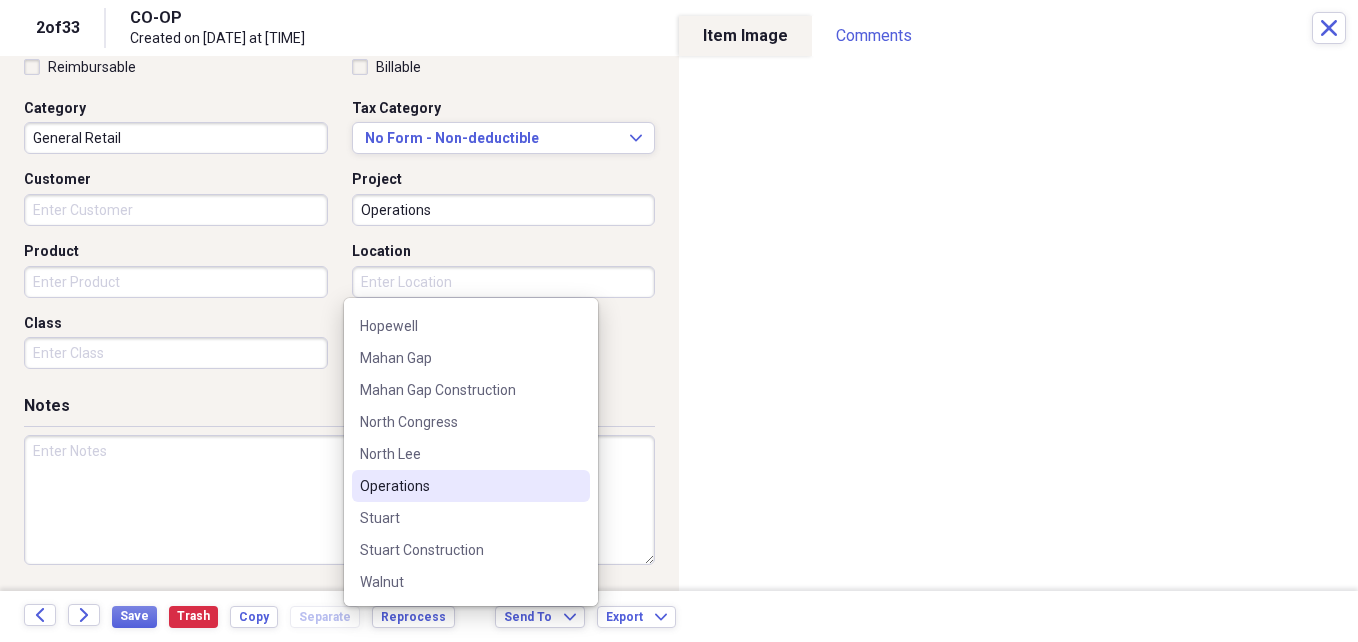 click on "Operations" at bounding box center (471, 486) 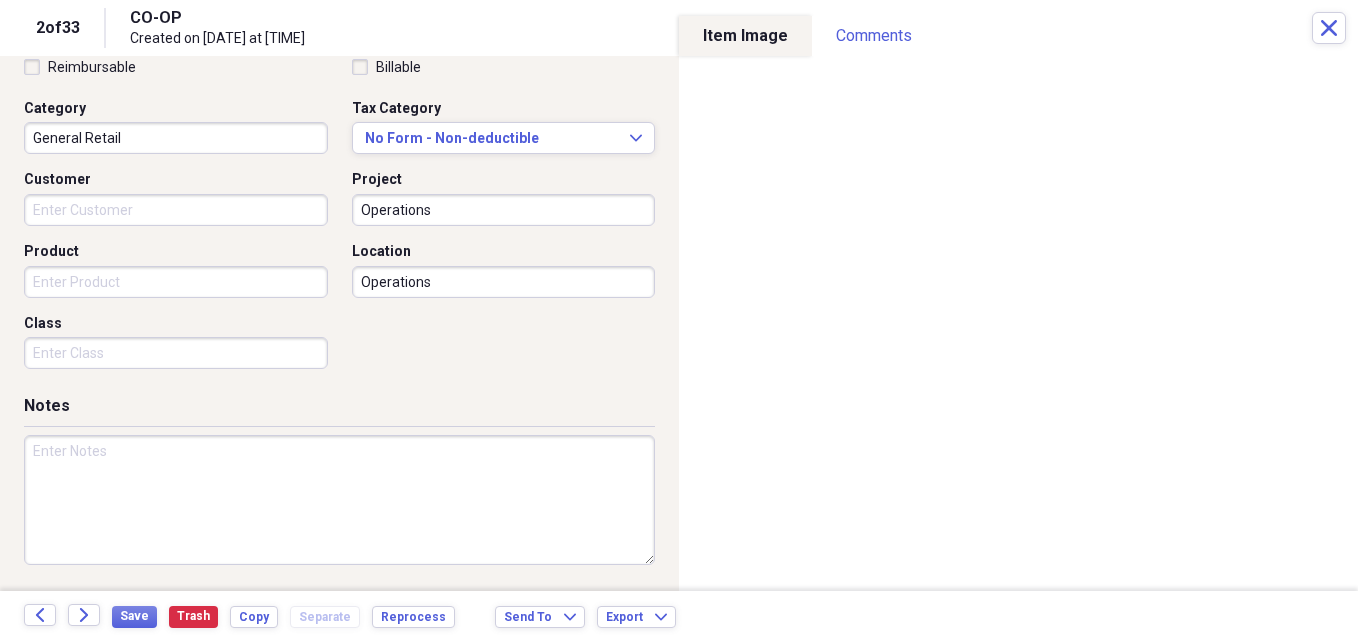 click on "Reimbursable Billable Category General Retail Tax Category No Form - Non-deductible Expand Customer Project Operations Product Location Operations Class" at bounding box center [339, 203] 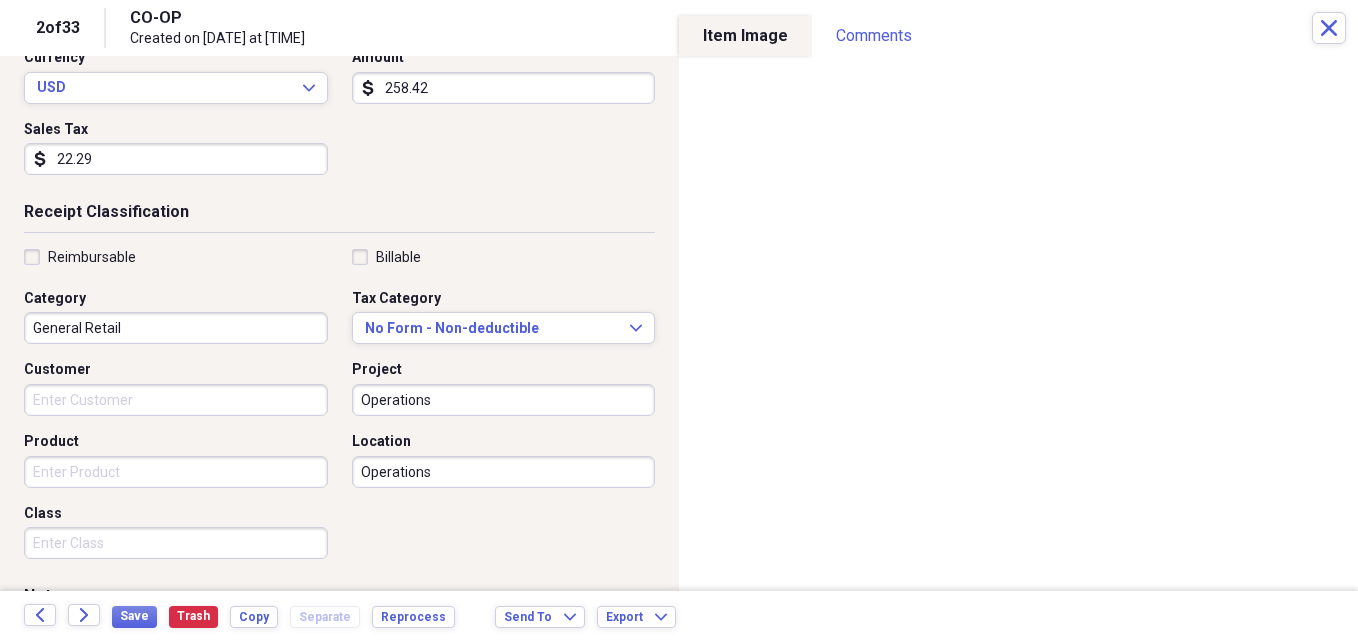scroll, scrollTop: 0, scrollLeft: 0, axis: both 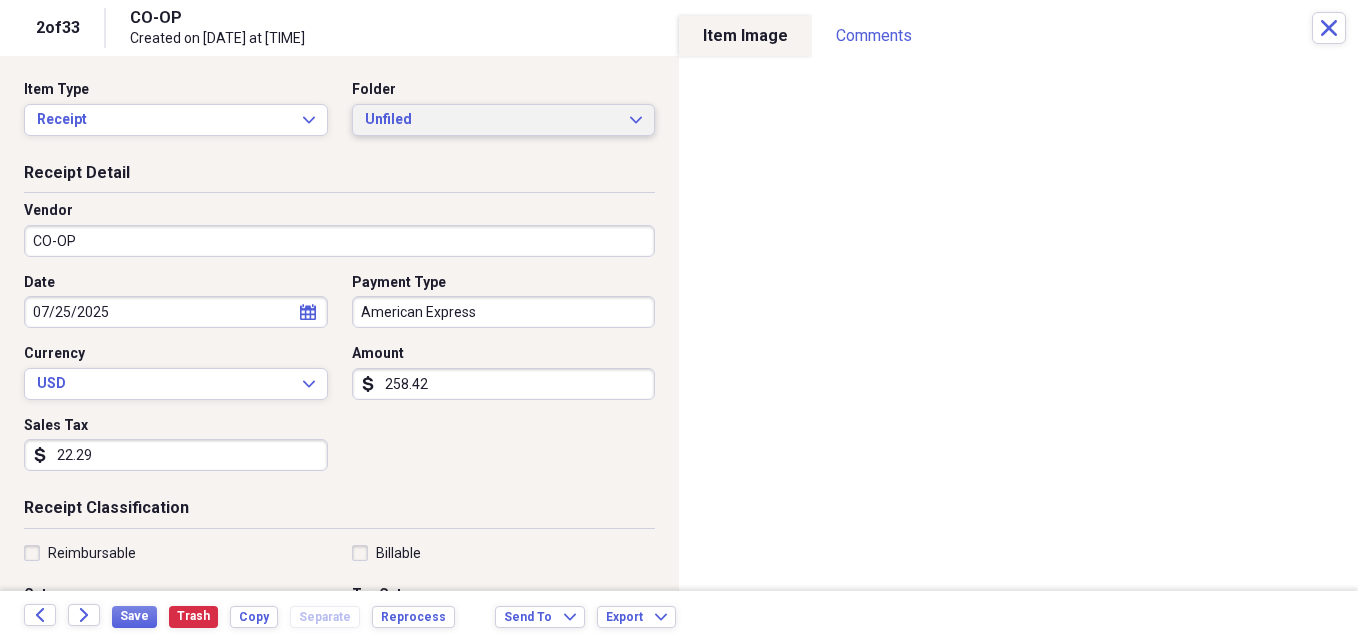 click on "Unfiled" at bounding box center (492, 120) 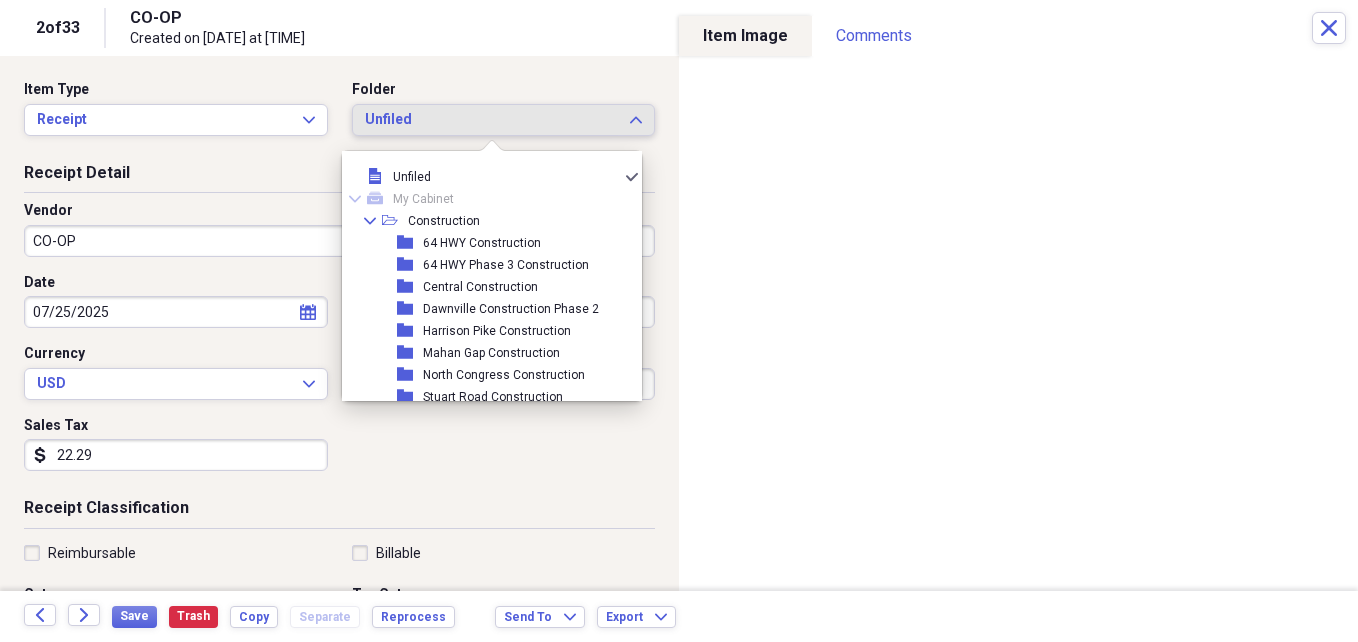 scroll, scrollTop: 425, scrollLeft: 0, axis: vertical 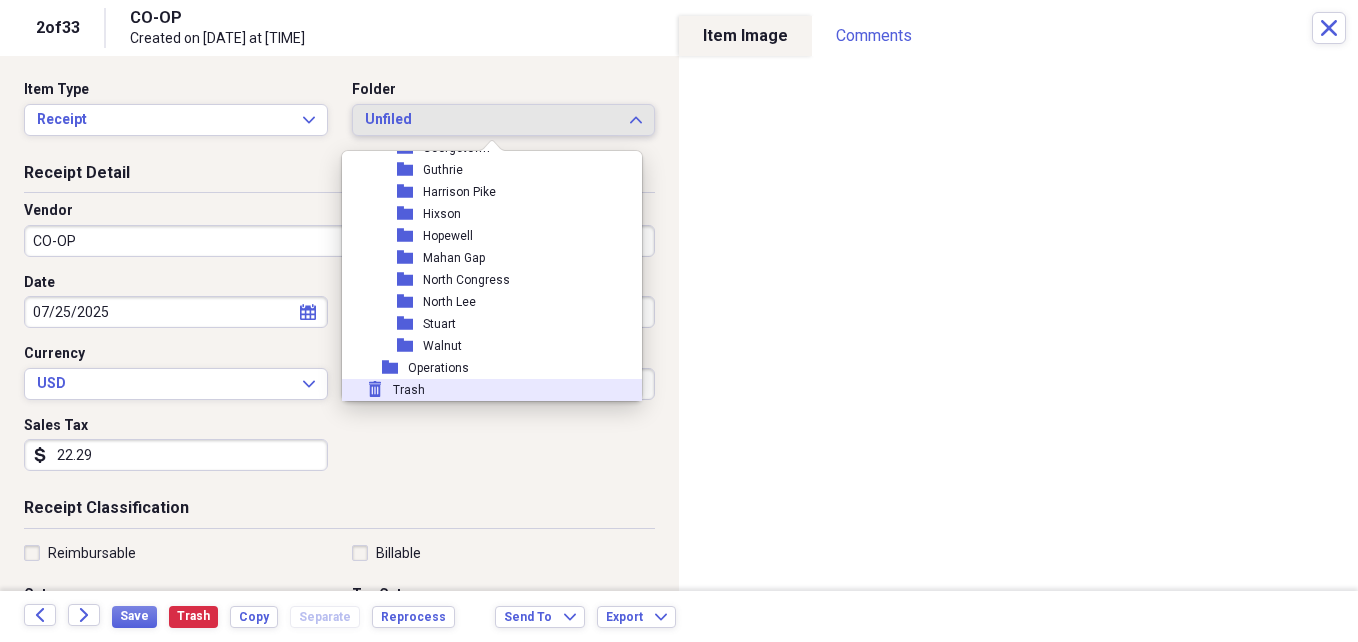 click on "trash Trash" at bounding box center [484, 390] 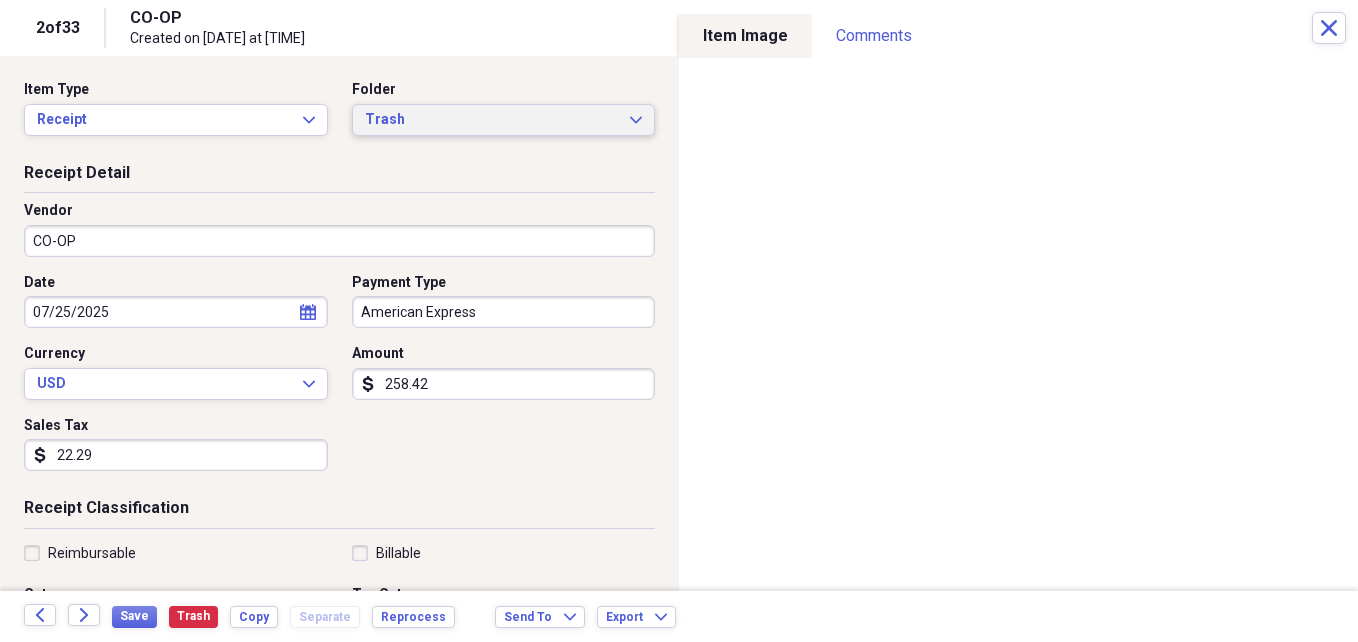 click on "Trash" at bounding box center (492, 120) 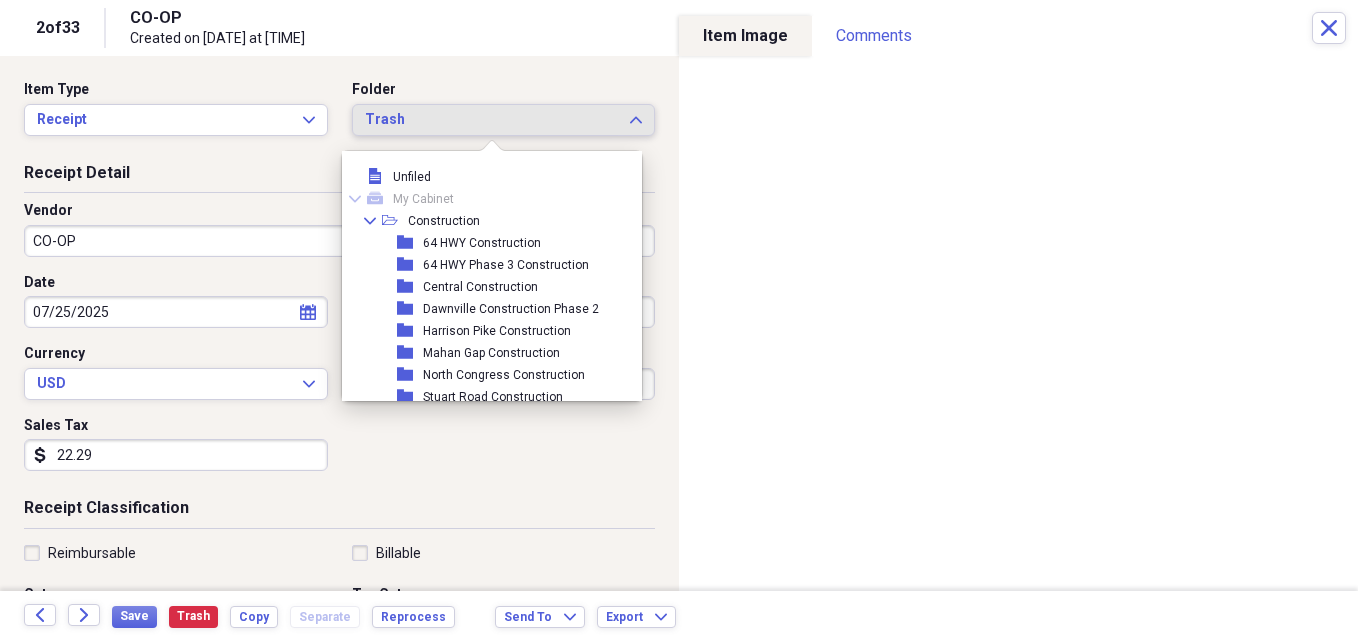 scroll, scrollTop: 425, scrollLeft: 0, axis: vertical 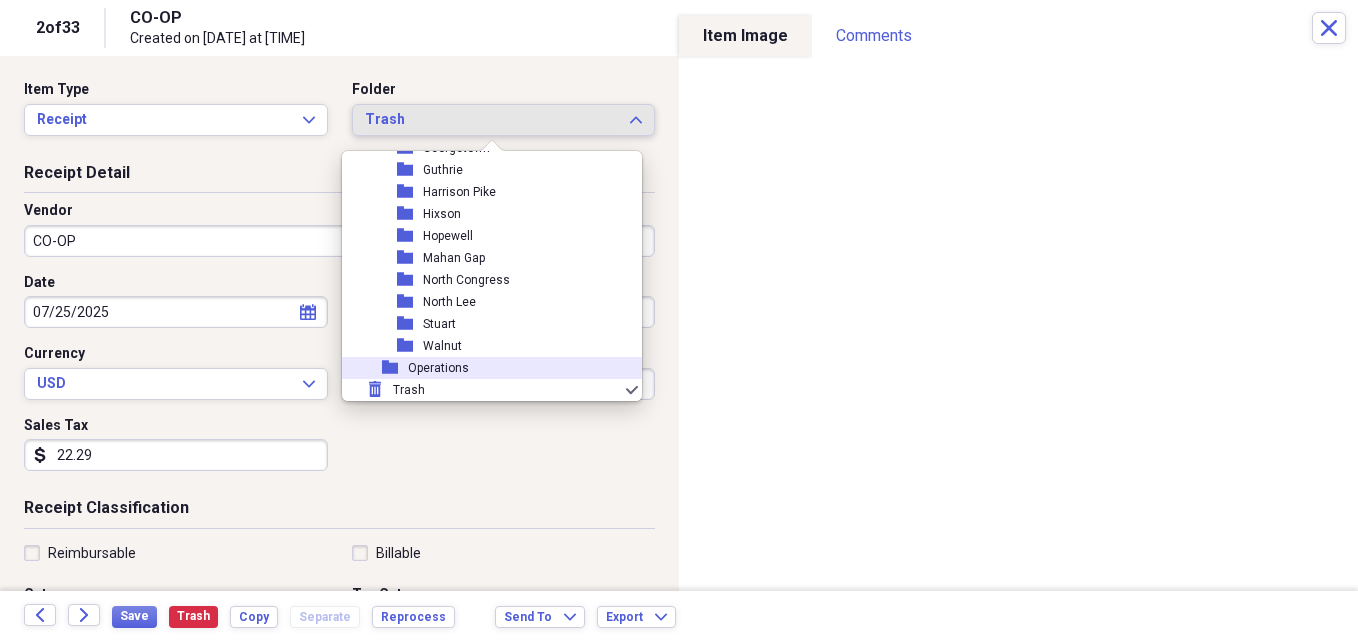 click on "folder Operations" at bounding box center (484, 368) 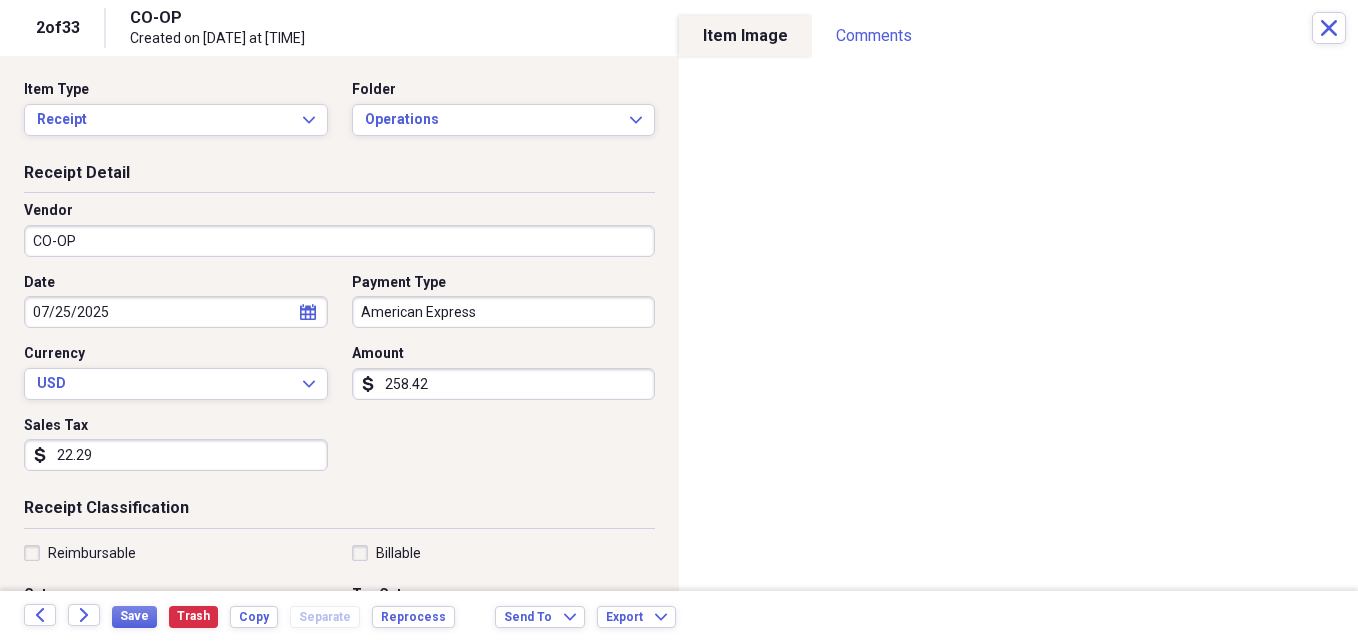 click on "Date [DATE] calendar Calendar Payment Type American Express Currency USD Expand Amount dollar-sign [AMOUNT] Sales Tax dollar-sign [AMOUNT]" at bounding box center (339, 380) 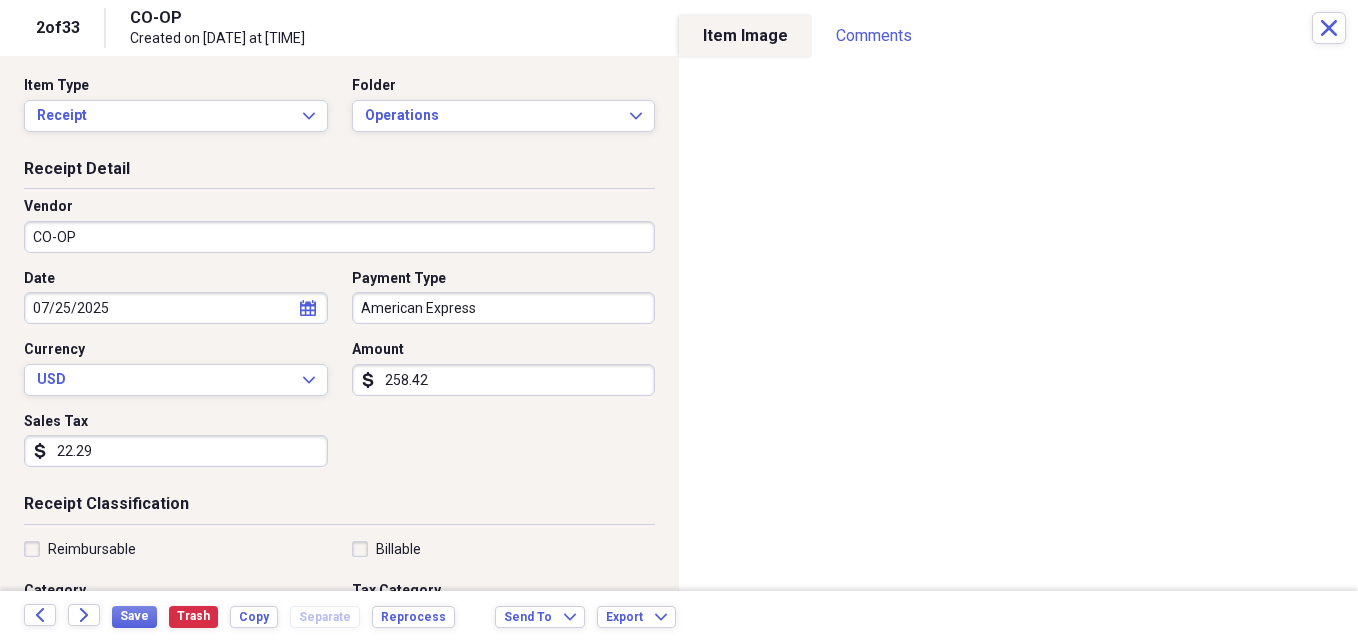 scroll, scrollTop: 0, scrollLeft: 0, axis: both 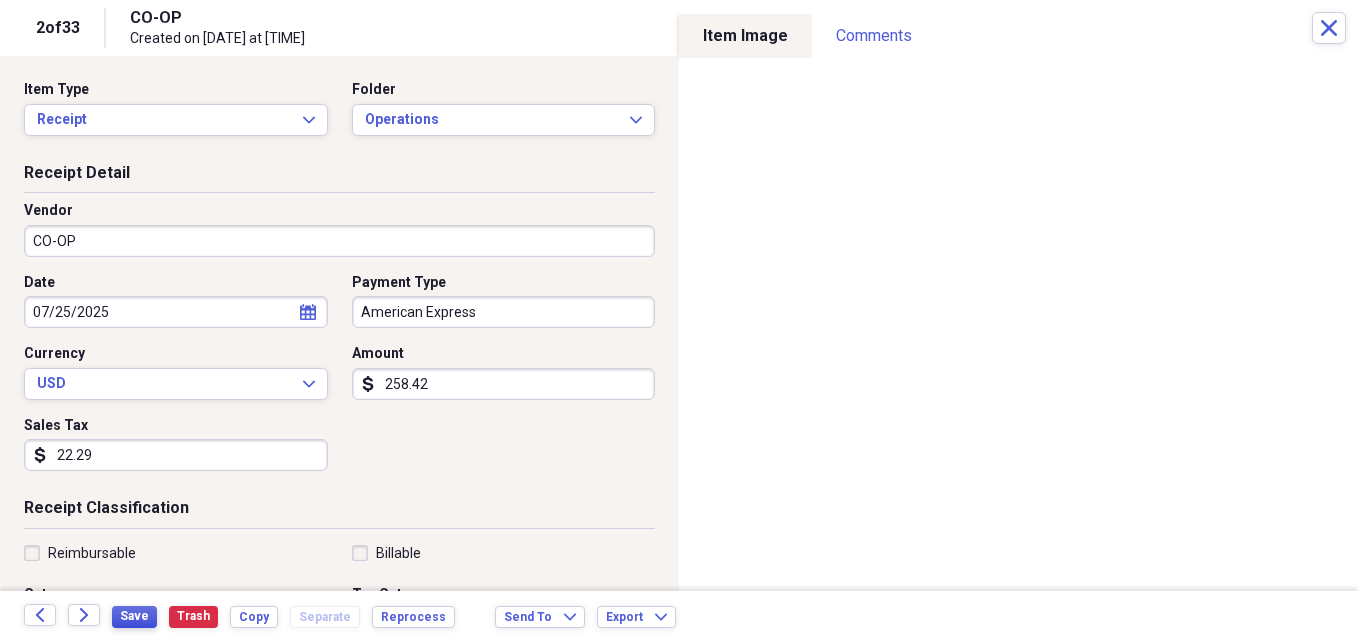 click on "Save" at bounding box center (134, 616) 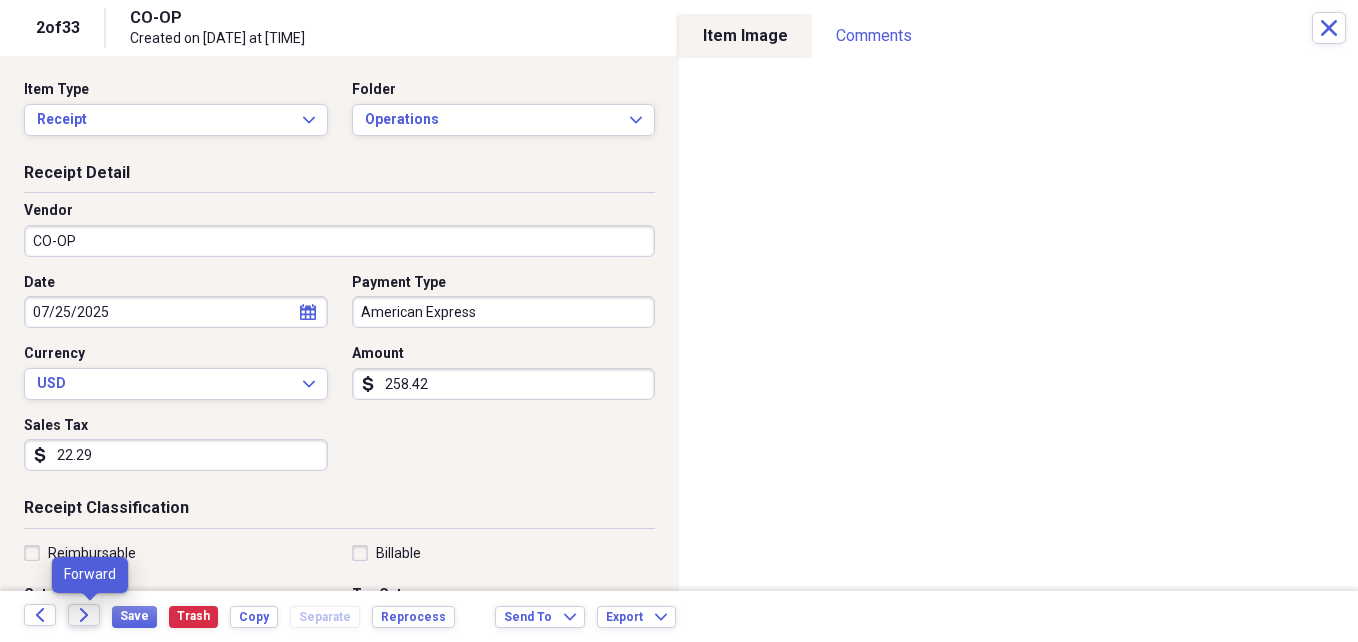 click on "Forward" 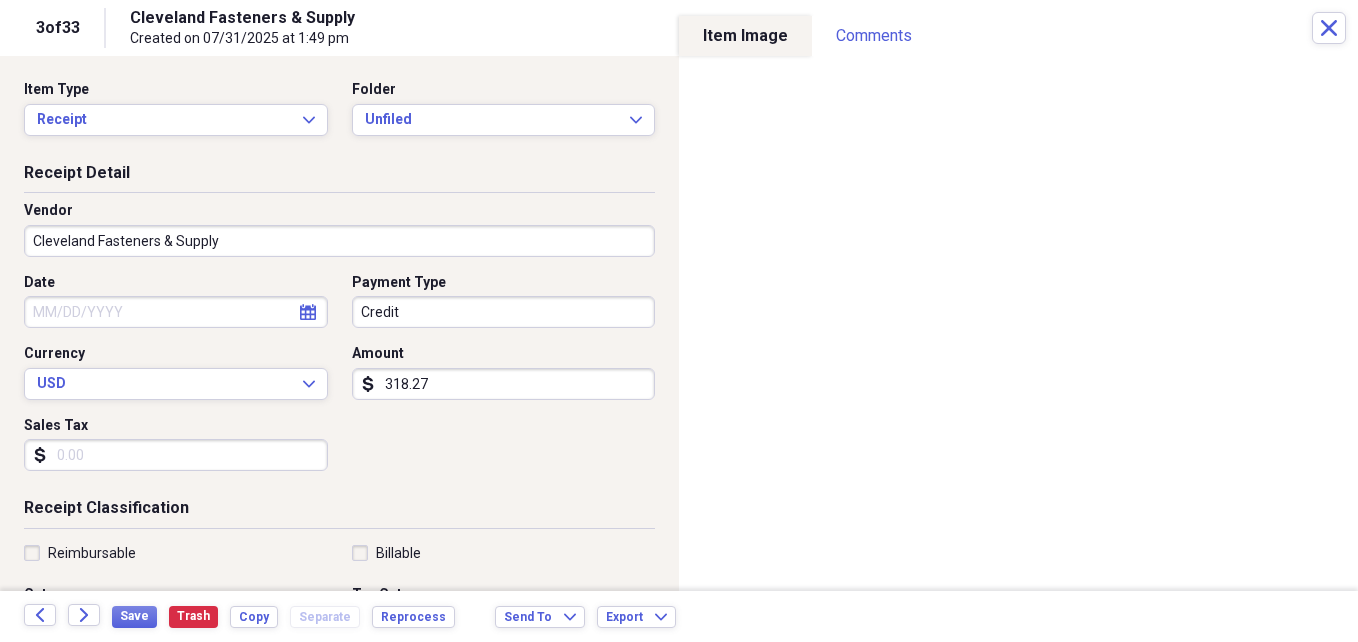 click on "calendar" 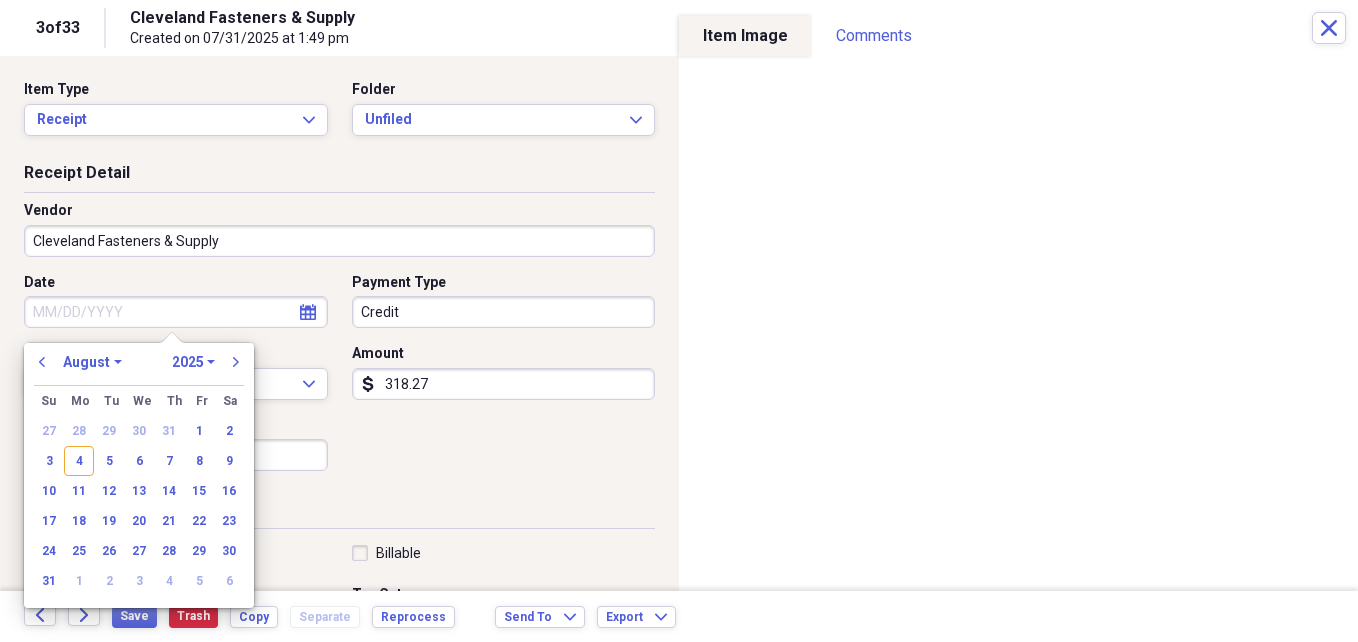 drag, startPoint x: 205, startPoint y: 519, endPoint x: 198, endPoint y: 508, distance: 13.038404 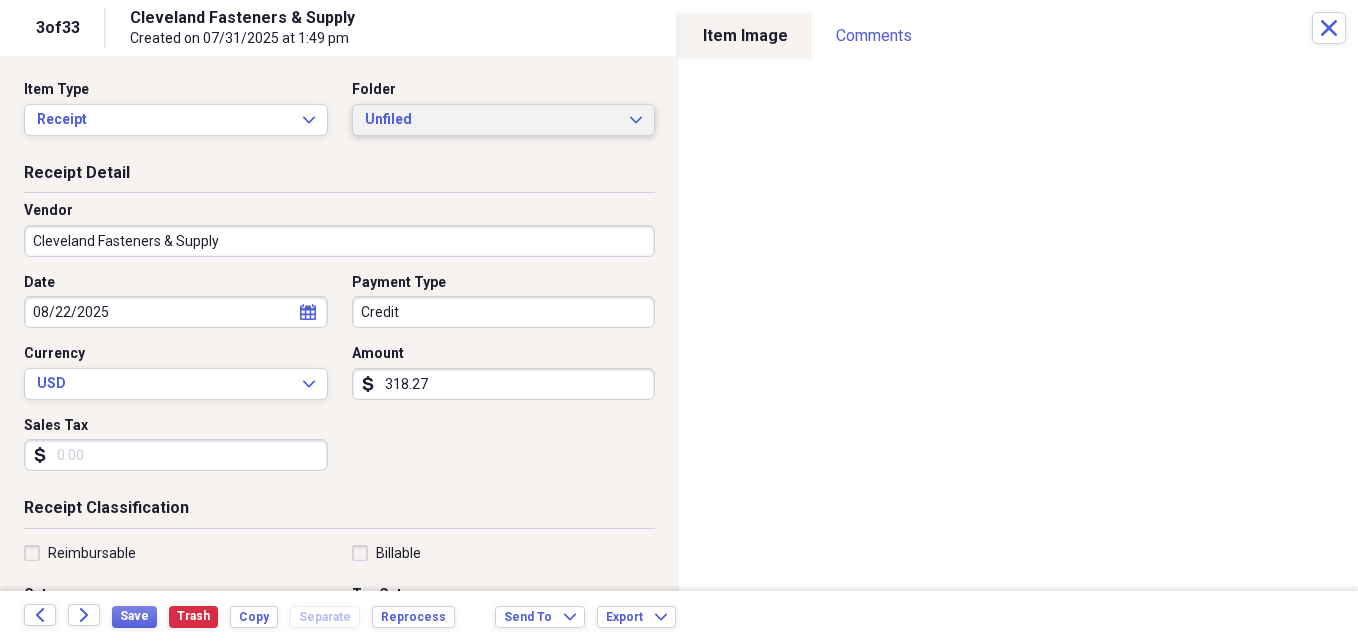 click on "Unfiled" at bounding box center [492, 120] 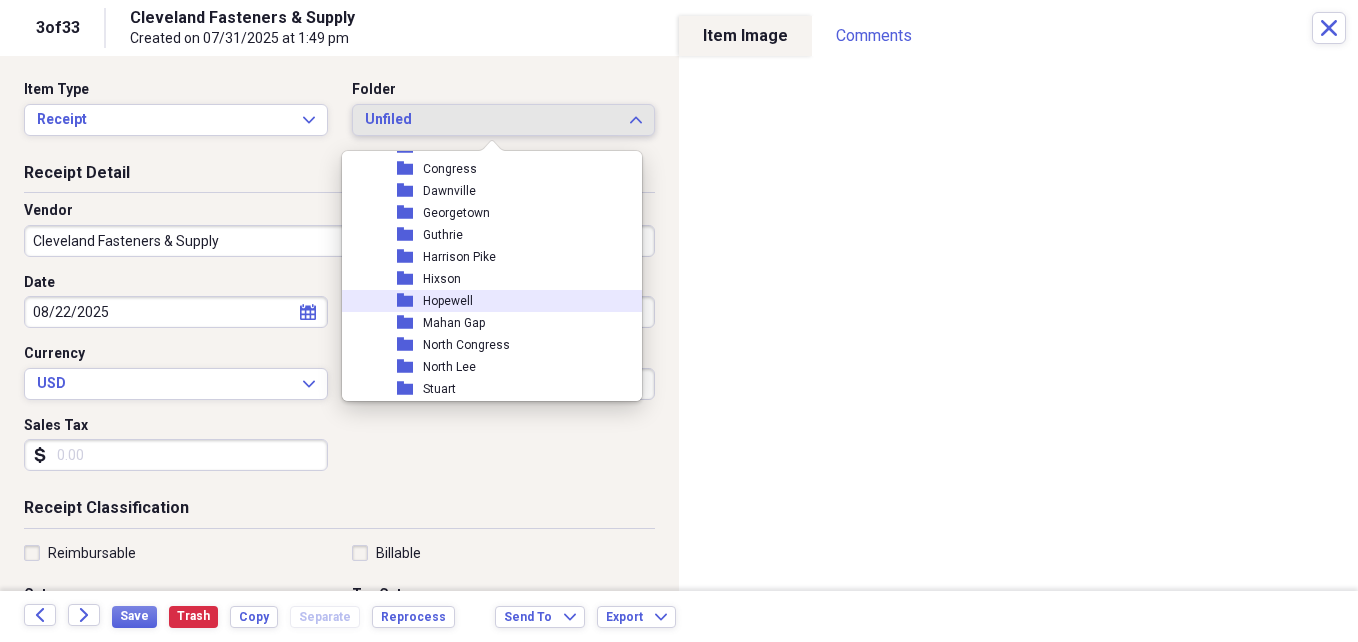 scroll, scrollTop: 325, scrollLeft: 0, axis: vertical 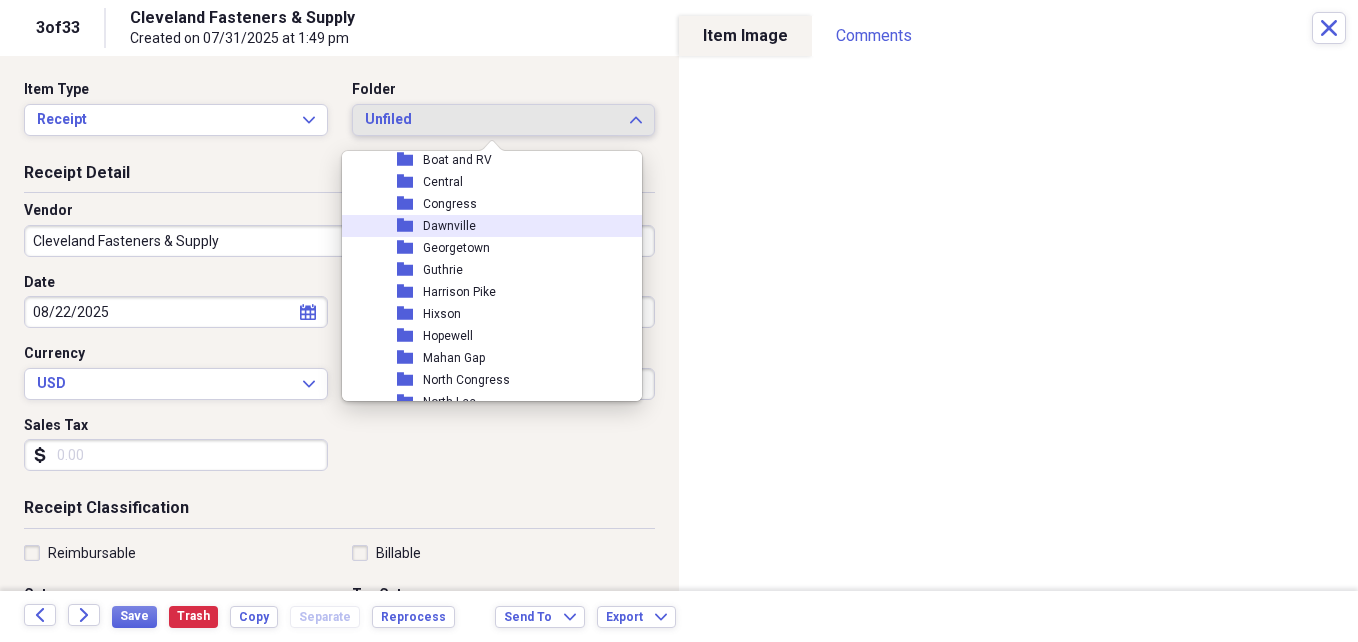click on "folder Dawnville" at bounding box center (484, 226) 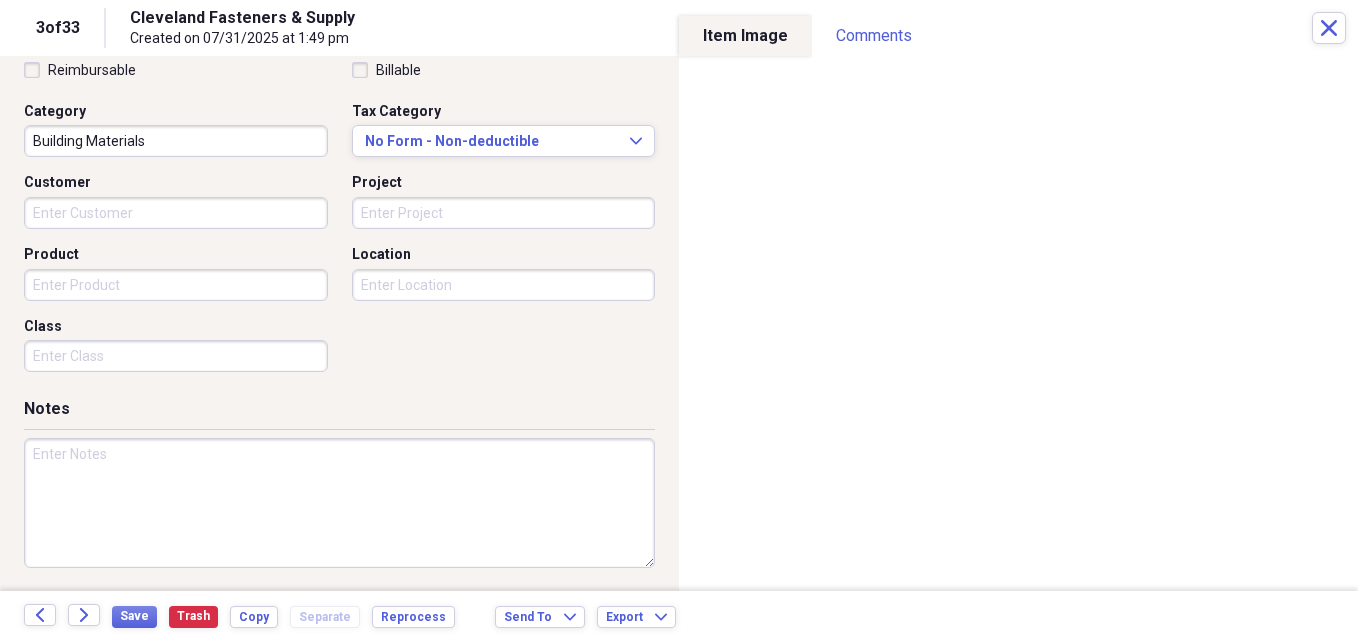 scroll, scrollTop: 486, scrollLeft: 0, axis: vertical 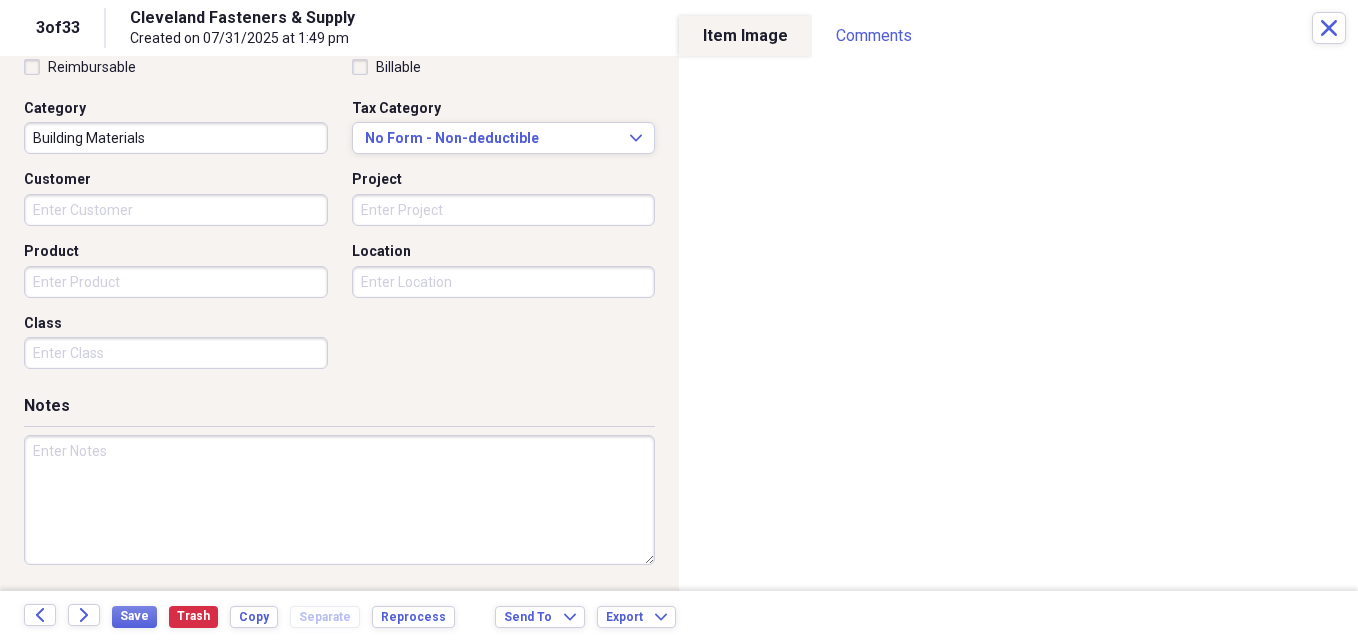 click on "Project" at bounding box center [504, 210] 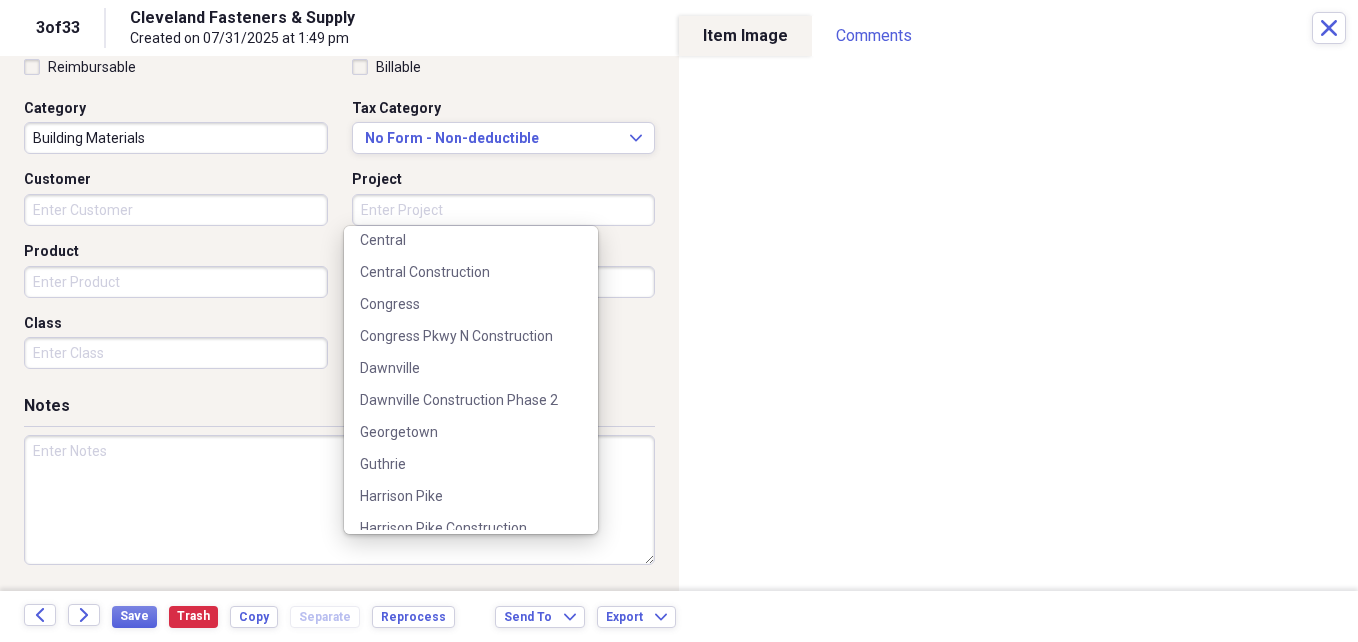 scroll, scrollTop: 200, scrollLeft: 0, axis: vertical 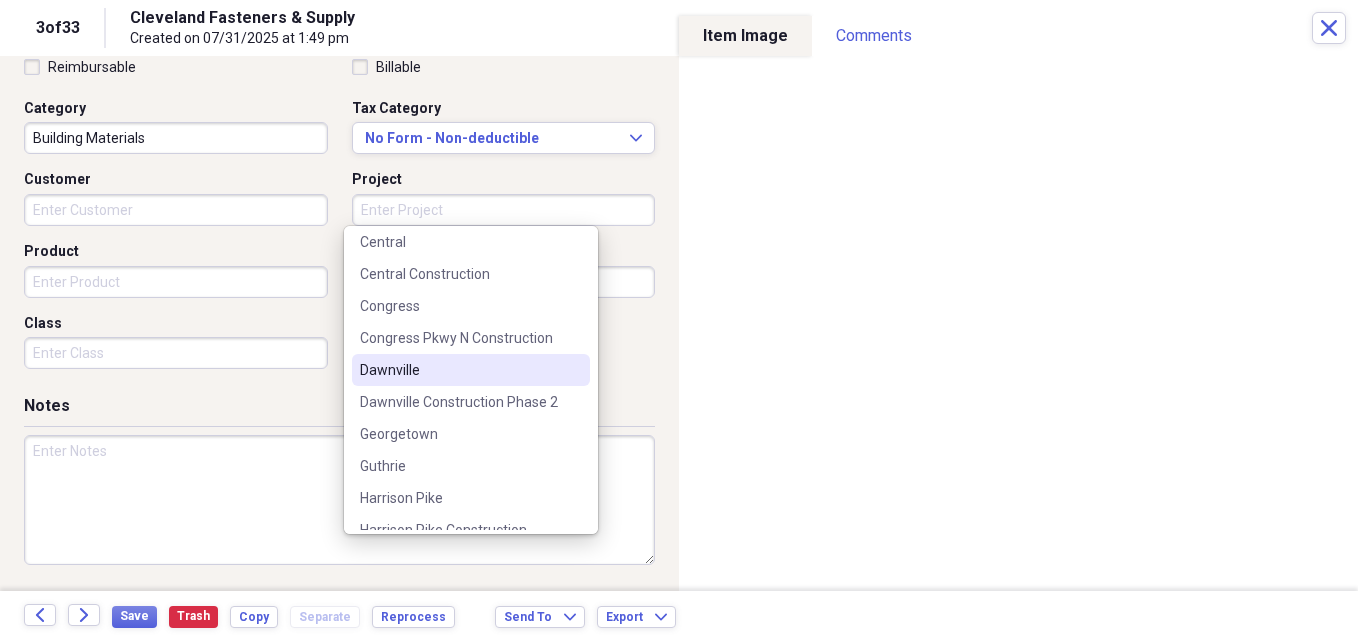 click on "Dawnville" at bounding box center (471, 370) 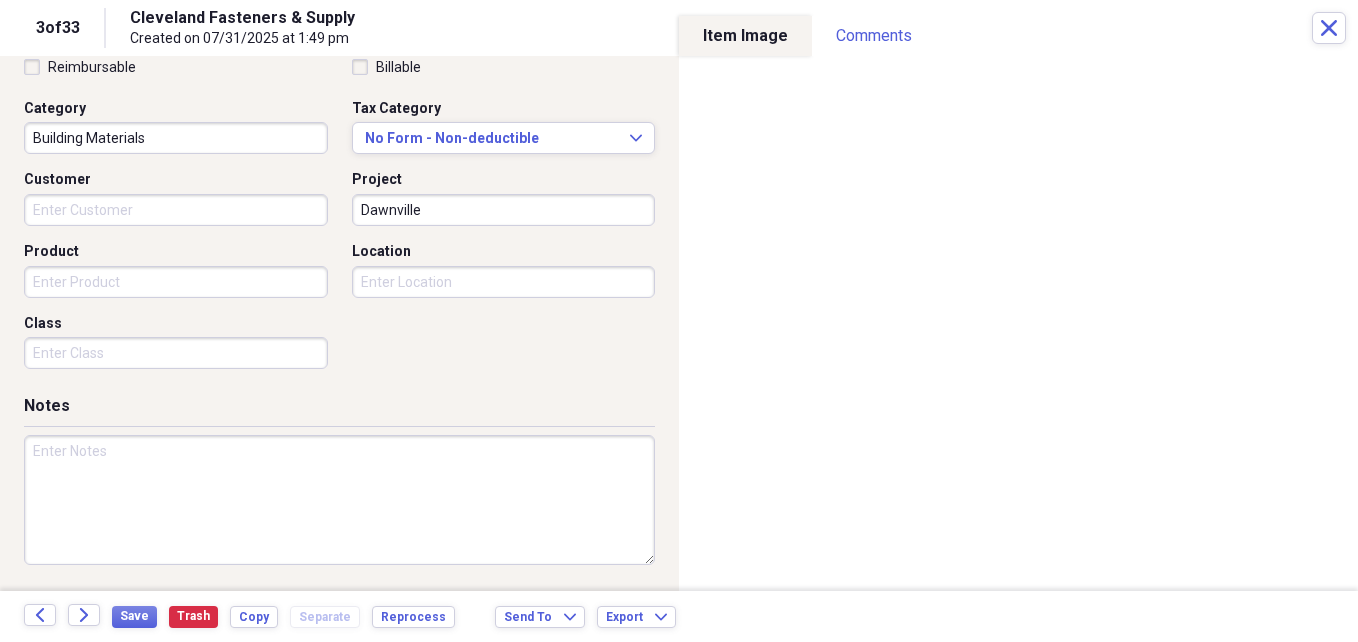 click on "Location" at bounding box center [504, 282] 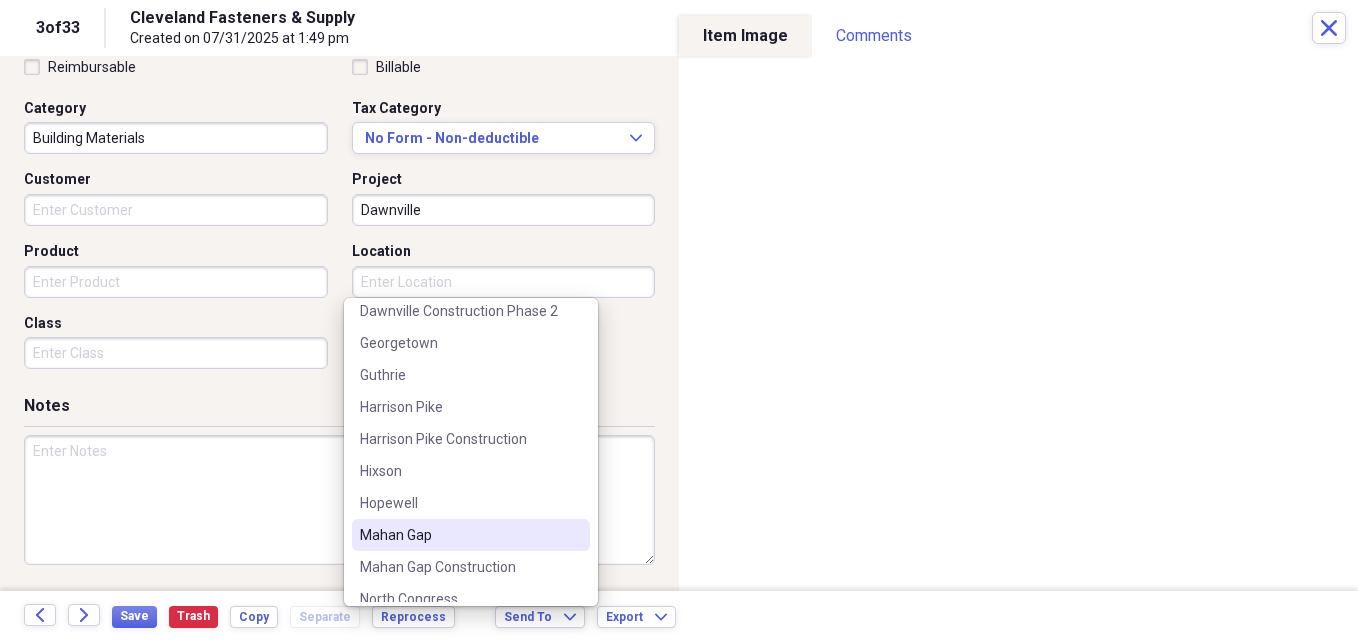 scroll, scrollTop: 300, scrollLeft: 0, axis: vertical 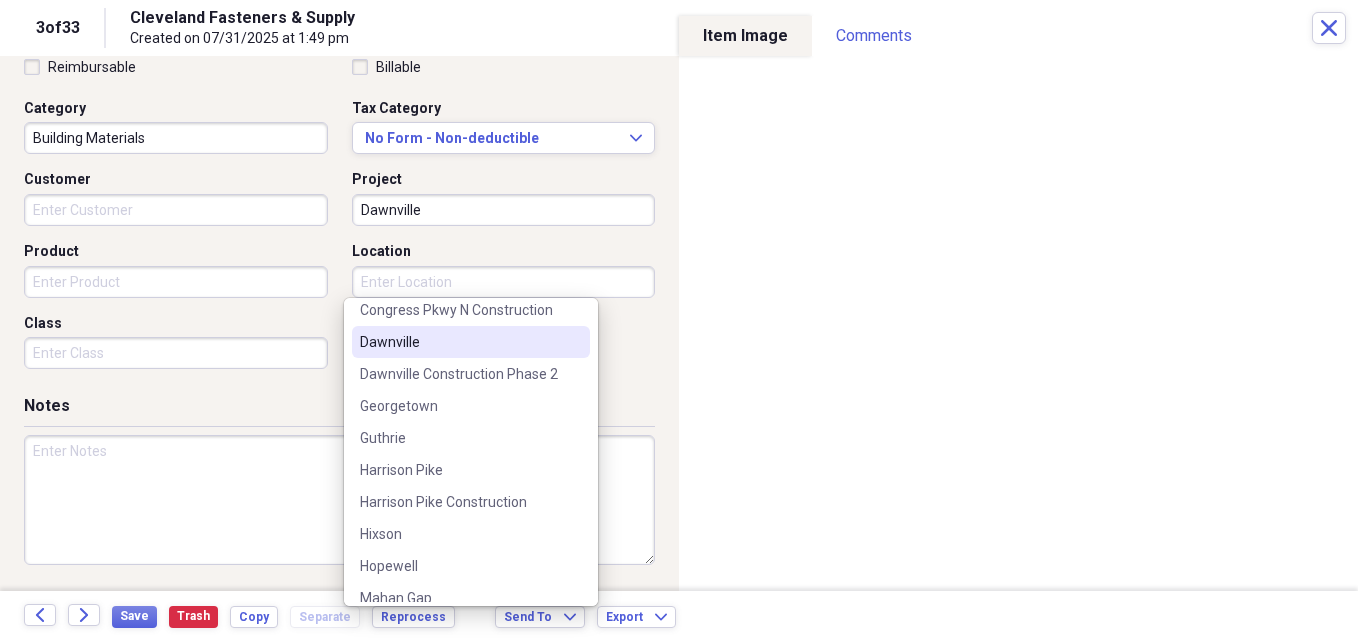 click on "Dawnville" at bounding box center (459, 342) 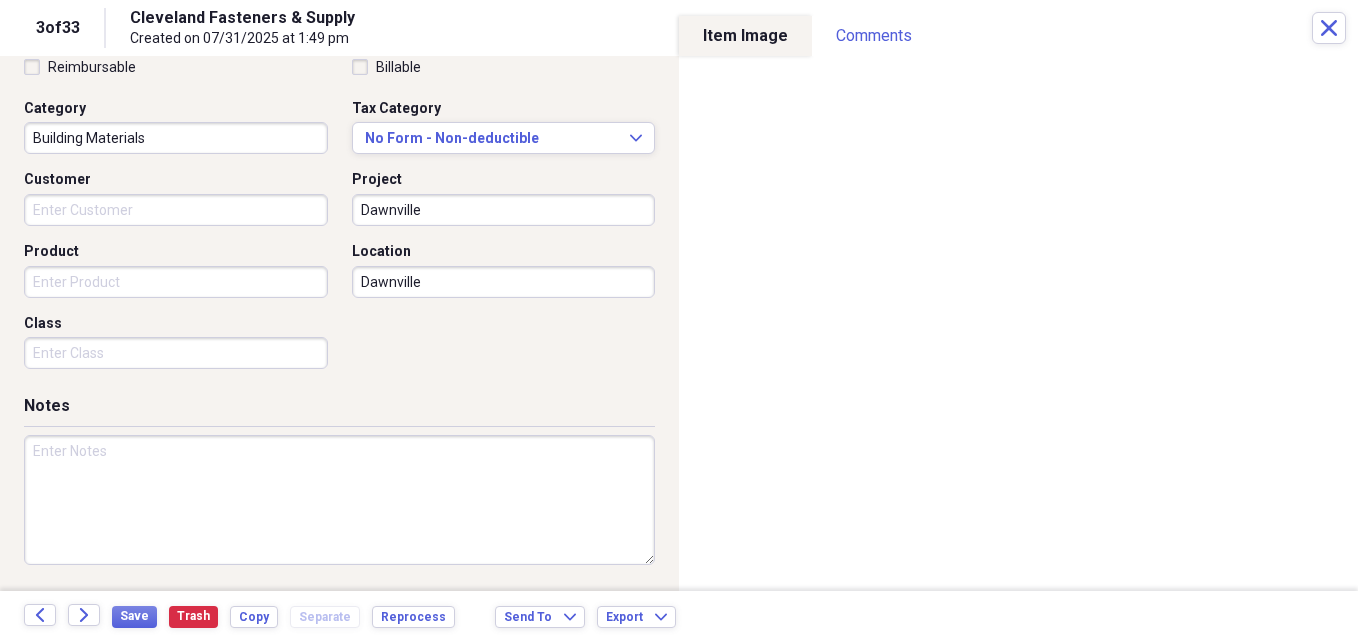 click on "Reimbursable Billable Category Building Materials Tax Category No Form - Non-deductible Expand Customer Project [LOCATION] Product Location [LOCATION] Class" at bounding box center (339, 218) 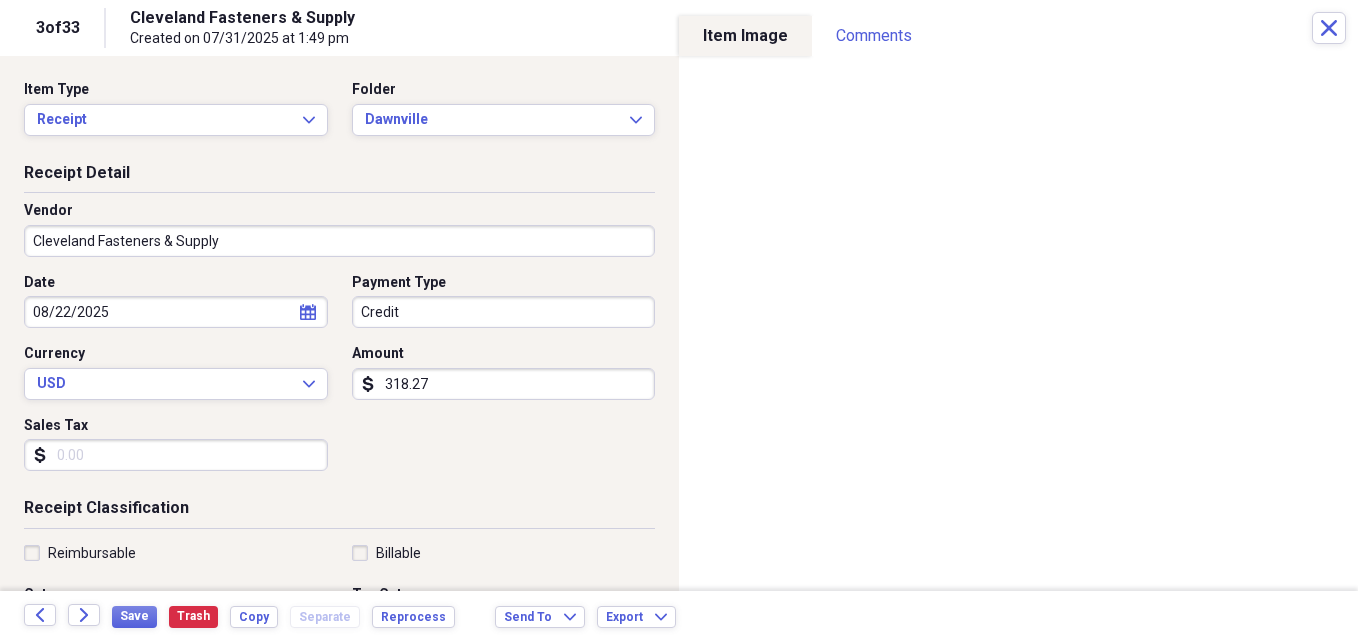 click 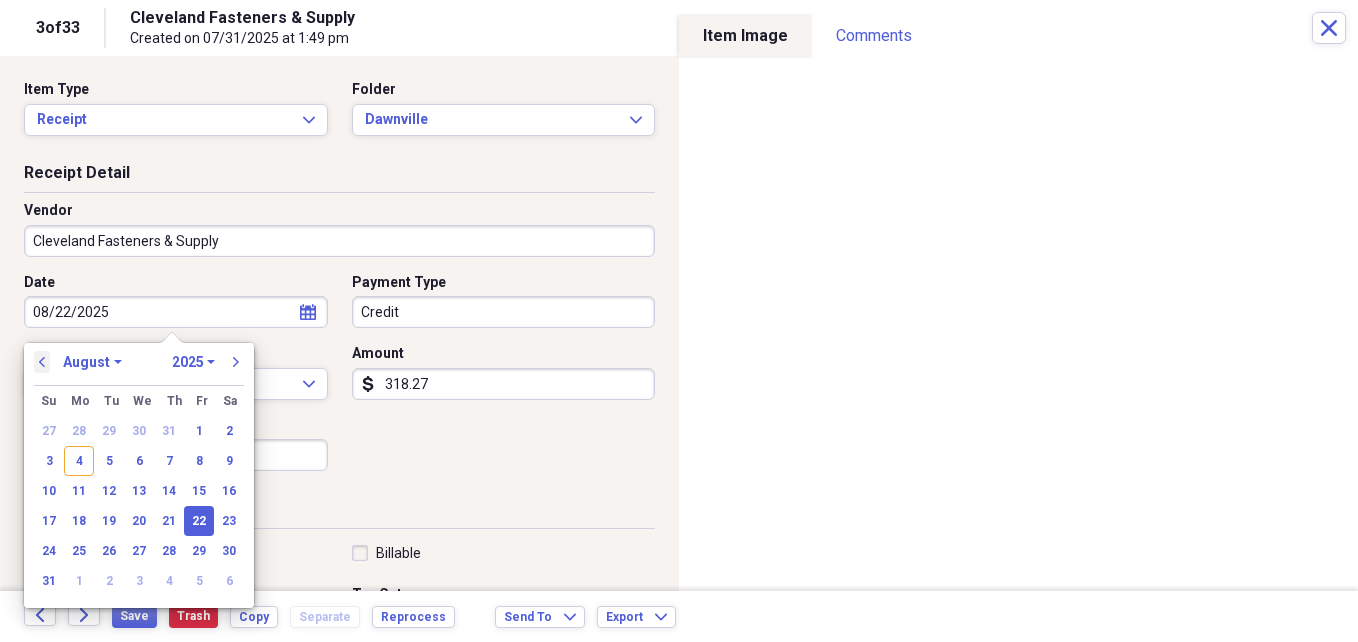 click on "previous" at bounding box center (42, 362) 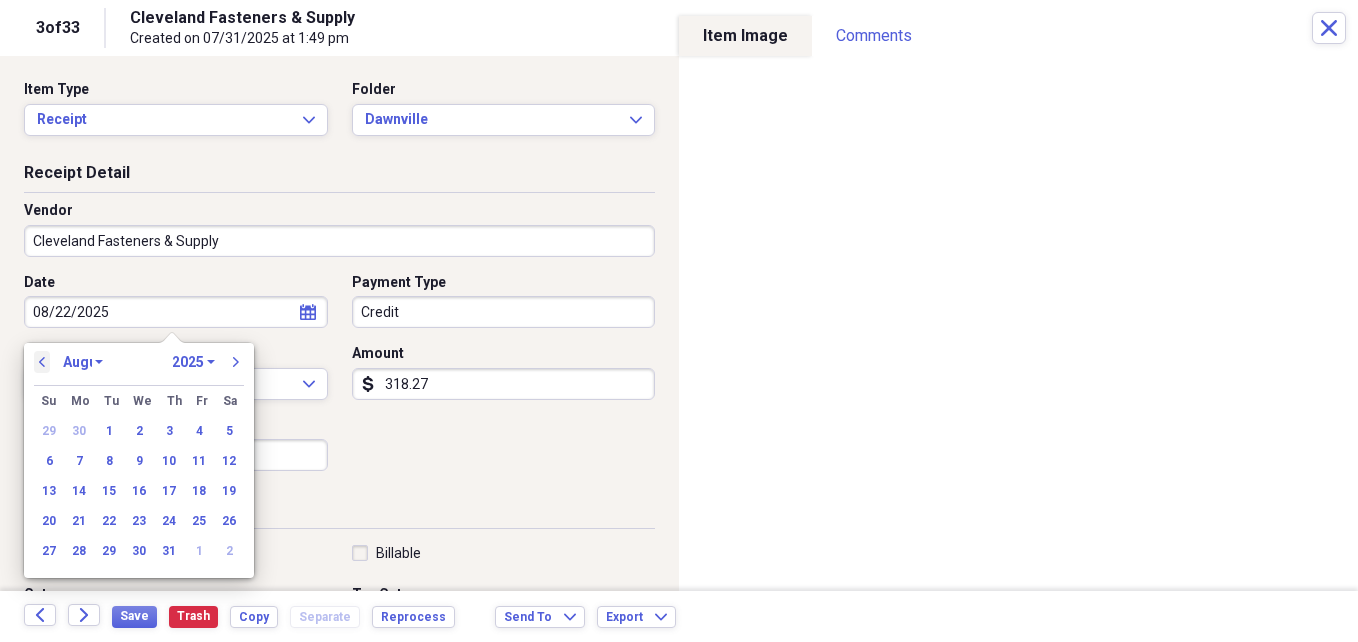 select on "6" 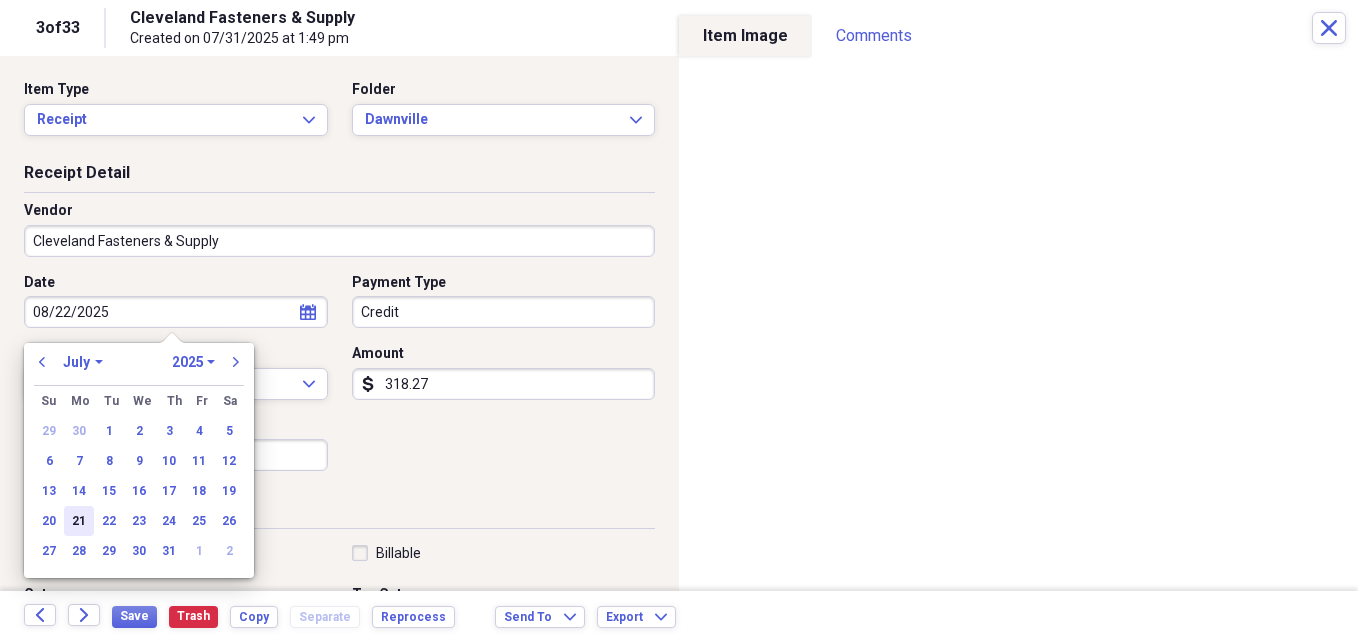 click on "21" at bounding box center (79, 521) 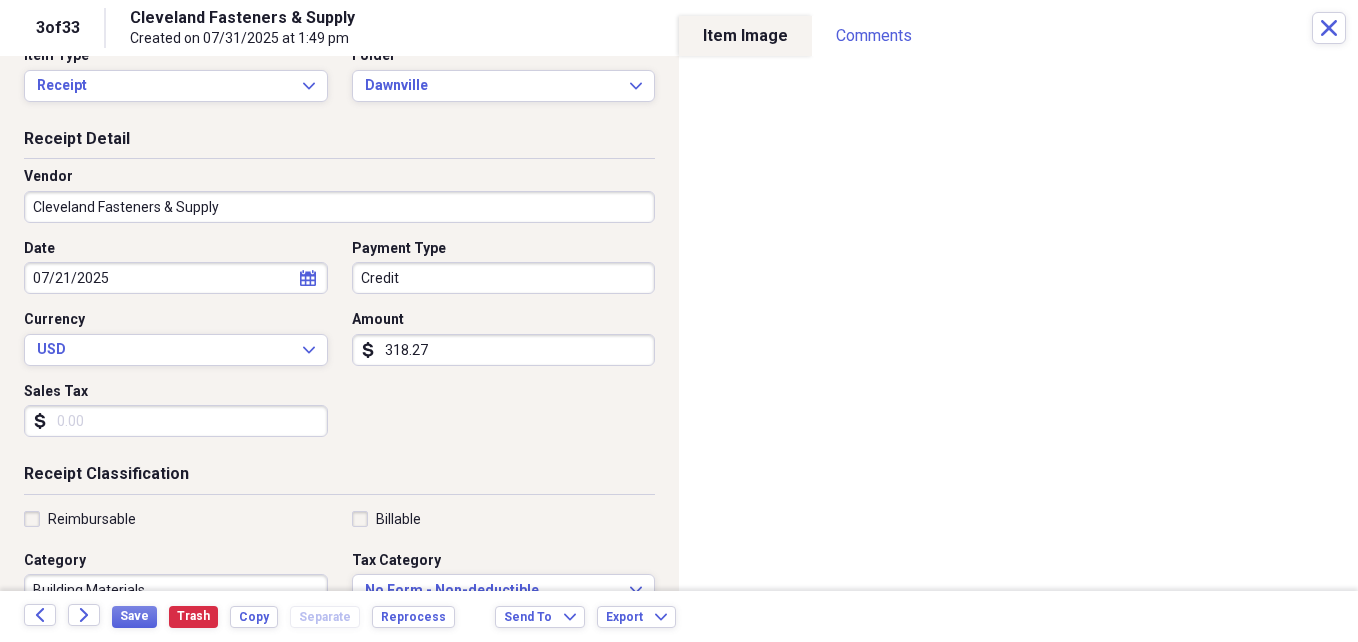 scroll, scrollTop: 0, scrollLeft: 0, axis: both 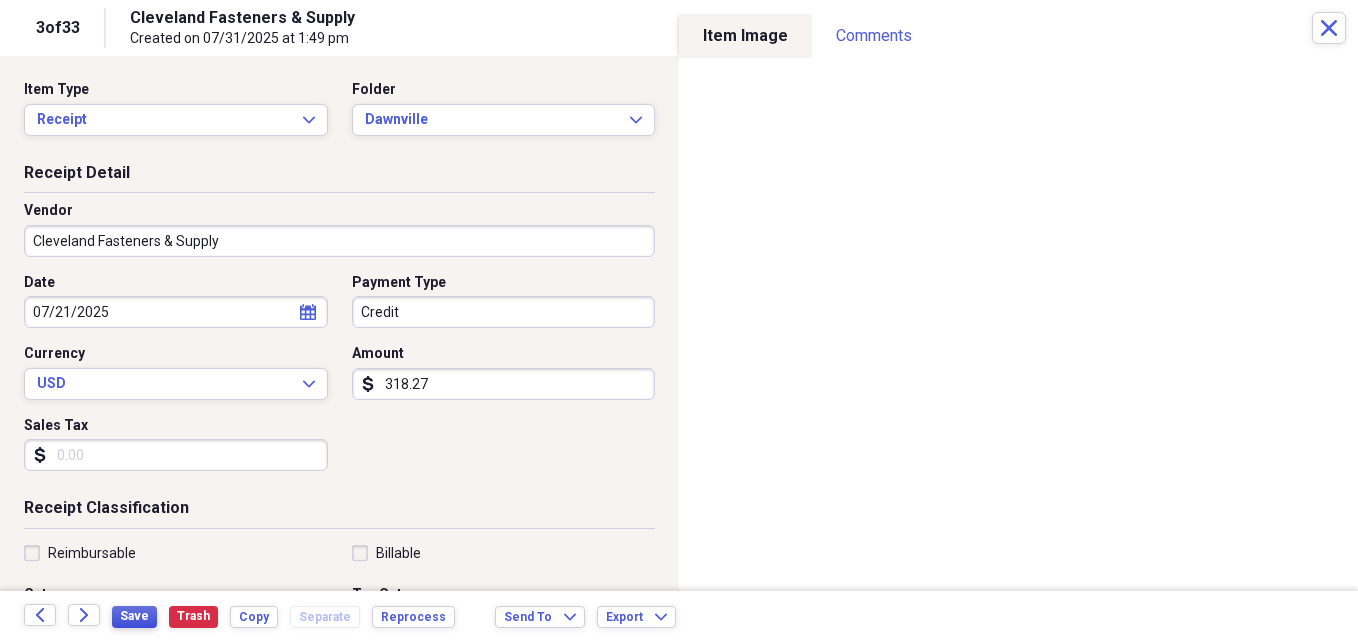 click on "Save" at bounding box center [134, 616] 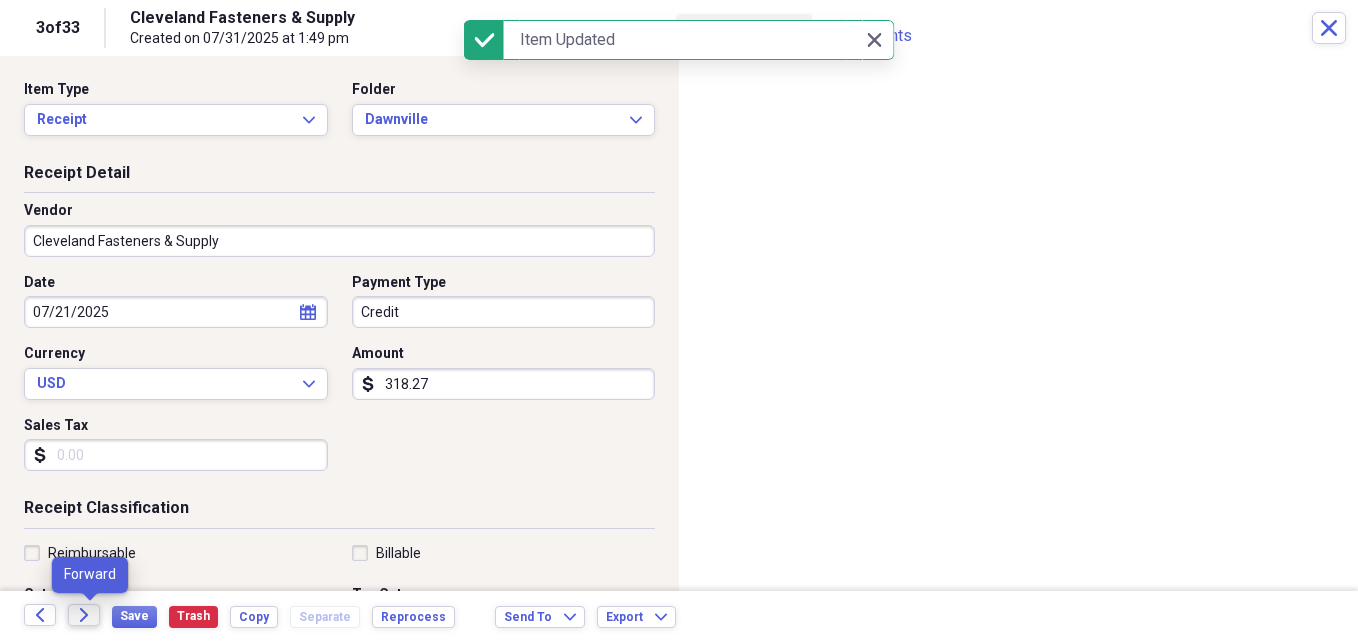click on "Forward" at bounding box center [84, 615] 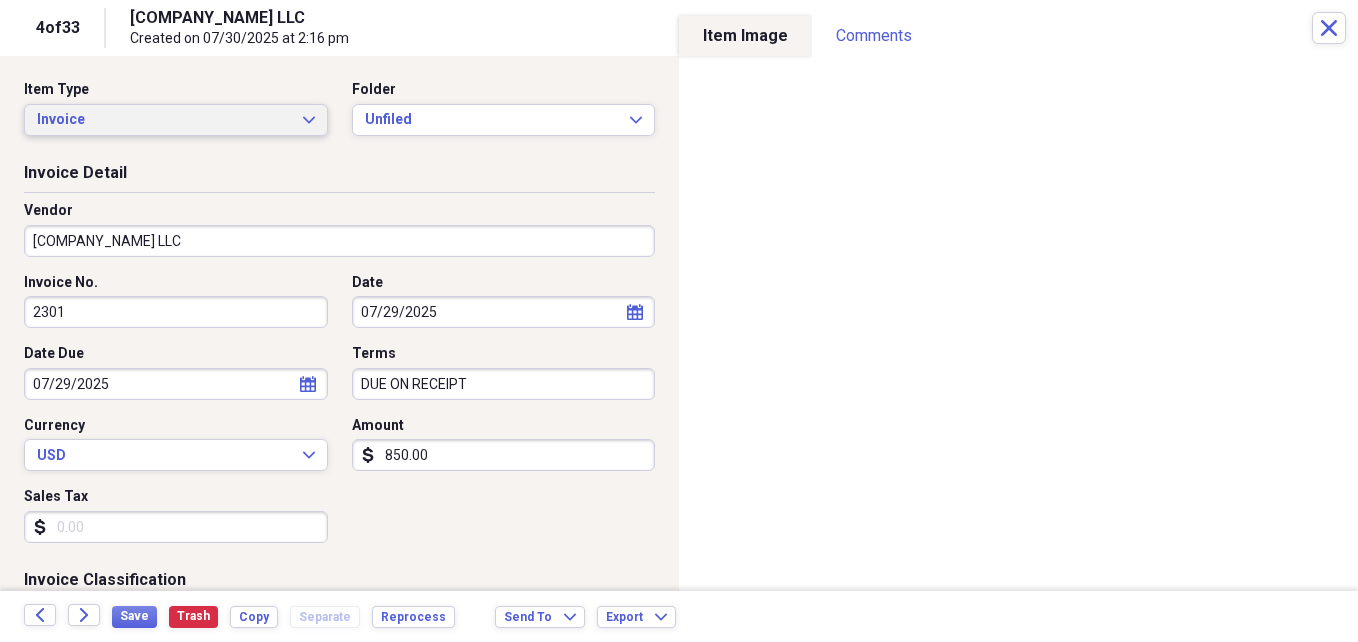click on "Invoice" at bounding box center (164, 120) 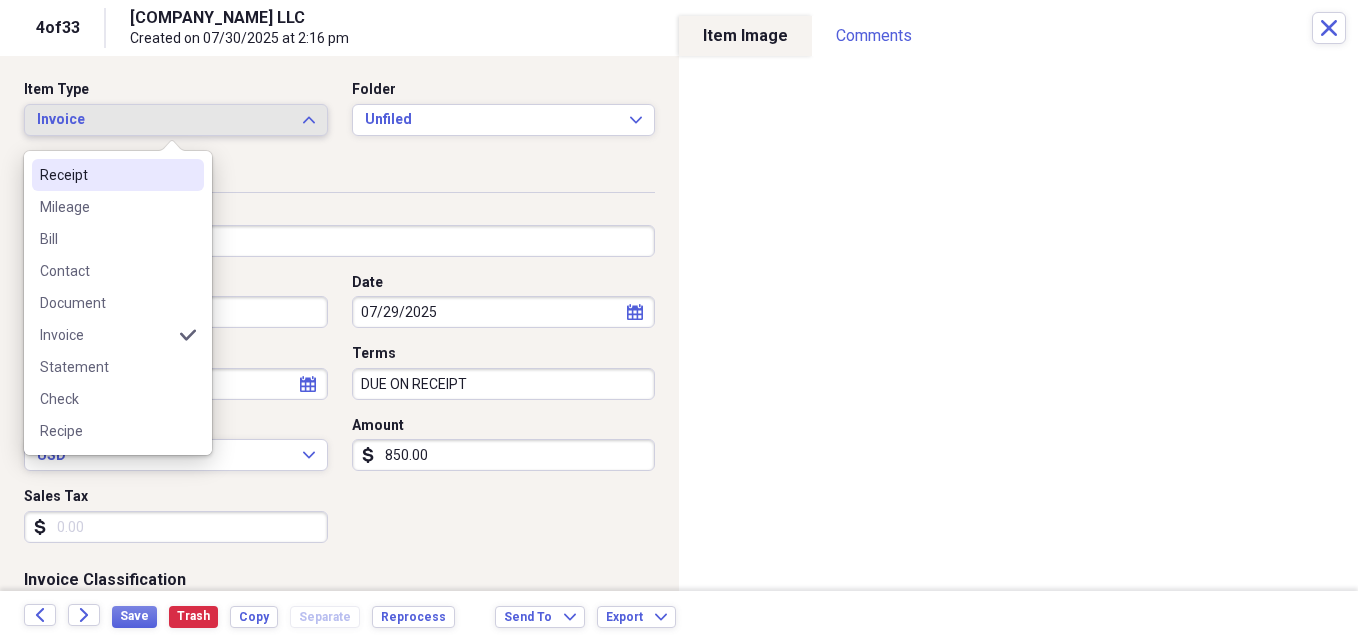 click on "Receipt" at bounding box center (118, 175) 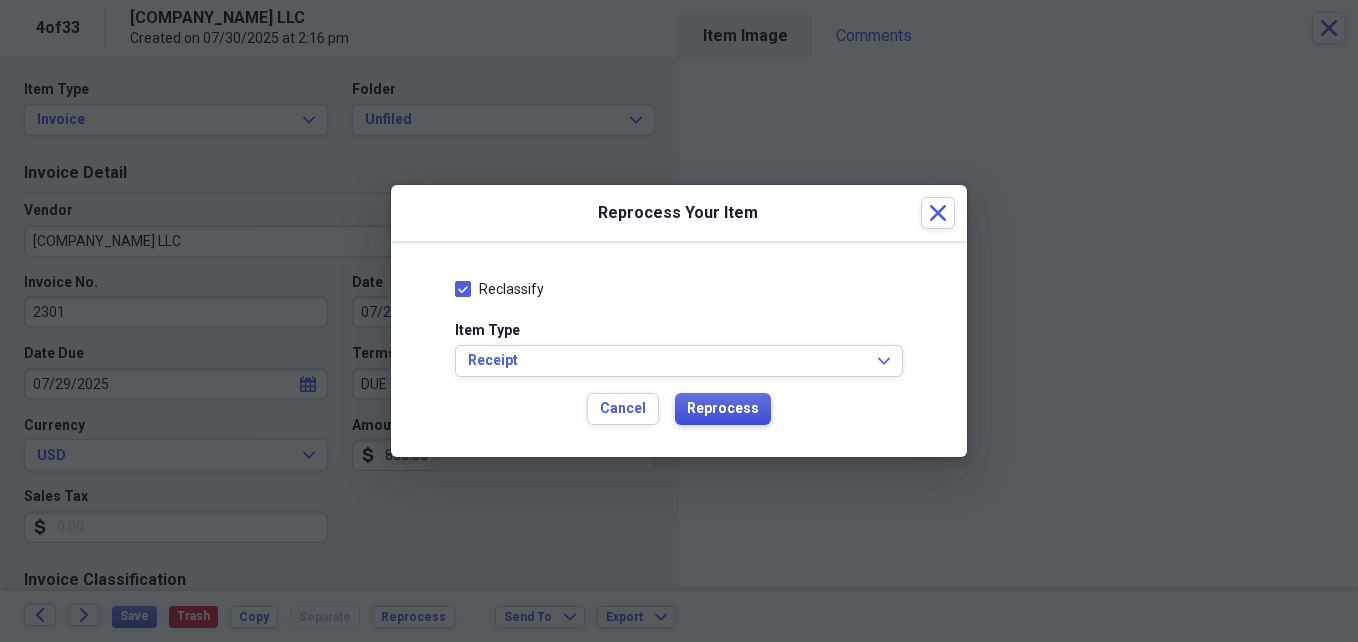 click on "Reprocess" at bounding box center [723, 409] 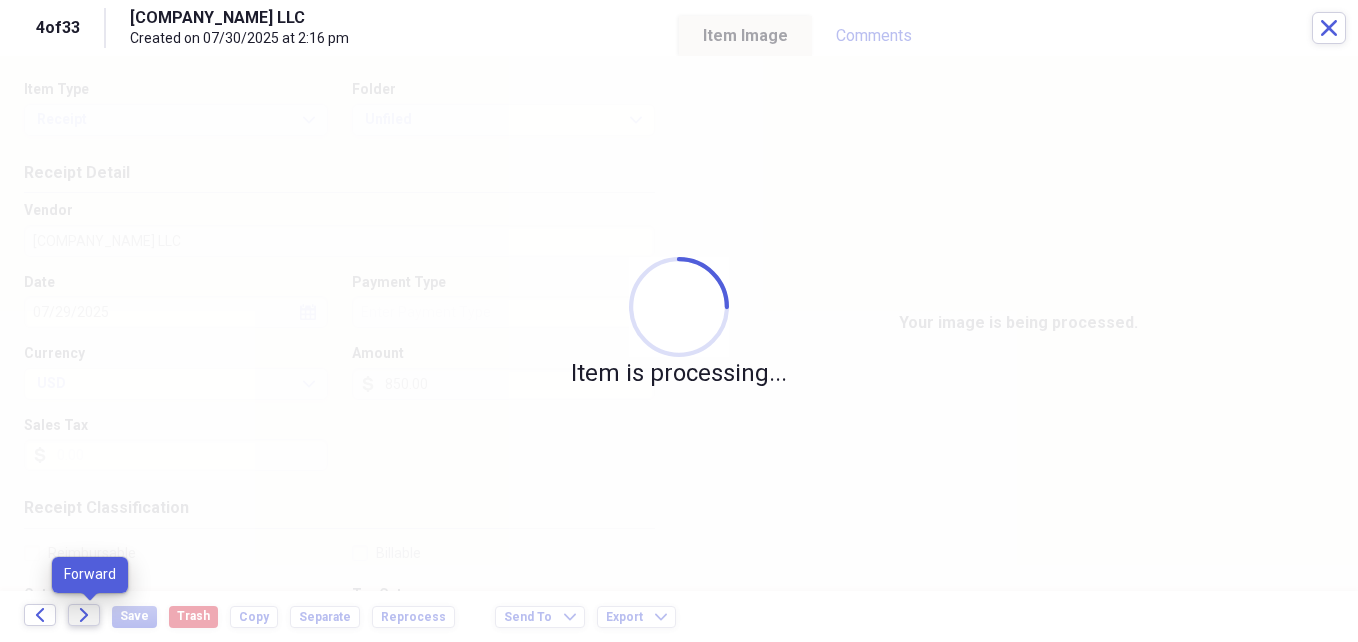 click on "Forward" 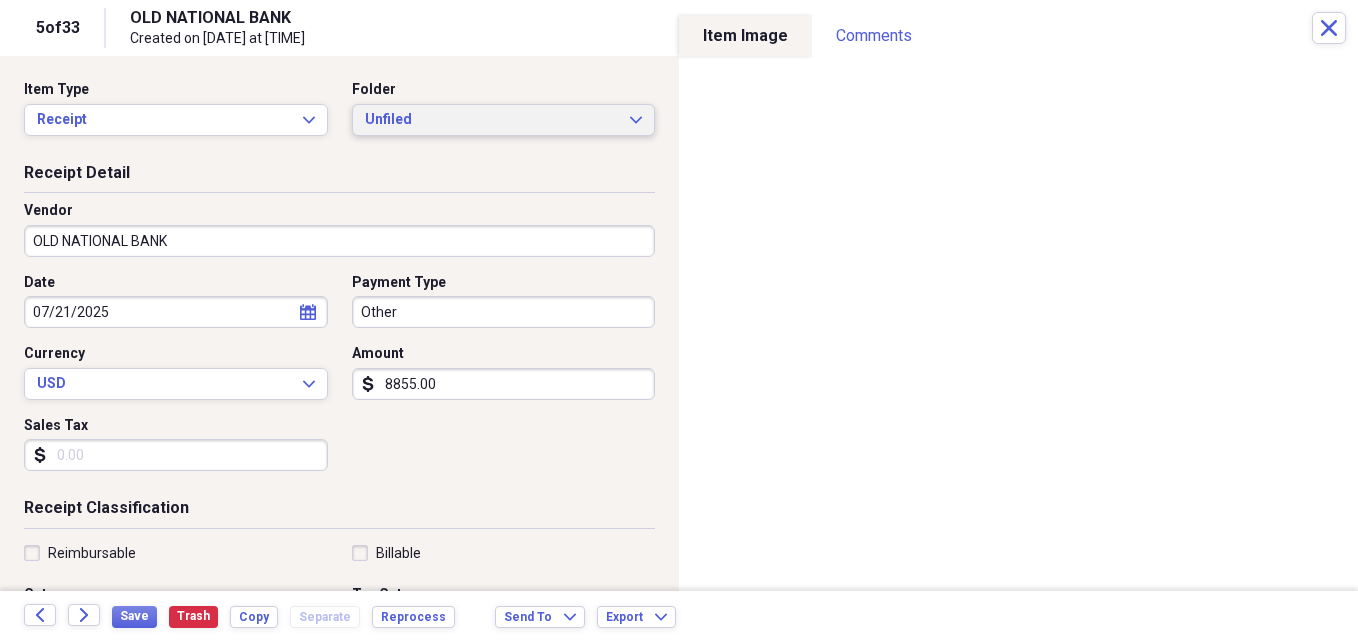 click on "Unfiled" at bounding box center [492, 120] 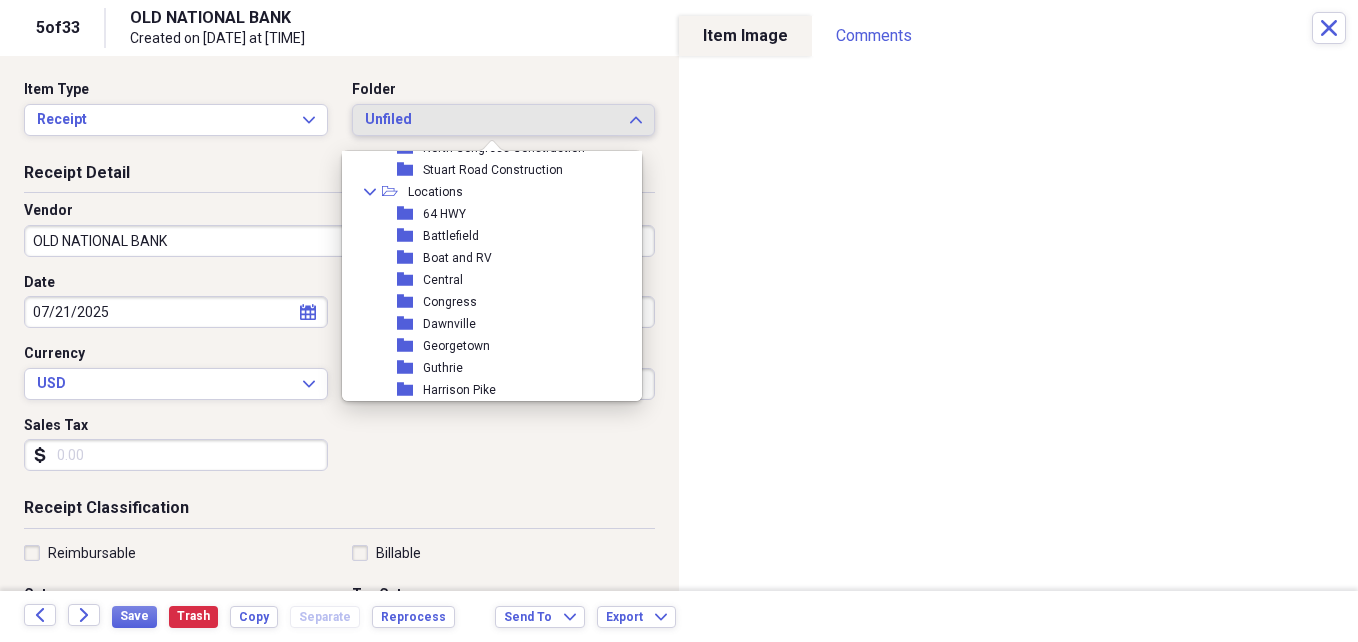 scroll, scrollTop: 225, scrollLeft: 0, axis: vertical 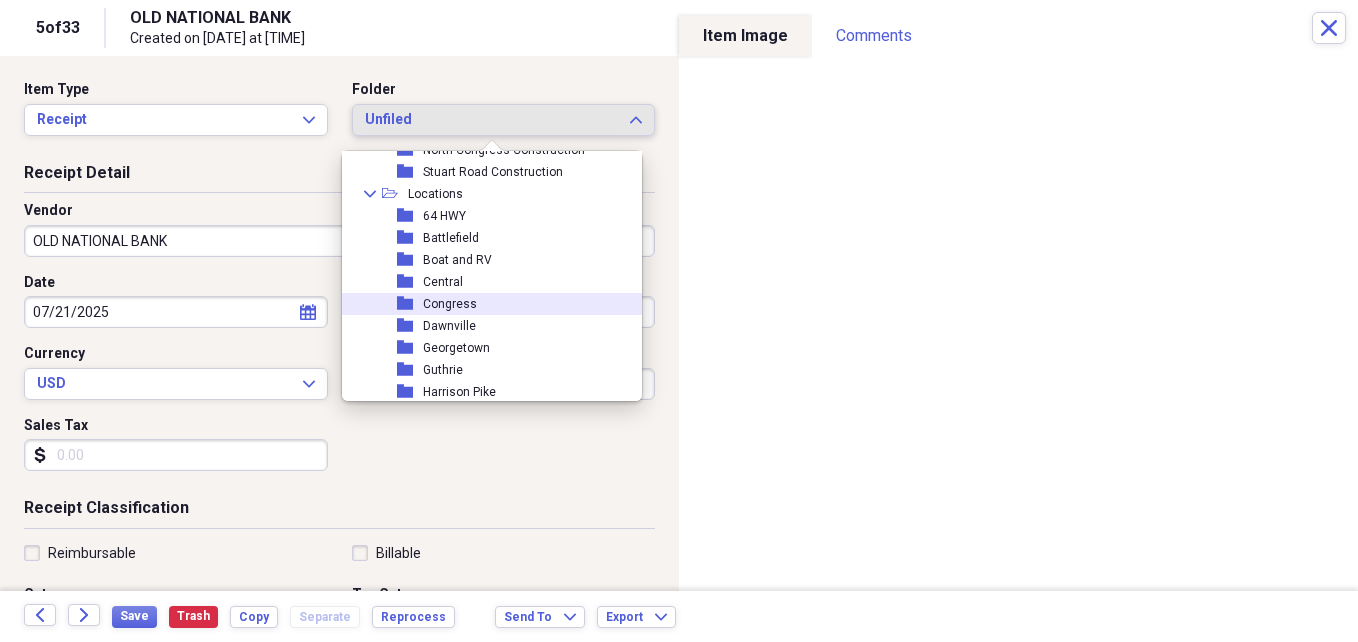 click on "Congress" at bounding box center [450, 304] 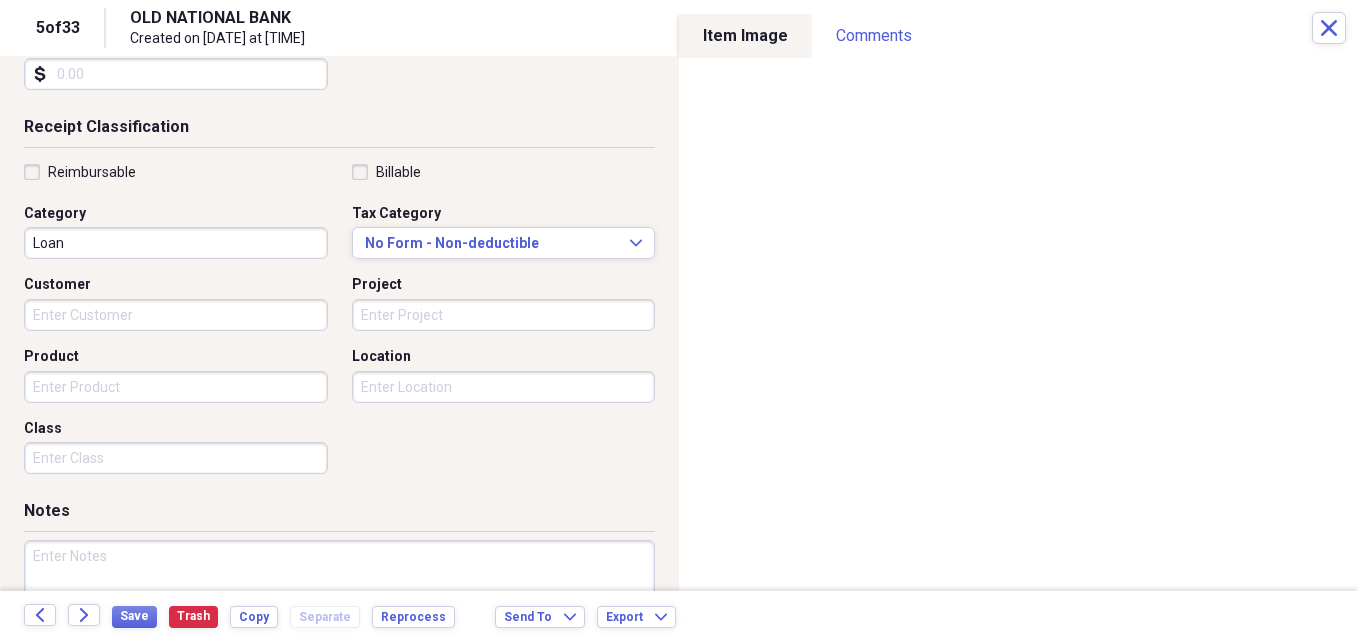 scroll, scrollTop: 400, scrollLeft: 0, axis: vertical 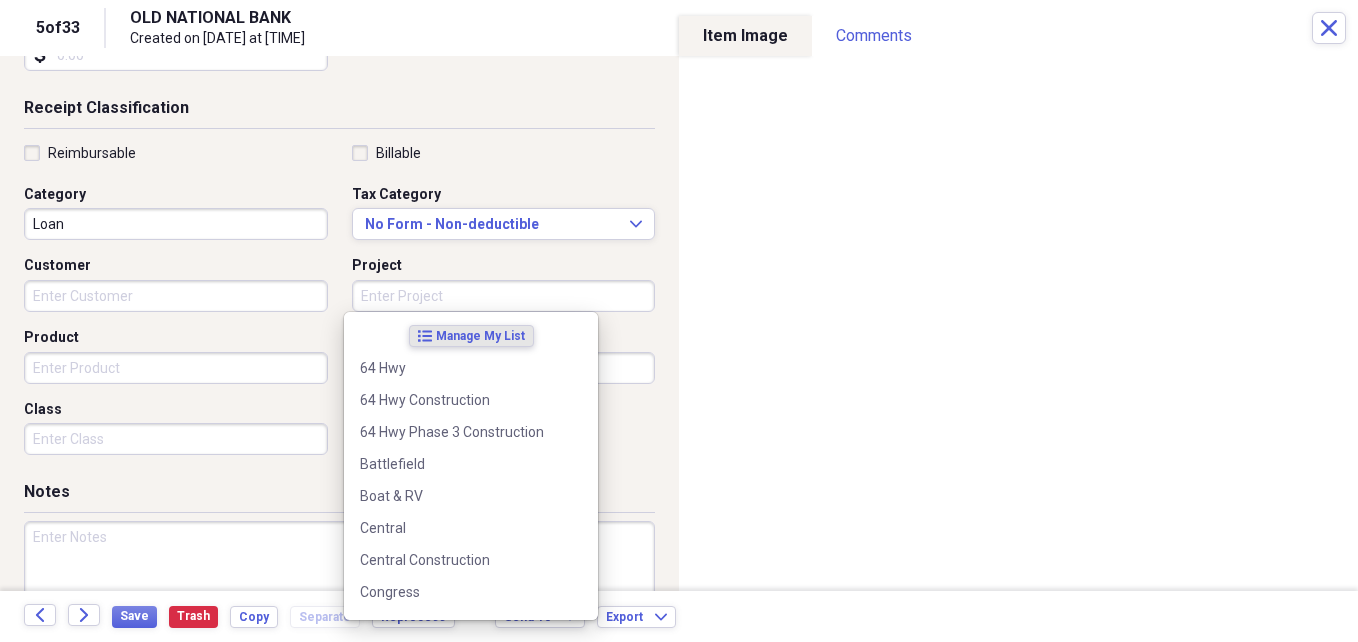 click on "Project" at bounding box center (504, 296) 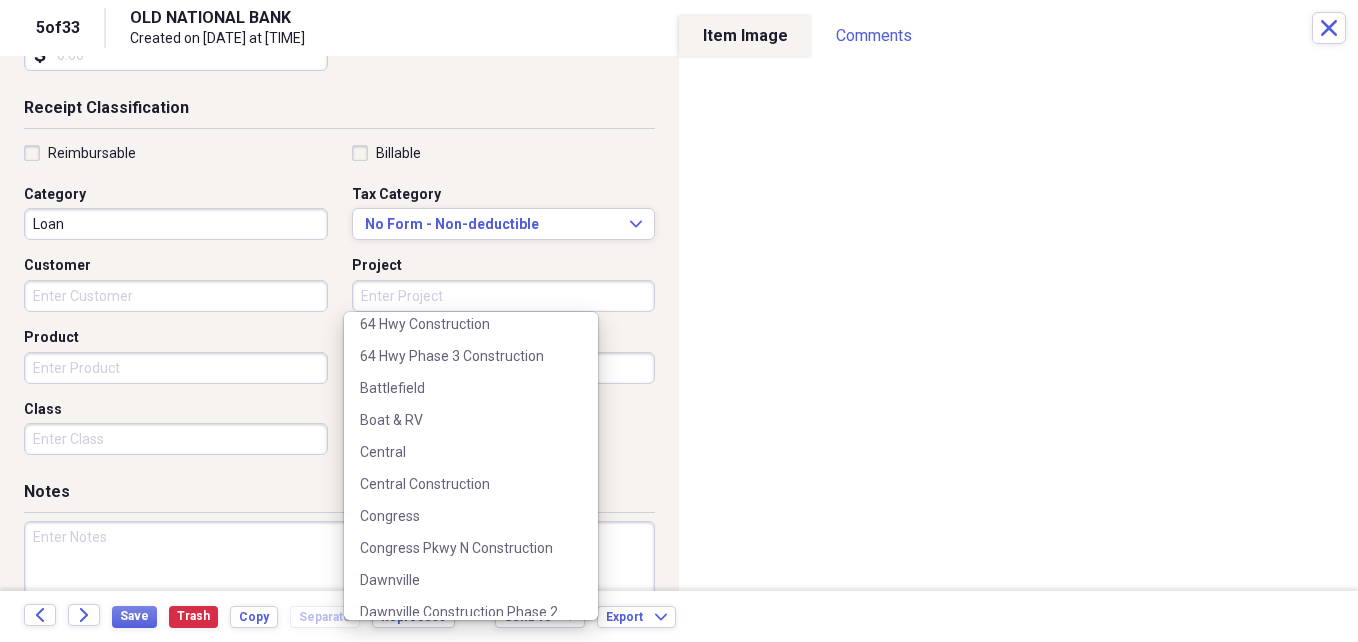 scroll, scrollTop: 100, scrollLeft: 0, axis: vertical 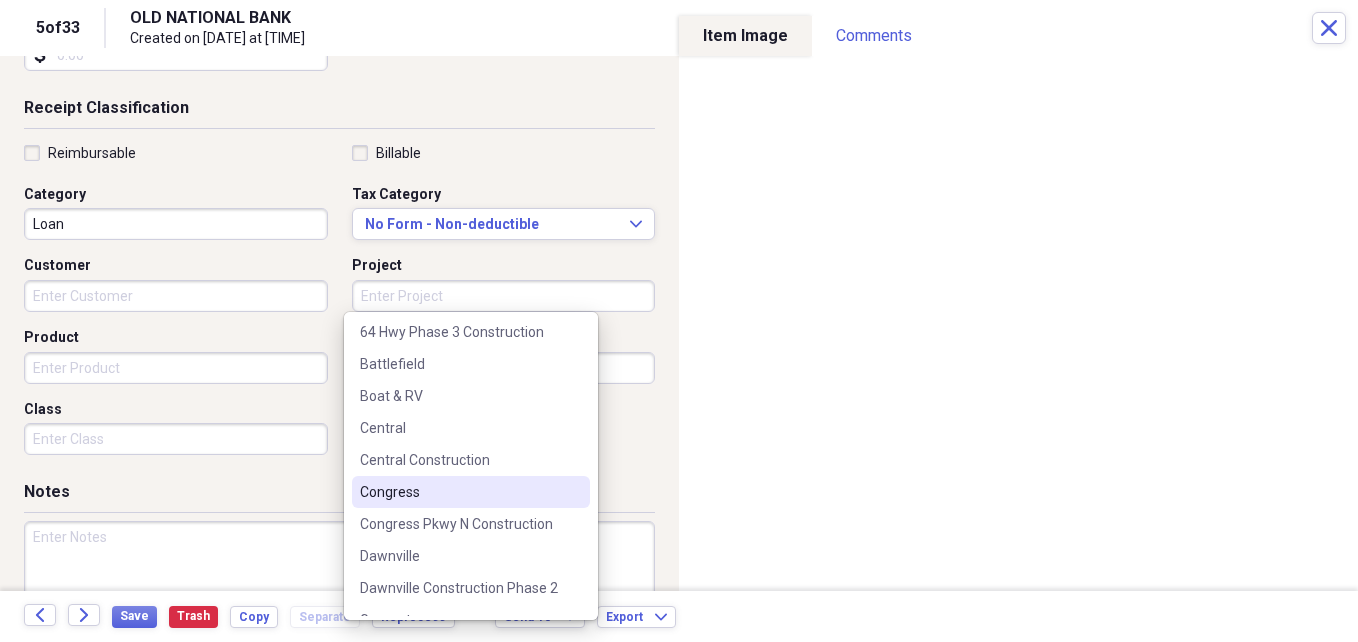 drag, startPoint x: 421, startPoint y: 485, endPoint x: 445, endPoint y: 423, distance: 66.48308 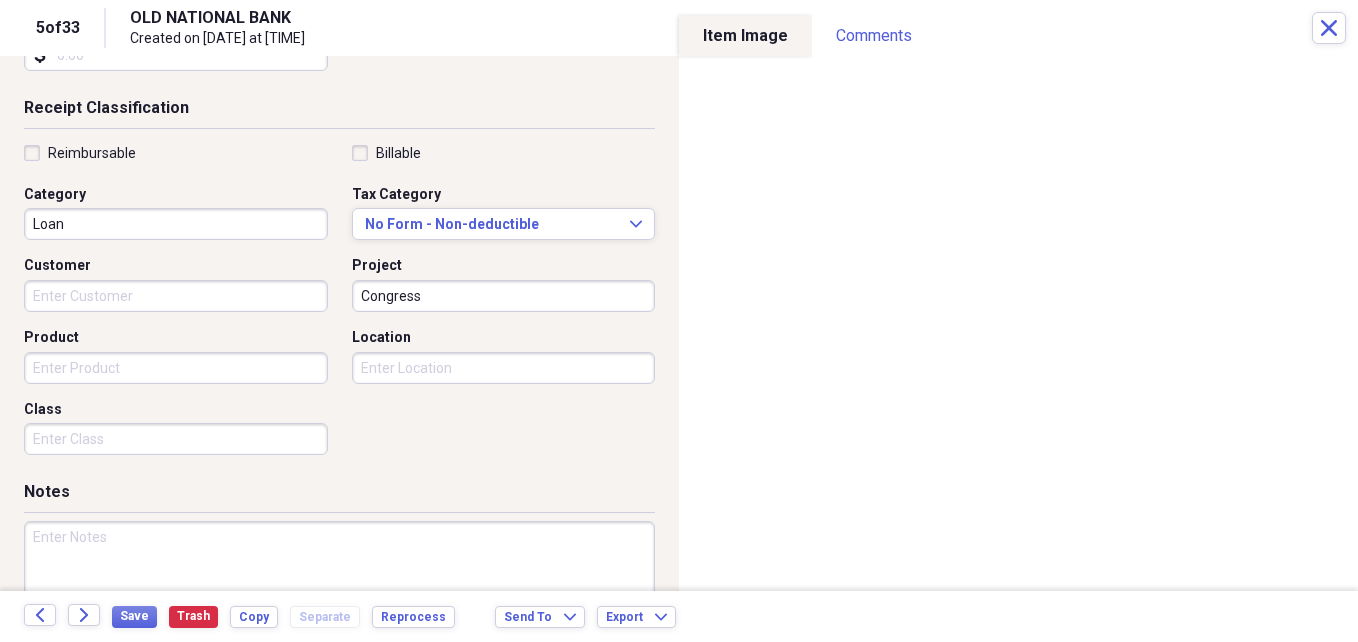 click on "Location" at bounding box center (504, 368) 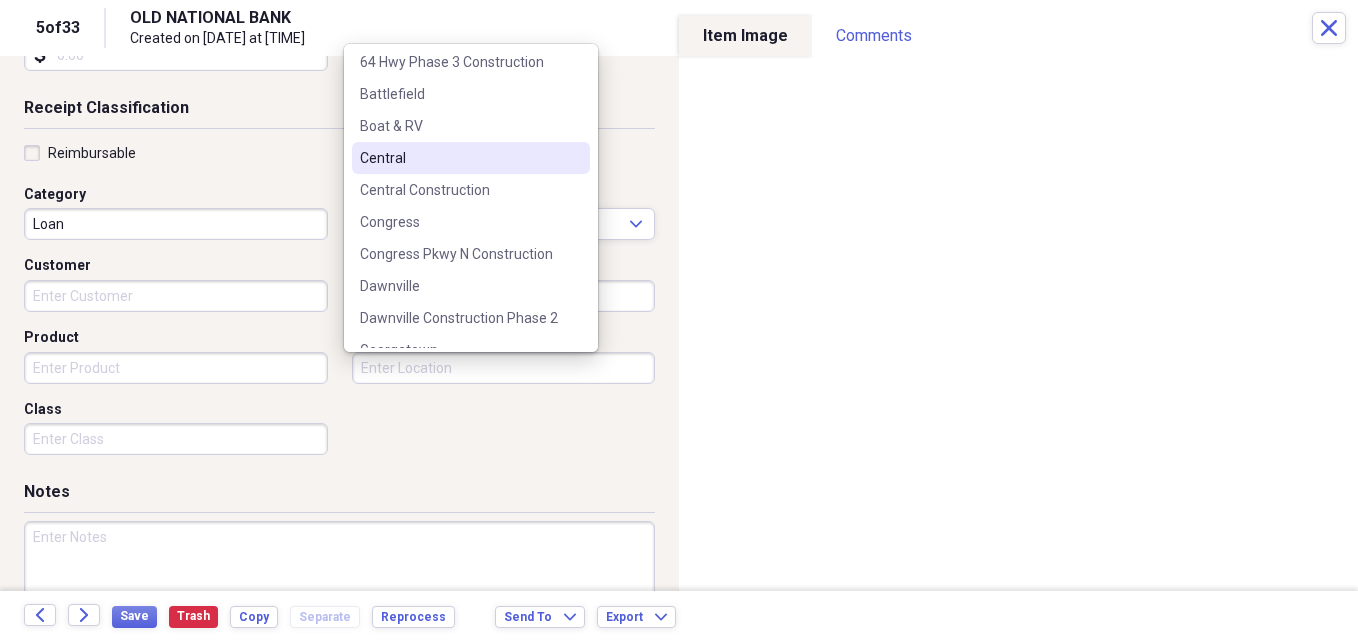 scroll, scrollTop: 100, scrollLeft: 0, axis: vertical 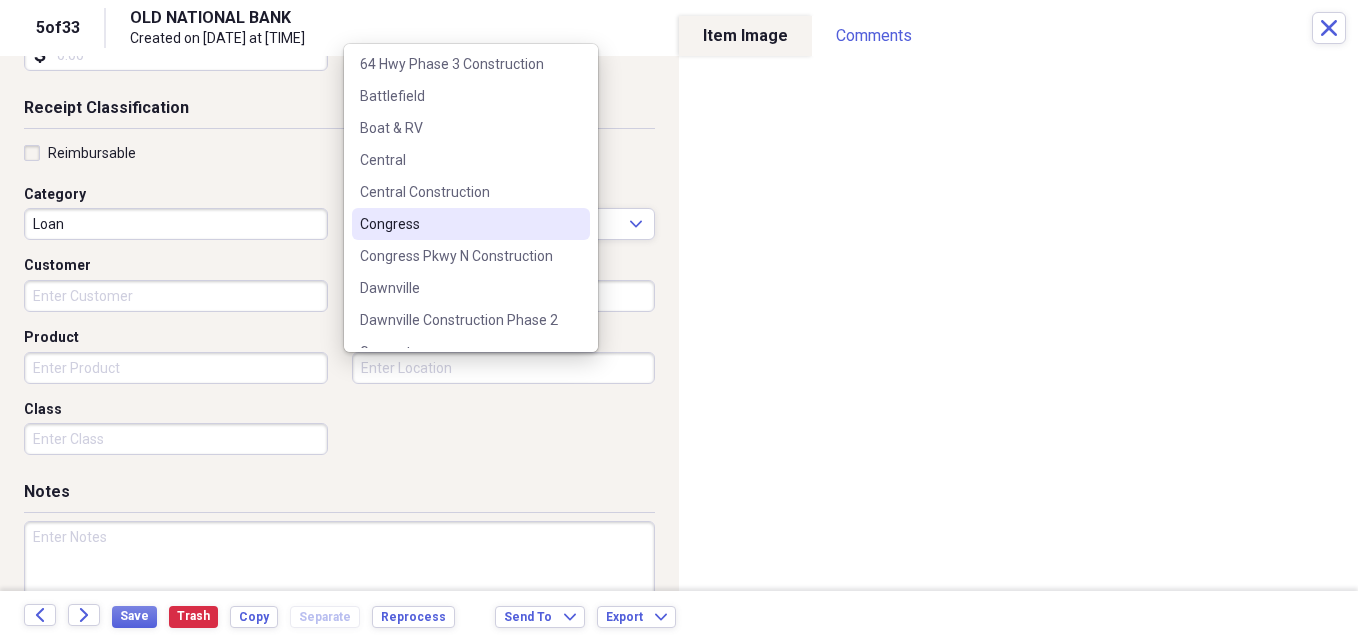 click on "Congress" at bounding box center (459, 224) 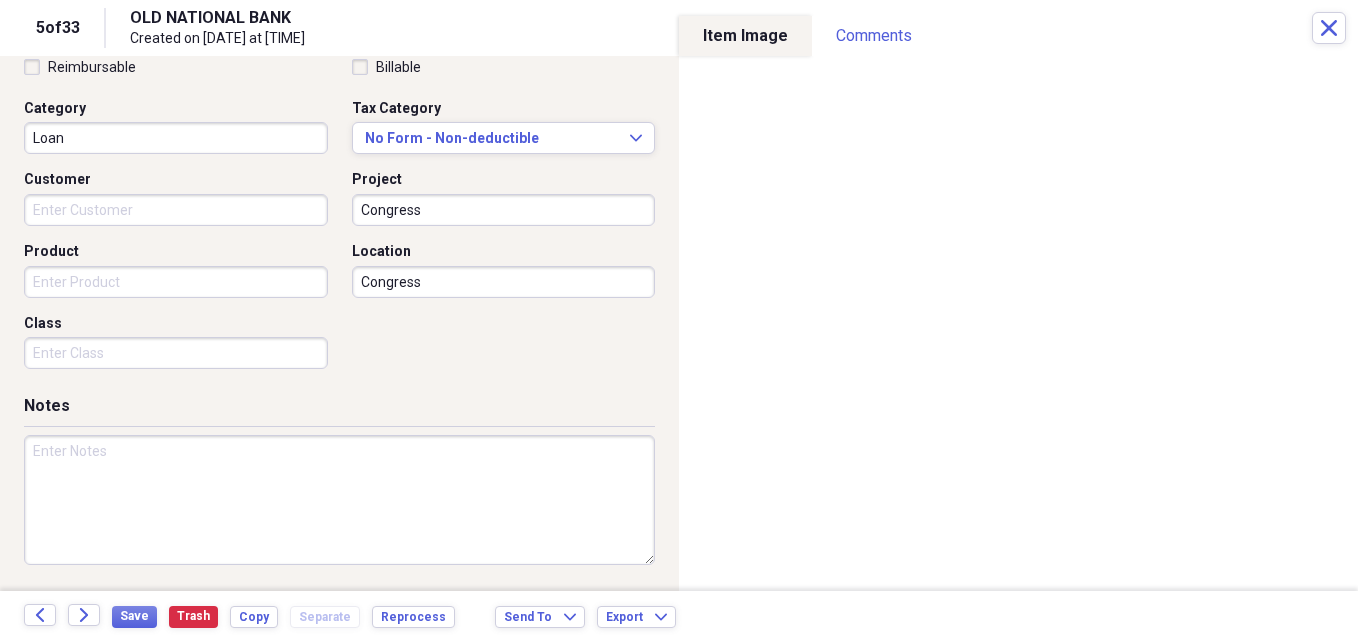 scroll, scrollTop: 0, scrollLeft: 0, axis: both 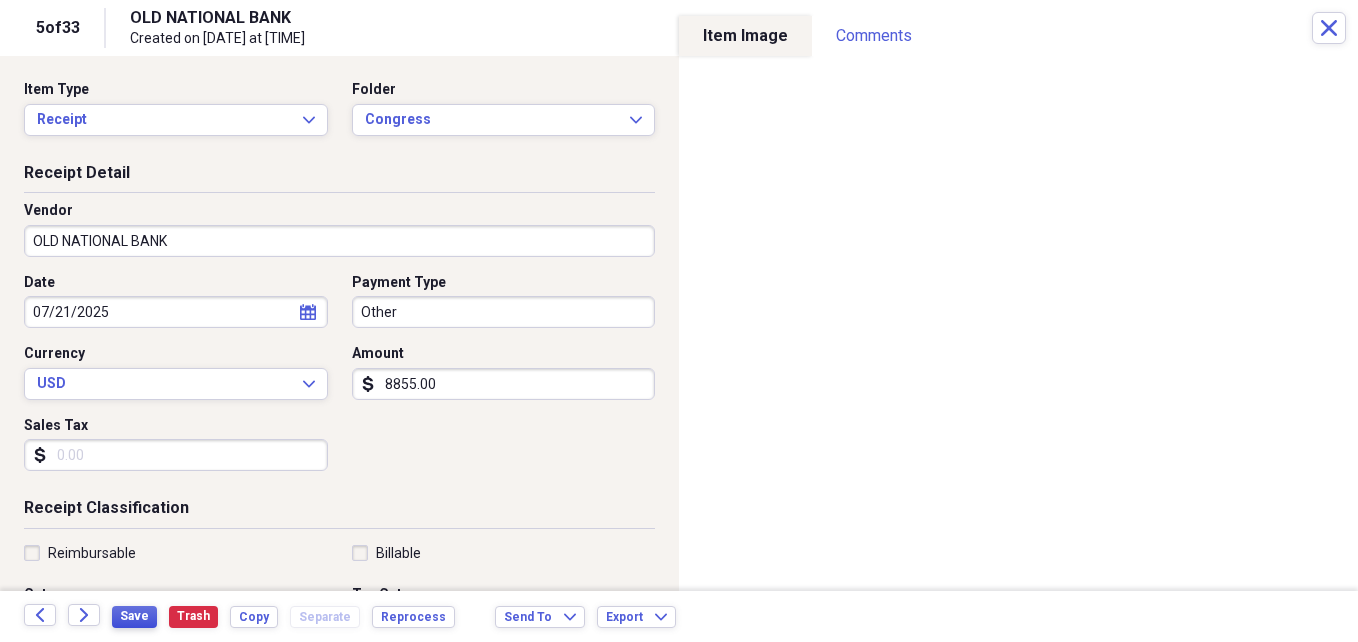 click on "Save" at bounding box center (134, 616) 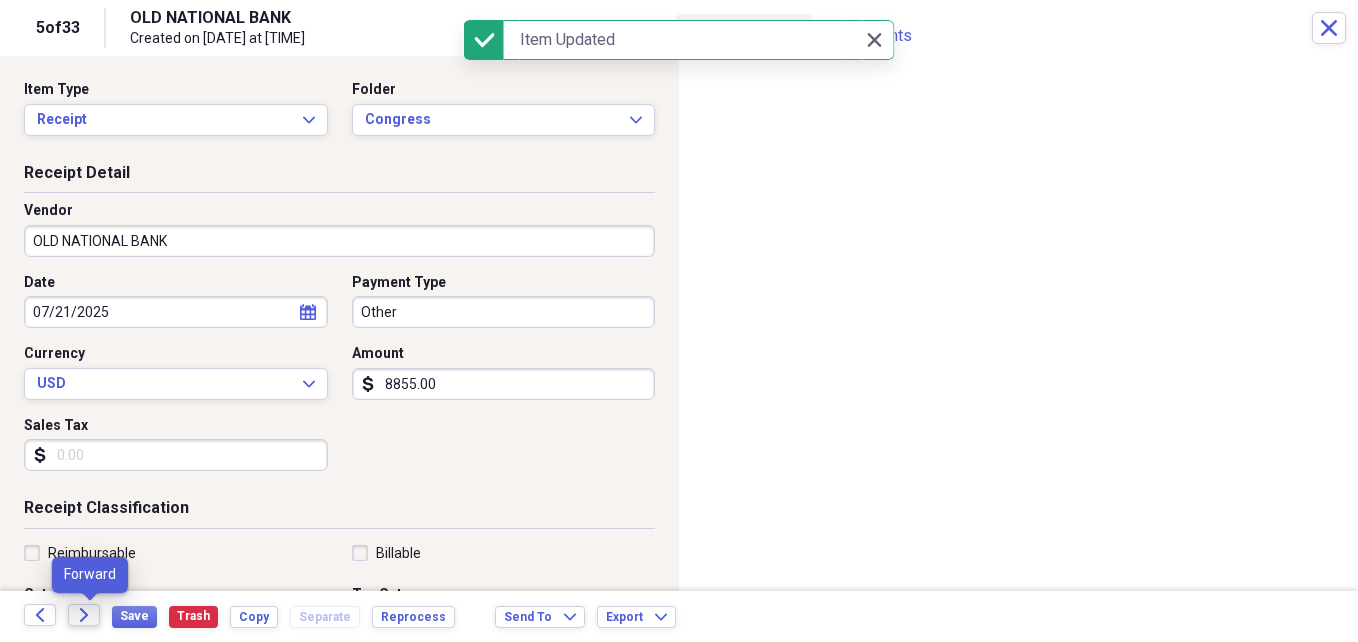 click on "Forward" 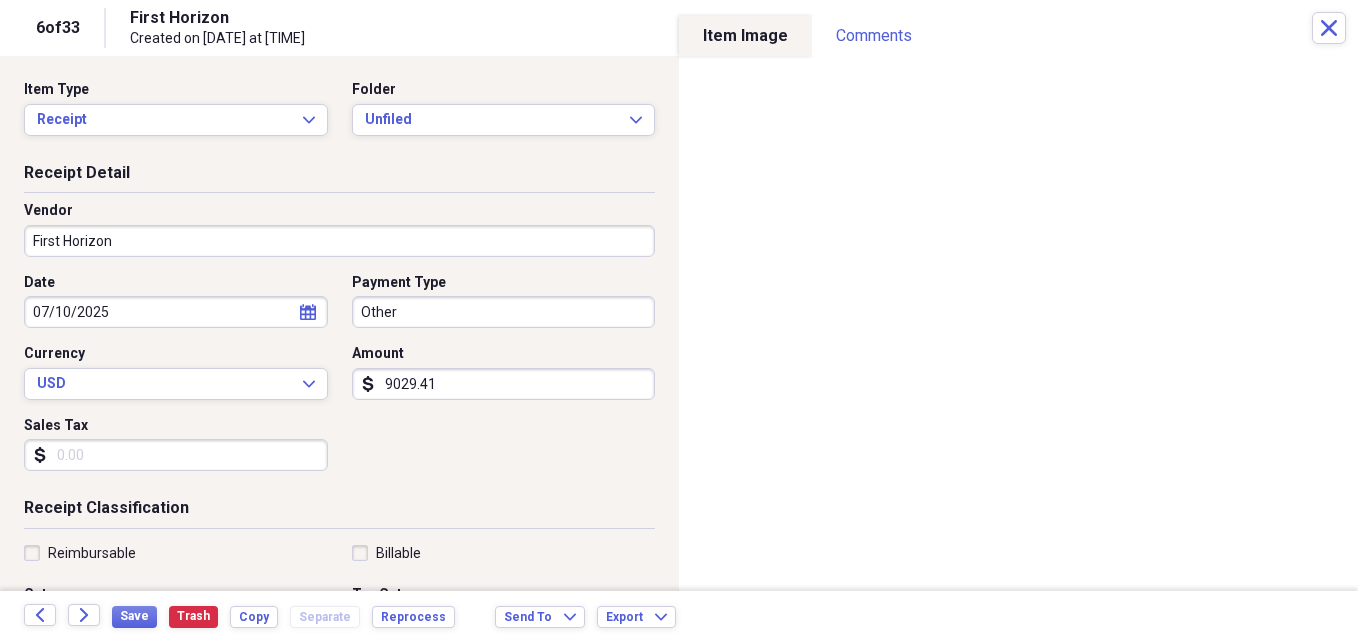 click on "Item Type Receipt Expand Folder Unfiled Expand" at bounding box center [339, 116] 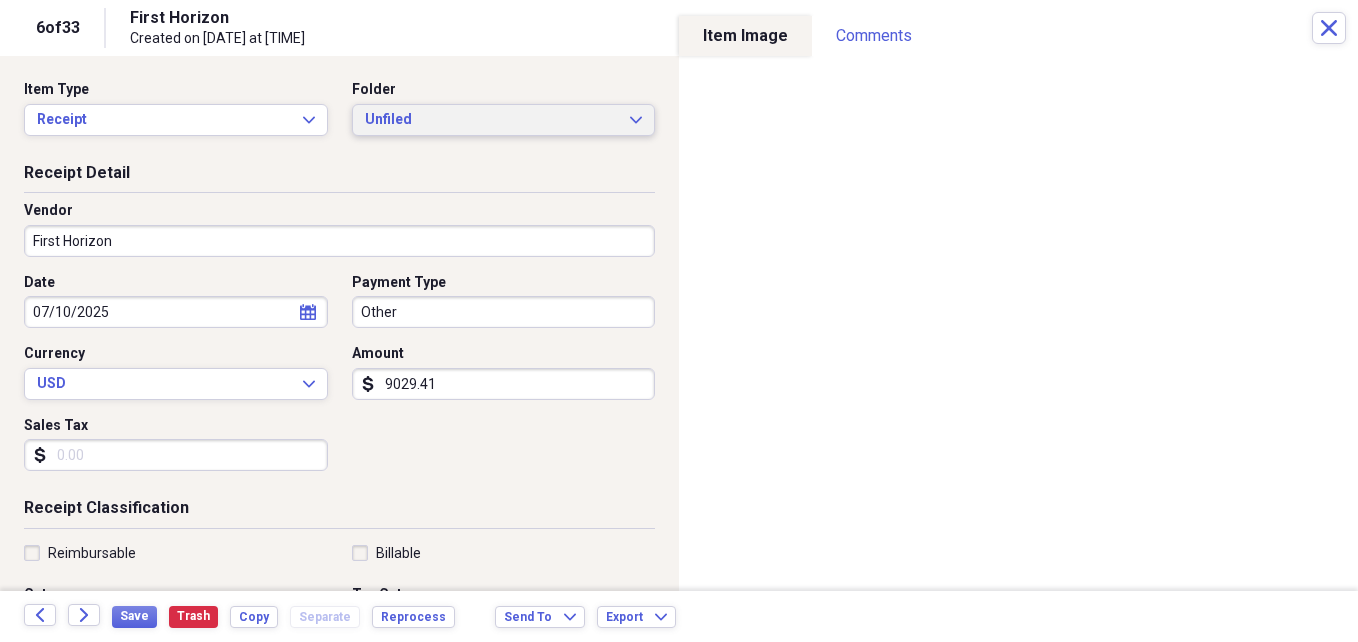 click on "Unfiled" at bounding box center [492, 120] 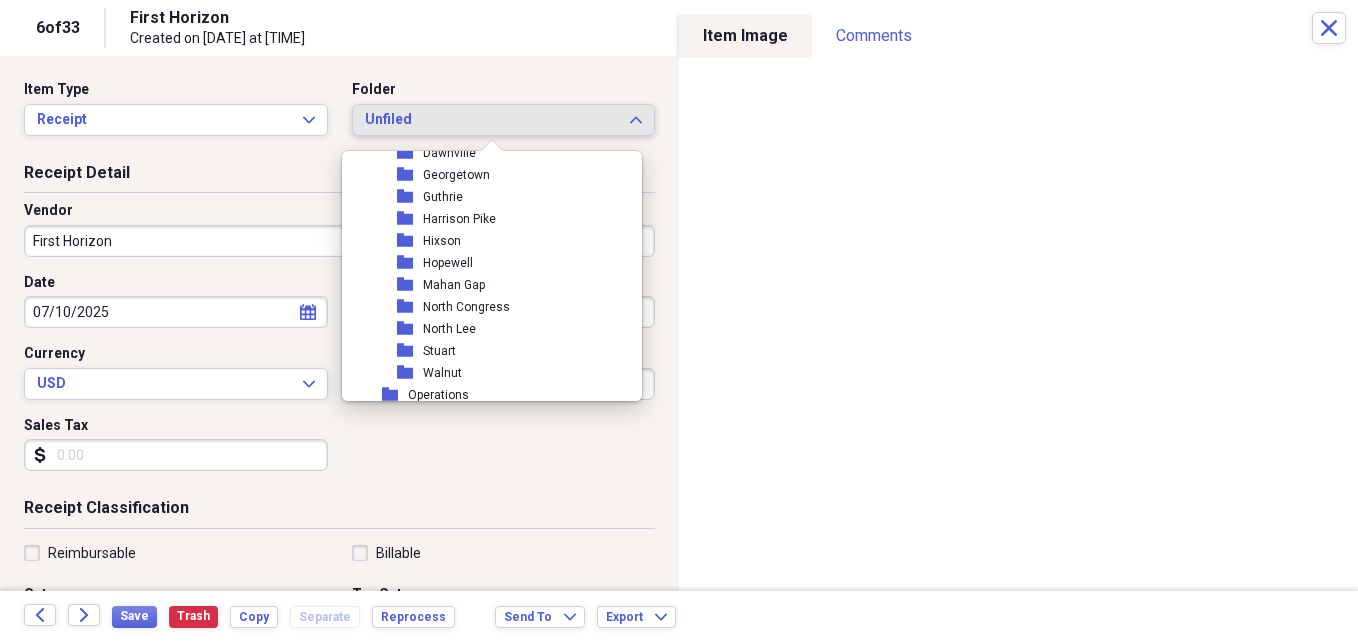 scroll, scrollTop: 400, scrollLeft: 0, axis: vertical 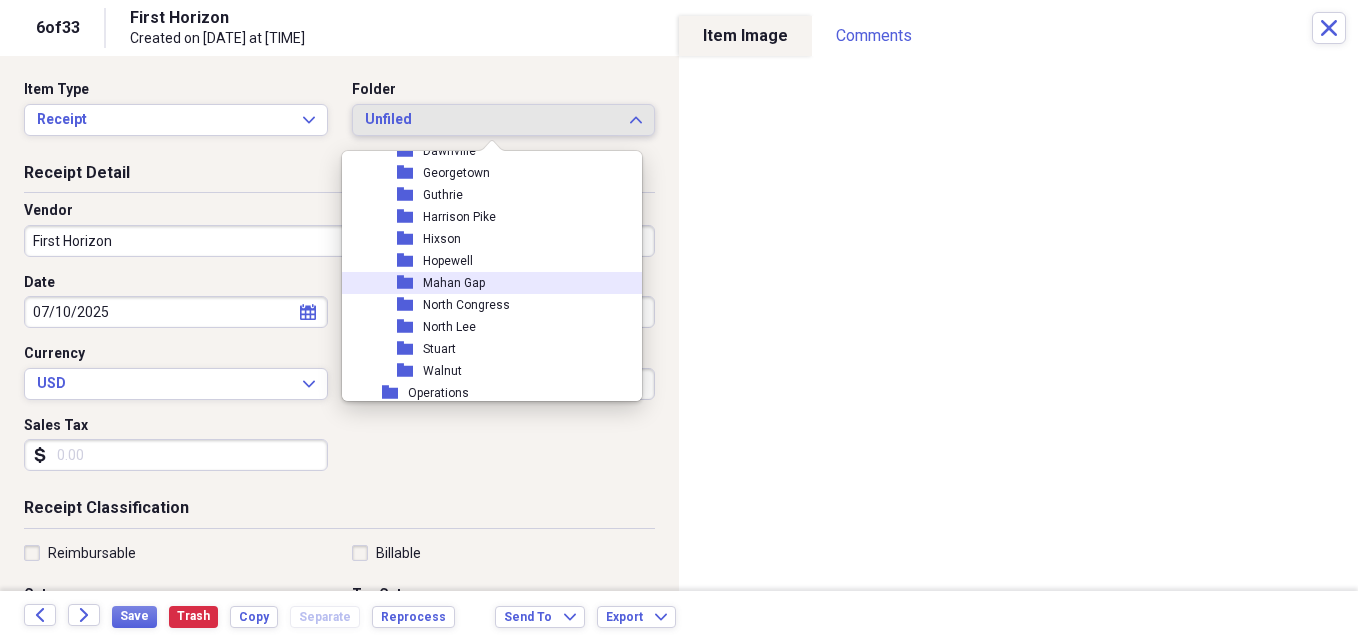 click on "Mahan Gap" at bounding box center [454, 283] 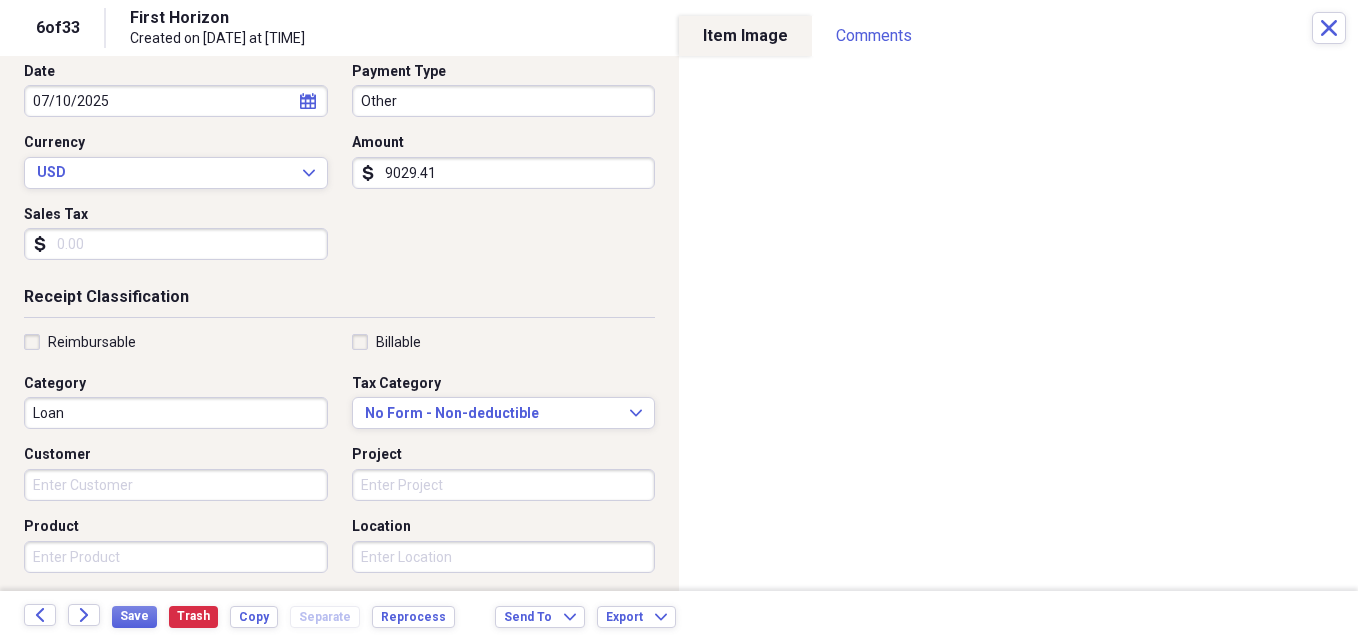 scroll, scrollTop: 300, scrollLeft: 0, axis: vertical 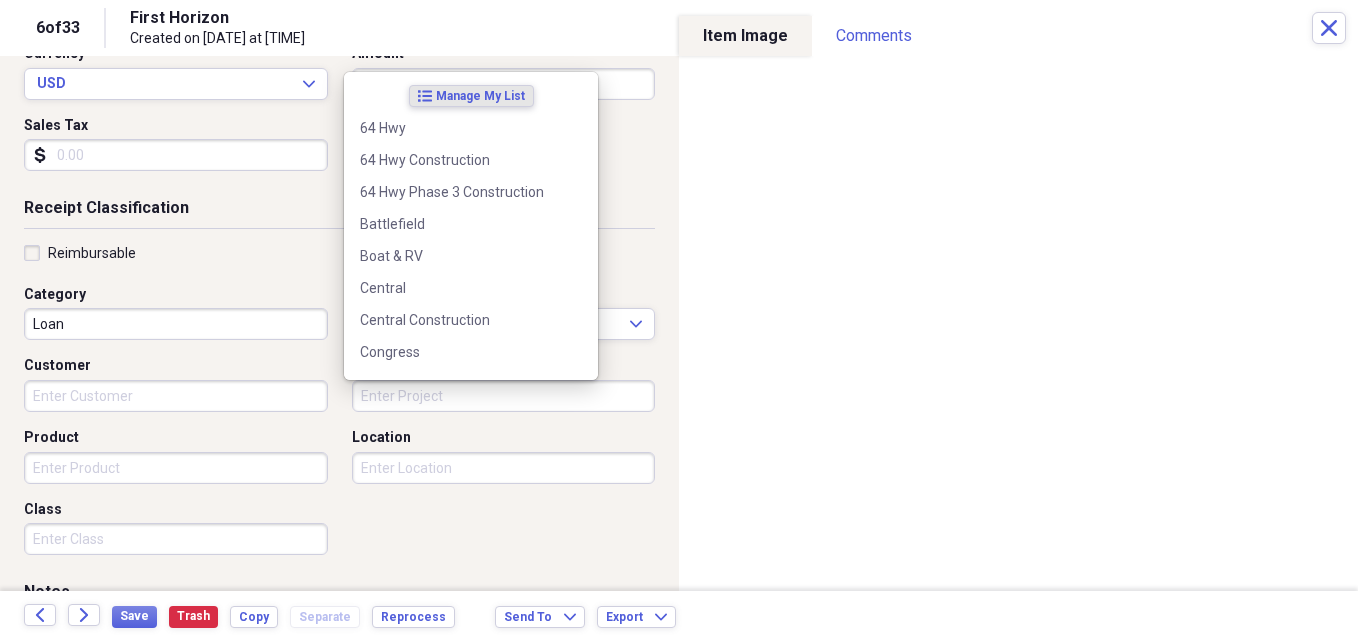 click on "Project" at bounding box center (504, 396) 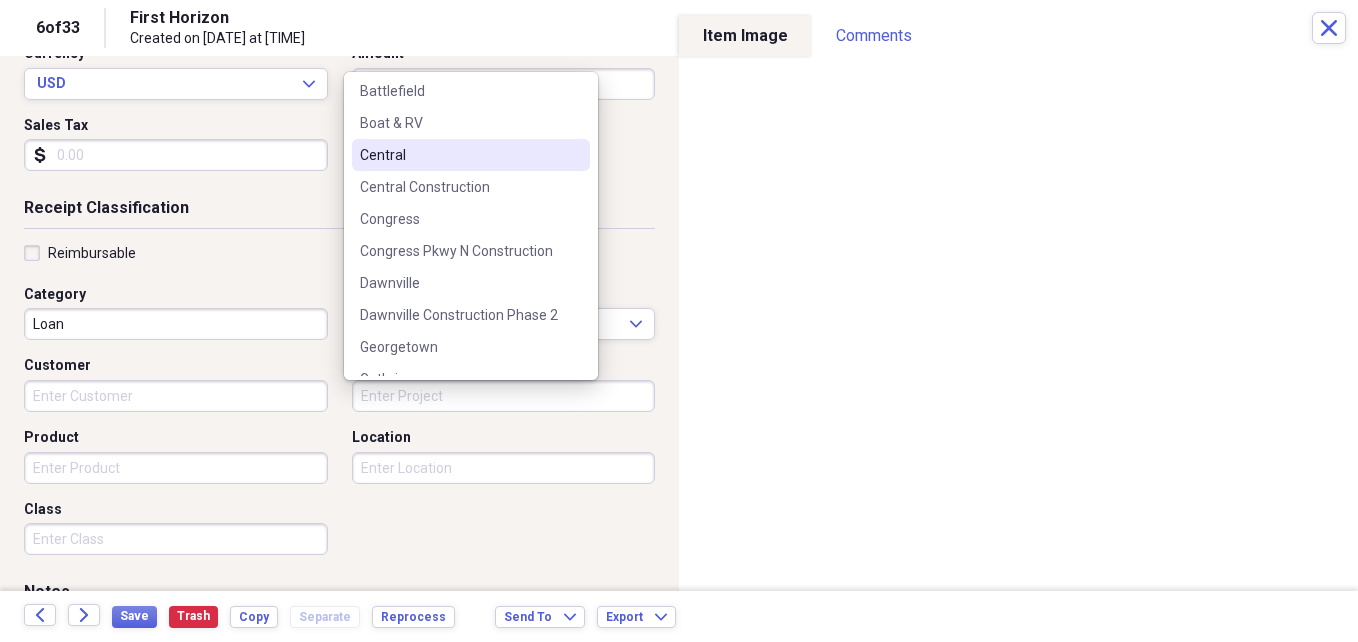 scroll, scrollTop: 400, scrollLeft: 0, axis: vertical 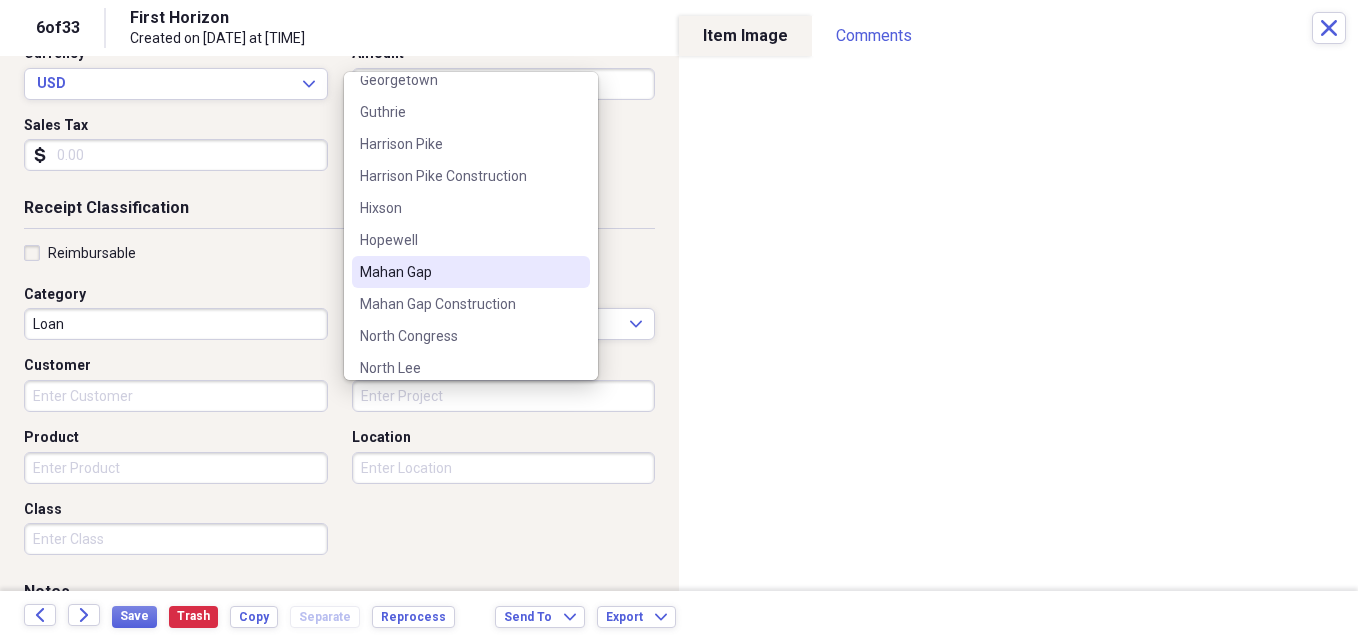 click on "Mahan Gap" at bounding box center [459, 272] 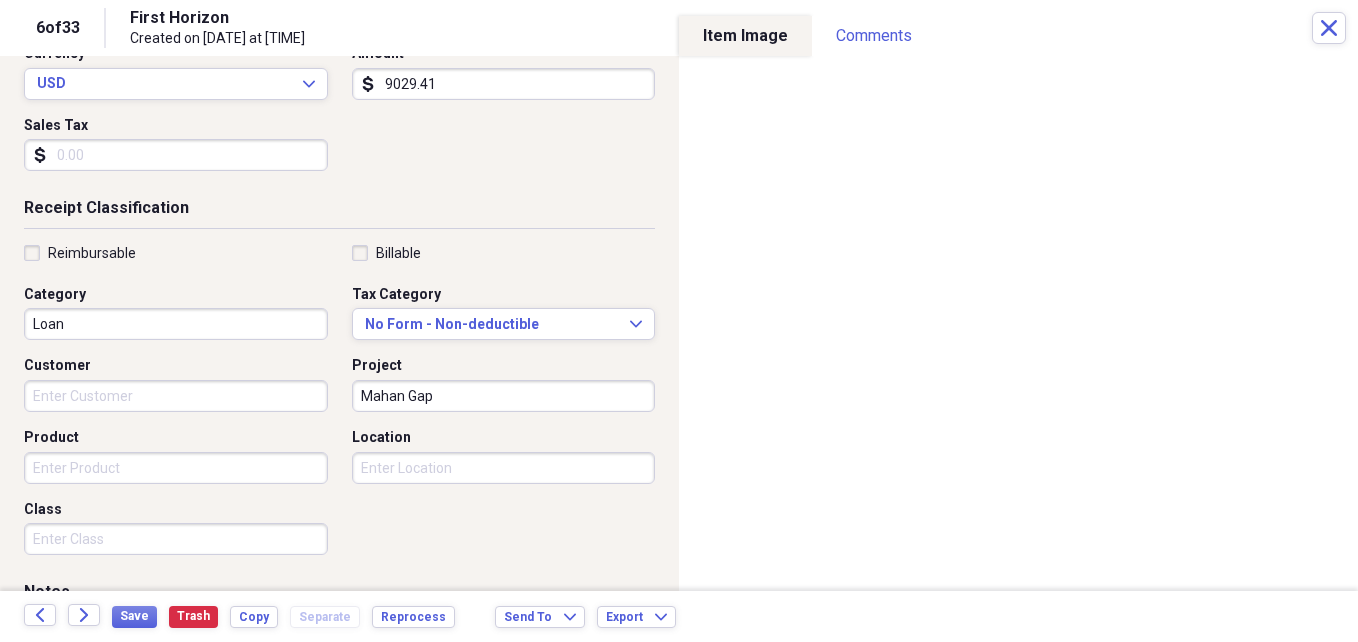 click on "Location" at bounding box center [504, 468] 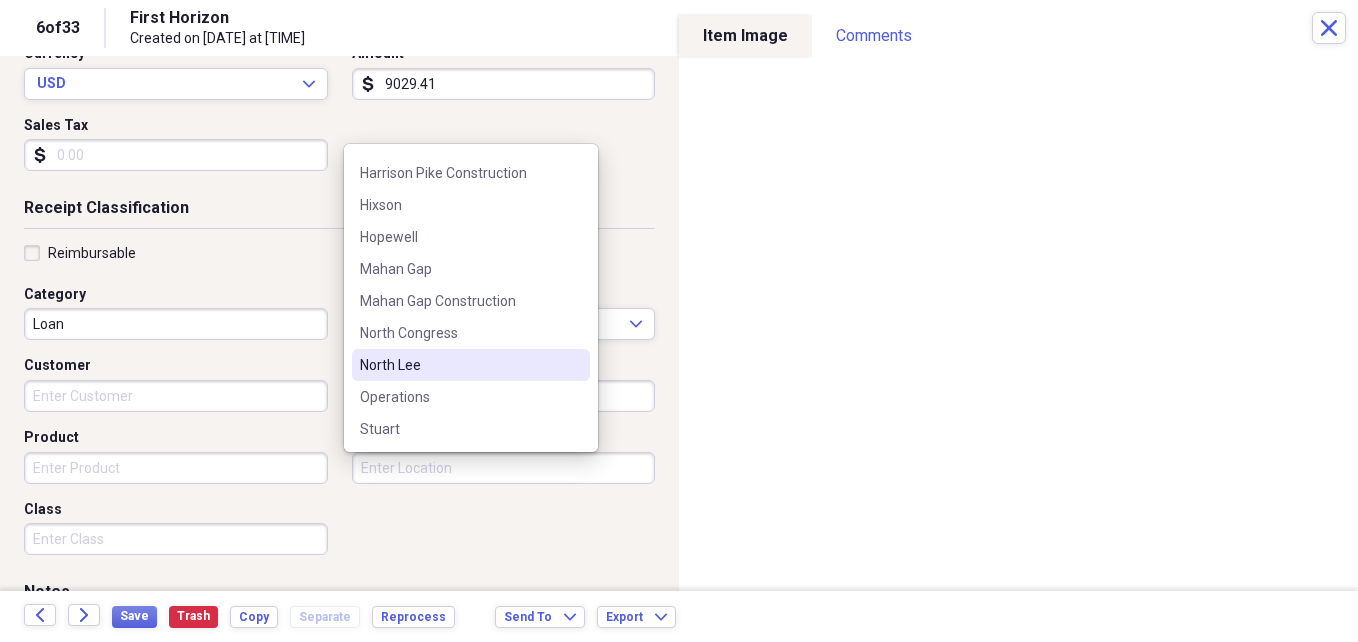scroll, scrollTop: 500, scrollLeft: 0, axis: vertical 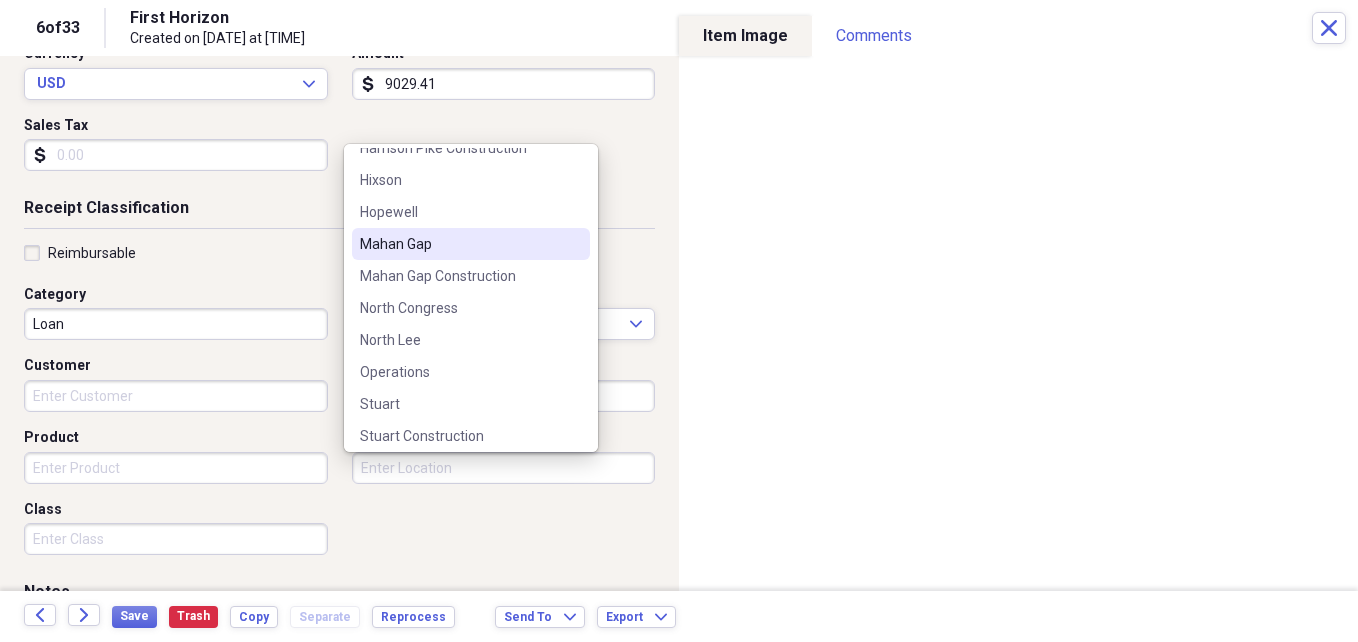 click on "Mahan Gap" at bounding box center (459, 244) 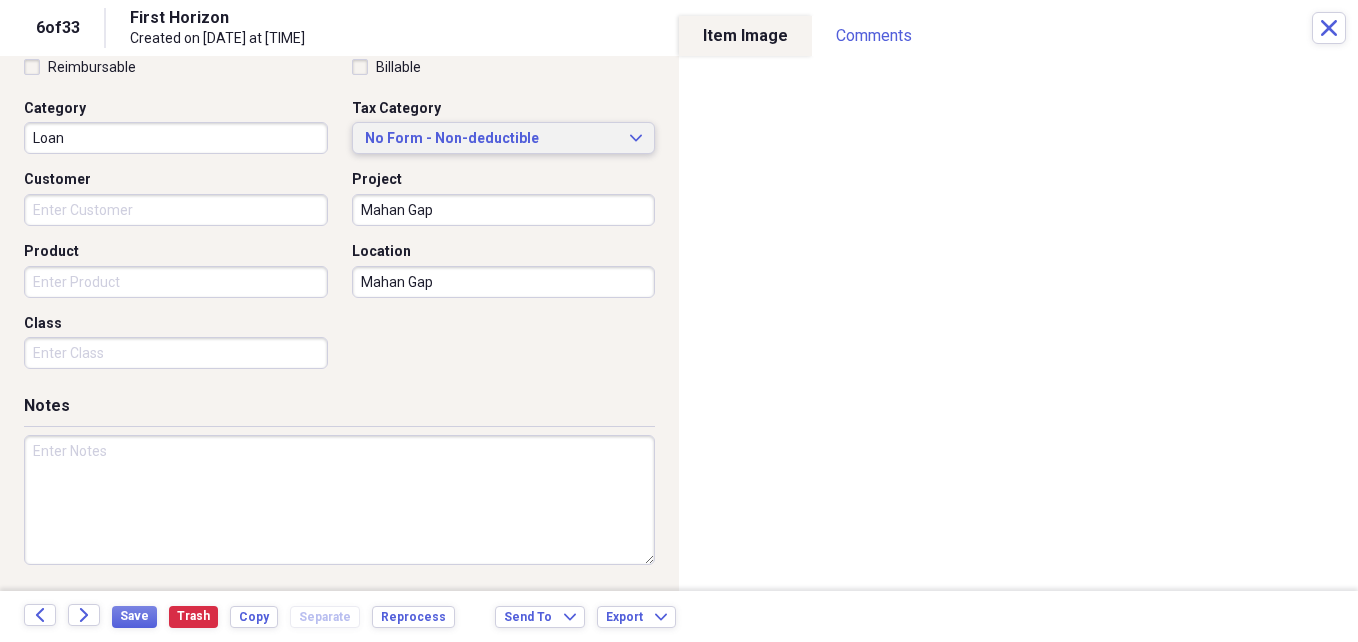 scroll, scrollTop: 0, scrollLeft: 0, axis: both 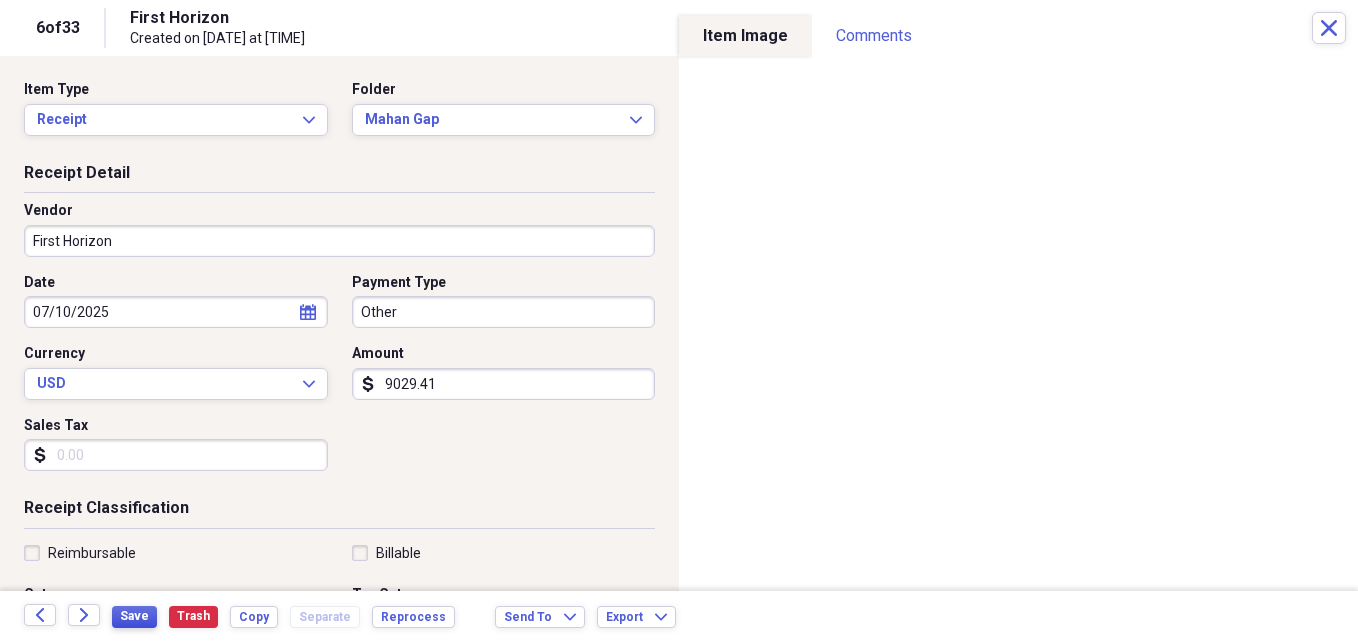 click on "Save" at bounding box center [134, 616] 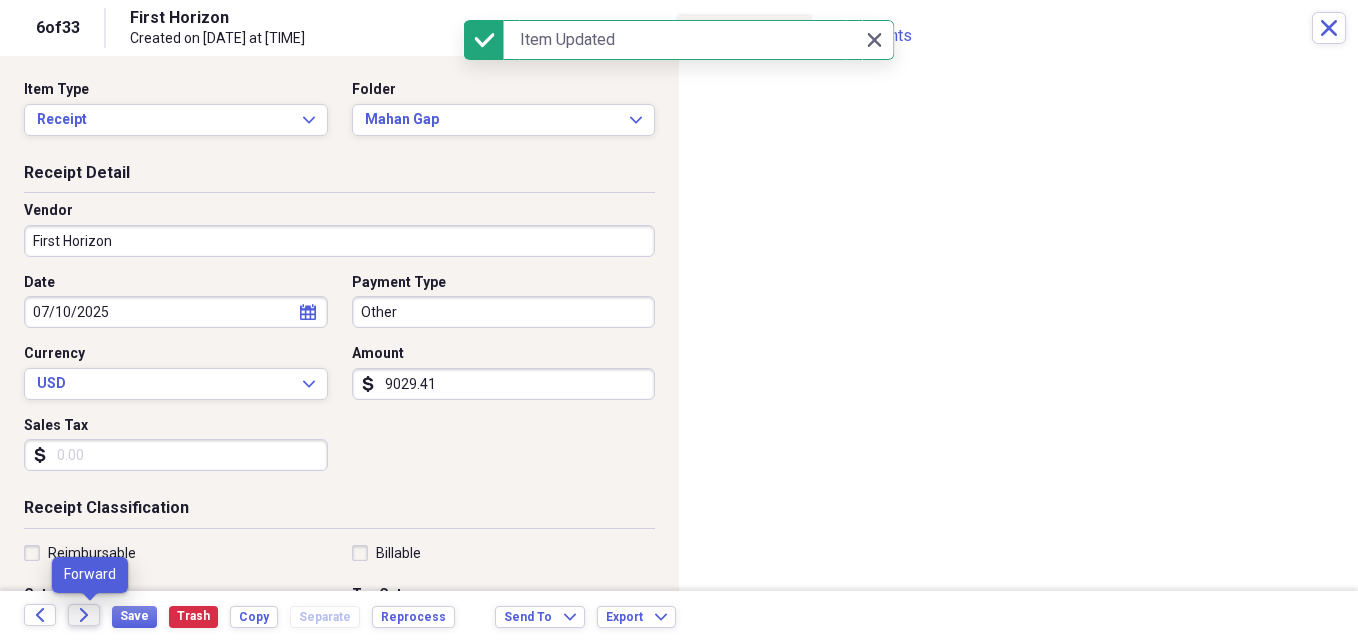 click on "Forward" 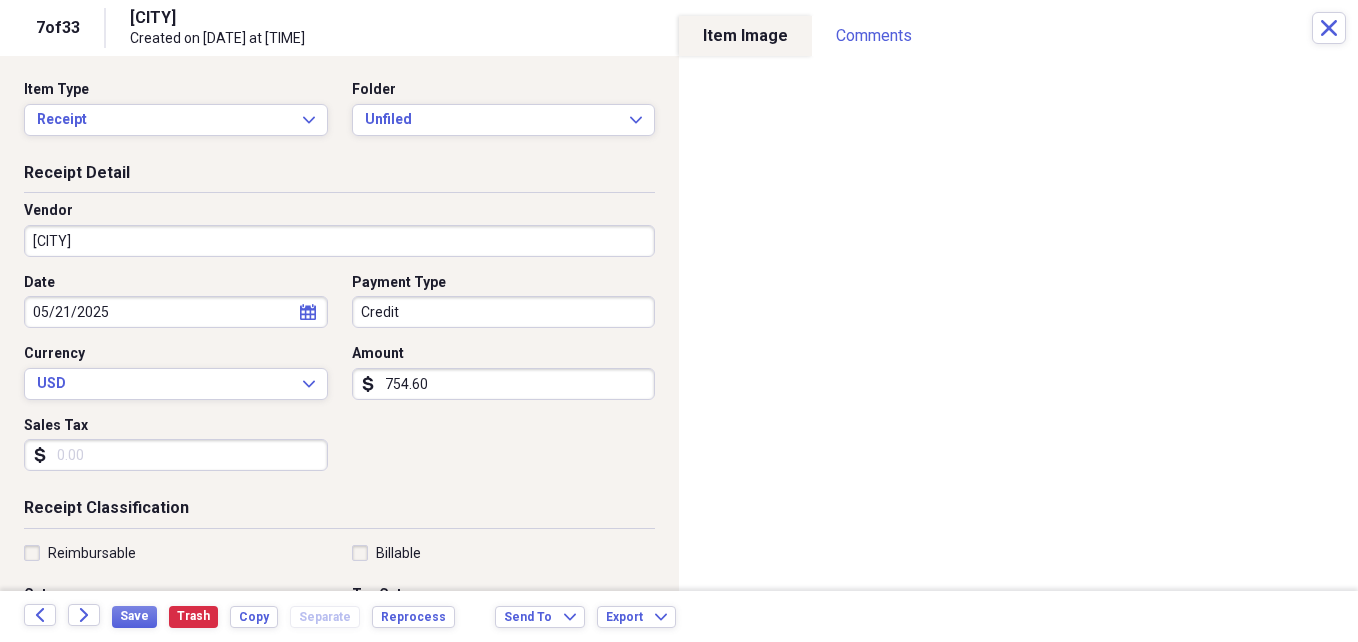 click on "calendar" 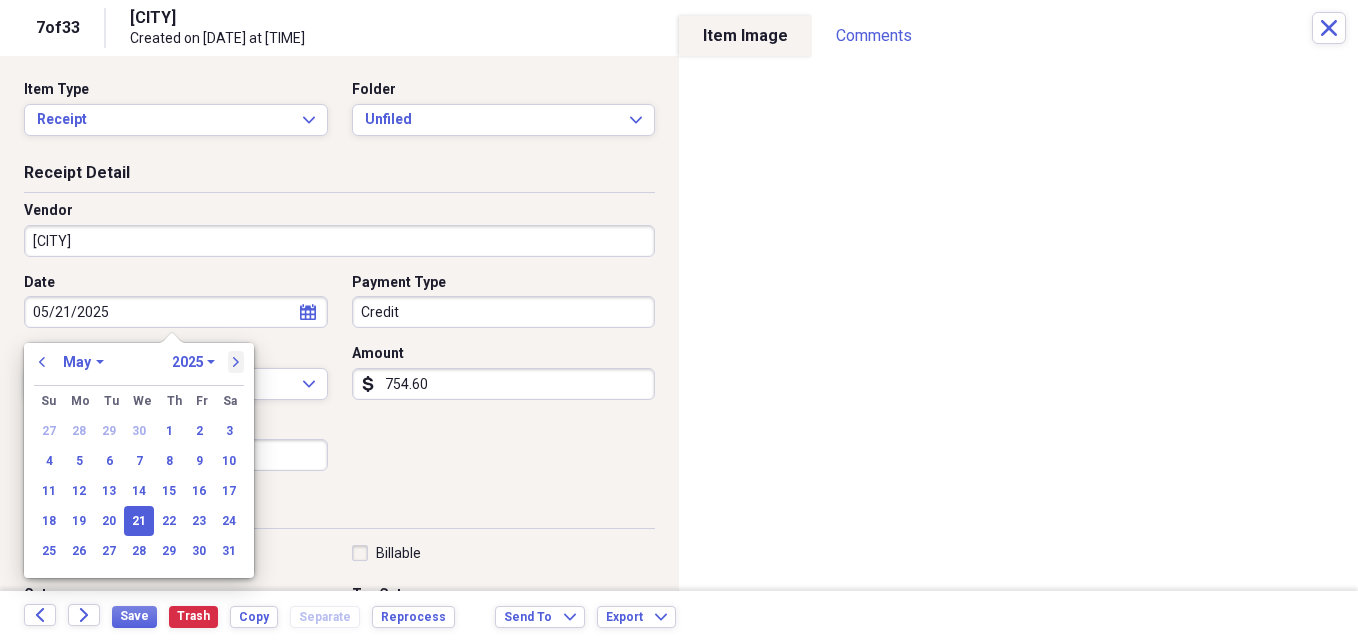 click on "next" at bounding box center (236, 362) 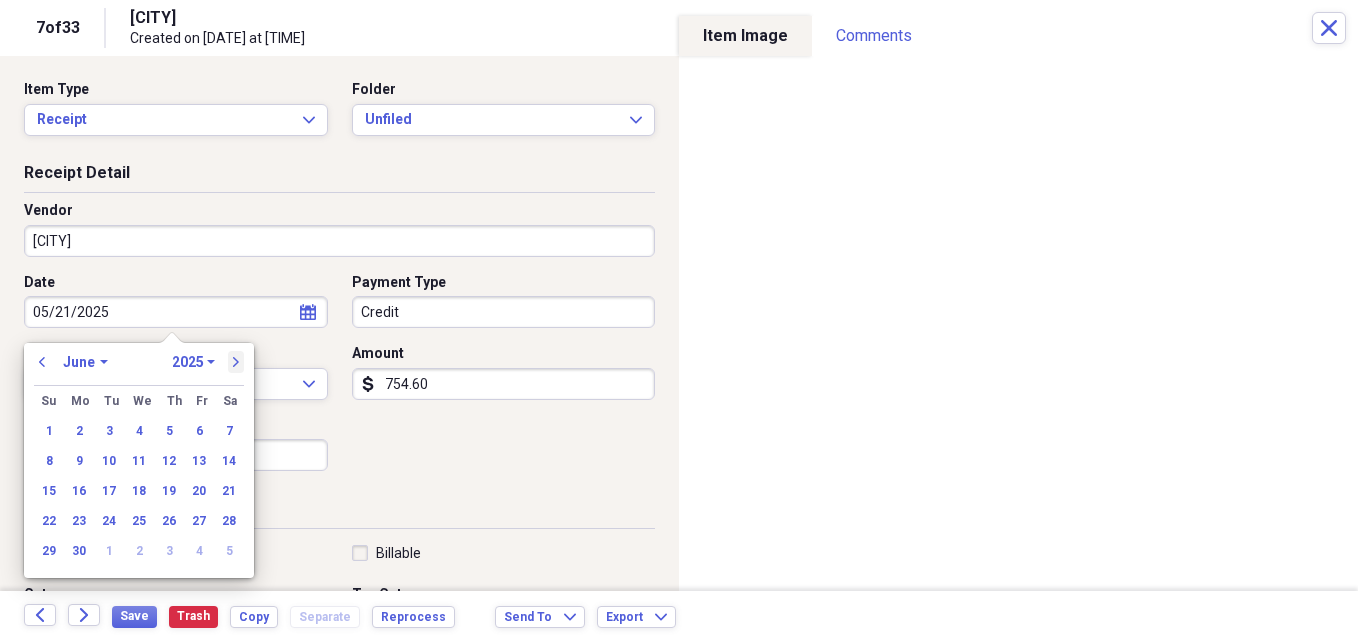 click on "next" at bounding box center (236, 362) 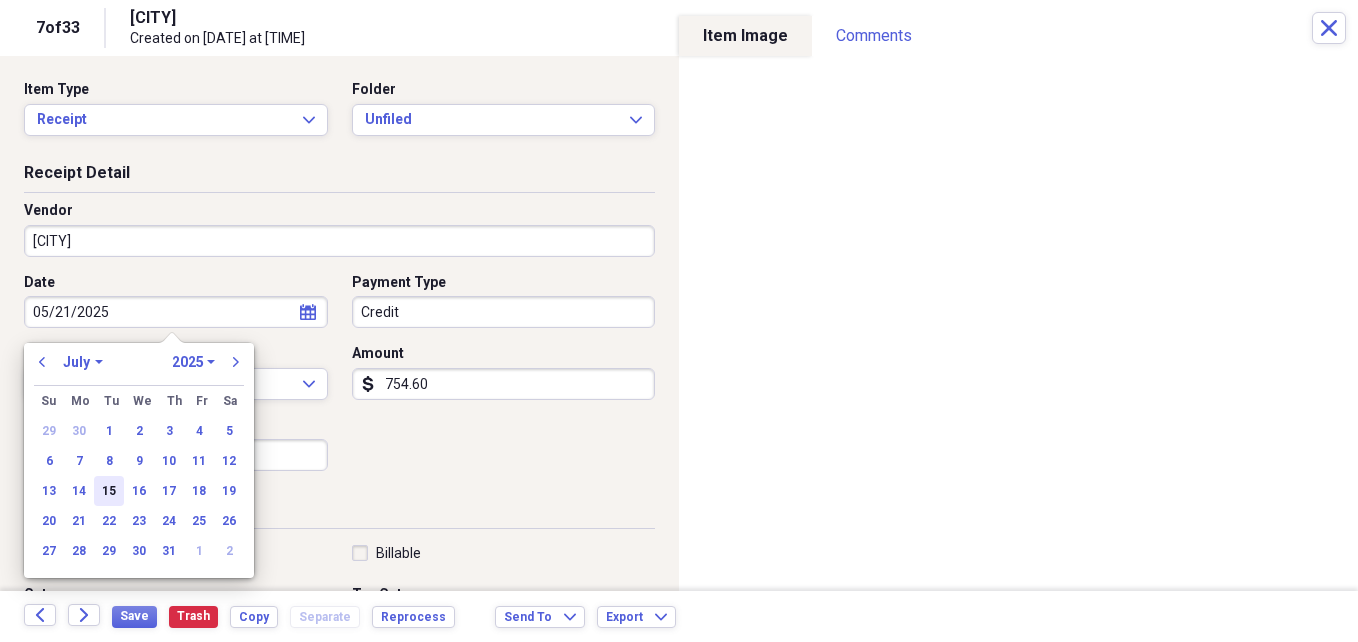 click on "15" at bounding box center [109, 491] 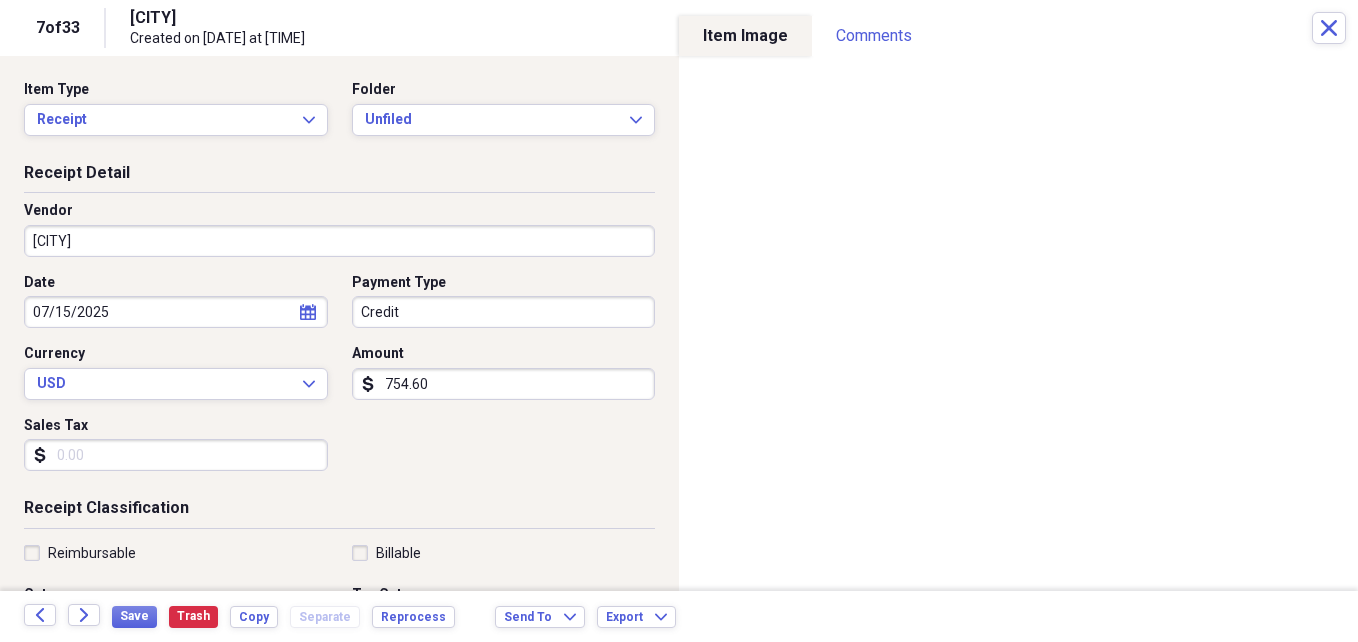 click on "[CITY]" at bounding box center (339, 241) 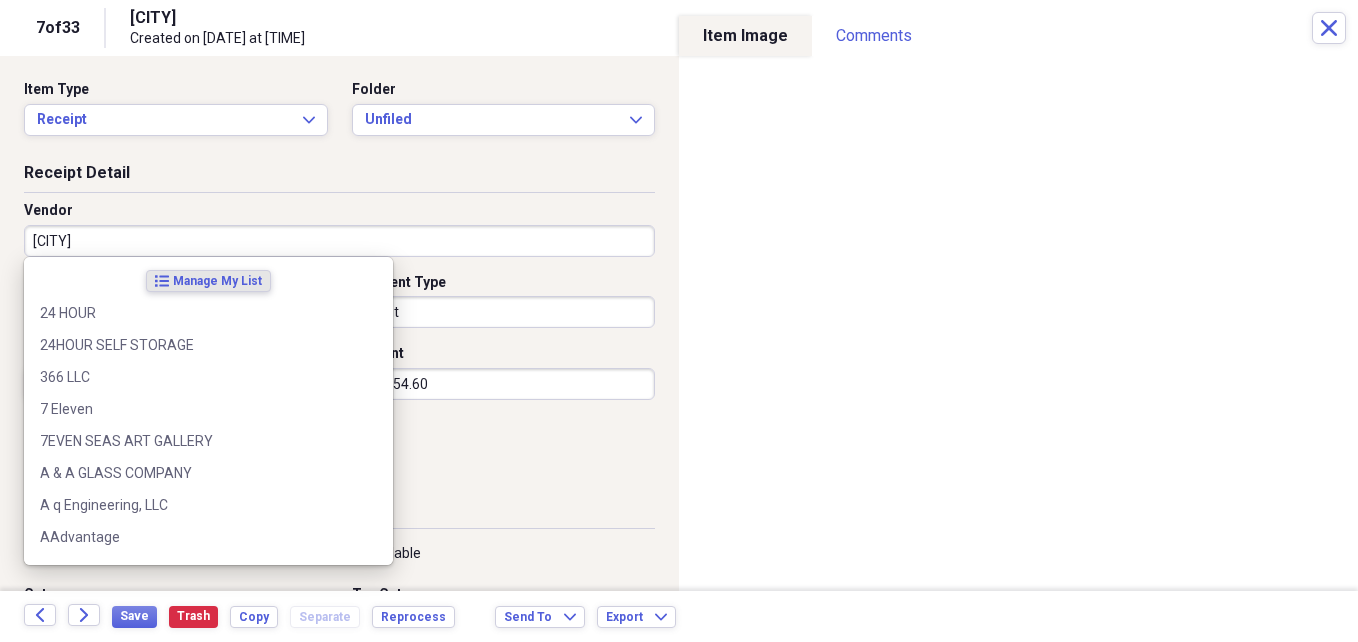 click on "[CITY]" at bounding box center (339, 241) 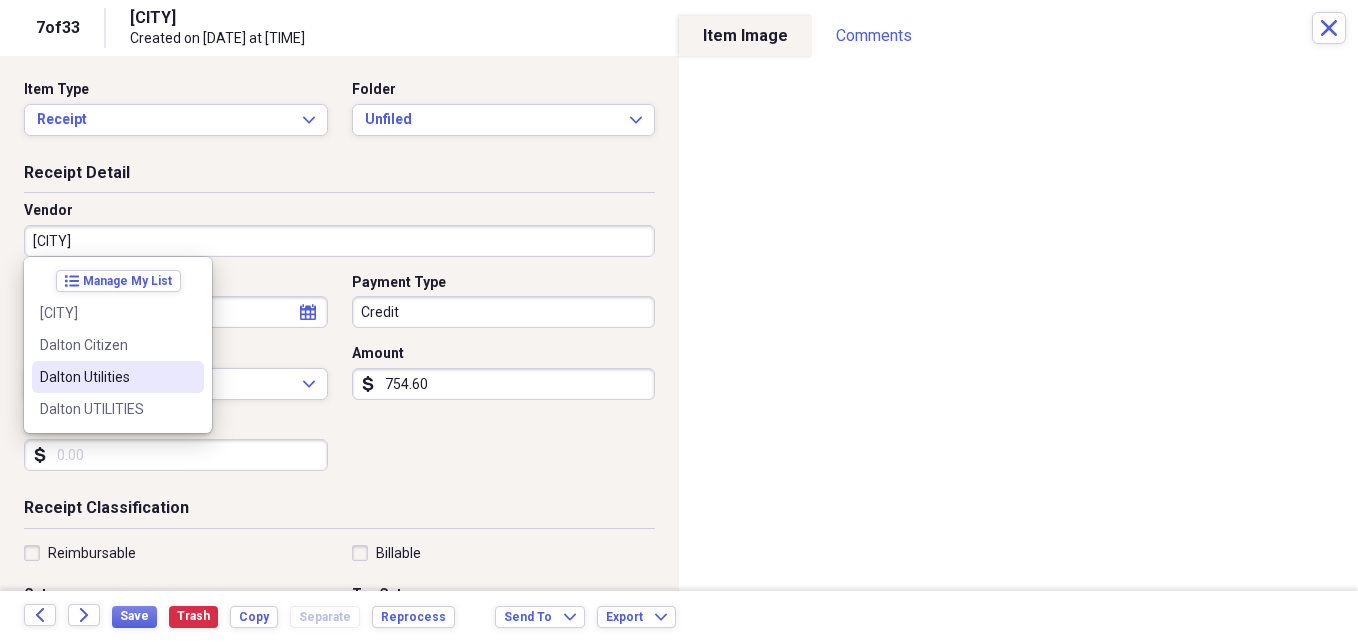 click on "Dalton Utilities" at bounding box center (118, 377) 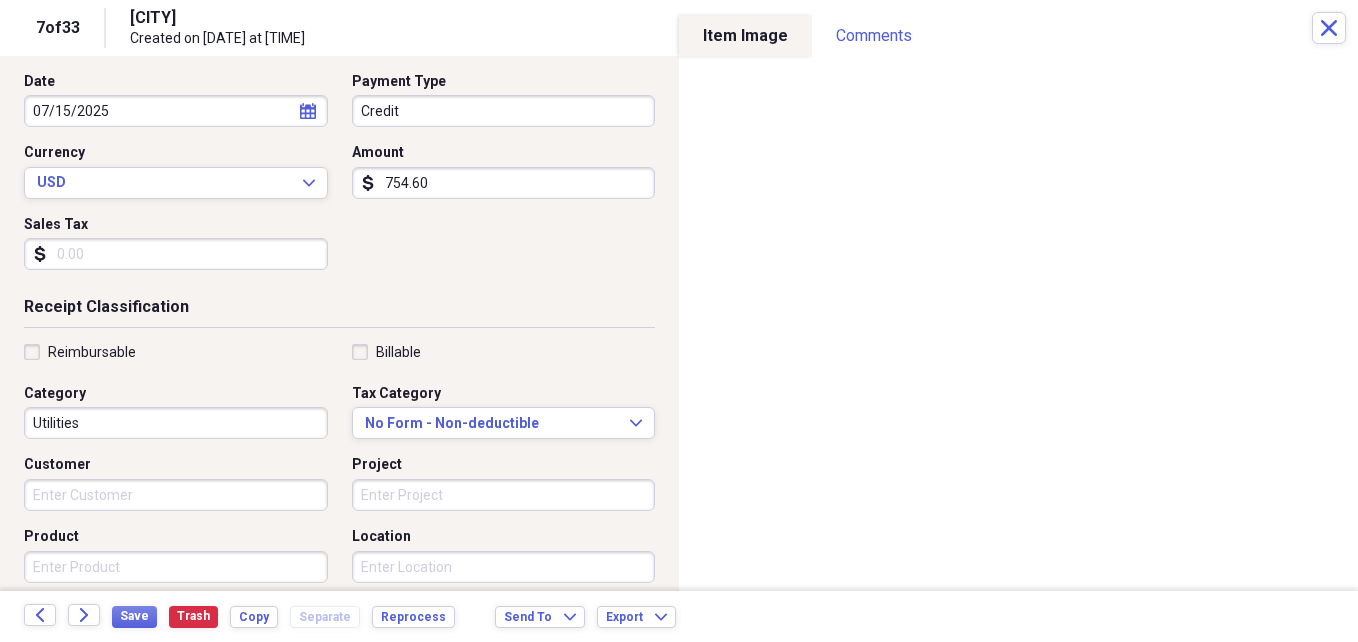 scroll, scrollTop: 0, scrollLeft: 0, axis: both 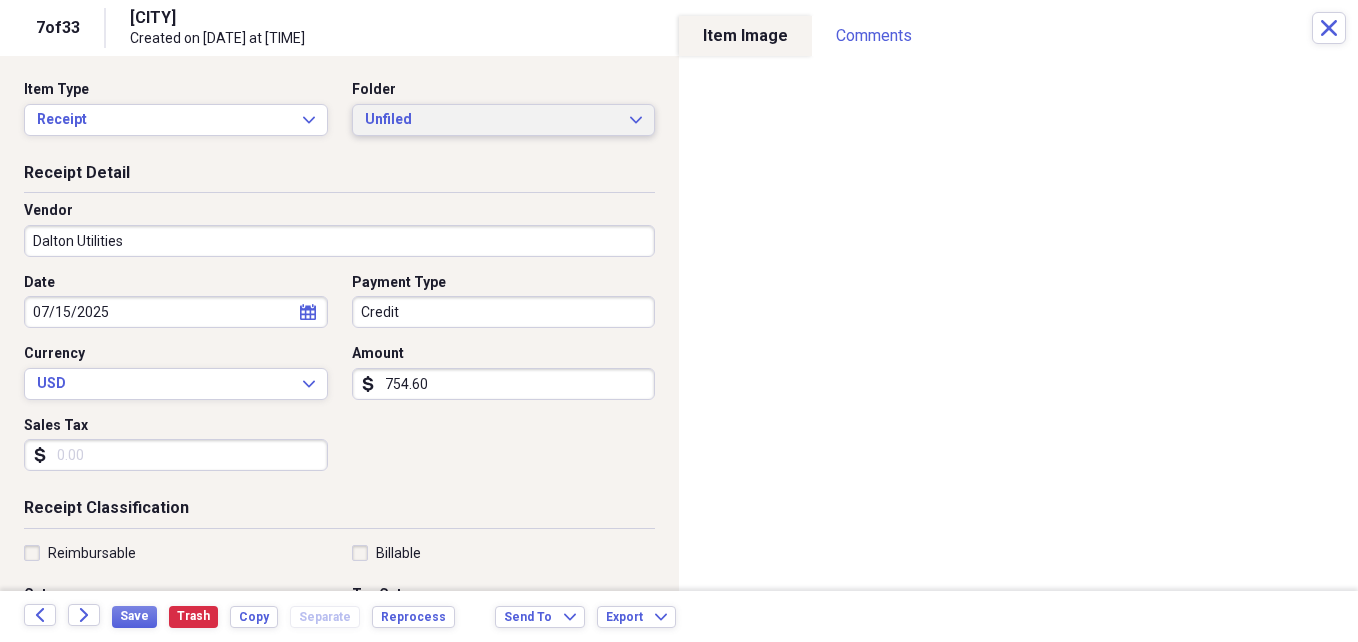 click on "Unfiled" at bounding box center [492, 120] 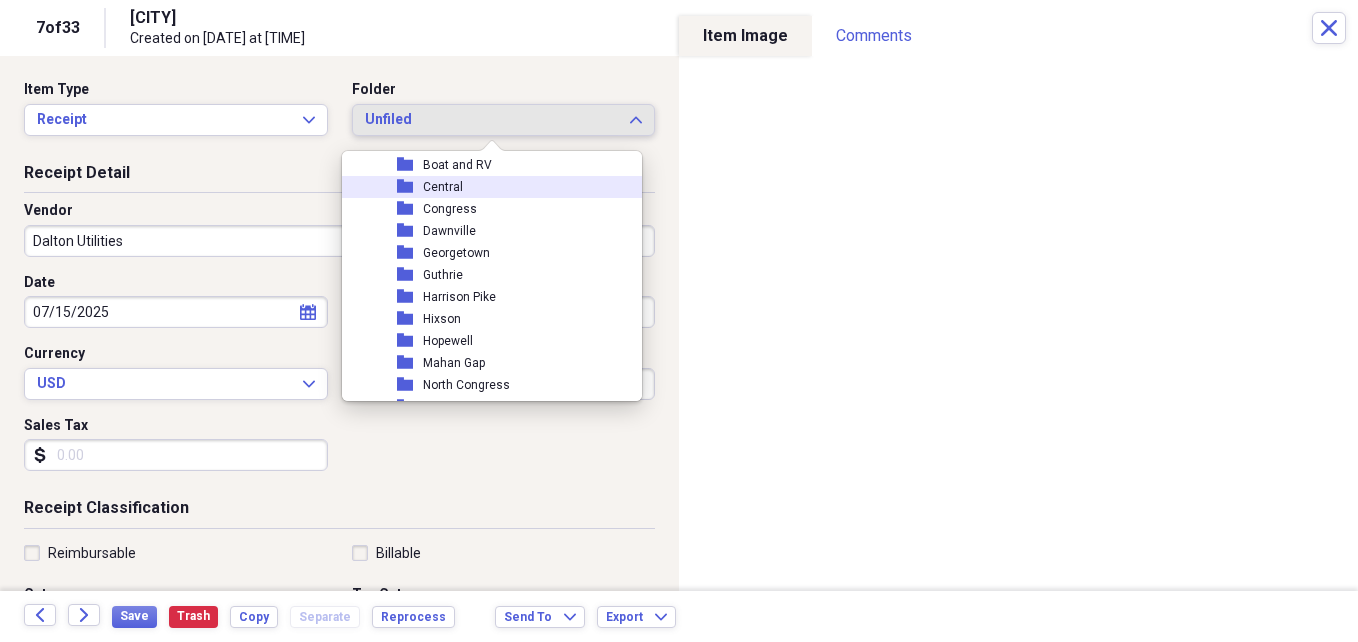 scroll, scrollTop: 425, scrollLeft: 0, axis: vertical 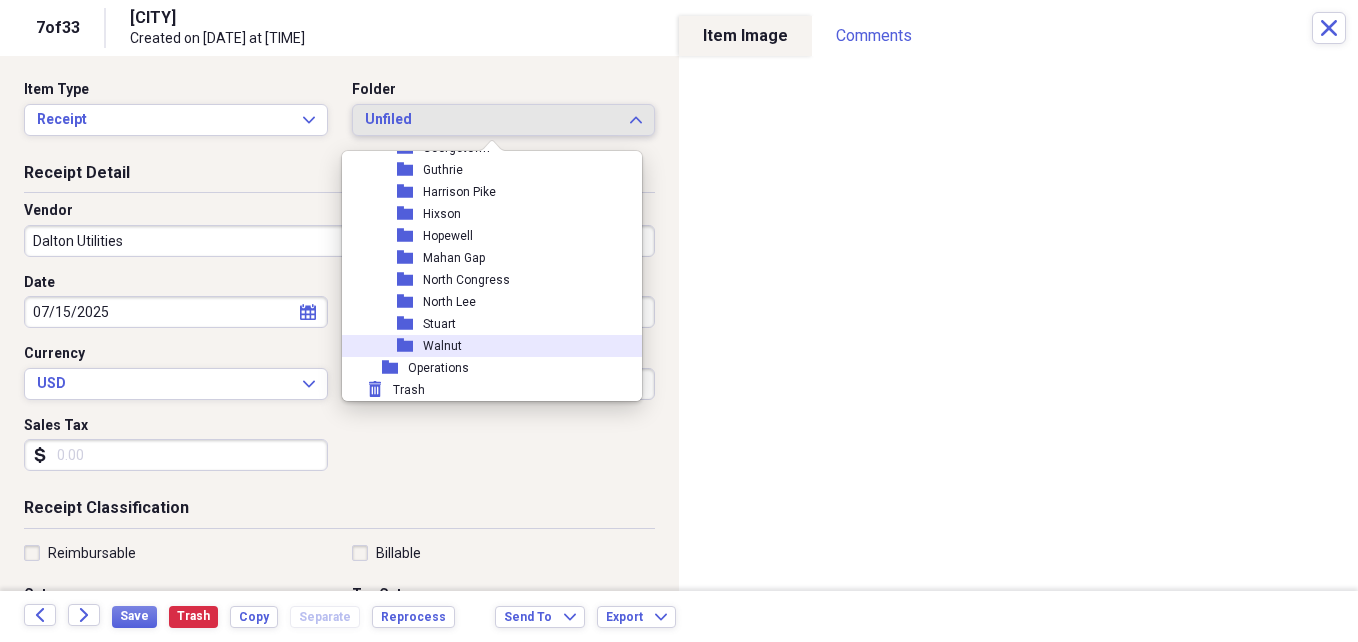 click on "folder Walnut" at bounding box center [484, 346] 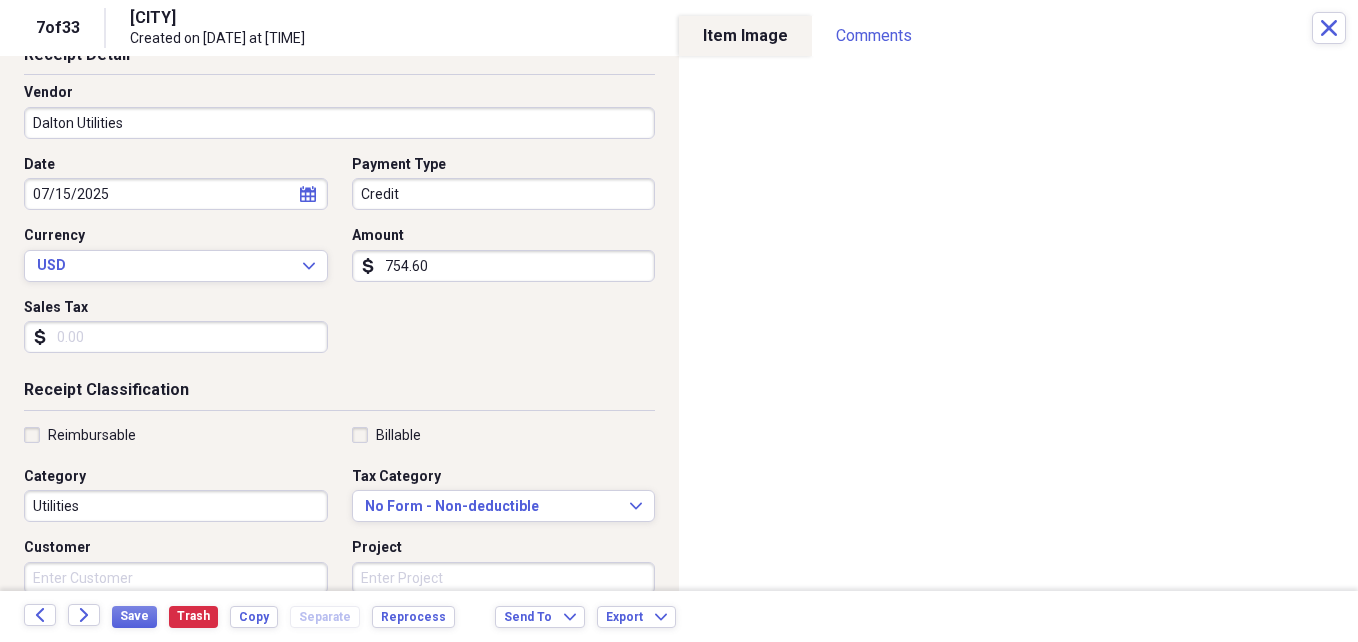 scroll, scrollTop: 400, scrollLeft: 0, axis: vertical 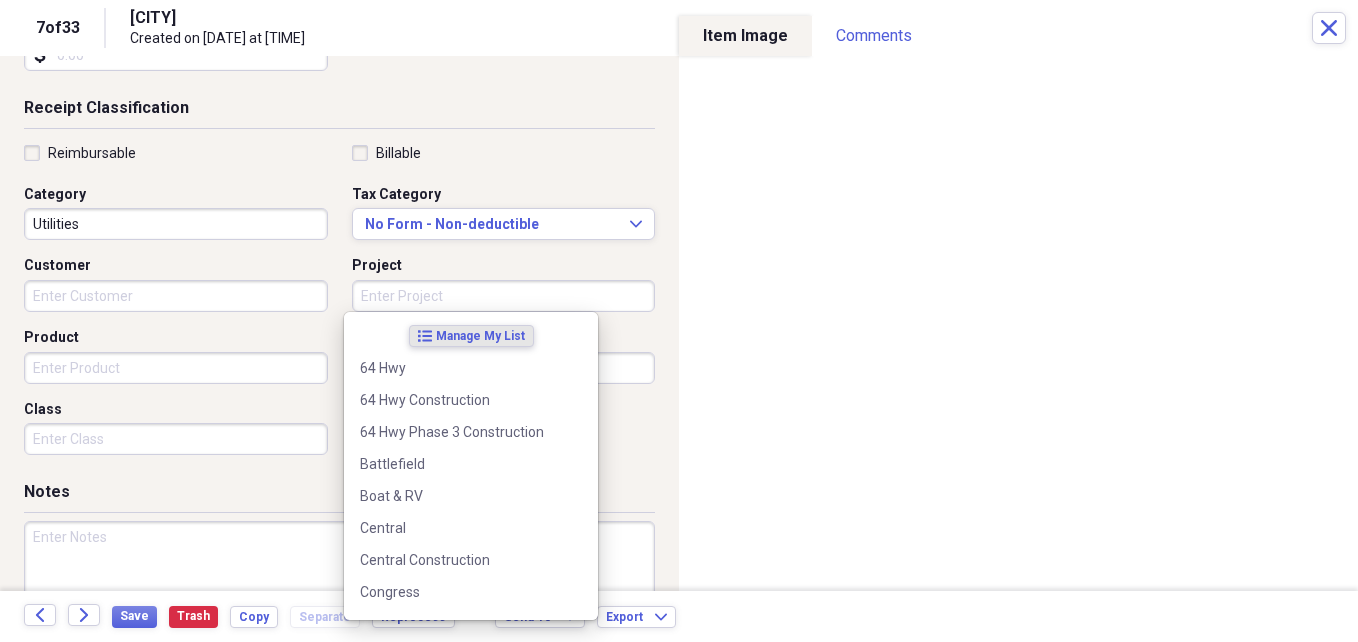 click on "Project" at bounding box center (504, 296) 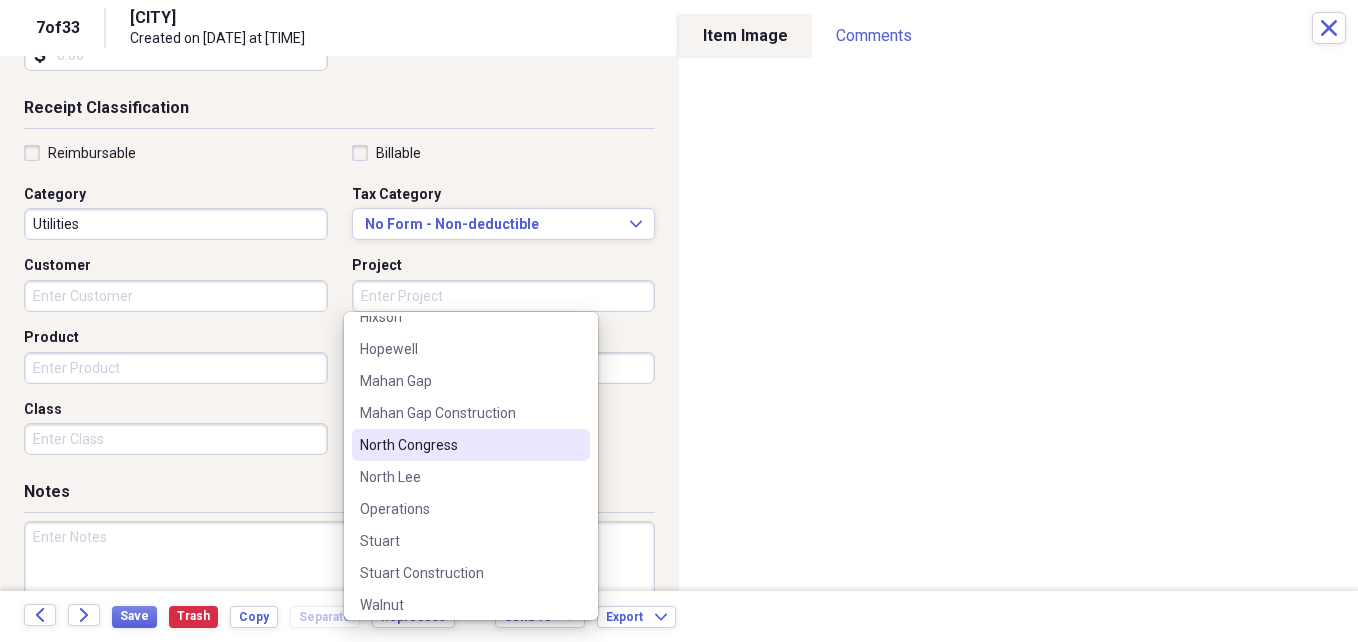 scroll, scrollTop: 540, scrollLeft: 0, axis: vertical 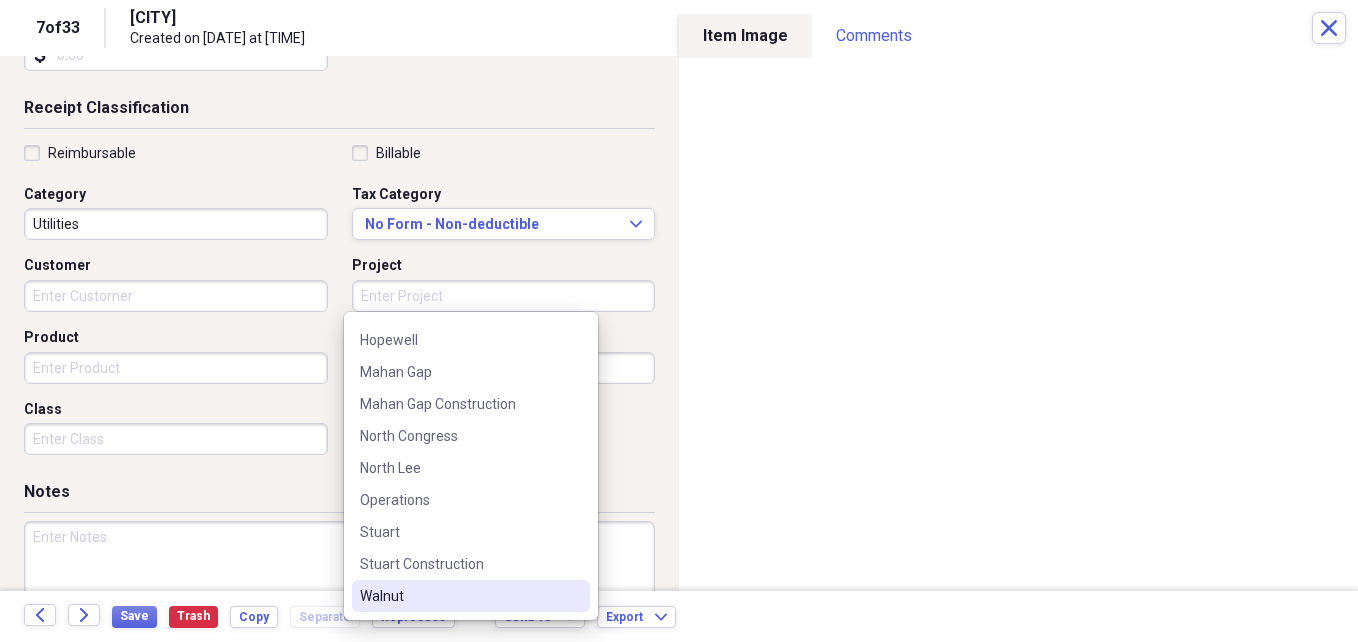 click on "Walnut" at bounding box center [459, 596] 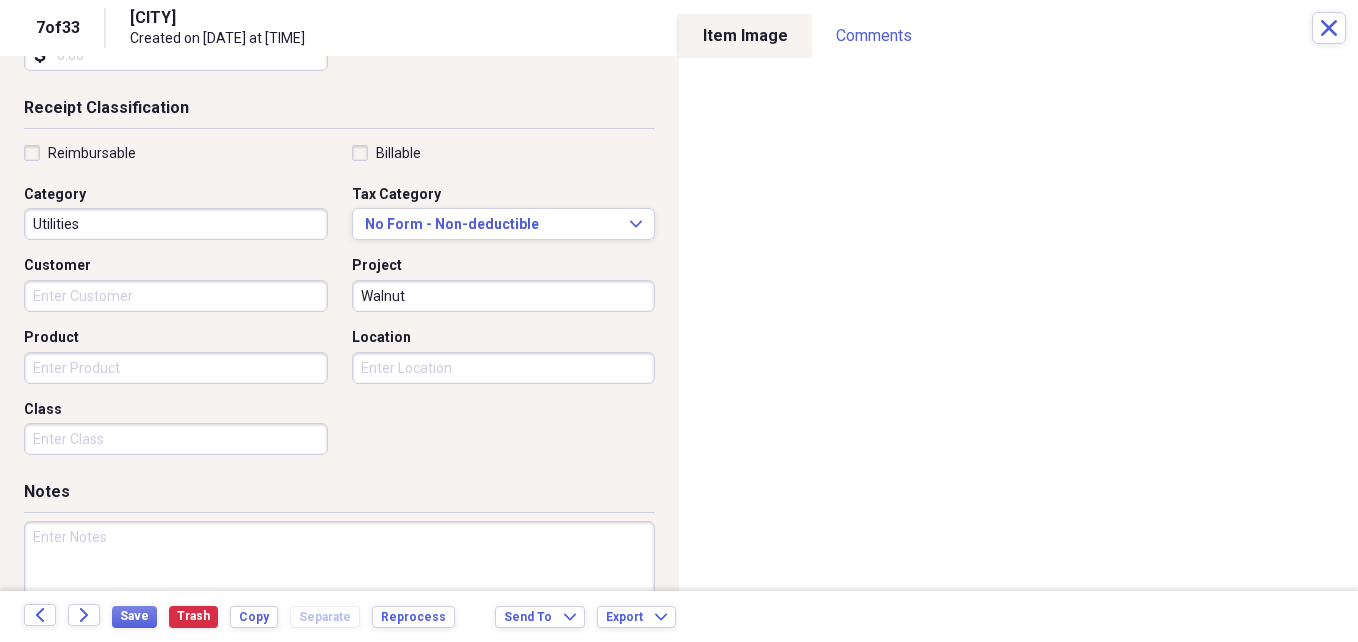 click on "Location" at bounding box center (504, 368) 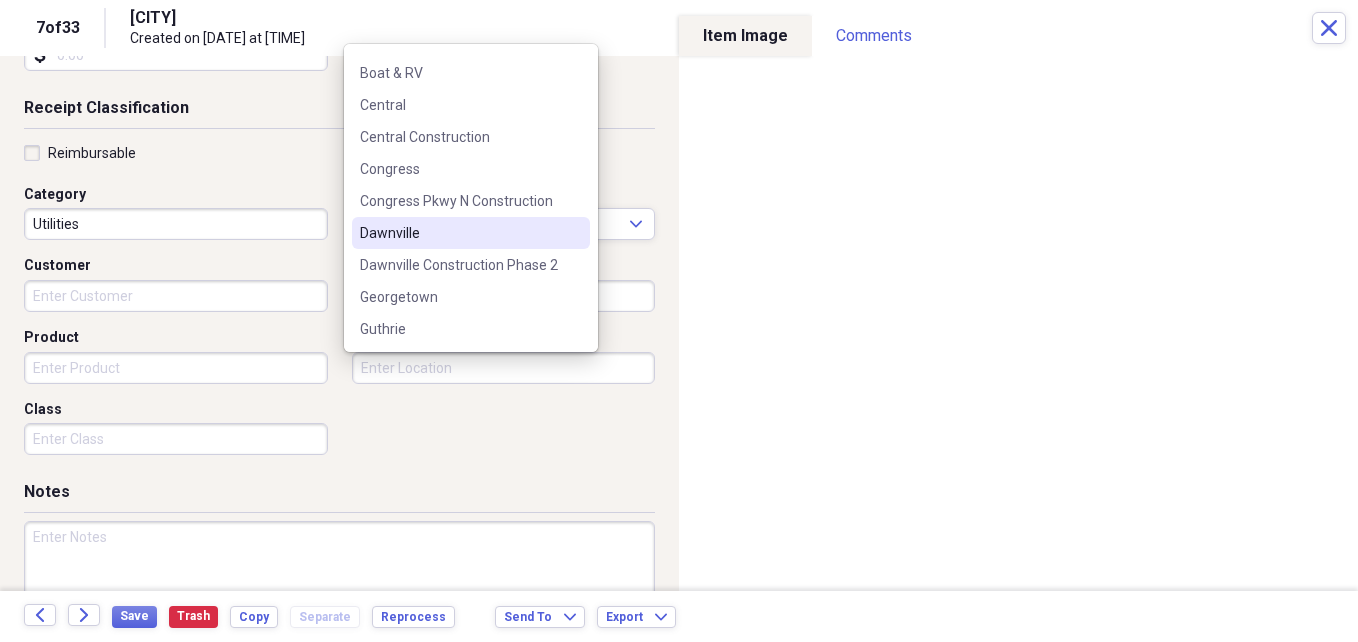 scroll, scrollTop: 540, scrollLeft: 0, axis: vertical 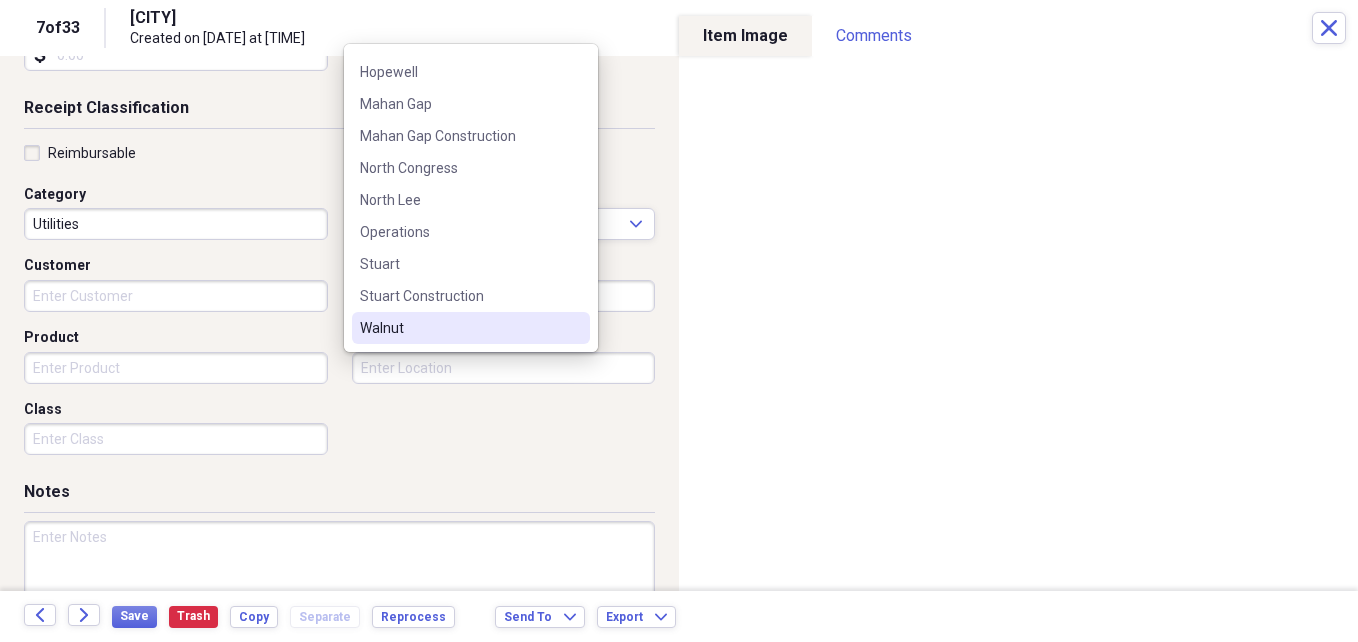 click on "Walnut" at bounding box center [459, 328] 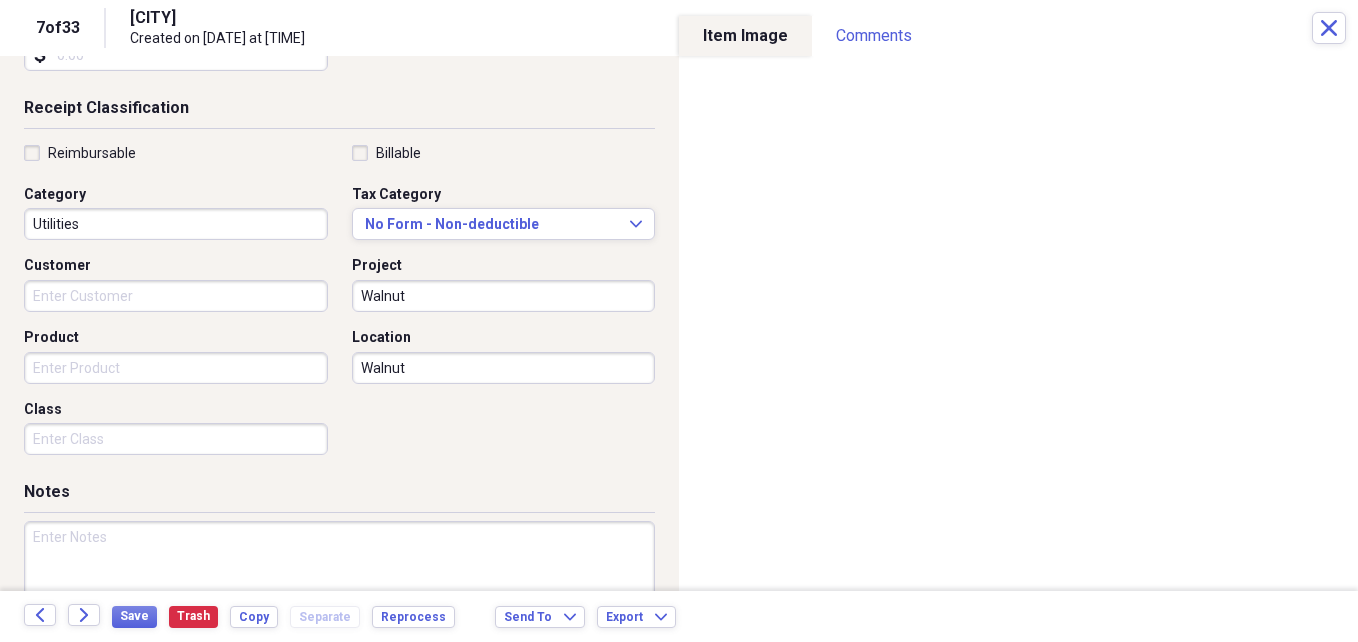 click on "Notes" at bounding box center [339, 496] 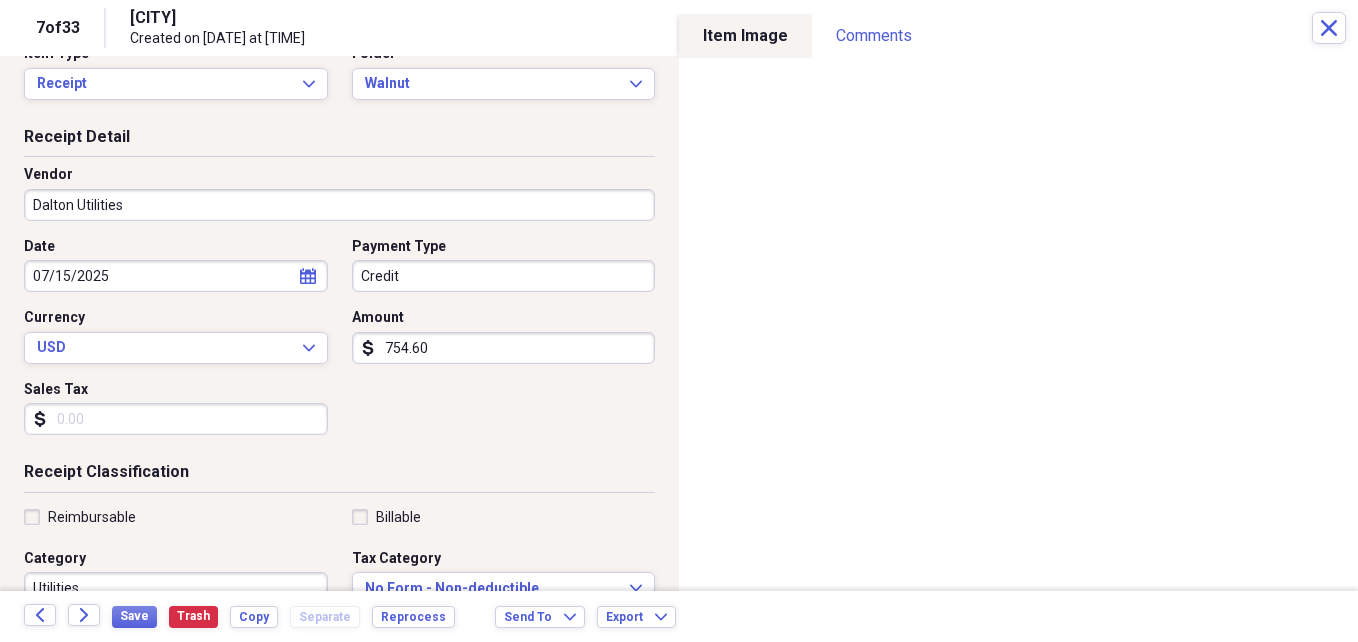 scroll, scrollTop: 0, scrollLeft: 0, axis: both 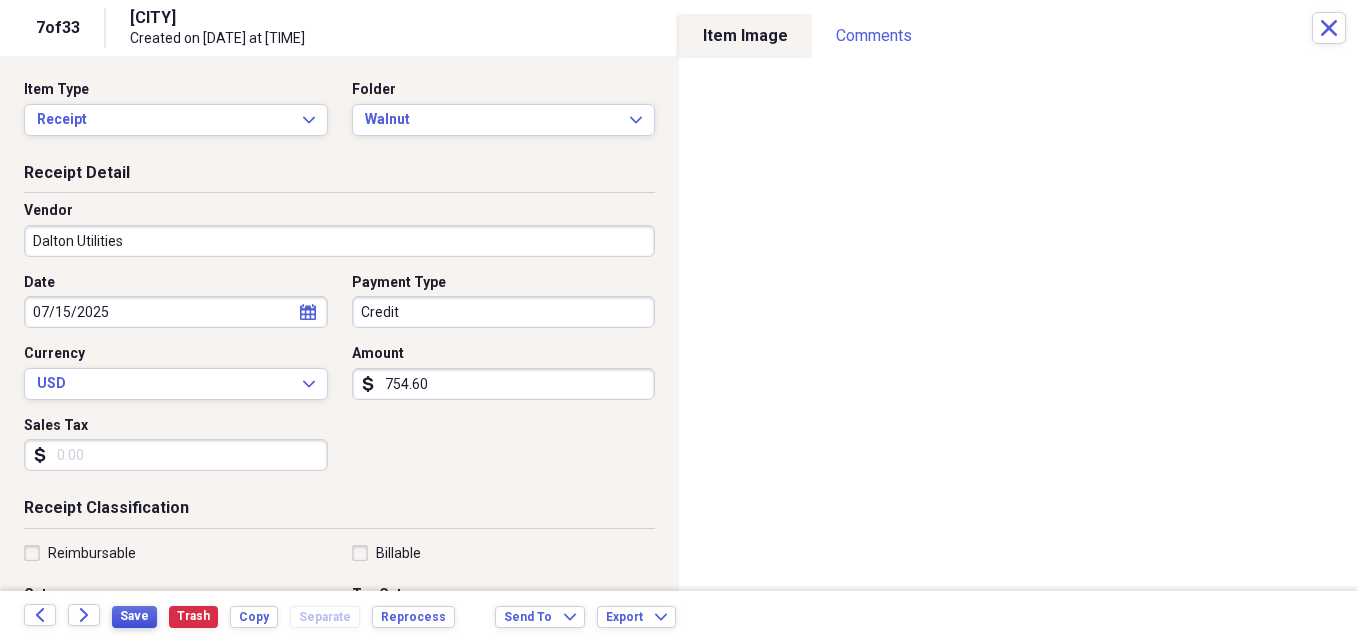 click on "Save" at bounding box center [134, 616] 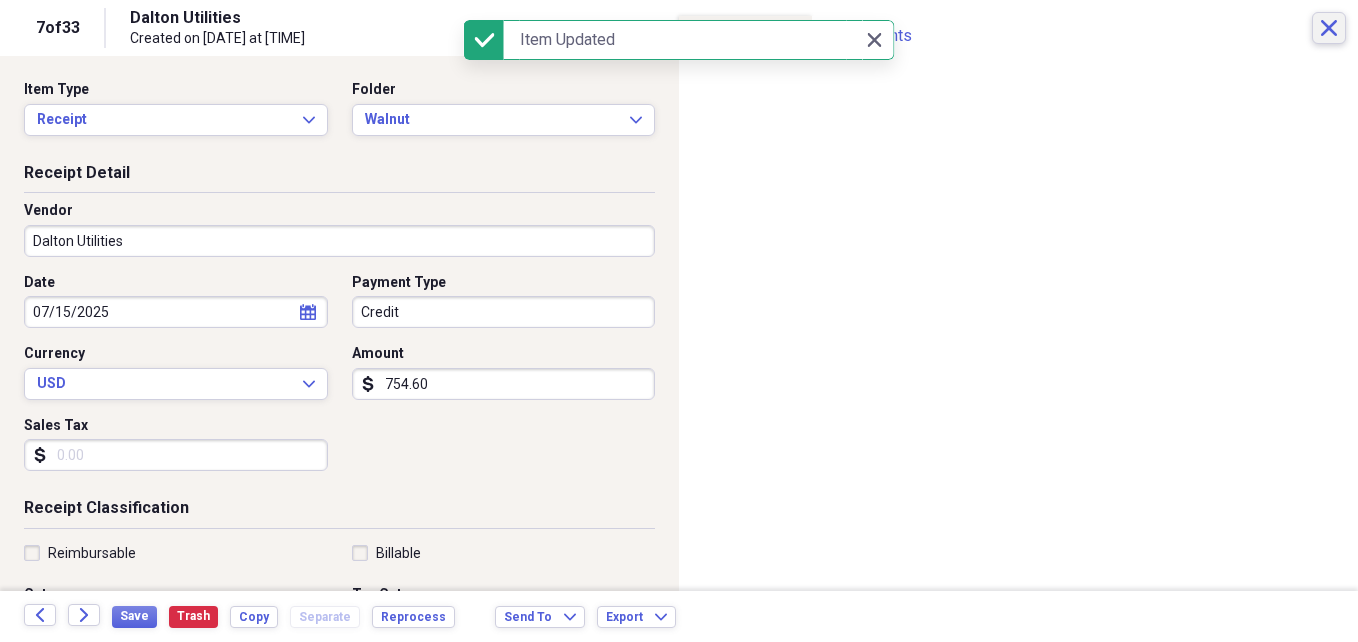 click on "Close" 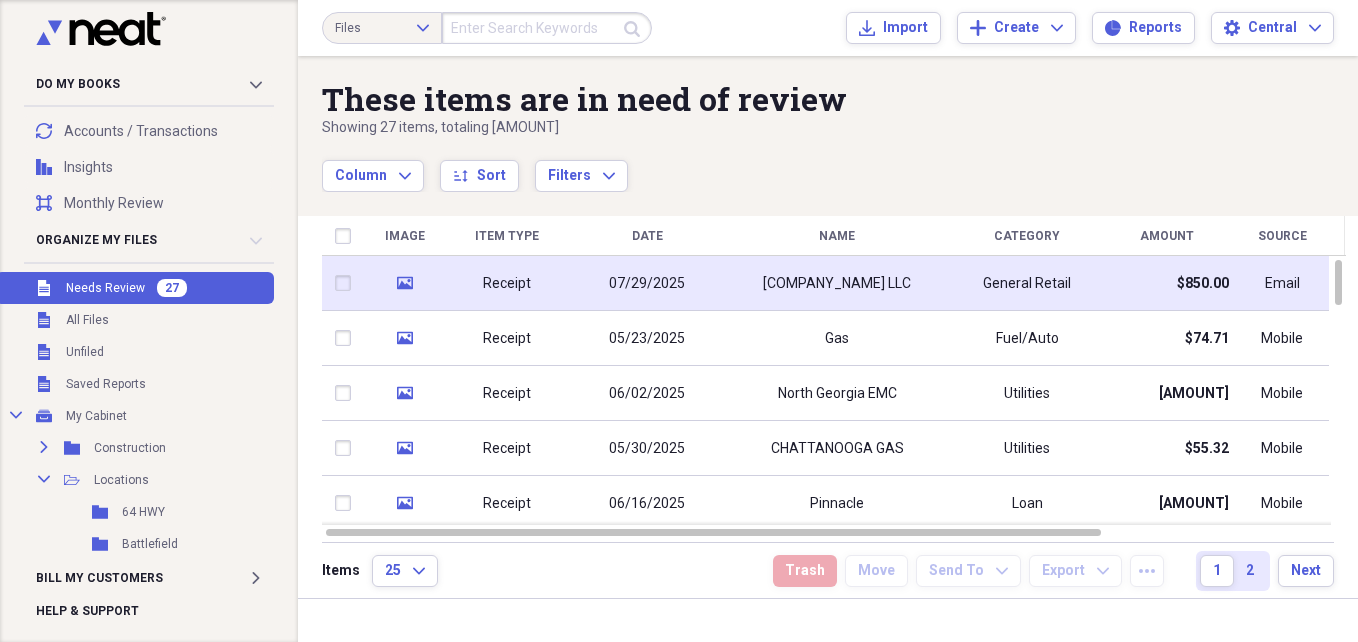 click on "[COMPANY_NAME] LLC" at bounding box center [837, 283] 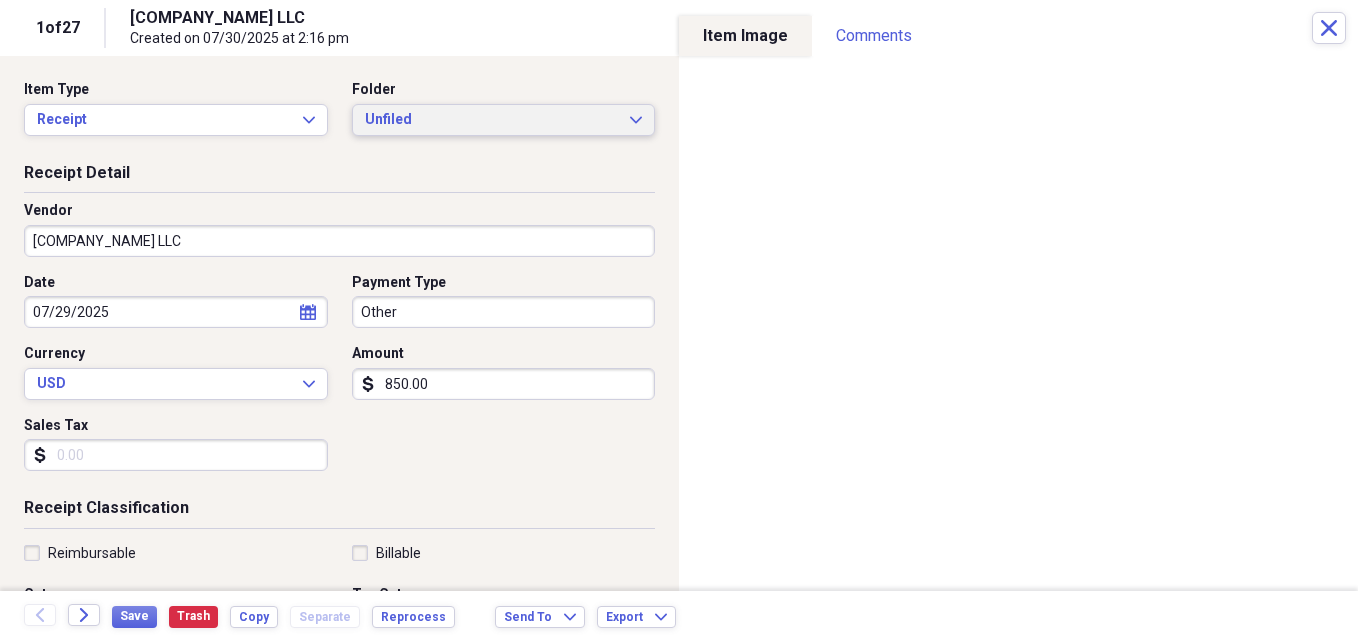 click on "Unfiled" at bounding box center [492, 120] 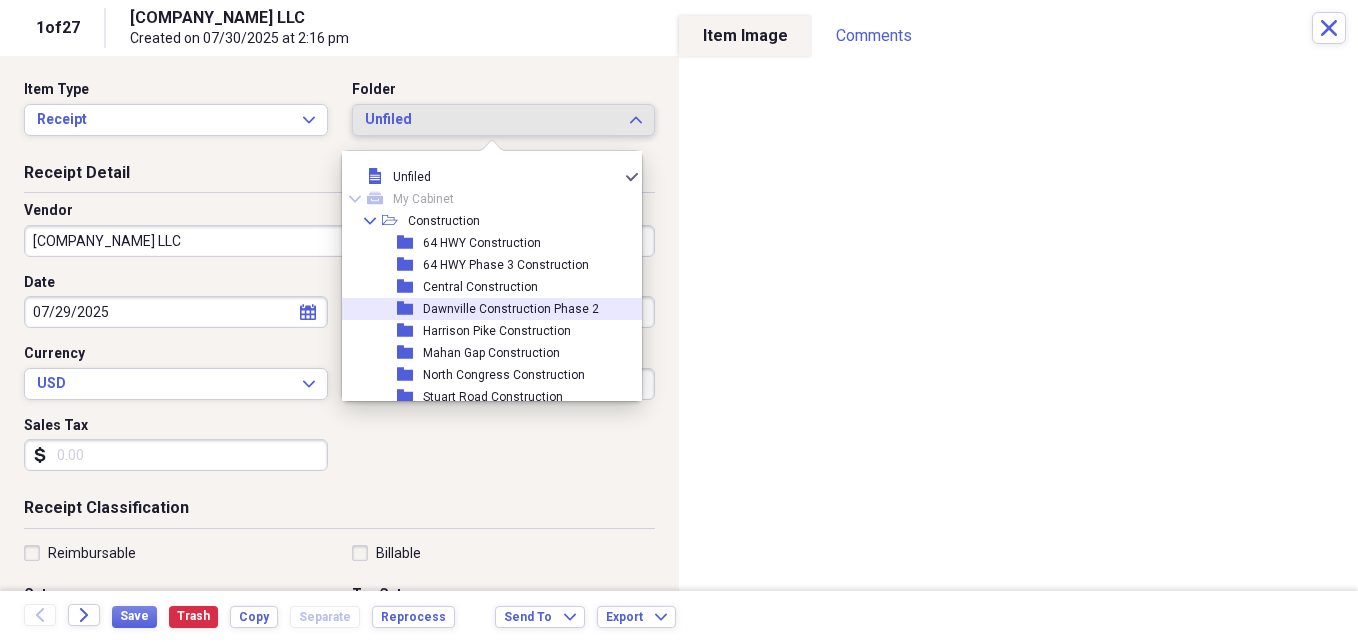 click on "Dawnville Construction Phase 2" at bounding box center (511, 309) 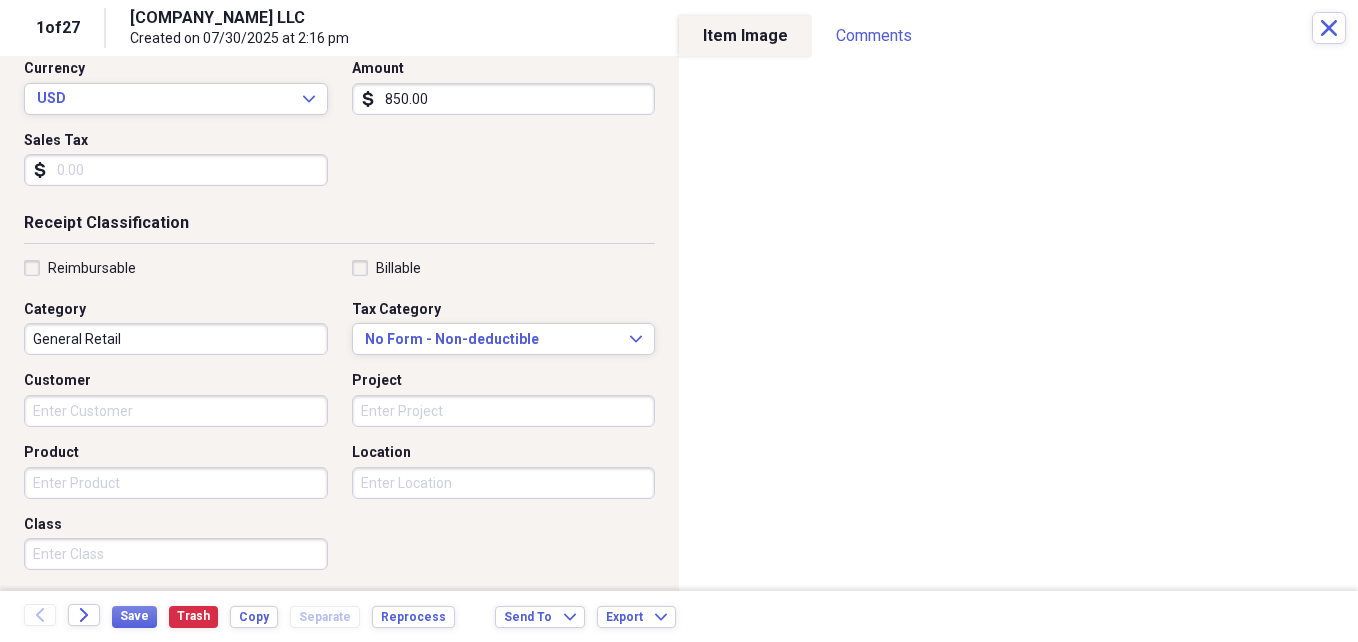 scroll, scrollTop: 300, scrollLeft: 0, axis: vertical 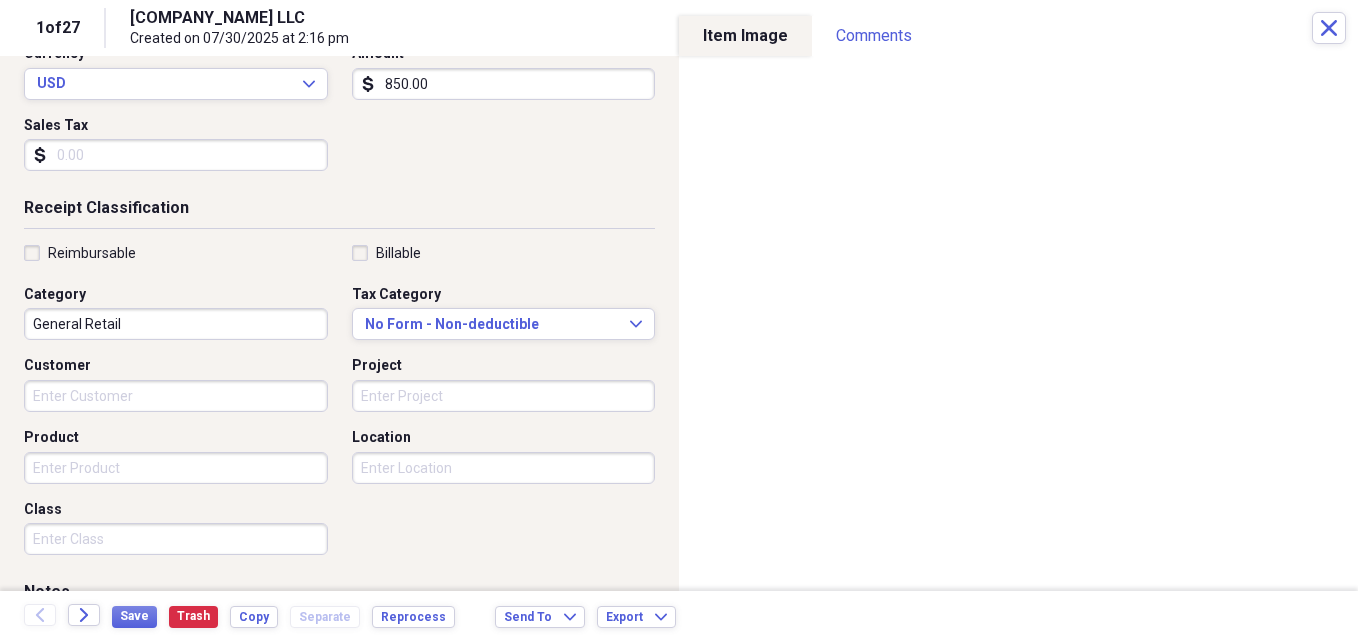 click on "Project" at bounding box center (504, 396) 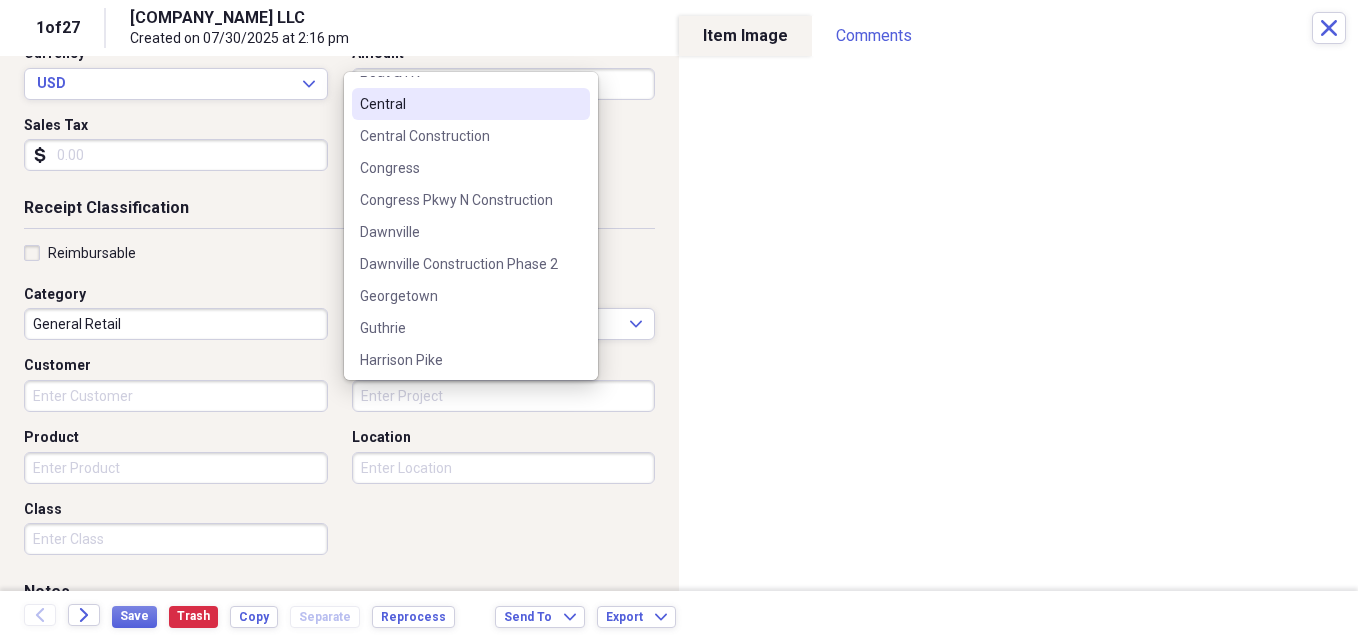 scroll, scrollTop: 200, scrollLeft: 0, axis: vertical 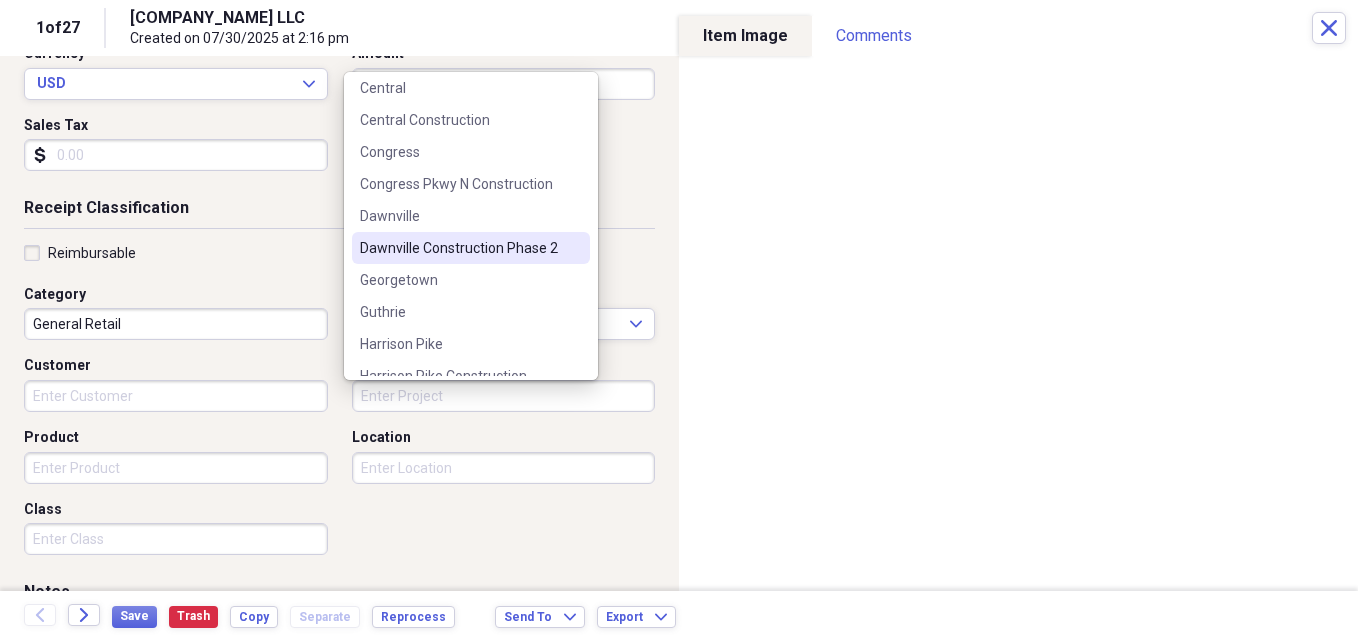 click on "Dawnville Construction Phase 2" at bounding box center [459, 248] 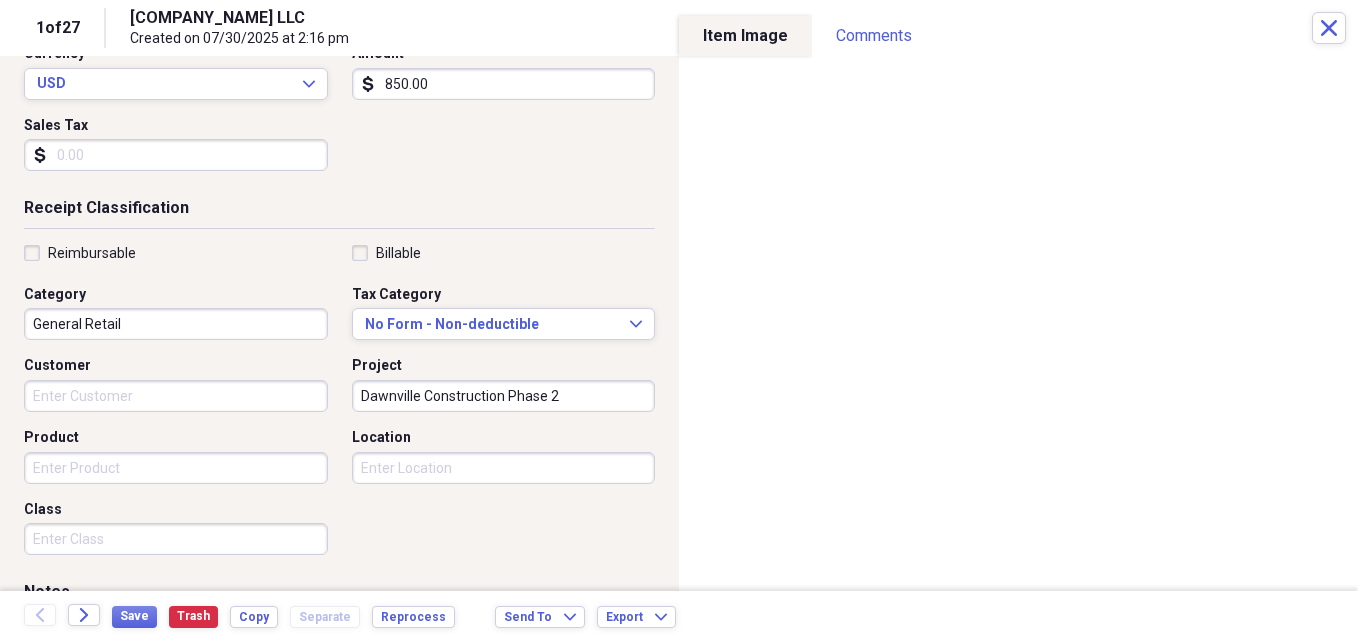 click on "Location" at bounding box center [504, 438] 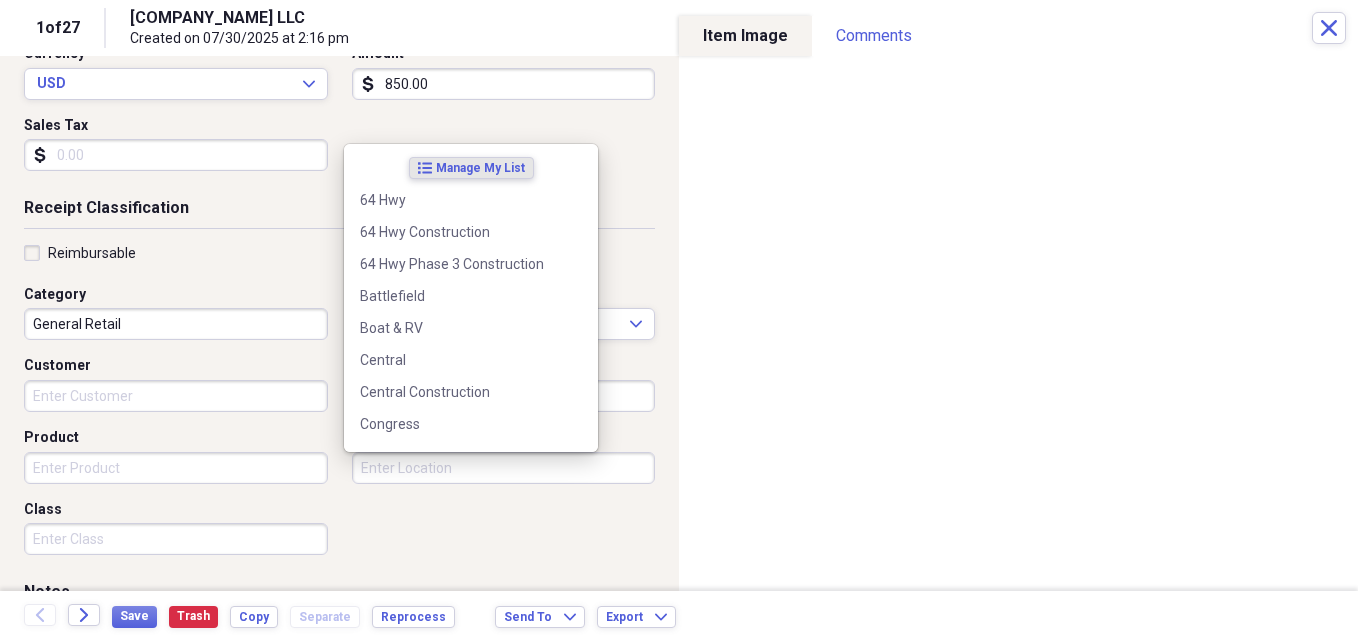 click on "Location" at bounding box center (504, 468) 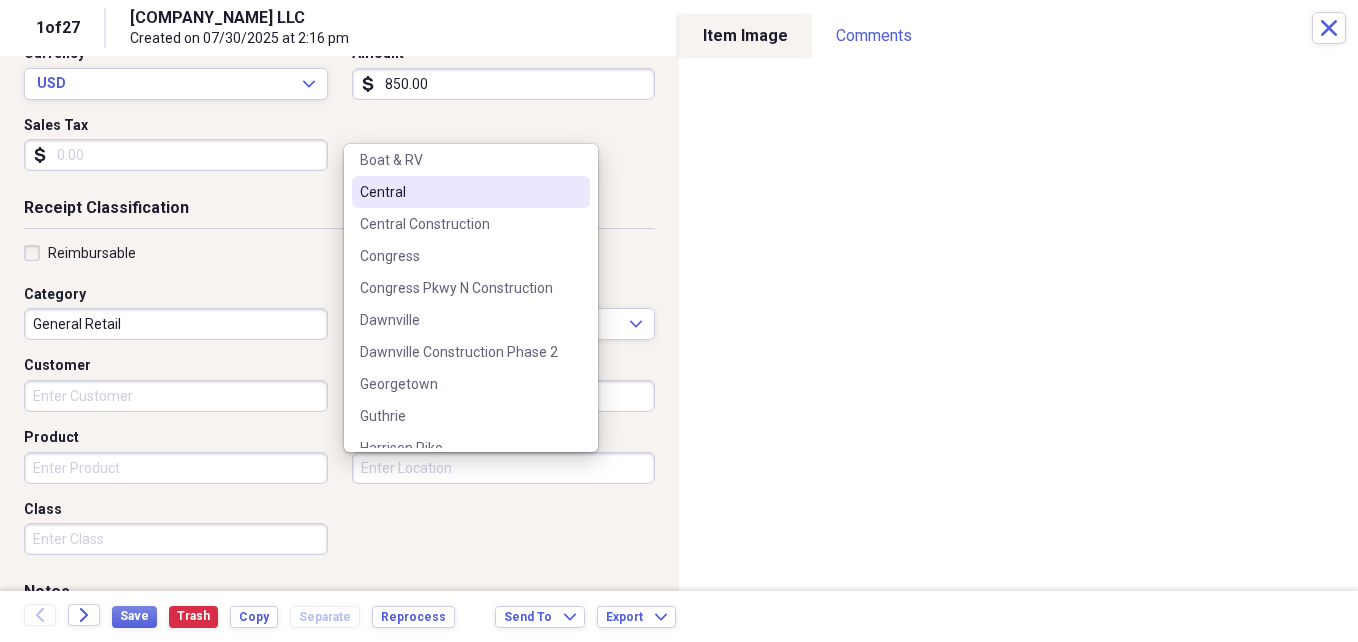 scroll, scrollTop: 200, scrollLeft: 0, axis: vertical 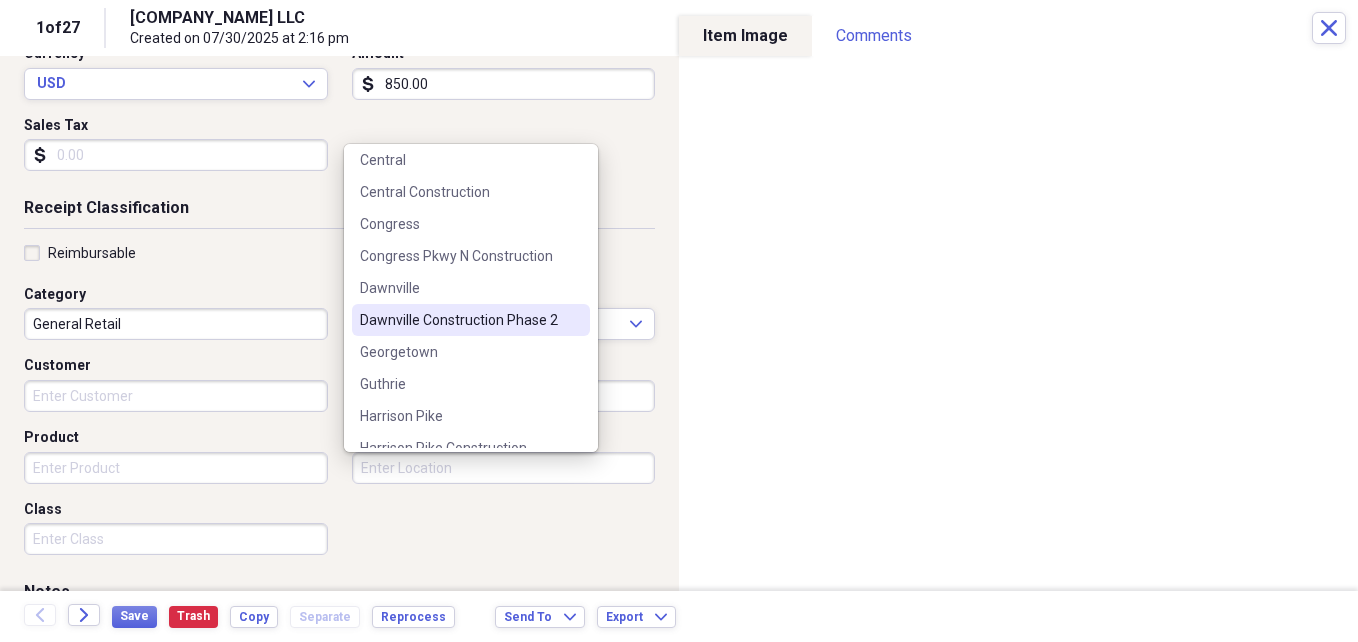 click on "Dawnville Construction Phase 2" at bounding box center (471, 320) 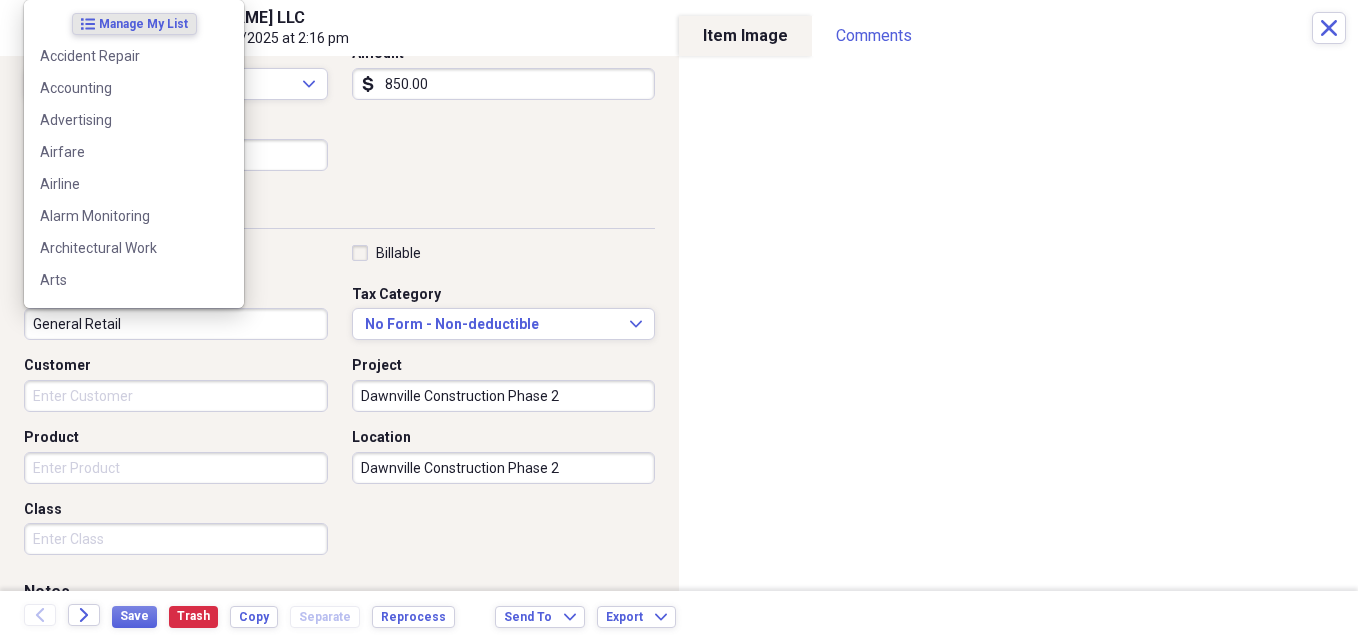 click on "General Retail" at bounding box center (176, 324) 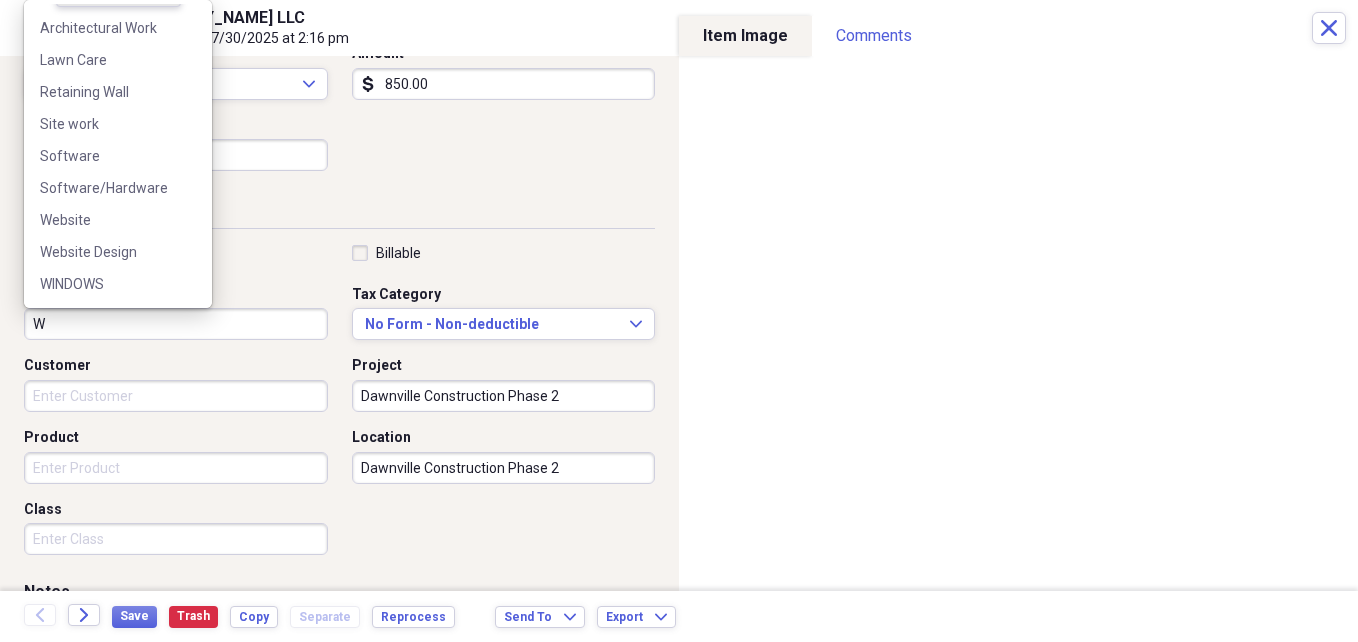 scroll, scrollTop: 0, scrollLeft: 0, axis: both 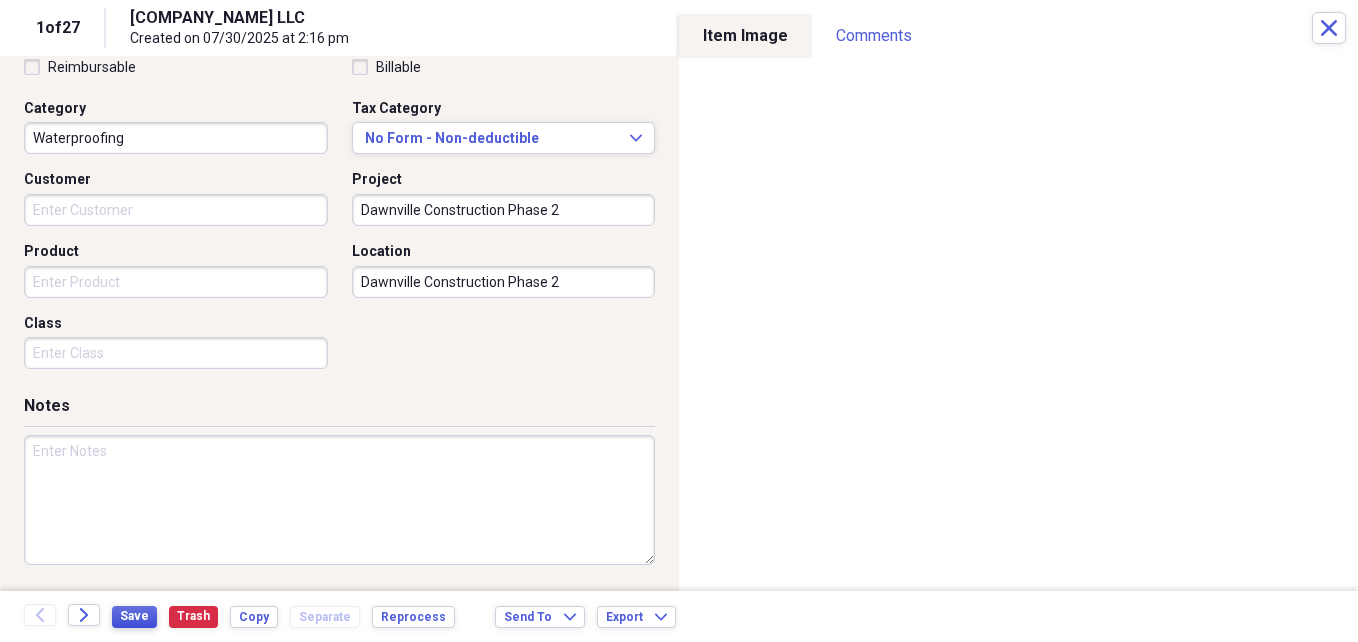 type on "Waterproofing" 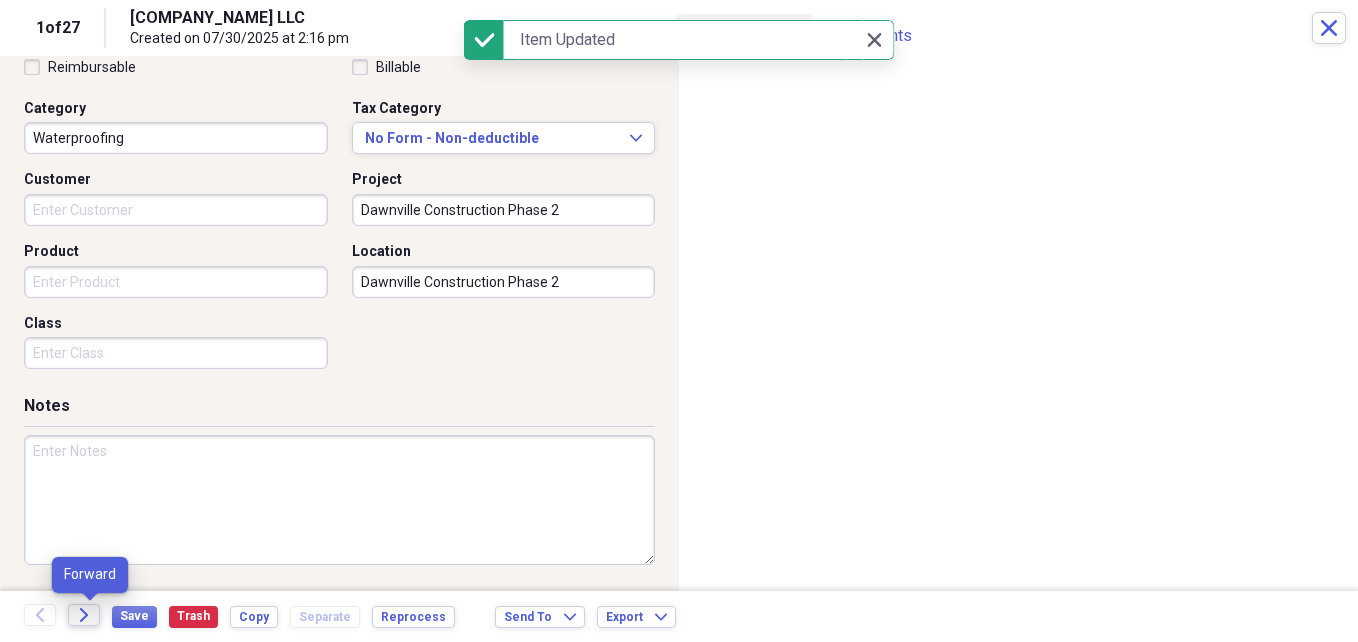 click 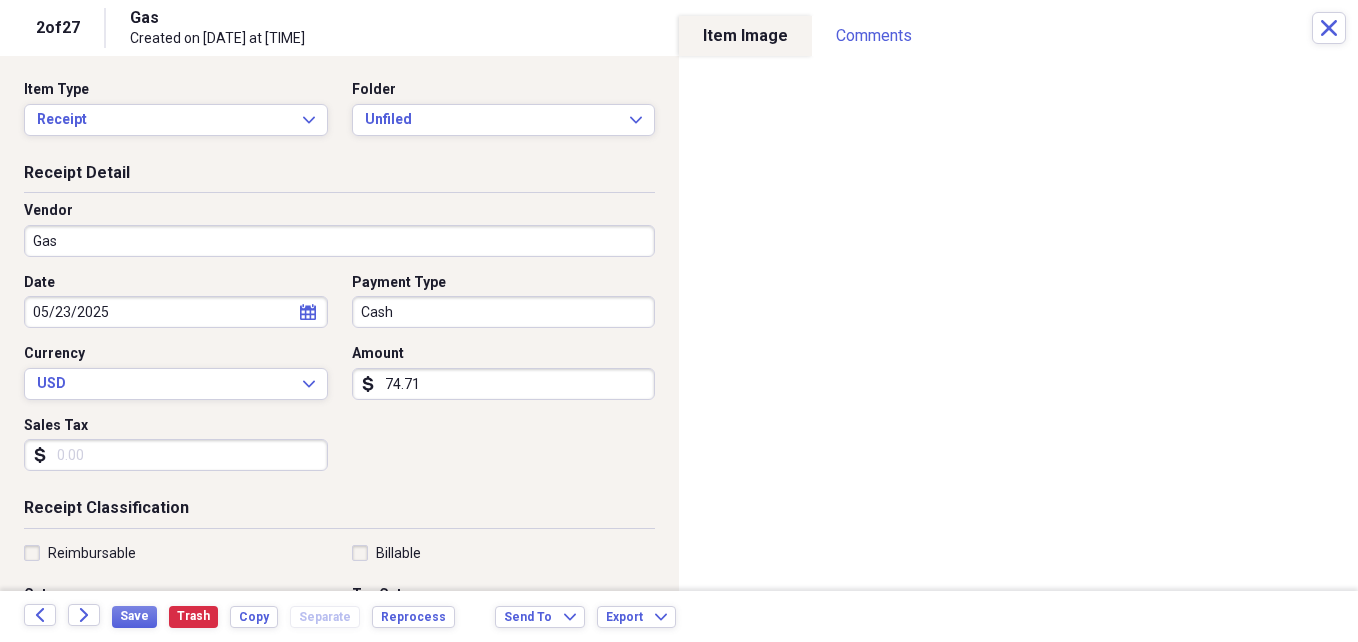 click on "Vendor Gas" at bounding box center (339, 237) 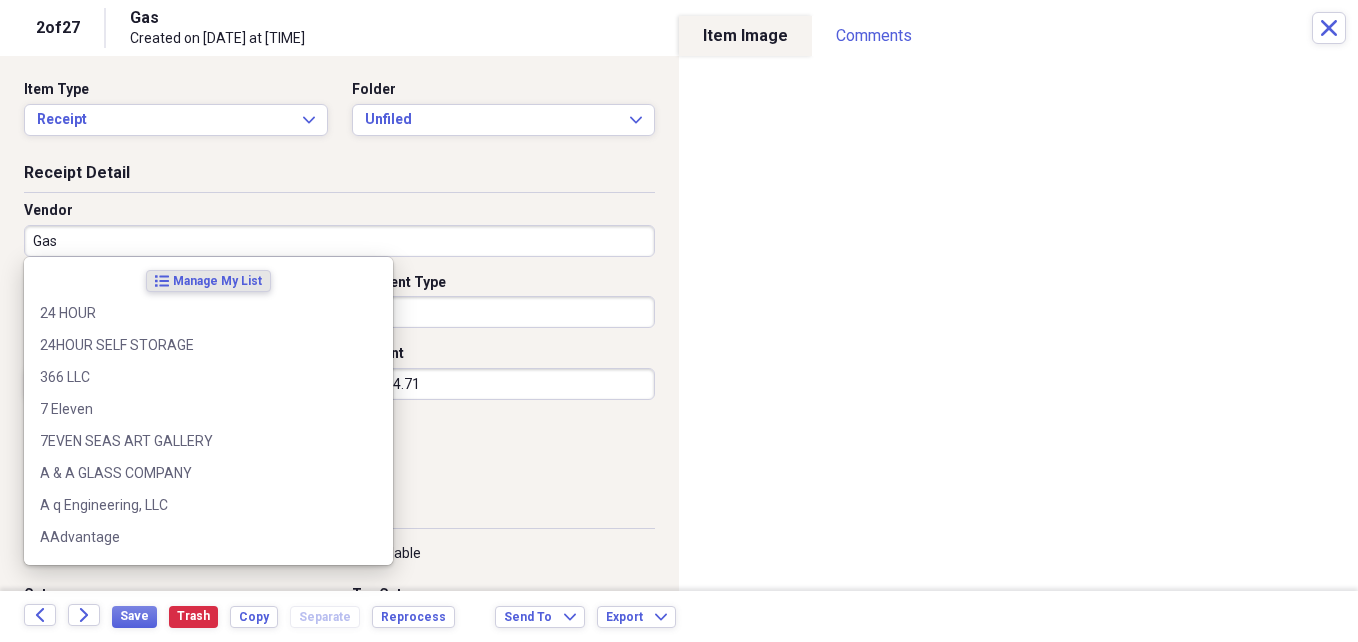 click on "Gas" at bounding box center (339, 241) 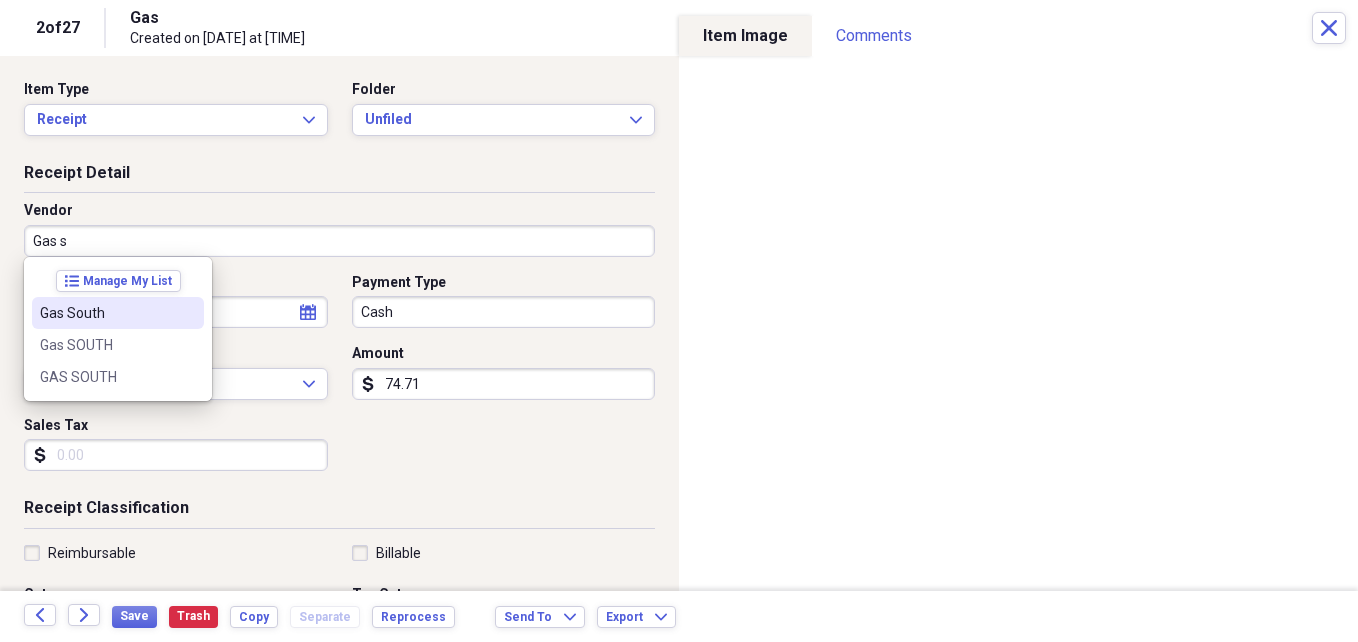 click on "Gas South" at bounding box center [106, 313] 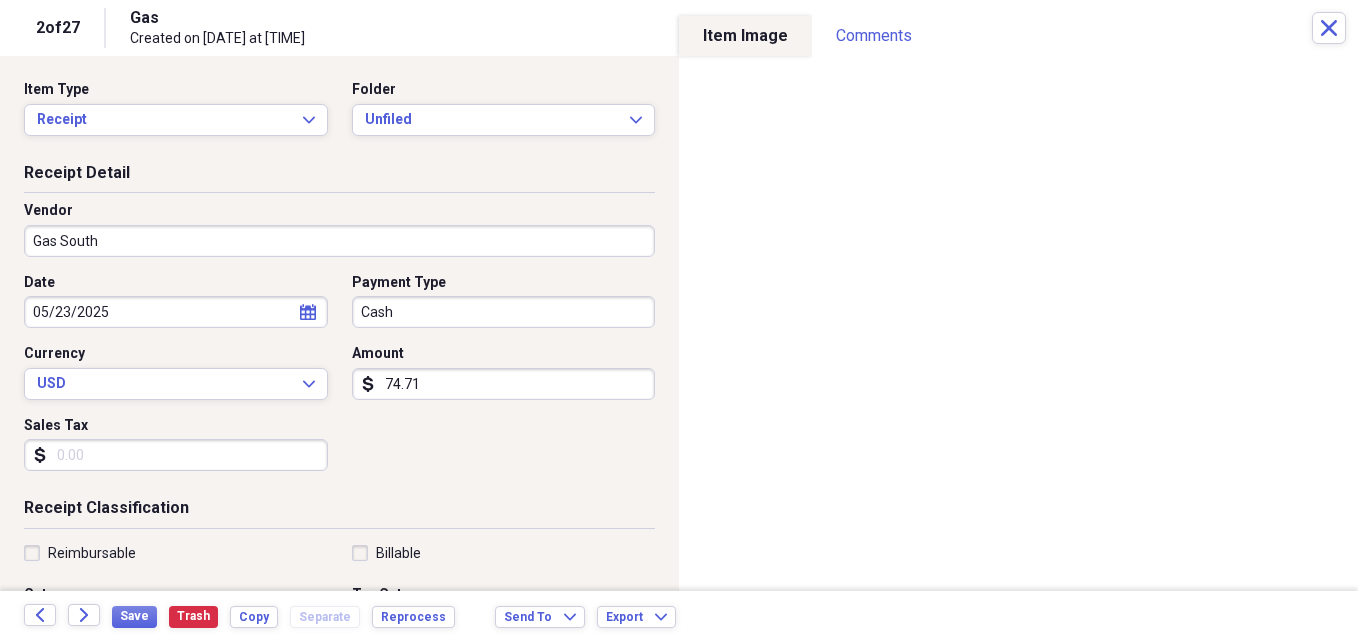 type on "Utilities" 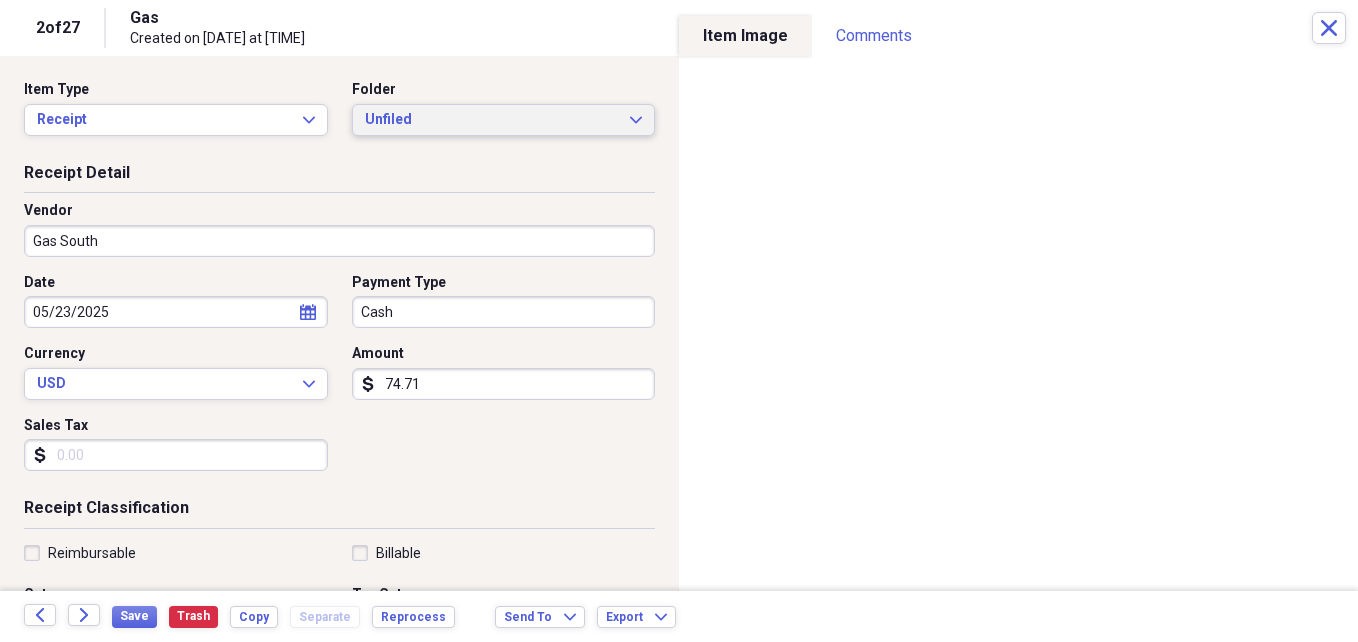 click on "Unfiled Expand" at bounding box center (504, 120) 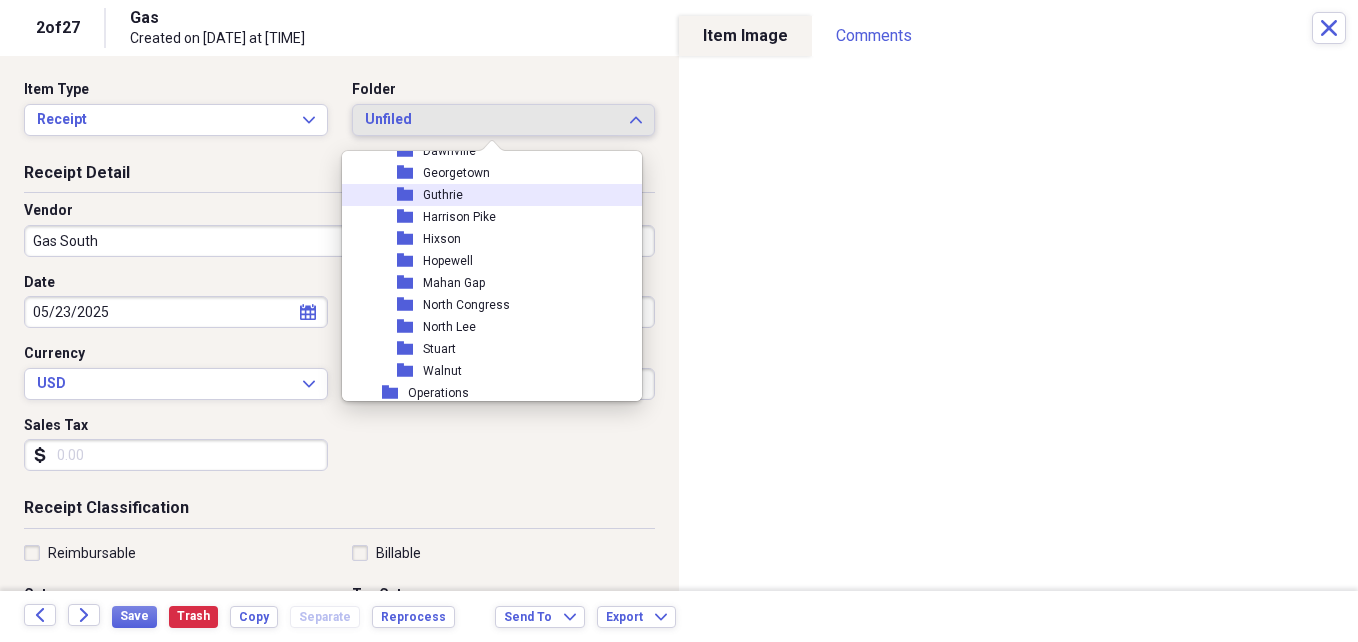 scroll, scrollTop: 300, scrollLeft: 0, axis: vertical 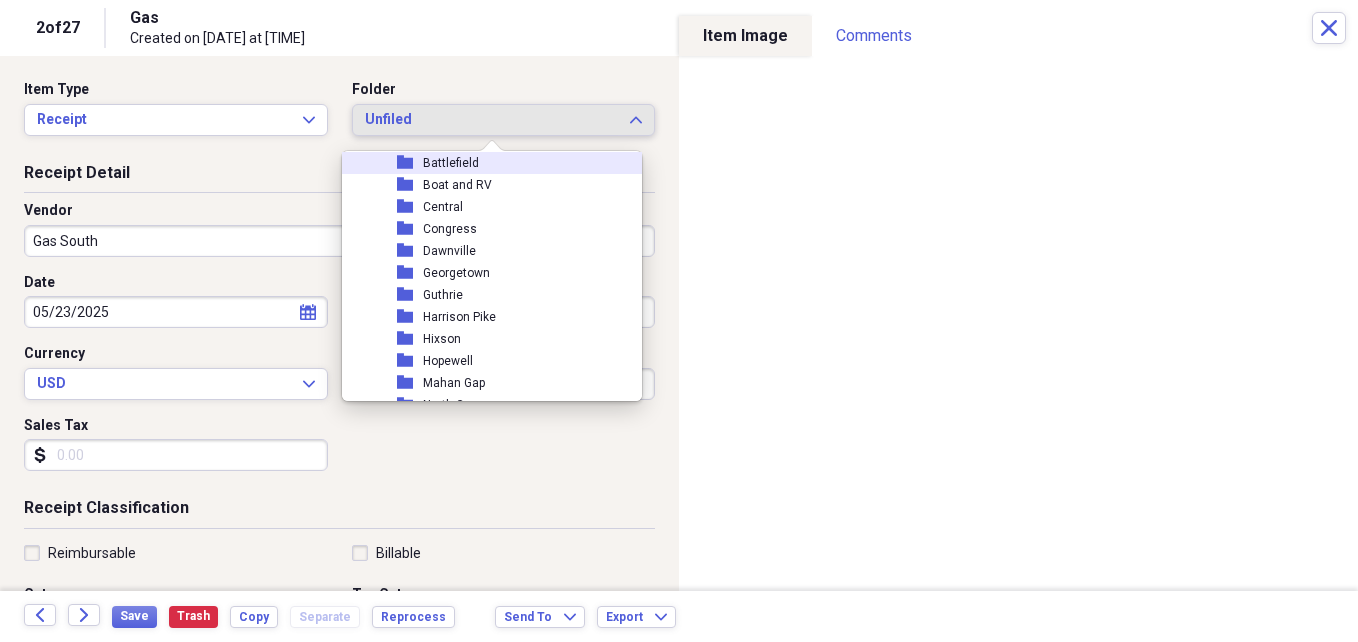 click 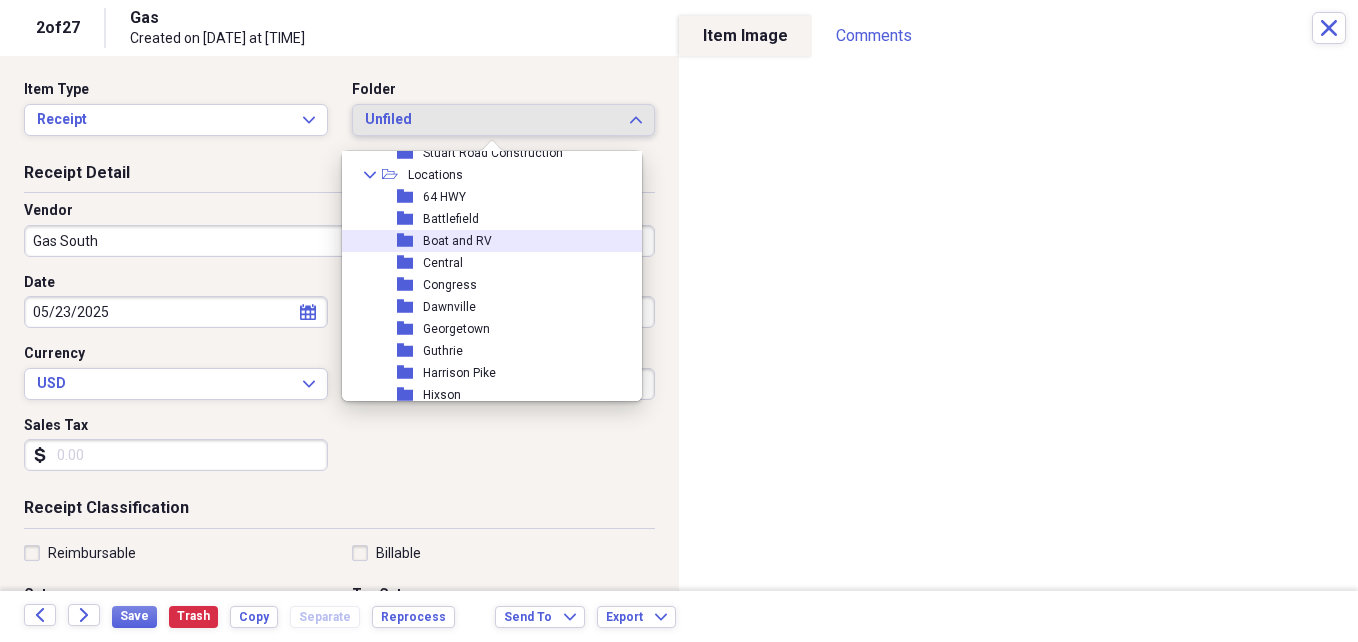 scroll, scrollTop: 200, scrollLeft: 0, axis: vertical 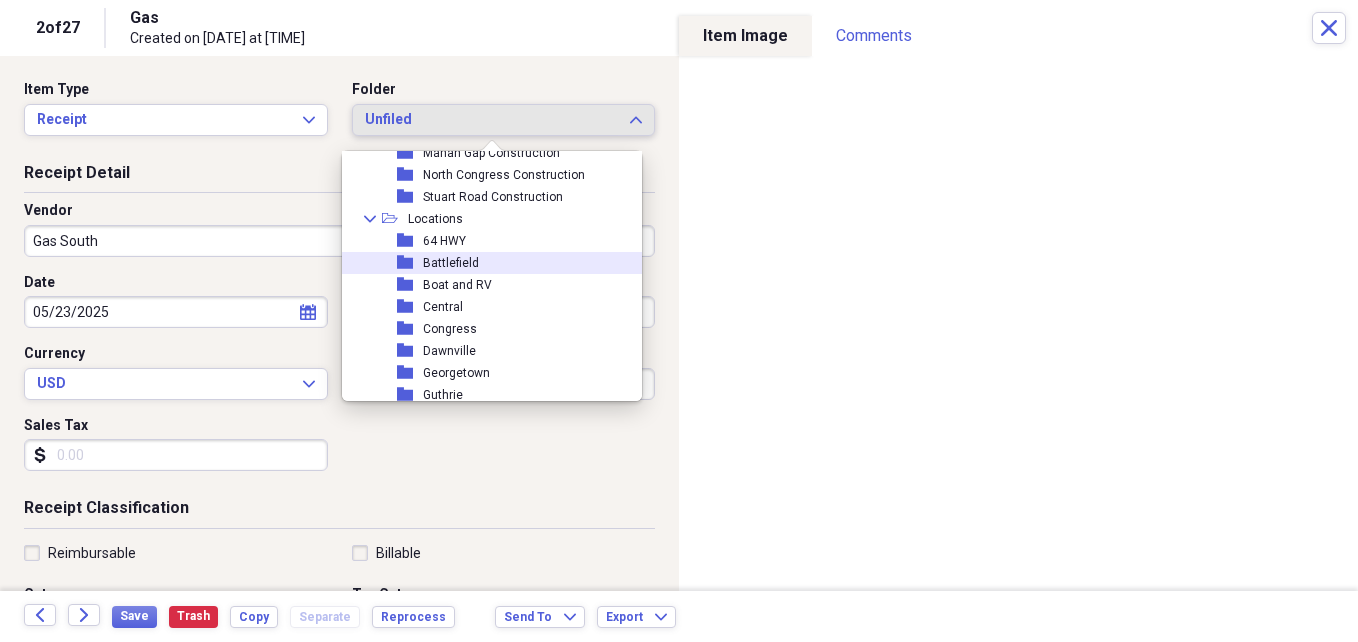 click on "Battlefield" at bounding box center [451, 263] 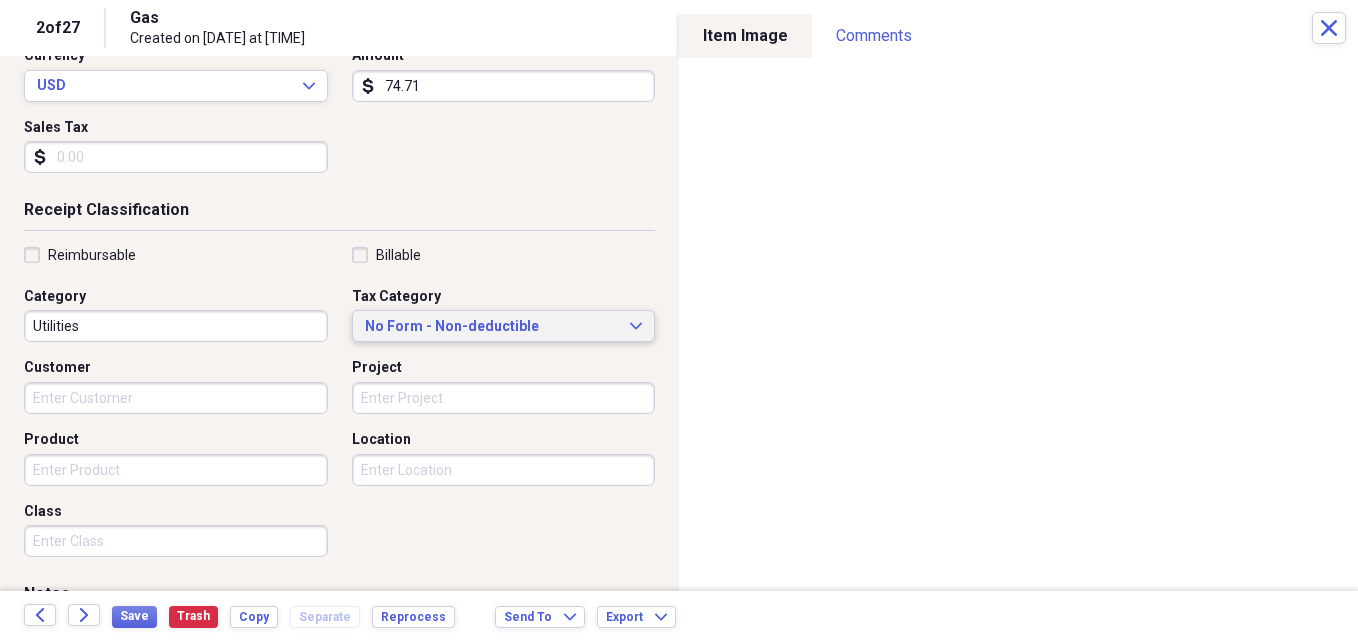 scroll, scrollTop: 300, scrollLeft: 0, axis: vertical 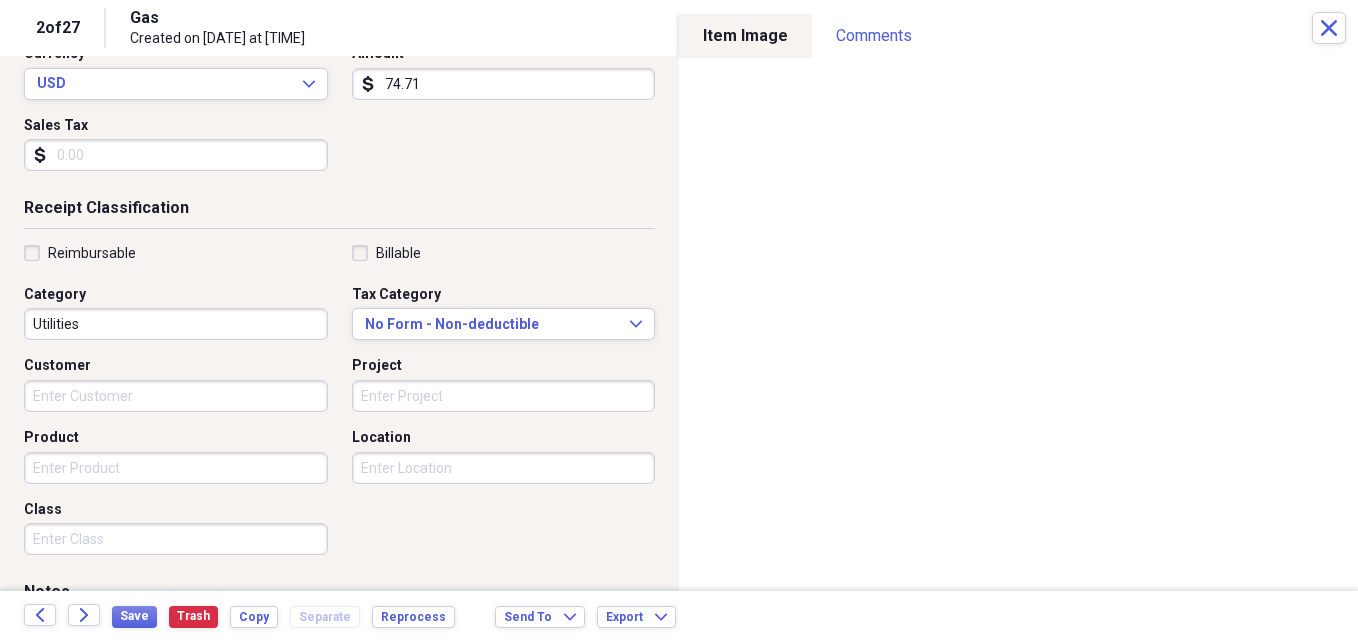 click on "Project" at bounding box center (504, 396) 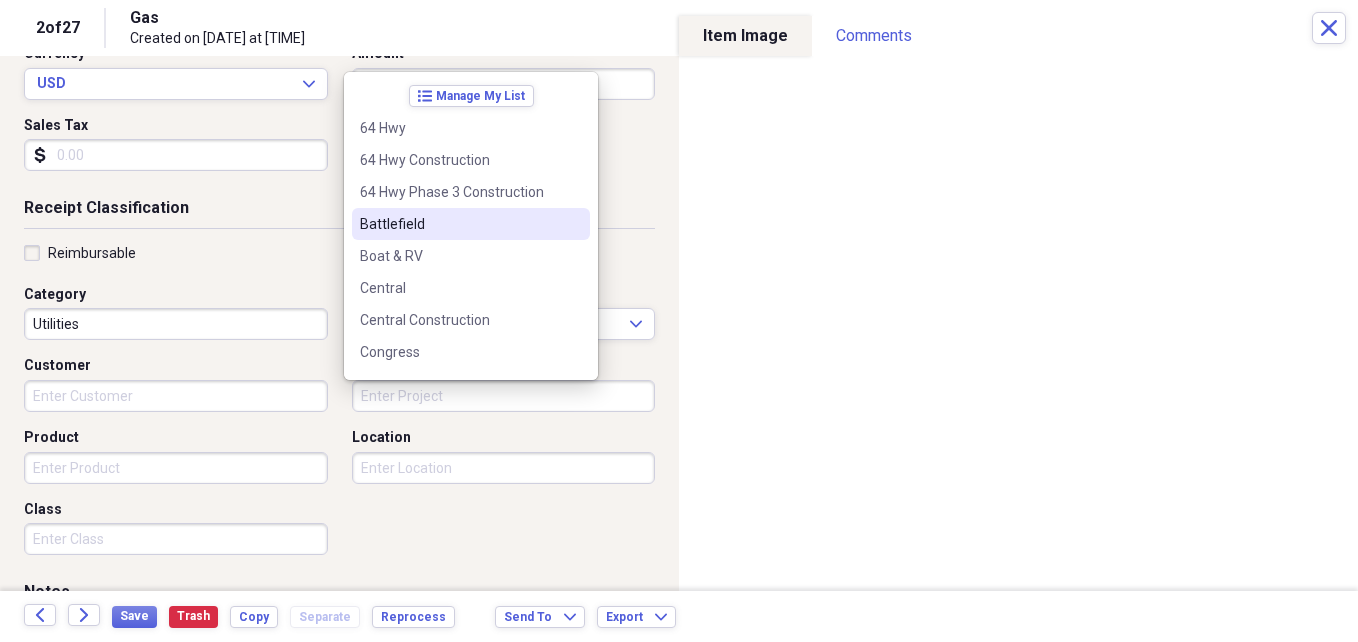 click on "Battlefield" at bounding box center (459, 224) 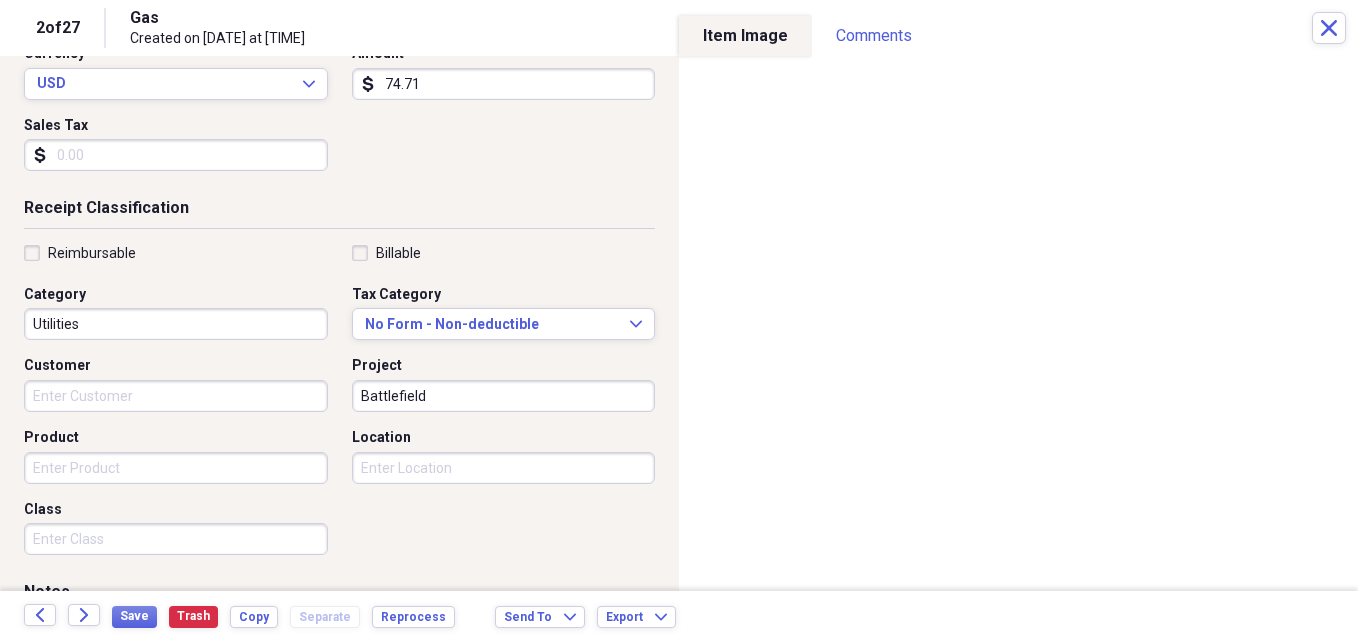 click on "Location" at bounding box center [504, 438] 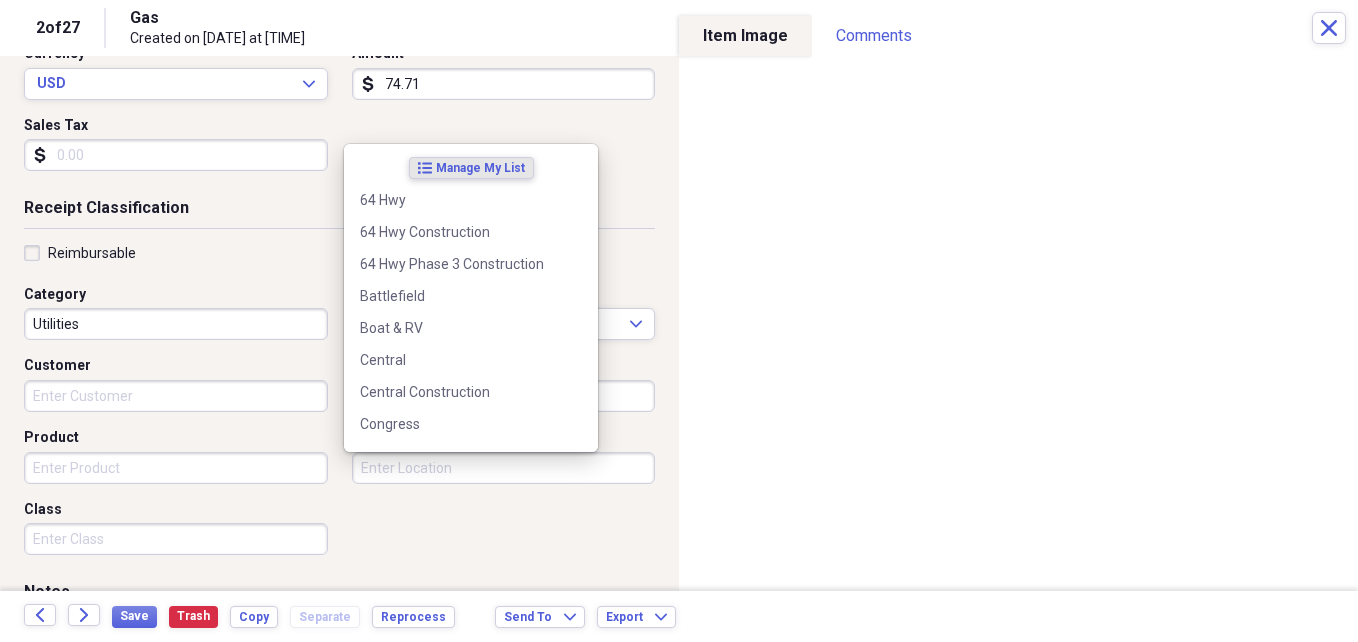 drag, startPoint x: 428, startPoint y: 480, endPoint x: 429, endPoint y: 469, distance: 11.045361 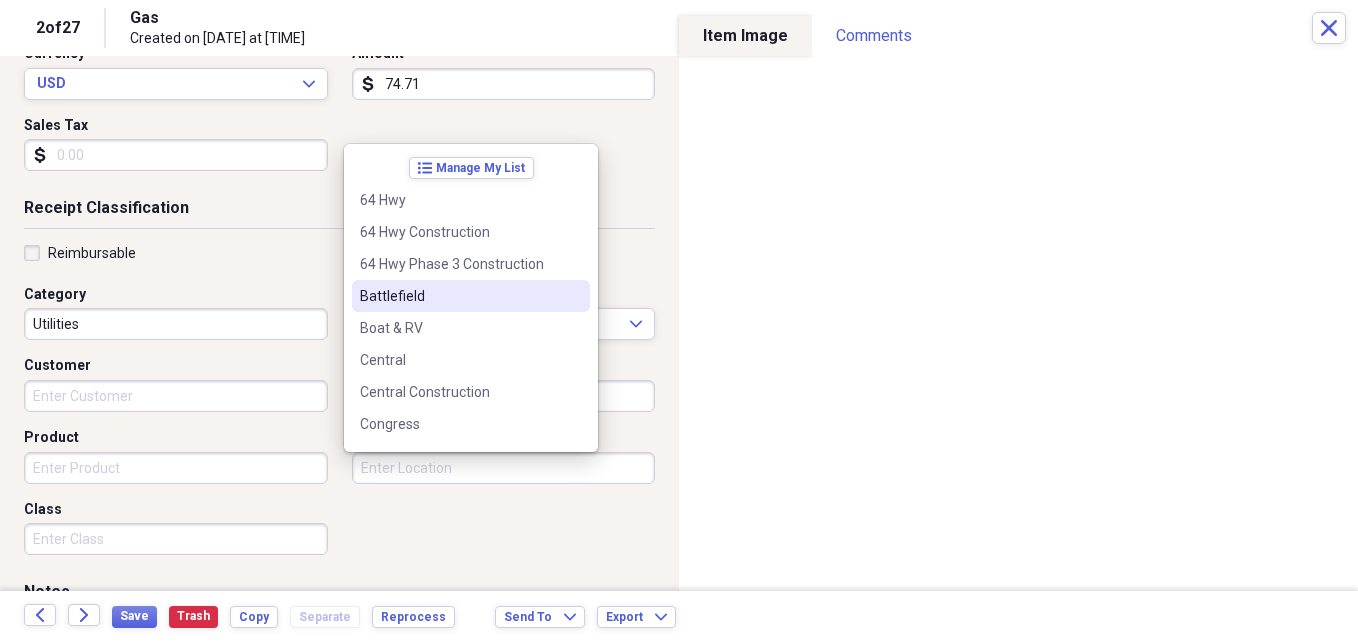 click on "Battlefield" at bounding box center [471, 296] 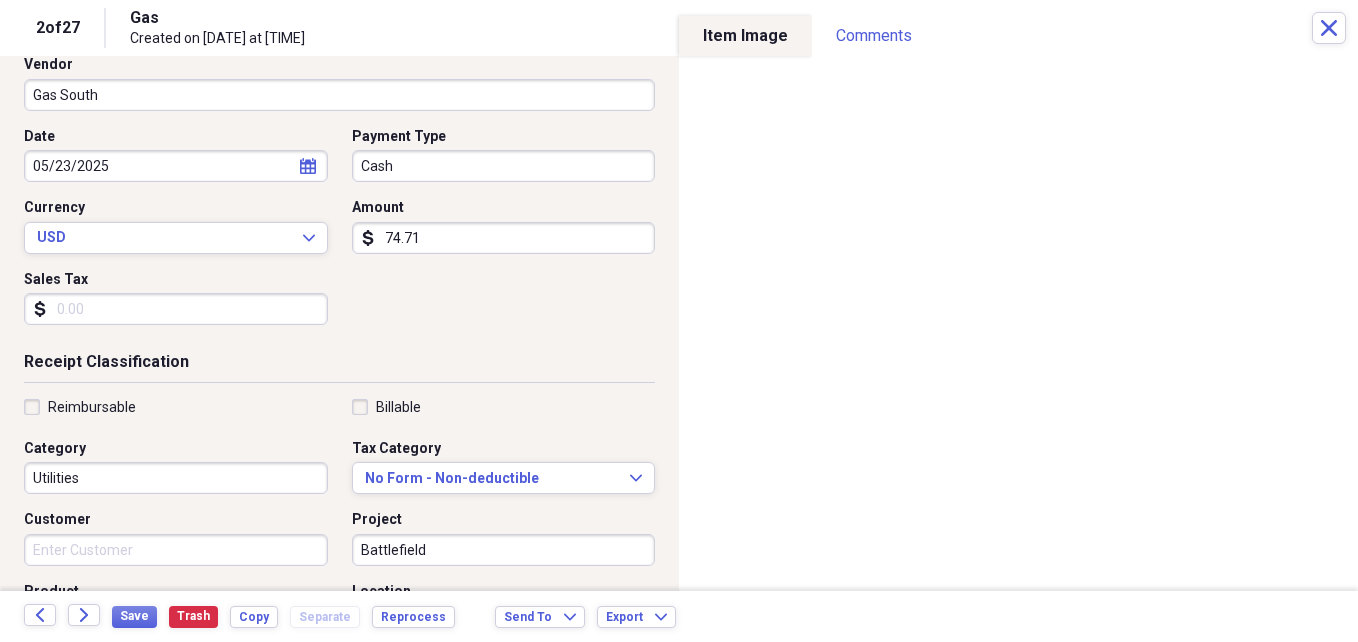 scroll, scrollTop: 0, scrollLeft: 0, axis: both 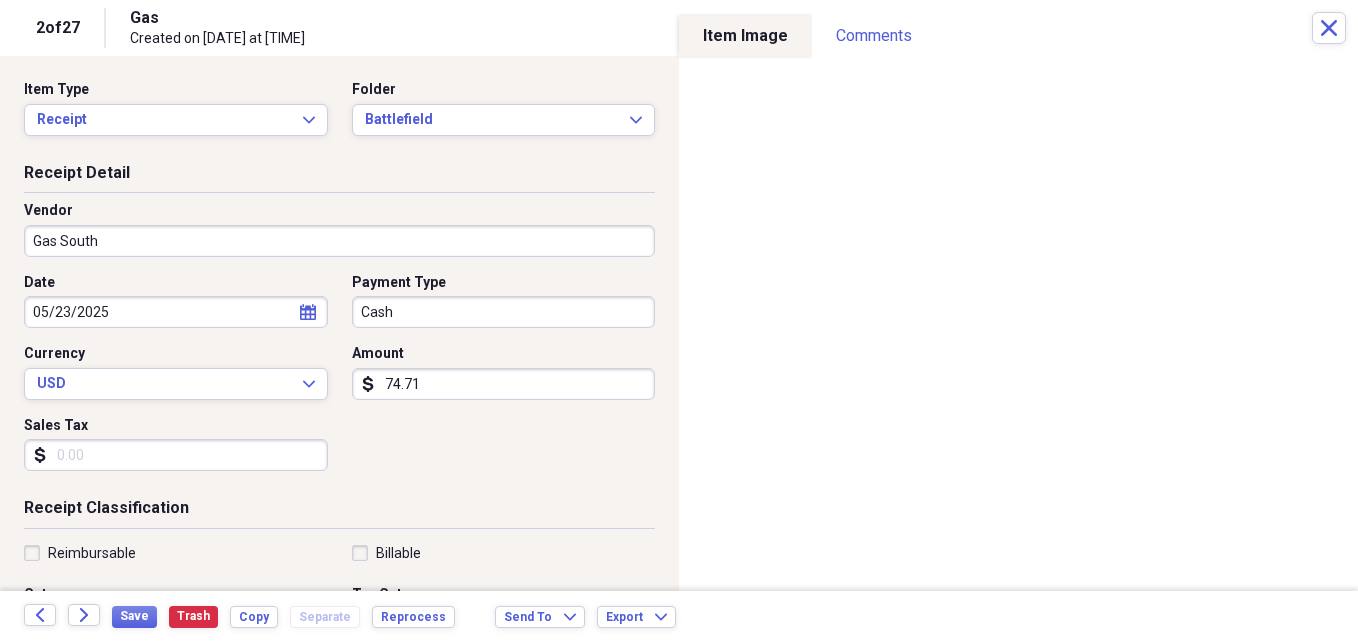 click on "74.71" at bounding box center [504, 384] 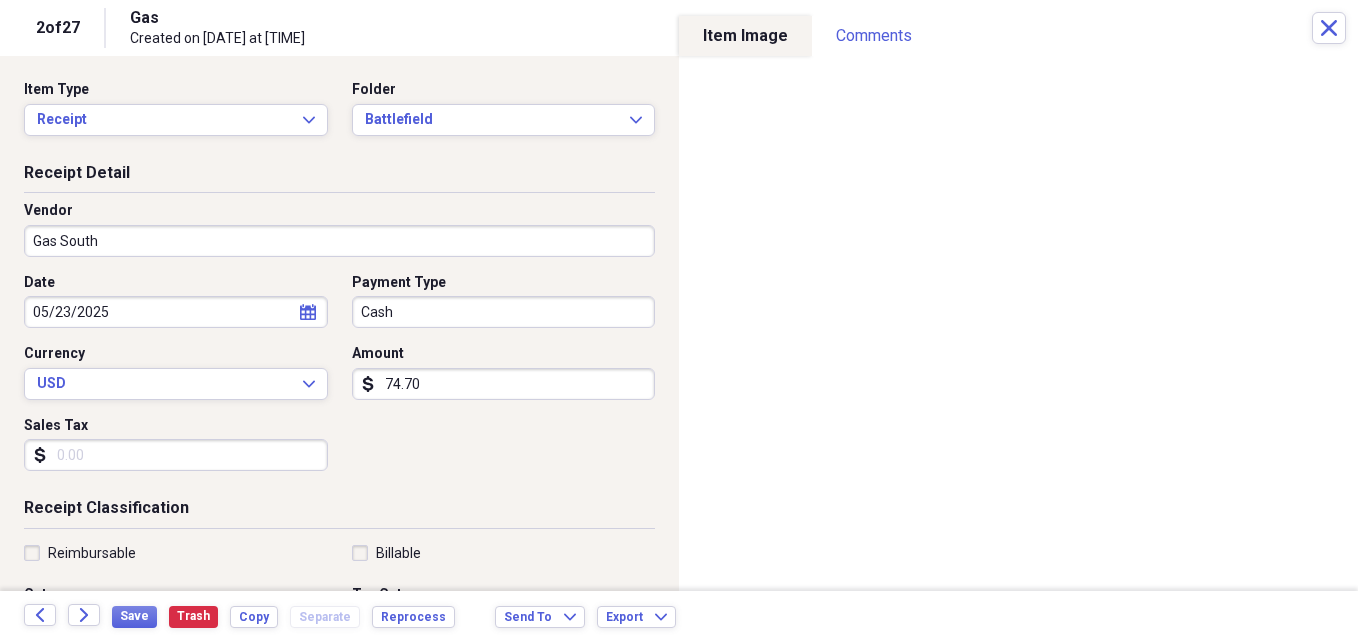 type on "74.70" 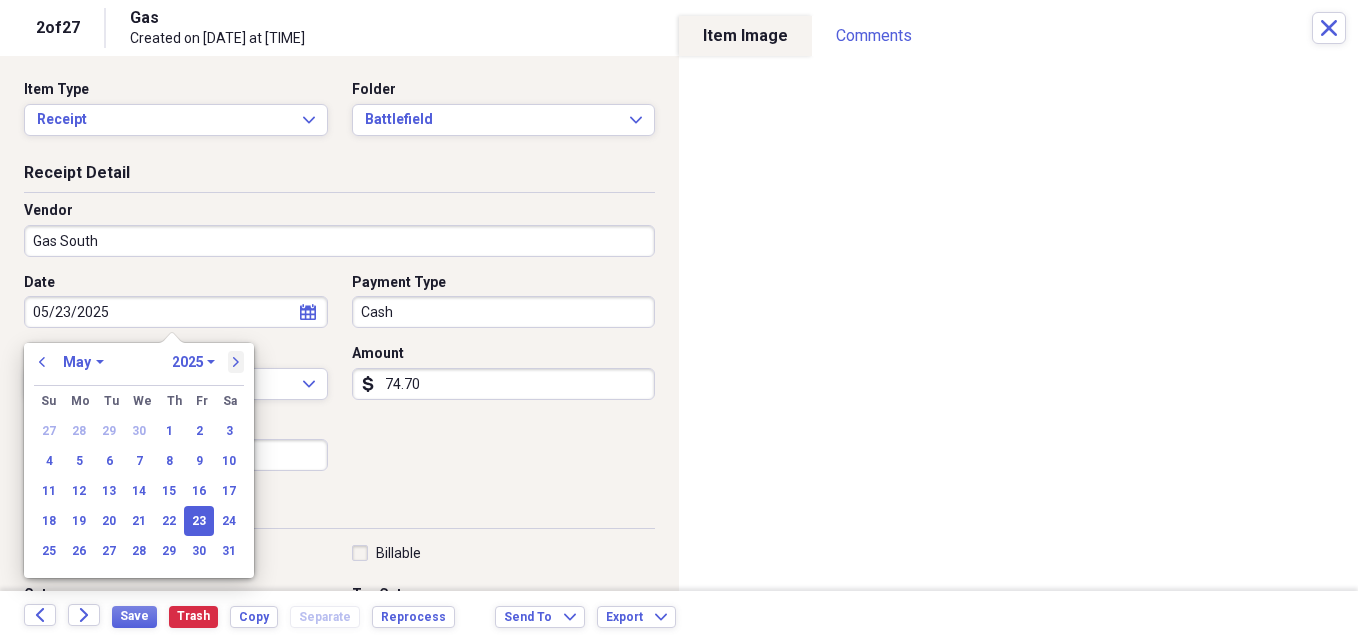 click on "next" at bounding box center [236, 362] 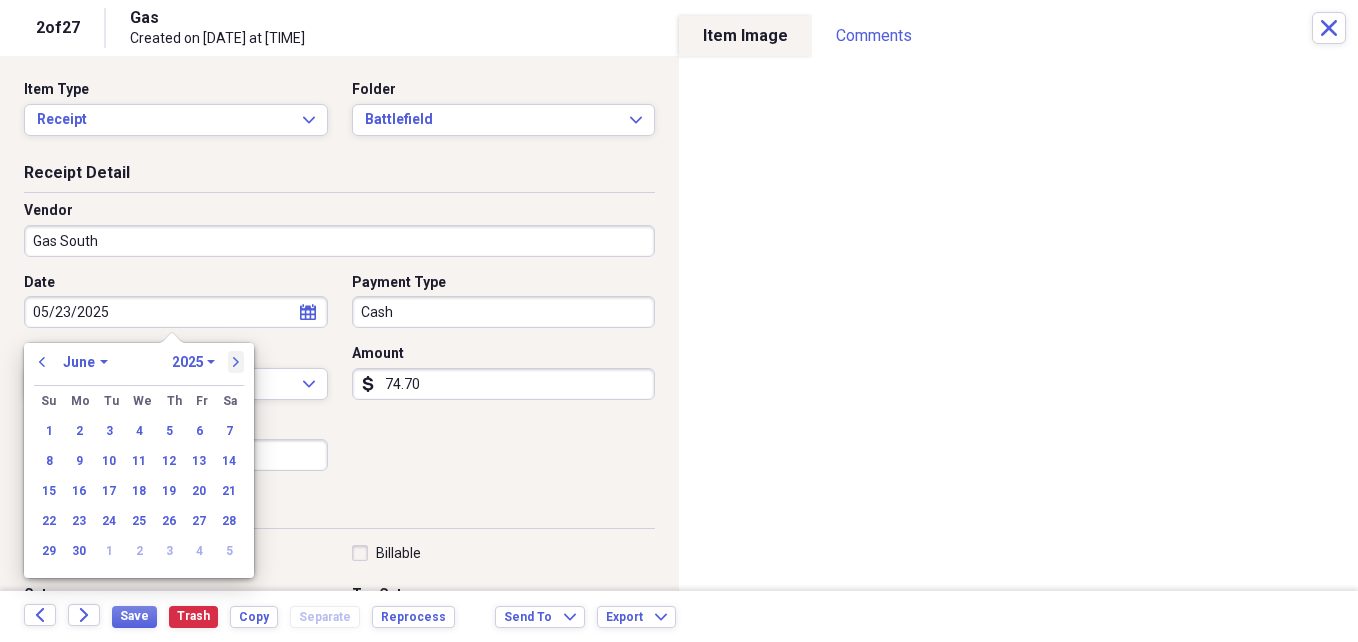 click on "next" at bounding box center [236, 362] 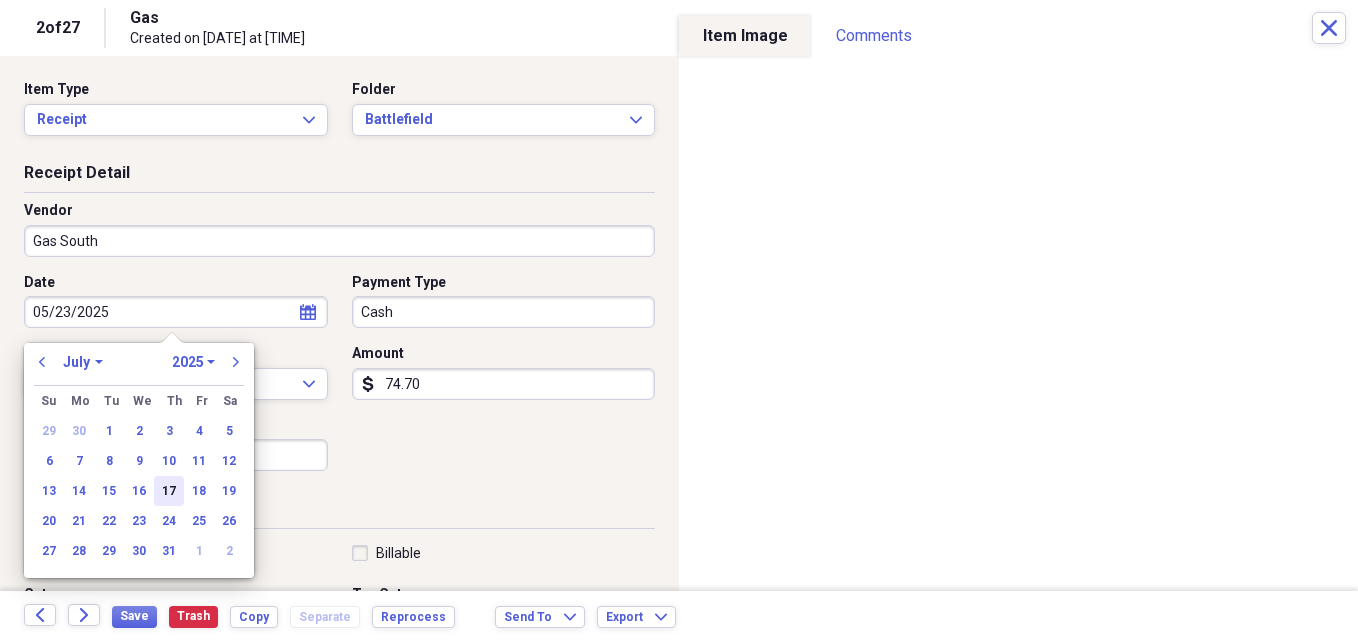 click on "17" at bounding box center [169, 491] 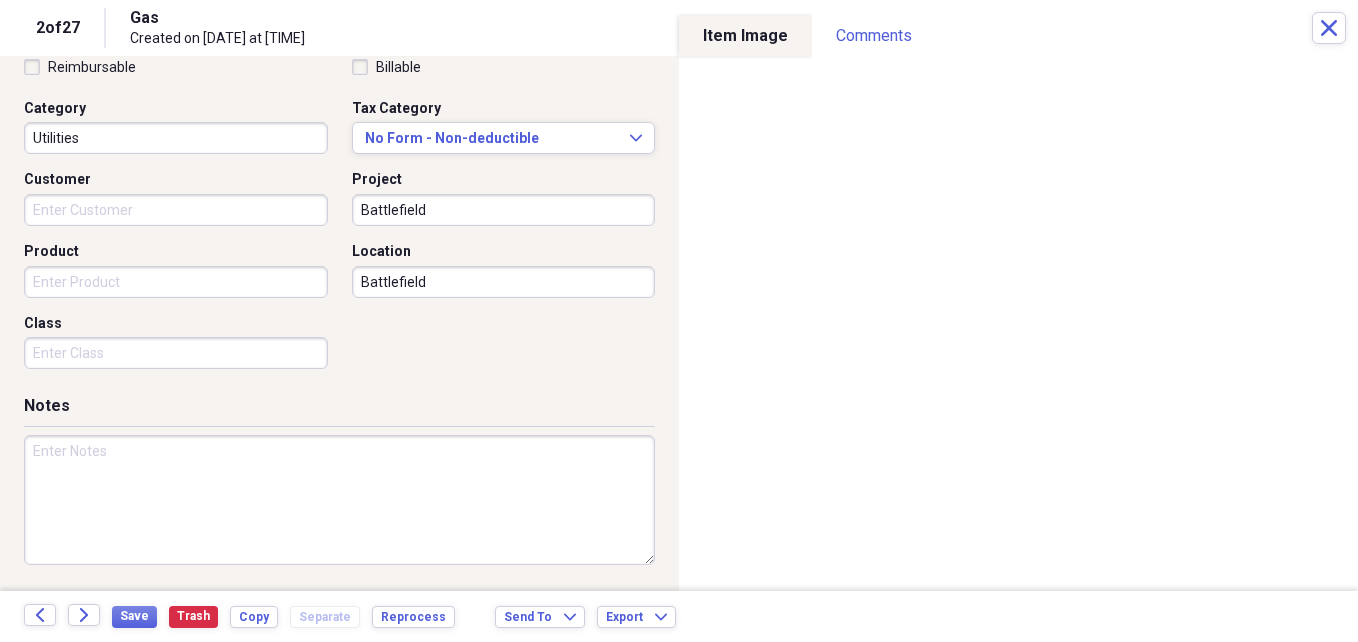scroll, scrollTop: 0, scrollLeft: 0, axis: both 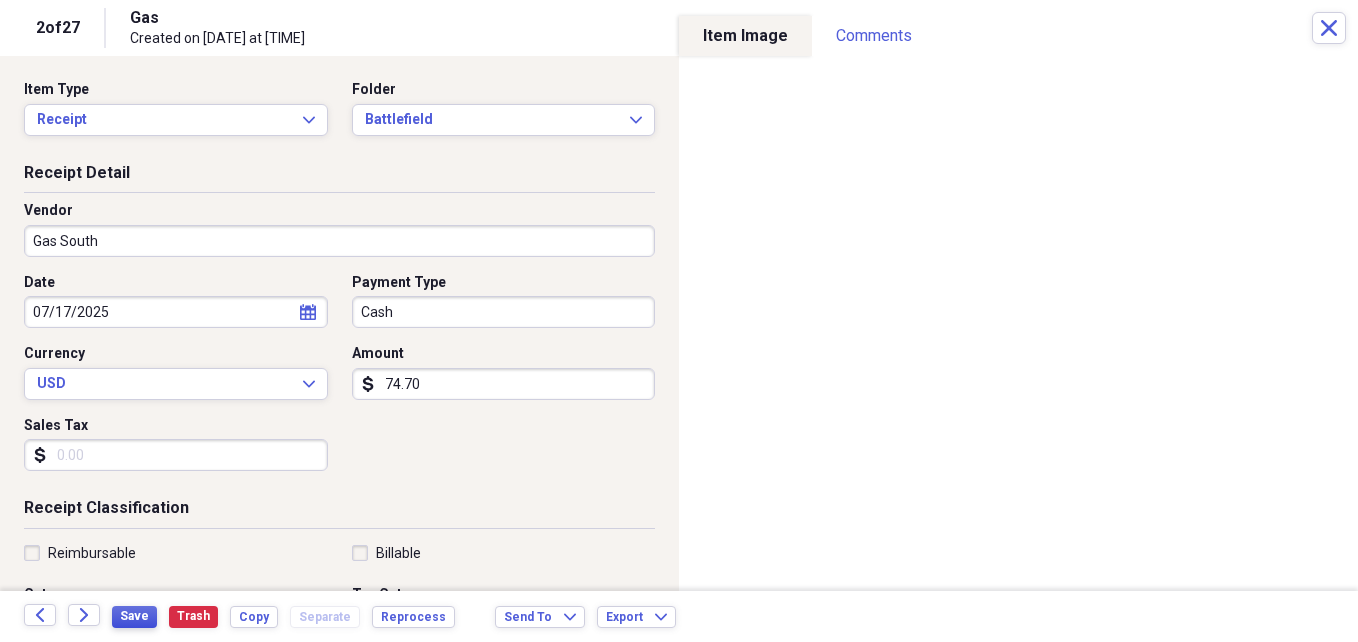 click on "Save" at bounding box center [134, 616] 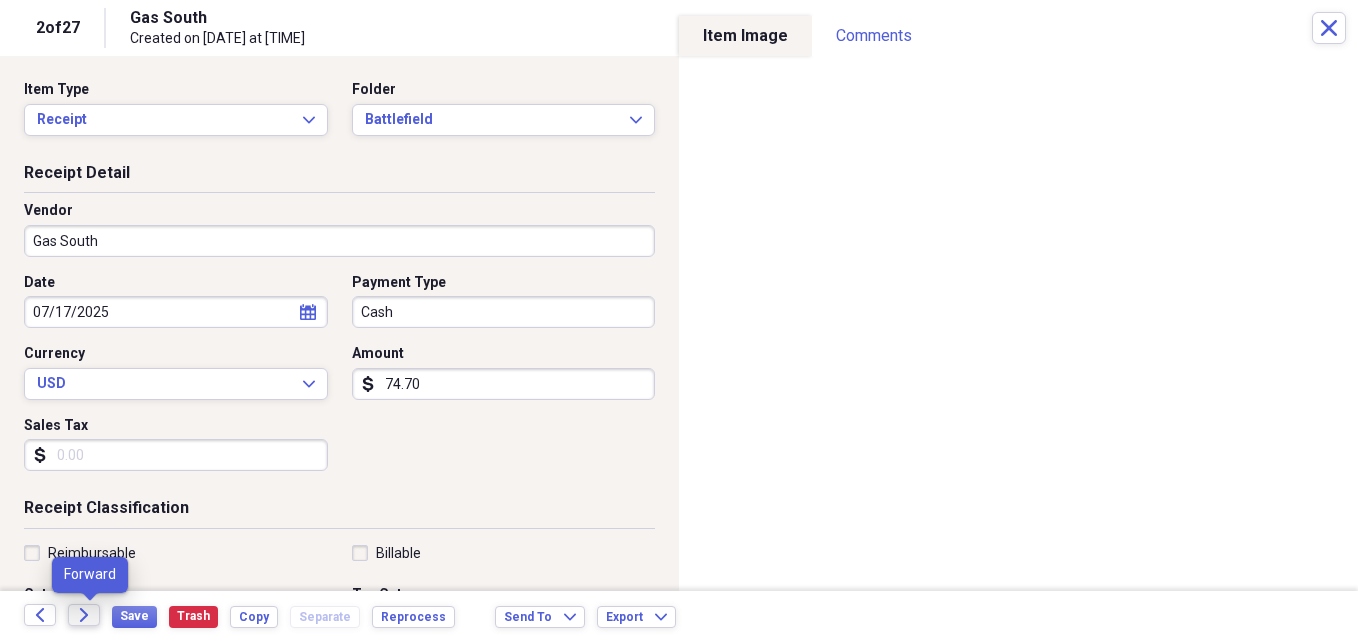 click on "Forward" 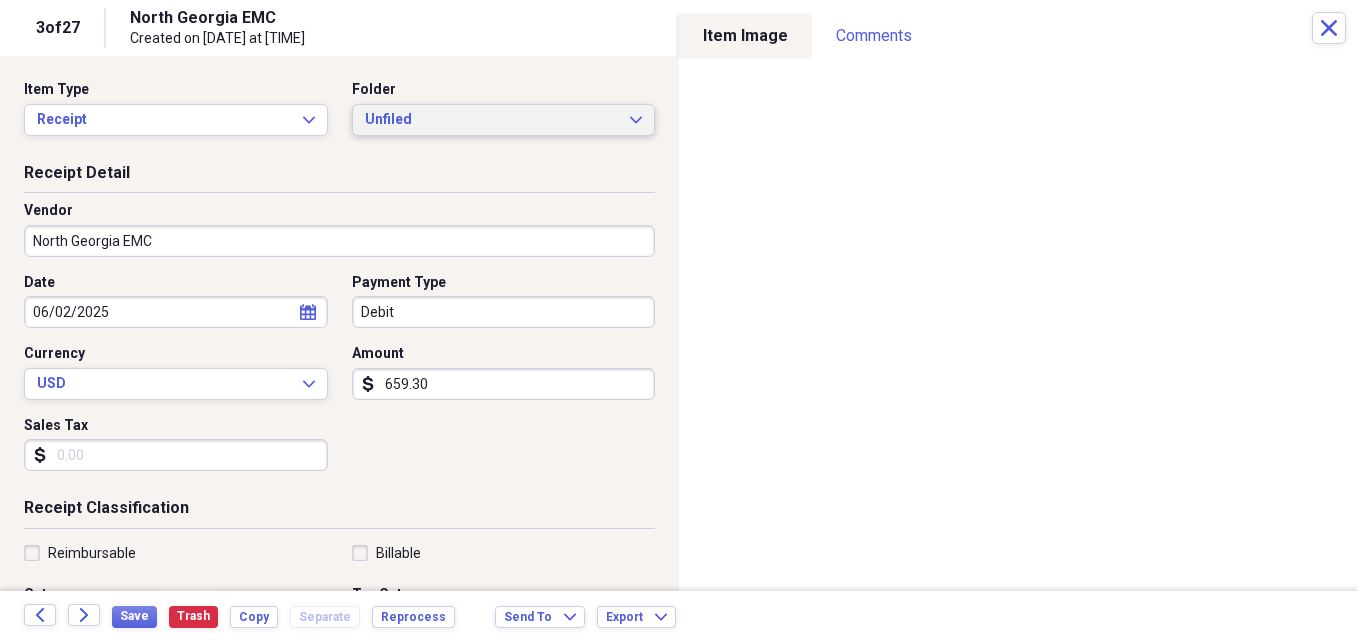 click on "Unfiled" at bounding box center (492, 120) 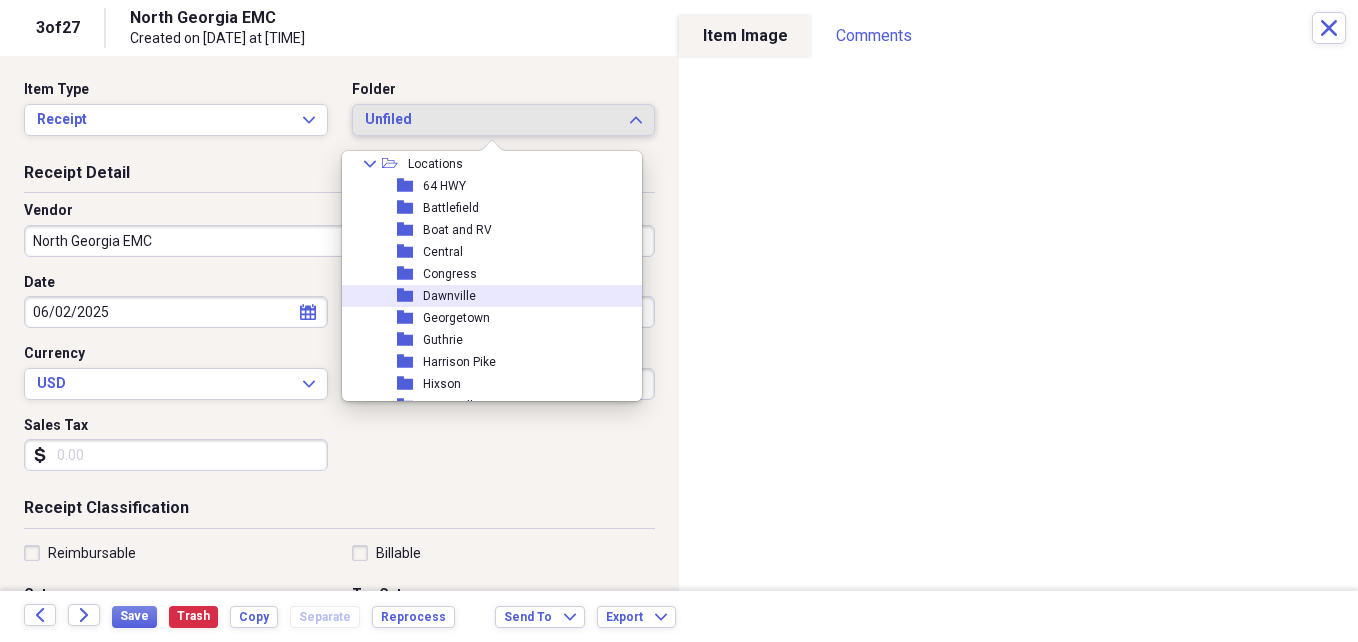 scroll, scrollTop: 225, scrollLeft: 0, axis: vertical 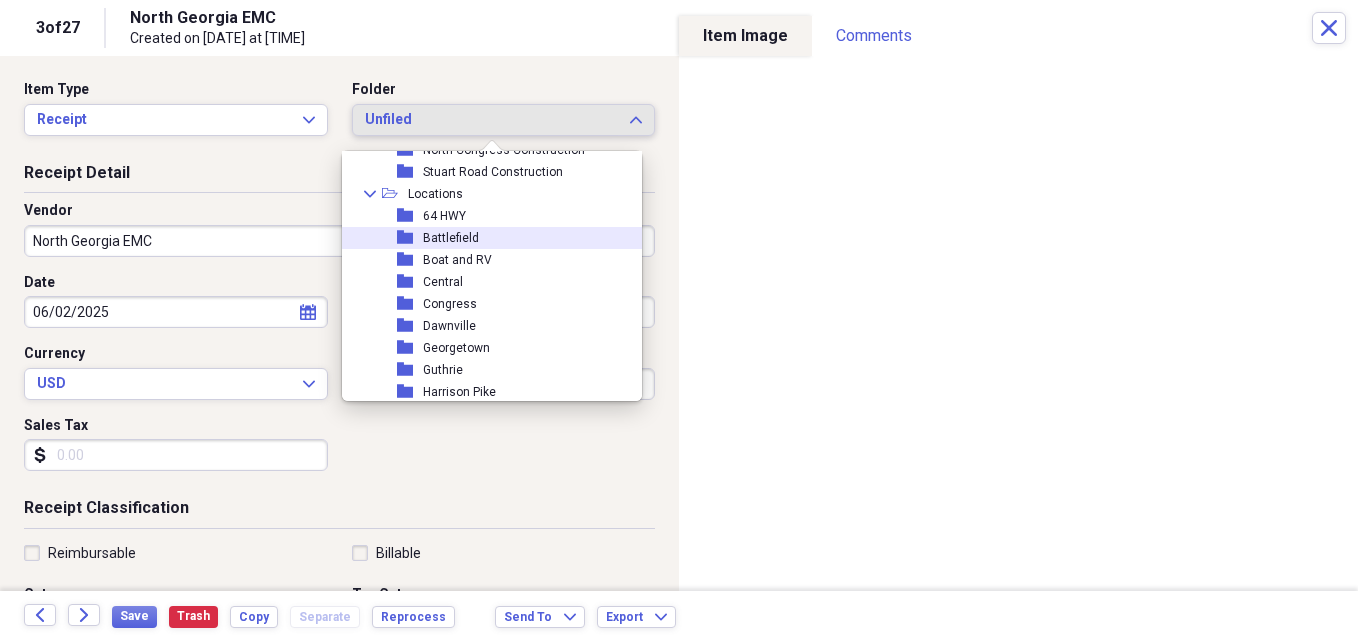 click on "folder [CITY]" at bounding box center [484, 238] 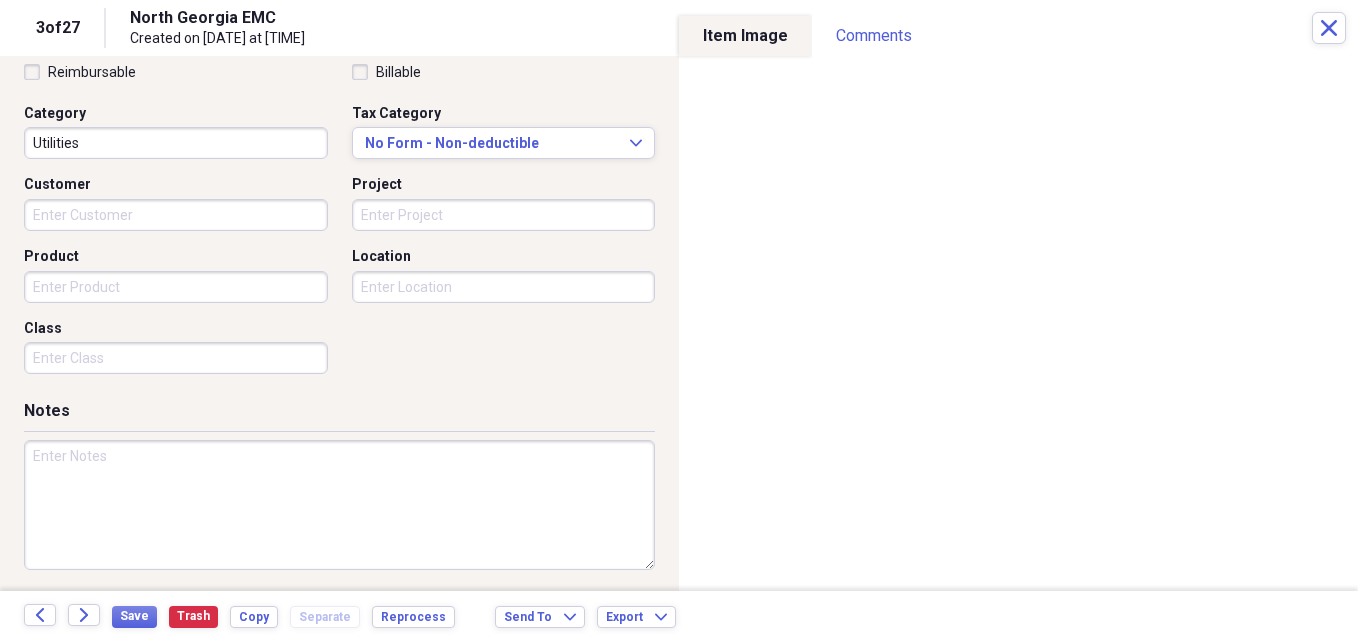 scroll, scrollTop: 486, scrollLeft: 0, axis: vertical 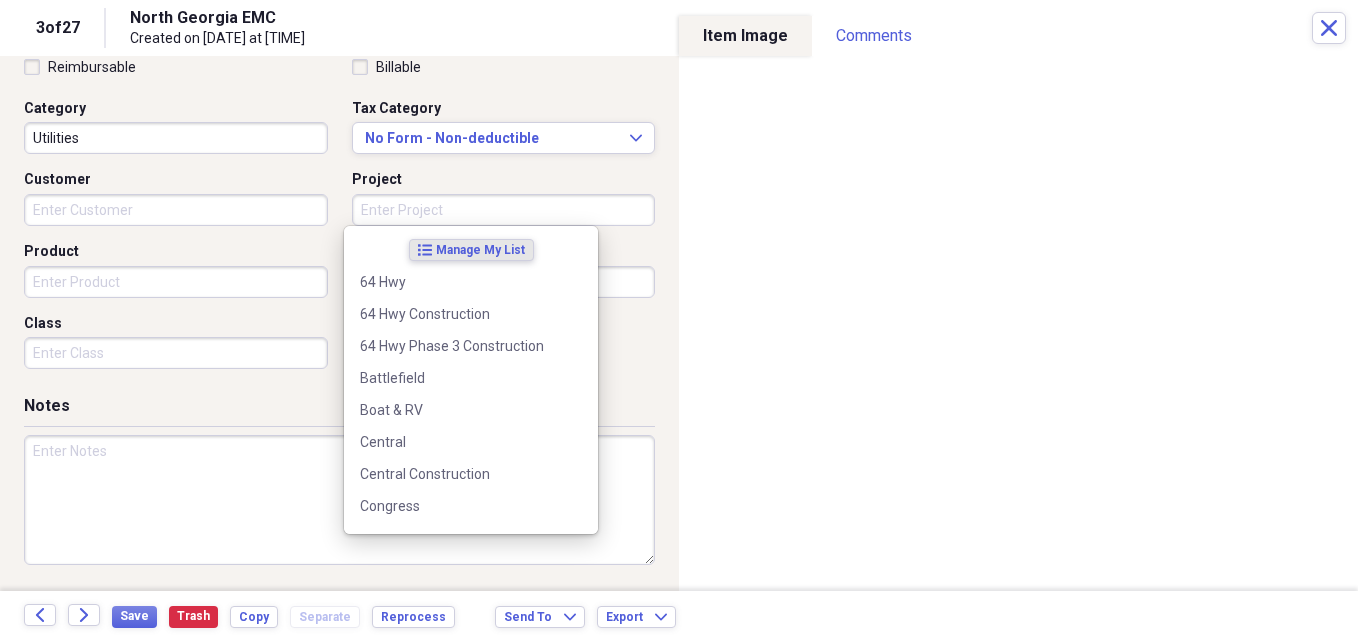 click on "Project" at bounding box center [504, 210] 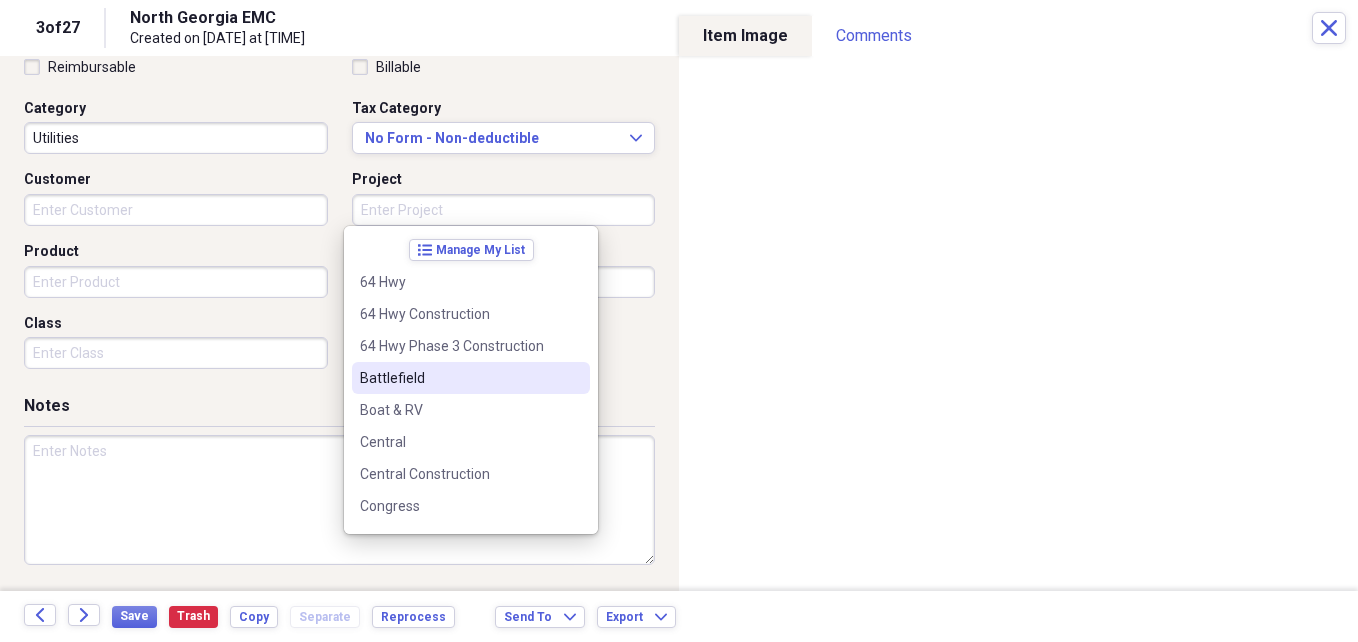 click on "Battlefield" at bounding box center [459, 378] 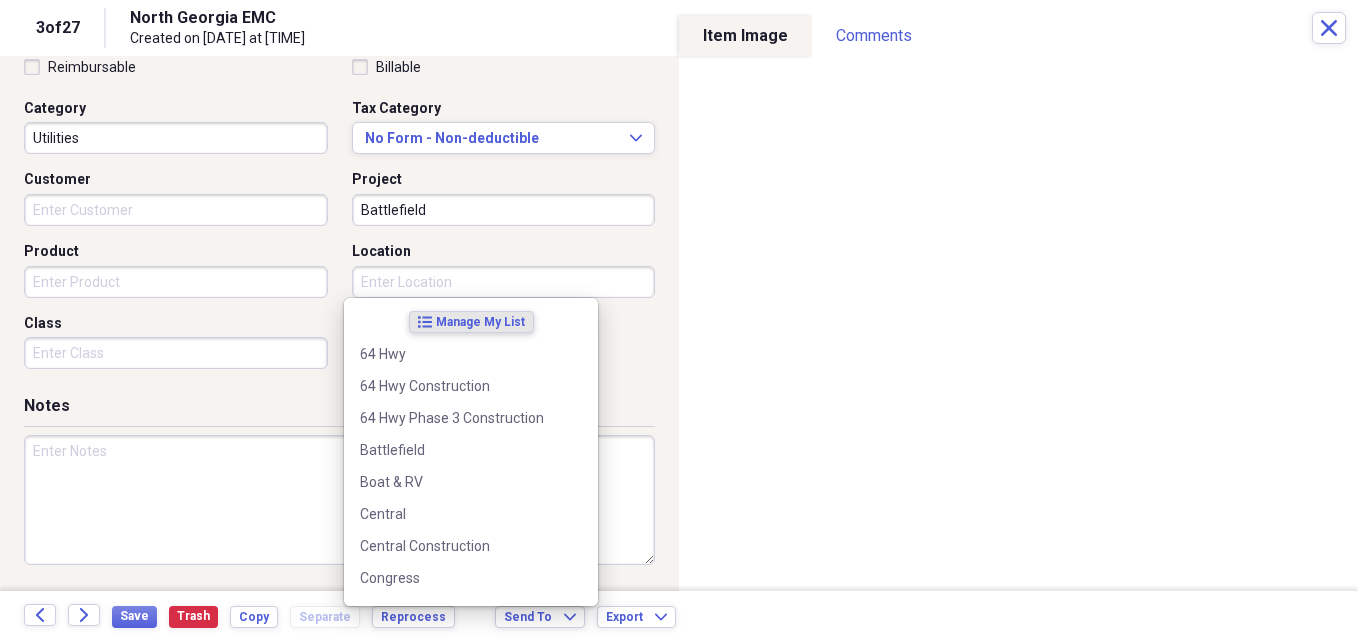 click on "Location" at bounding box center (504, 282) 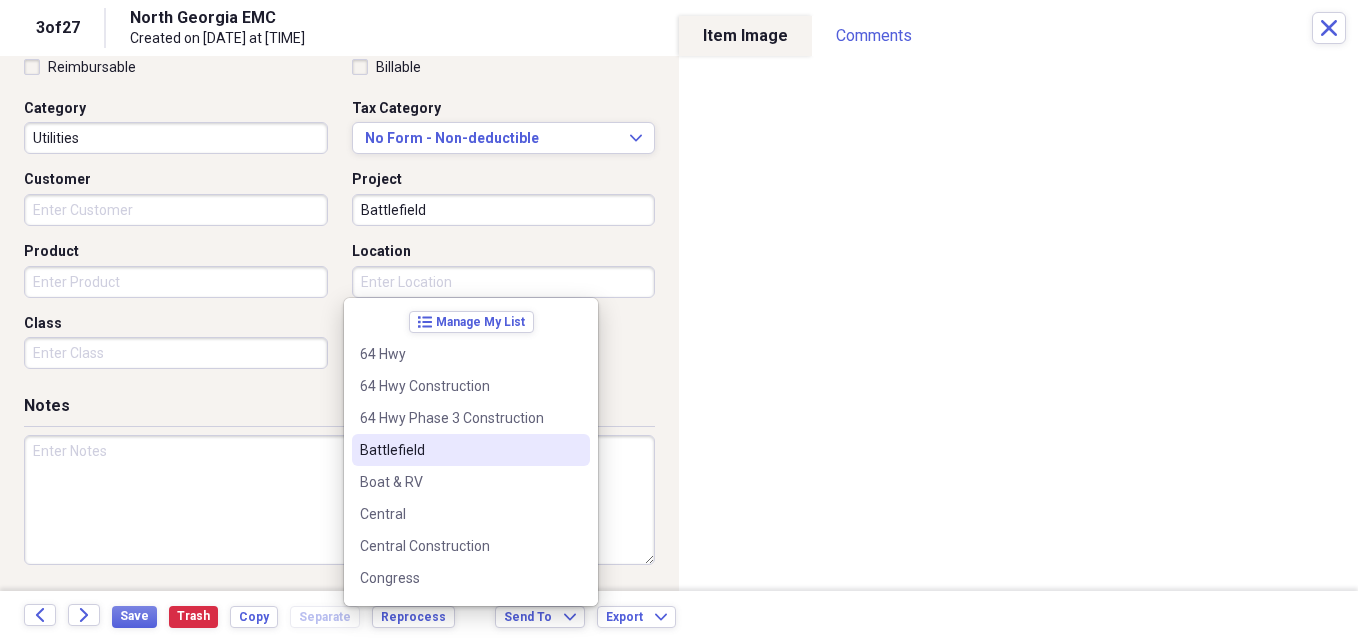 click on "Battlefield" at bounding box center [459, 450] 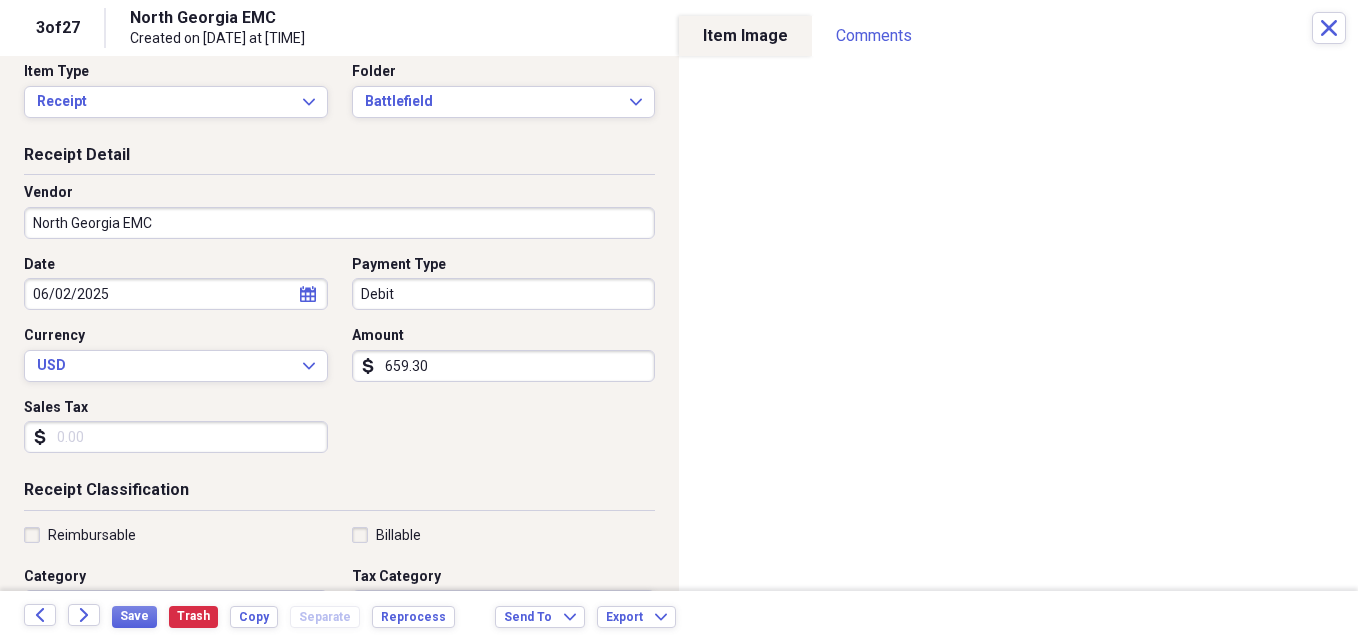 scroll, scrollTop: 0, scrollLeft: 0, axis: both 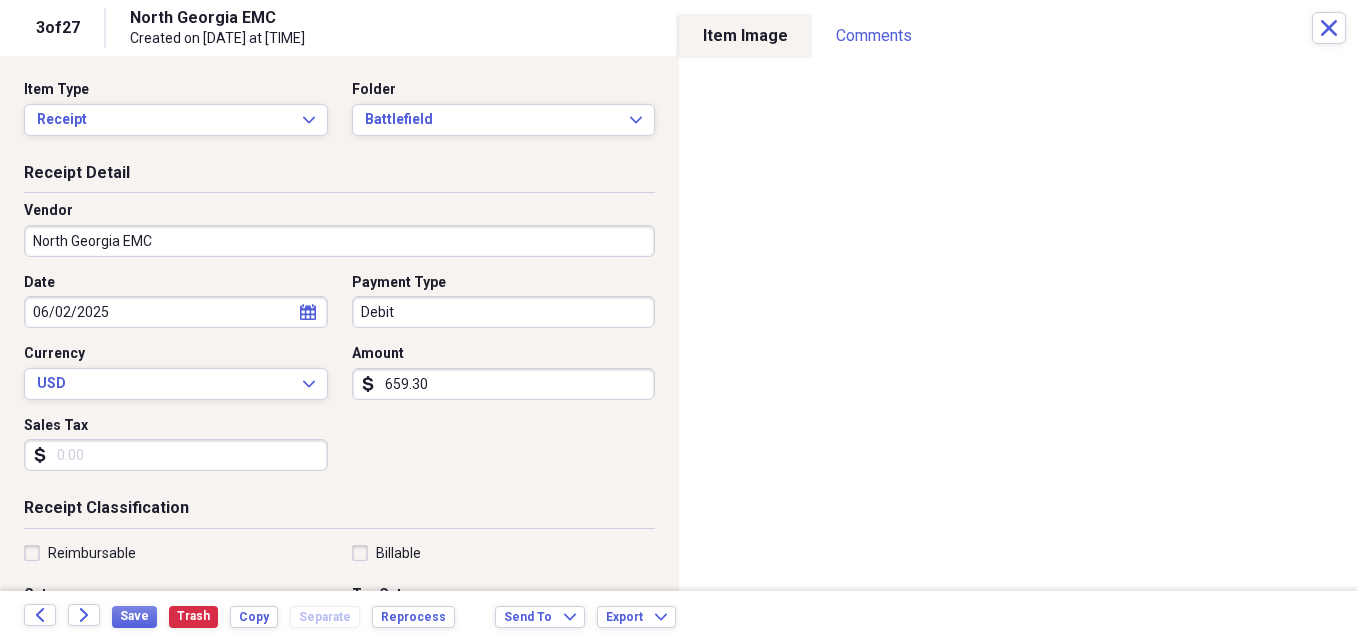 click on "06/02/2025" at bounding box center [176, 312] 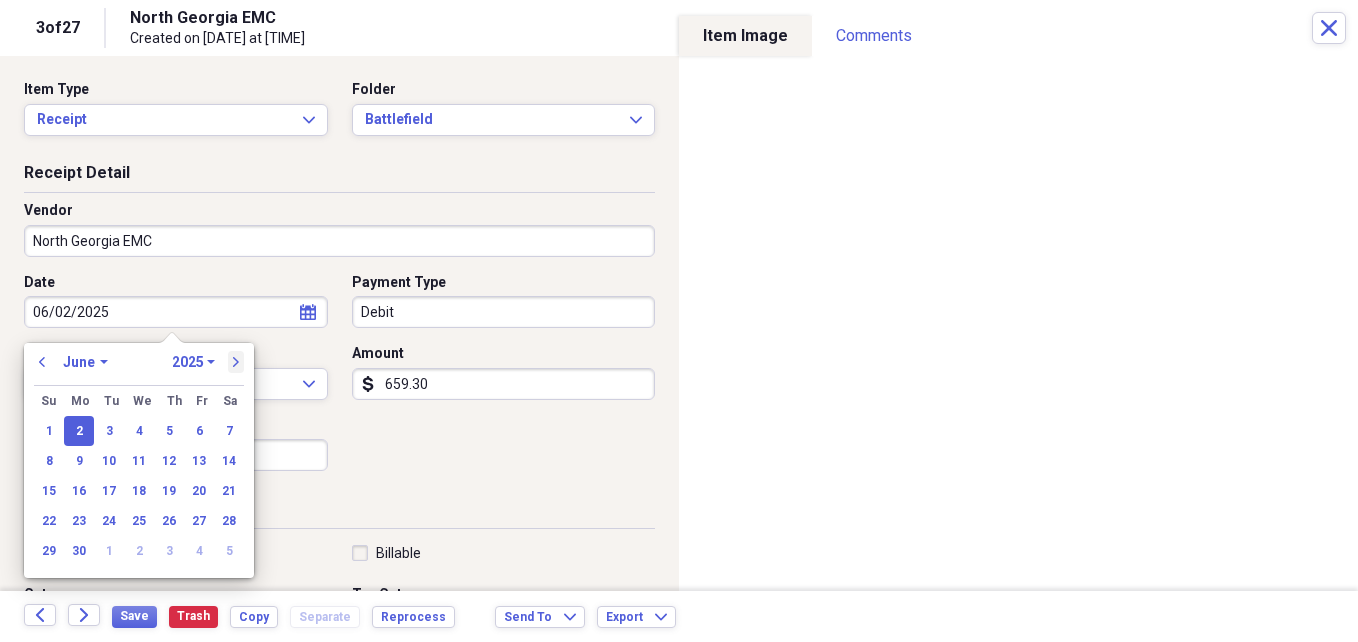 click on "next" at bounding box center [236, 362] 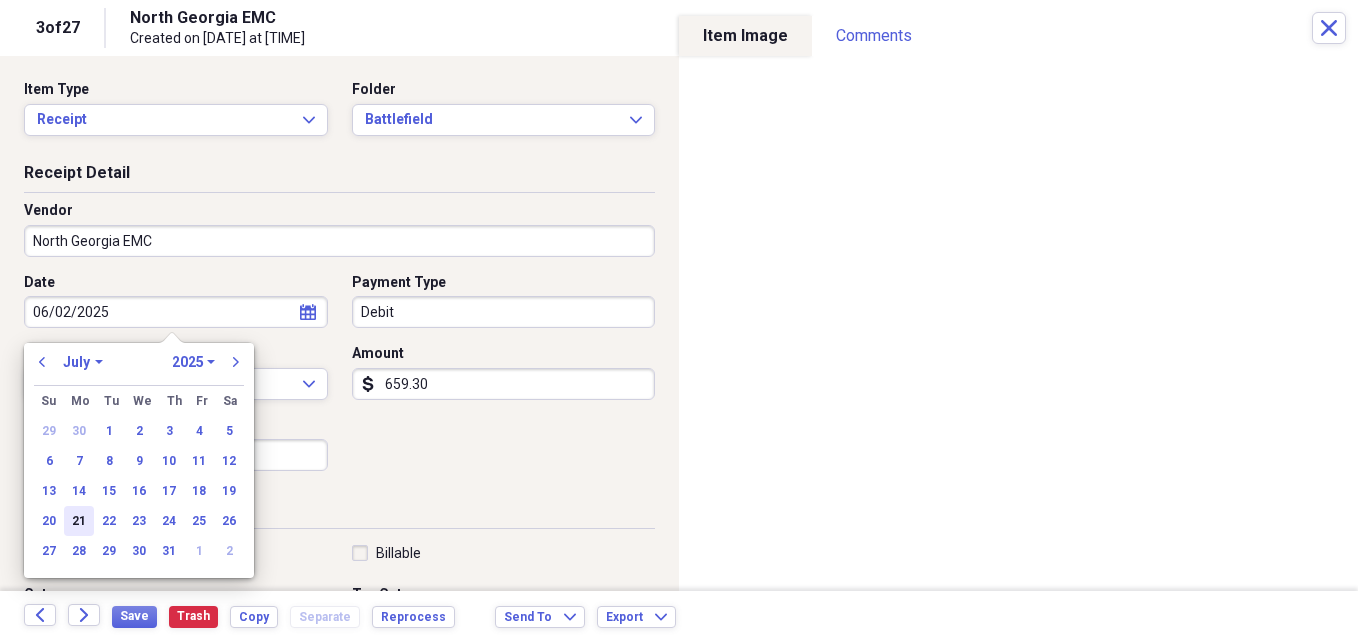 click on "21" at bounding box center (79, 521) 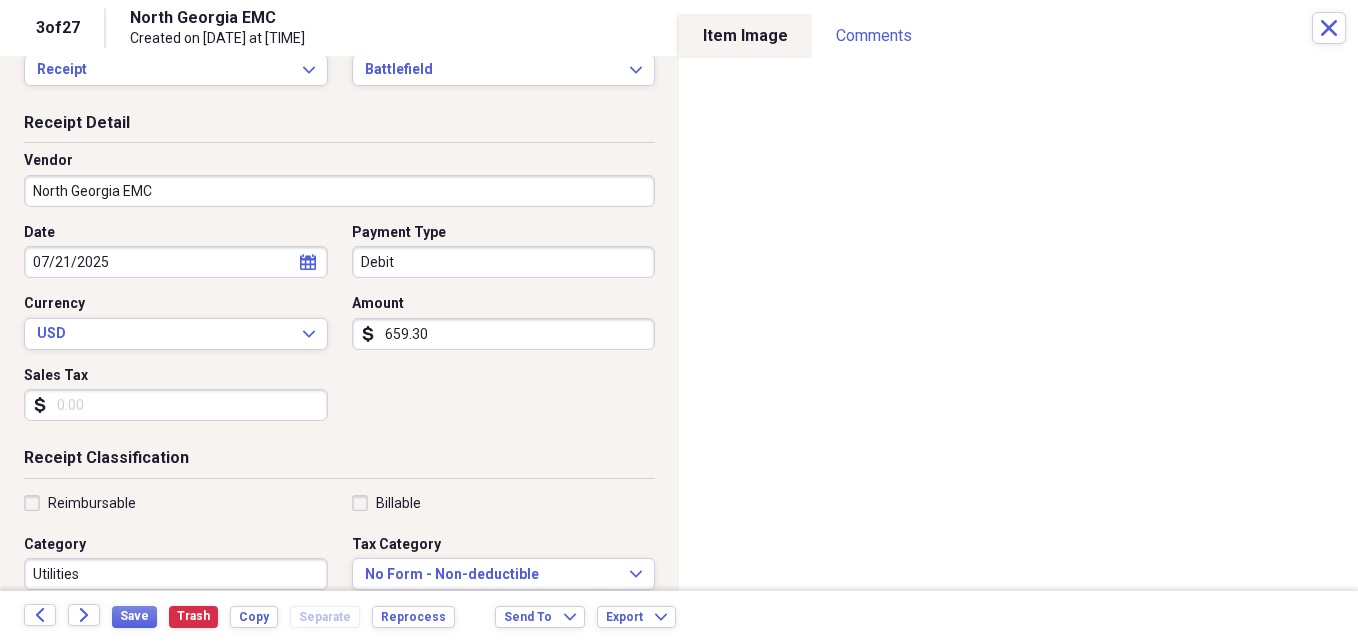 scroll, scrollTop: 0, scrollLeft: 0, axis: both 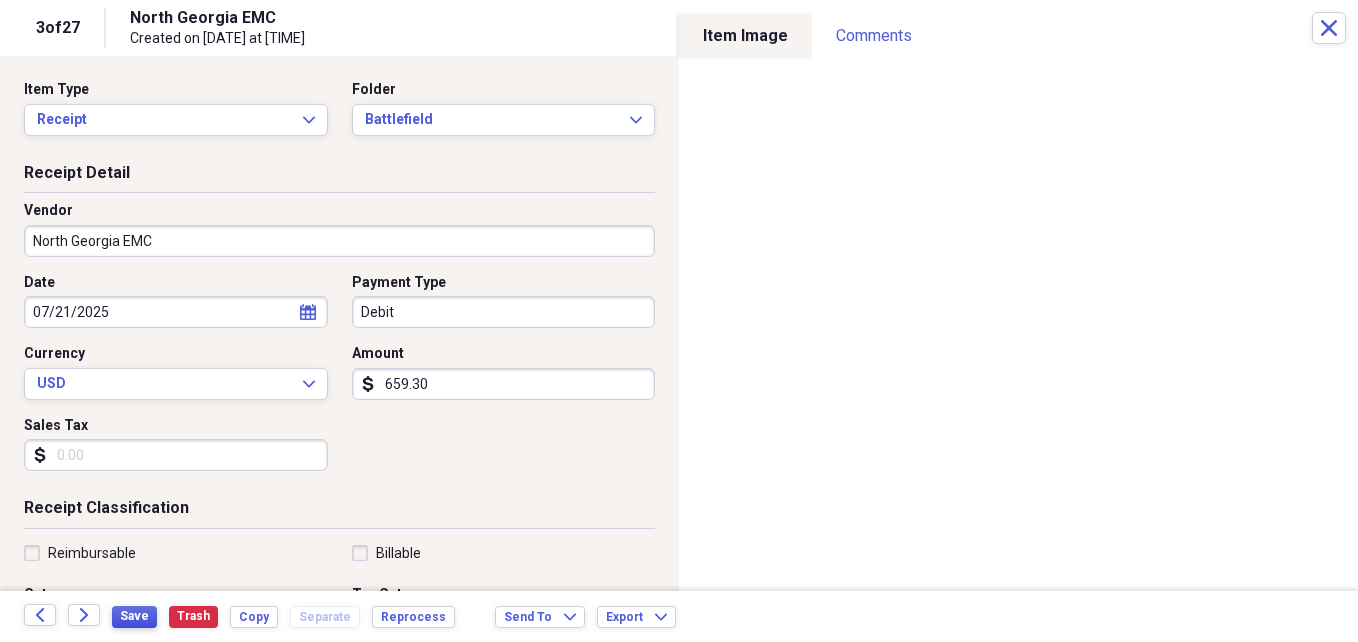 click on "Save" at bounding box center (134, 616) 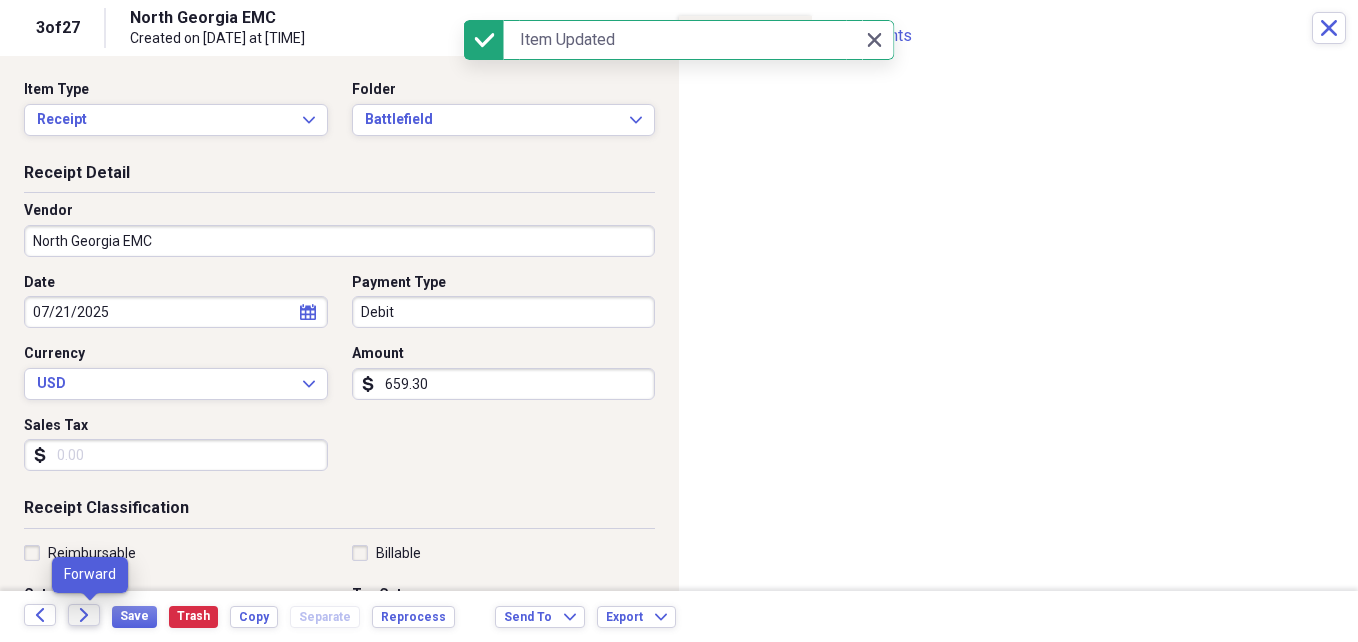 click on "Forward" 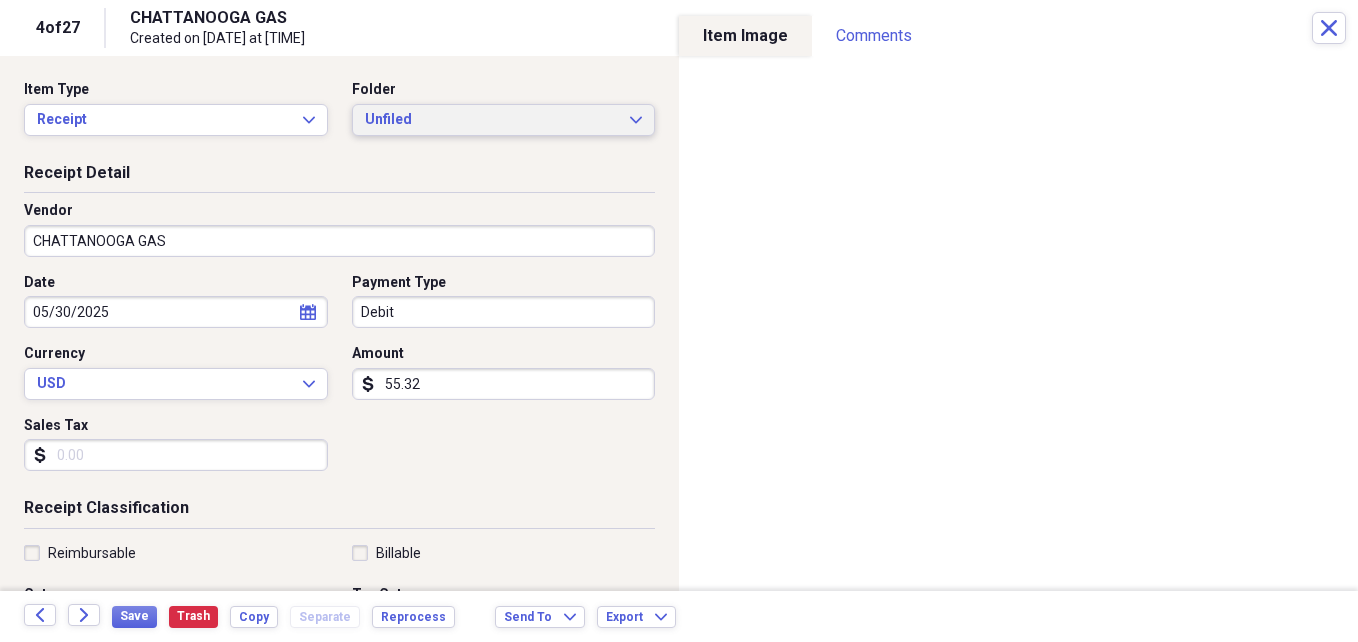 click on "Unfiled Expand" at bounding box center (504, 120) 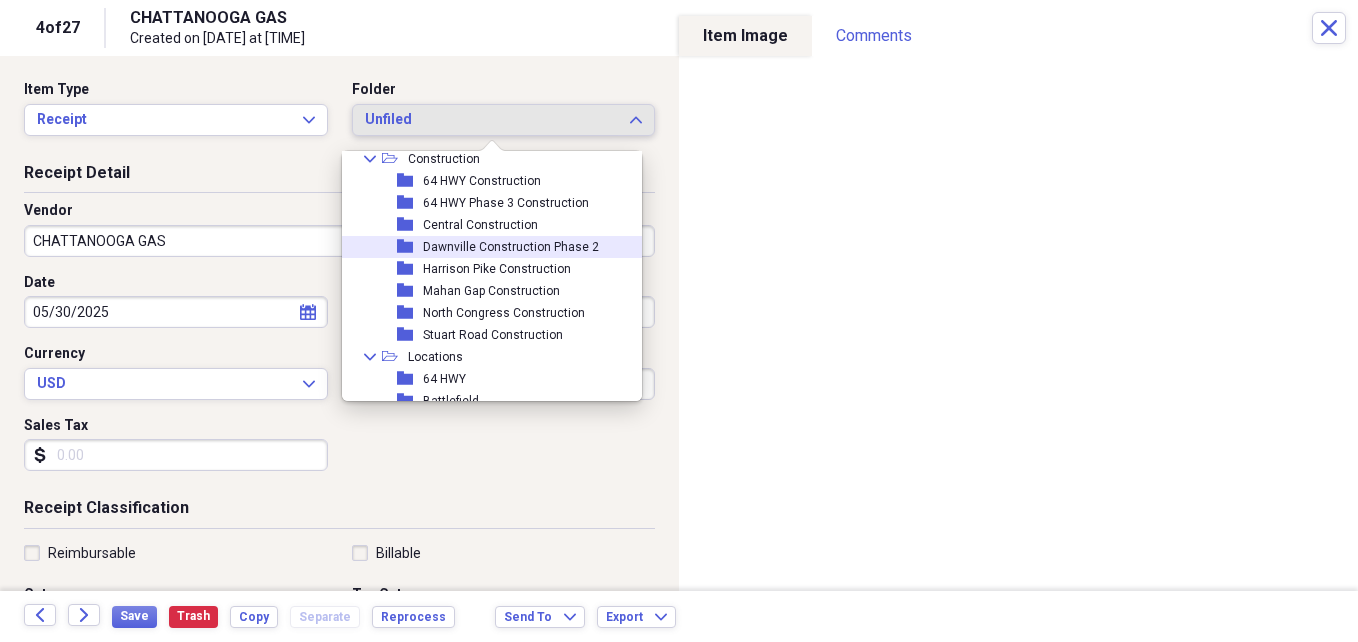 scroll, scrollTop: 300, scrollLeft: 0, axis: vertical 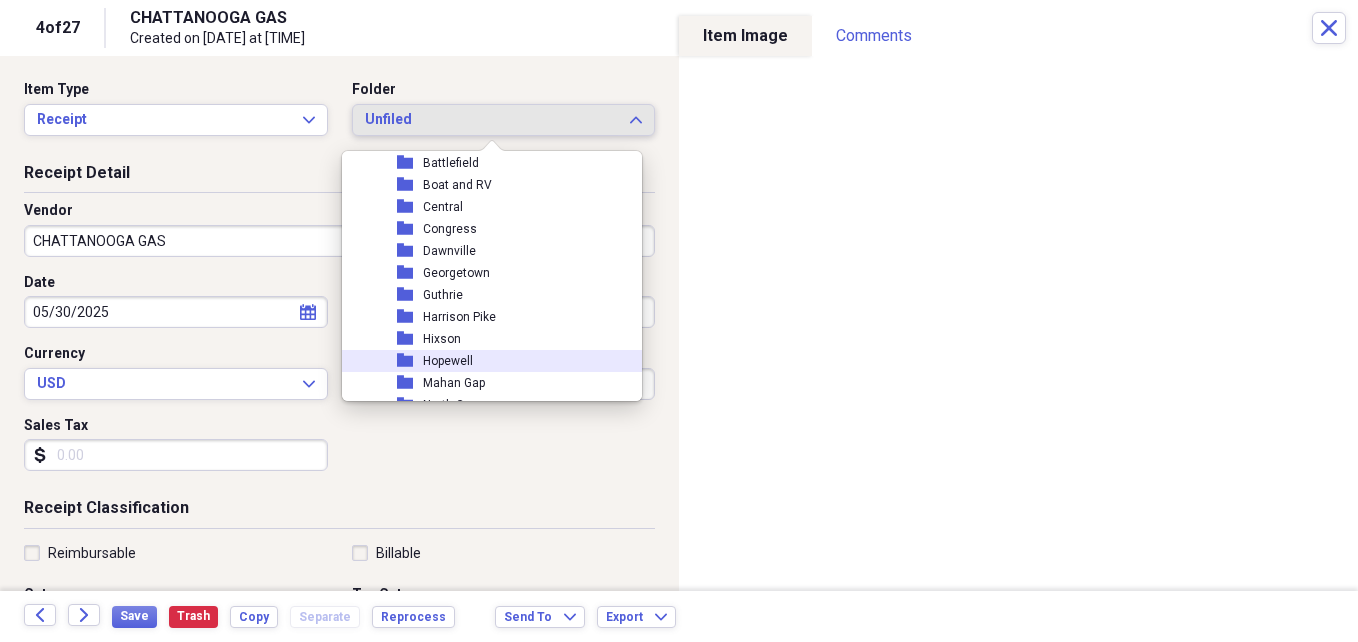 click on "folder Hopewell" at bounding box center (484, 361) 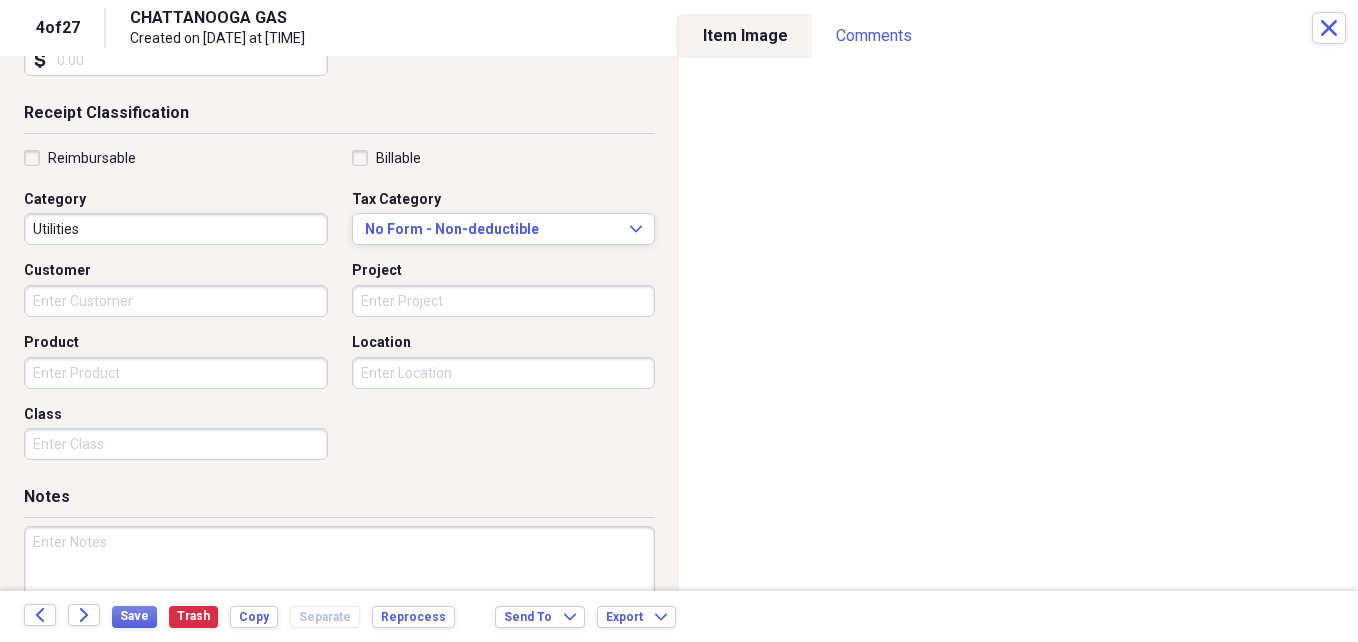 scroll, scrollTop: 400, scrollLeft: 0, axis: vertical 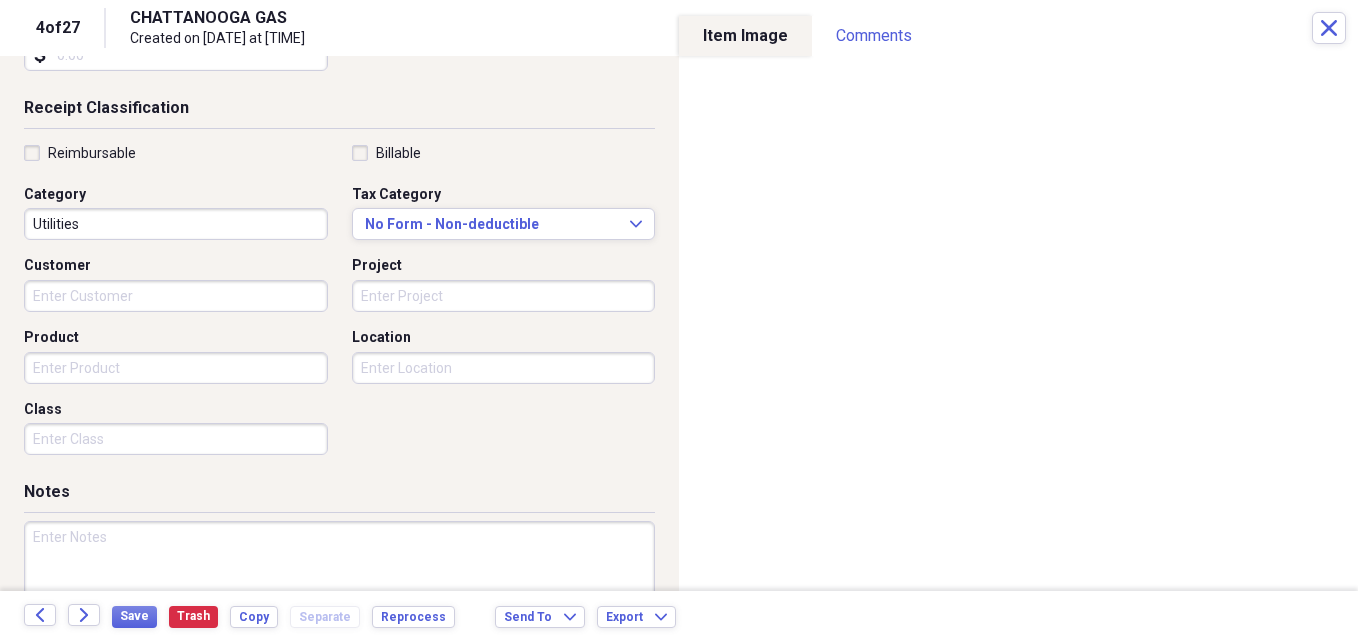 click on "Project" at bounding box center (504, 296) 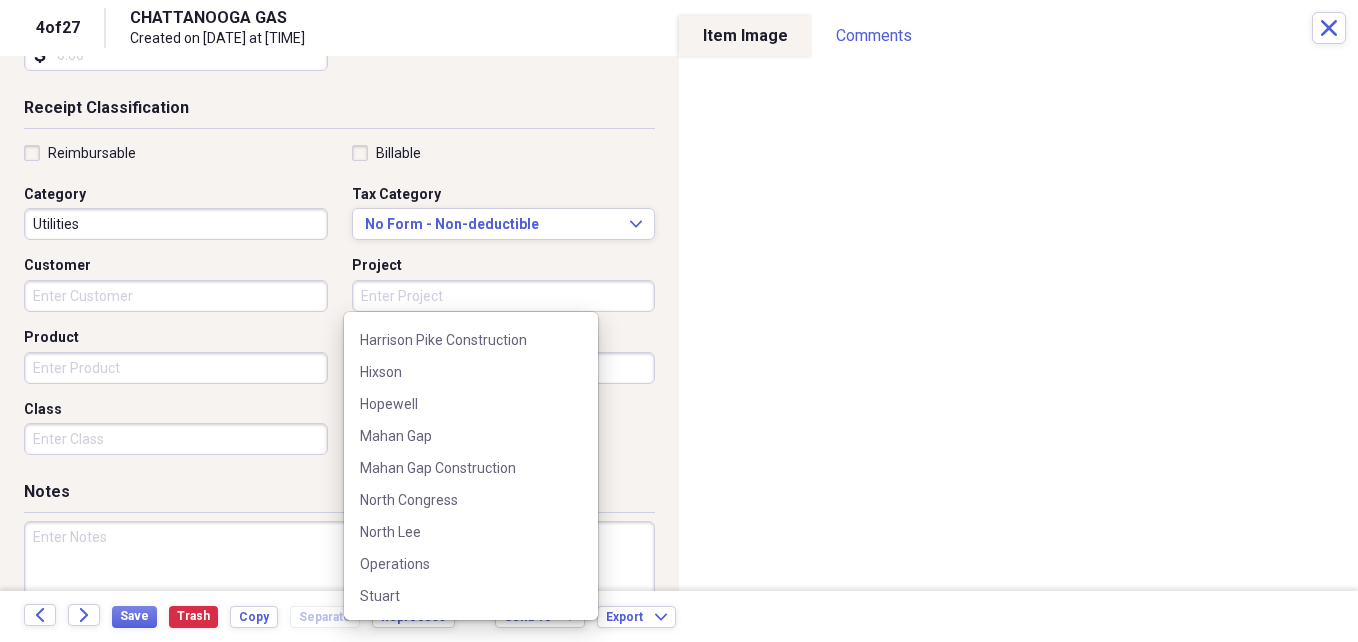 scroll, scrollTop: 500, scrollLeft: 0, axis: vertical 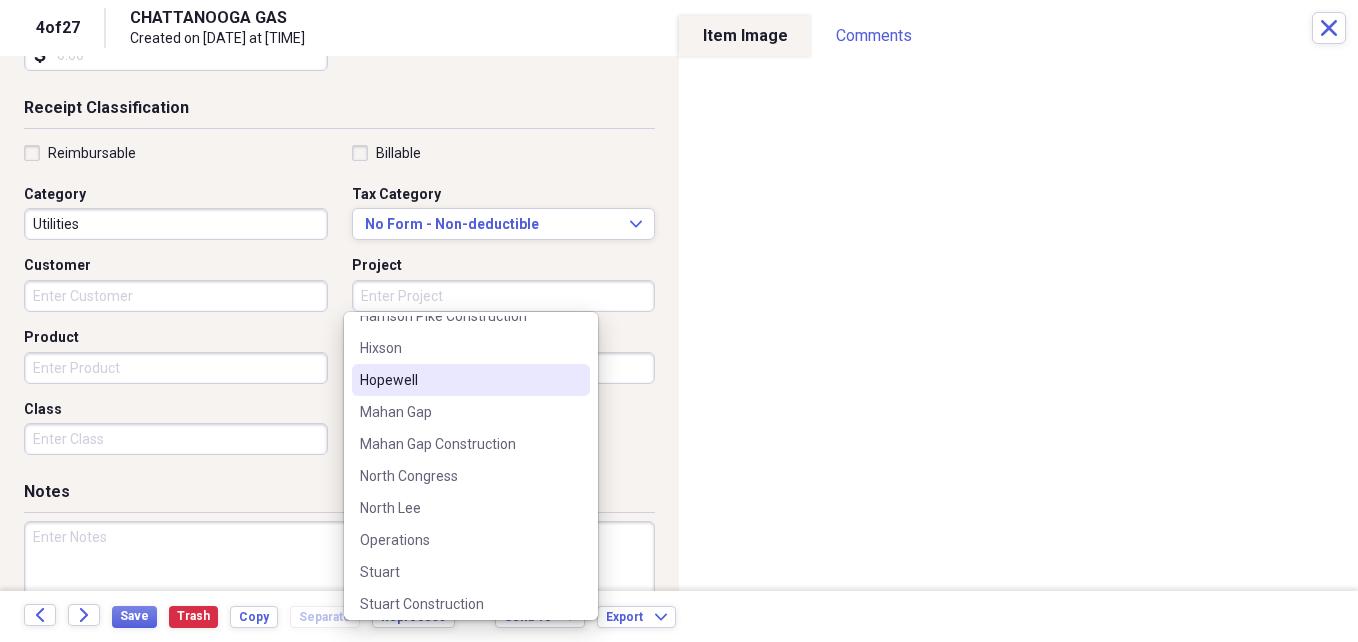 click on "Hopewell" at bounding box center [459, 380] 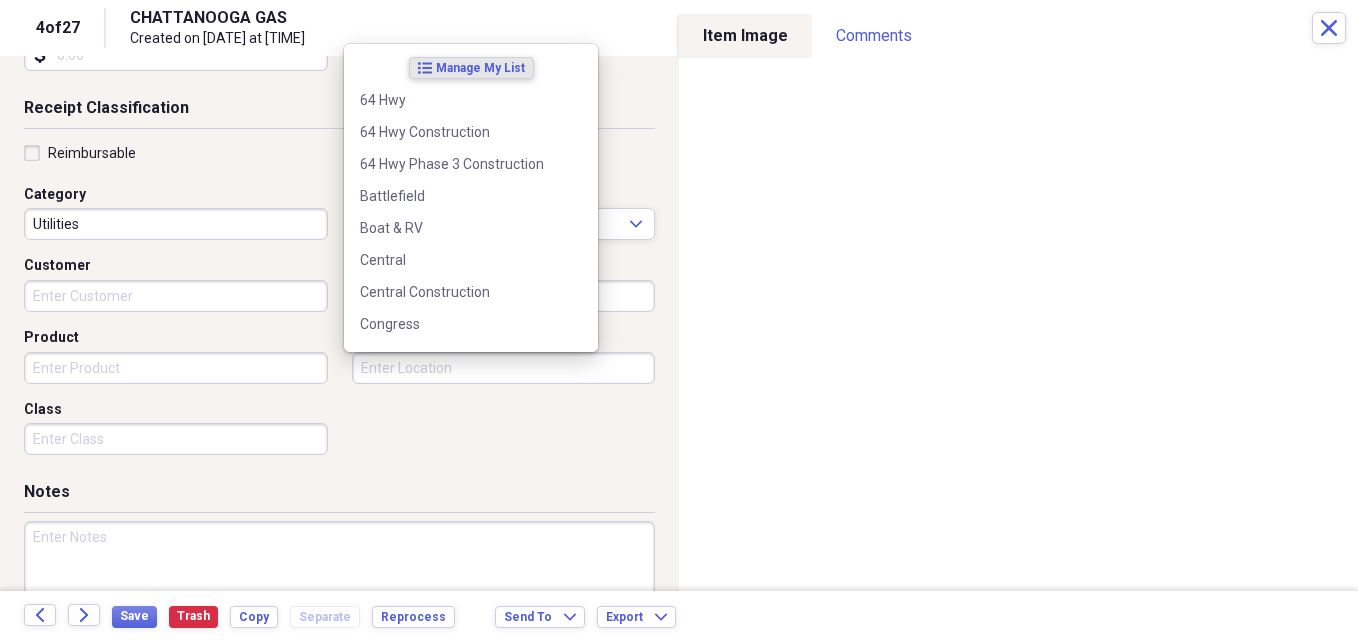 click on "Location" at bounding box center (504, 368) 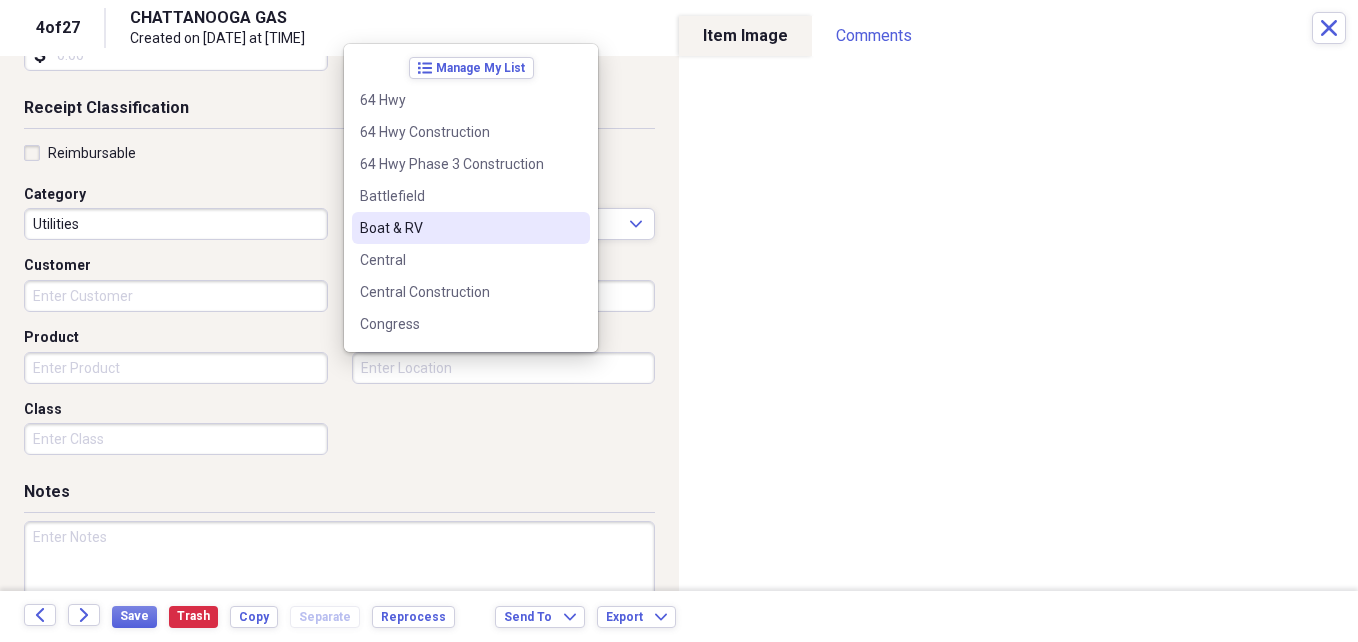 scroll, scrollTop: 300, scrollLeft: 0, axis: vertical 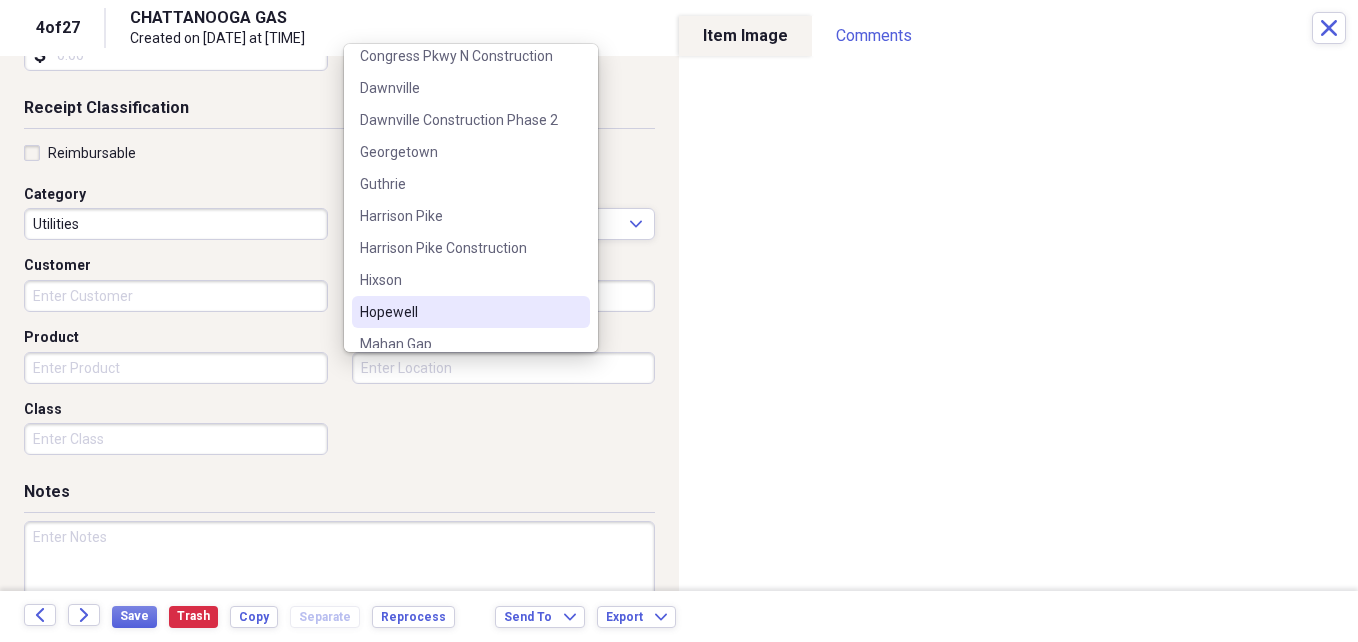 click on "Hopewell" at bounding box center [459, 312] 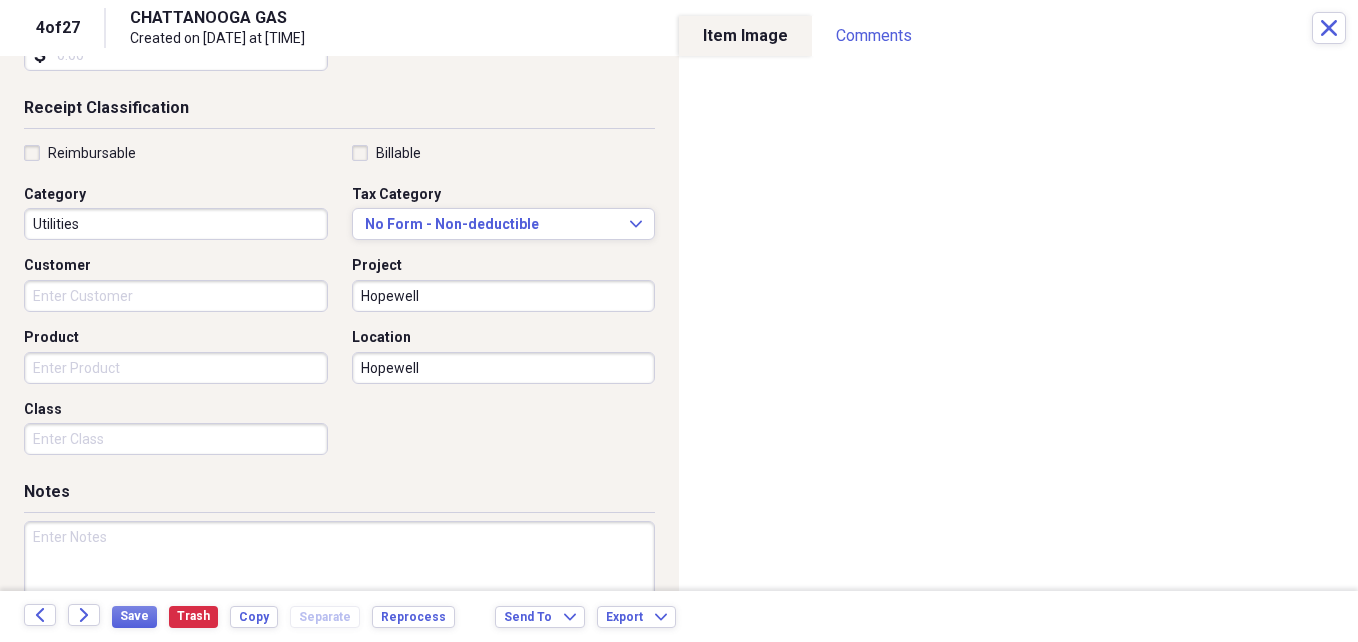 click on "Reimbursable Billable Category Utilities Tax Category No Form - Non-deductible Expand Customer Project [LOCATION] Product Location [LOCATION] Class" at bounding box center [339, 304] 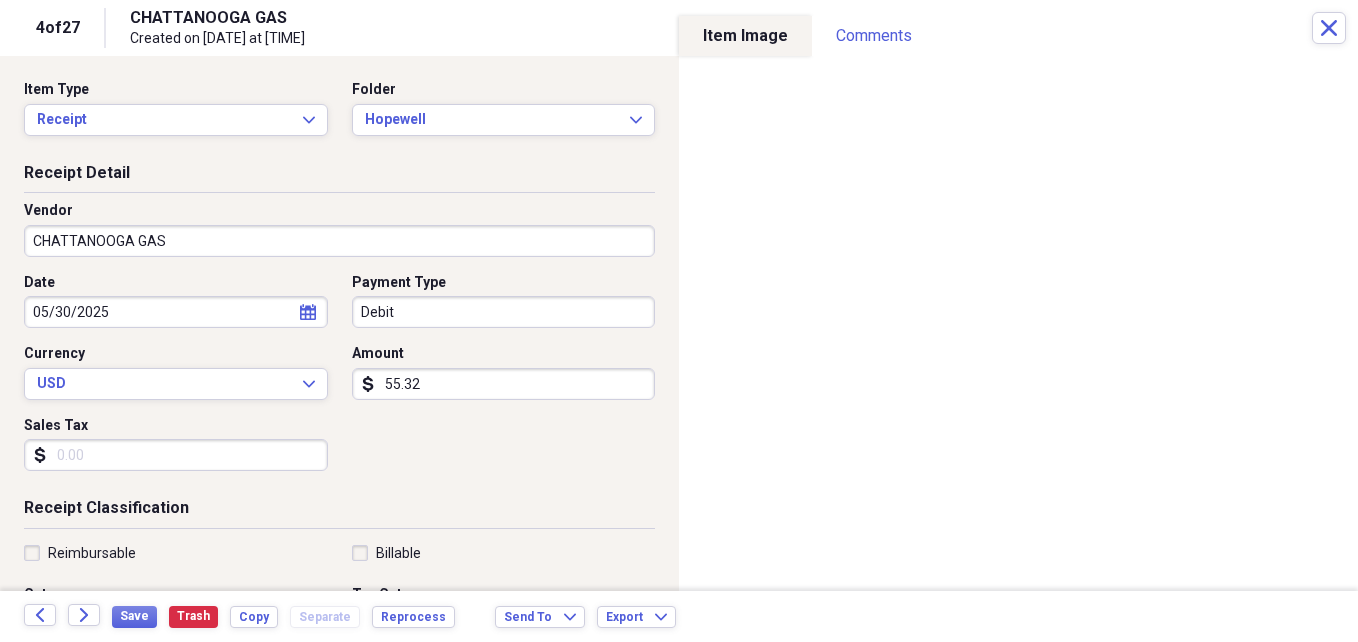 click 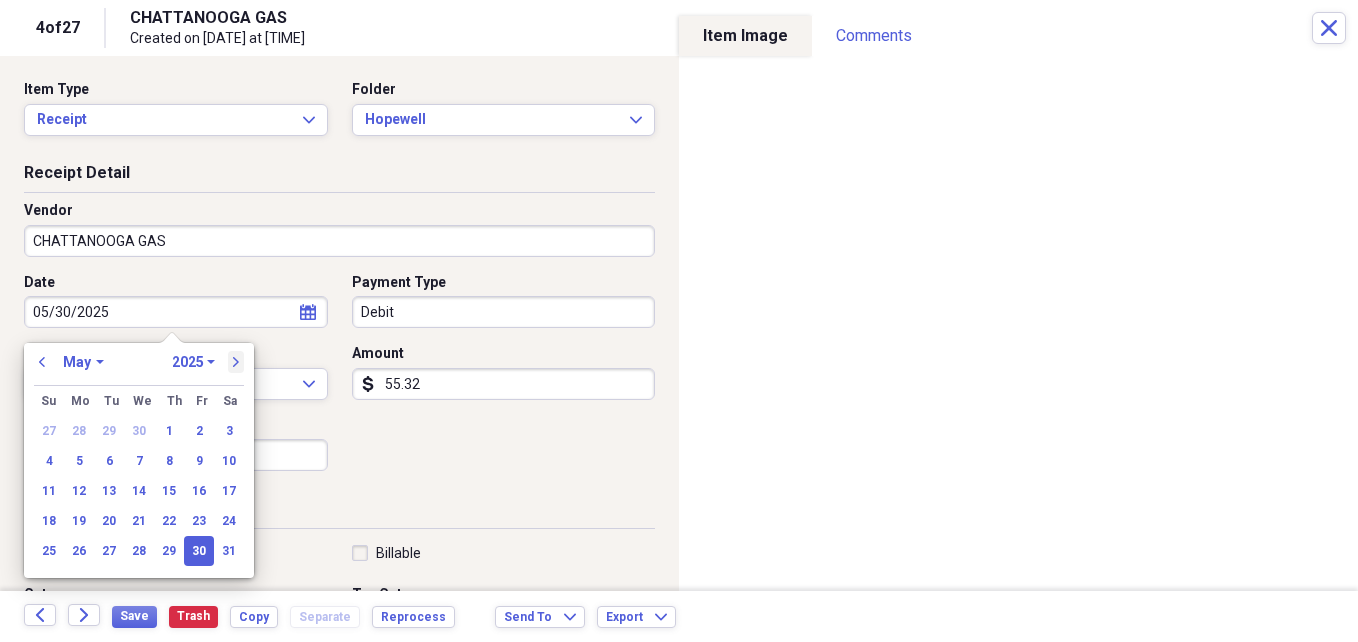 click on "next" at bounding box center (236, 362) 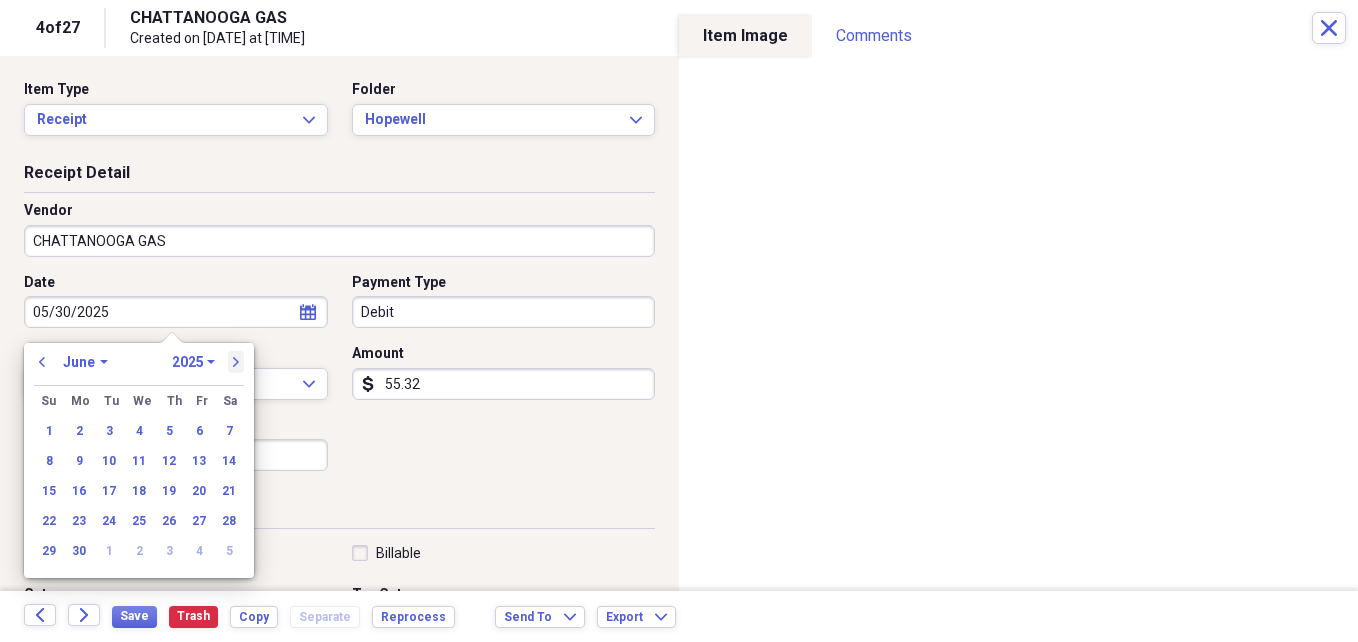 click on "next" at bounding box center (236, 362) 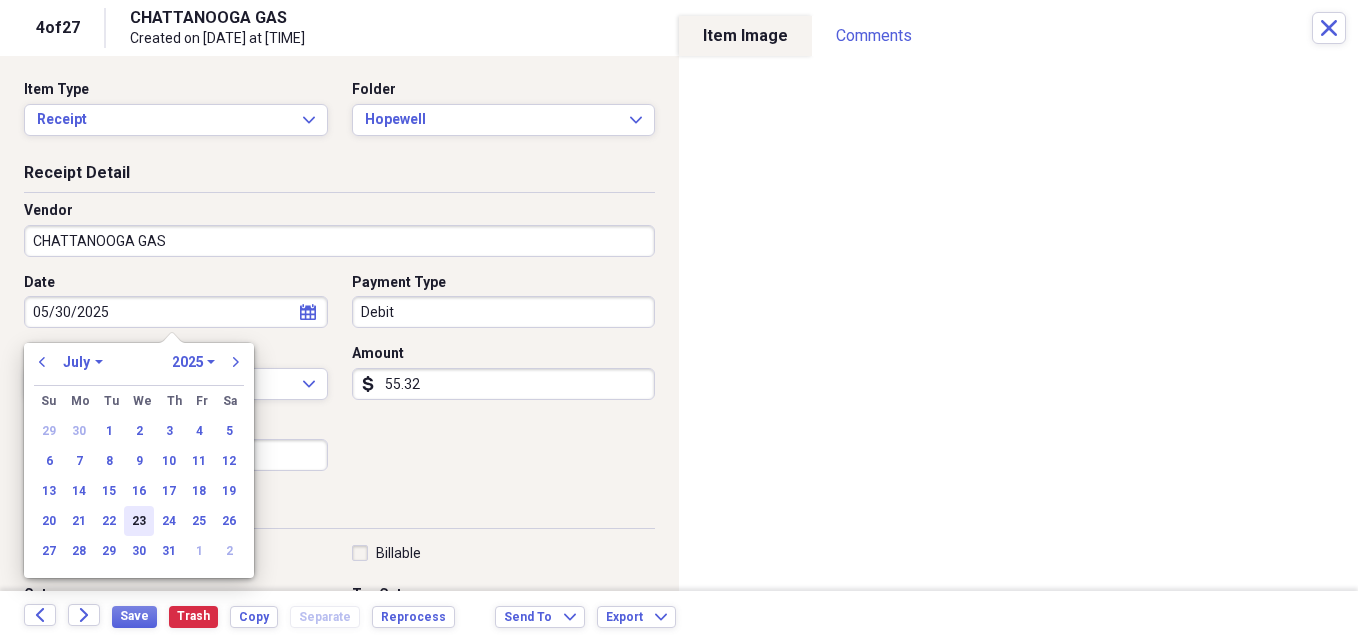 click on "23" at bounding box center [139, 521] 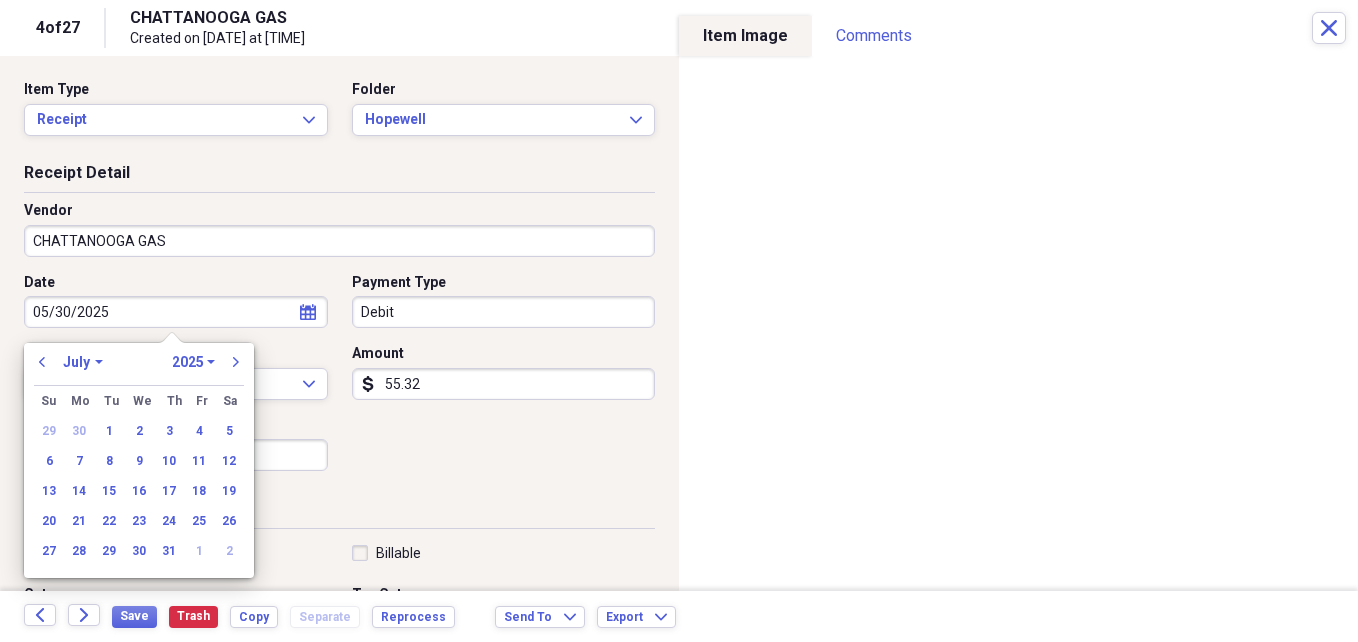 type on "07/23/2025" 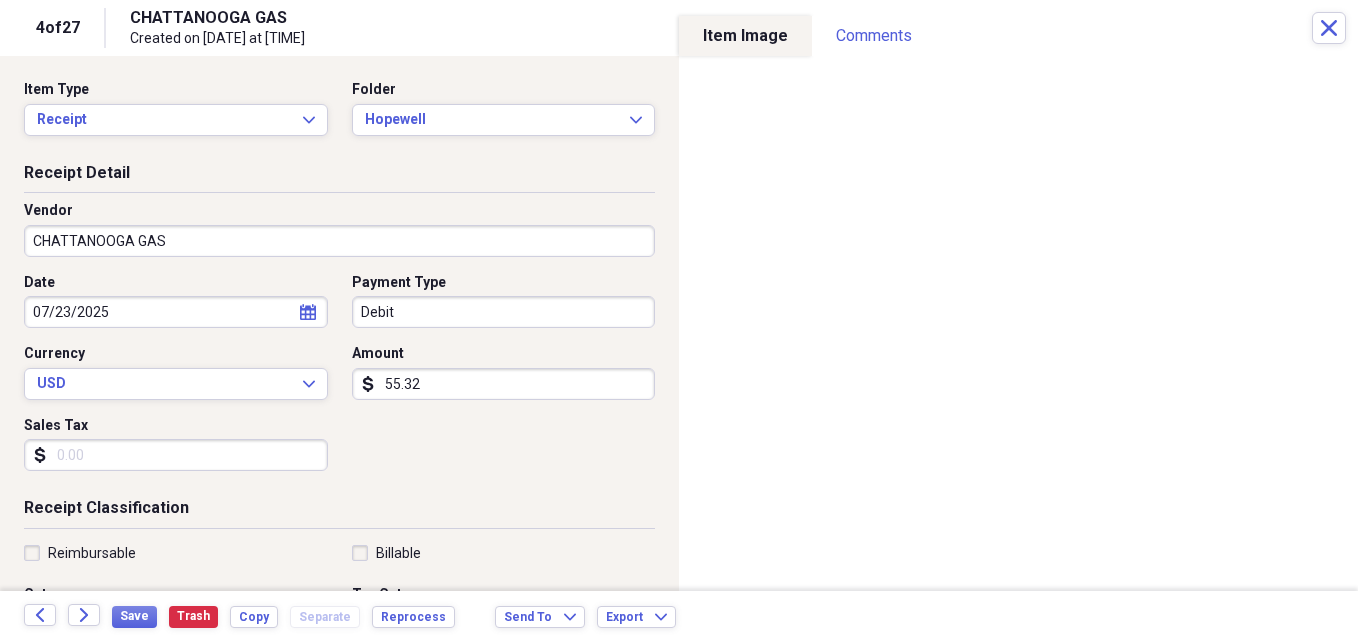 click on "Date [DATE] calendar Calendar Payment Type Debit Currency USD Expand Amount dollar-sign [AMOUNT] Sales Tax dollar-sign" at bounding box center [339, 380] 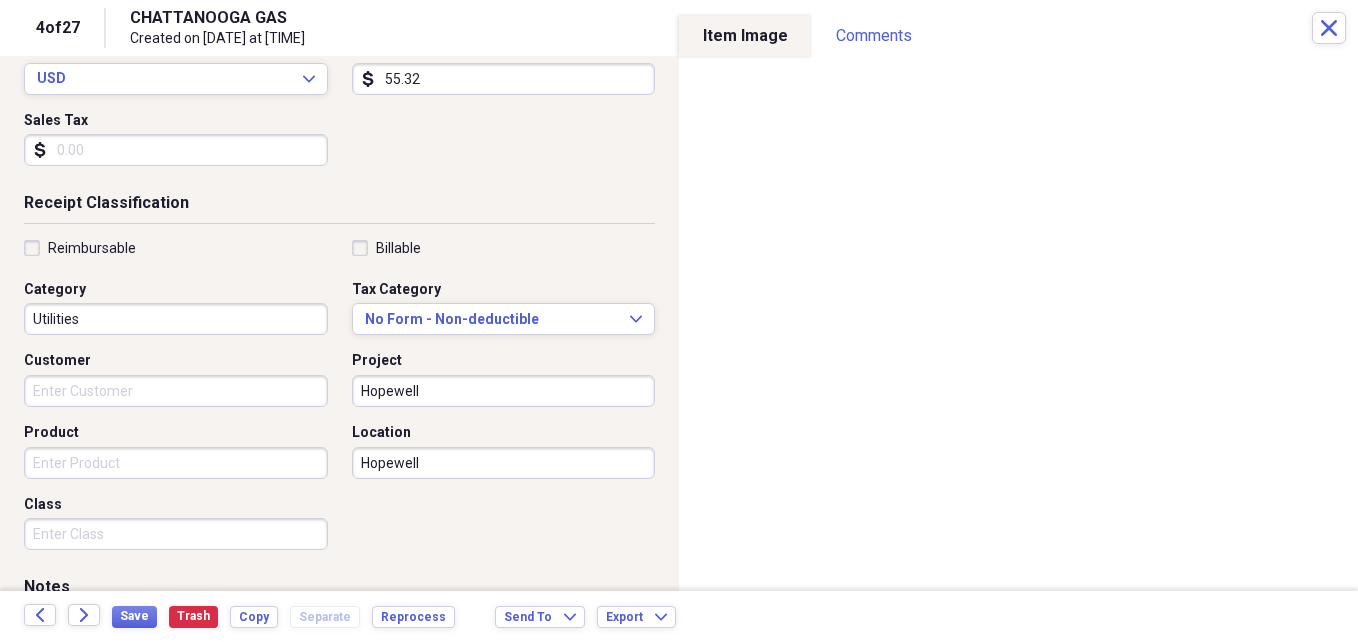 scroll, scrollTop: 0, scrollLeft: 0, axis: both 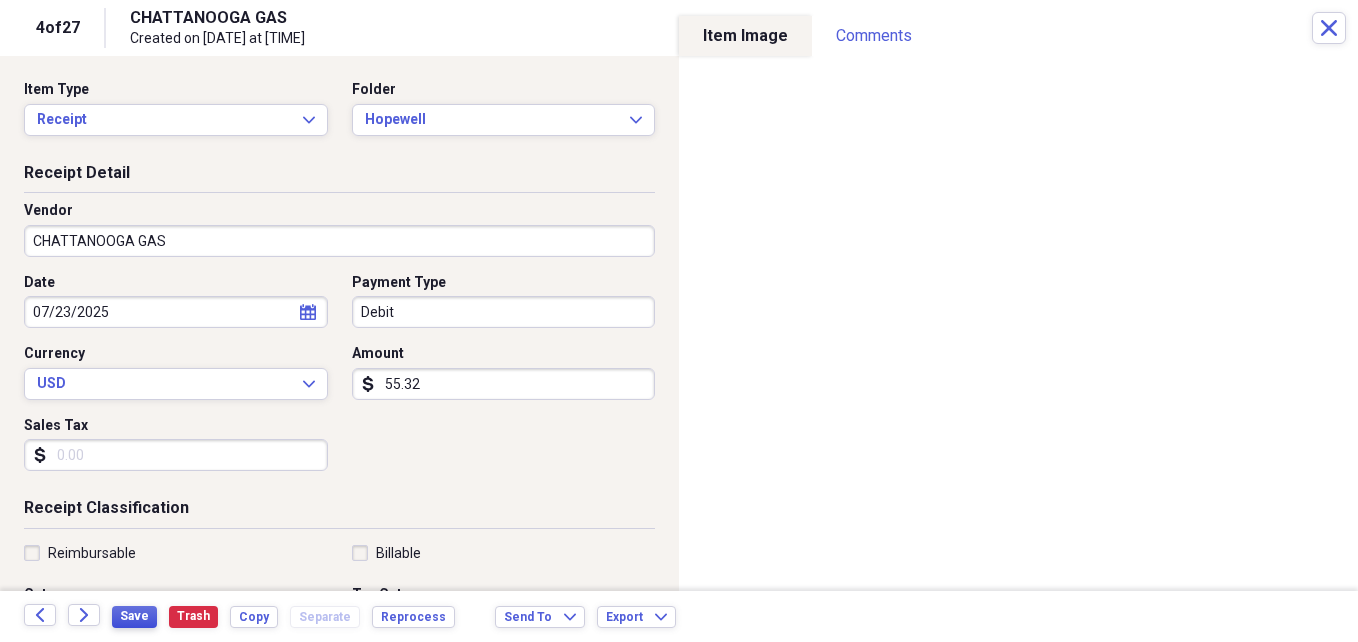 click on "Save" at bounding box center [134, 616] 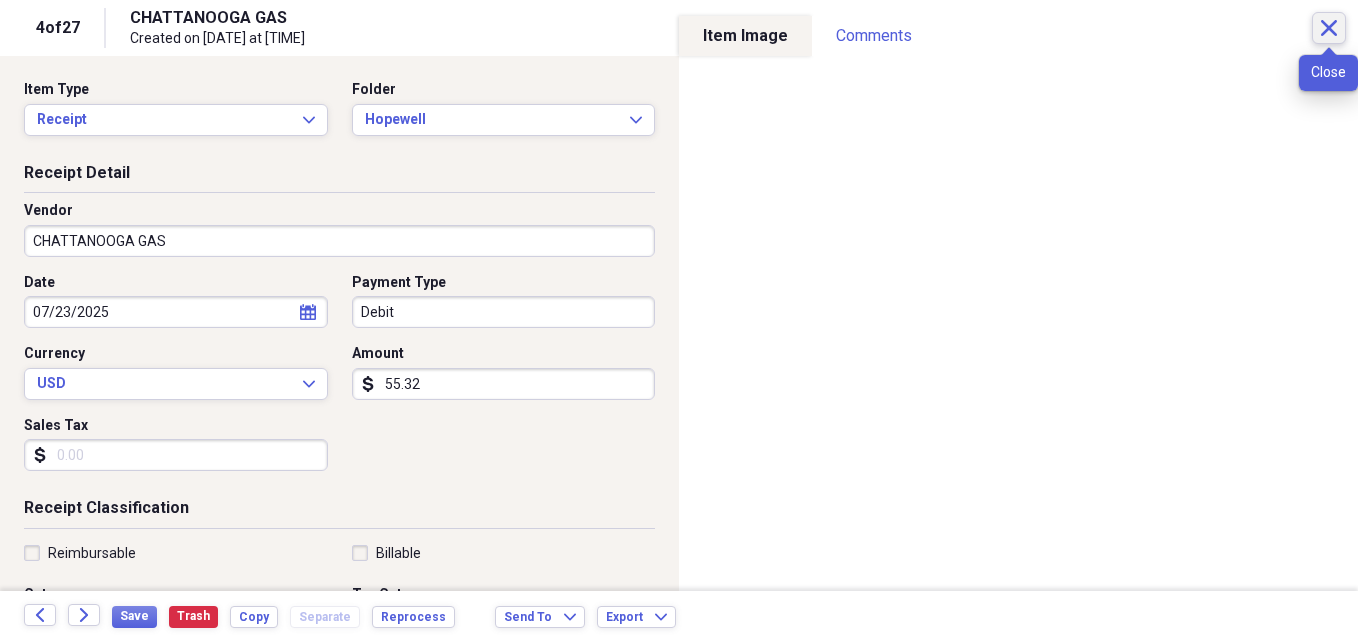 click on "Close" 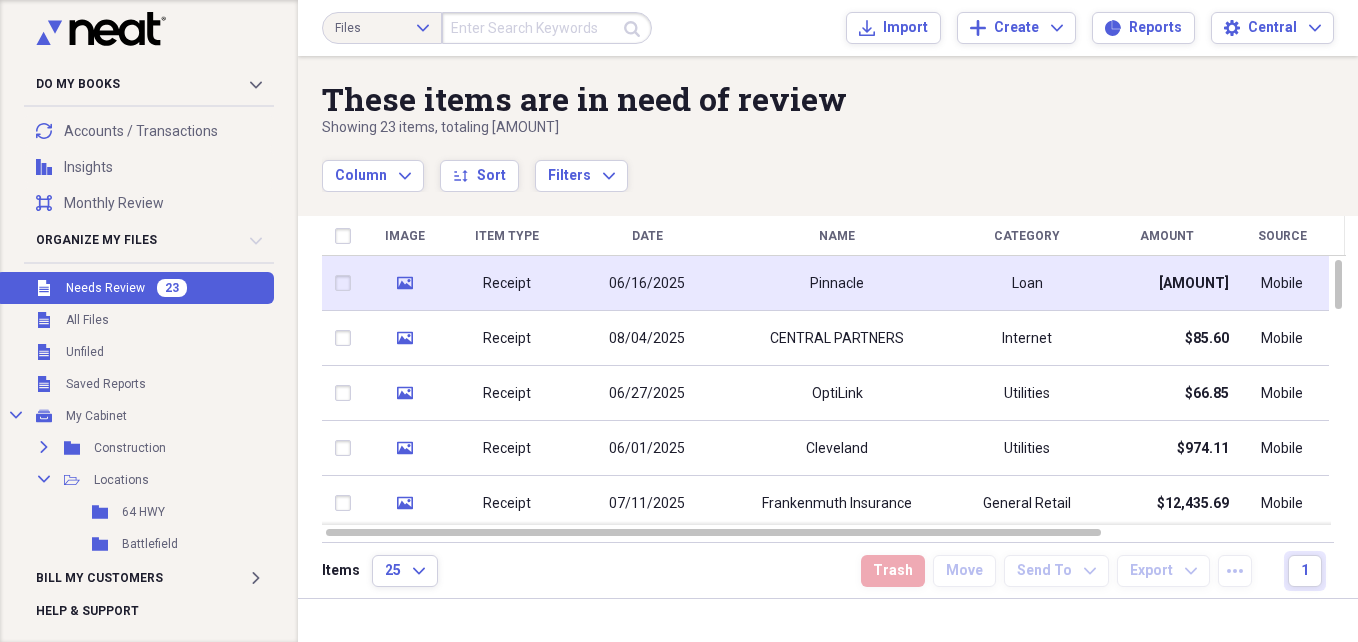 click on "Pinnacle" at bounding box center [837, 283] 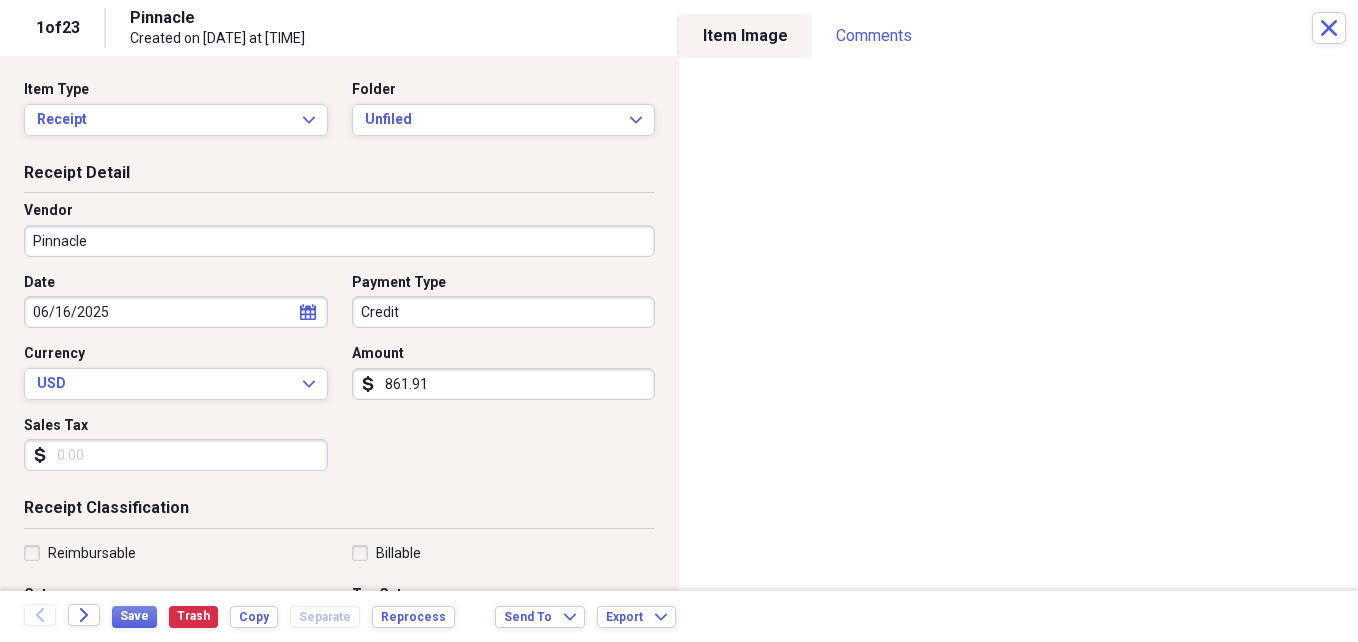 click on "calendar" 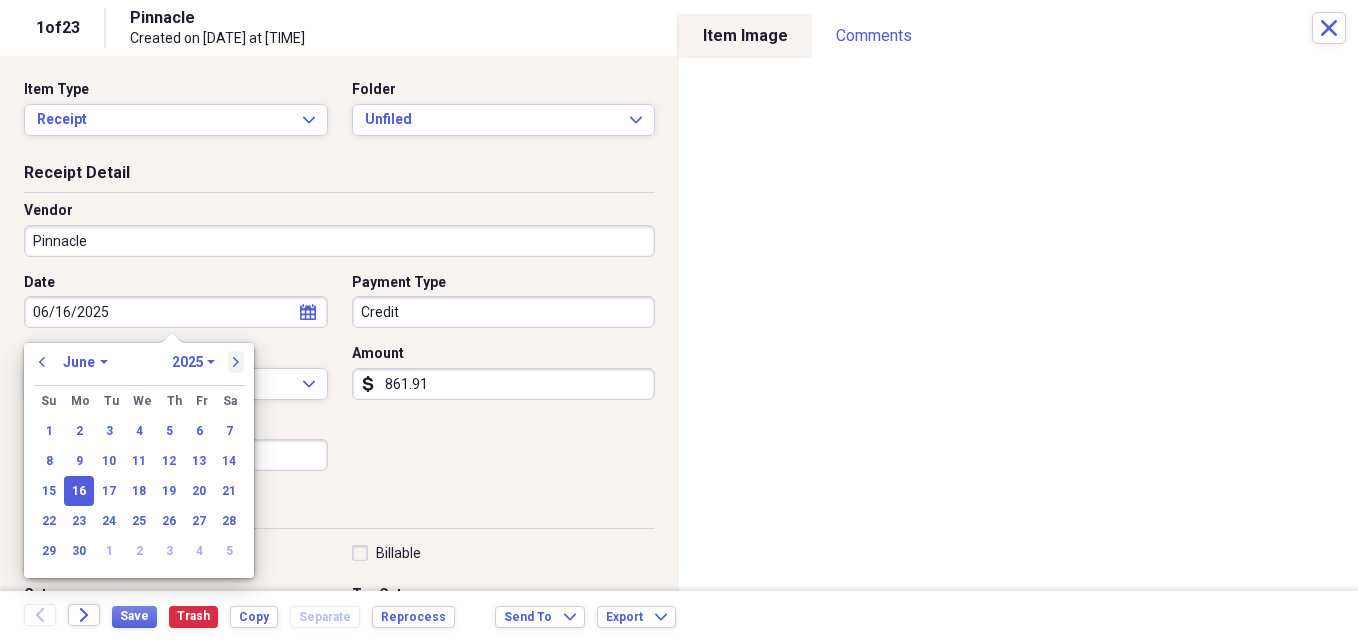 click on "next" at bounding box center (236, 362) 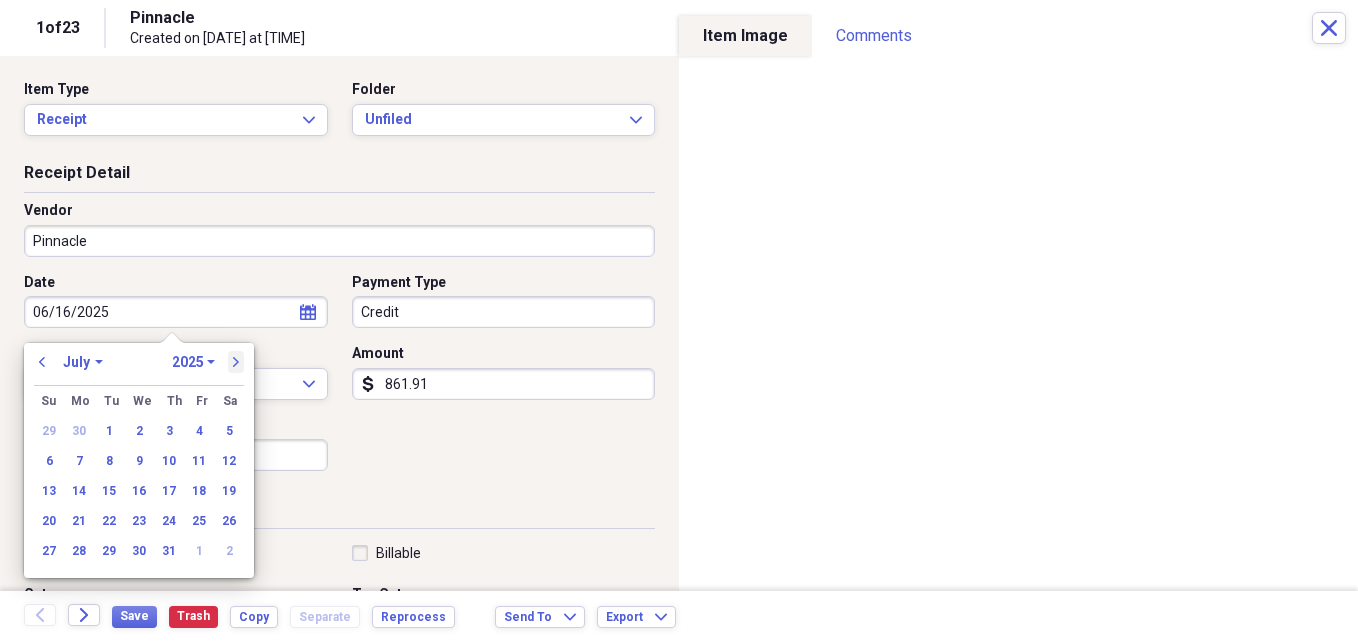 click on "next" at bounding box center (236, 362) 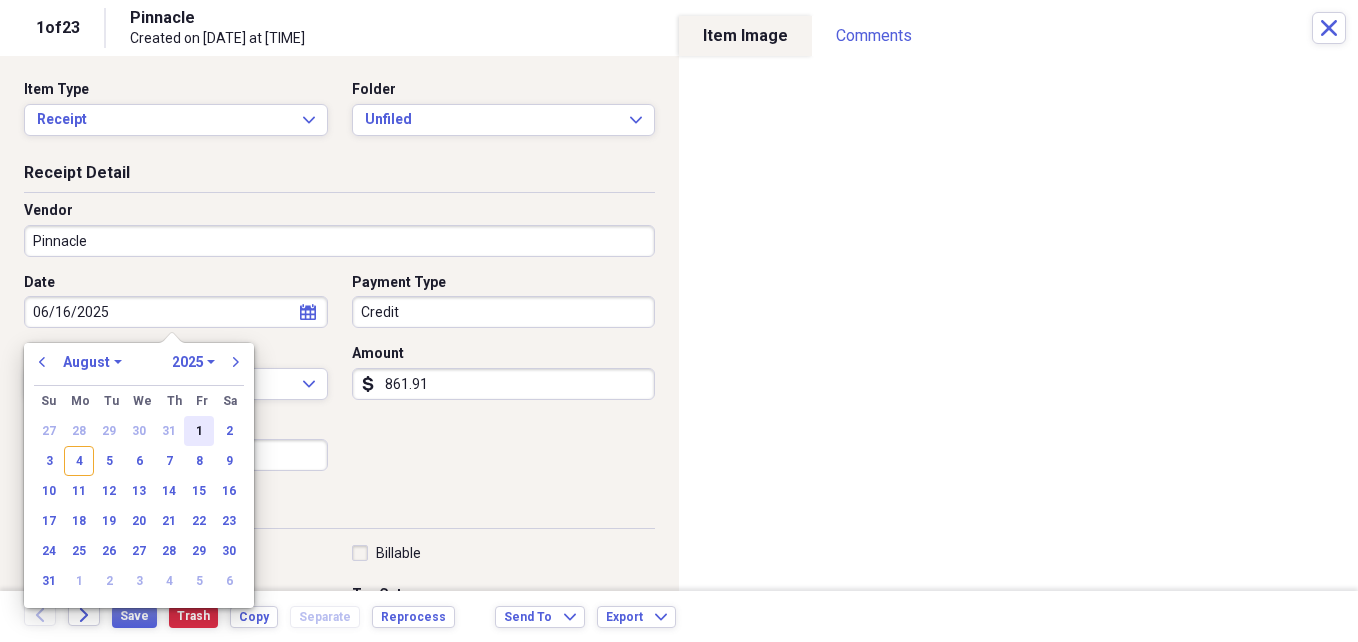 click on "1" at bounding box center [199, 431] 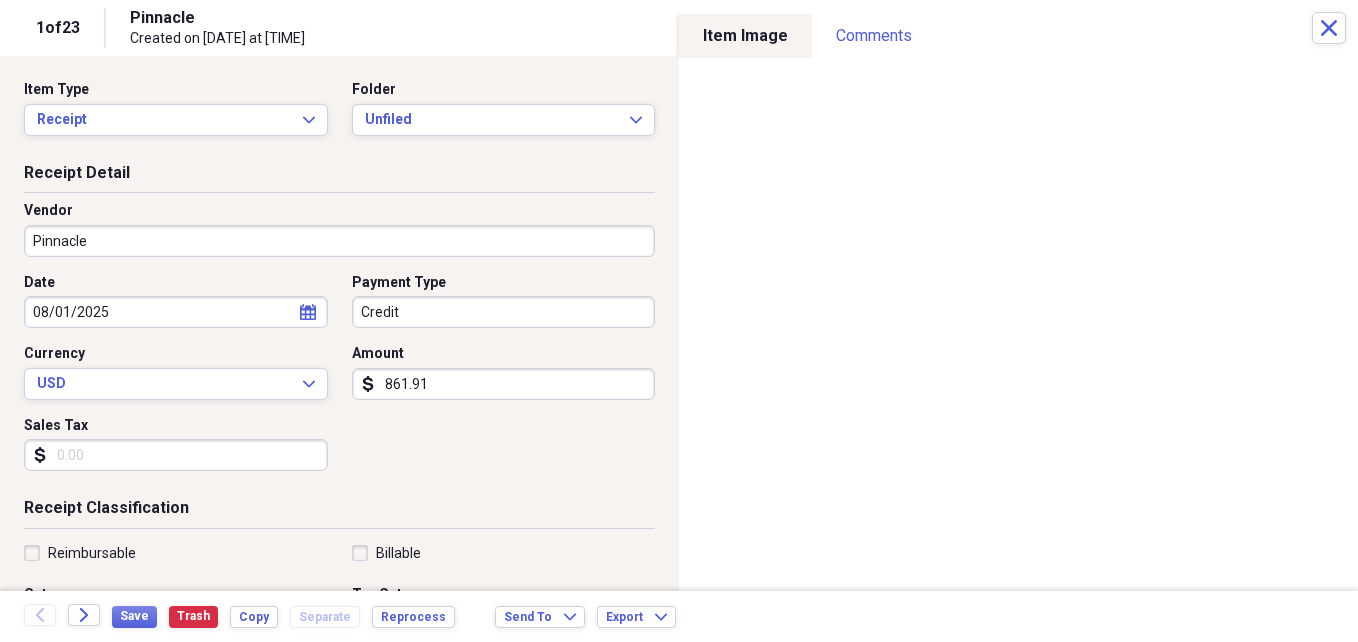click on "861.91" at bounding box center [504, 384] 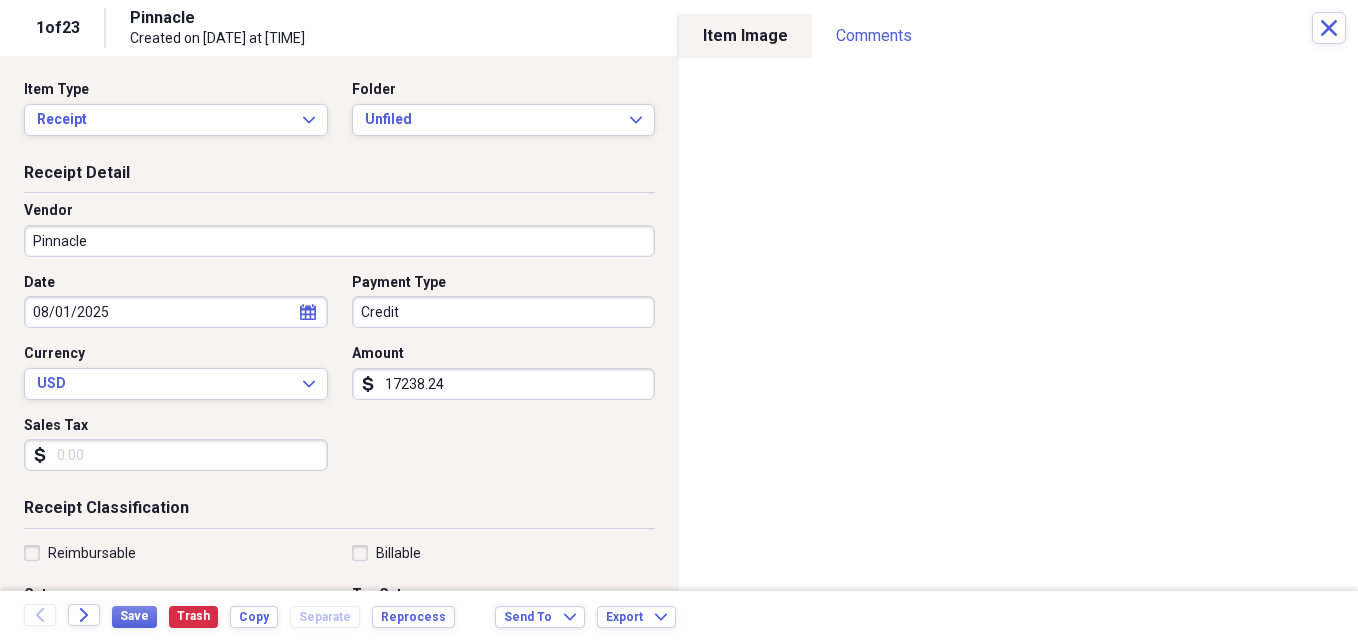 type on "17238.24" 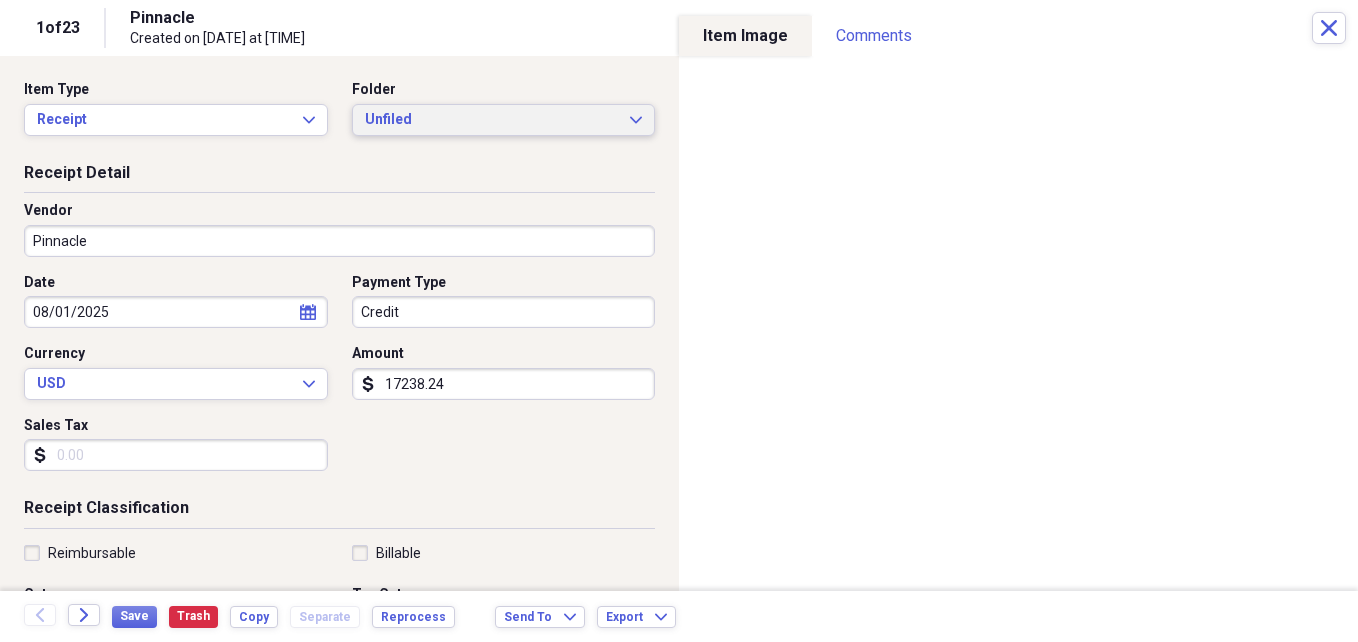 click on "Item Type Receipt Expand Folder Unfiled Expand" at bounding box center (339, 116) 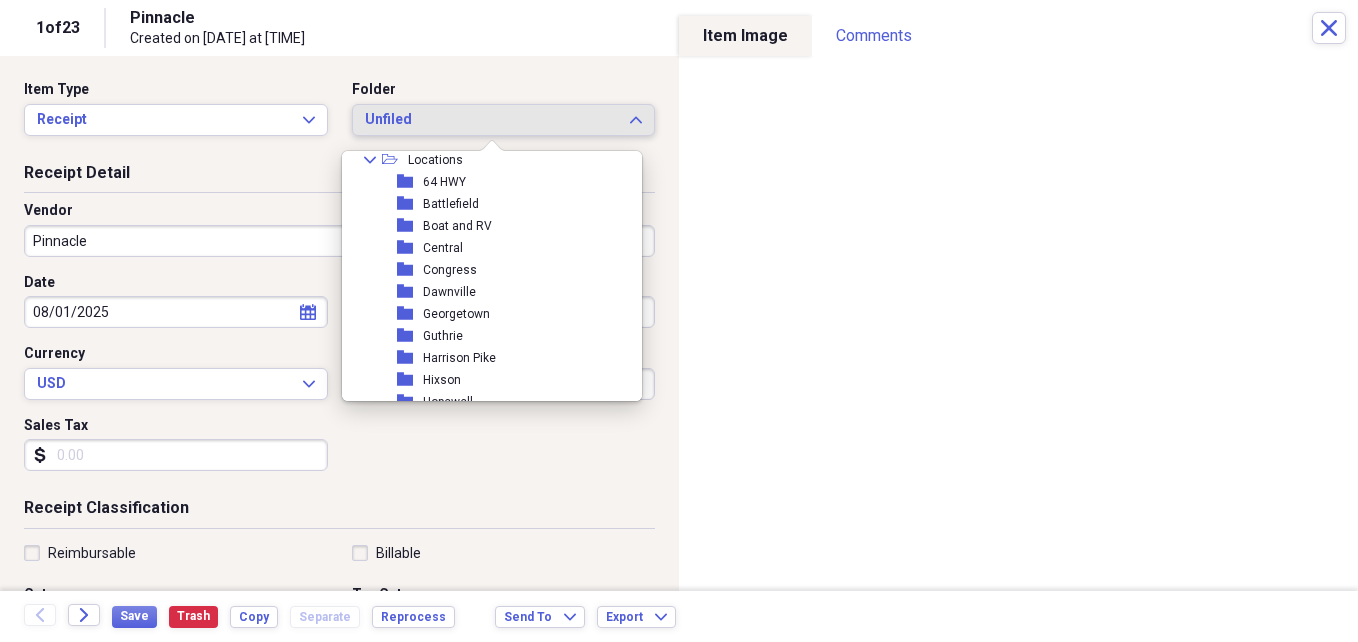 scroll, scrollTop: 300, scrollLeft: 0, axis: vertical 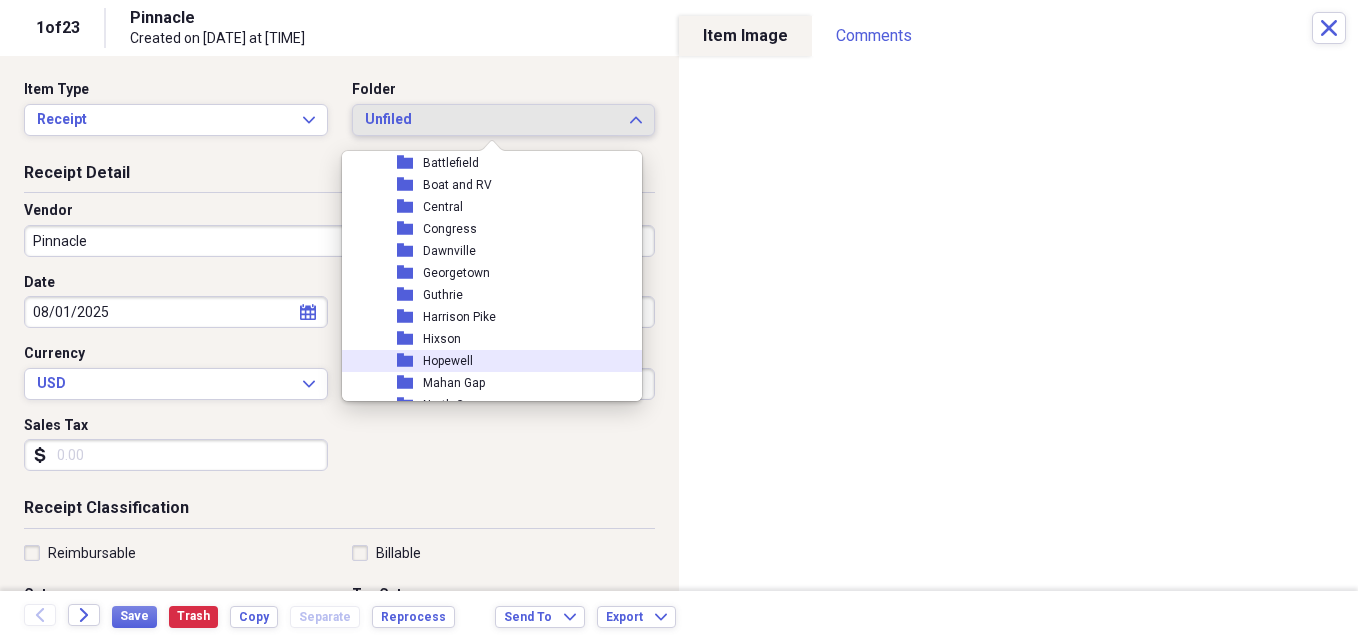 click on "folder Hopewell" at bounding box center [484, 361] 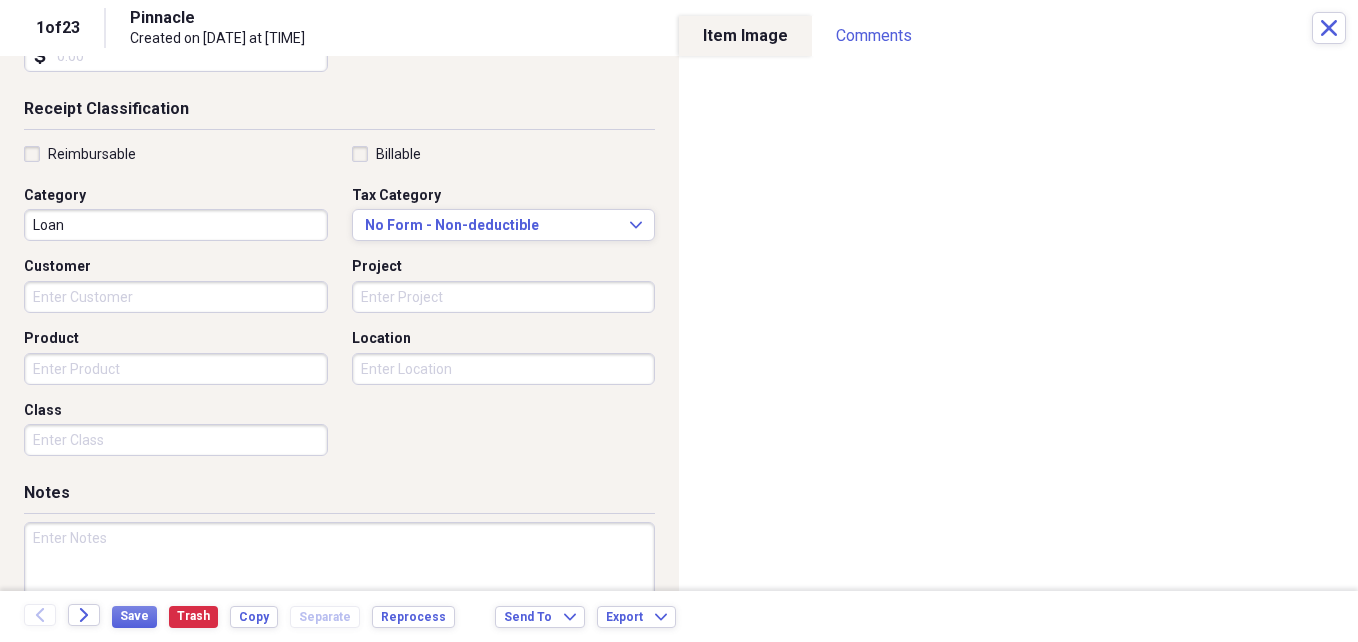 scroll, scrollTop: 400, scrollLeft: 0, axis: vertical 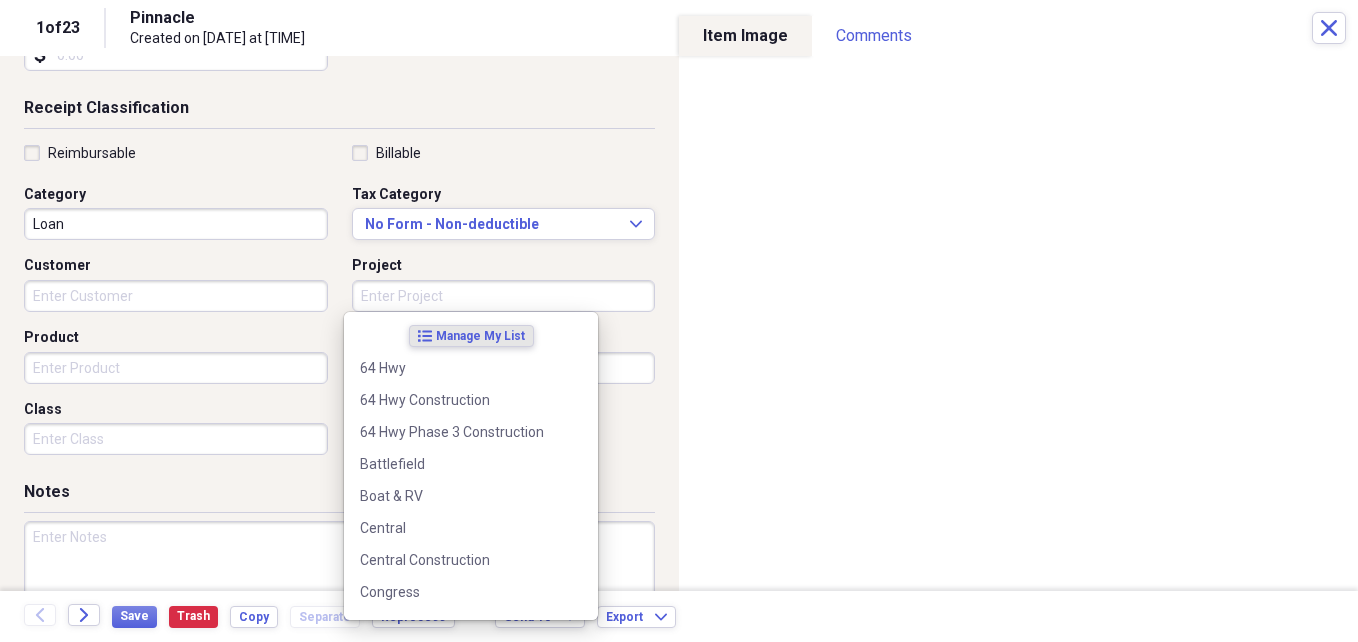 click on "Project" at bounding box center (504, 296) 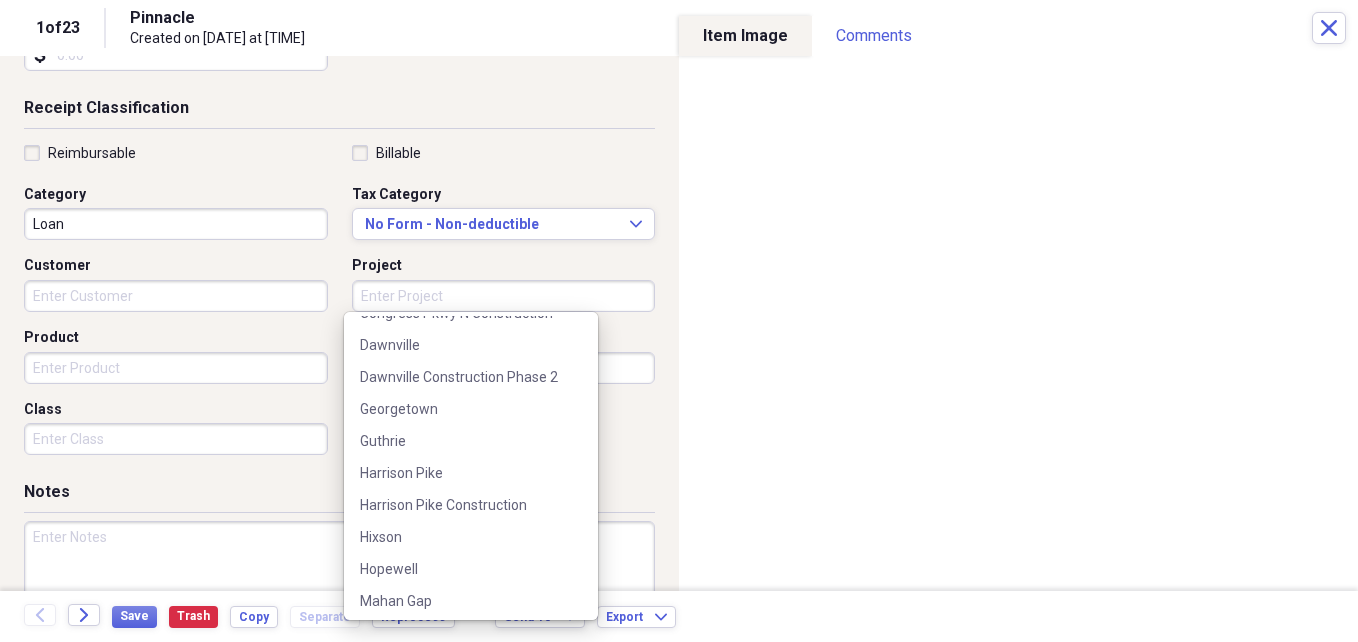 scroll, scrollTop: 400, scrollLeft: 0, axis: vertical 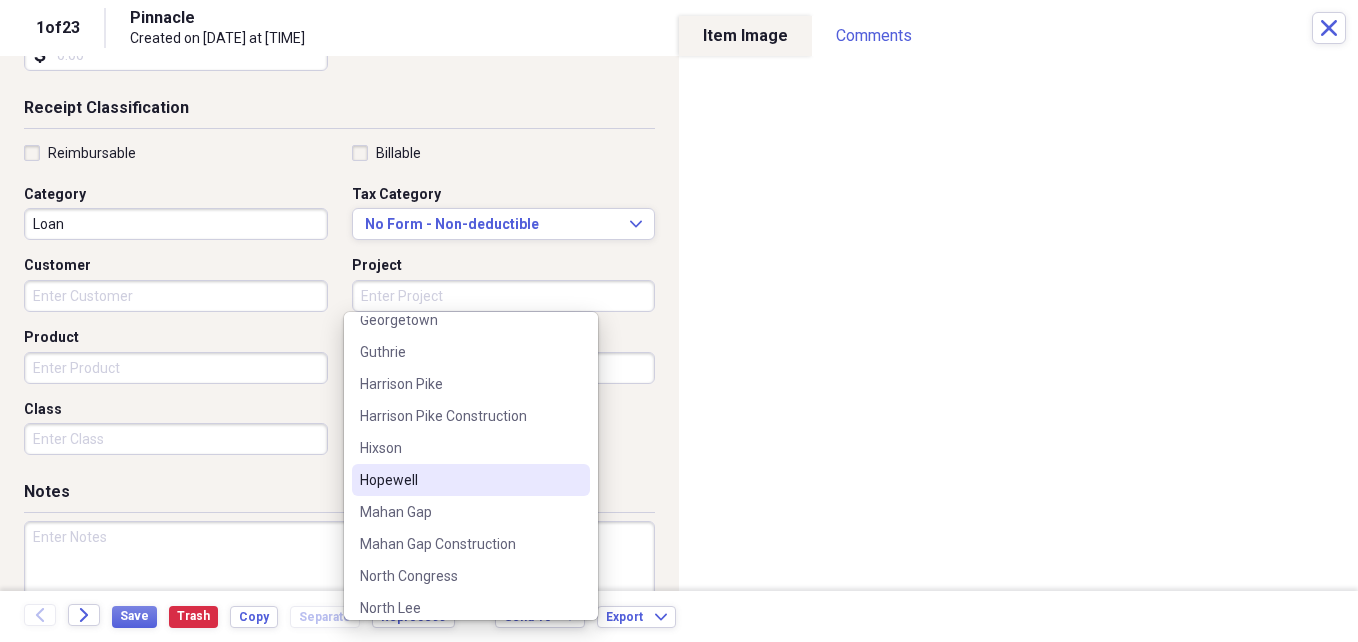 click on "Hopewell" at bounding box center (471, 480) 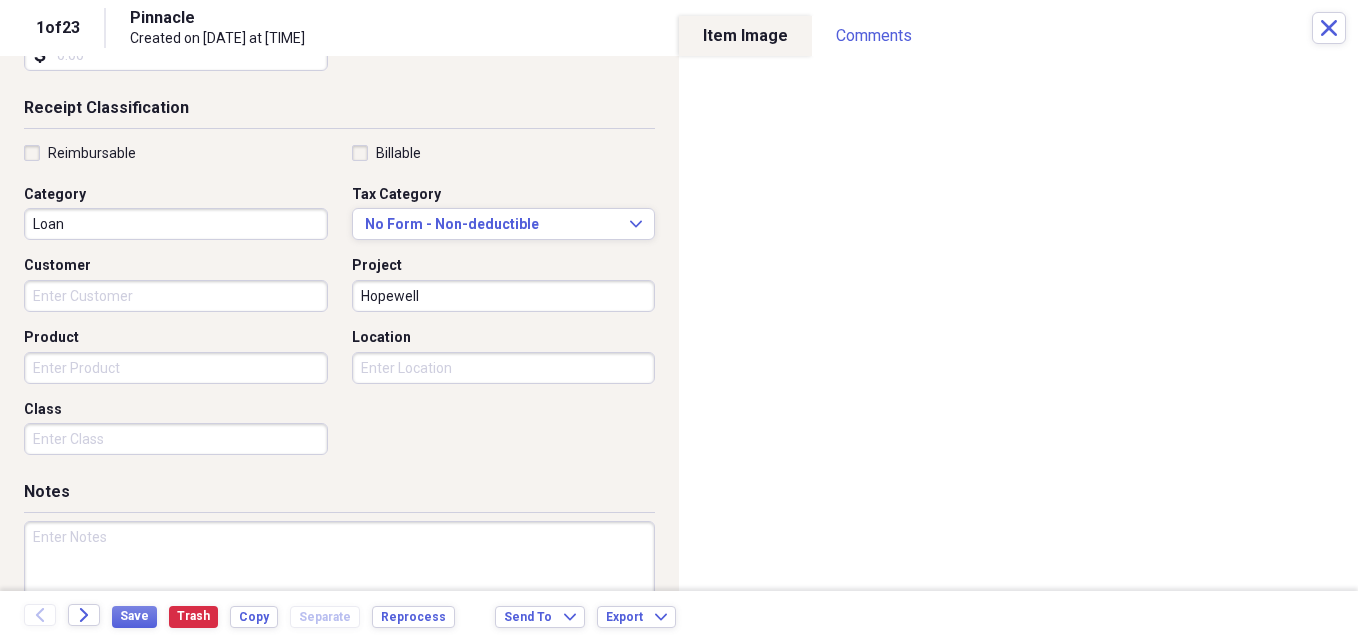 type on "Hopewell" 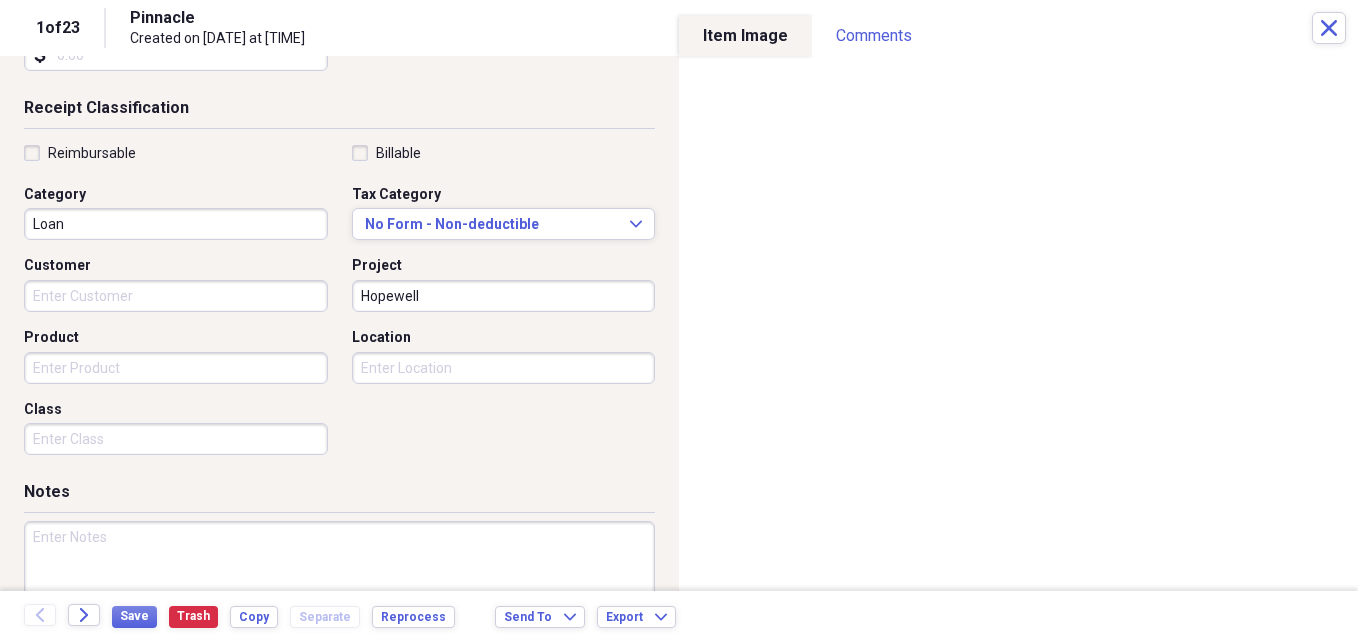 click on "Location" at bounding box center [504, 368] 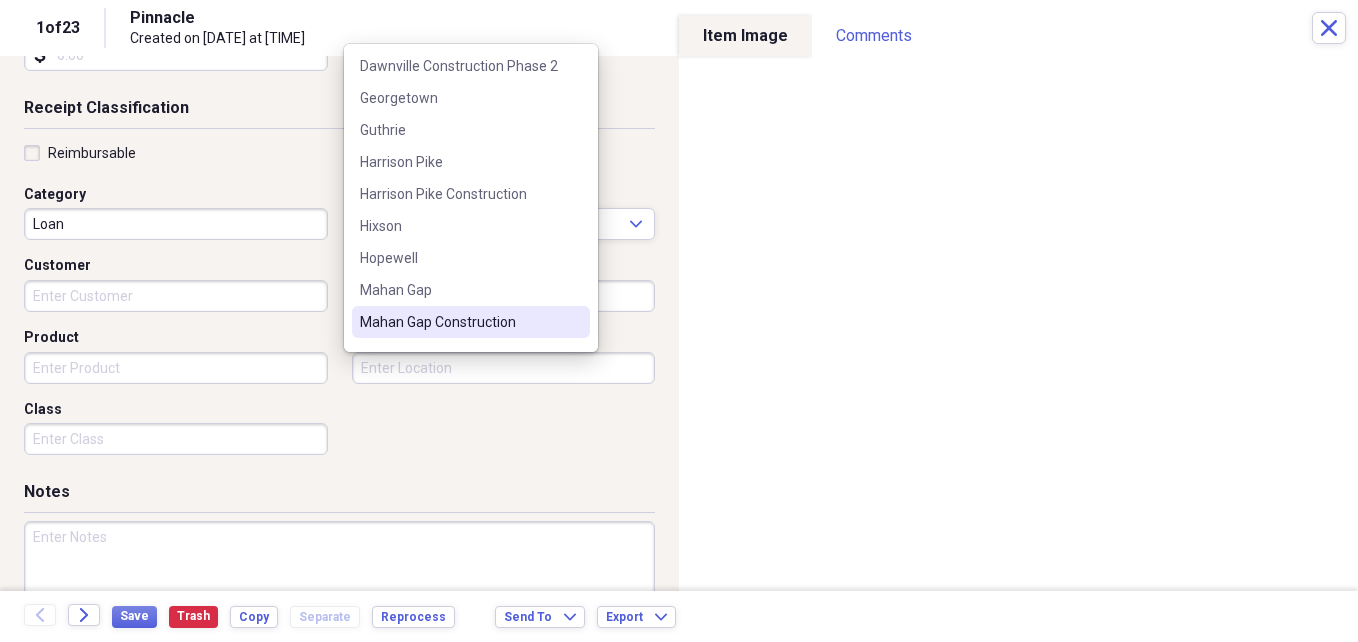 scroll, scrollTop: 400, scrollLeft: 0, axis: vertical 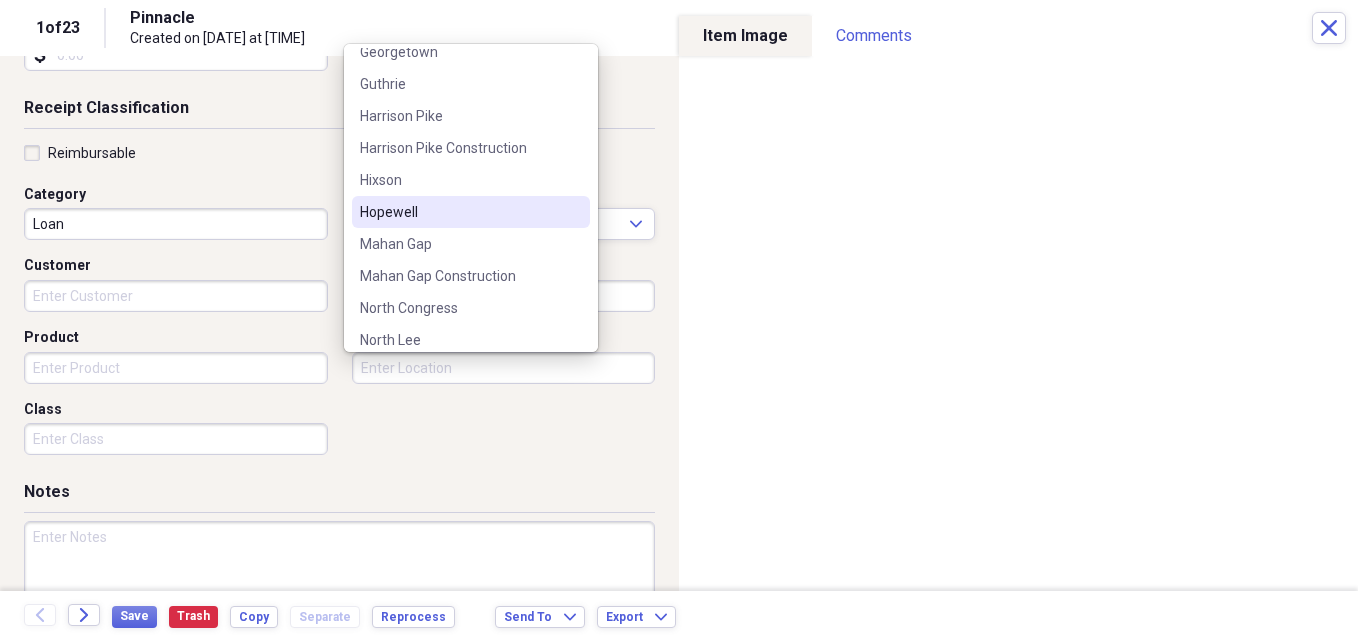 click on "Hopewell" at bounding box center [459, 212] 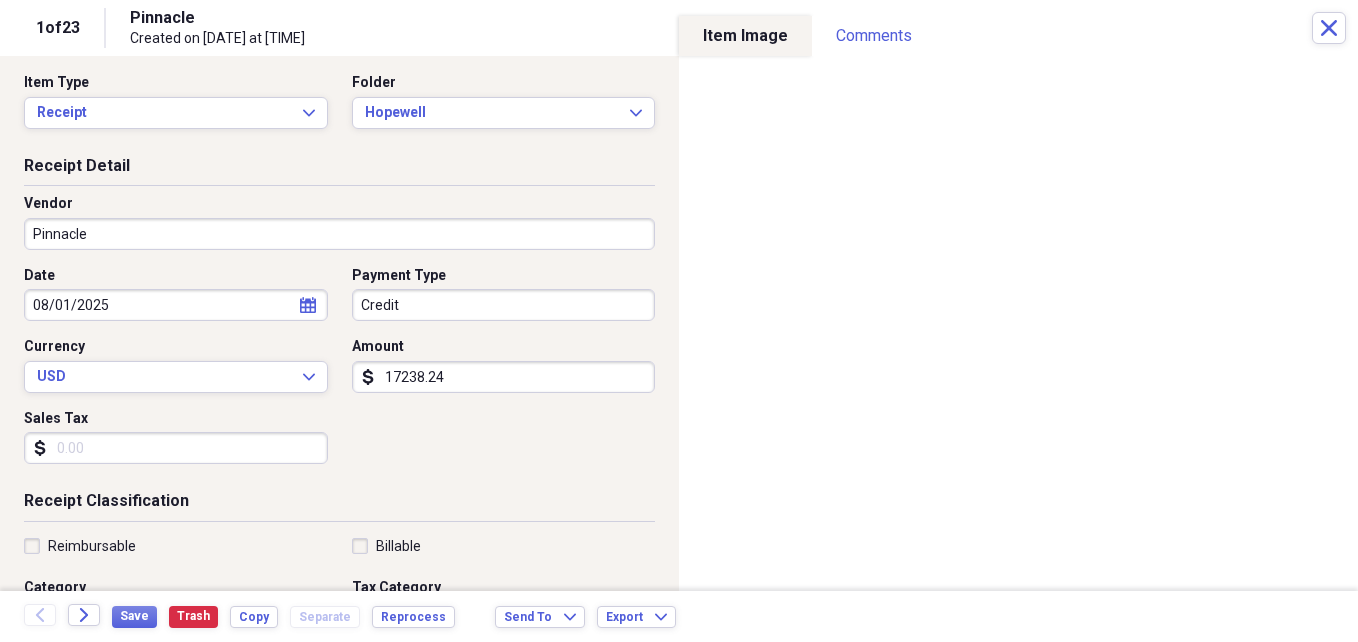 scroll, scrollTop: 0, scrollLeft: 0, axis: both 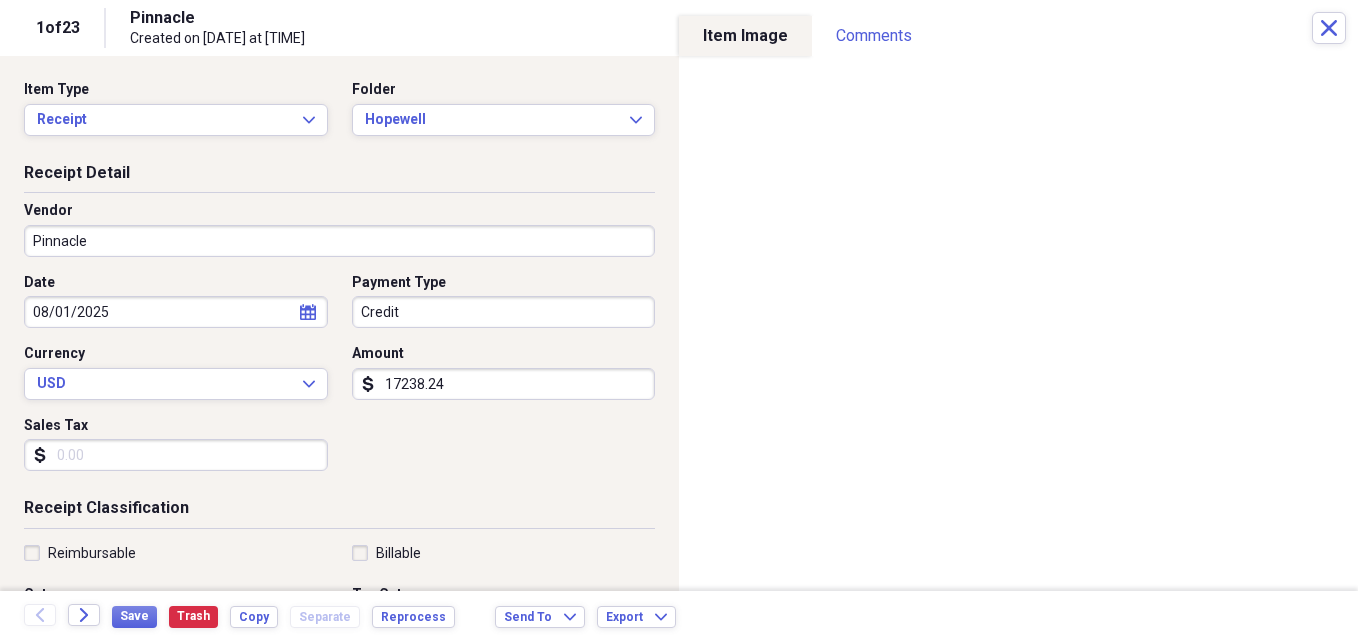 click on "Back Forward Save Trash Copy Separate Reprocess Send To Expand Export Expand" at bounding box center (679, 616) 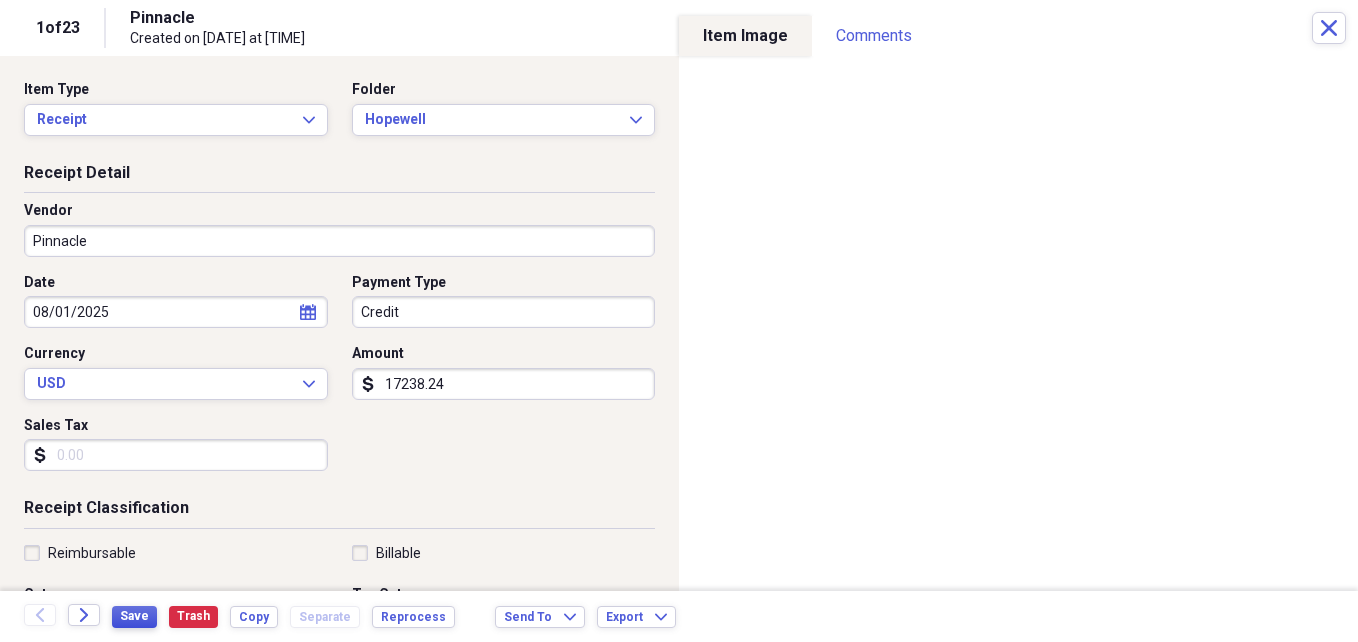 click on "Save" at bounding box center (134, 616) 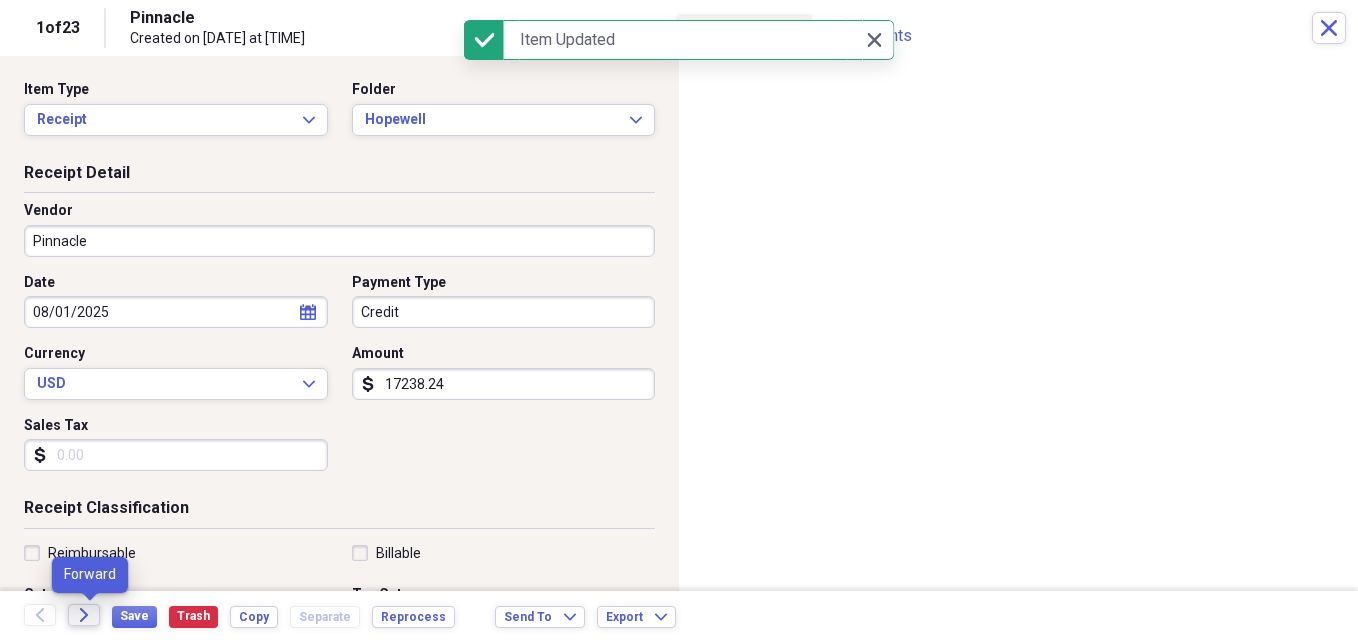 click 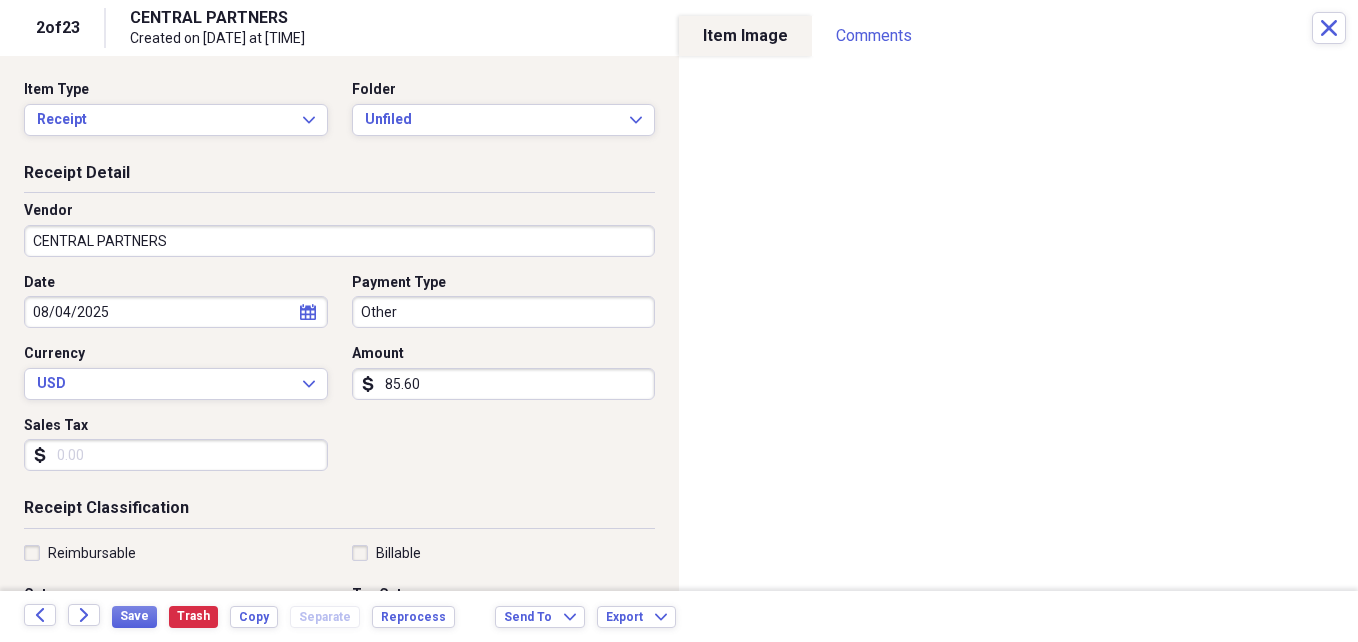 click on "CENTRAL PARTNERS" at bounding box center [339, 241] 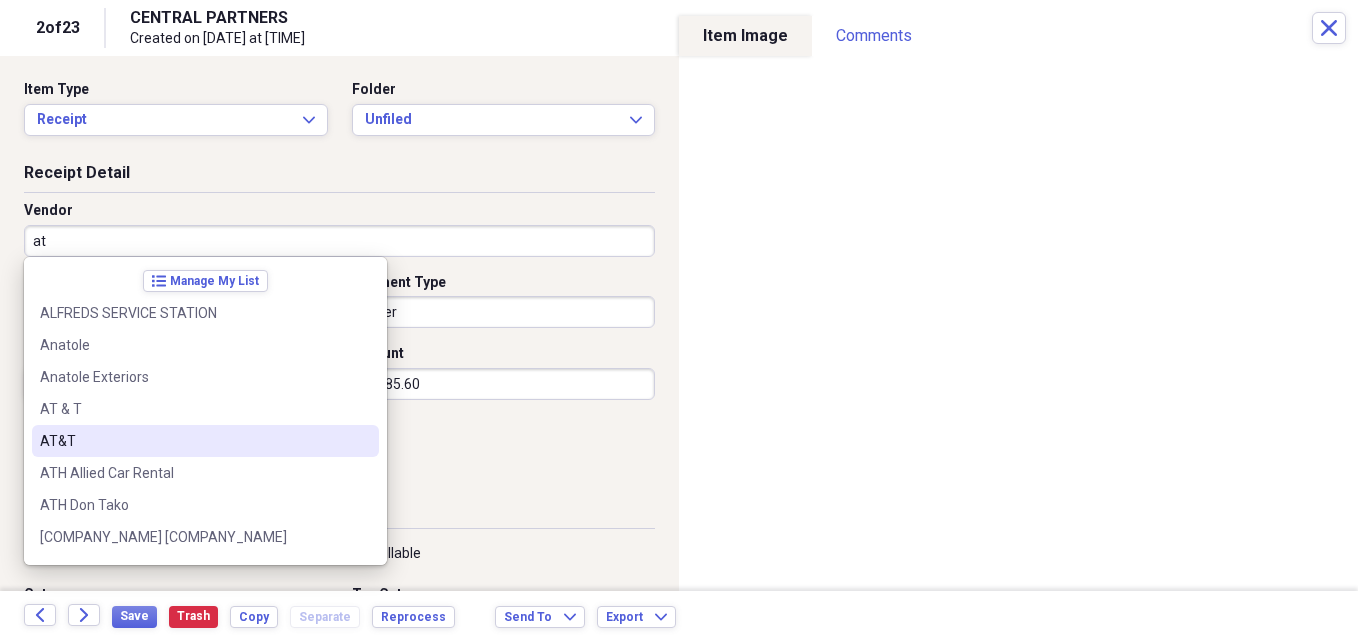 click on "AT&T" at bounding box center (193, 441) 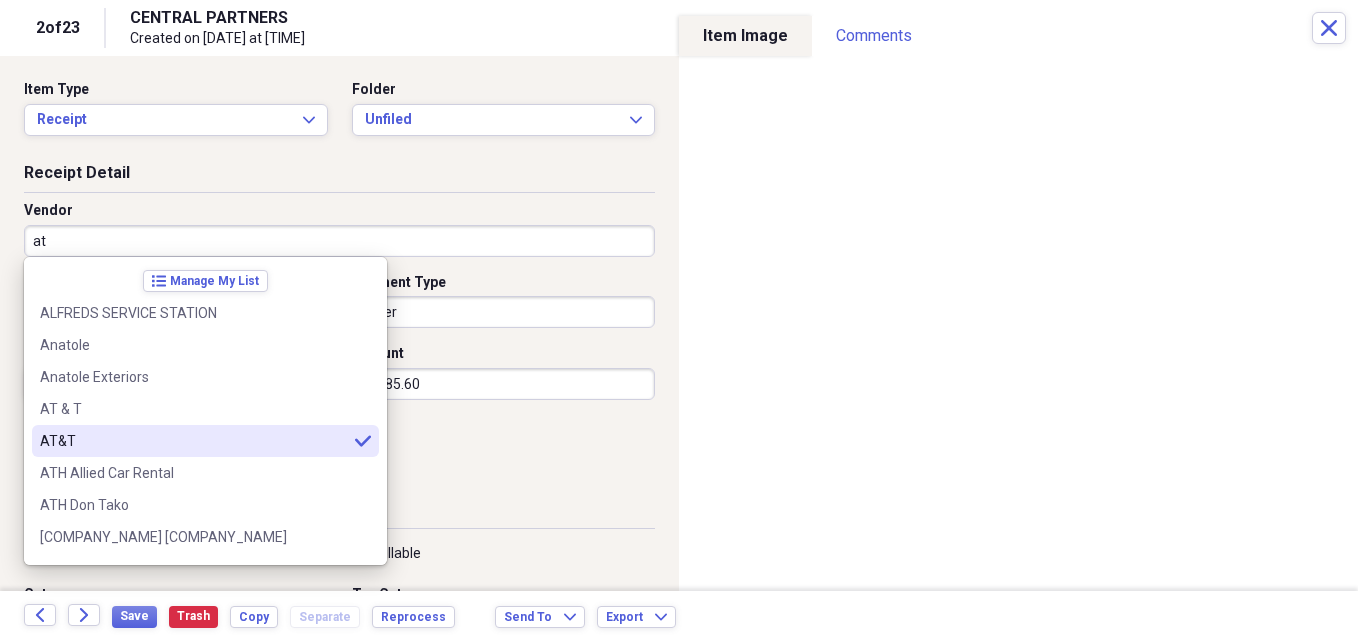 type on "AT&T" 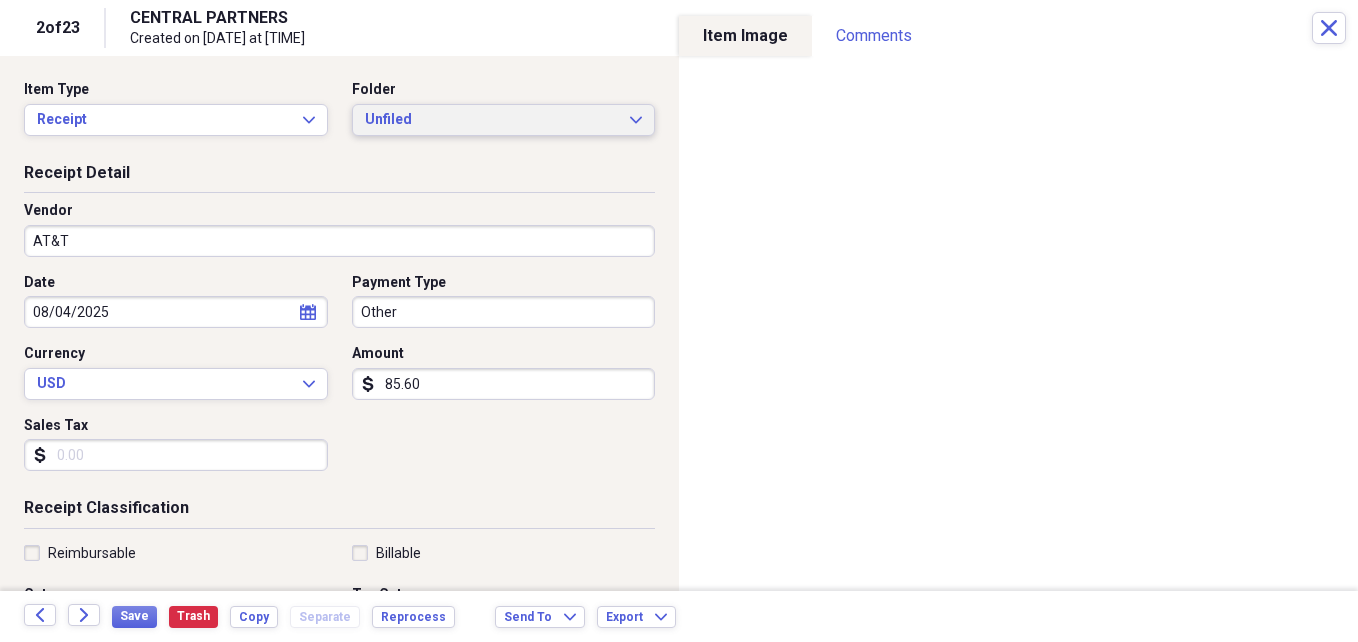 click on "Unfiled" at bounding box center [492, 120] 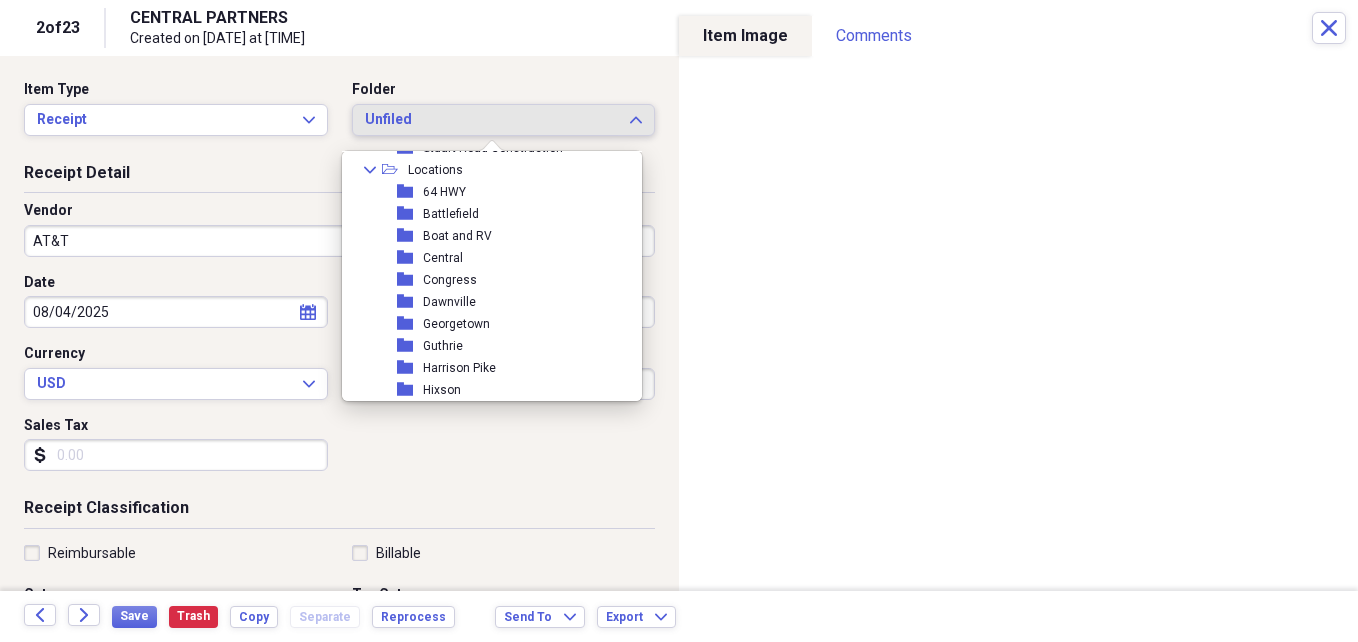 scroll, scrollTop: 300, scrollLeft: 0, axis: vertical 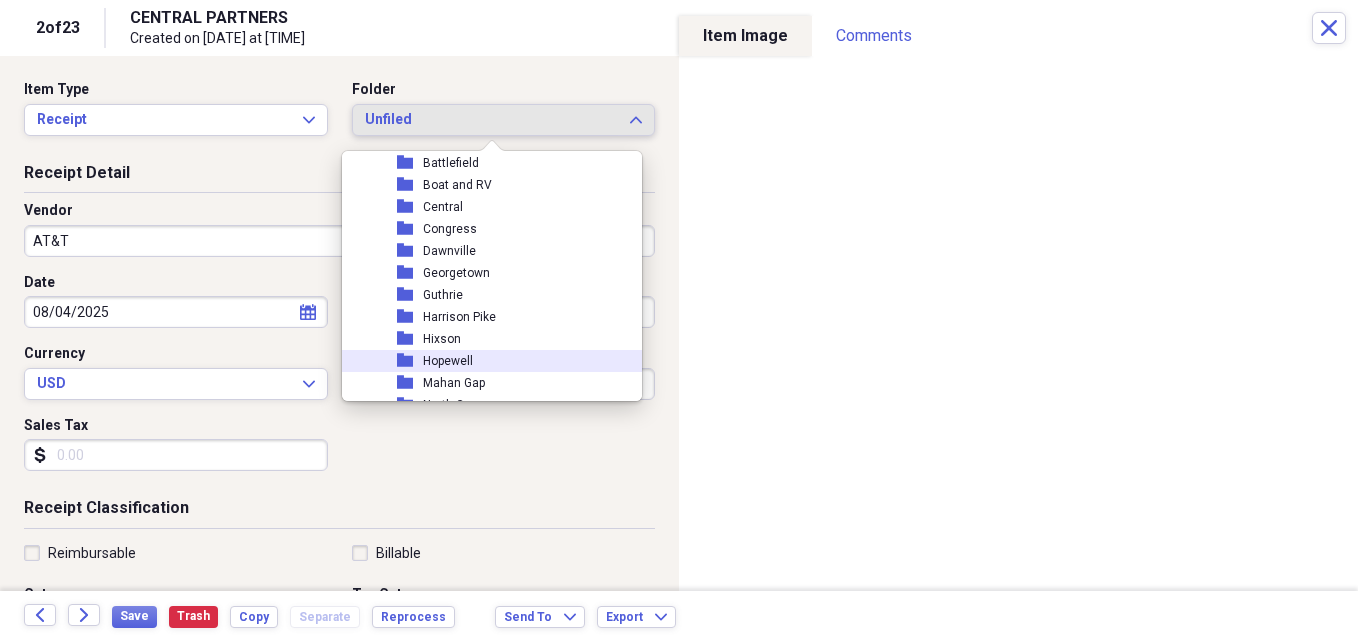 click on "folder Hopewell" at bounding box center (484, 361) 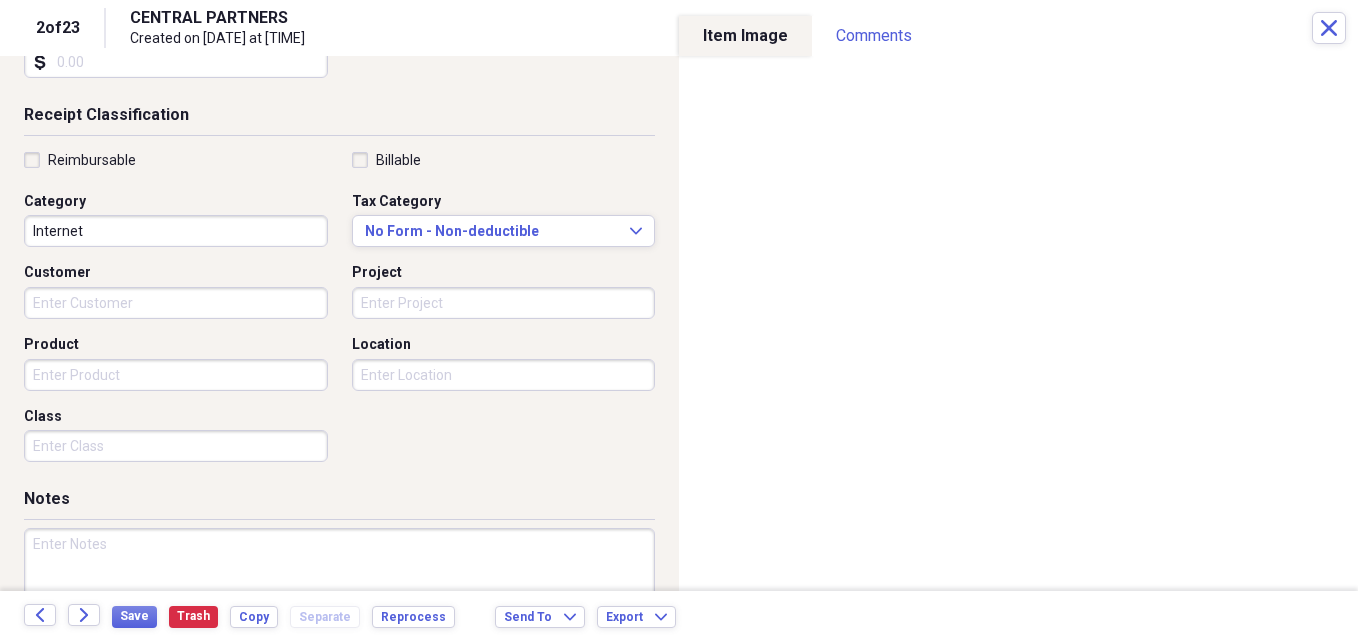 scroll, scrollTop: 400, scrollLeft: 0, axis: vertical 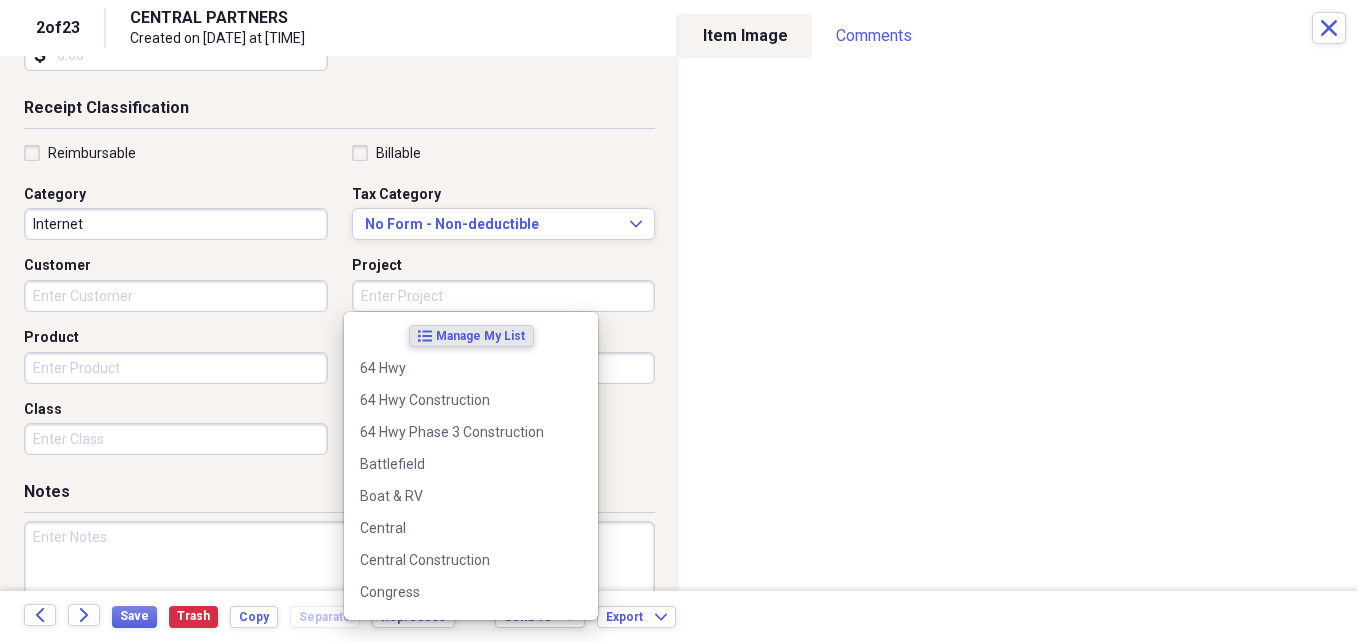 click on "Project" at bounding box center (504, 296) 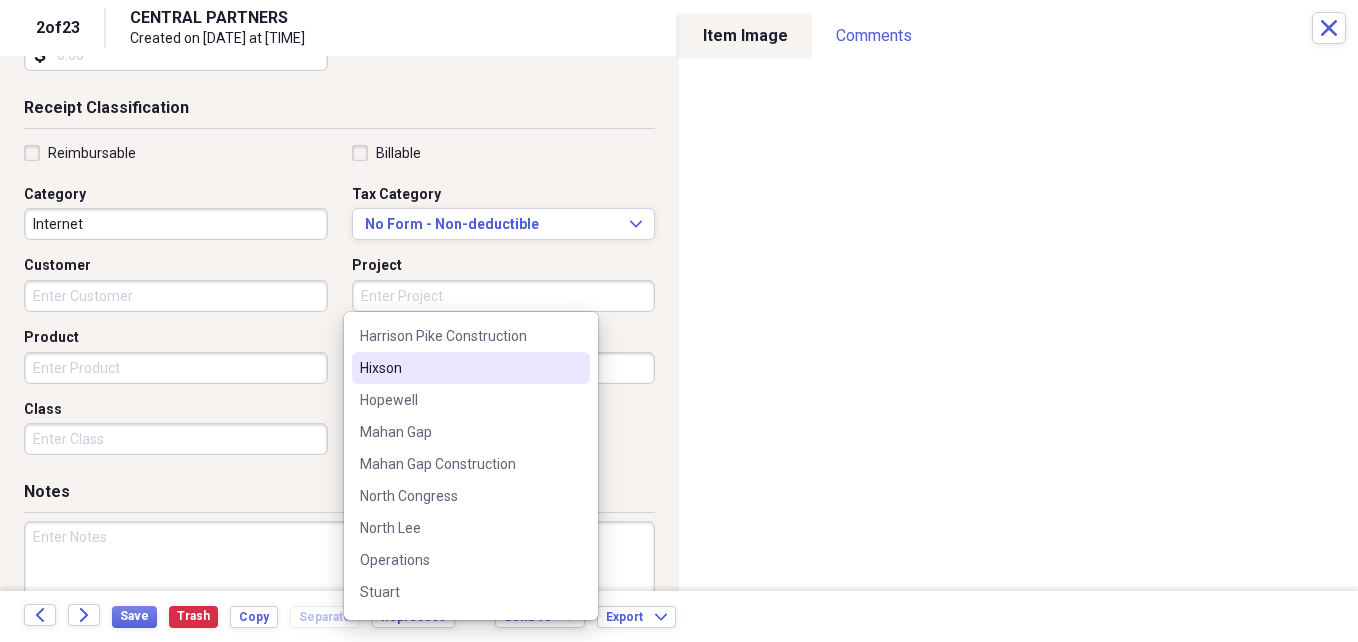 scroll, scrollTop: 500, scrollLeft: 0, axis: vertical 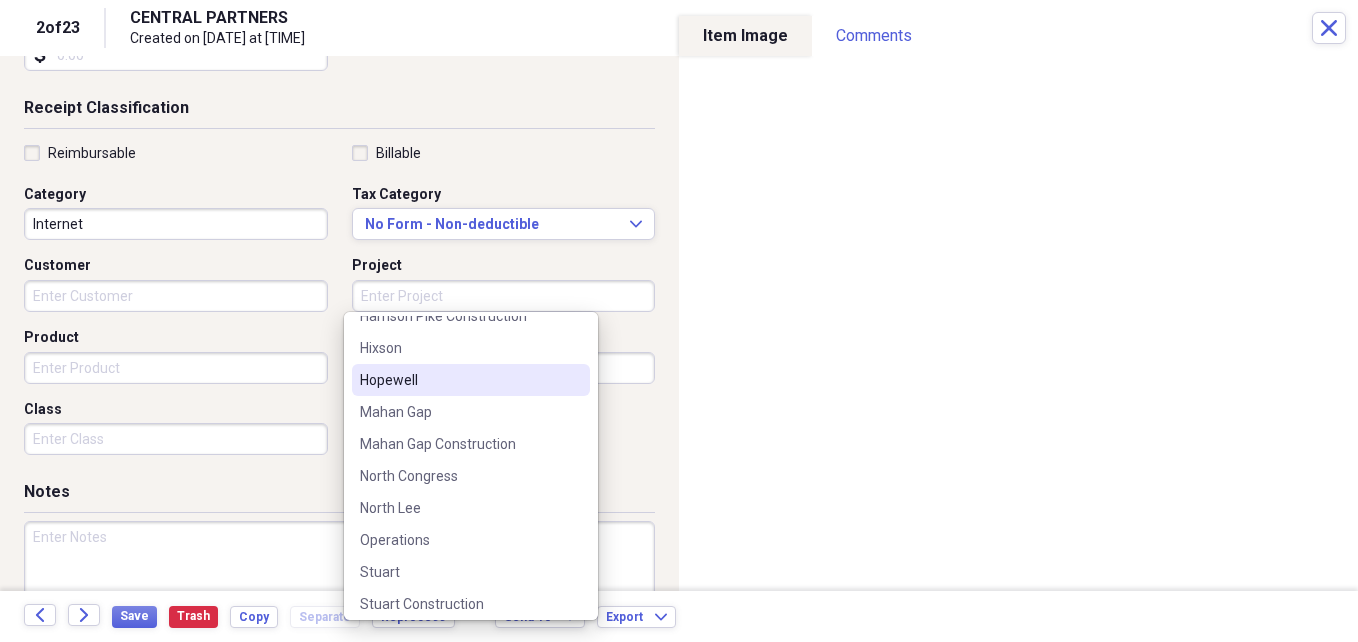 click on "Hopewell" at bounding box center (459, 380) 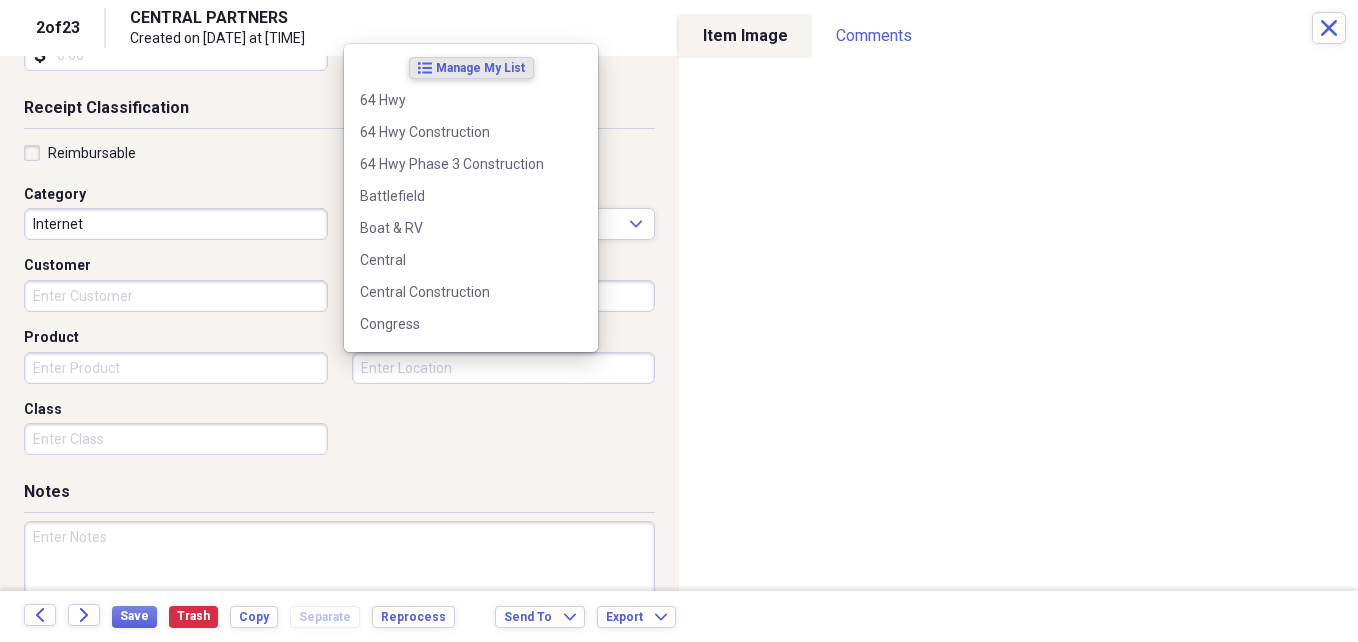 click on "Location" at bounding box center (504, 368) 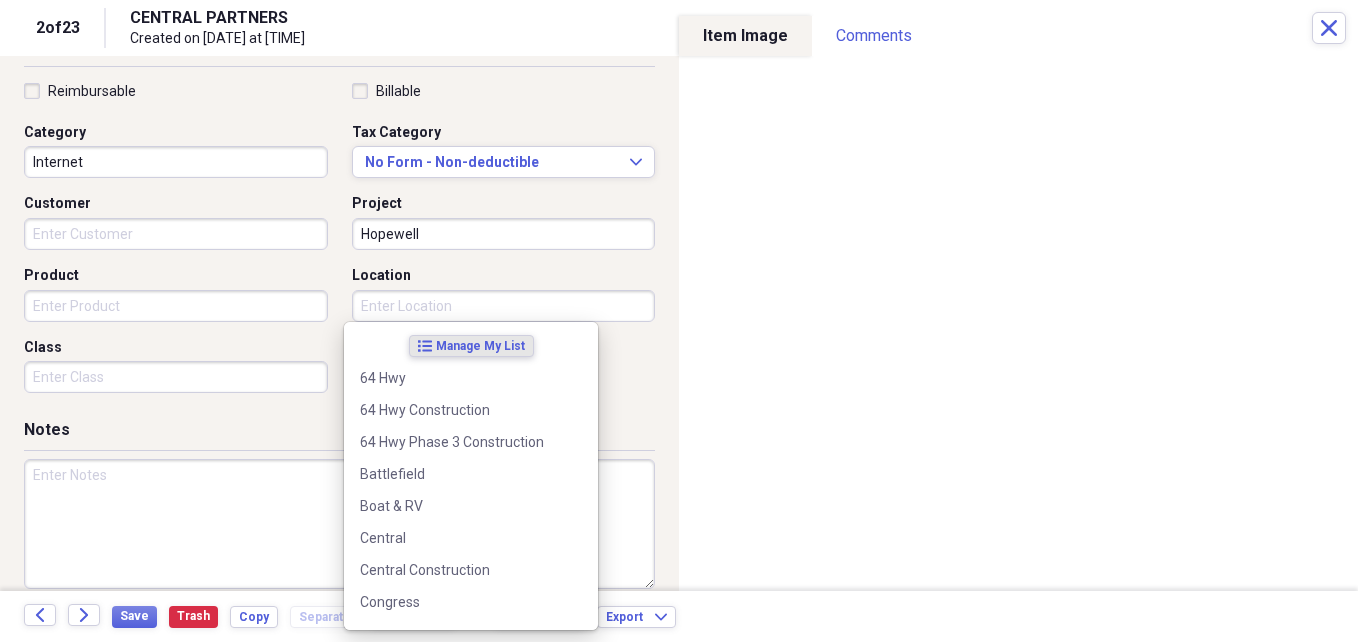 scroll, scrollTop: 486, scrollLeft: 0, axis: vertical 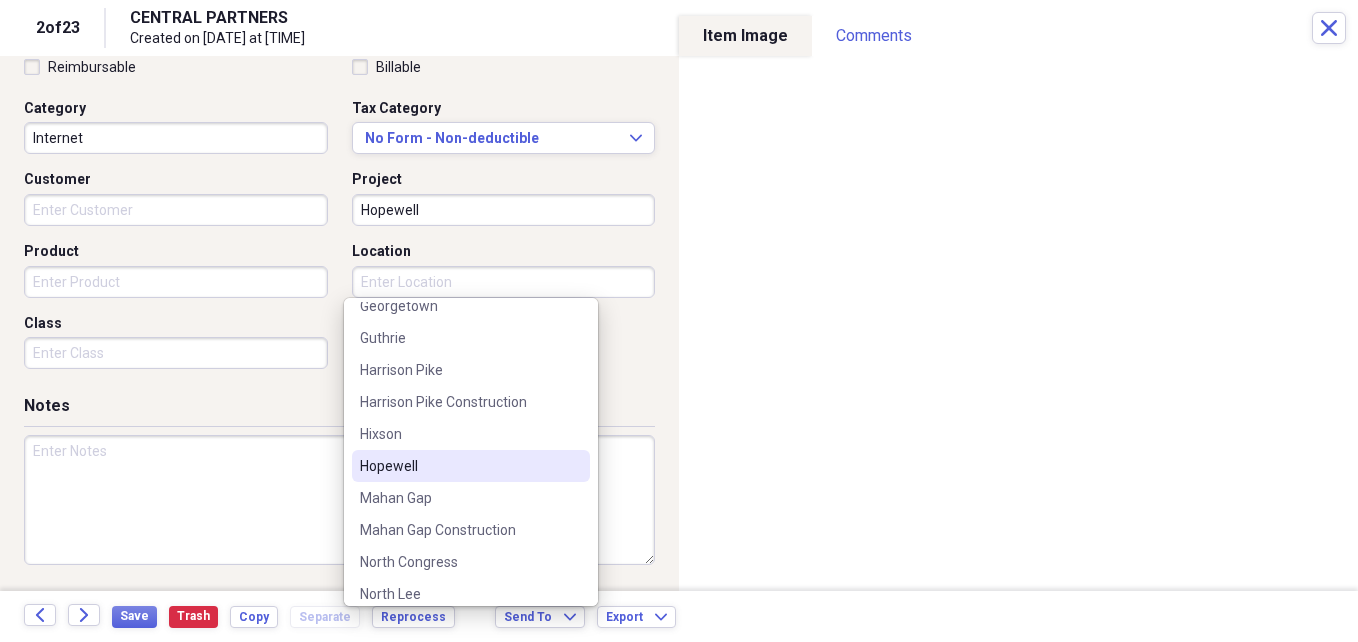 click on "Hopewell" at bounding box center [459, 466] 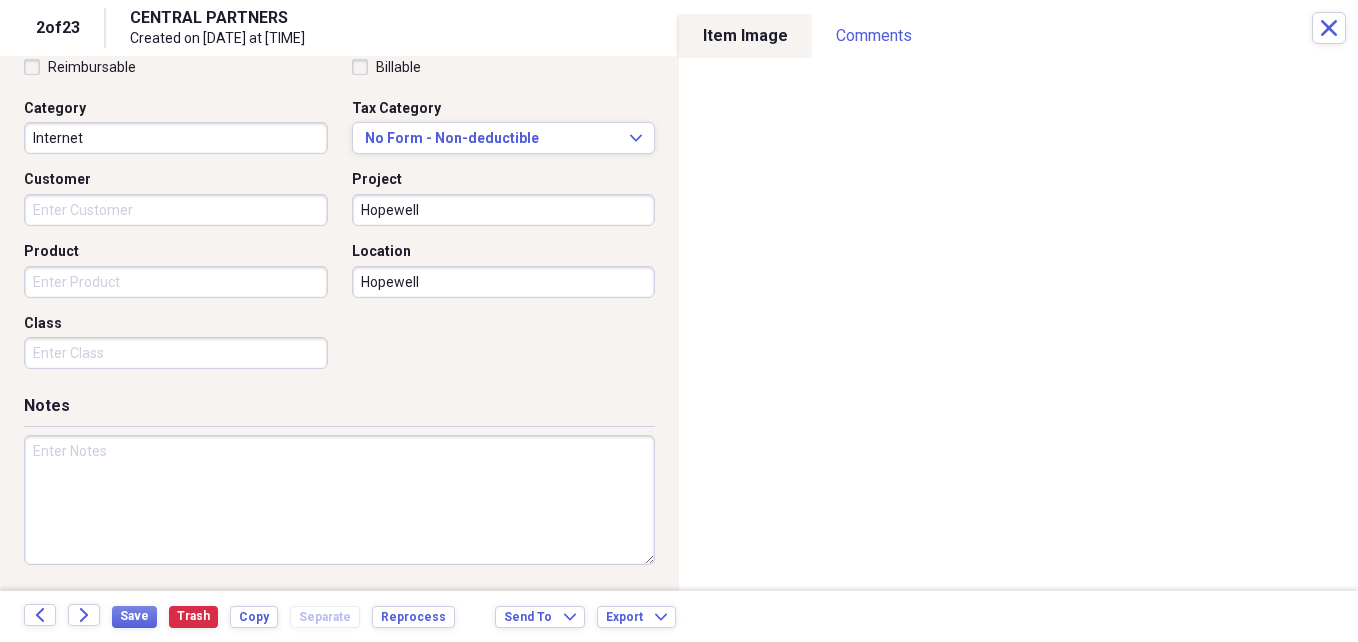 click on "Receipt Classification Reimbursable Billable Category Internet Tax Category No Form - Non-deductible Expand Customer Project [LOCATION] Product Location [LOCATION] Class" at bounding box center [339, 203] 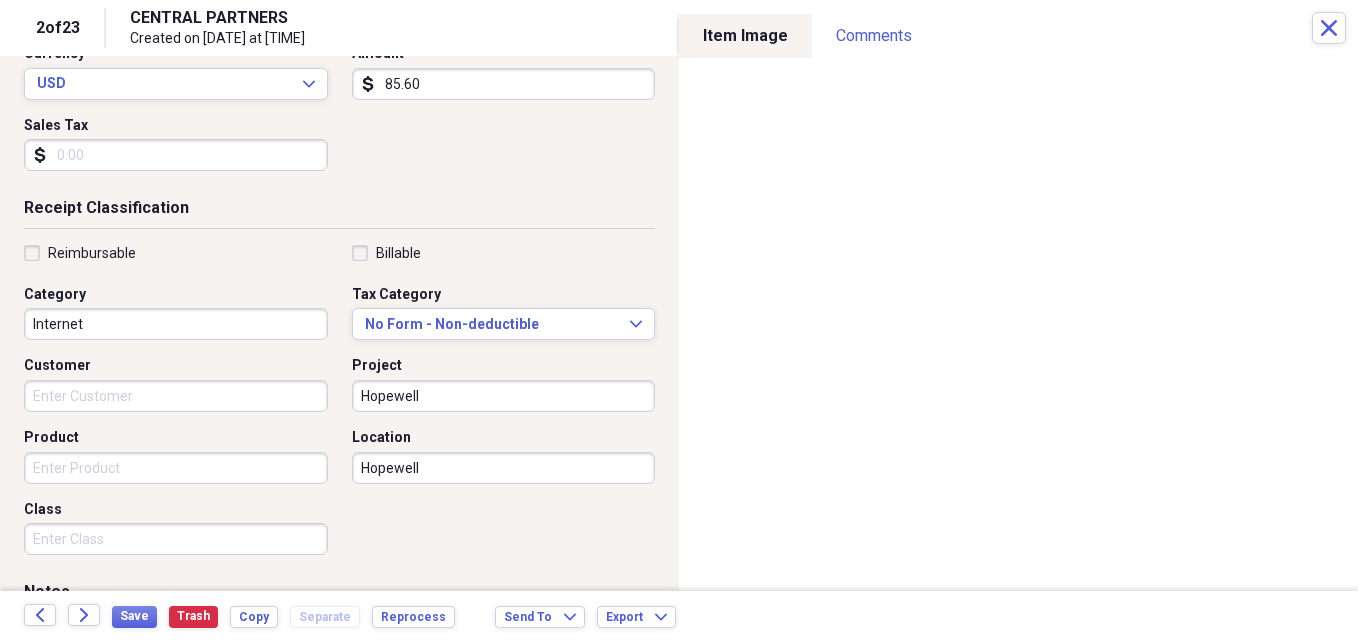 scroll, scrollTop: 0, scrollLeft: 0, axis: both 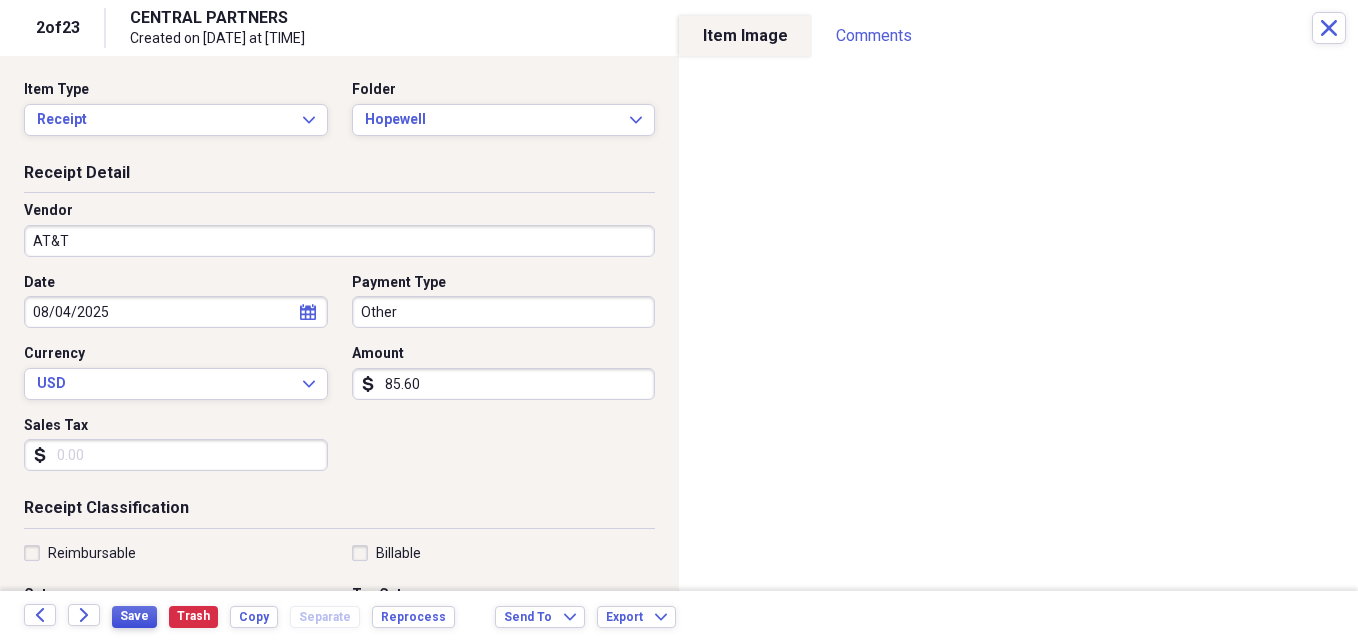 click on "Save" at bounding box center (134, 616) 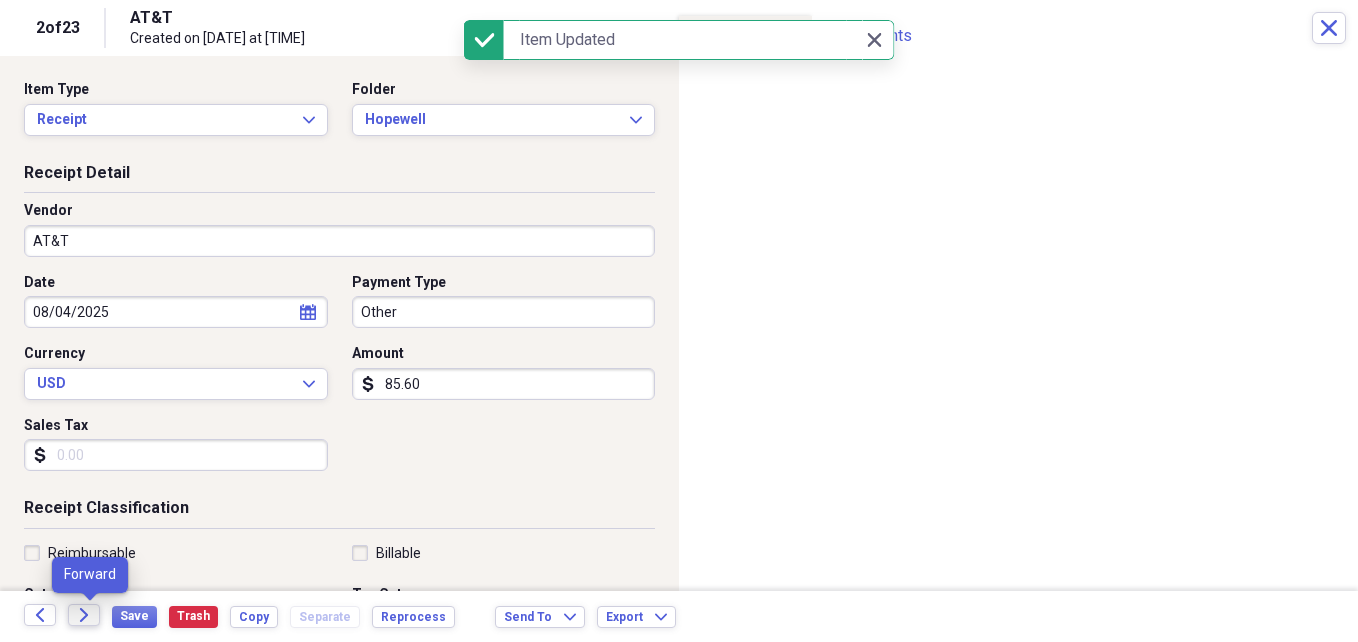 click on "Forward" 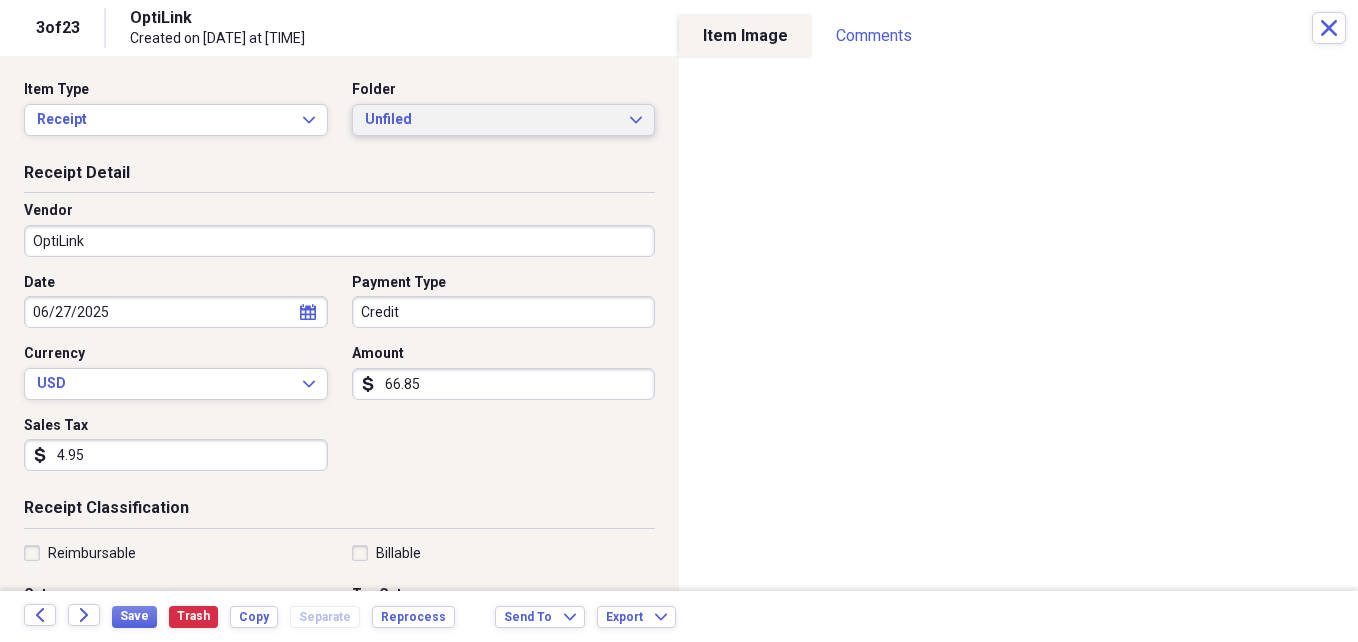 click on "Unfiled" at bounding box center (492, 120) 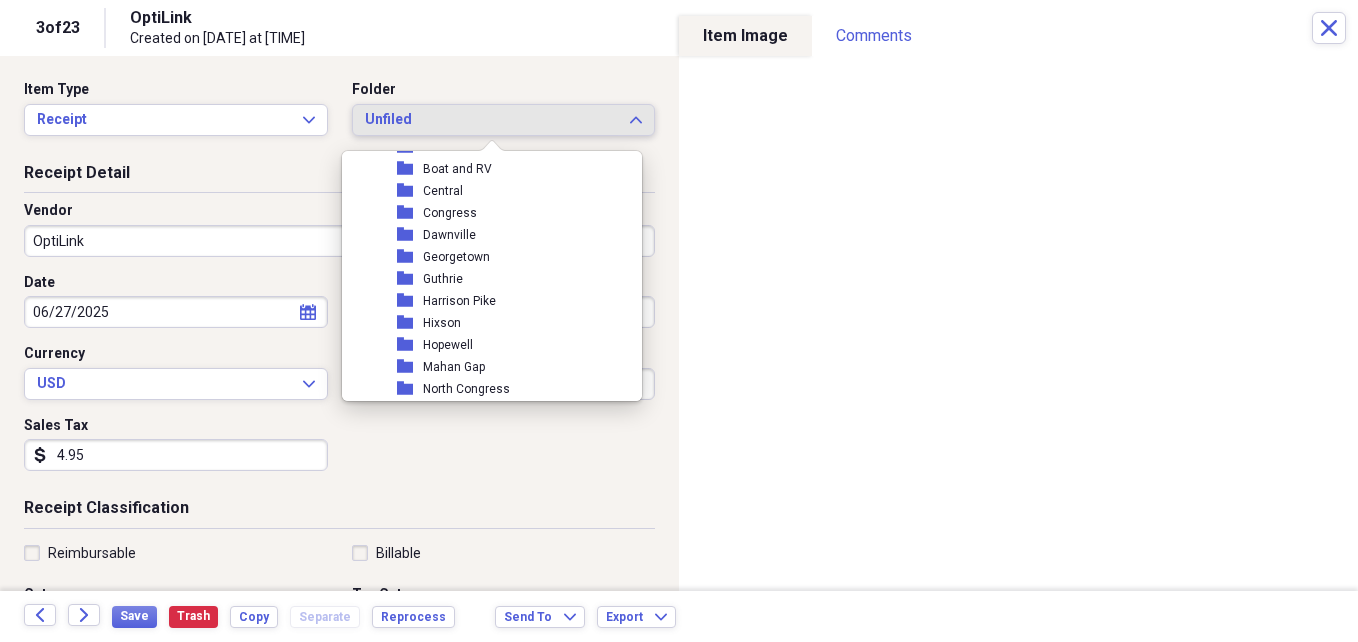 scroll, scrollTop: 425, scrollLeft: 0, axis: vertical 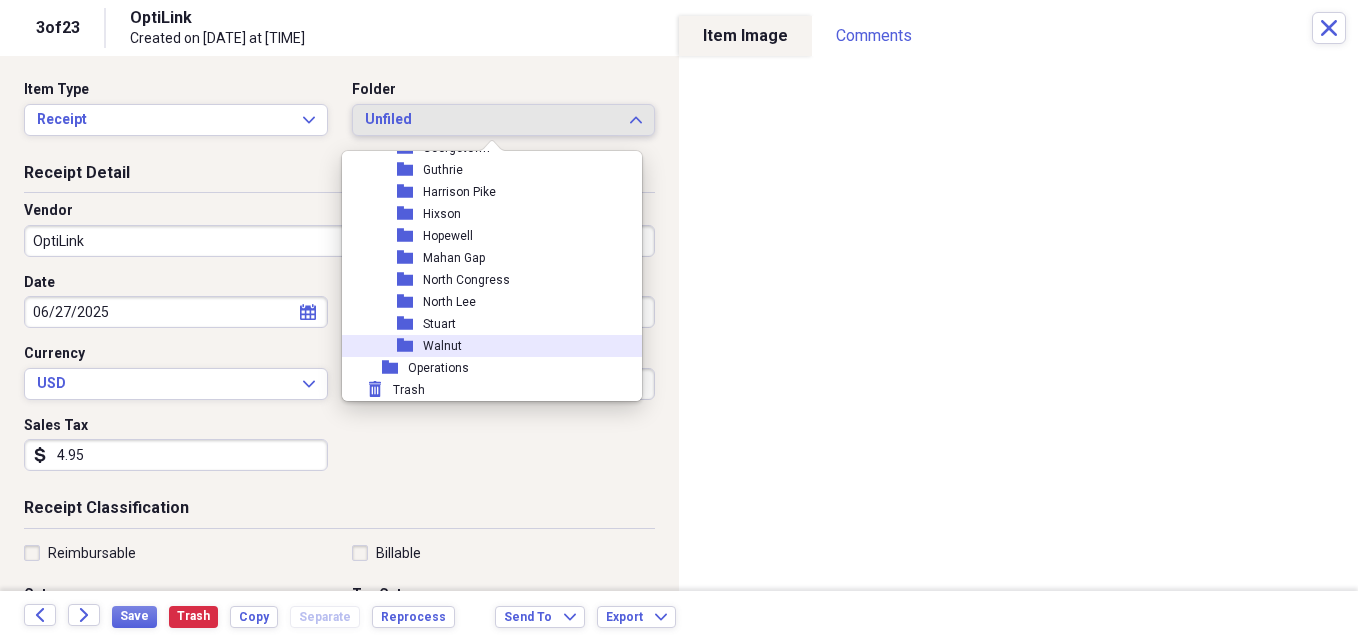 click on "folder Walnut" at bounding box center (484, 346) 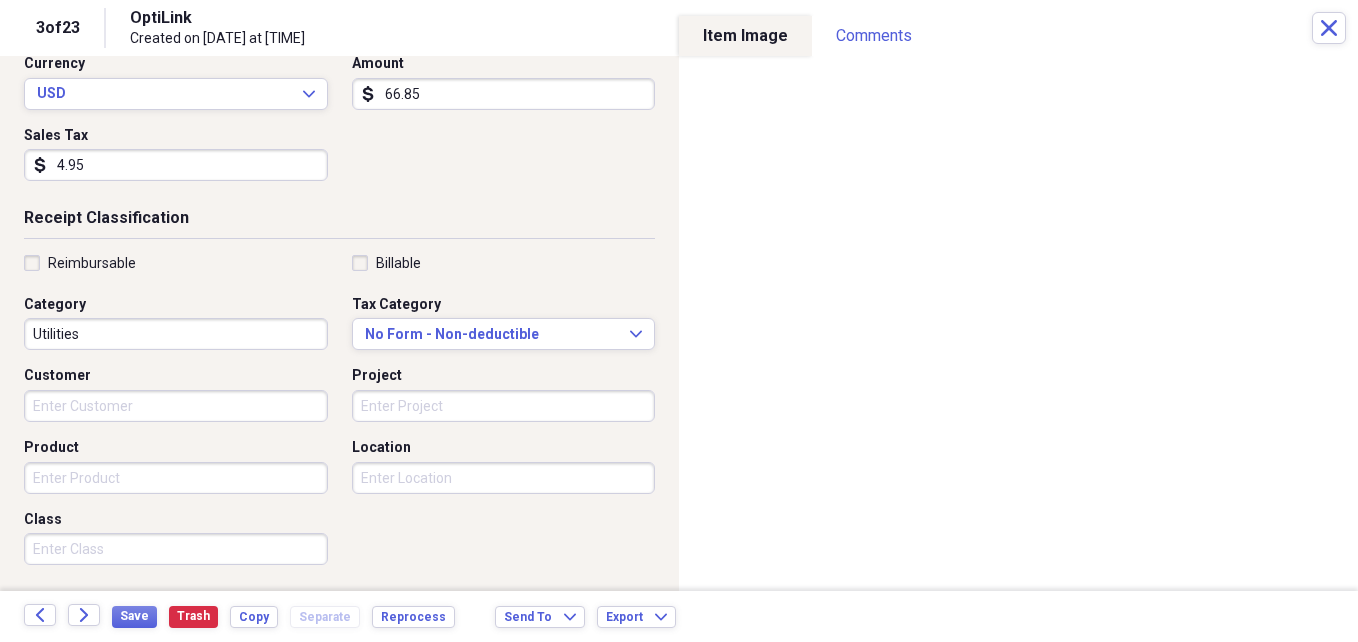 scroll, scrollTop: 300, scrollLeft: 0, axis: vertical 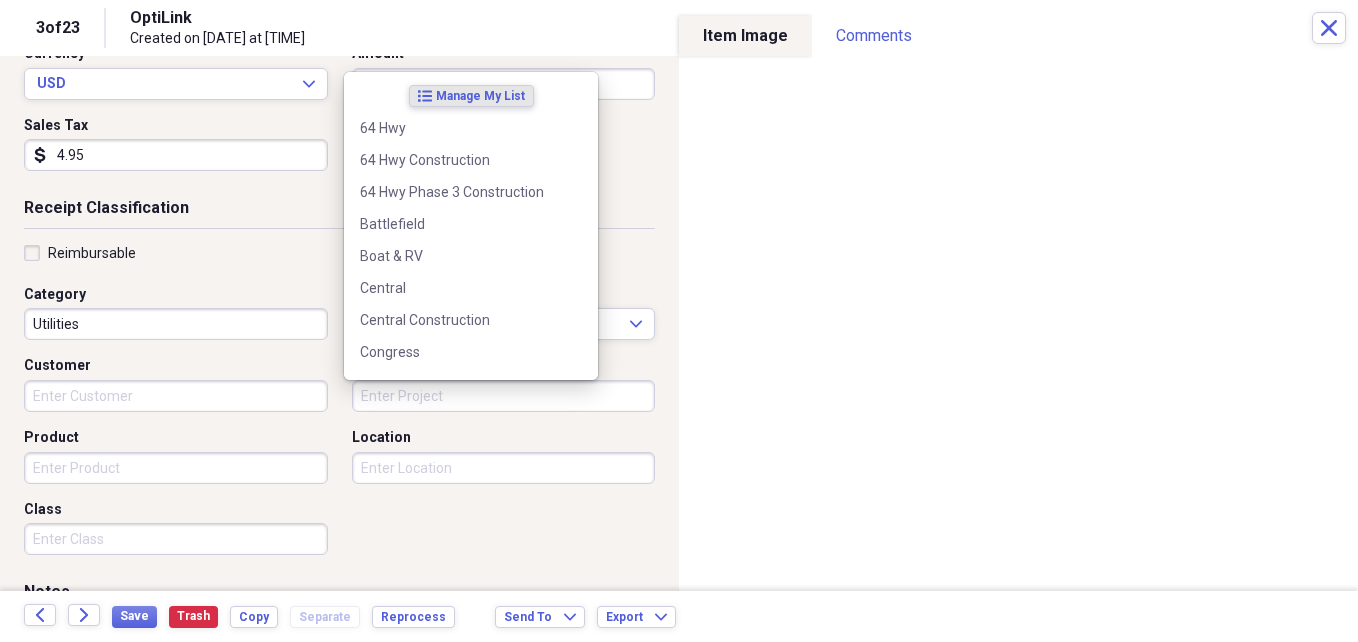 click on "Project" at bounding box center [504, 396] 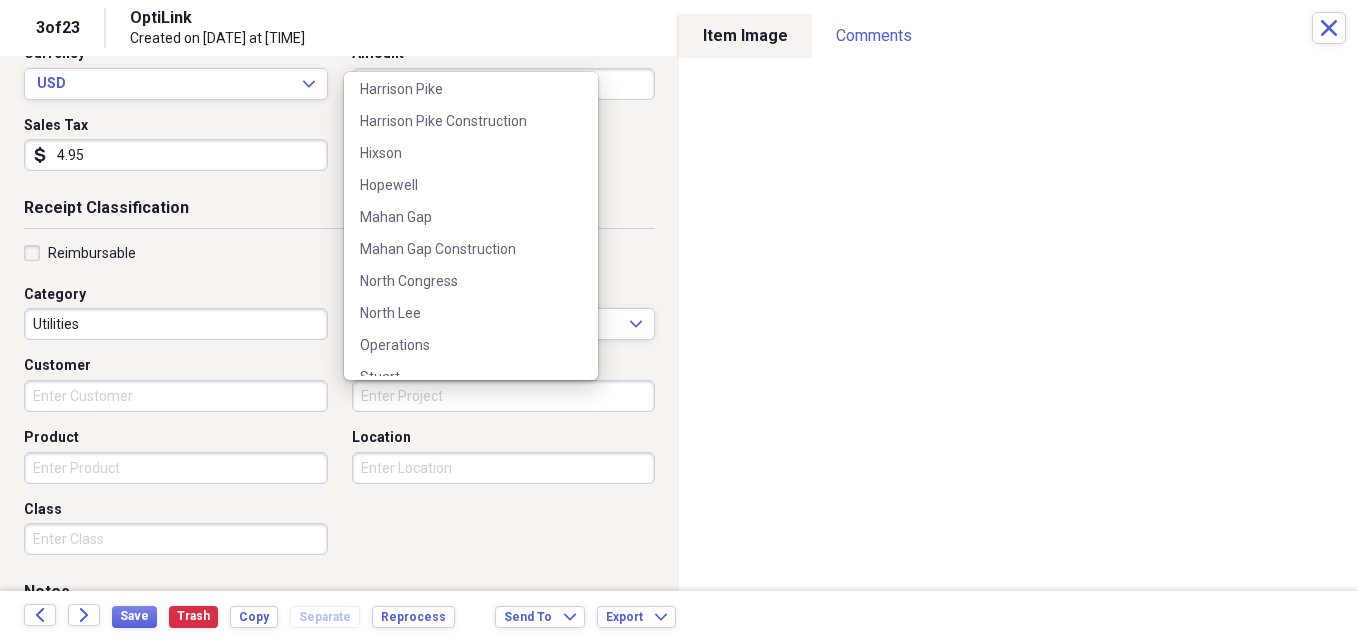scroll, scrollTop: 540, scrollLeft: 0, axis: vertical 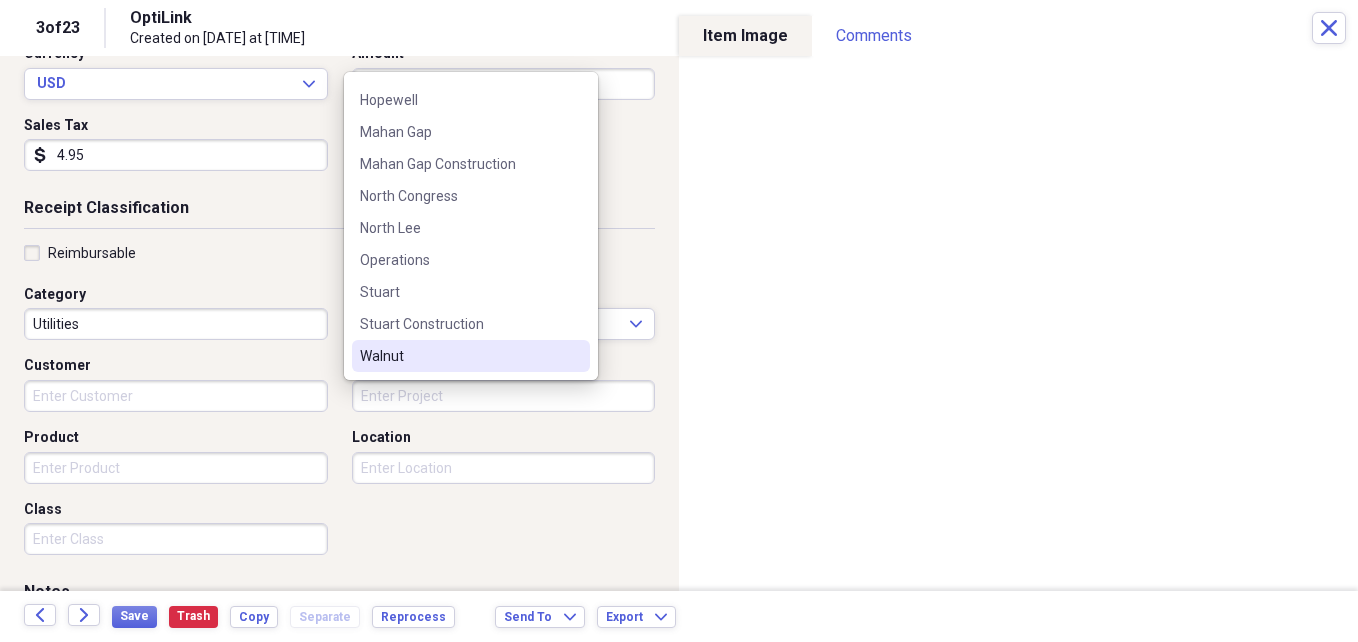 click on "Walnut" at bounding box center [459, 356] 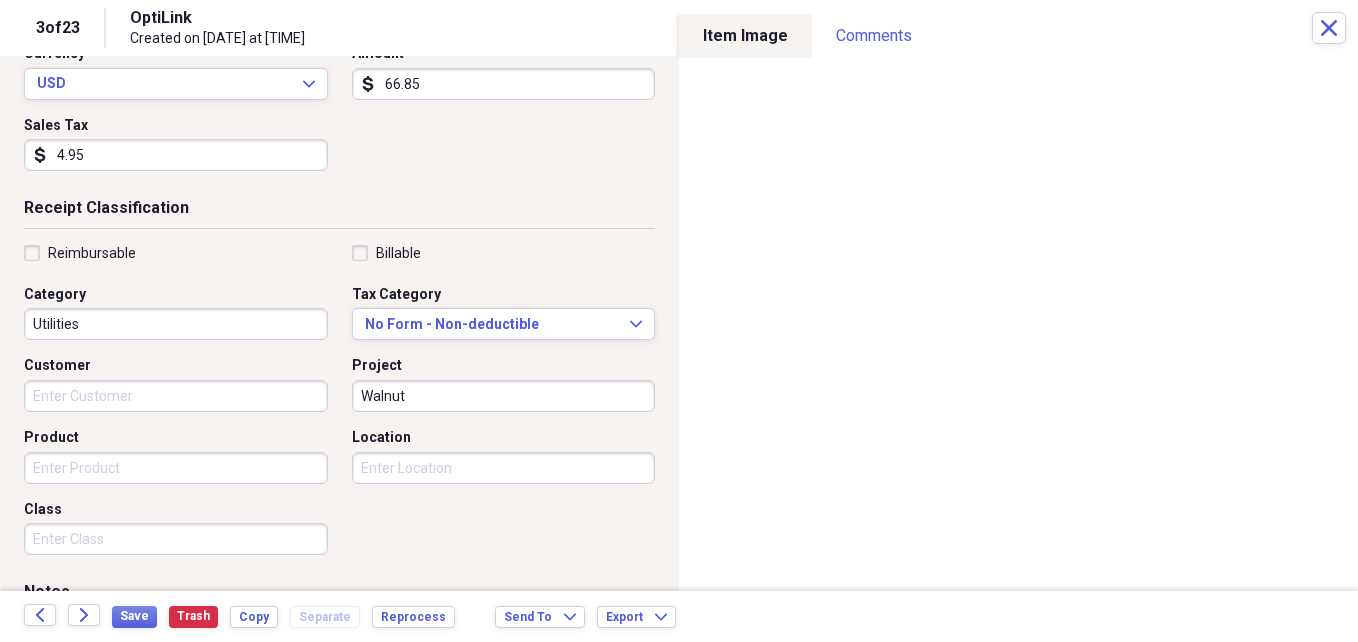 click on "Location" at bounding box center (498, 456) 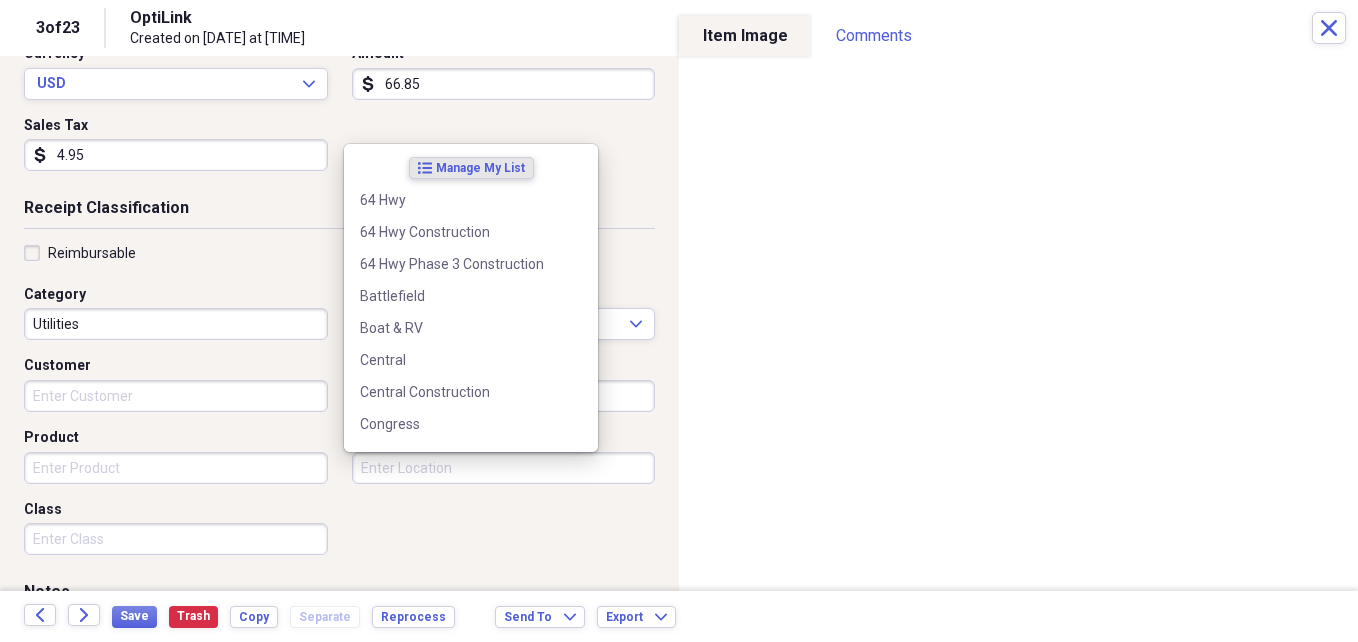 click on "Location" at bounding box center (504, 468) 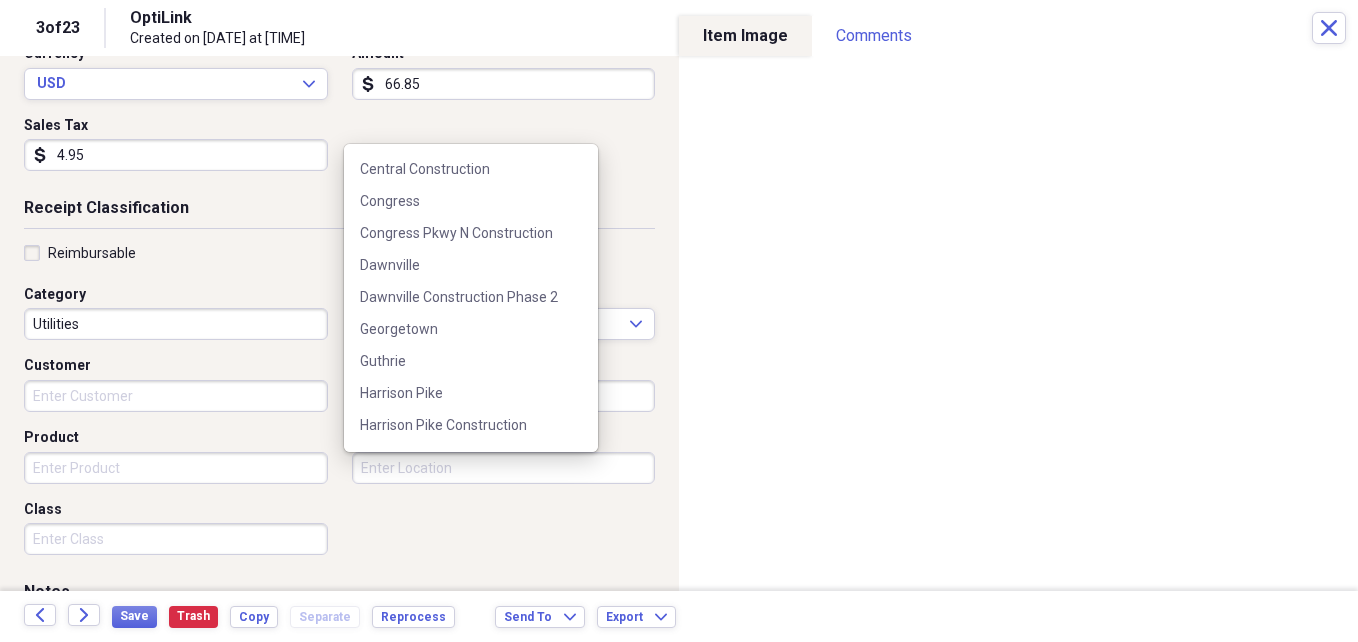 scroll, scrollTop: 540, scrollLeft: 0, axis: vertical 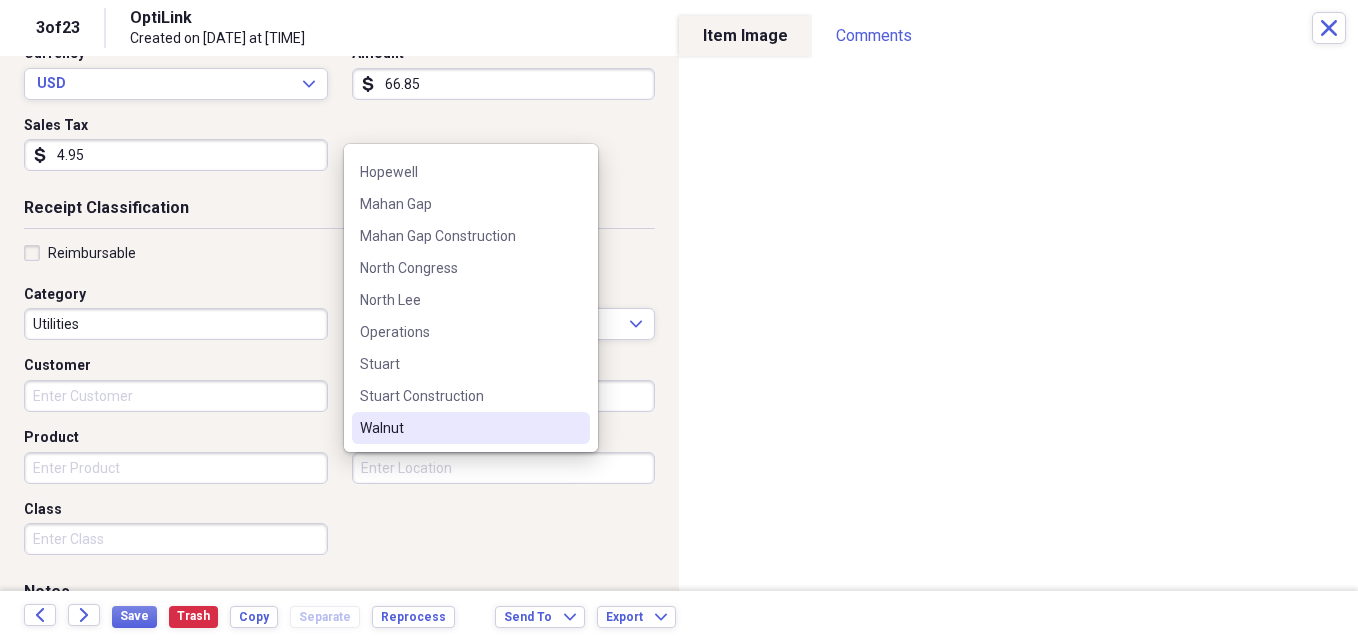 click on "Walnut" at bounding box center [459, 428] 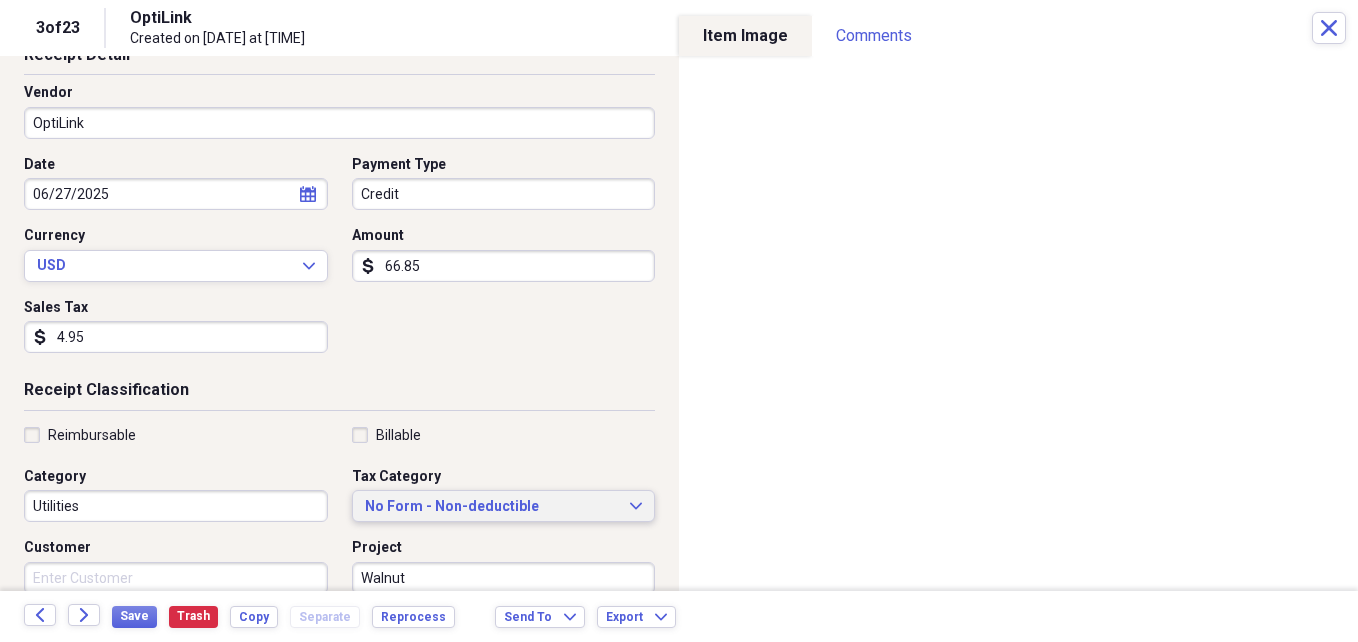 scroll, scrollTop: 0, scrollLeft: 0, axis: both 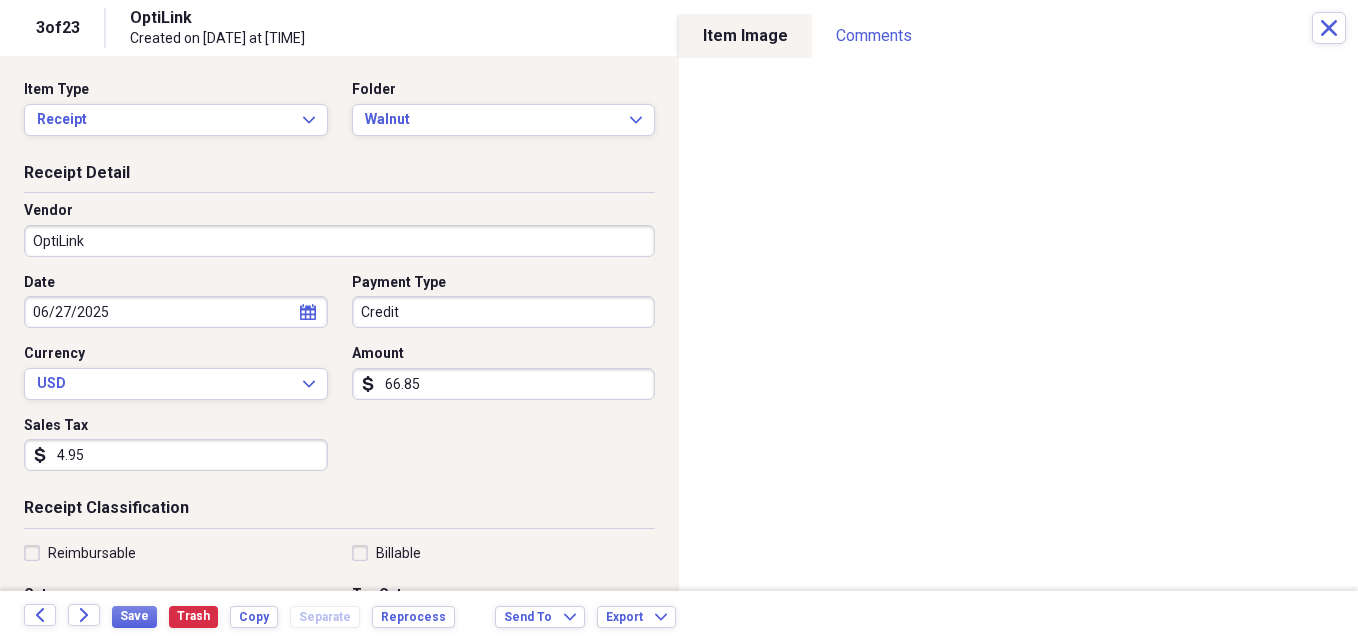 click on "calendar" 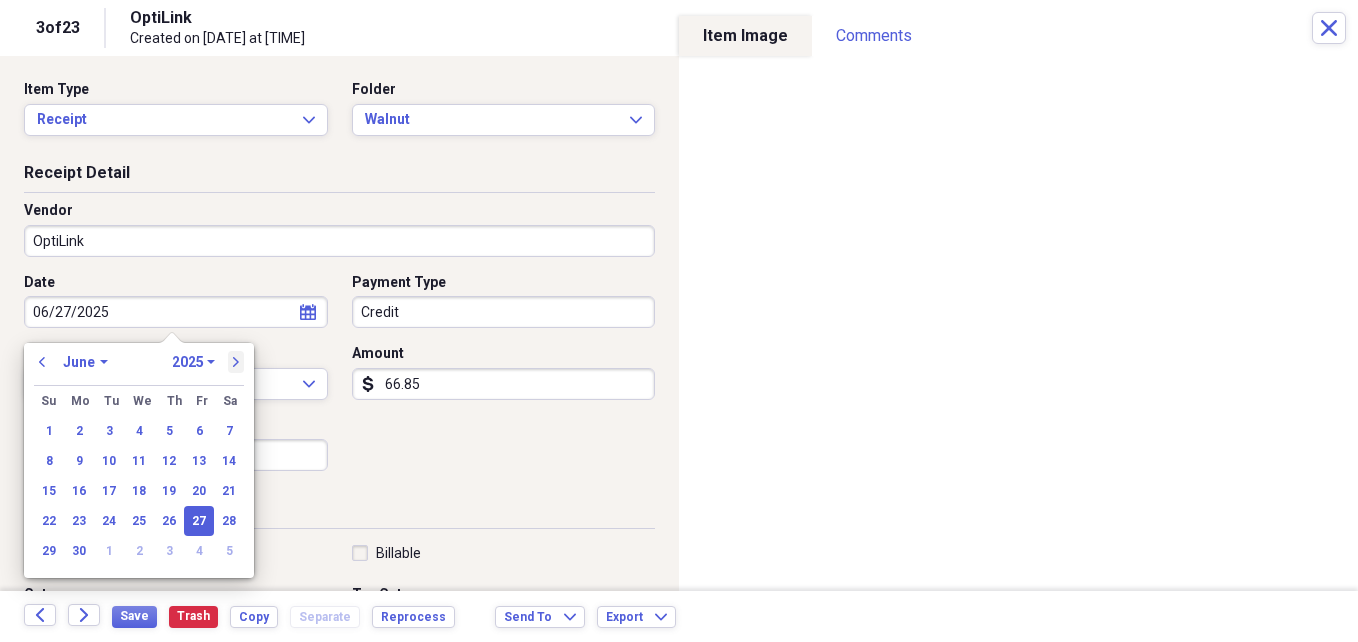 click on "next" at bounding box center (236, 362) 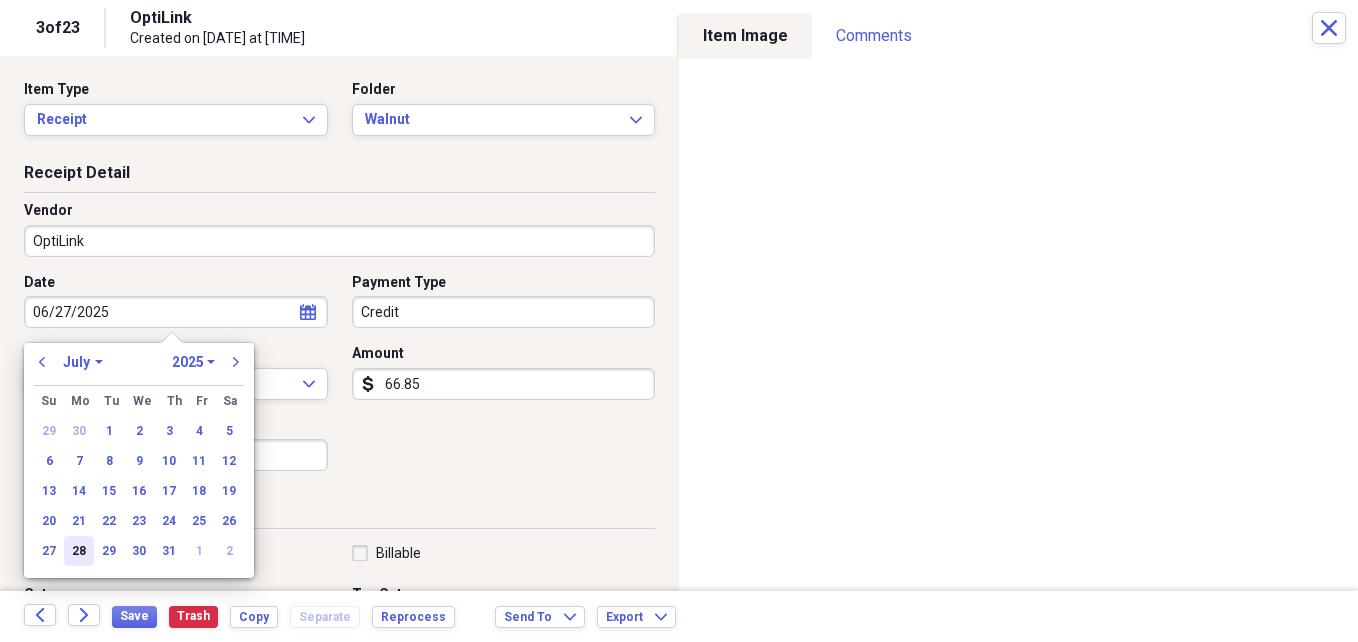 click on "28" at bounding box center (79, 551) 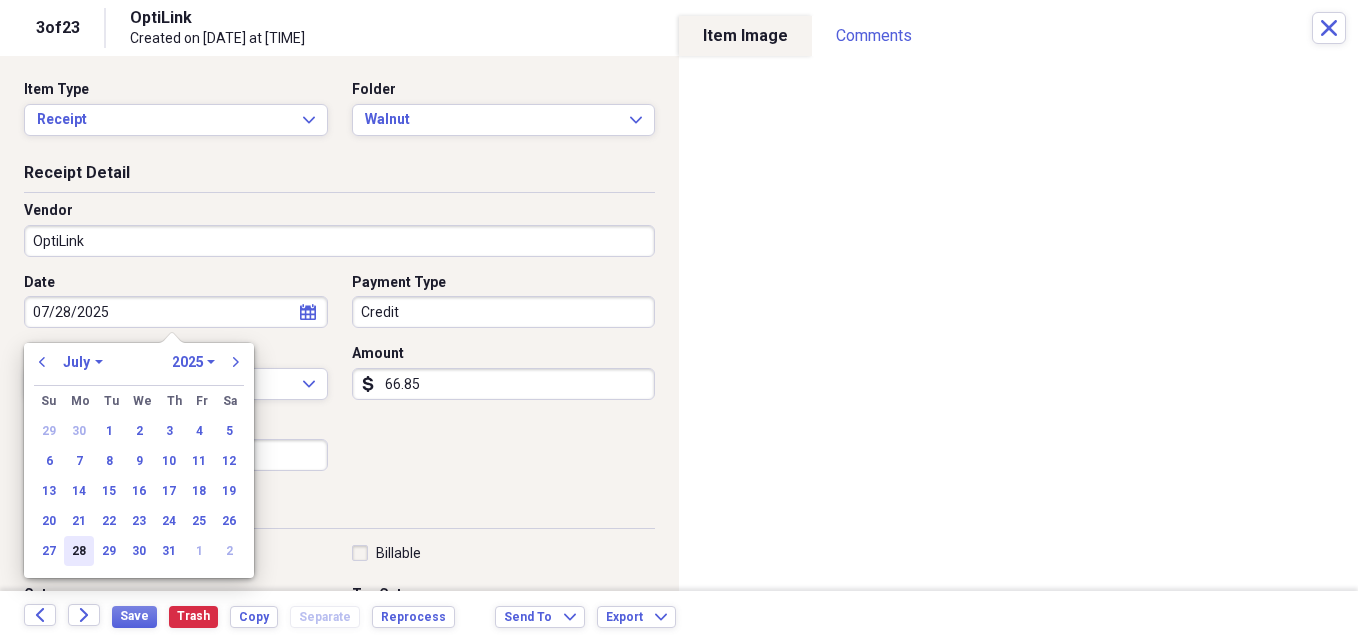 type on "07/28/2025" 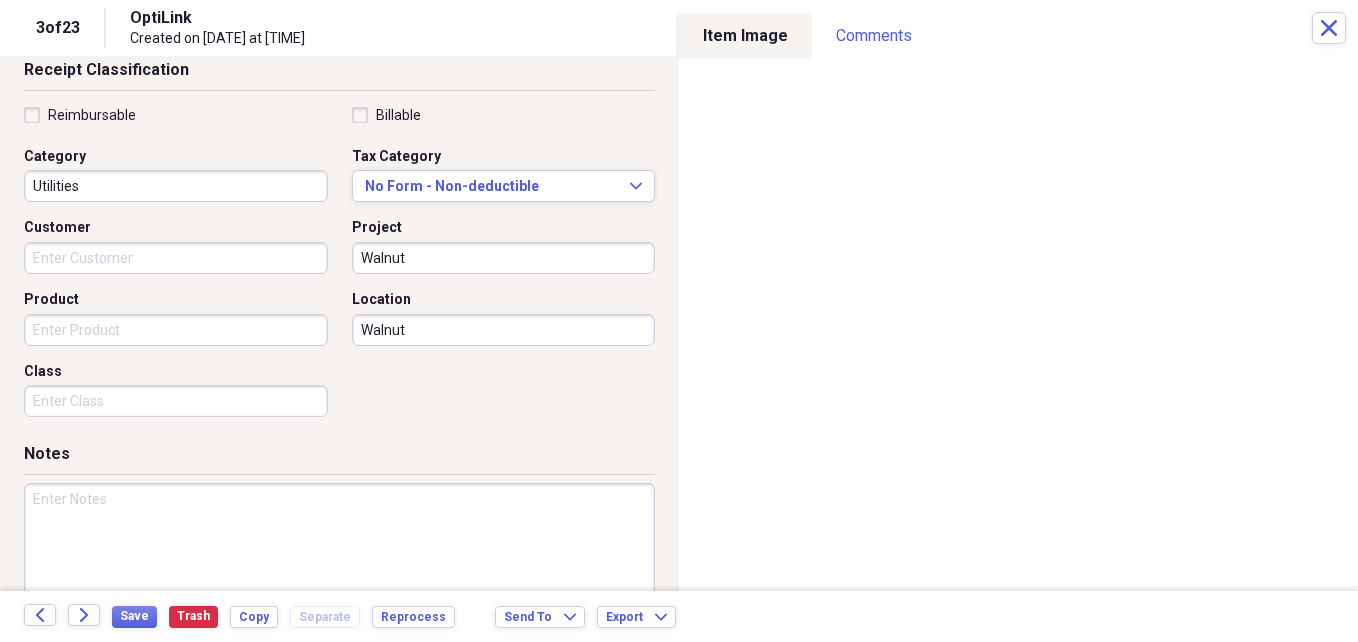 scroll, scrollTop: 486, scrollLeft: 0, axis: vertical 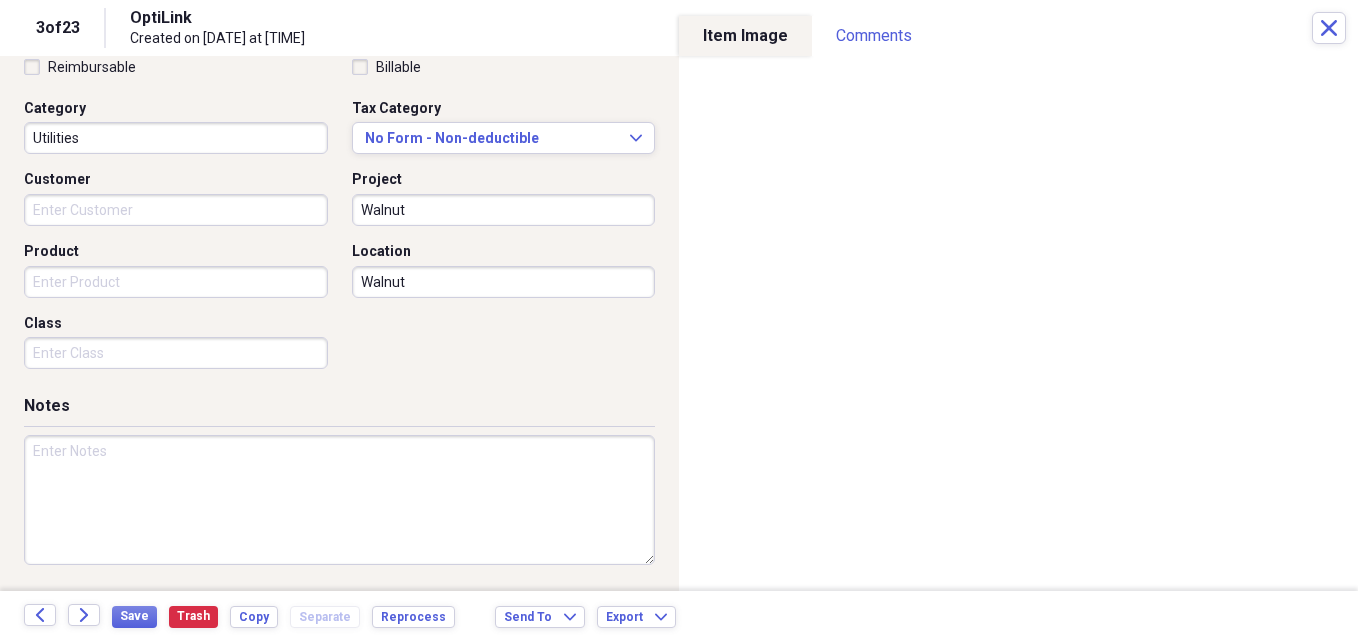click on "Category Utilities" at bounding box center (182, 127) 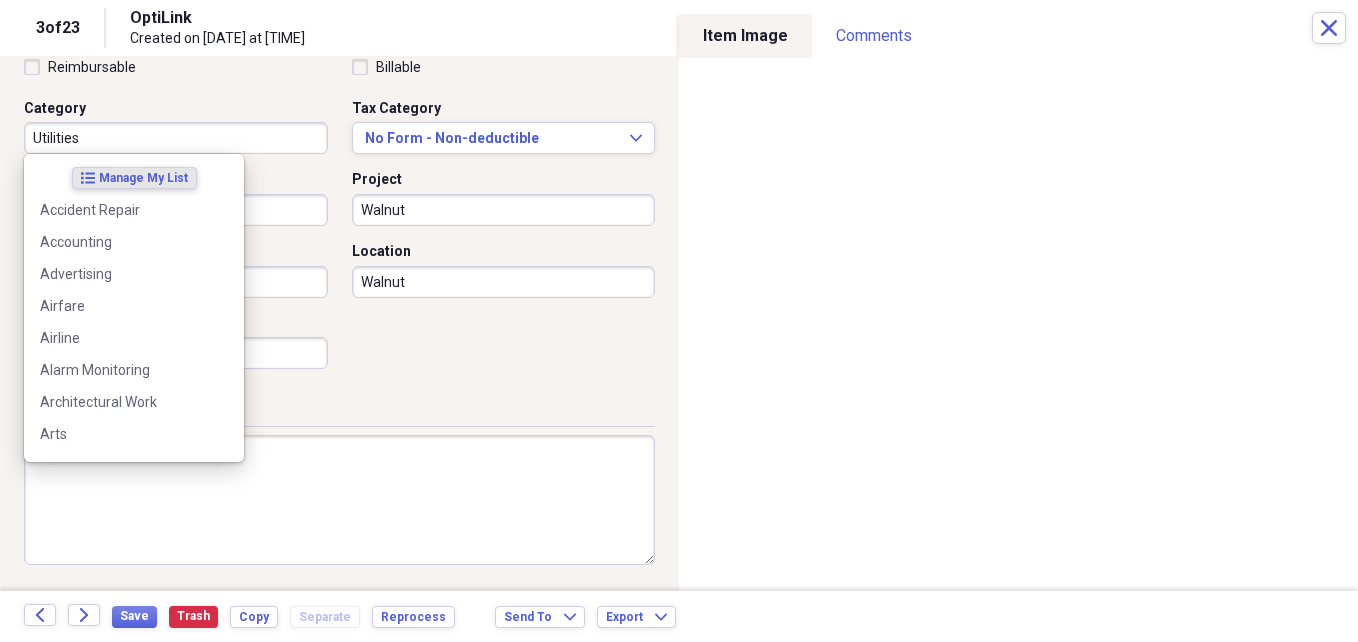 click on "Utilities" at bounding box center (176, 138) 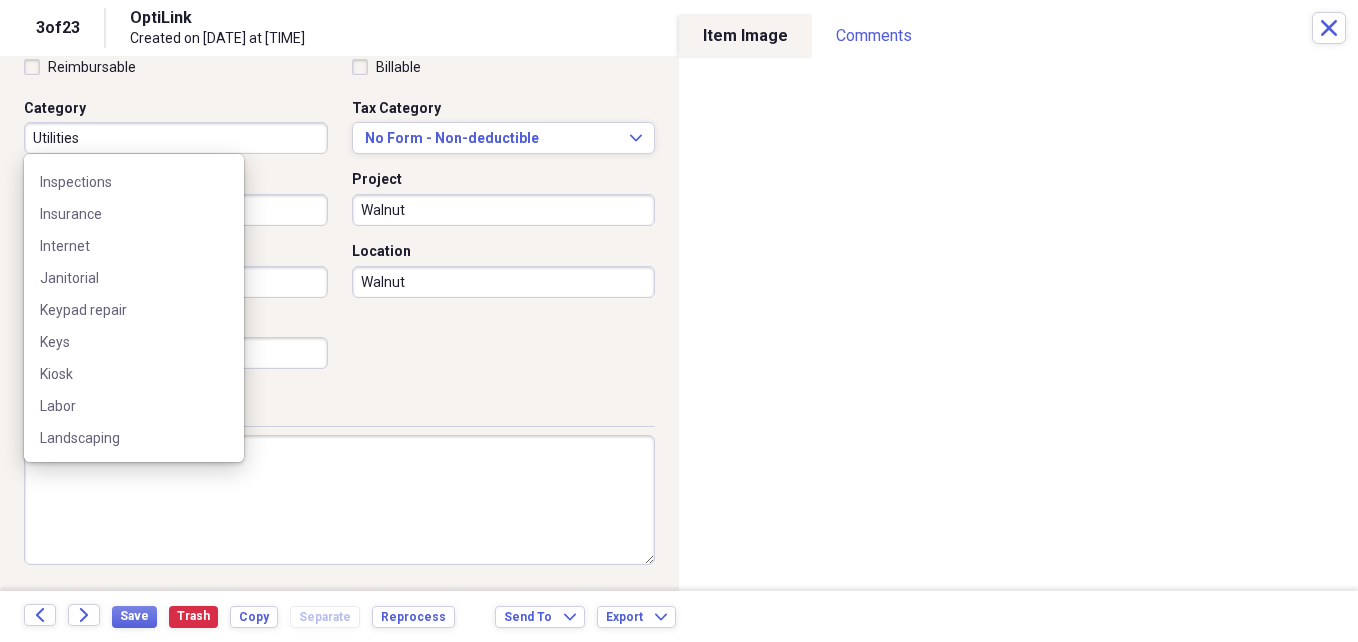 scroll, scrollTop: 1800, scrollLeft: 0, axis: vertical 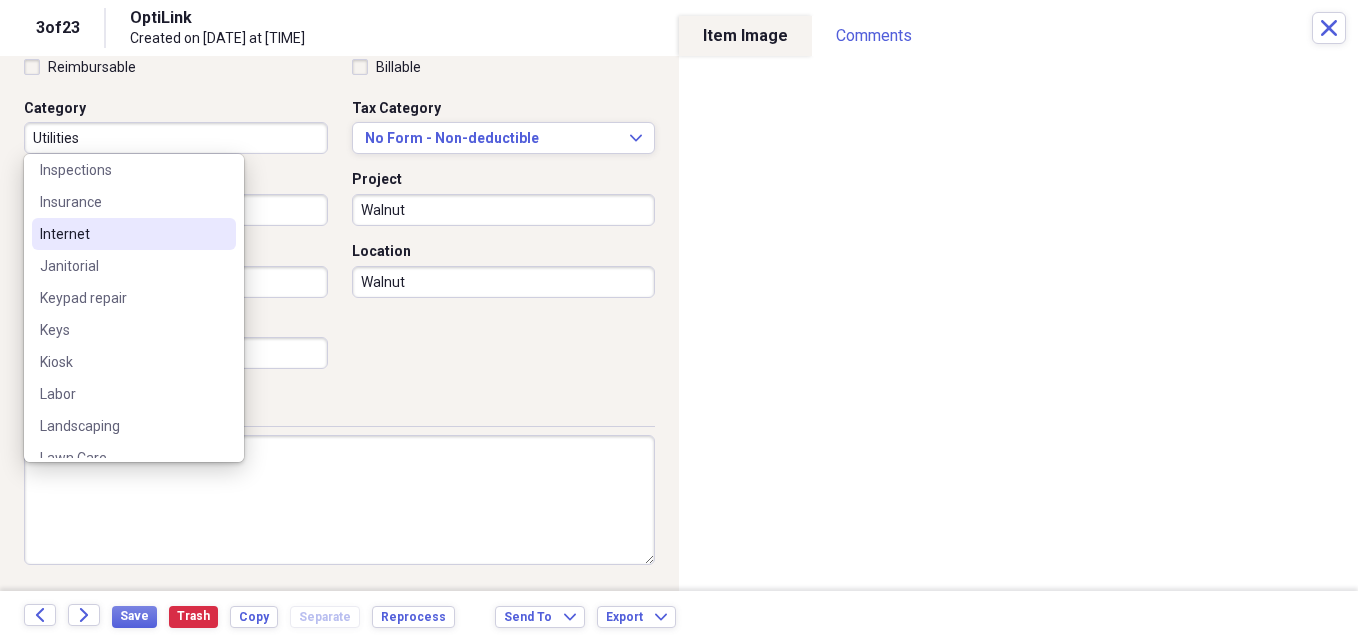 click on "Internet" at bounding box center [122, 234] 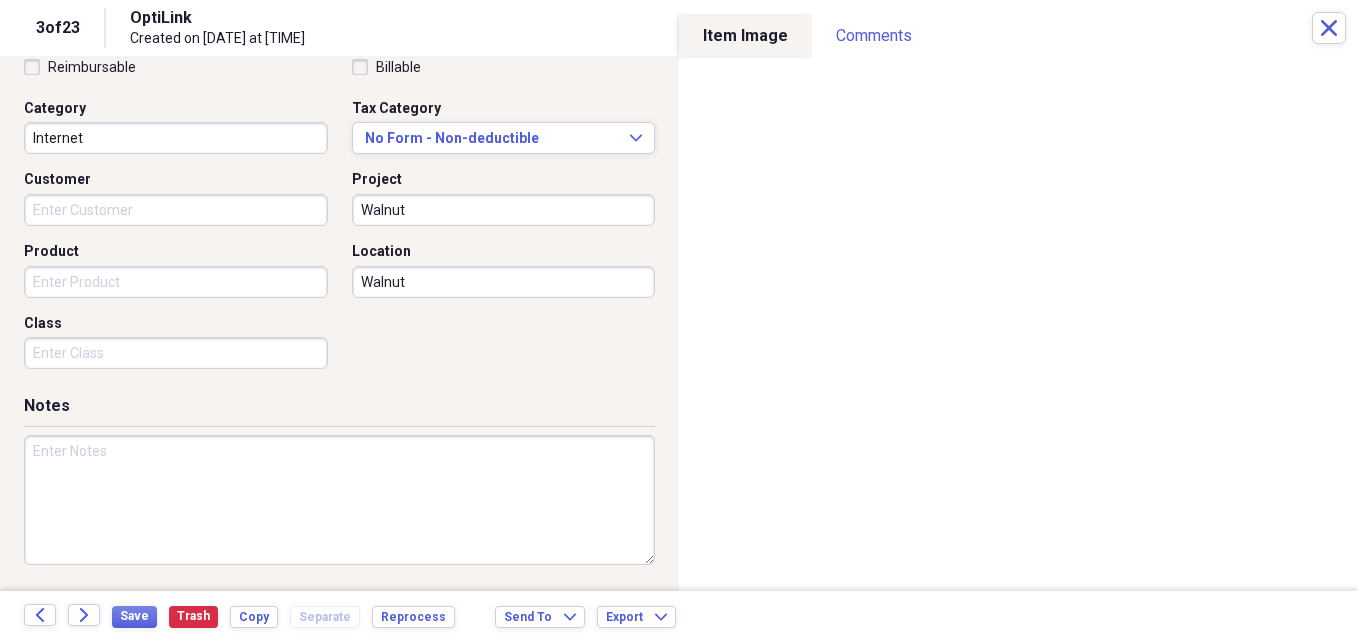 scroll, scrollTop: 0, scrollLeft: 0, axis: both 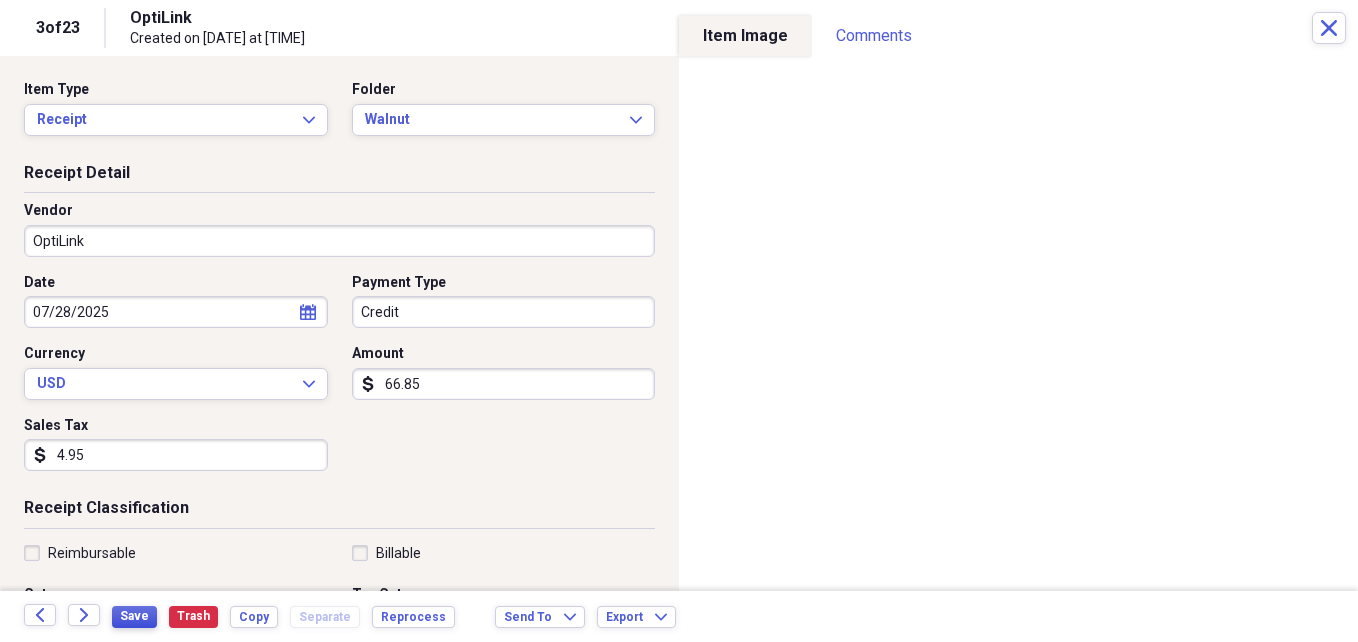 click on "Save" at bounding box center [134, 616] 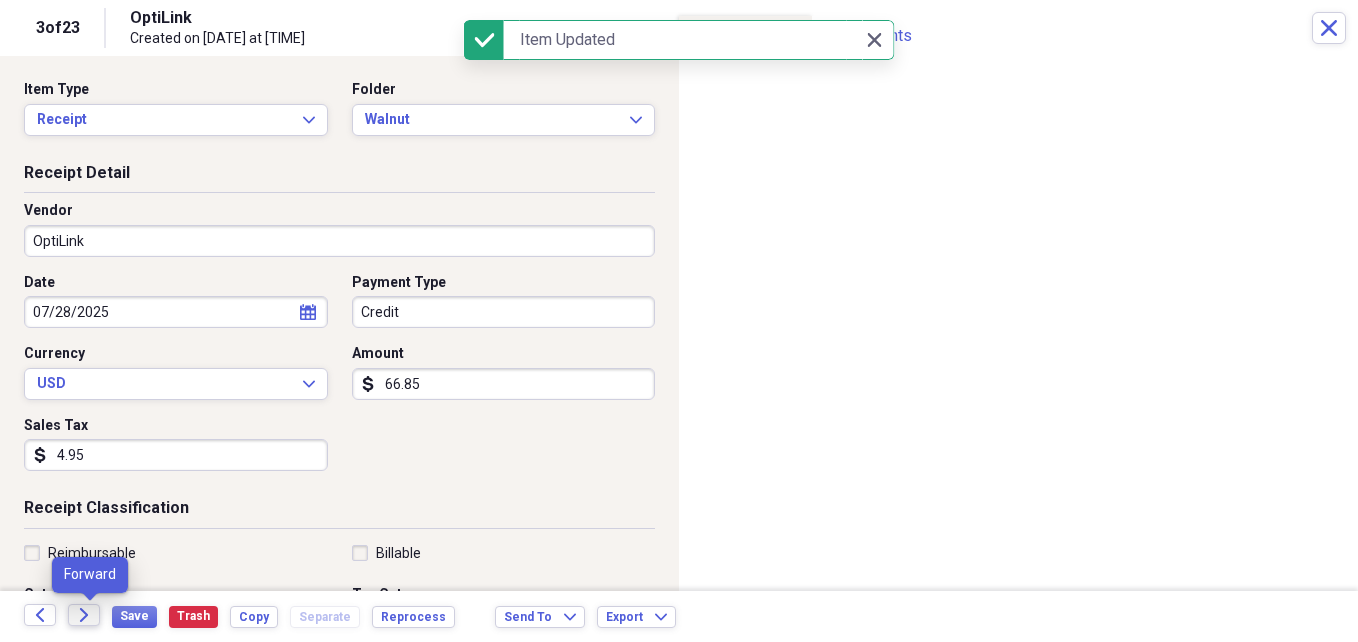 click 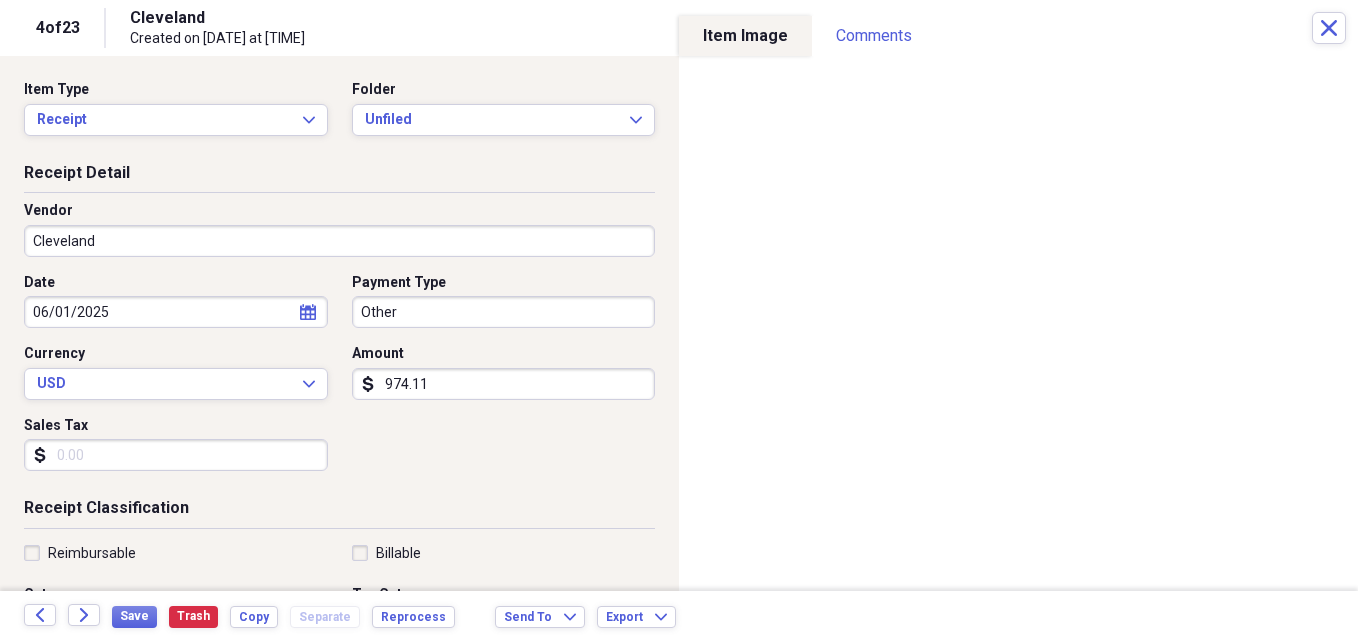click on "Cleveland" at bounding box center (339, 241) 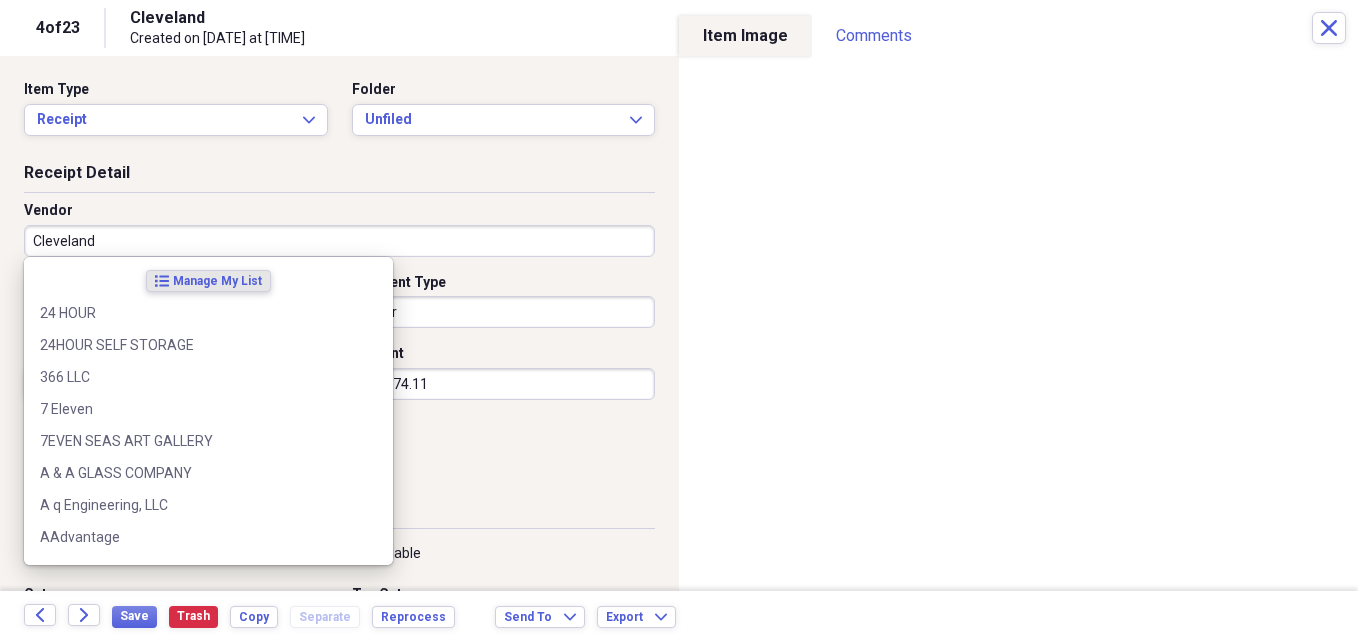 click on "Cleveland" at bounding box center [339, 241] 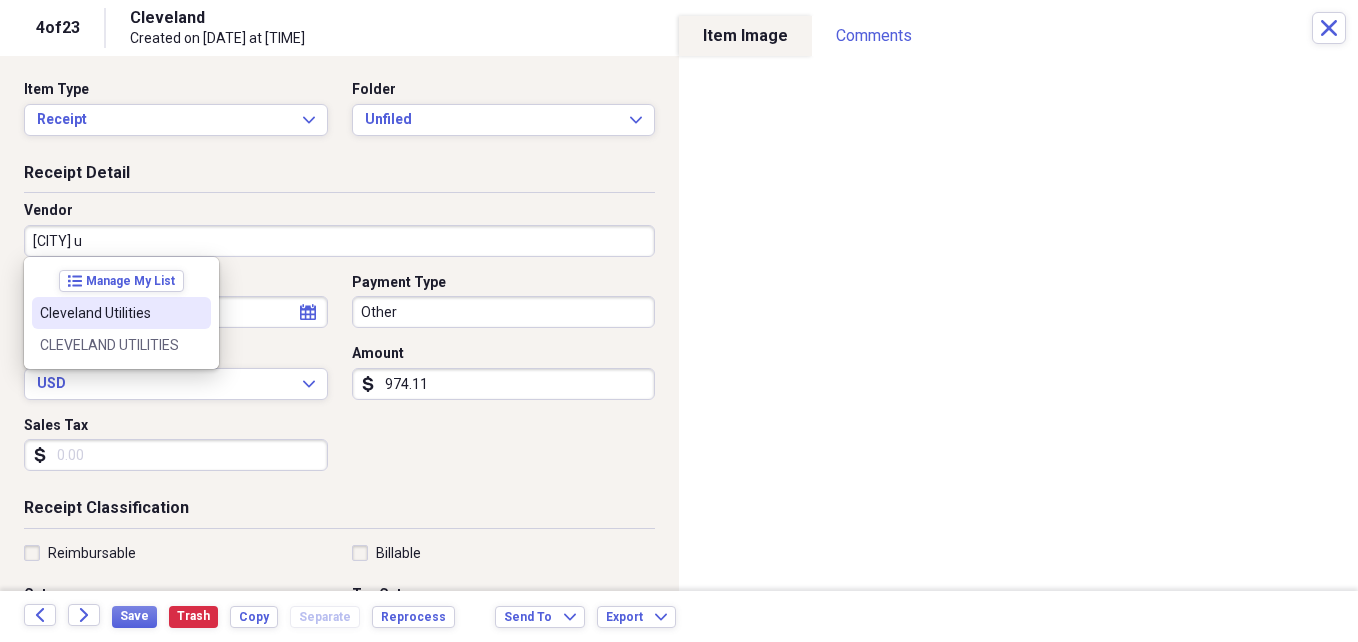 click on "Cleveland Utilities" at bounding box center [121, 313] 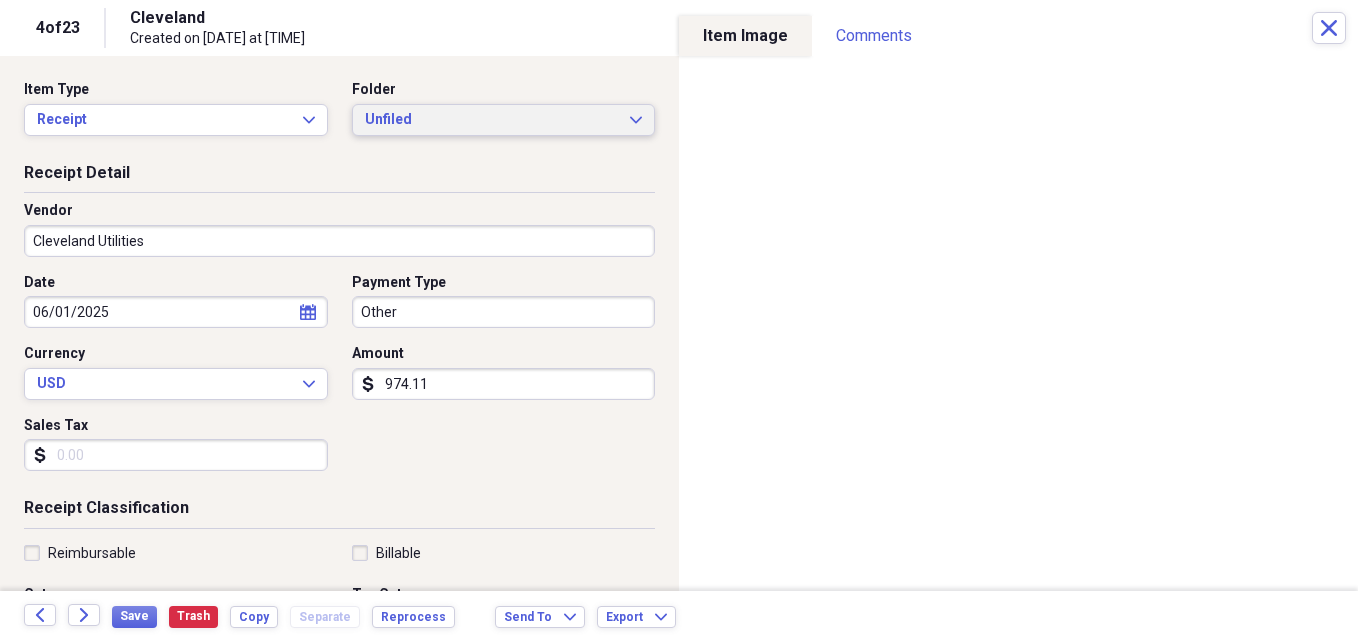 click on "Unfiled Expand" at bounding box center [504, 120] 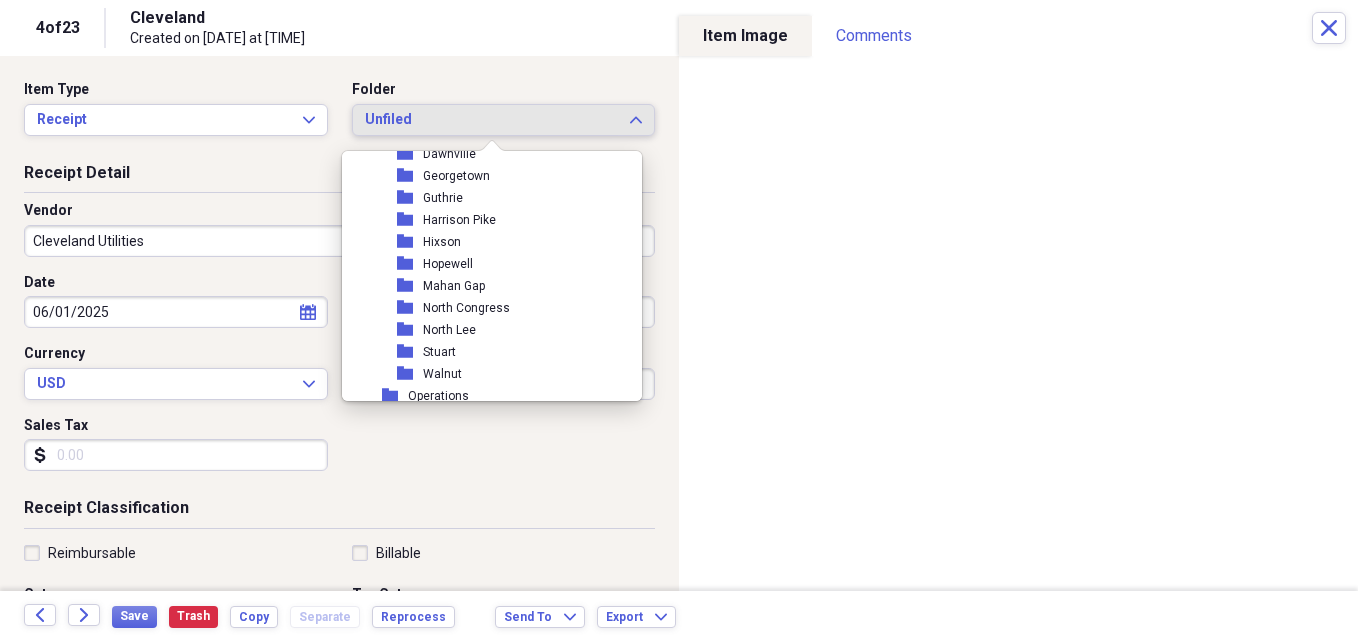 scroll, scrollTop: 400, scrollLeft: 0, axis: vertical 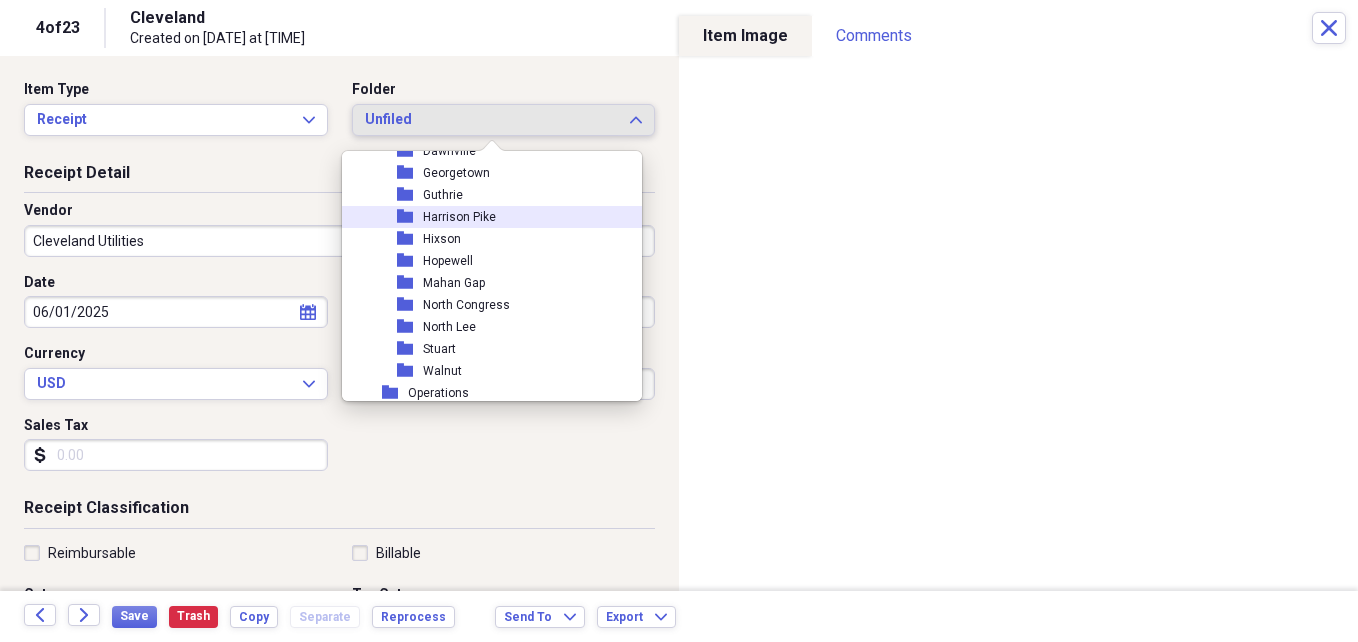 click on "folder [LAST]" at bounding box center [484, 217] 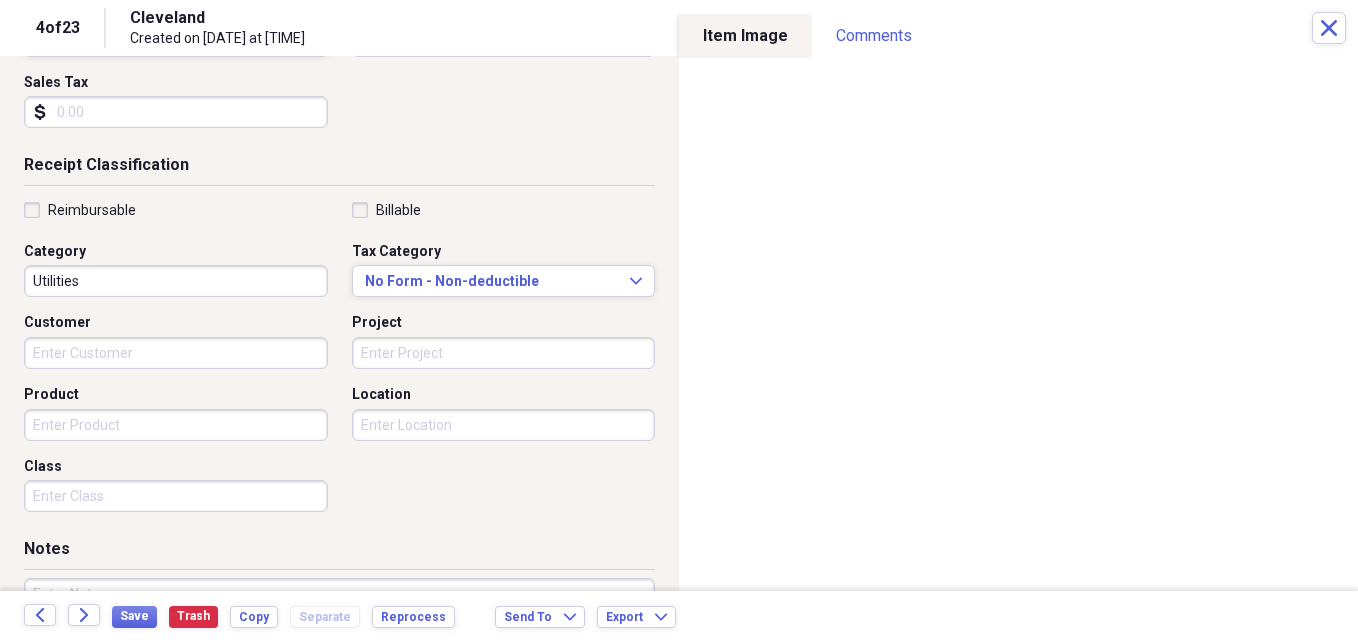 scroll, scrollTop: 400, scrollLeft: 0, axis: vertical 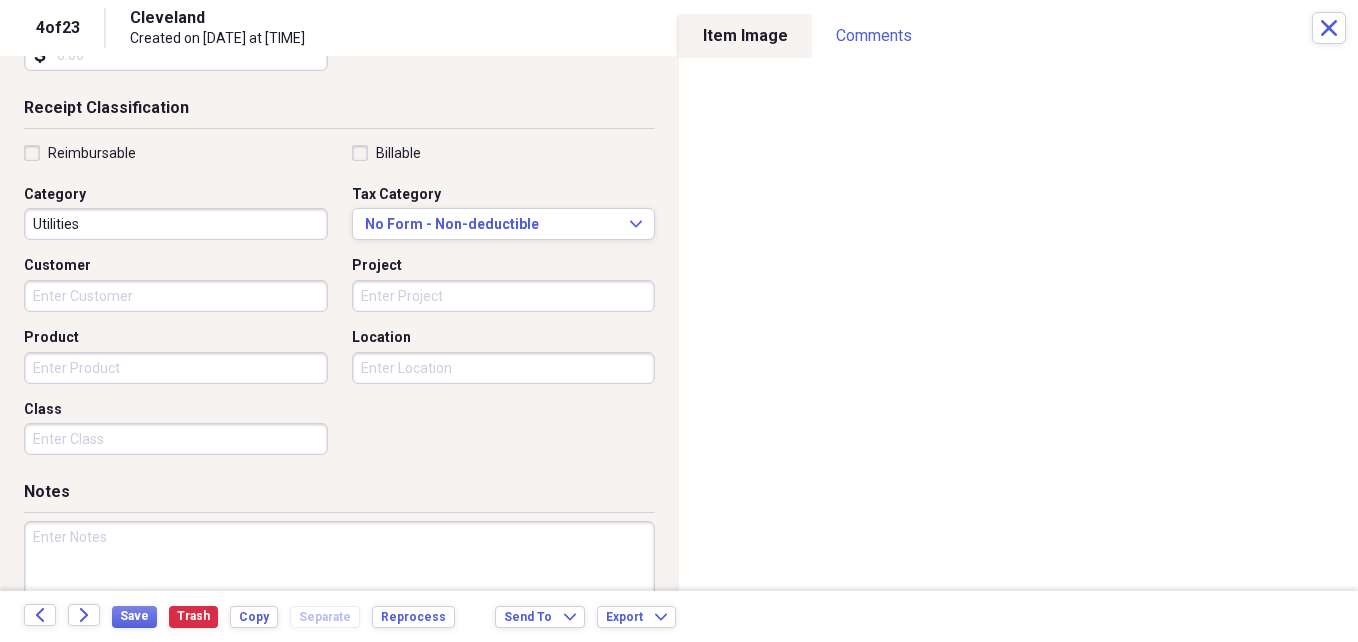 click on "Project" at bounding box center (504, 296) 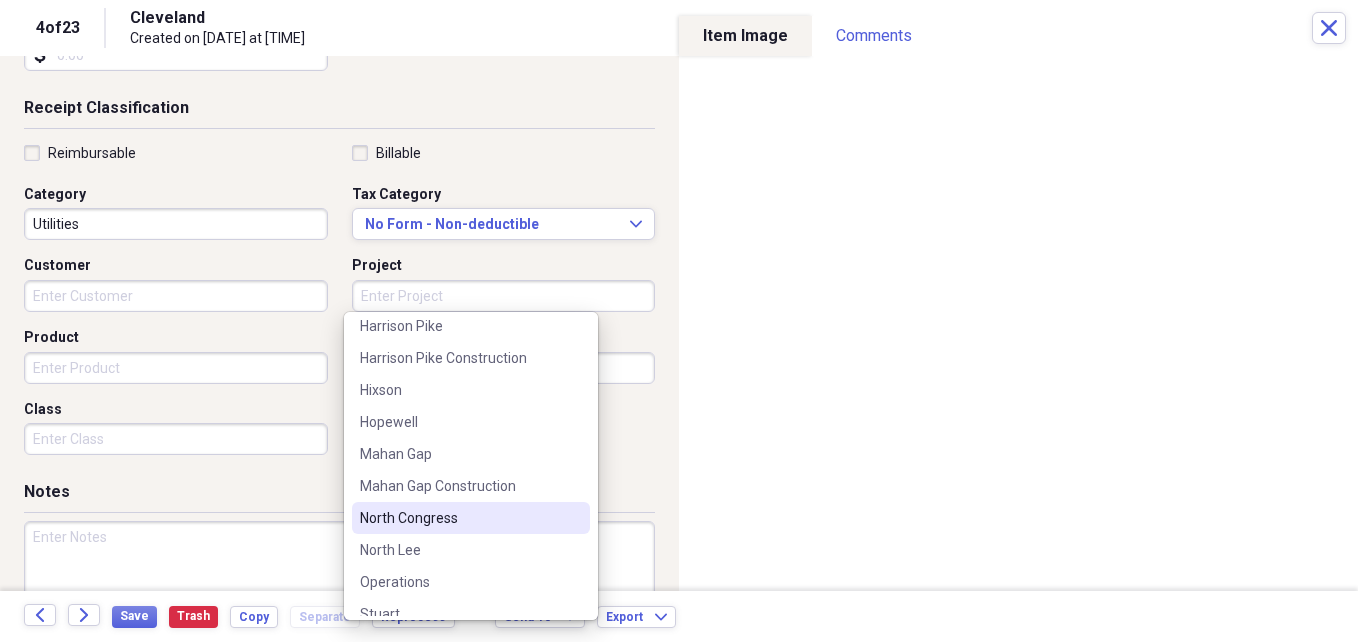 scroll, scrollTop: 340, scrollLeft: 0, axis: vertical 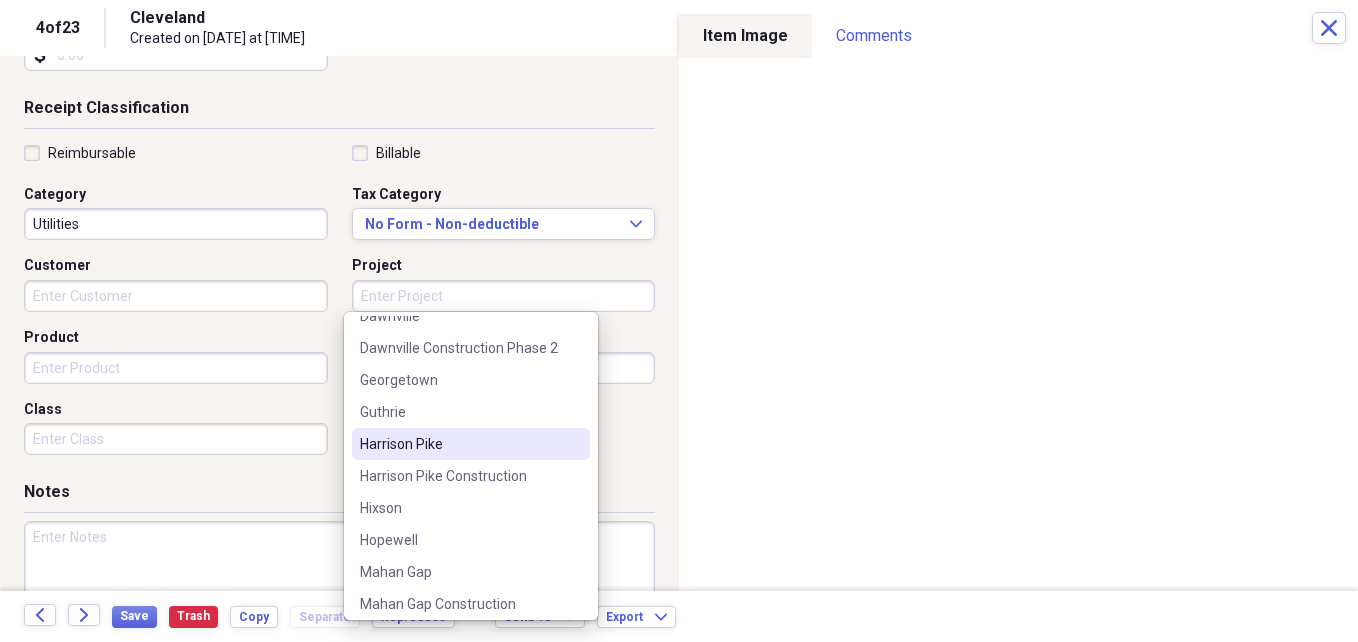 click on "Harrison Pike" at bounding box center [471, 444] 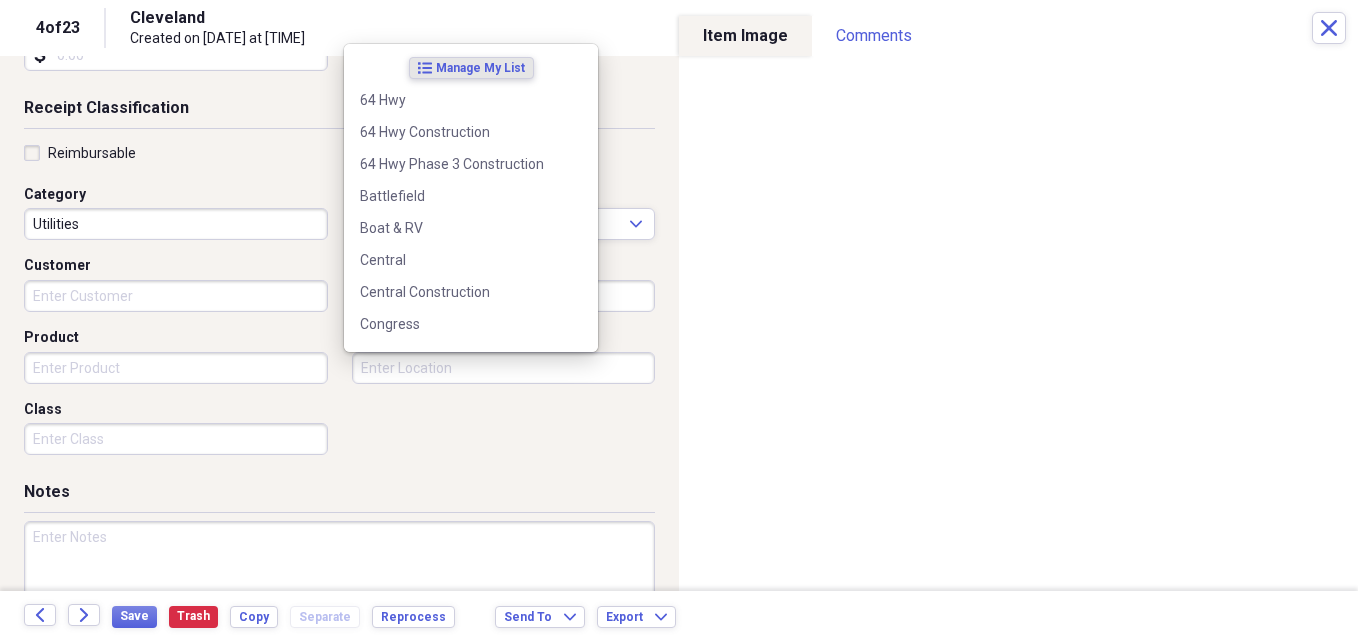 click on "Location" at bounding box center [504, 368] 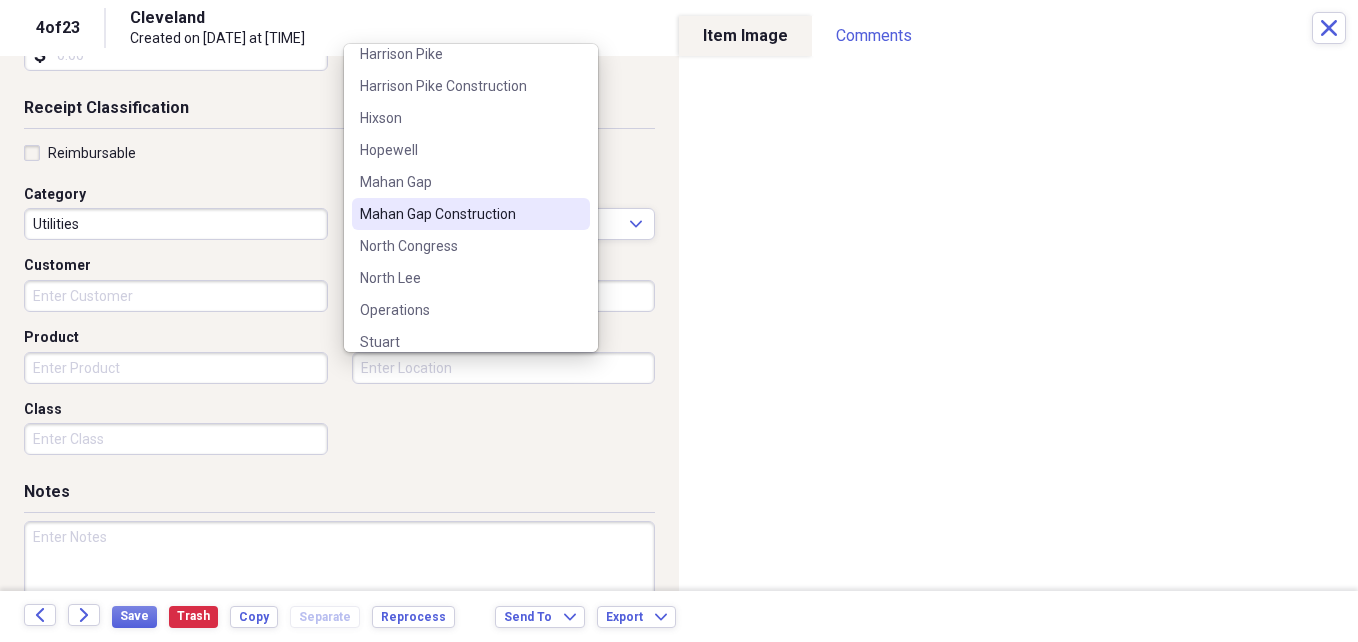 scroll, scrollTop: 340, scrollLeft: 0, axis: vertical 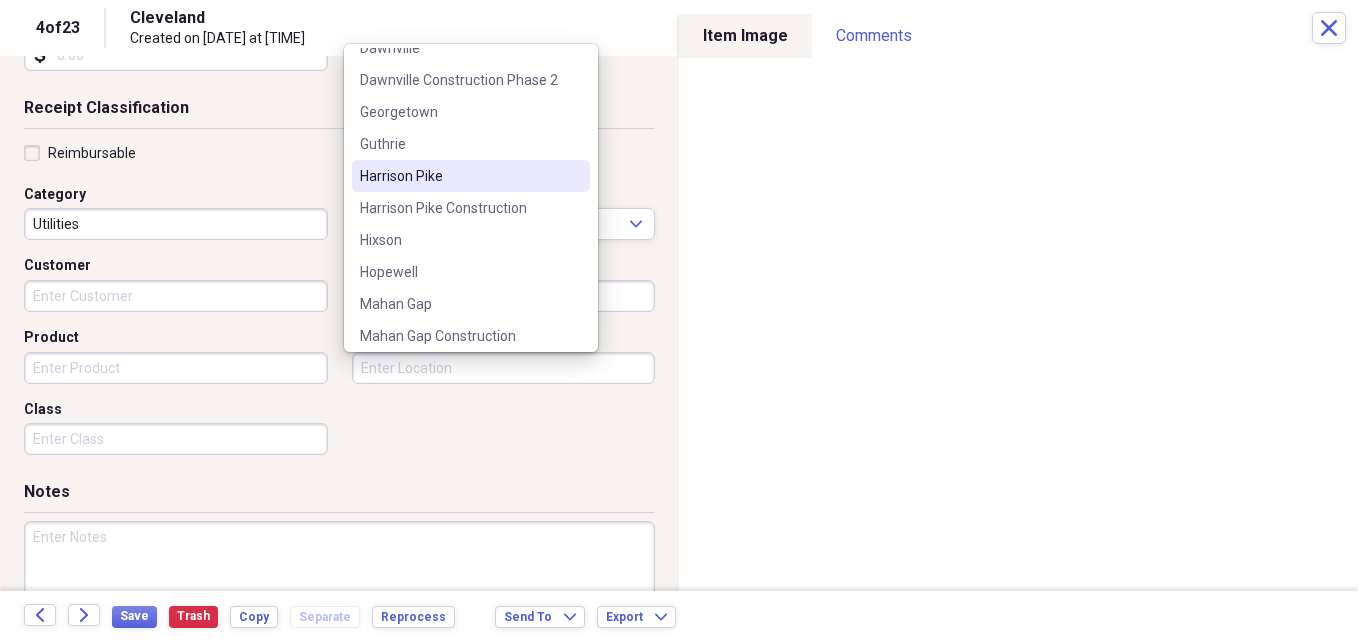 click on "Harrison Pike" at bounding box center [459, 176] 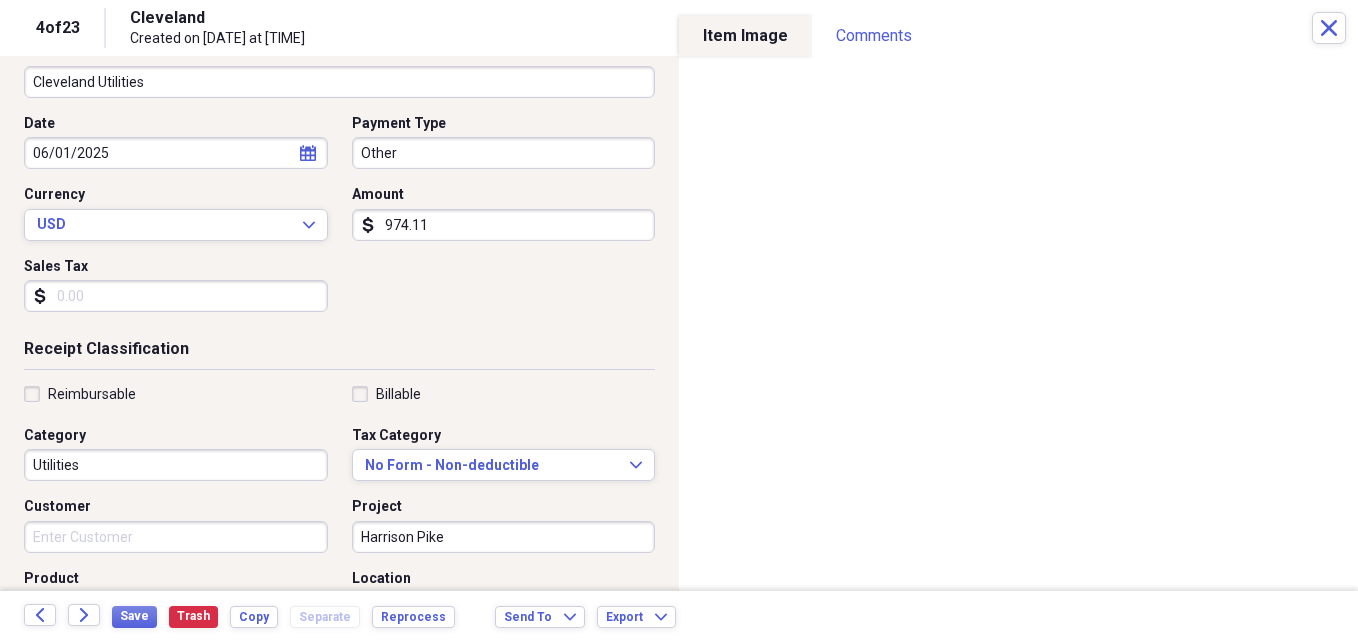 scroll, scrollTop: 0, scrollLeft: 0, axis: both 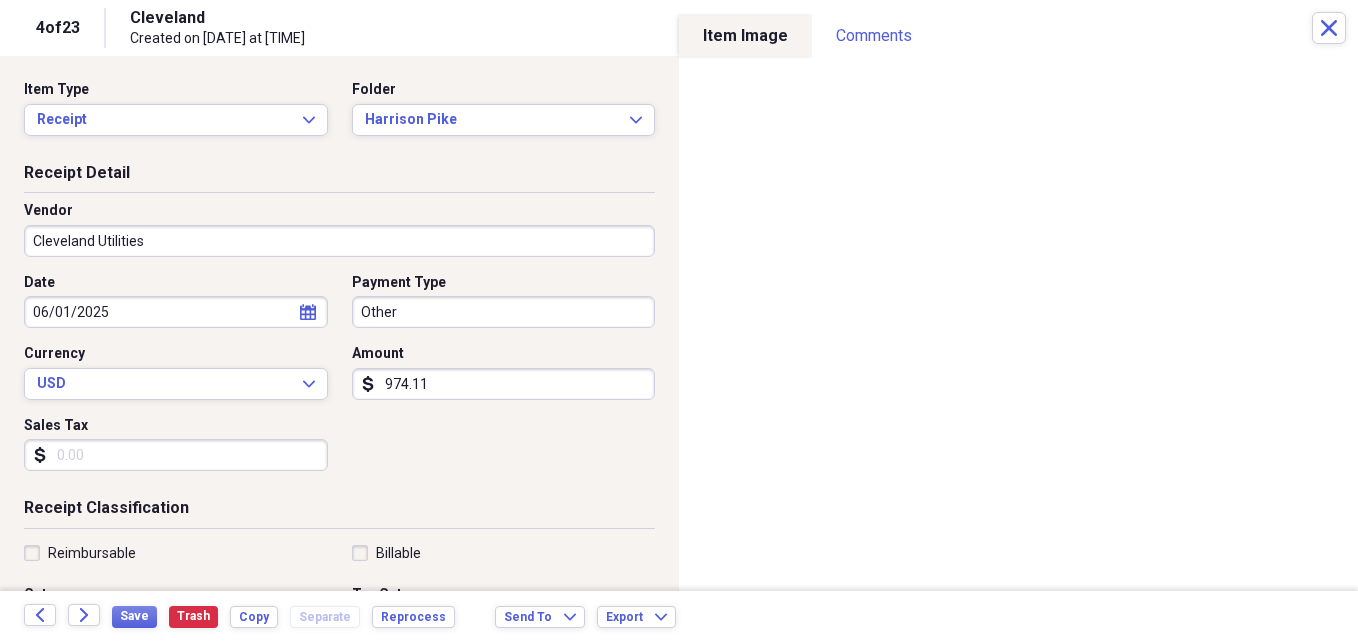 click on "06/01/2025 calendar Calendar" at bounding box center [176, 312] 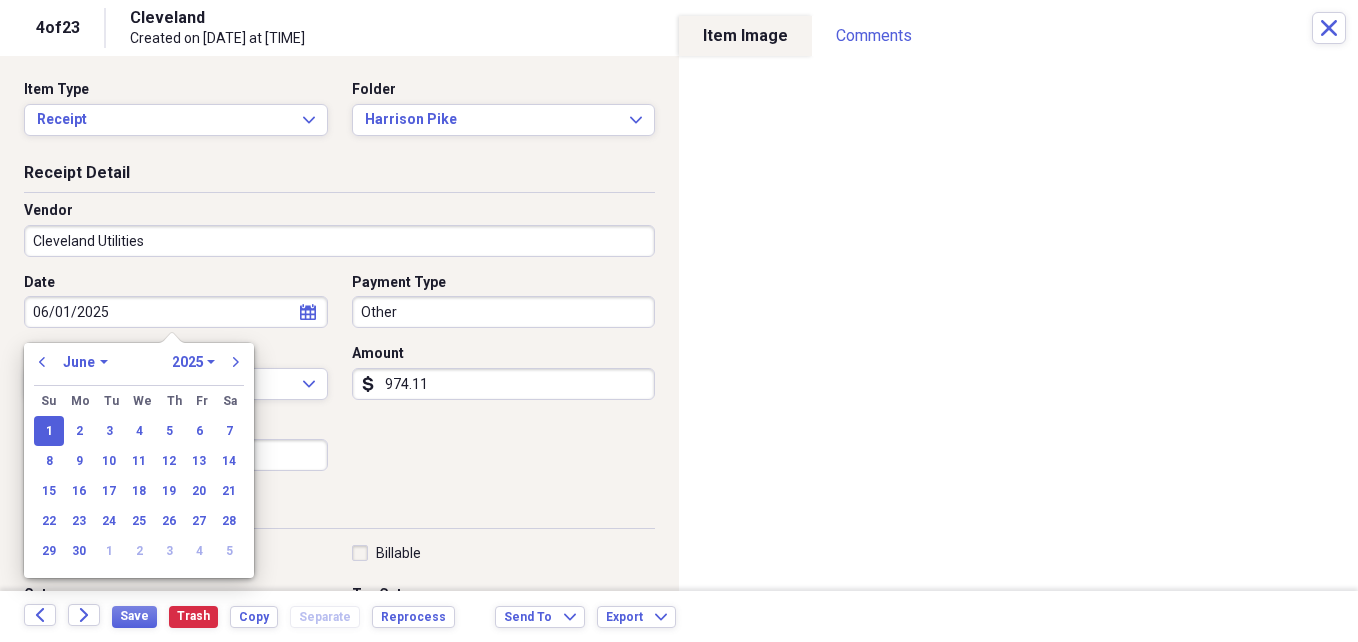 click on "calendar Calendar" at bounding box center (308, 312) 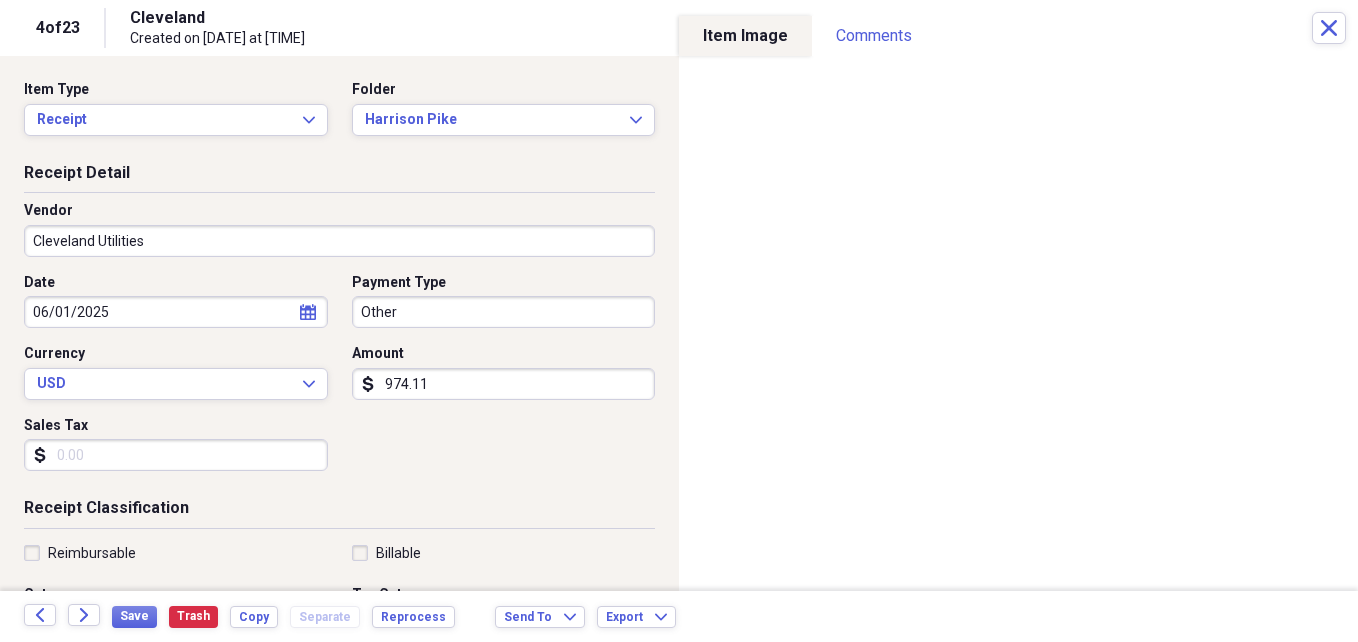click on "calendar Calendar" at bounding box center (308, 312) 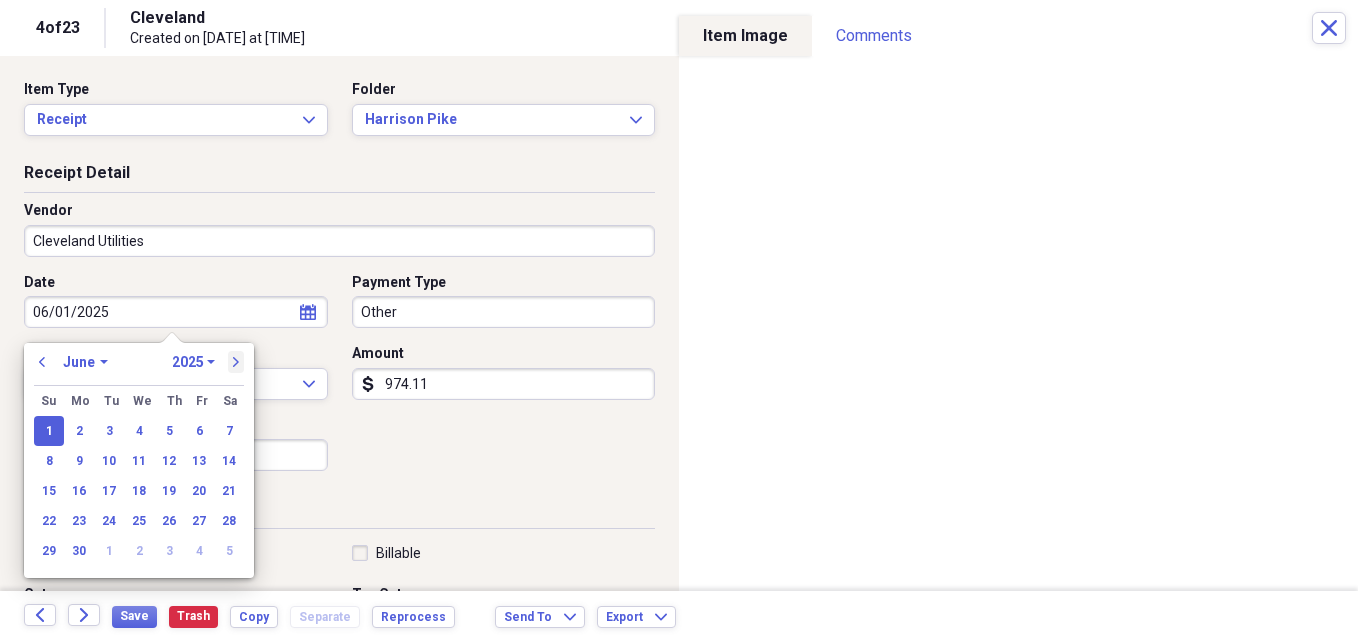click on "next" at bounding box center [236, 362] 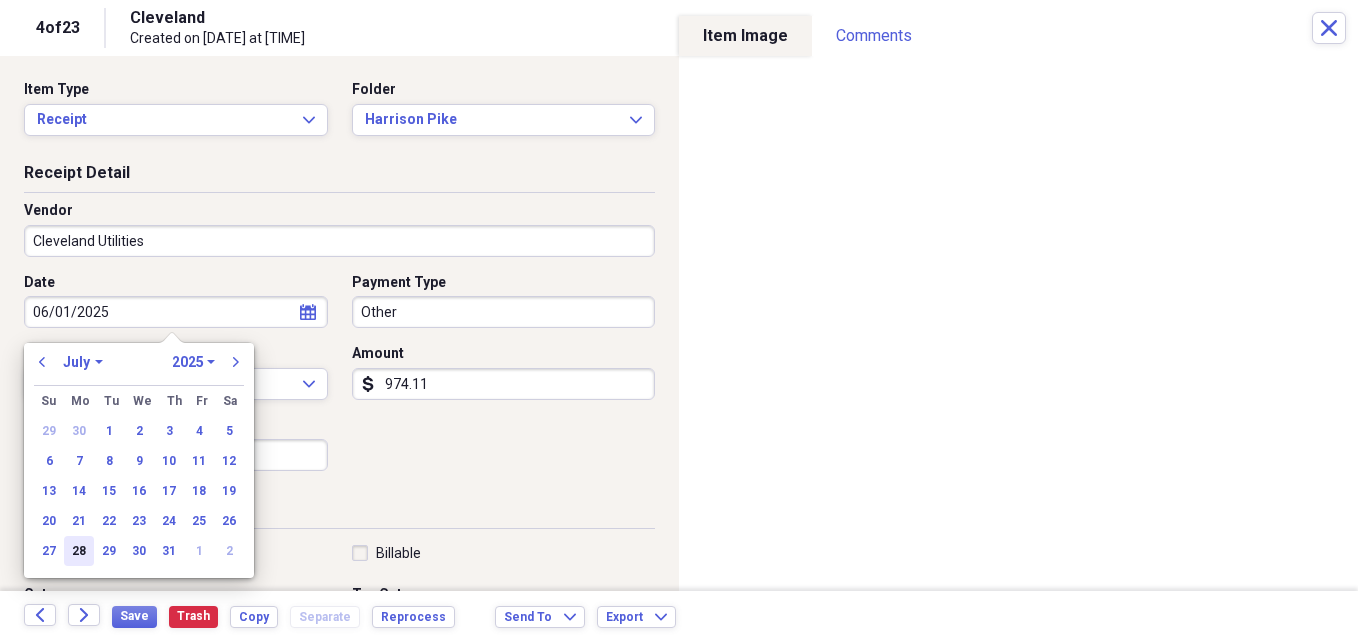 click on "28" at bounding box center (79, 551) 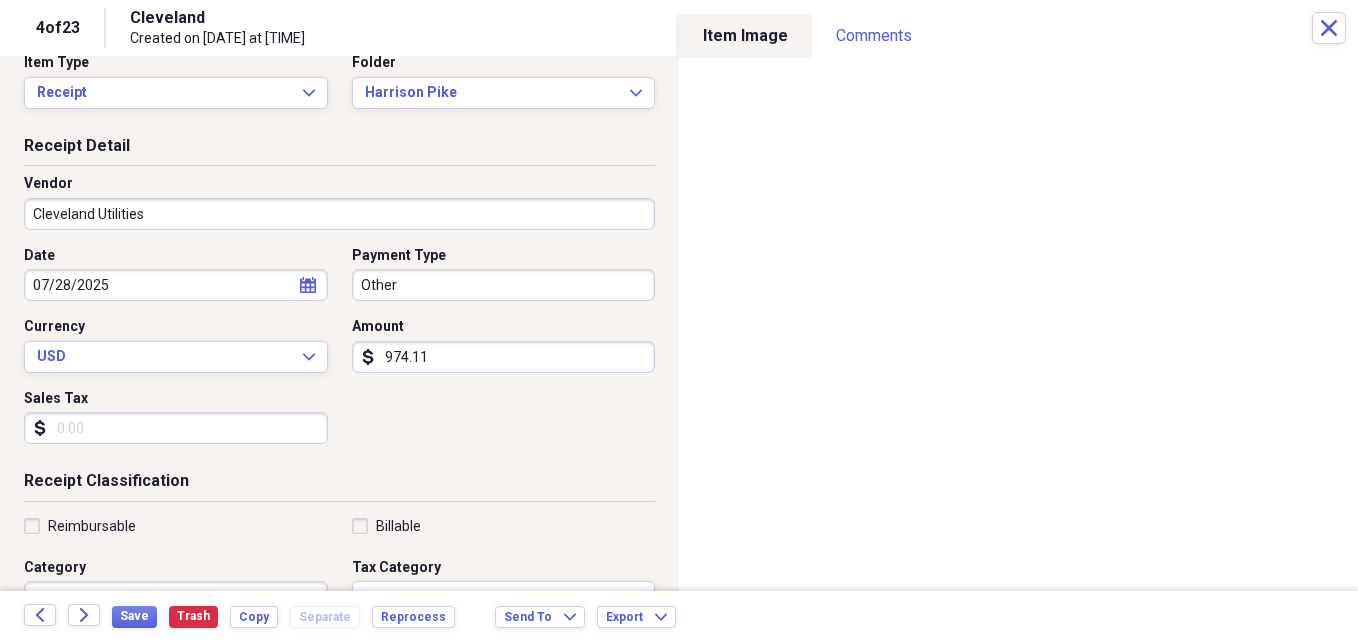 scroll, scrollTop: 0, scrollLeft: 0, axis: both 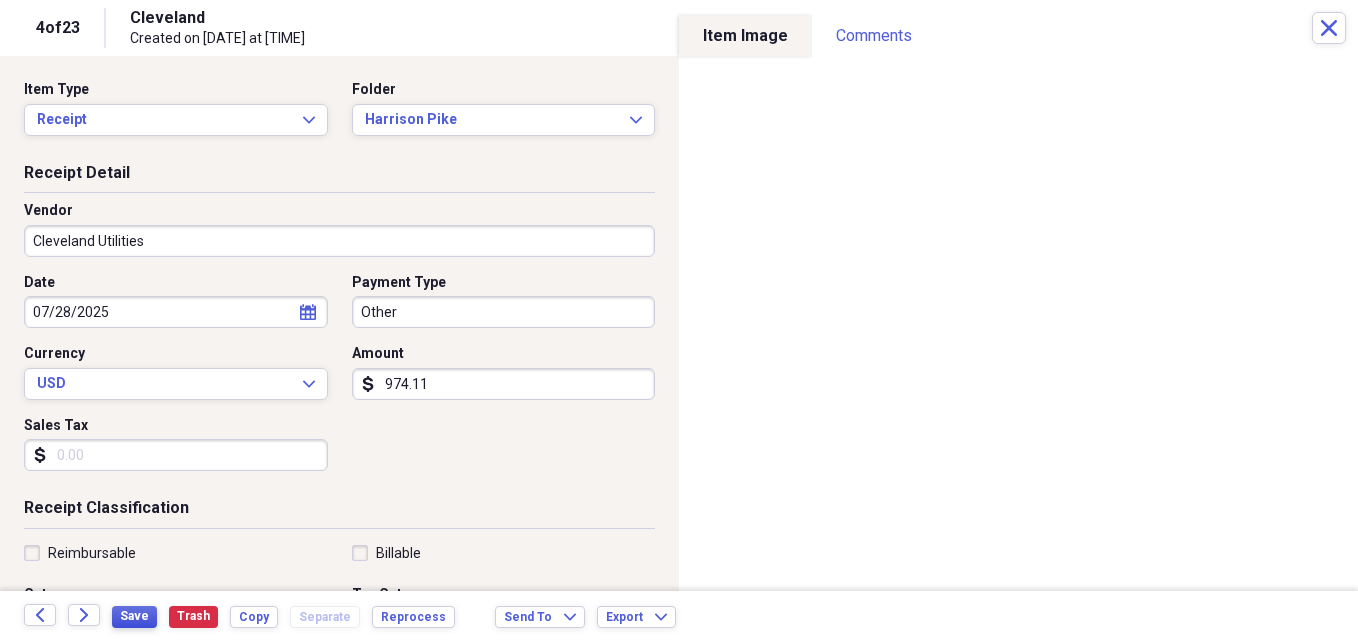click on "Save" at bounding box center [134, 616] 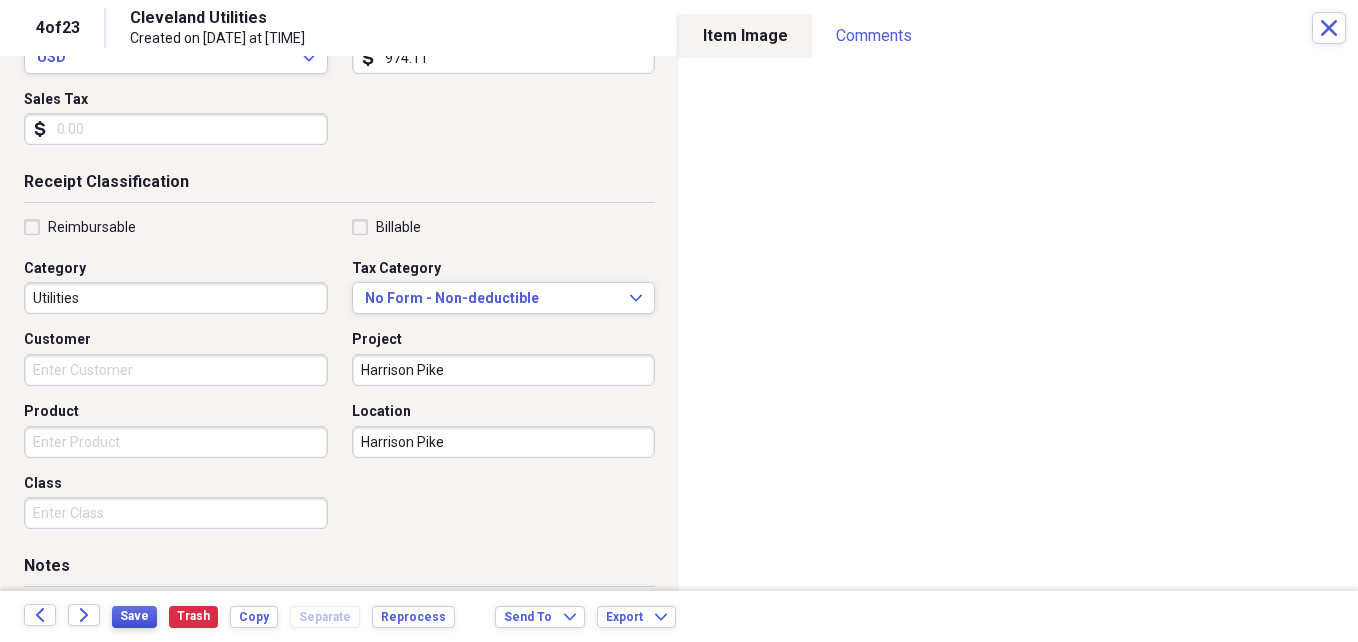 scroll, scrollTop: 400, scrollLeft: 0, axis: vertical 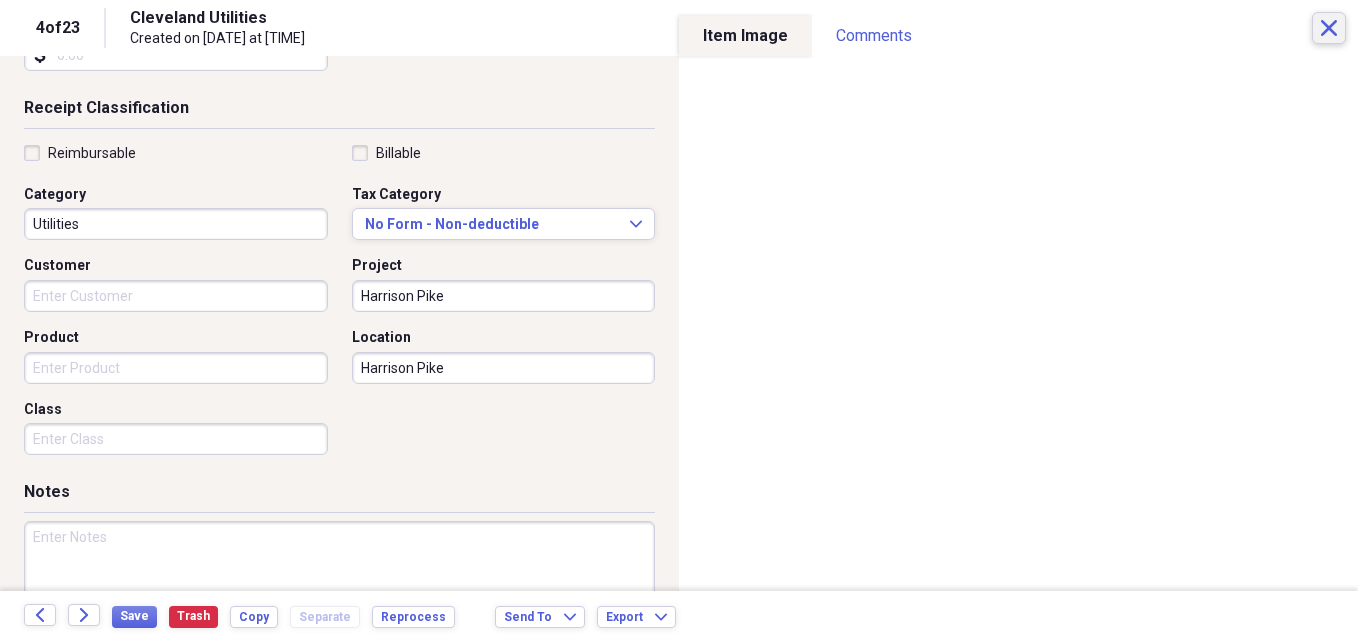 click on "Close" 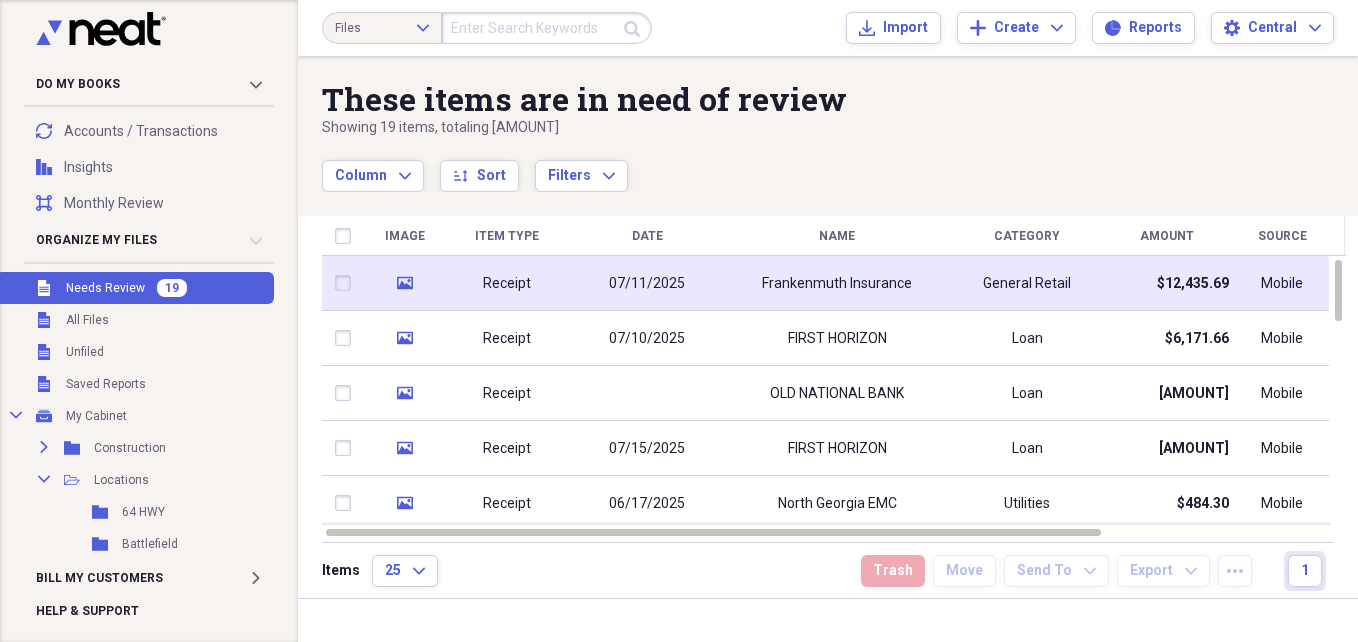 click on "07/11/2025" at bounding box center (647, 283) 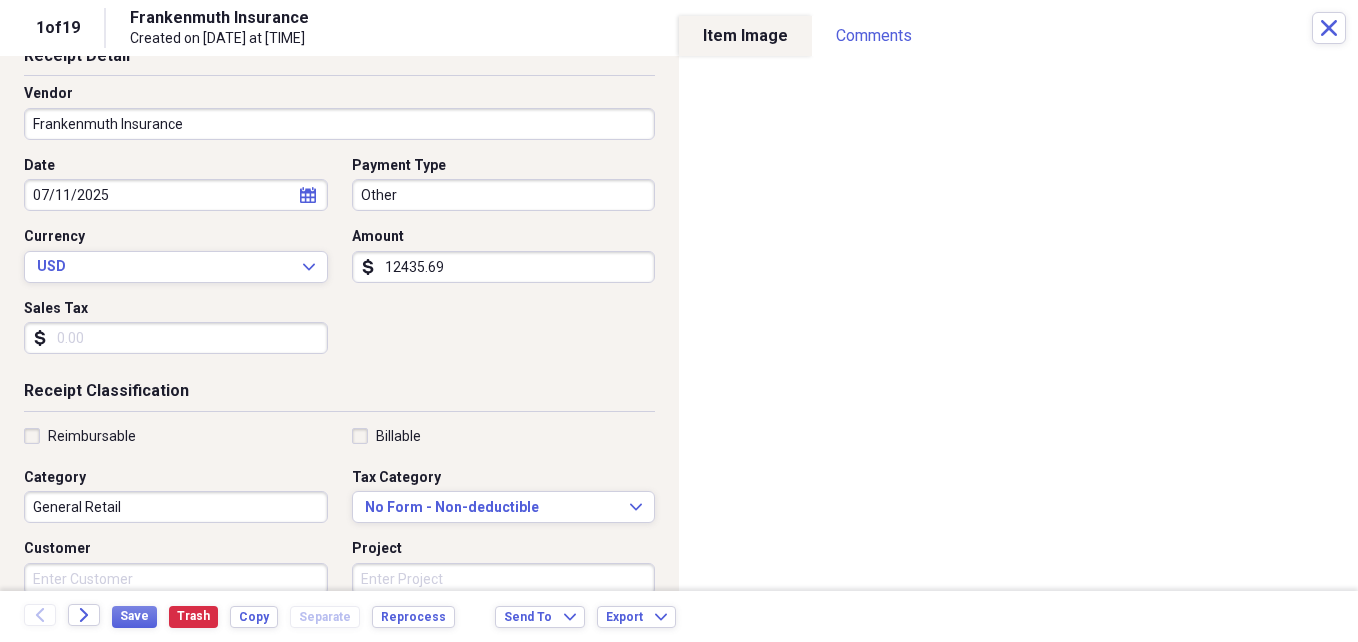 scroll, scrollTop: 300, scrollLeft: 0, axis: vertical 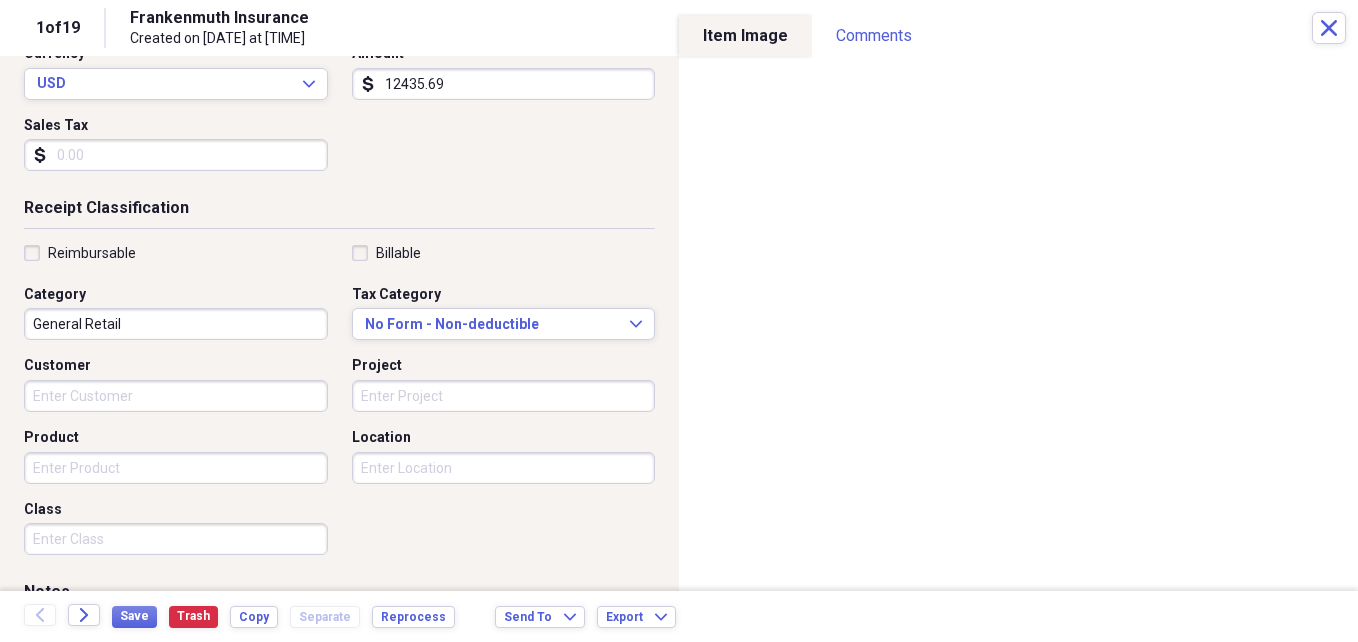 click on "Category General Retail" at bounding box center [182, 313] 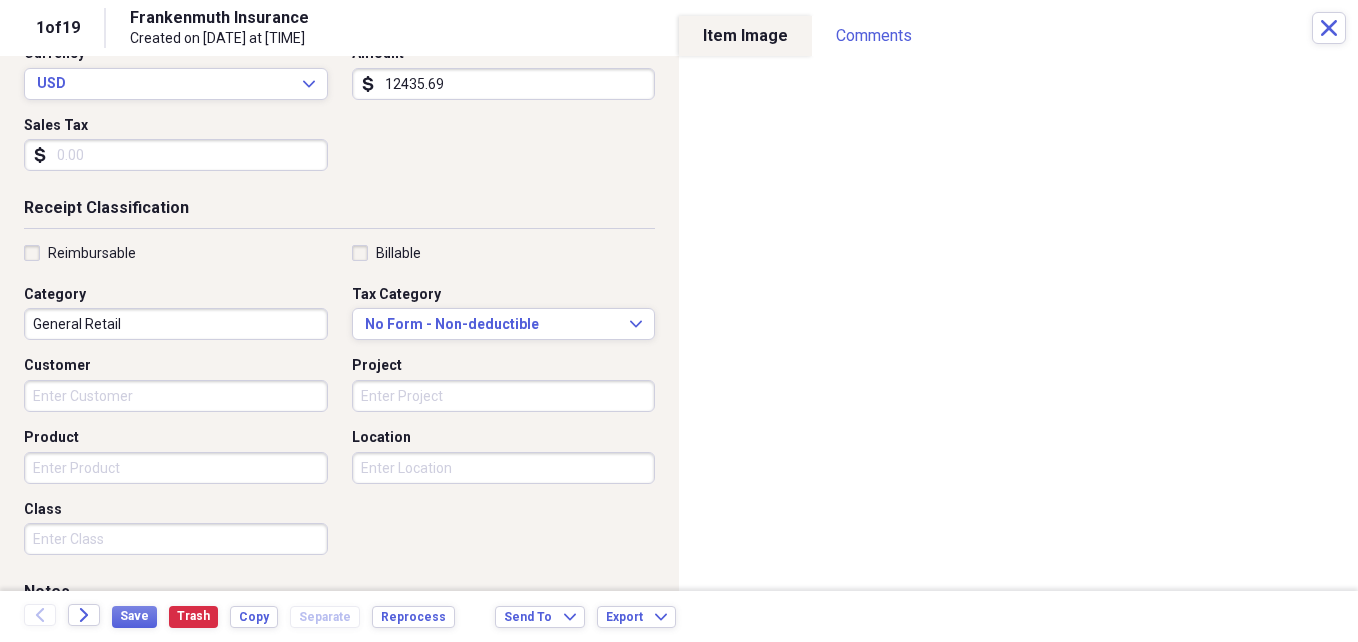 click on "General Retail" at bounding box center [176, 324] 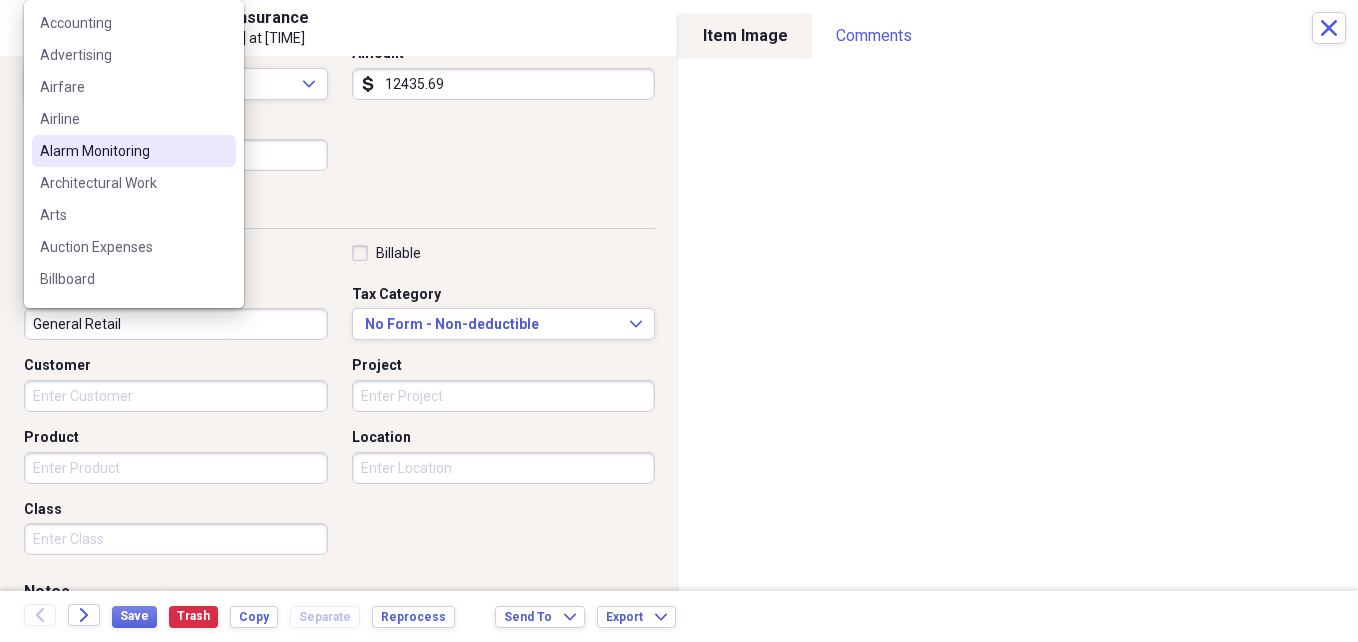 scroll, scrollTop: 100, scrollLeft: 0, axis: vertical 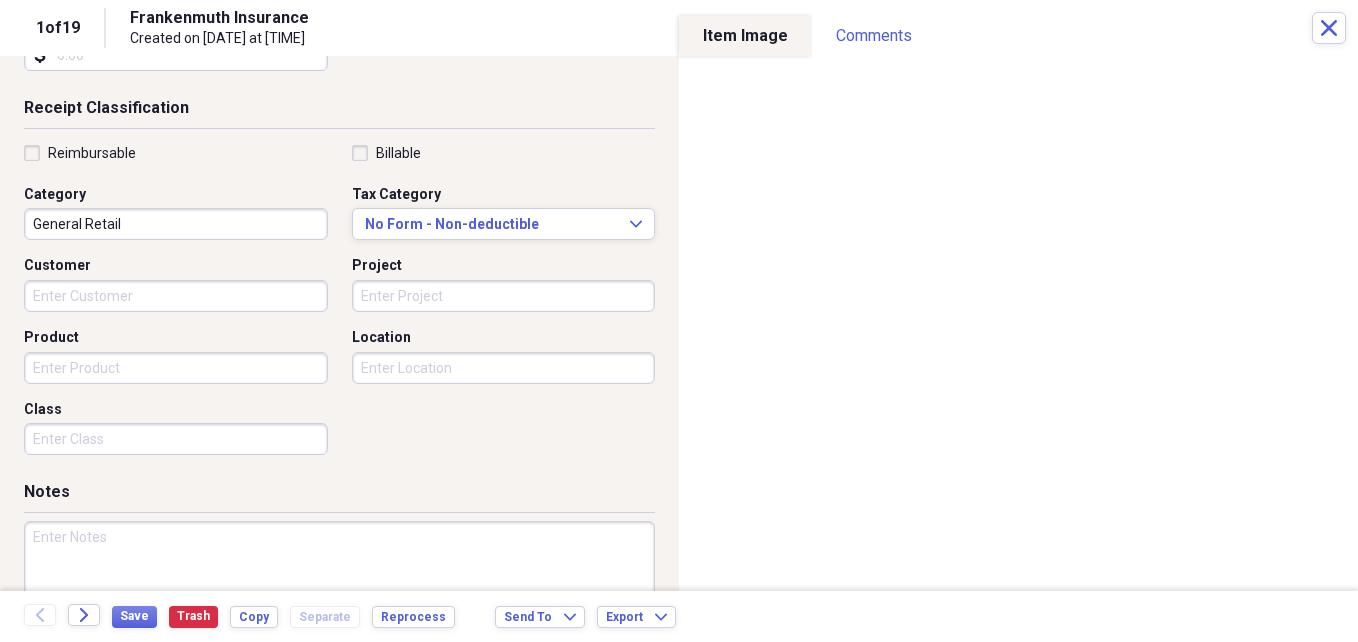 click on "General Retail" at bounding box center (176, 224) 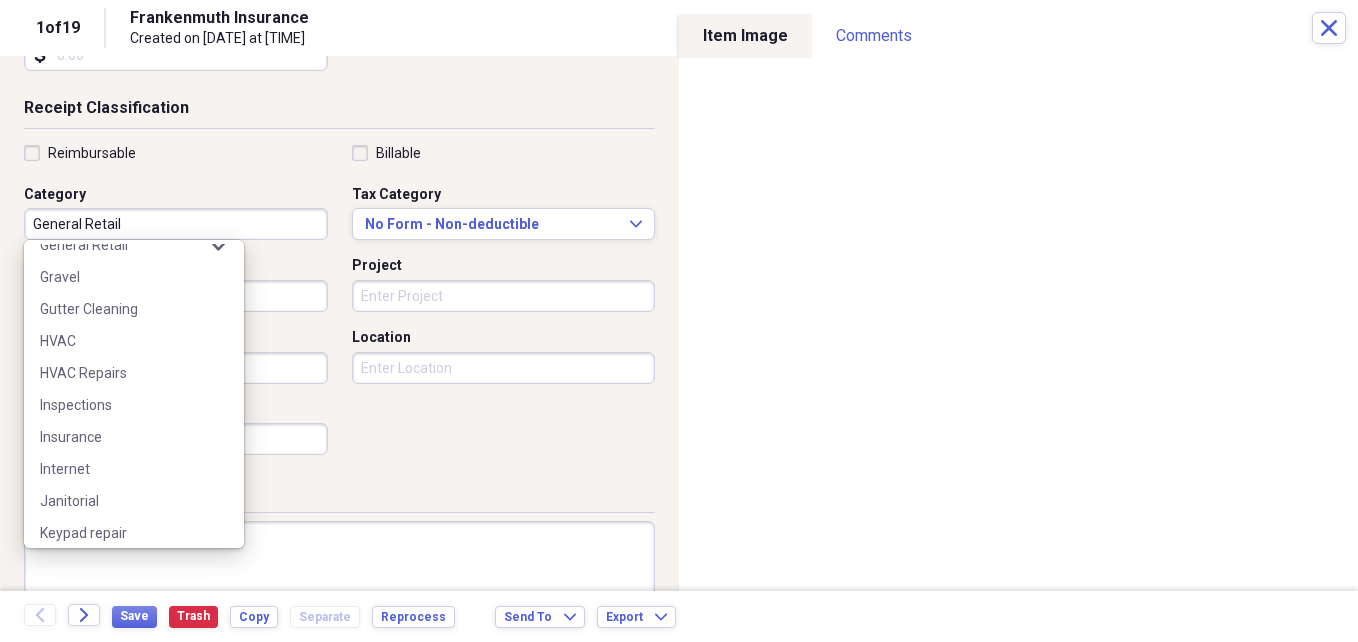 scroll, scrollTop: 1700, scrollLeft: 0, axis: vertical 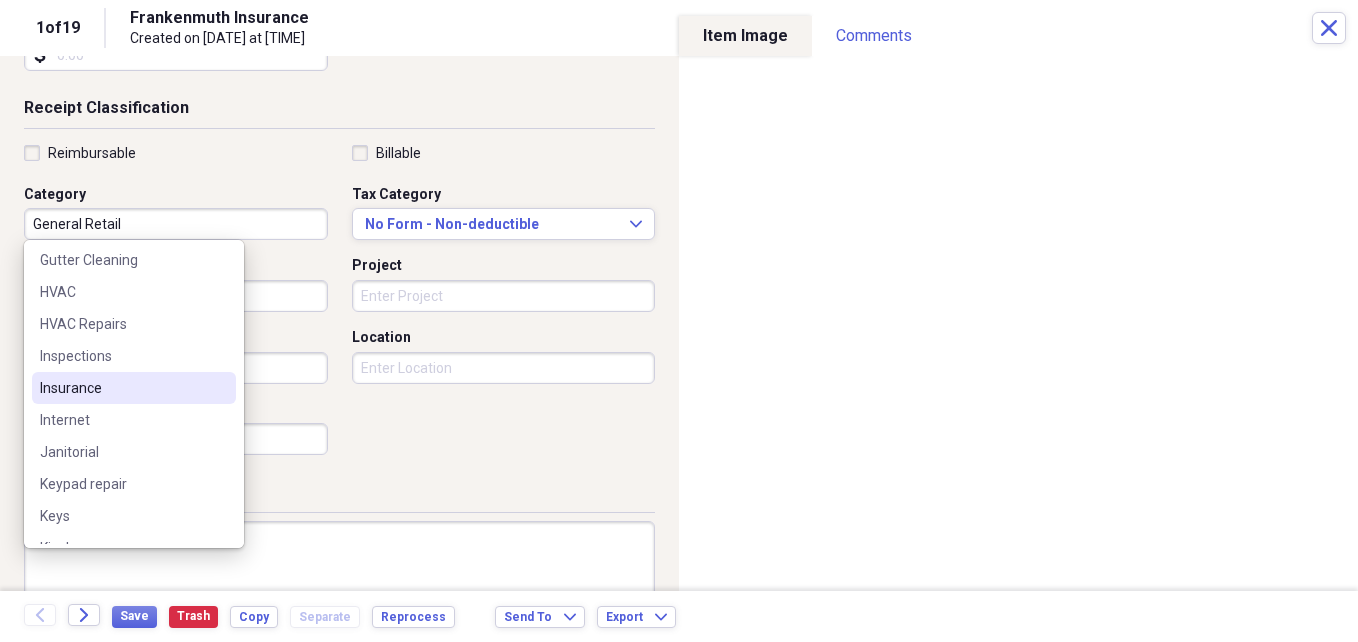 click on "Insurance" at bounding box center [122, 388] 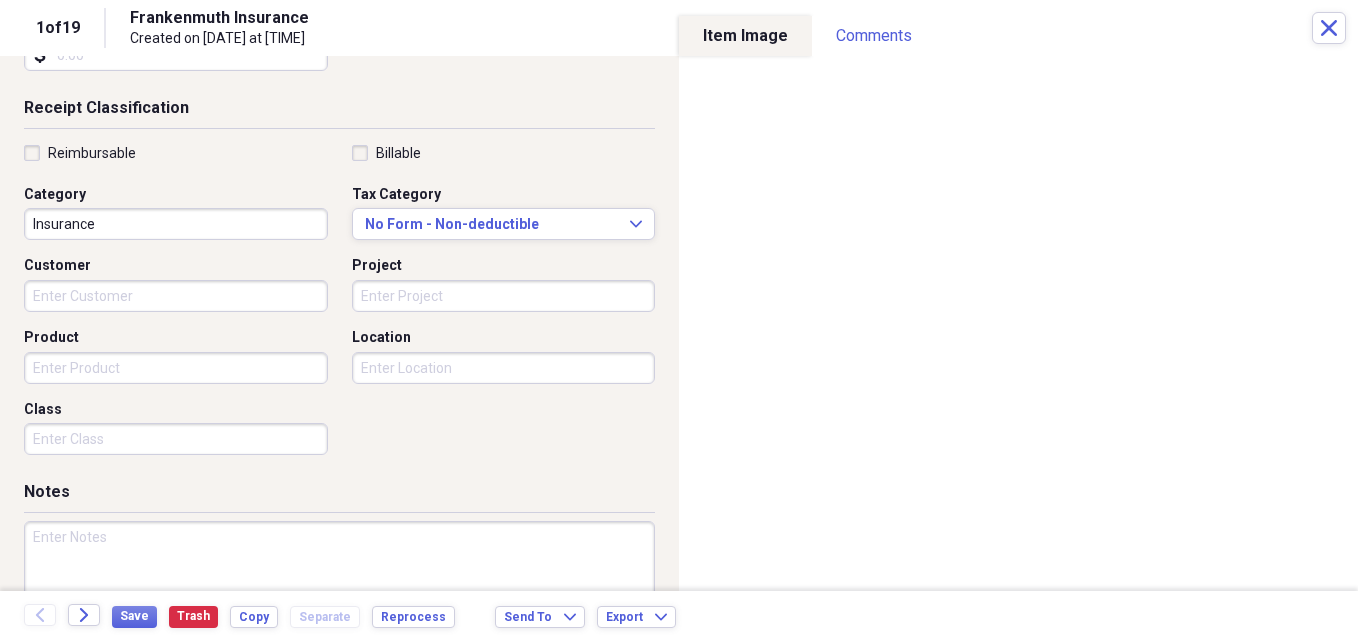 click on "Reimbursable Billable Category Insurance Tax Category No Form - Non-deductible Expand Customer Project Product Location Class" at bounding box center (339, 304) 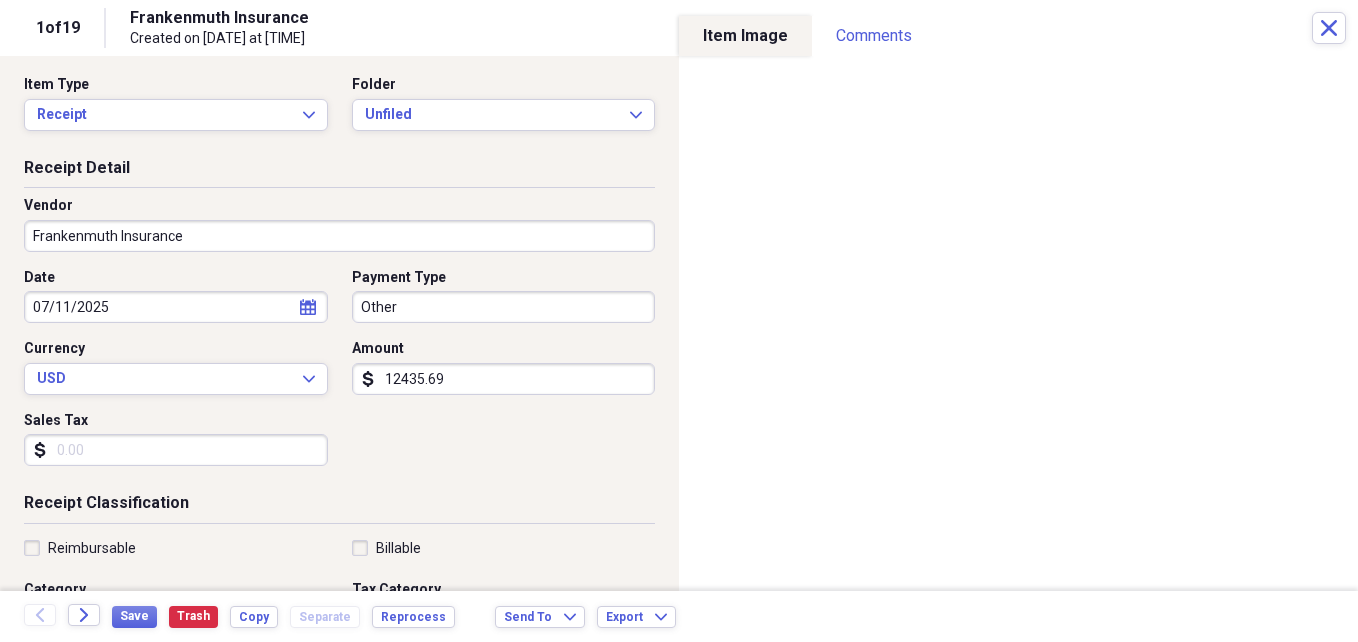scroll, scrollTop: 0, scrollLeft: 0, axis: both 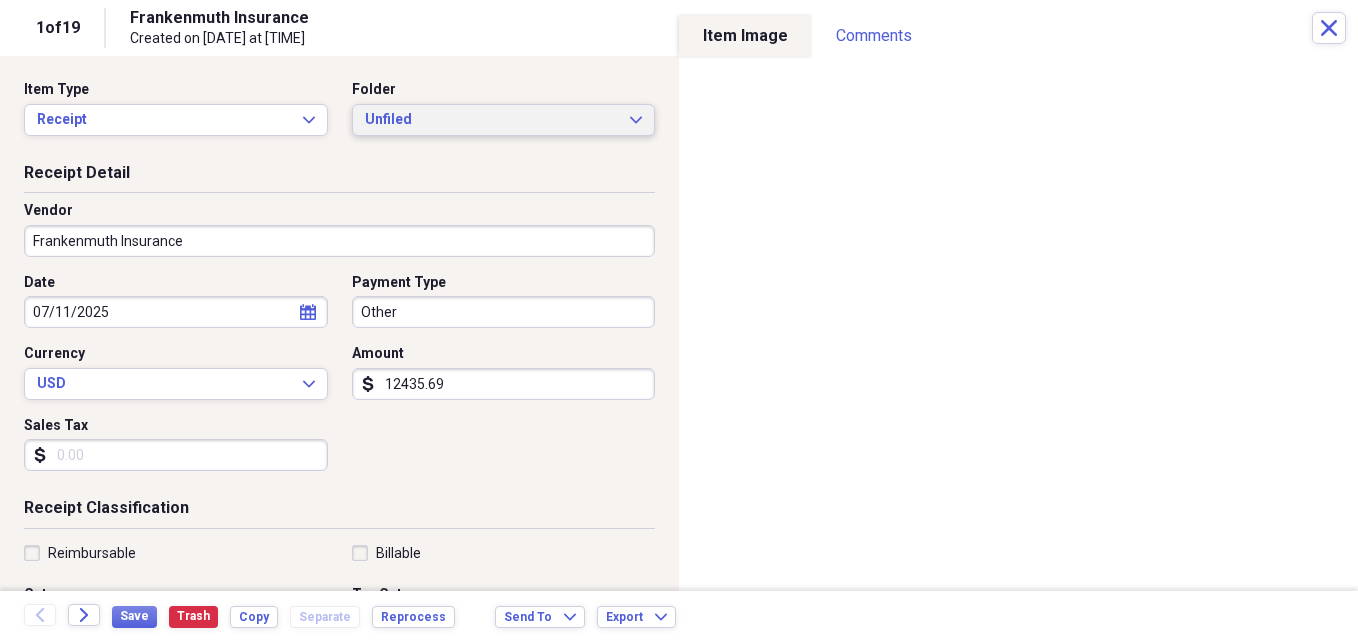 click on "Unfiled" at bounding box center (492, 120) 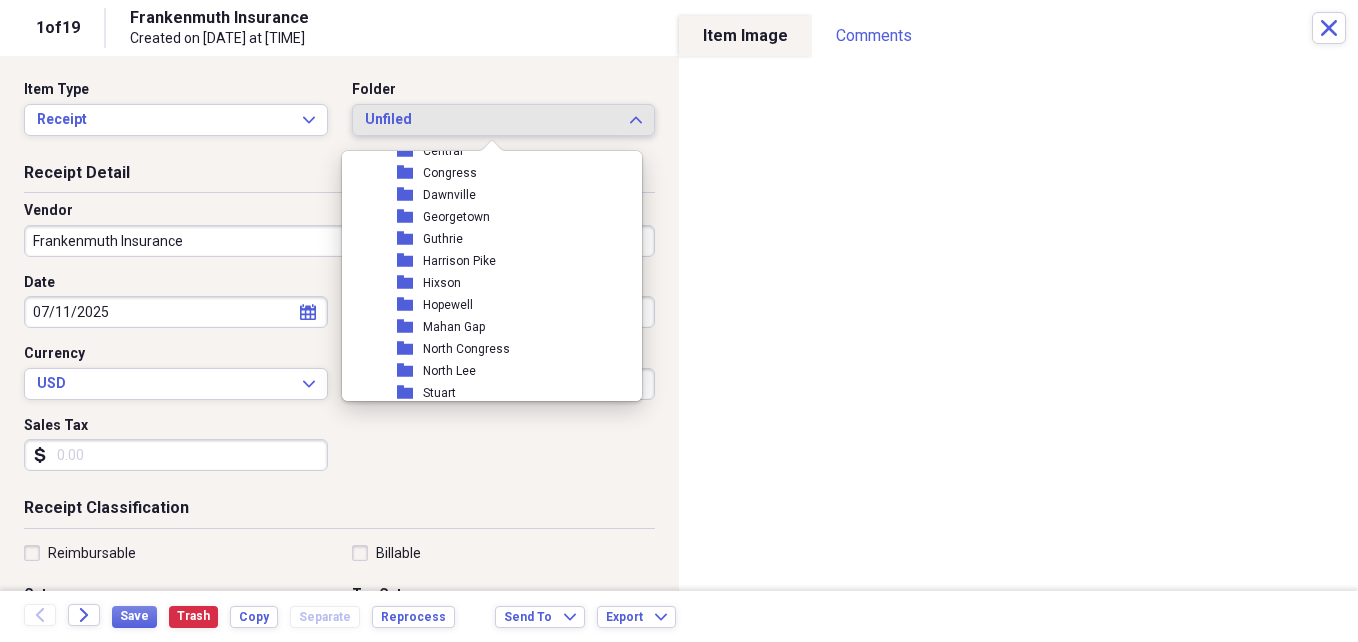 scroll, scrollTop: 425, scrollLeft: 0, axis: vertical 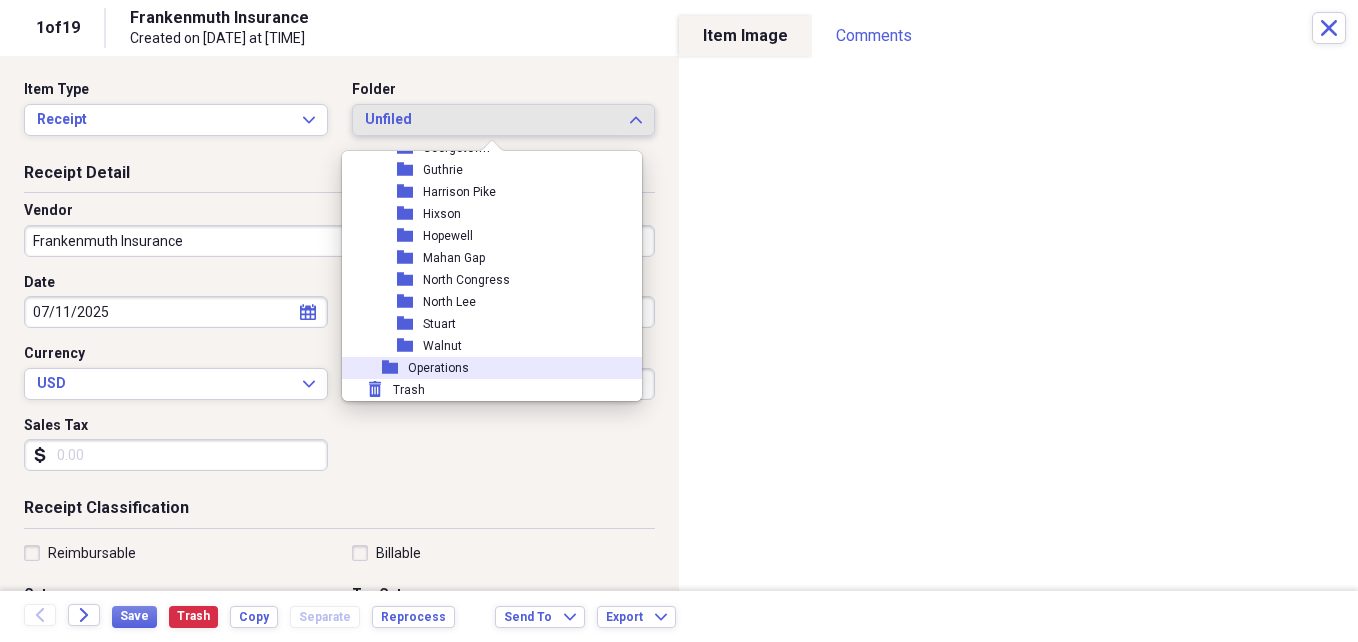 click on "folder Operations" at bounding box center (484, 368) 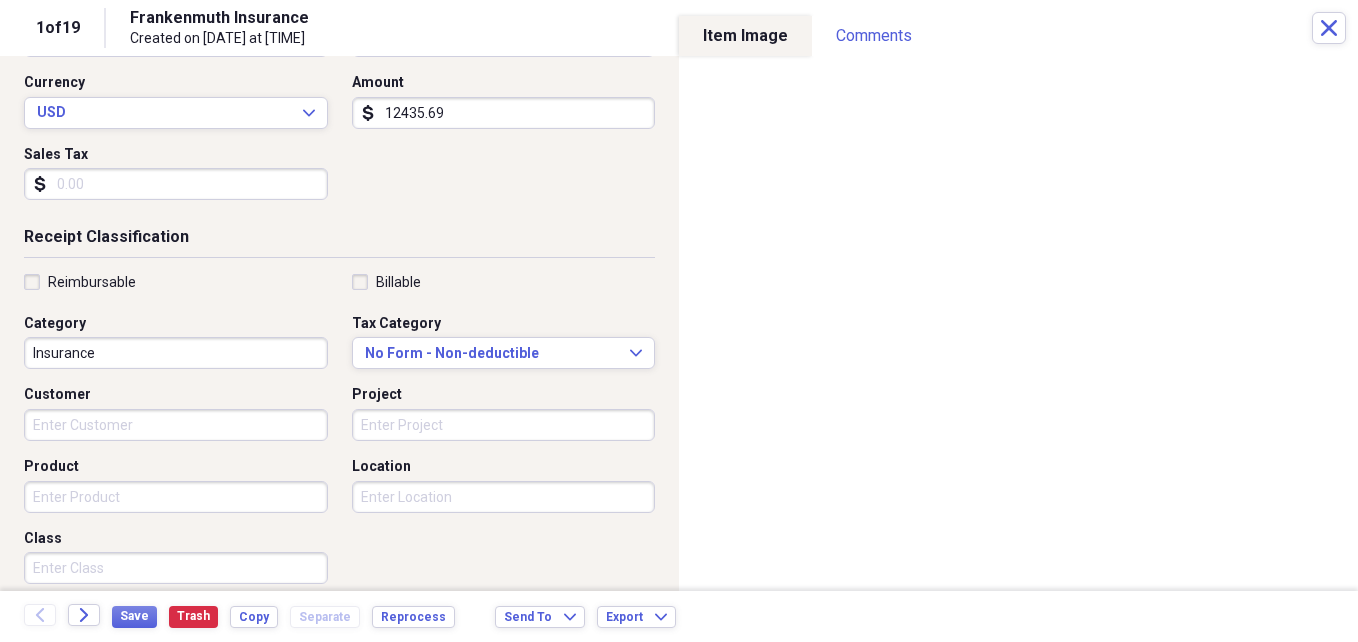 scroll, scrollTop: 400, scrollLeft: 0, axis: vertical 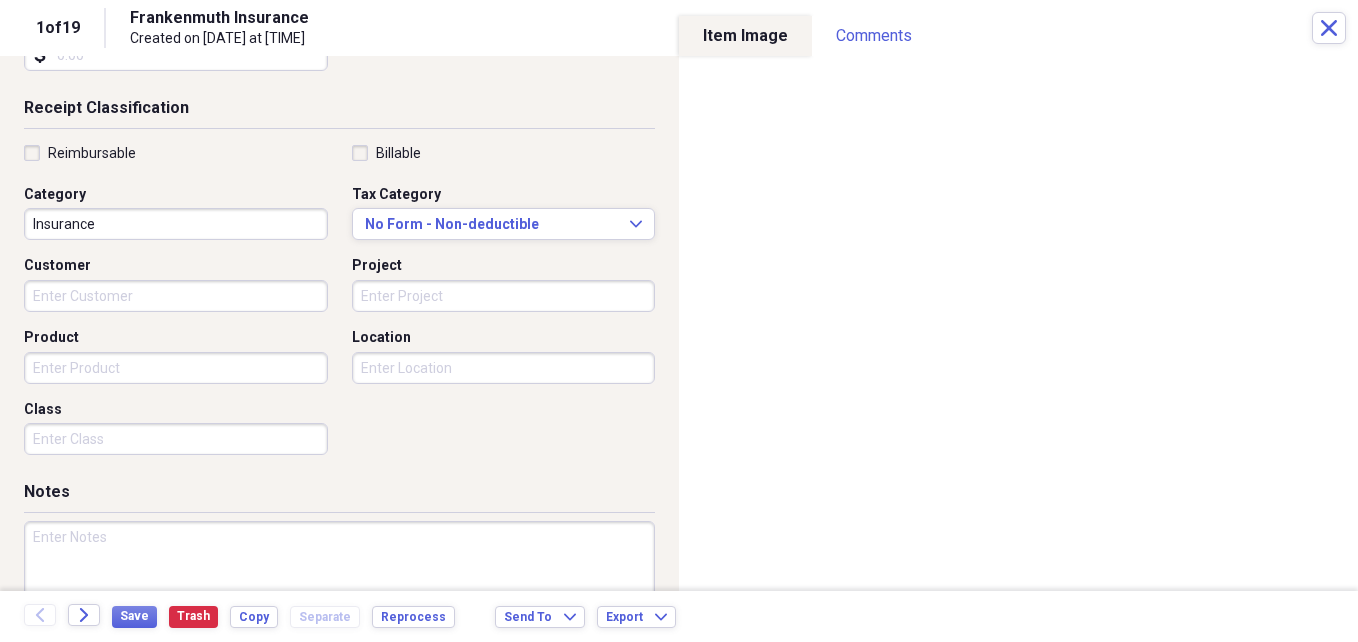 click on "Project" at bounding box center (504, 296) 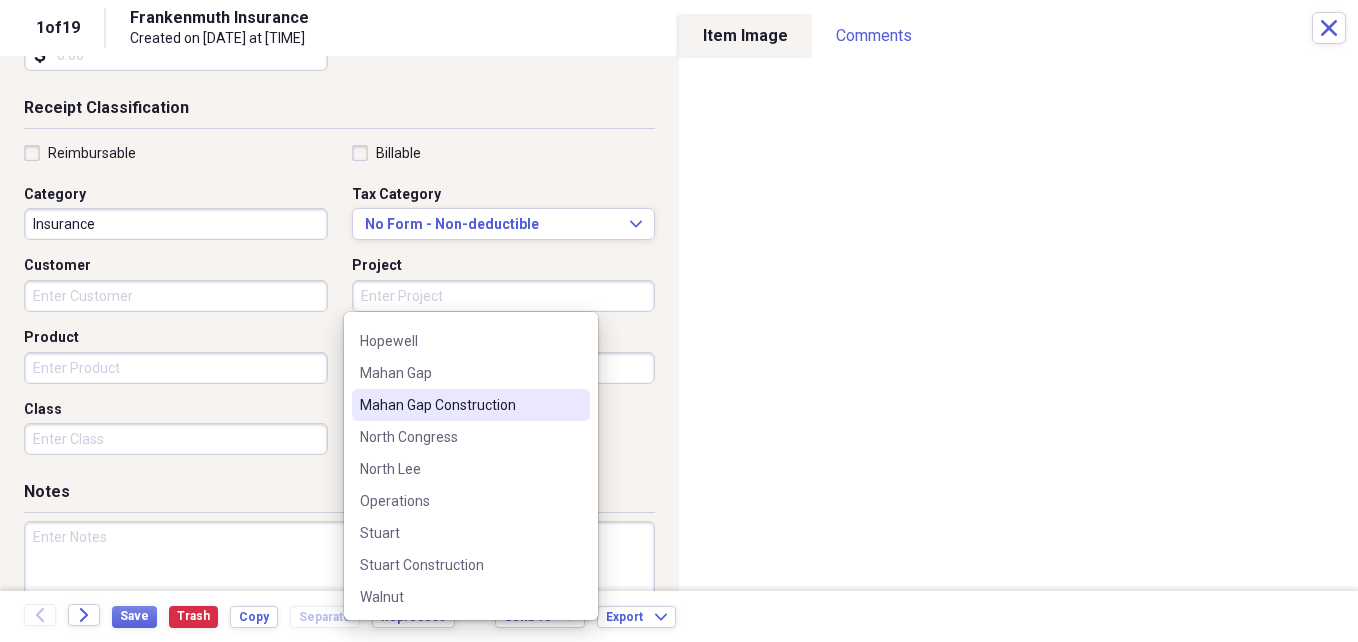 scroll, scrollTop: 540, scrollLeft: 0, axis: vertical 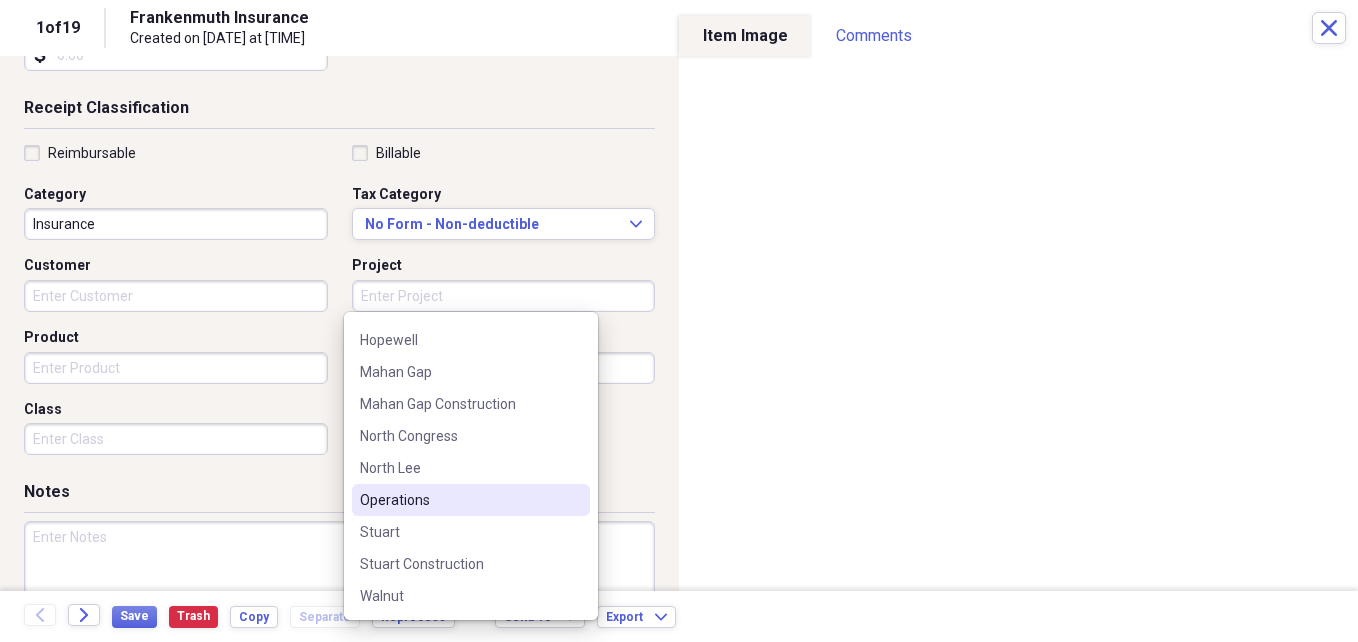 click on "Operations" at bounding box center [459, 500] 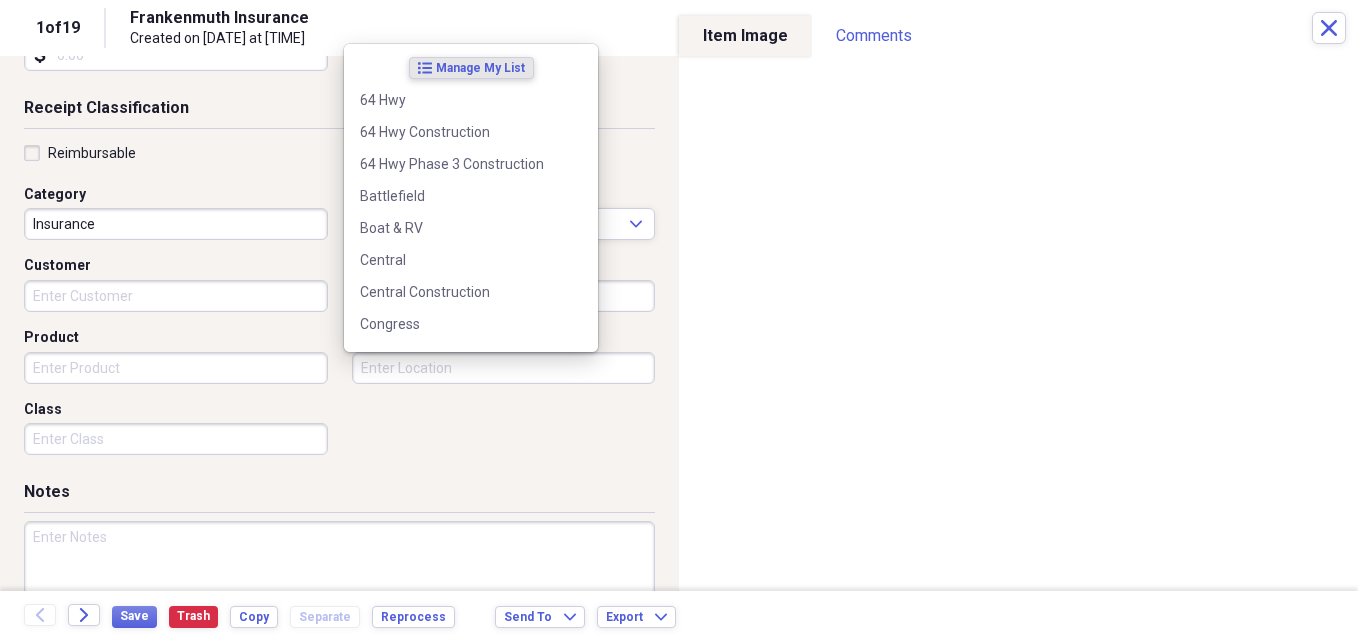 click on "Location" at bounding box center (504, 368) 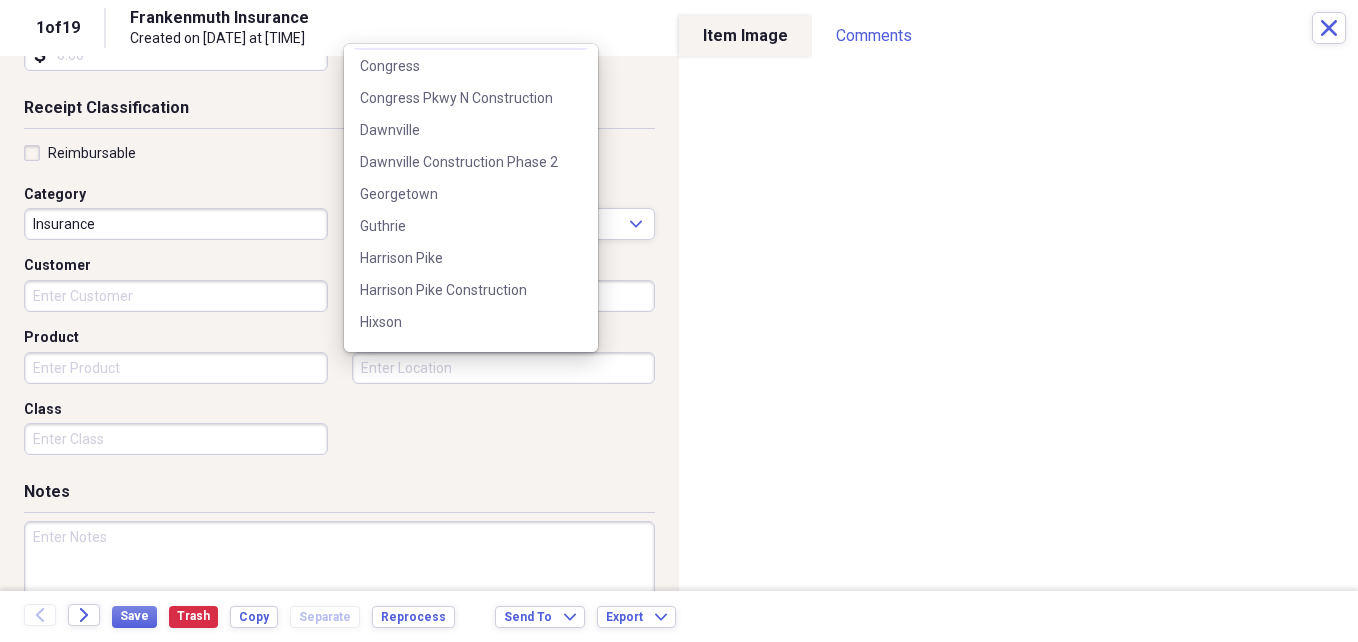 scroll, scrollTop: 540, scrollLeft: 0, axis: vertical 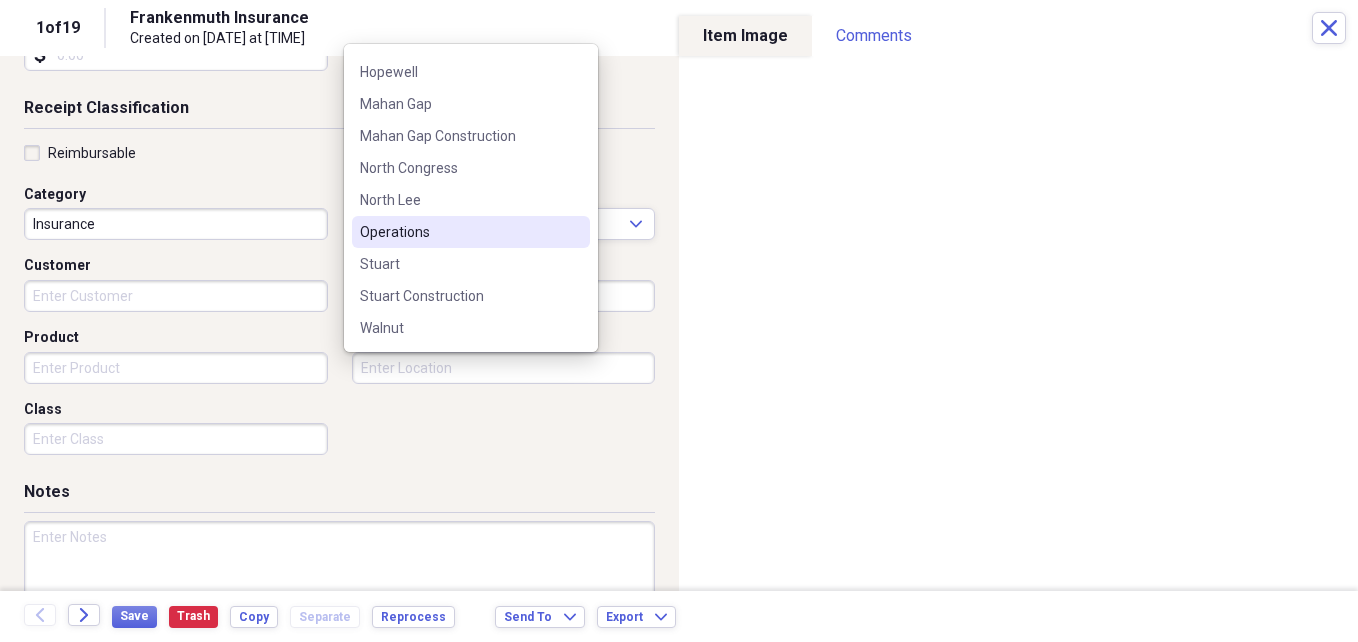 click on "Operations" at bounding box center [459, 232] 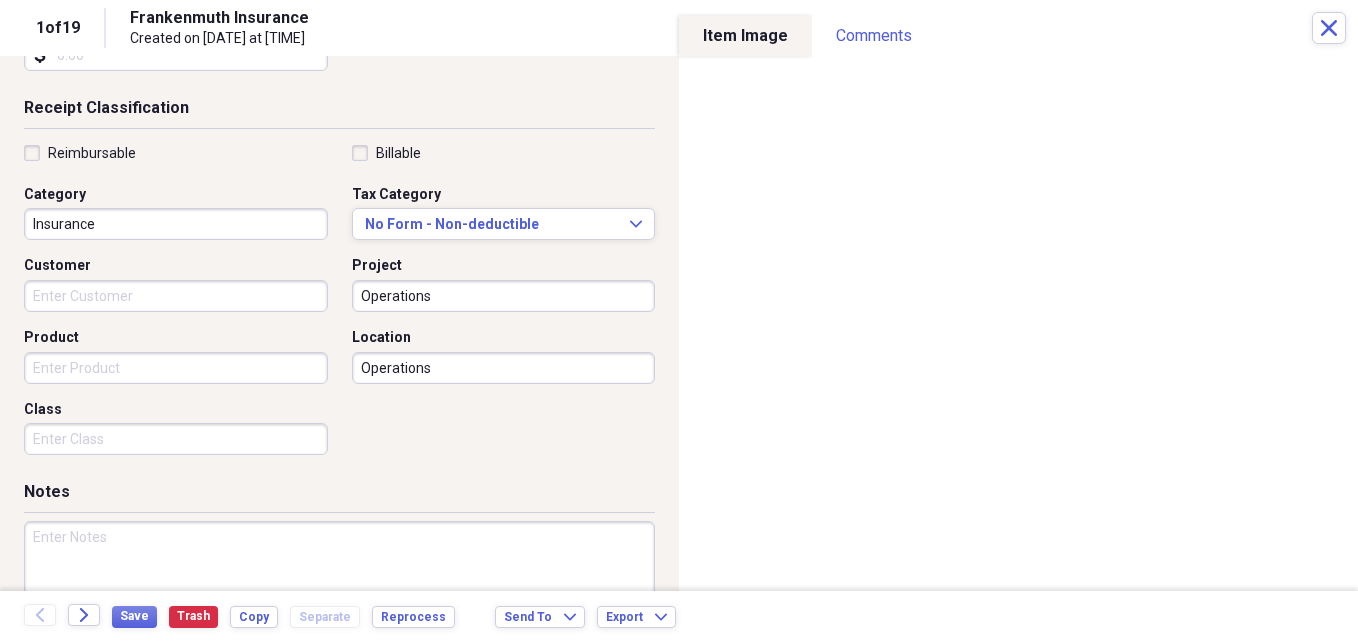 click on "Reimbursable Billable Category Insurance Tax Category No Form - Non-deductible Expand Customer Project Operations Product Location Operations Class" at bounding box center (339, 304) 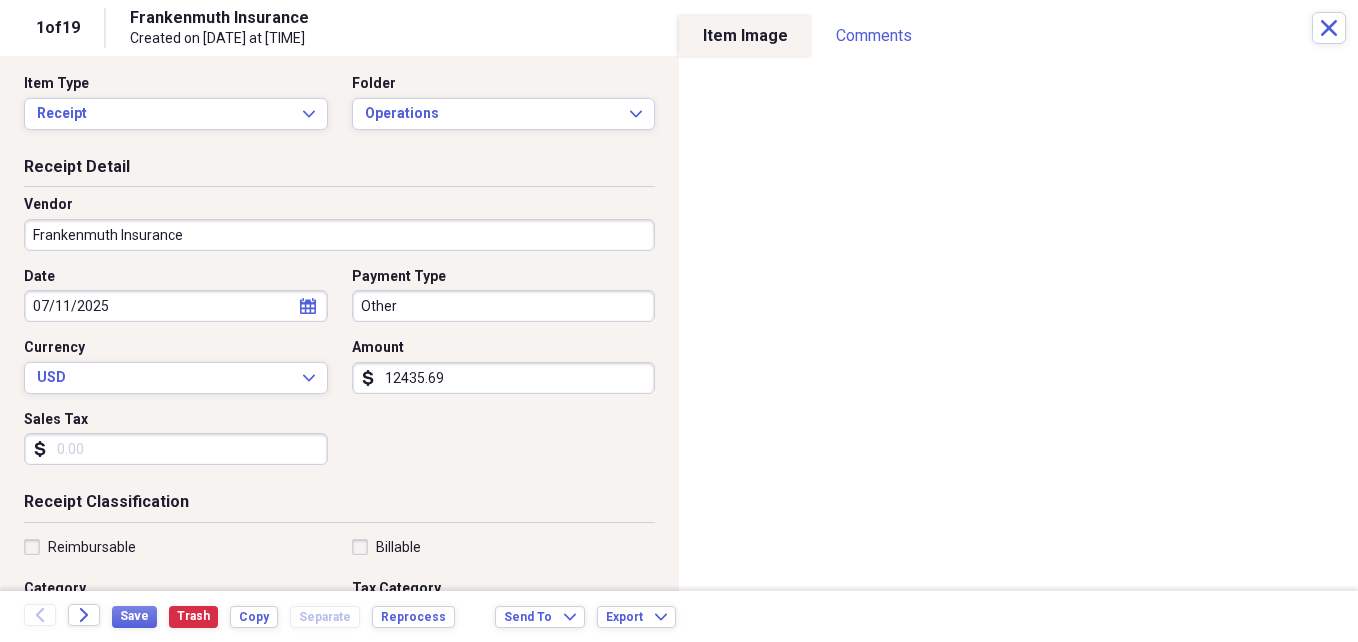 scroll, scrollTop: 0, scrollLeft: 0, axis: both 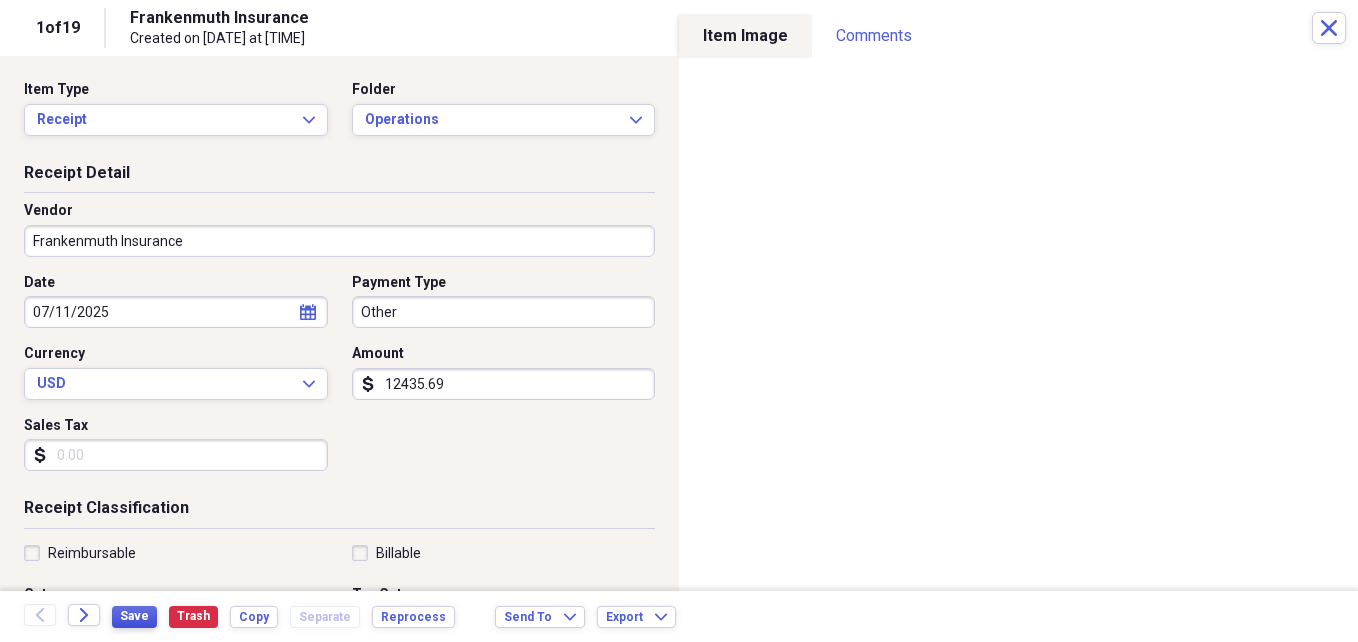 click on "Save" at bounding box center (134, 616) 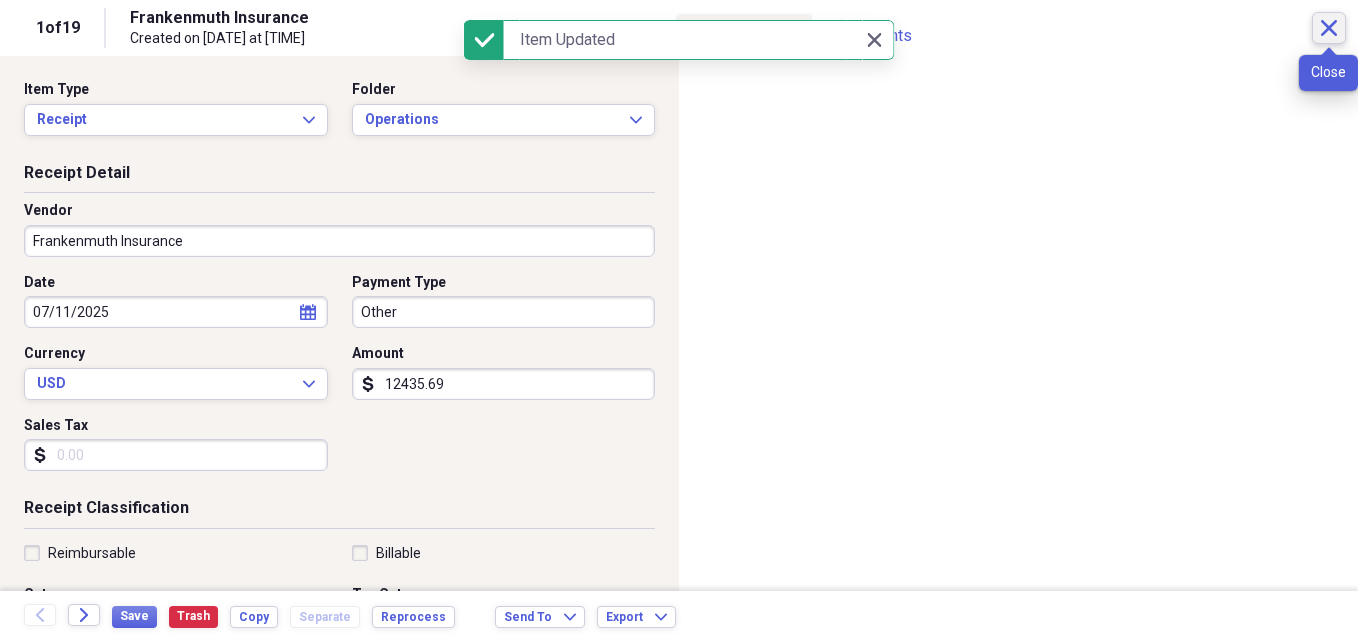 click 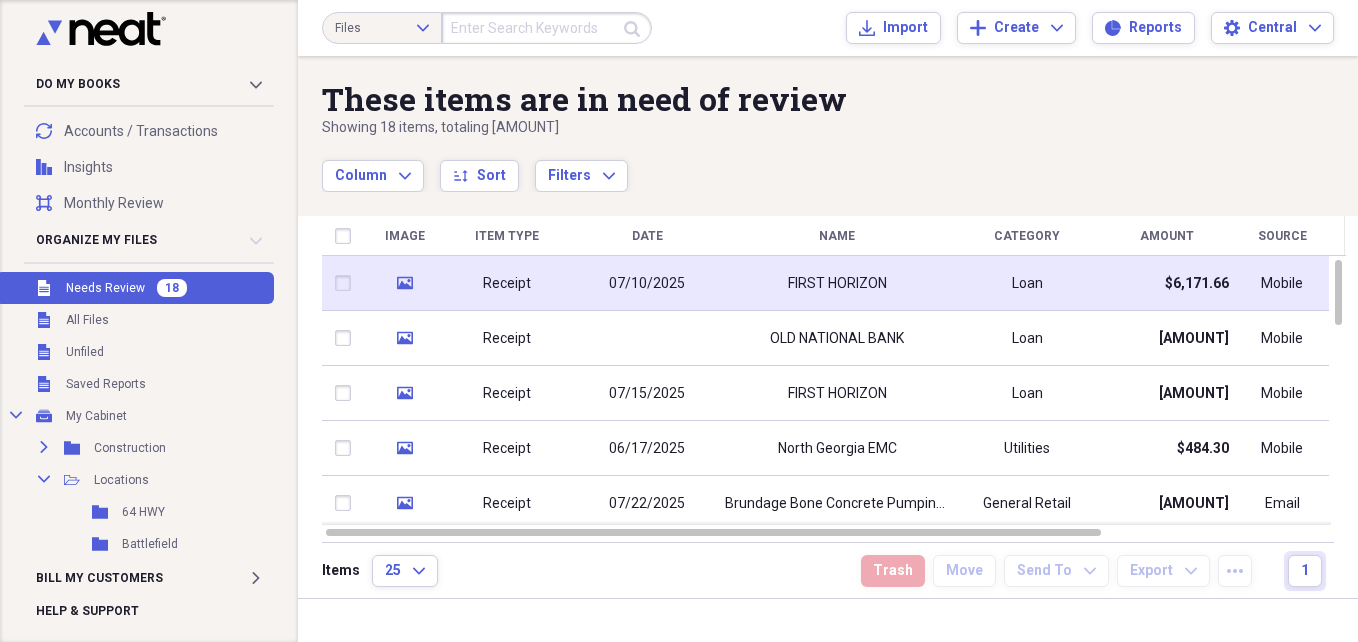 click on "07/10/2025" at bounding box center (647, 283) 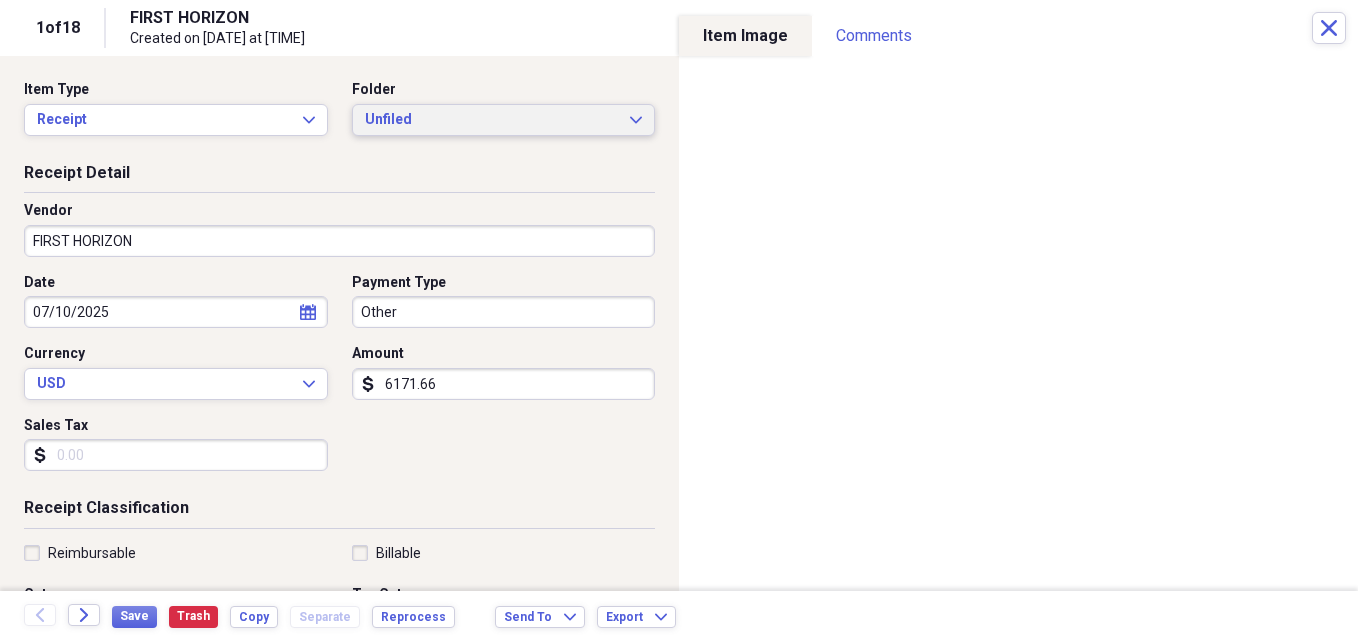 click on "Unfiled" at bounding box center (492, 120) 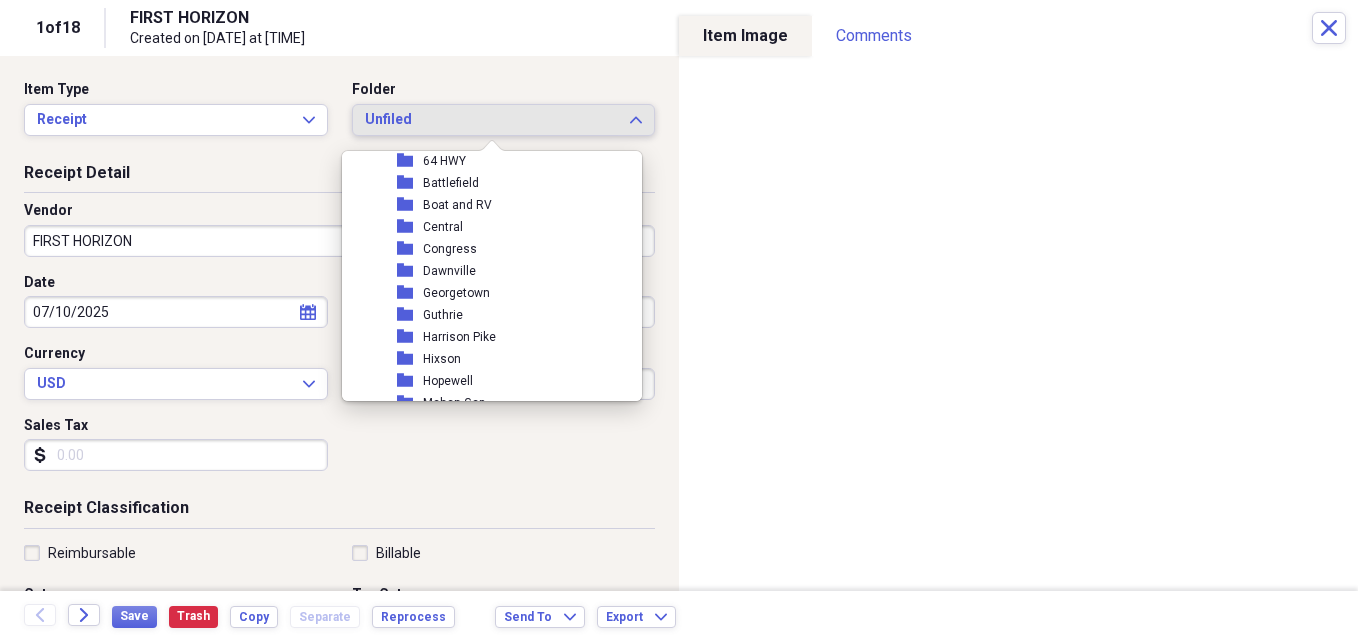 scroll, scrollTop: 300, scrollLeft: 0, axis: vertical 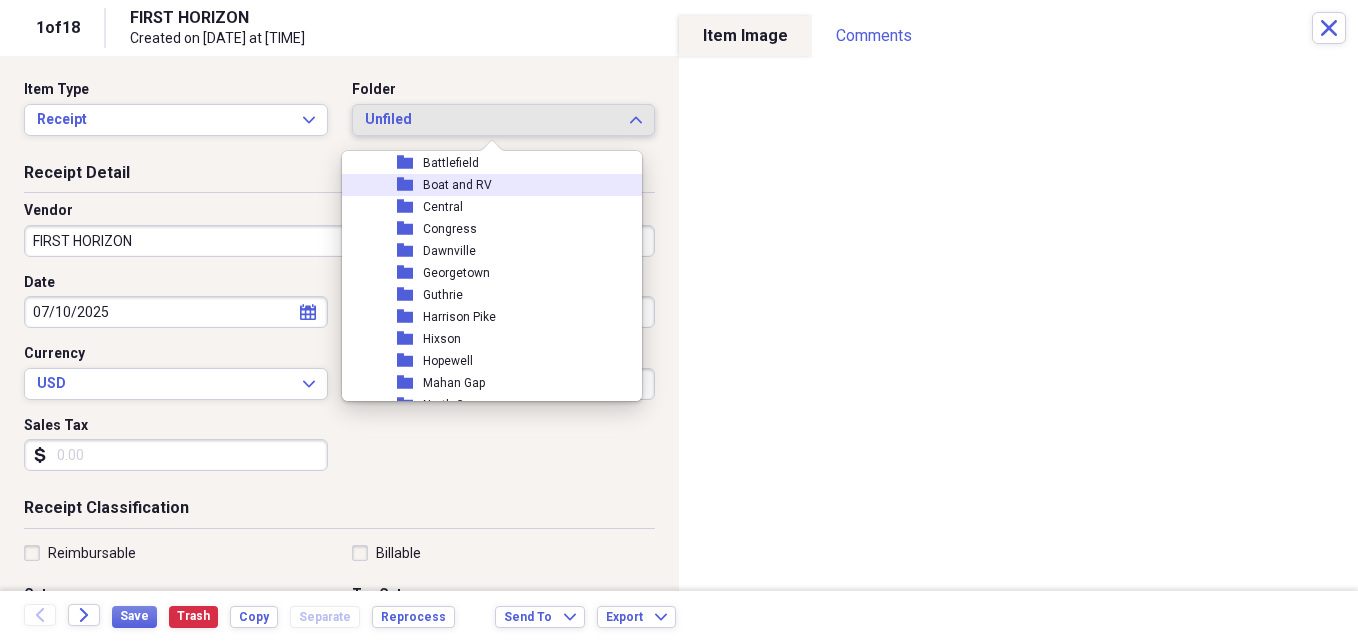 click on "folder Boat and RV" at bounding box center [484, 185] 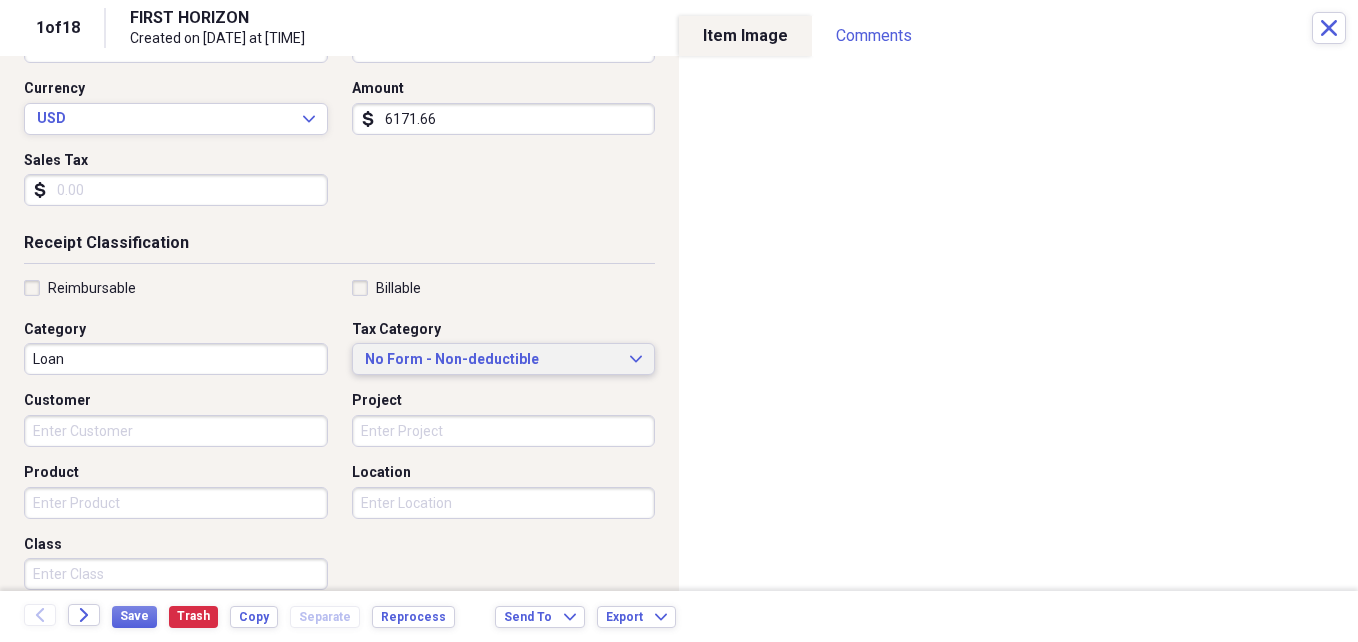 scroll, scrollTop: 300, scrollLeft: 0, axis: vertical 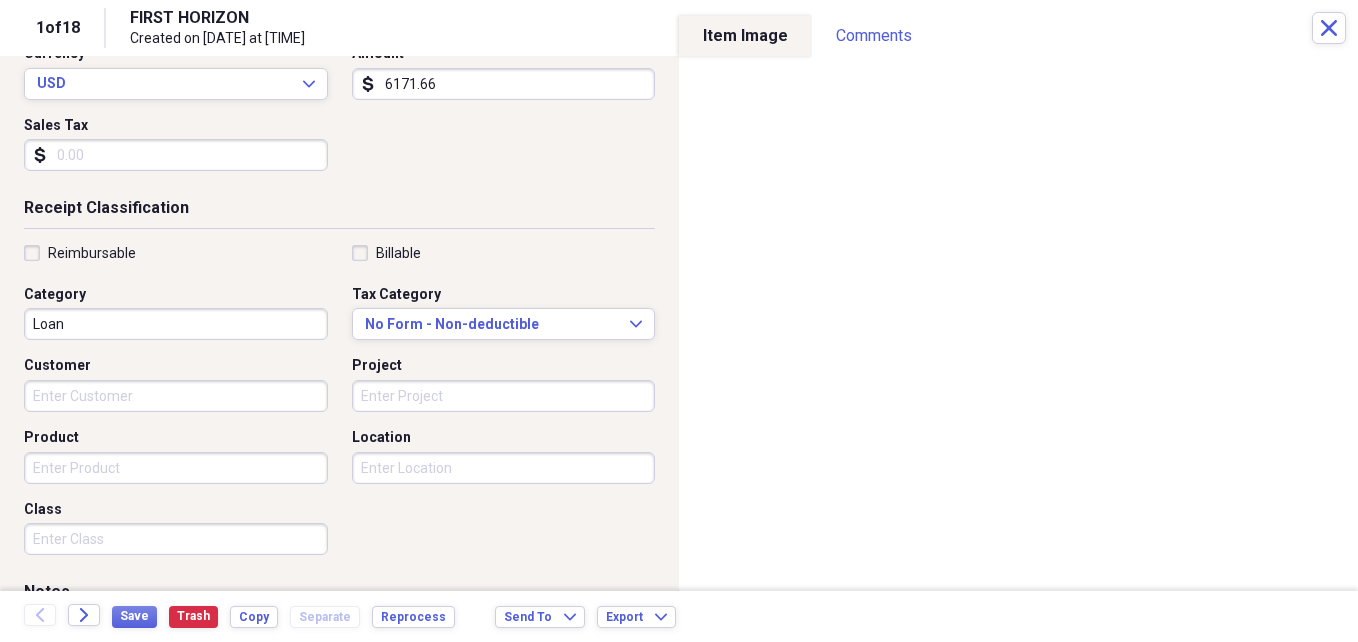 drag, startPoint x: 516, startPoint y: 363, endPoint x: 515, endPoint y: 435, distance: 72.00694 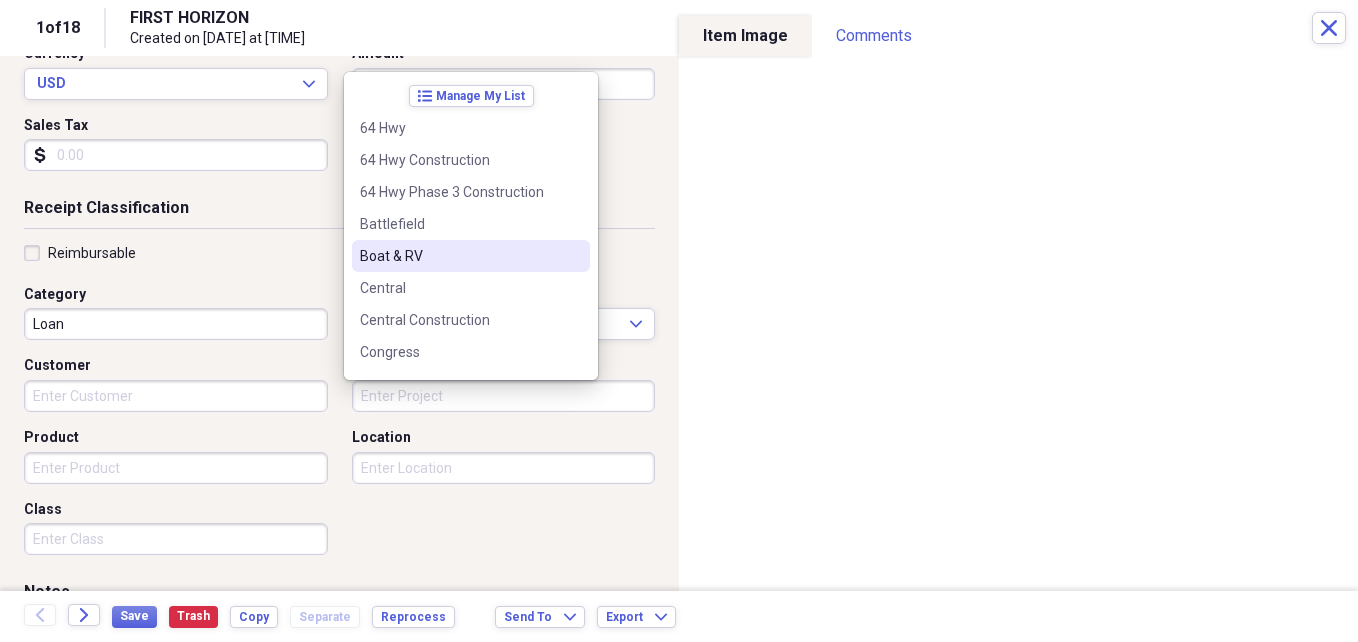 click on "Boat & RV" at bounding box center (459, 256) 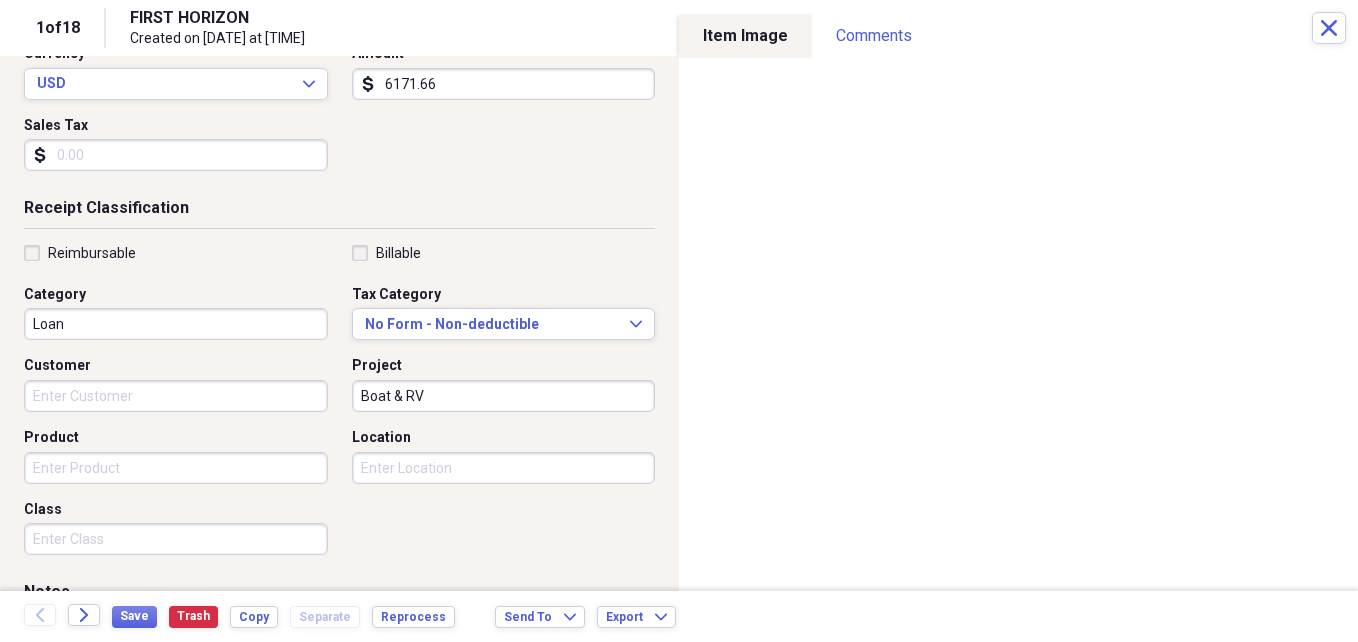 click on "Location" at bounding box center [504, 468] 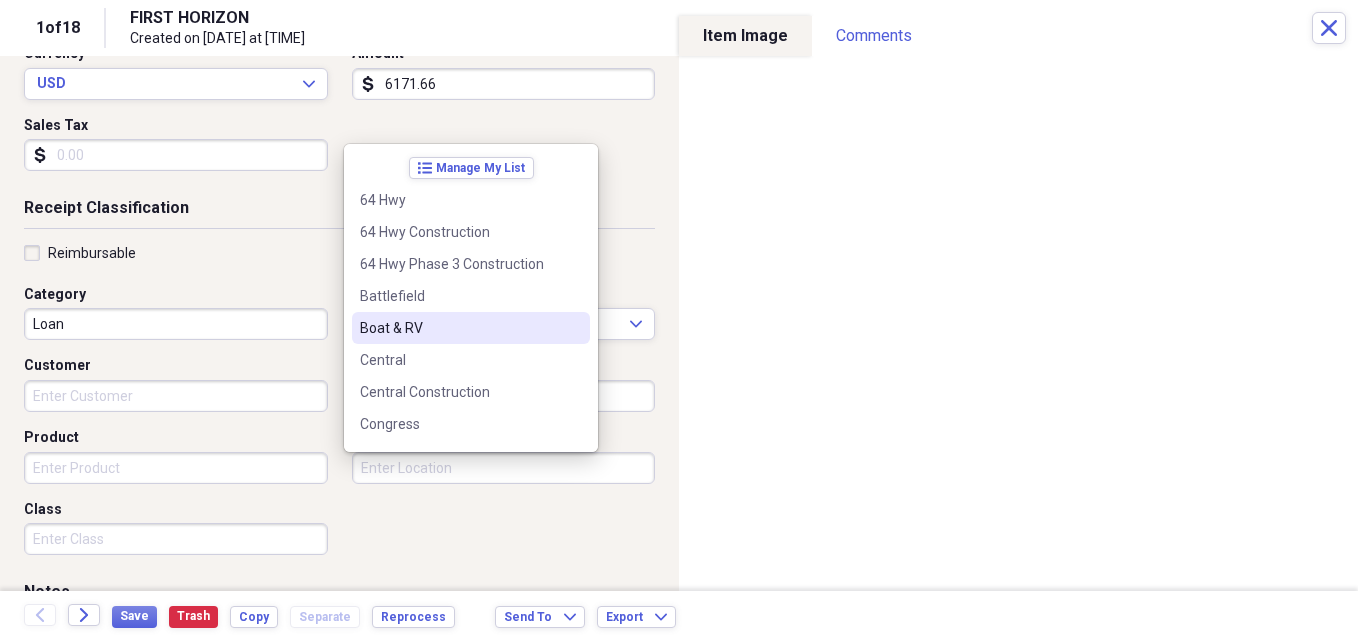 click on "Boat & RV" at bounding box center [471, 328] 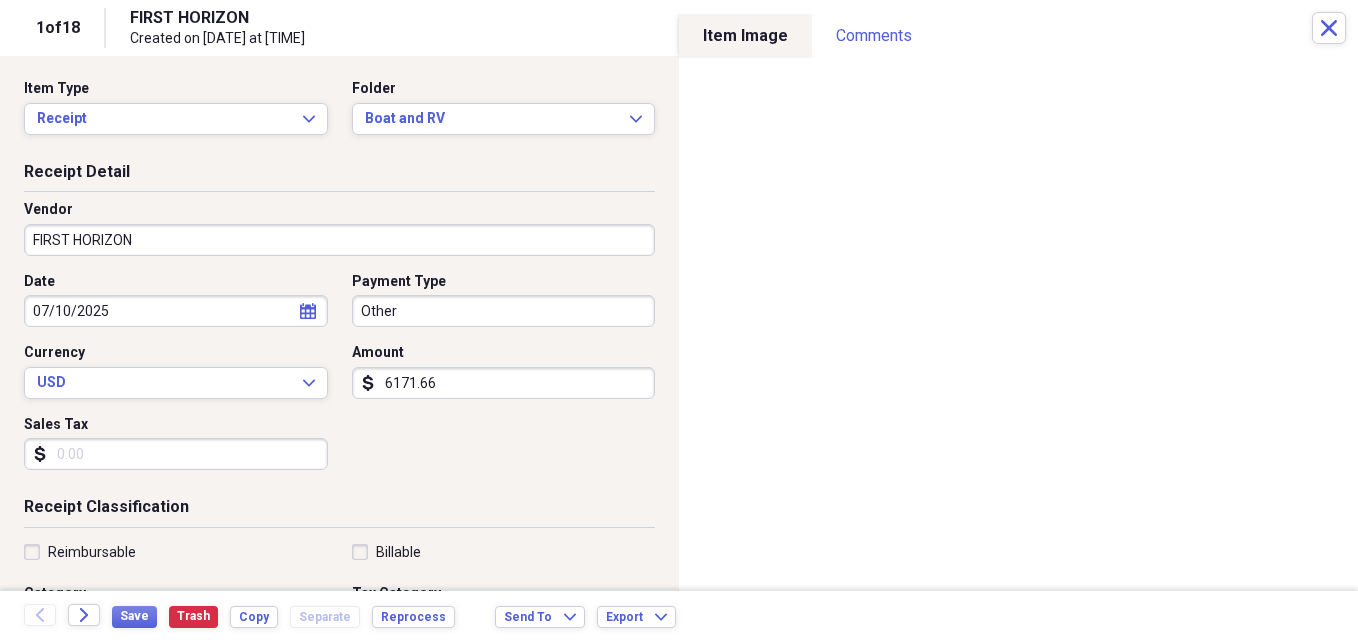 scroll, scrollTop: 0, scrollLeft: 0, axis: both 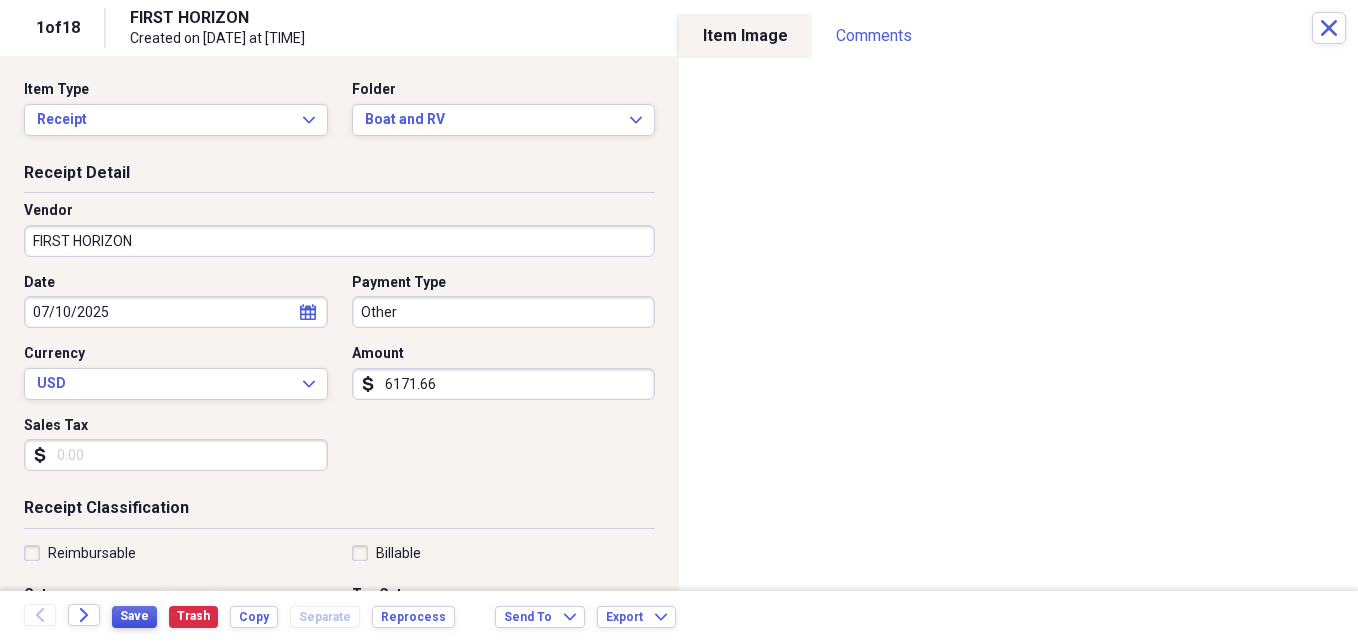 click on "Save" at bounding box center [134, 616] 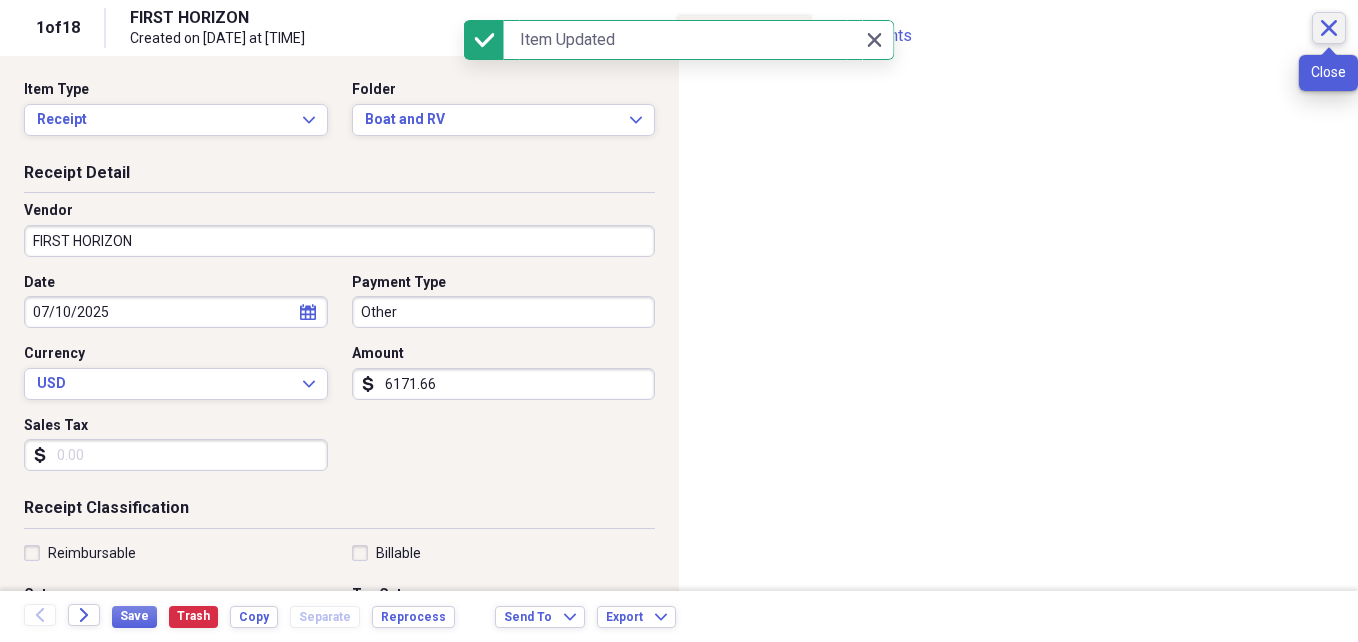 click on "Close" 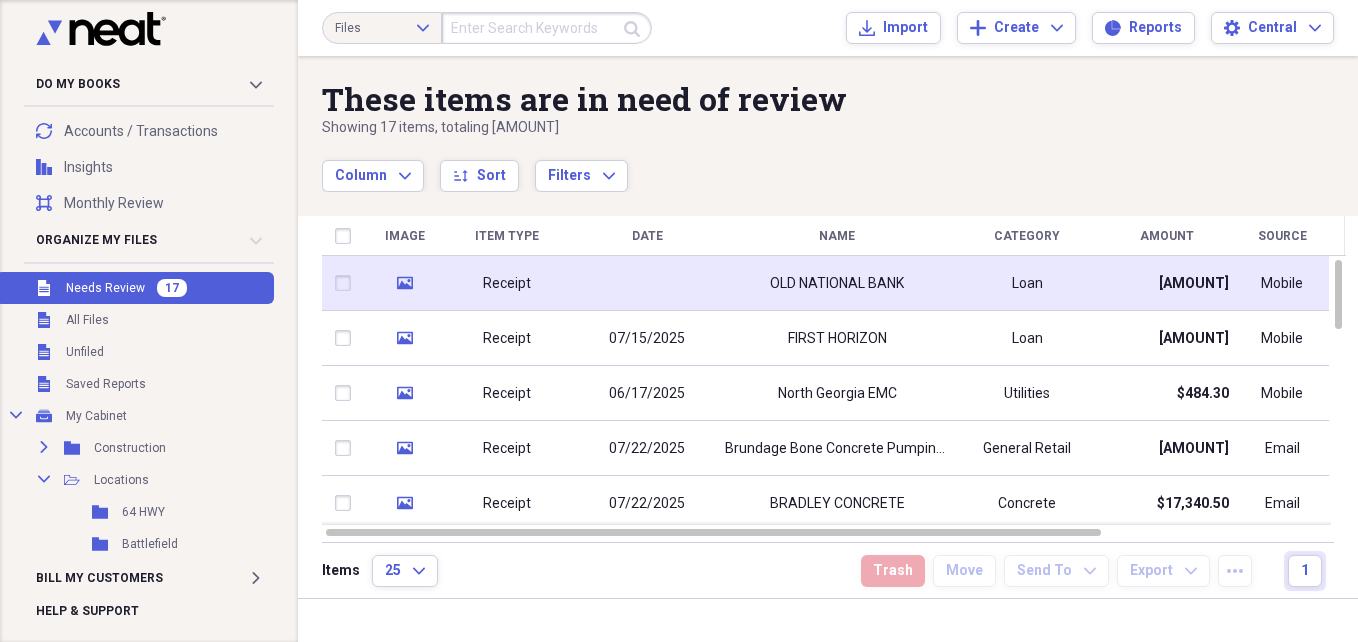 click at bounding box center (647, 283) 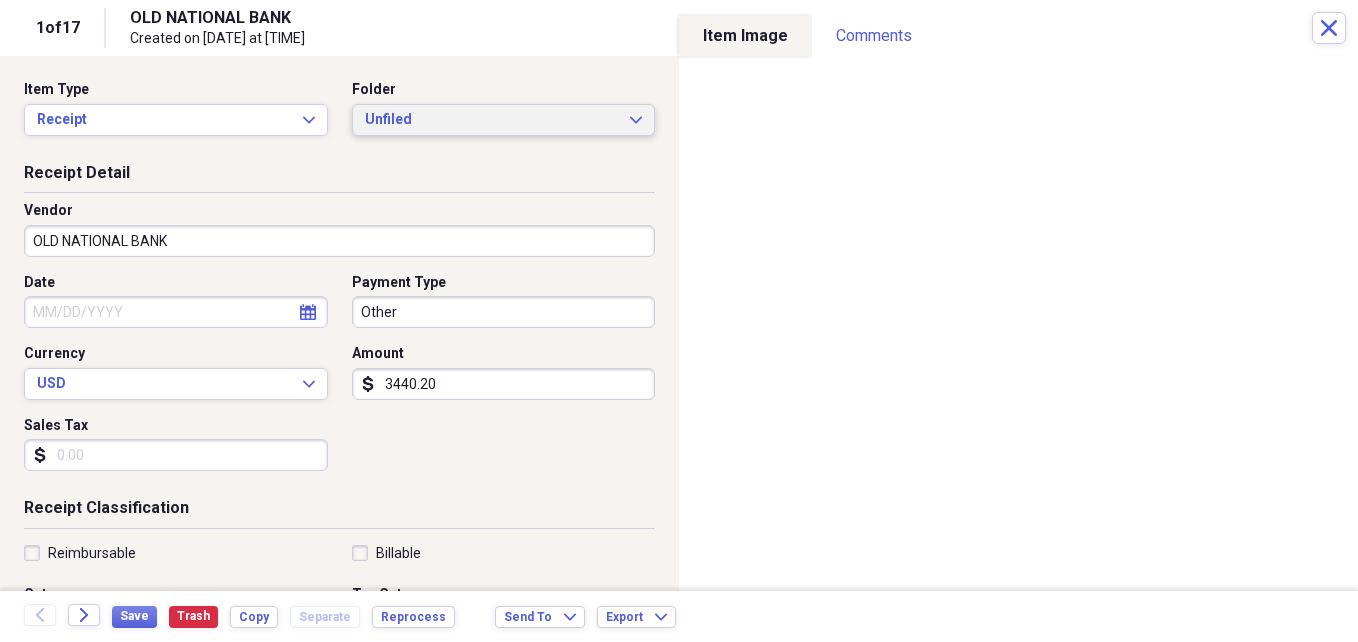click on "Unfiled" at bounding box center [492, 120] 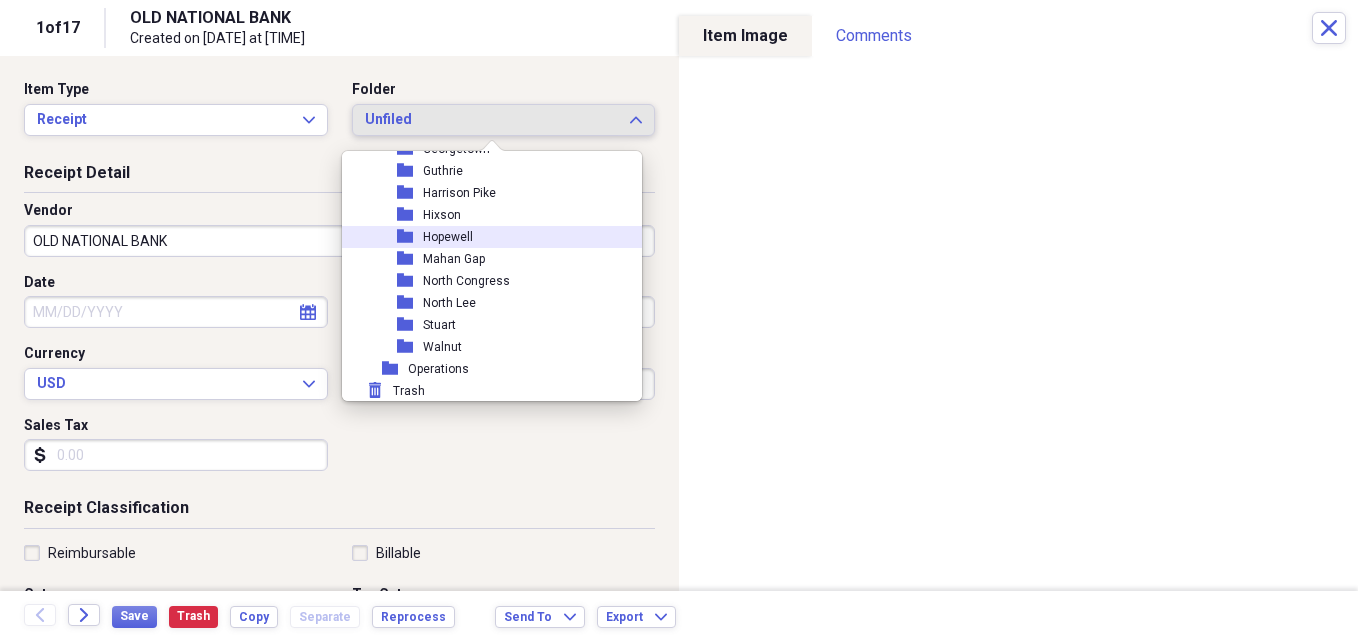 scroll, scrollTop: 425, scrollLeft: 0, axis: vertical 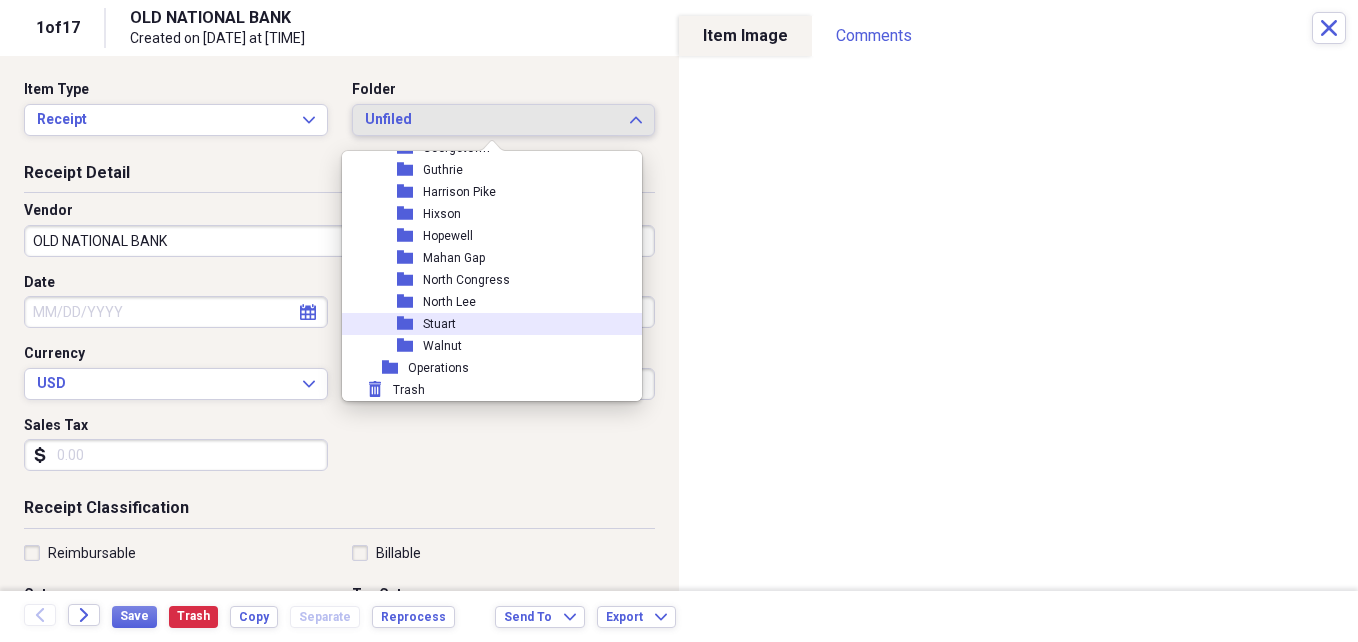 click on "folder [FOLDER_NAME]" at bounding box center (484, 324) 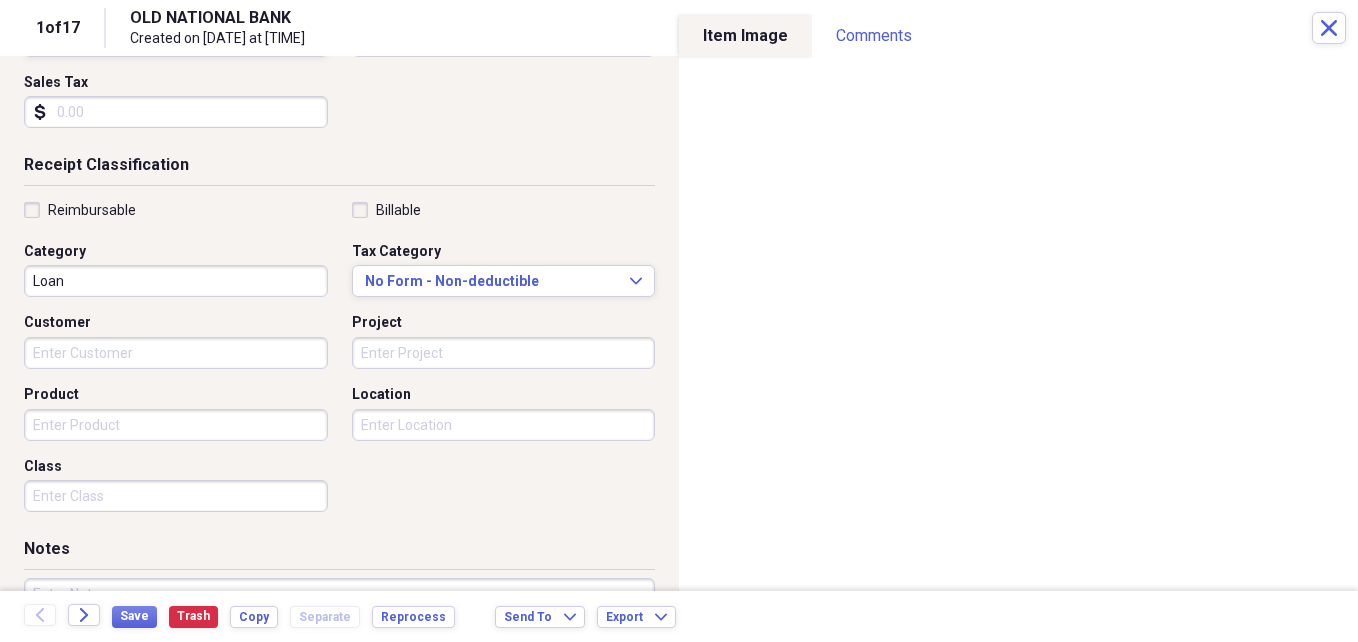 scroll, scrollTop: 400, scrollLeft: 0, axis: vertical 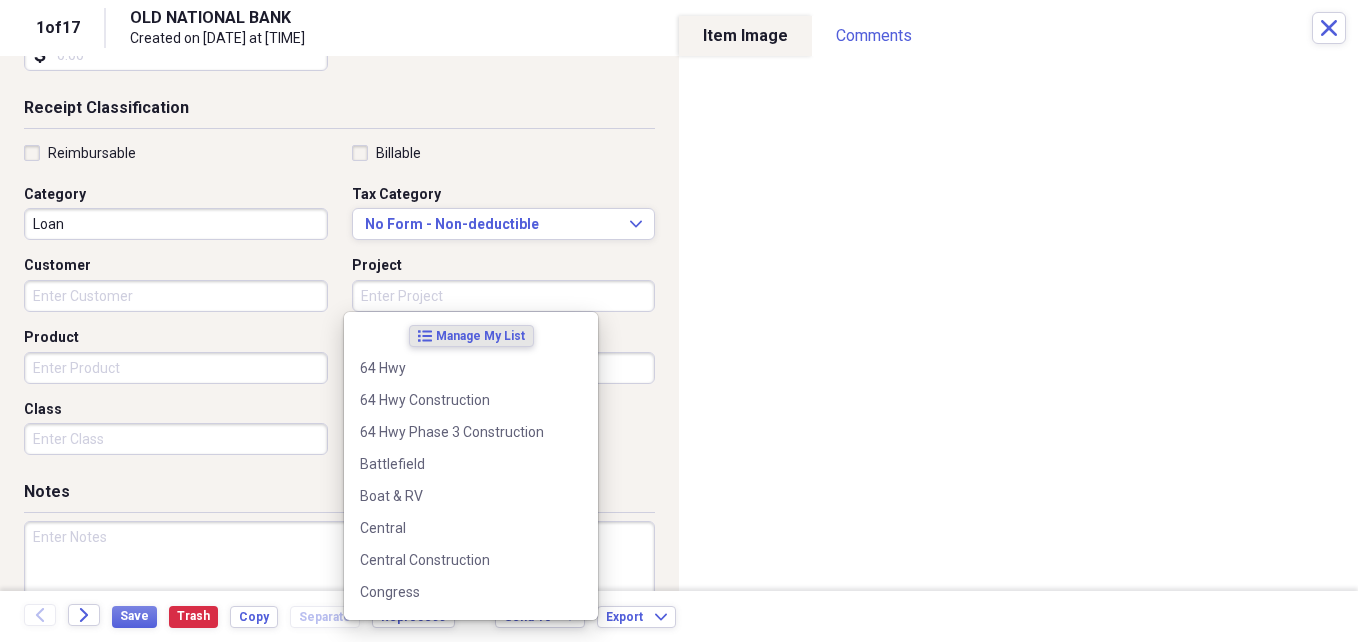 click on "Project" at bounding box center (504, 296) 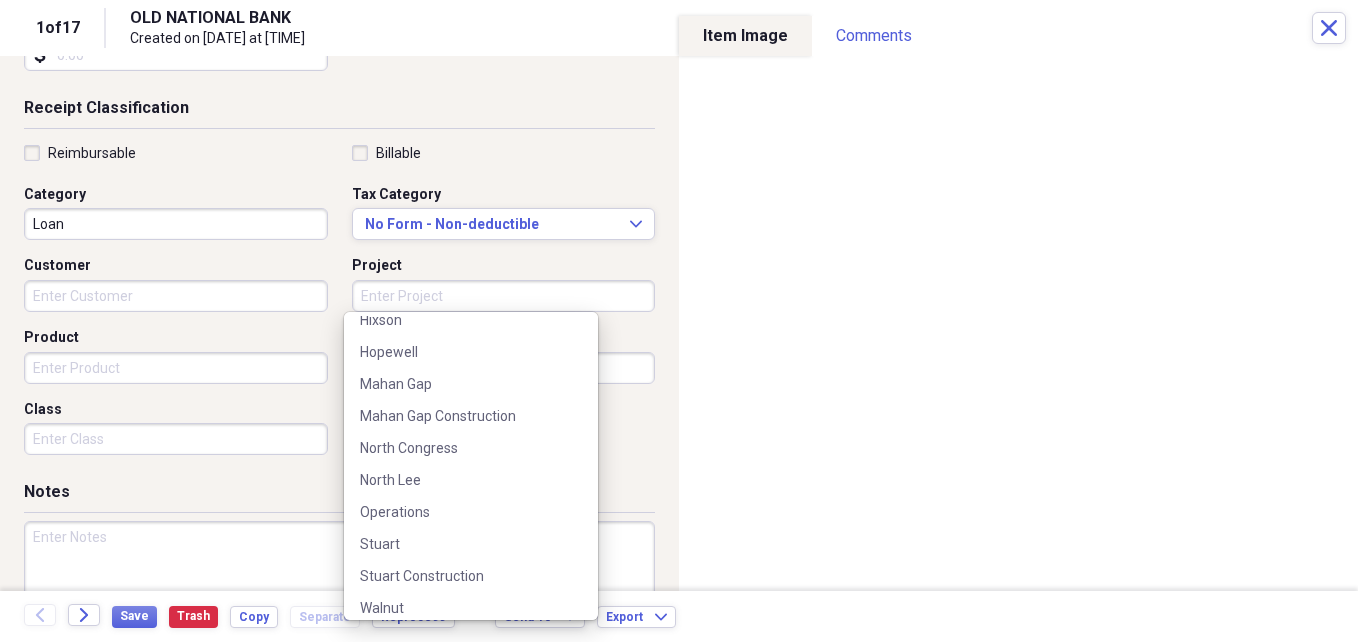scroll, scrollTop: 540, scrollLeft: 0, axis: vertical 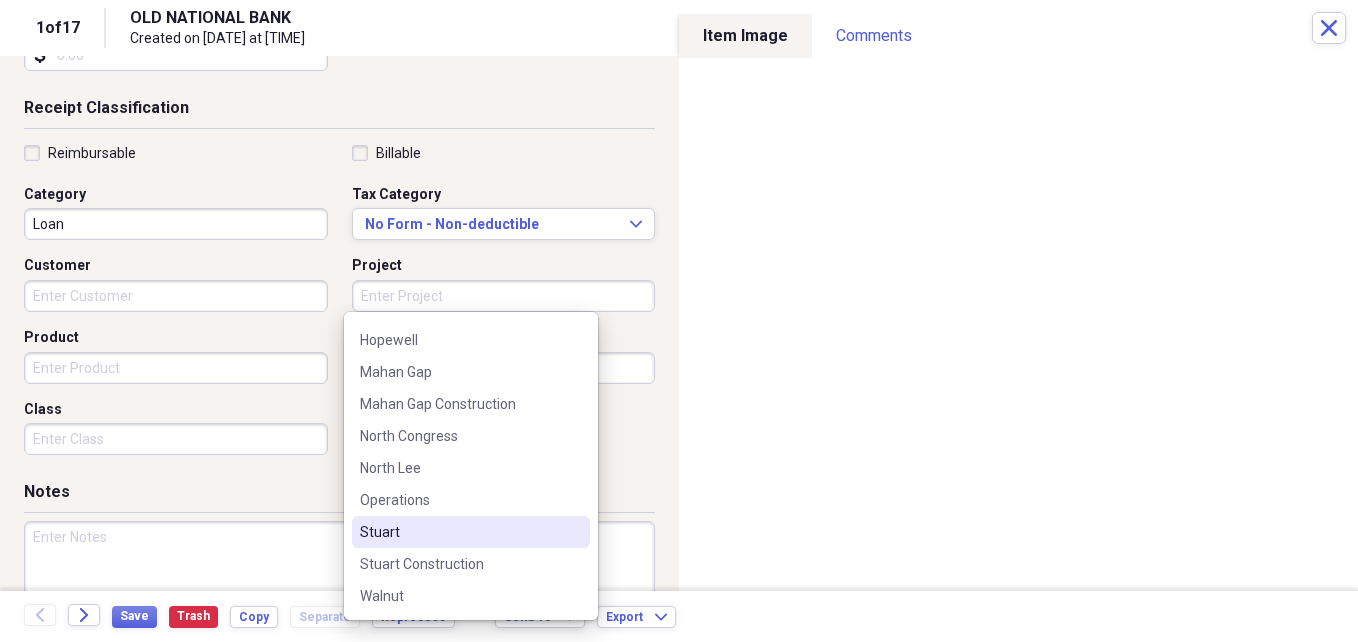 click on "Stuart" at bounding box center [471, 532] 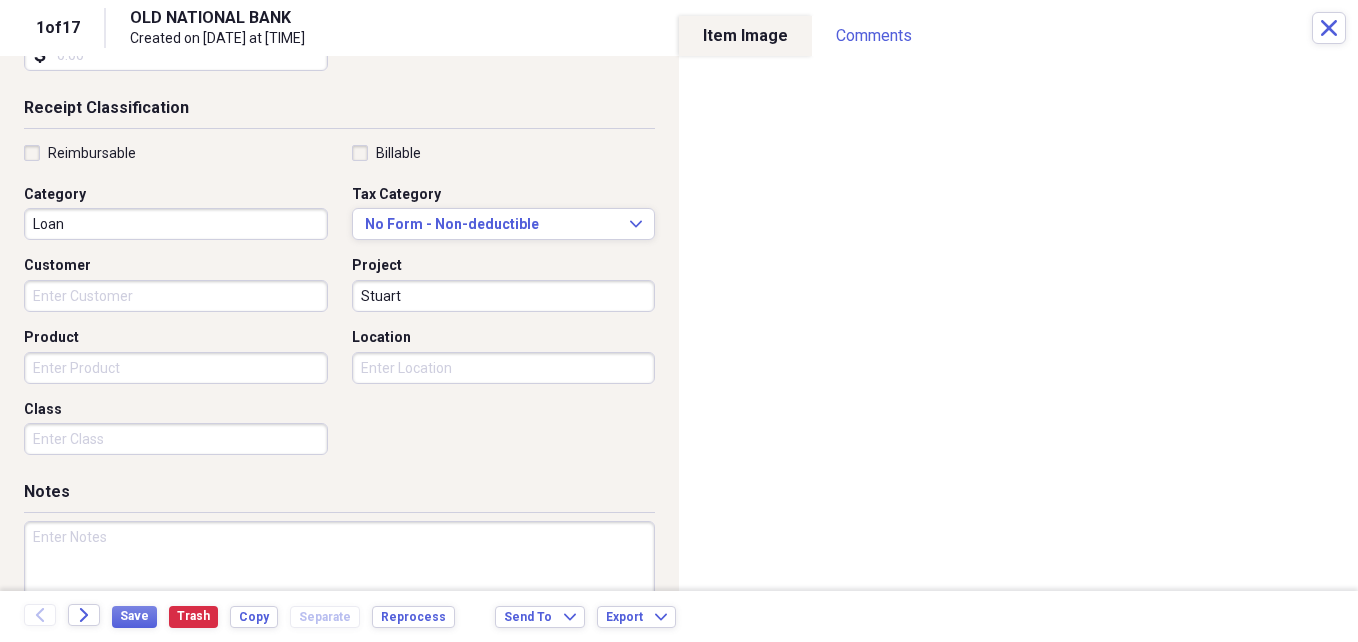 click on "Location" at bounding box center [504, 368] 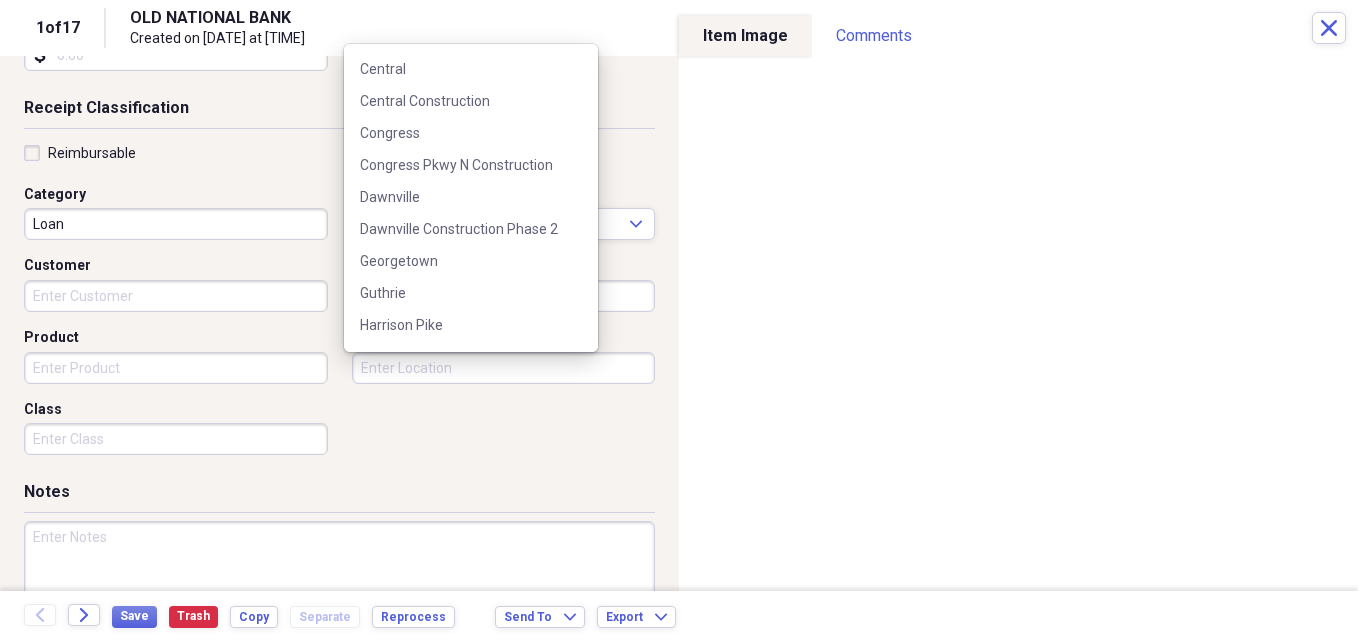 scroll, scrollTop: 500, scrollLeft: 0, axis: vertical 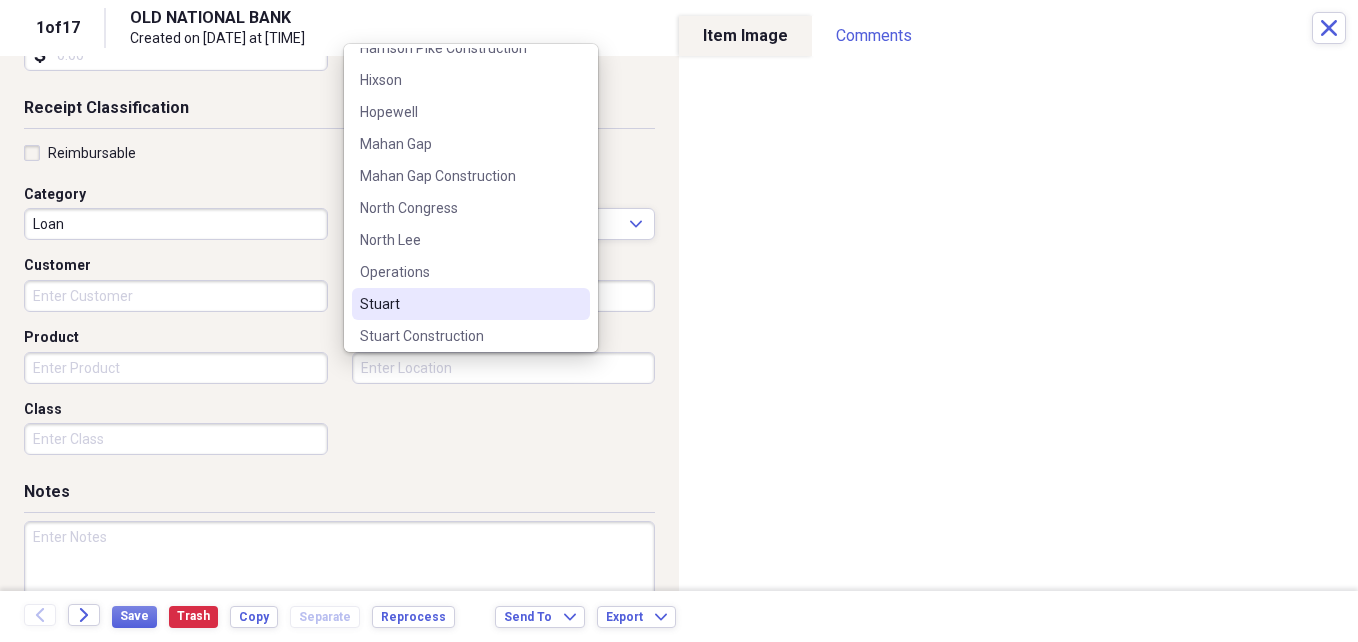 click on "Stuart" at bounding box center (459, 304) 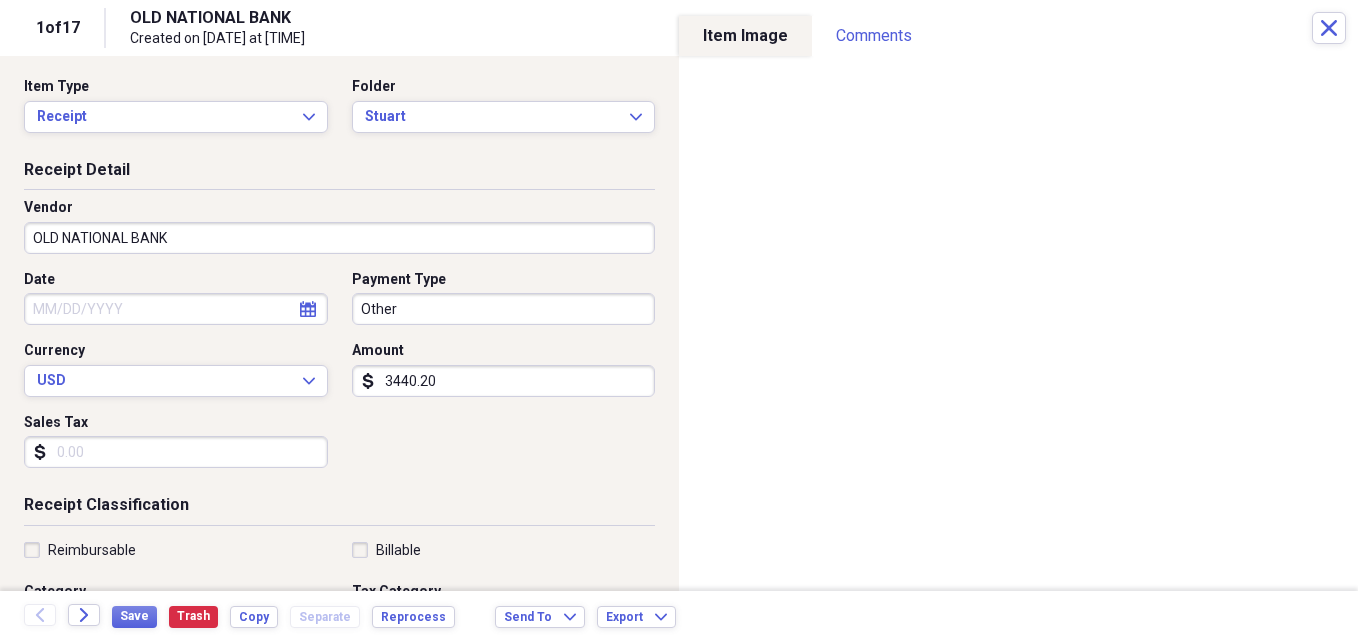 scroll, scrollTop: 0, scrollLeft: 0, axis: both 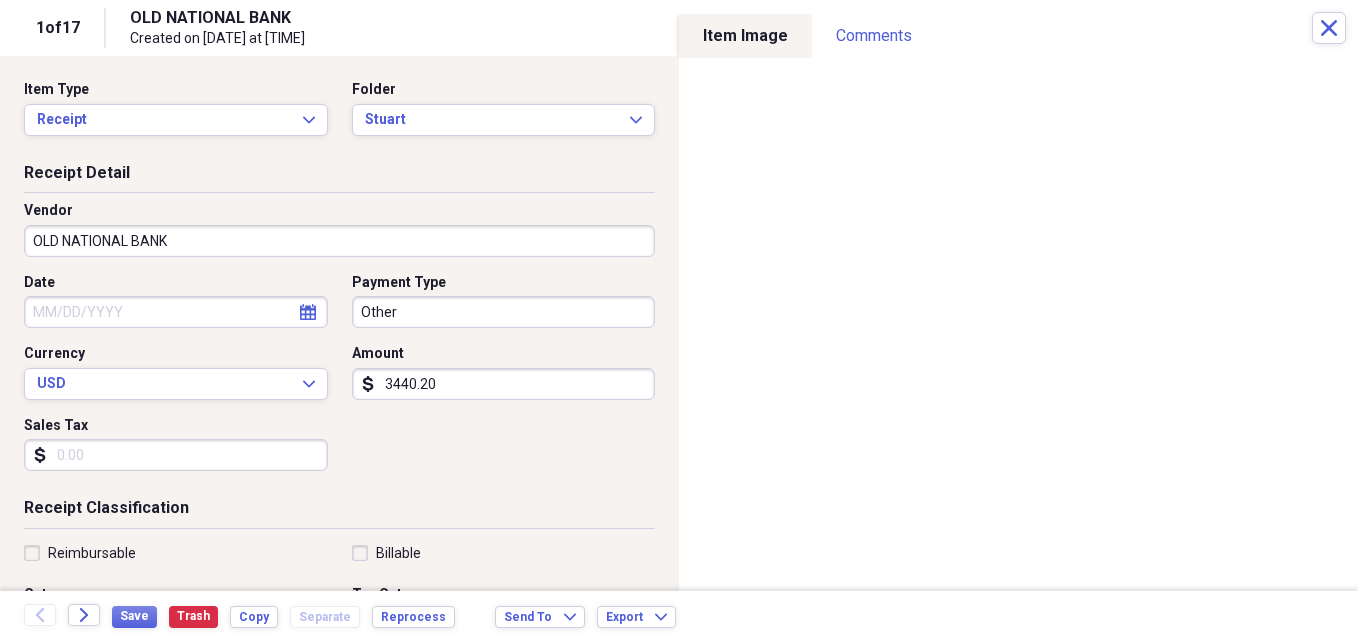click on "calendar Calendar" at bounding box center [308, 312] 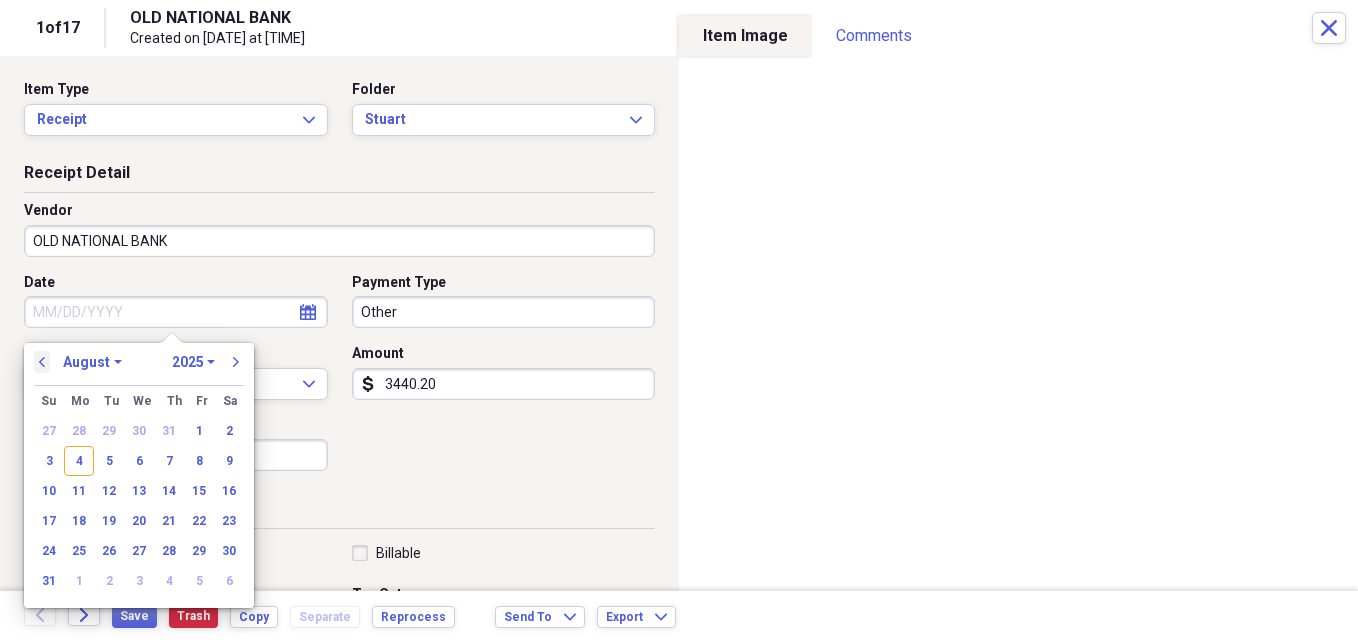 click on "previous" at bounding box center [42, 362] 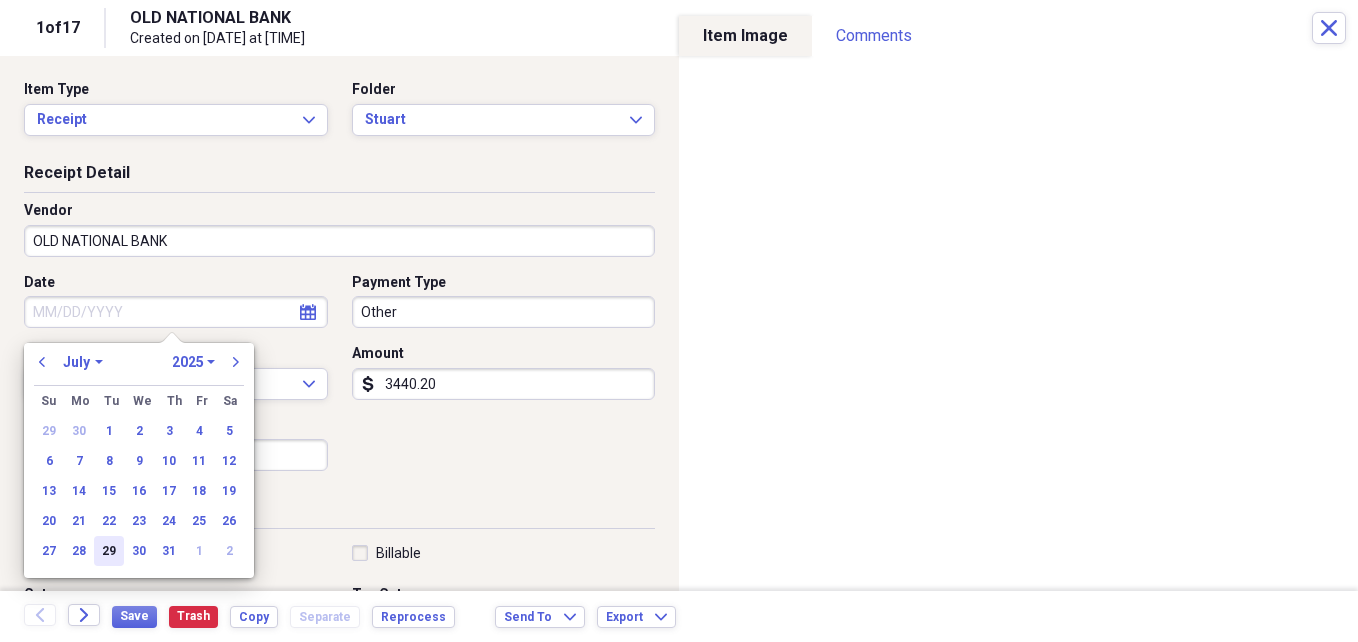 click on "29" at bounding box center (109, 551) 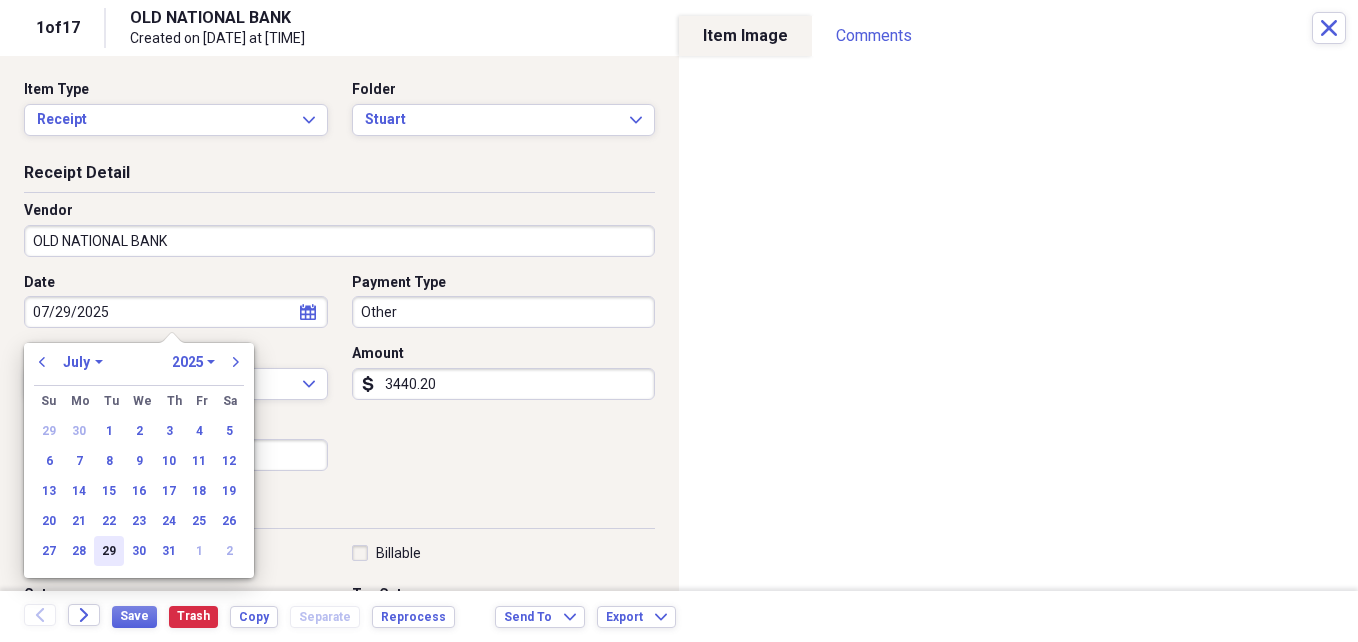 type on "07/29/2025" 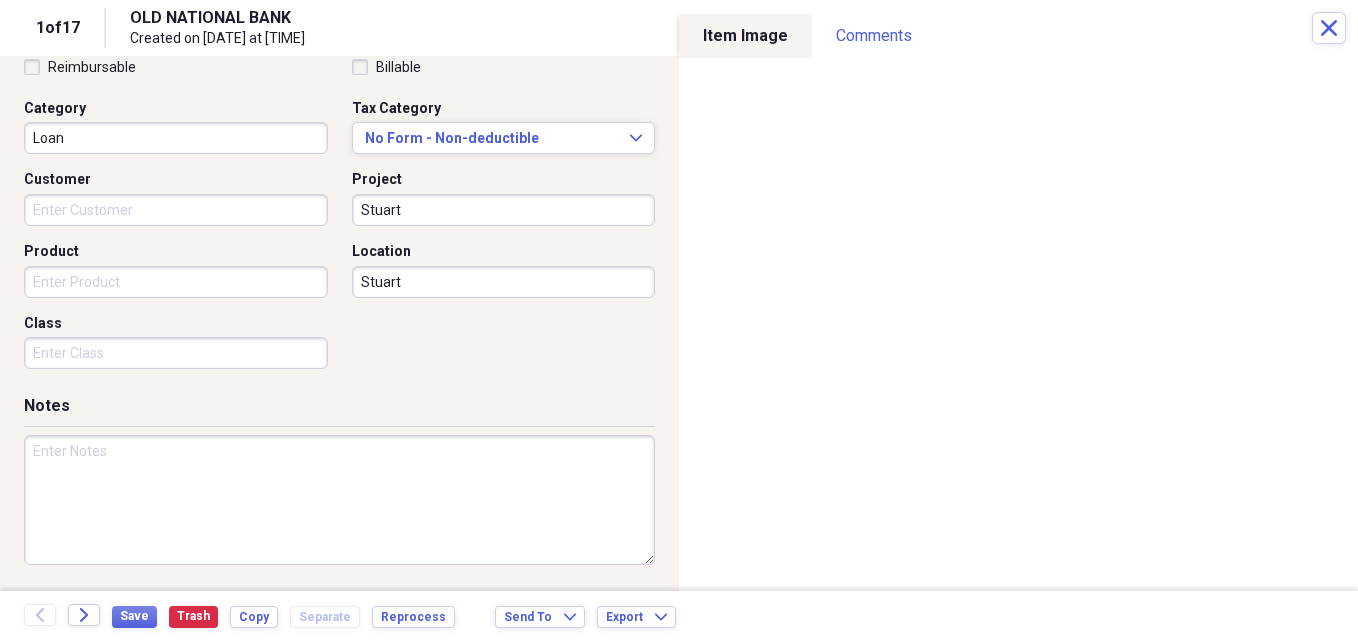 scroll, scrollTop: 0, scrollLeft: 0, axis: both 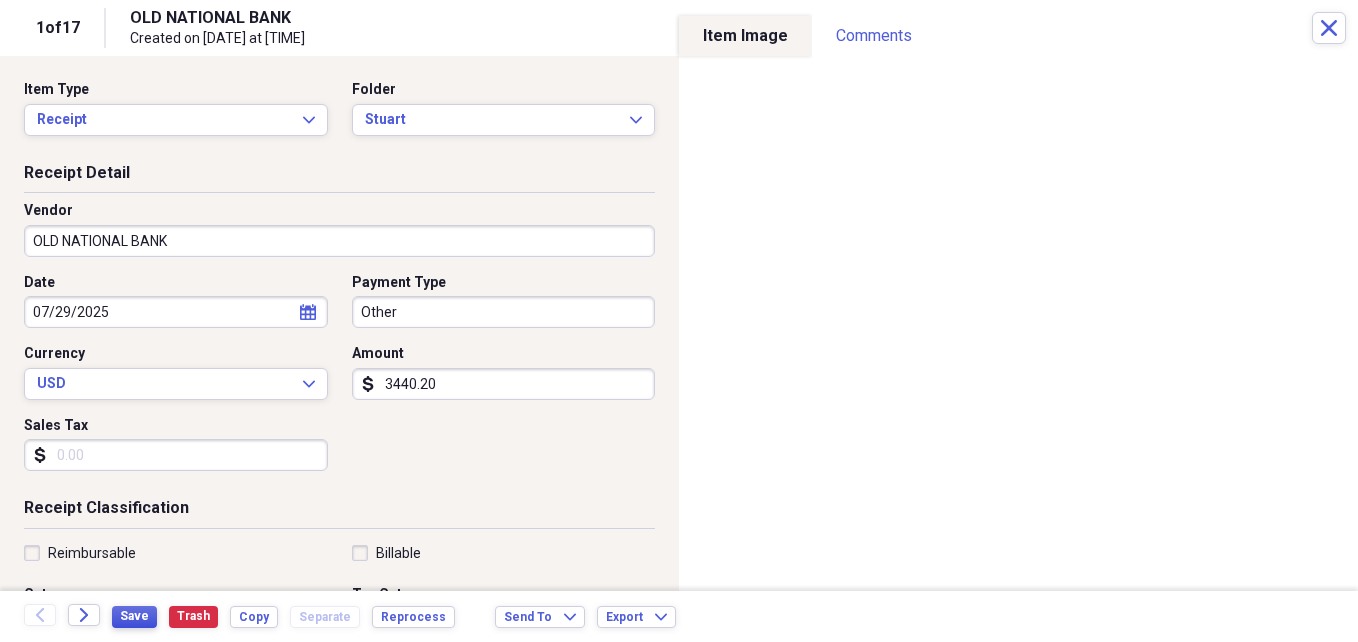 click on "Save" at bounding box center [134, 616] 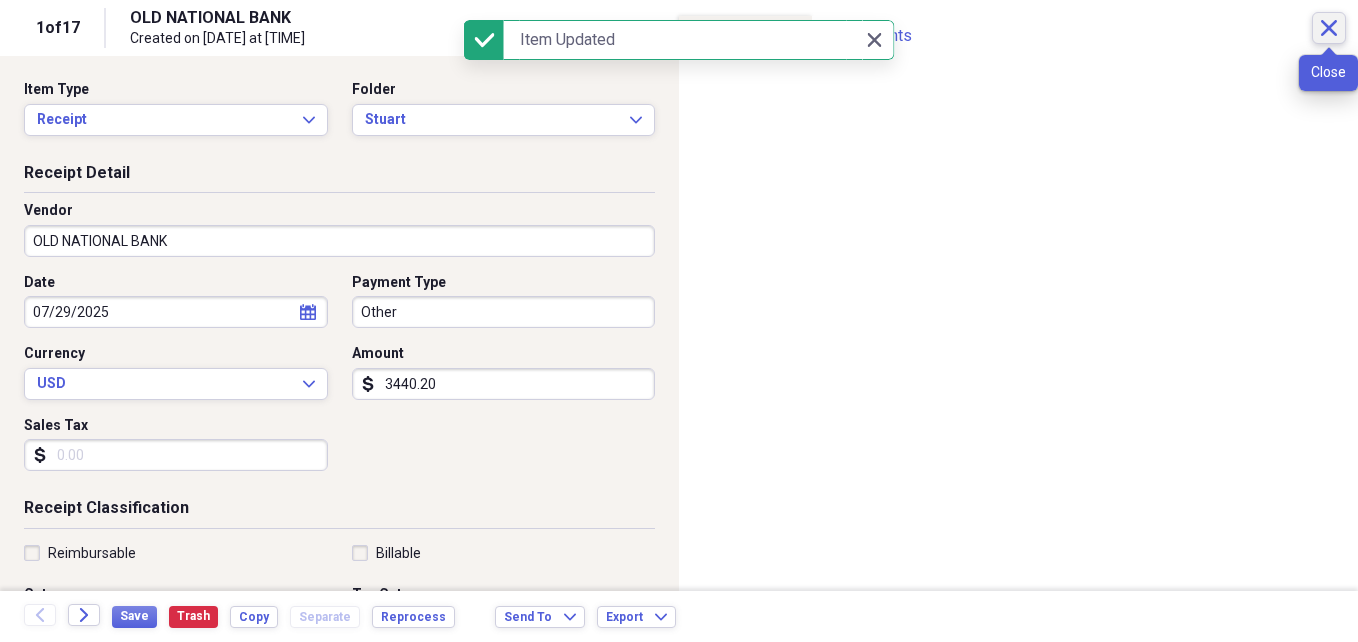 click 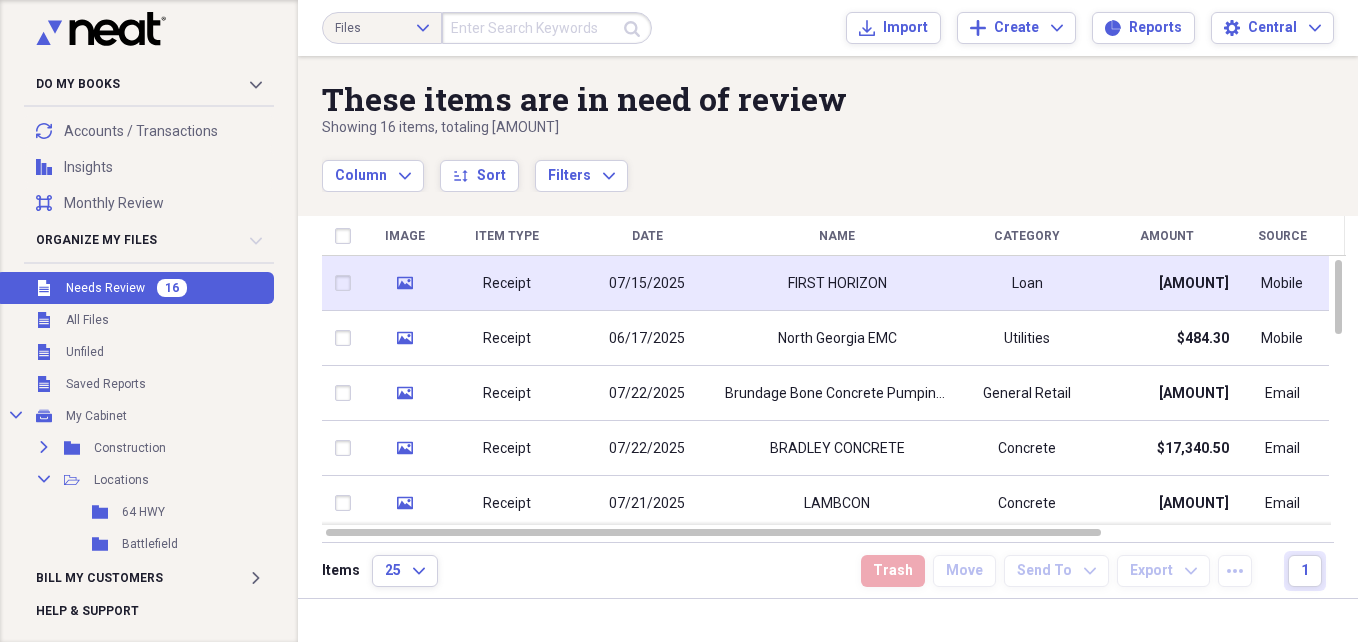 click on "FIRST HORIZON" at bounding box center (837, 283) 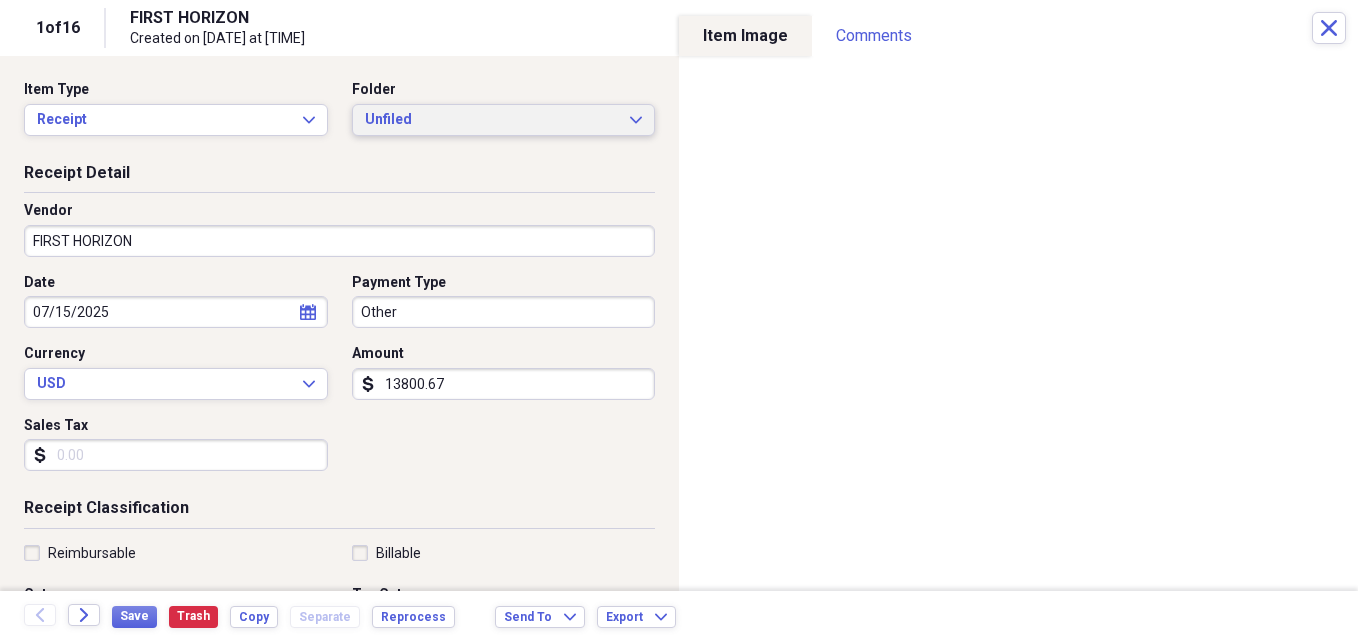 click on "Unfiled" at bounding box center (492, 120) 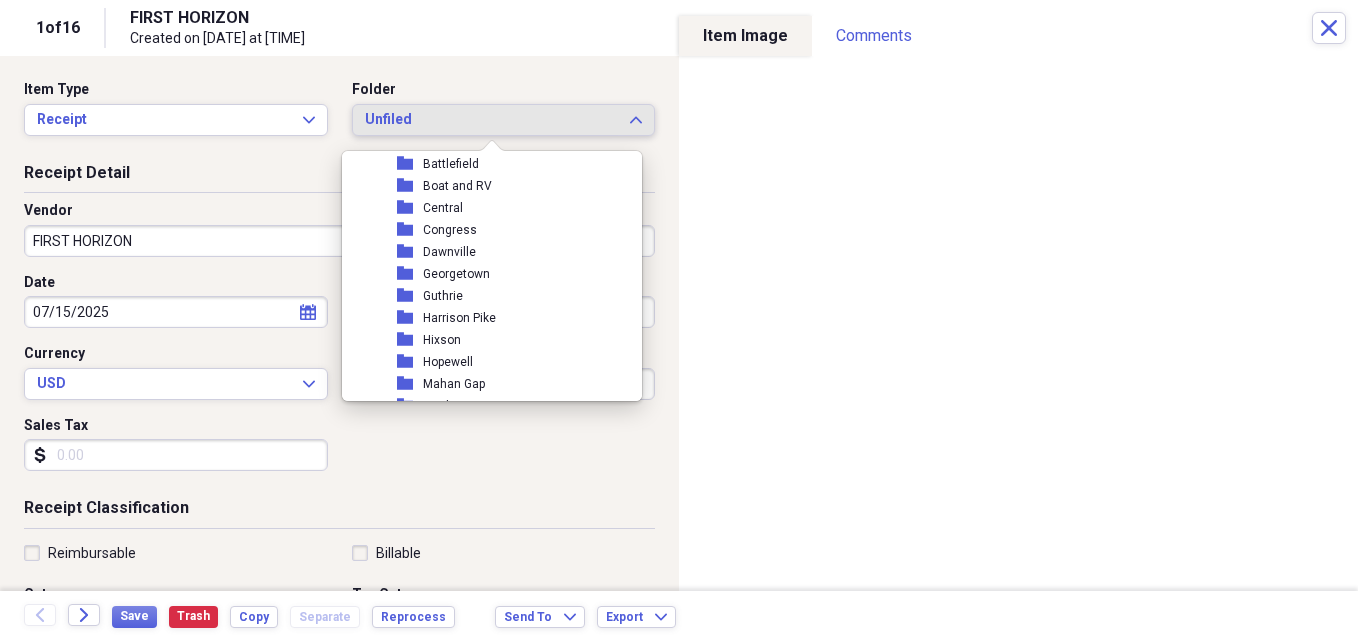 scroll, scrollTop: 300, scrollLeft: 0, axis: vertical 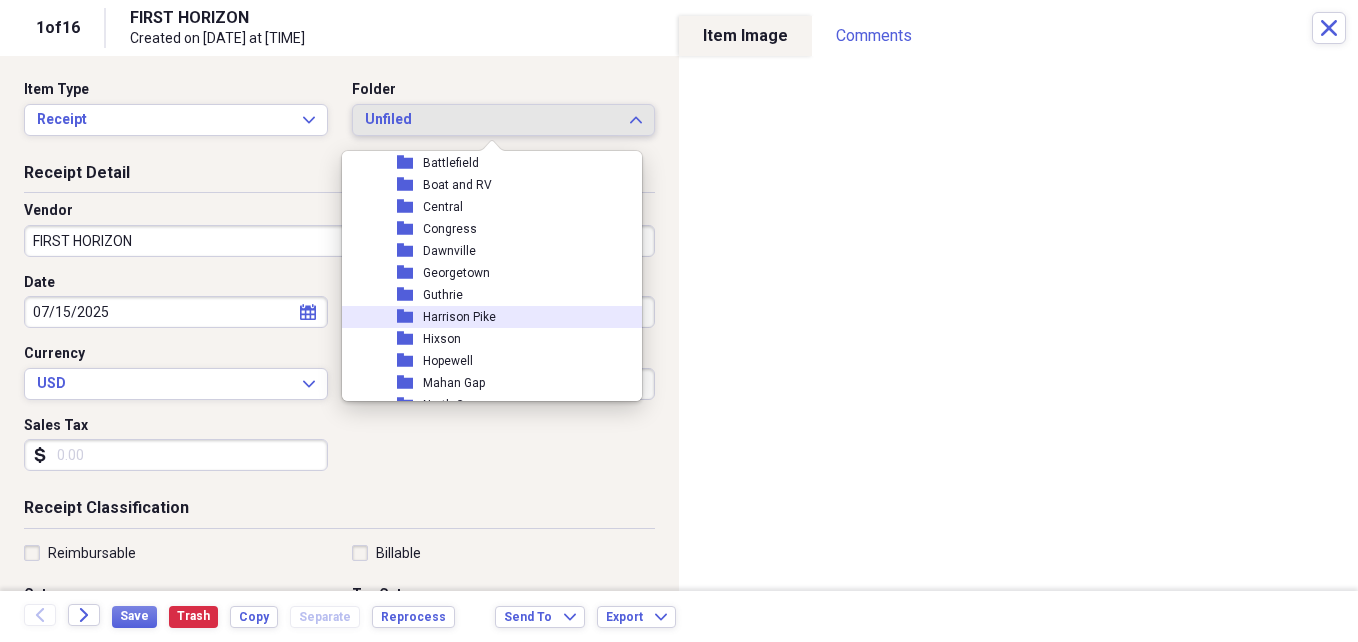 click on "folder [LAST]" at bounding box center [484, 317] 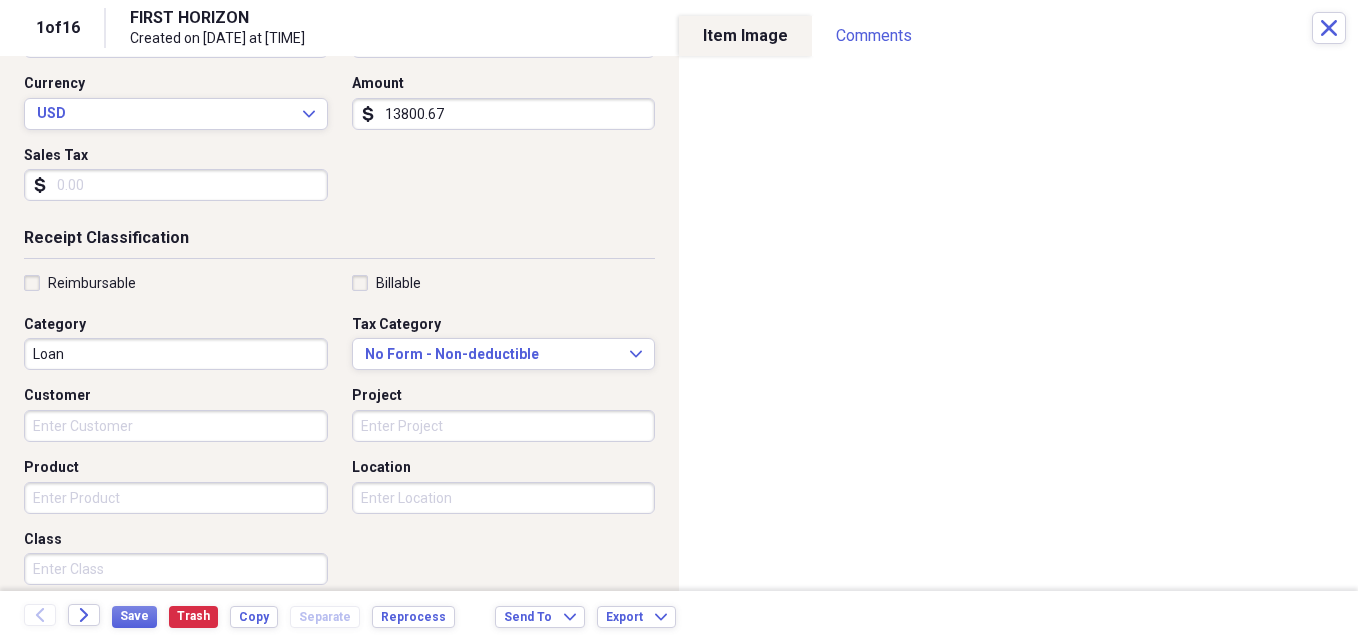 scroll, scrollTop: 400, scrollLeft: 0, axis: vertical 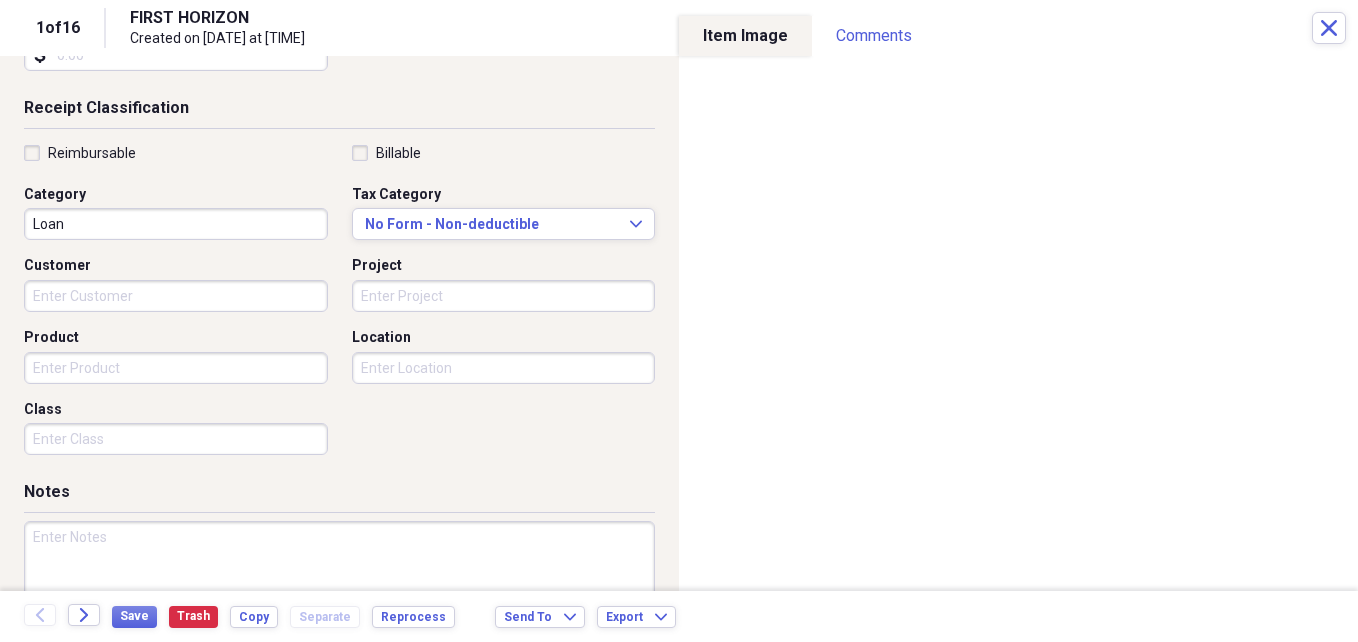 click on "Project" at bounding box center (504, 296) 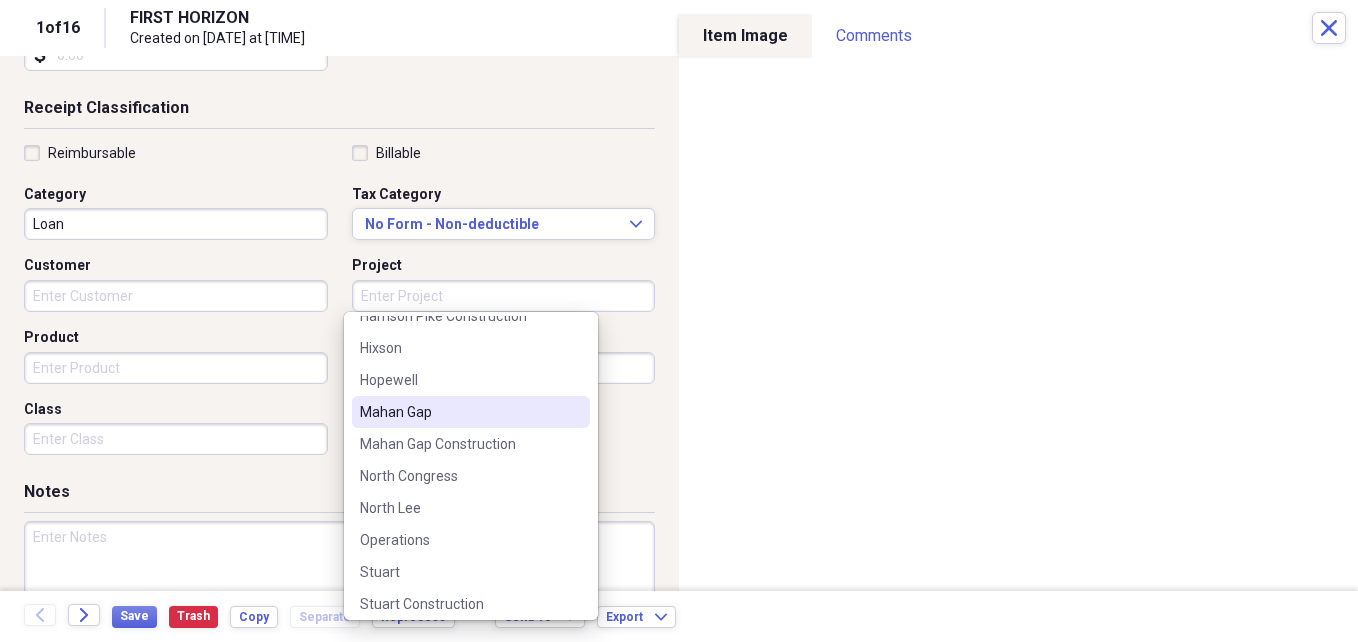 scroll, scrollTop: 300, scrollLeft: 0, axis: vertical 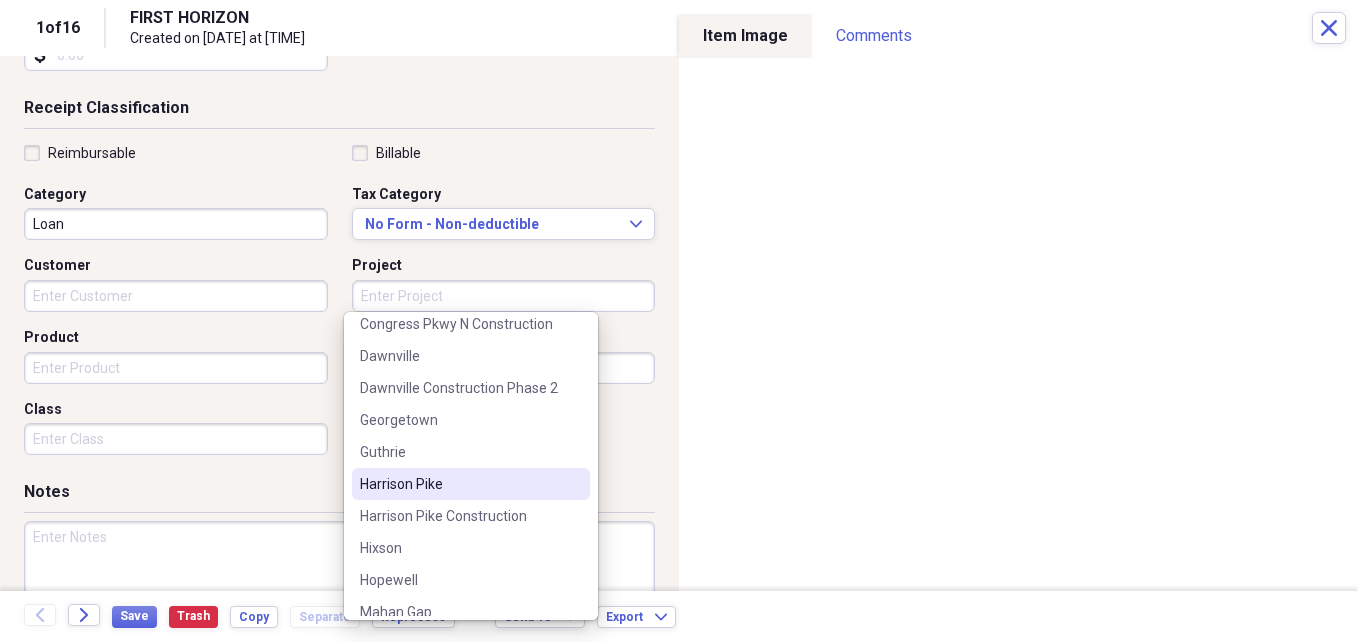 click on "Harrison Pike" at bounding box center [471, 484] 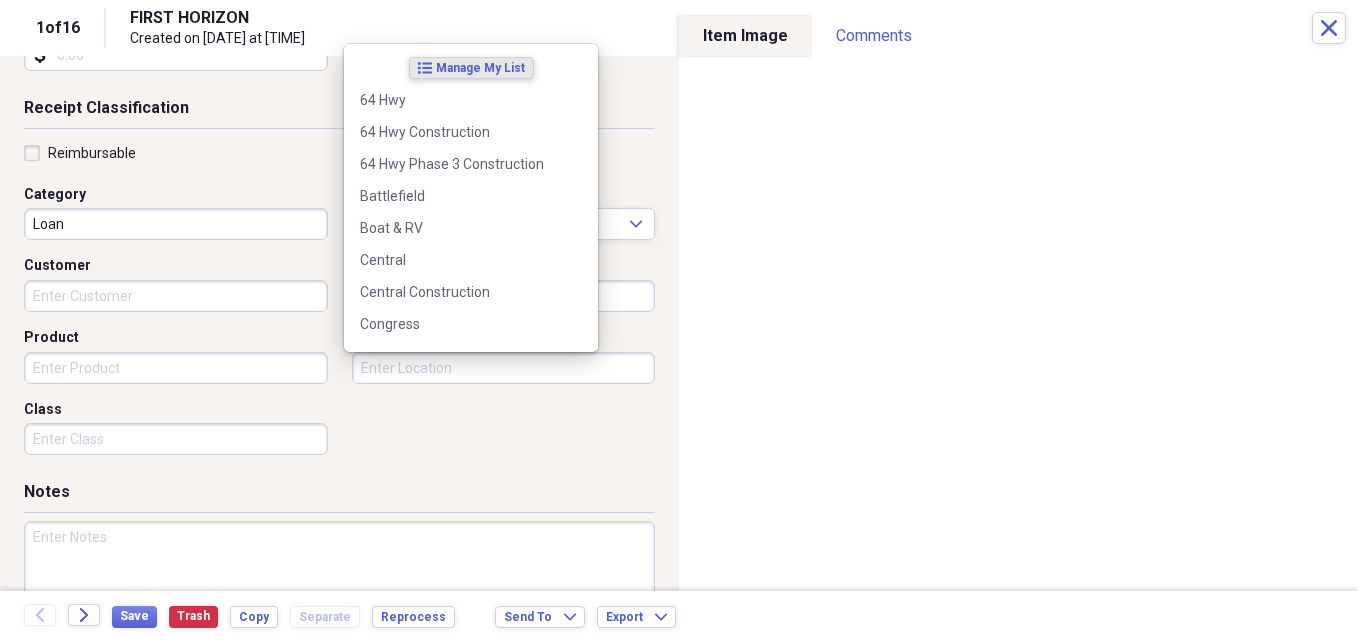 click on "Location" at bounding box center [504, 368] 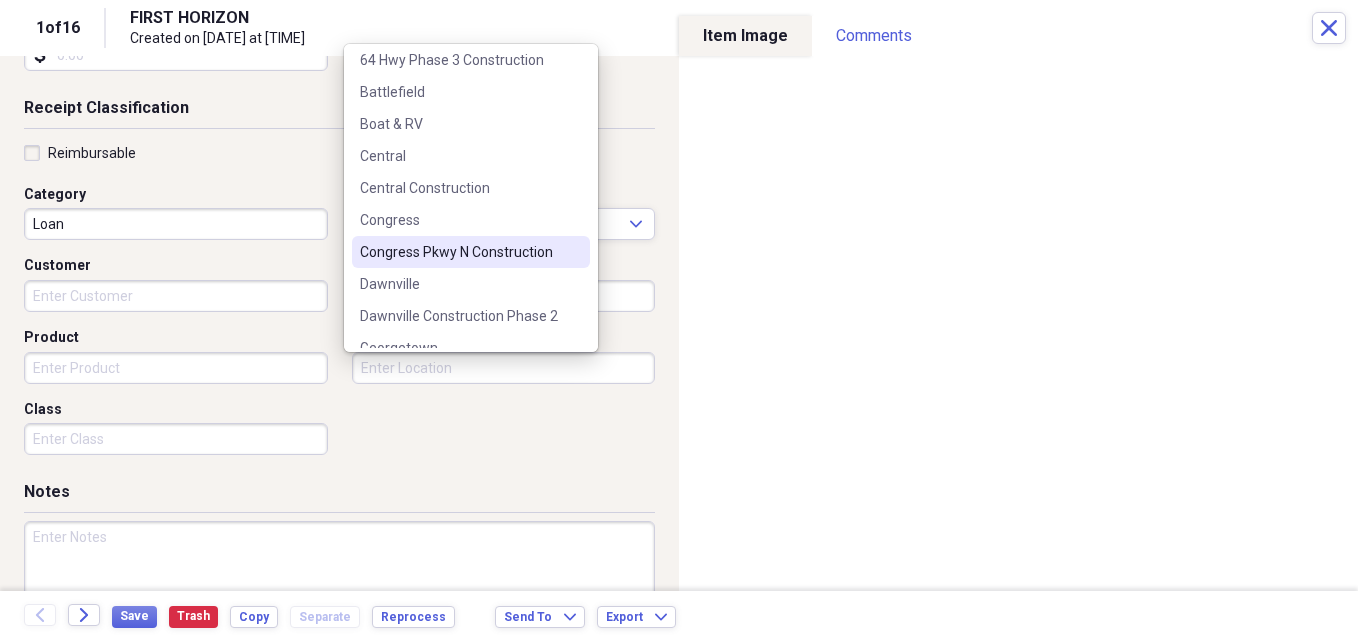 scroll, scrollTop: 300, scrollLeft: 0, axis: vertical 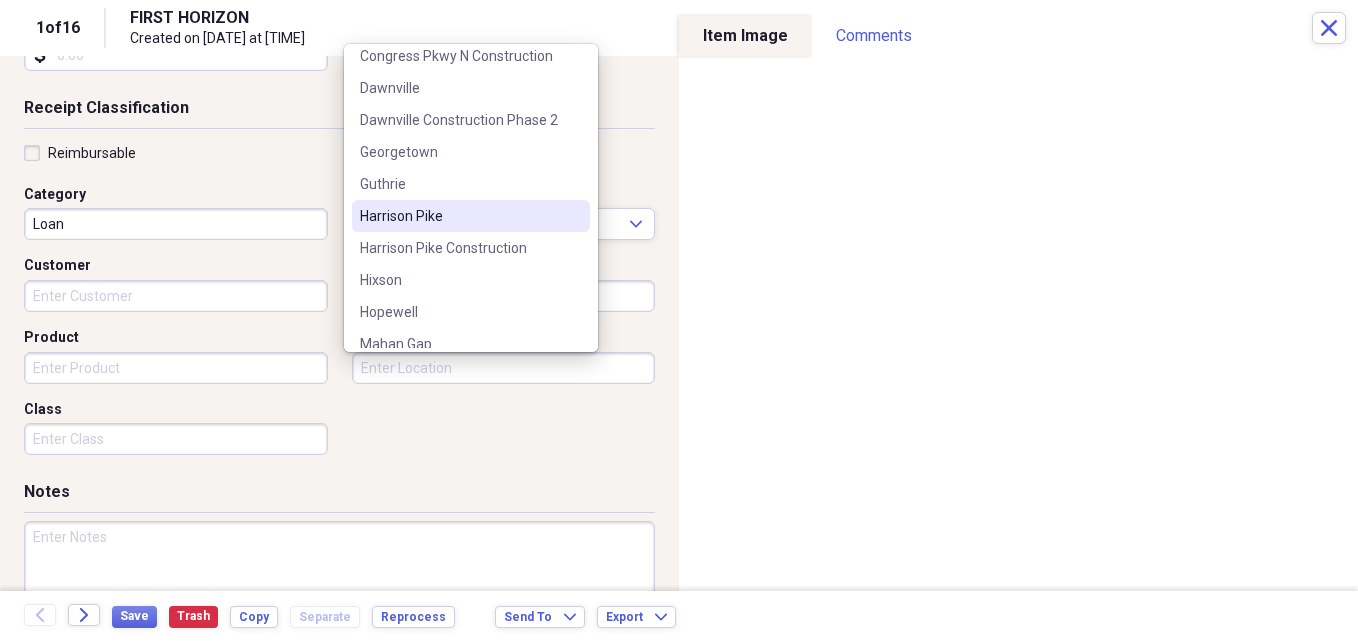 click on "Harrison Pike" at bounding box center [459, 216] 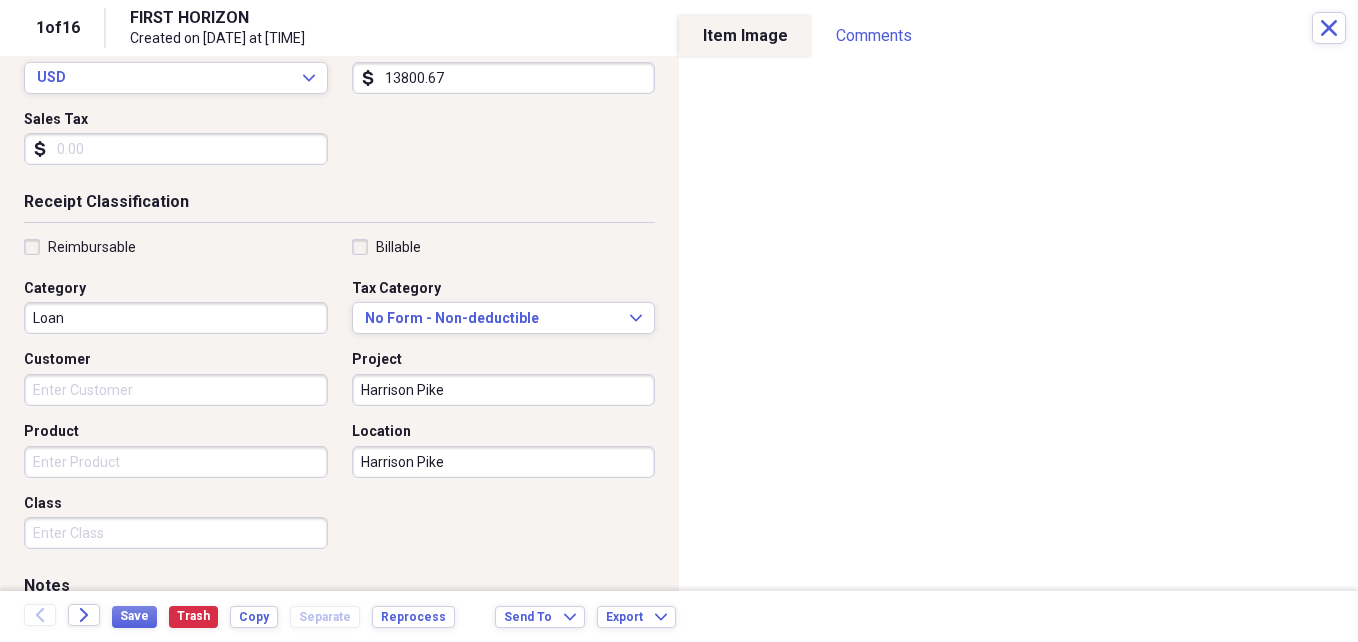 scroll, scrollTop: 0, scrollLeft: 0, axis: both 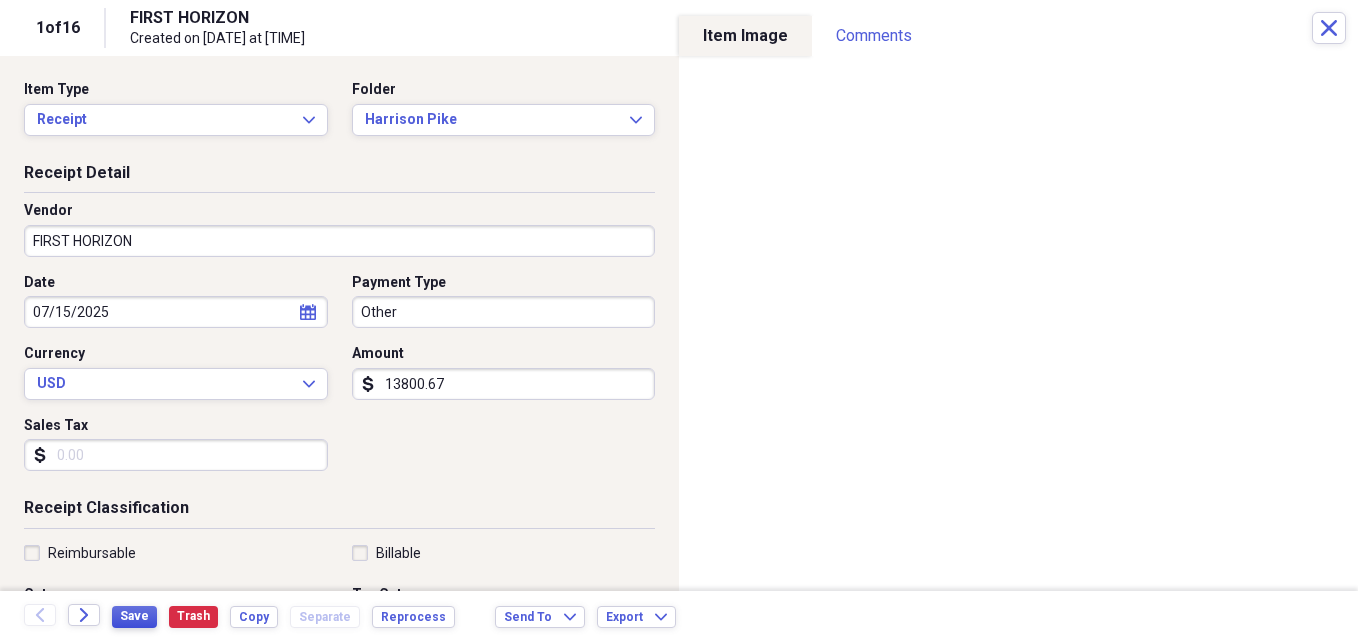 click on "Save" at bounding box center [134, 617] 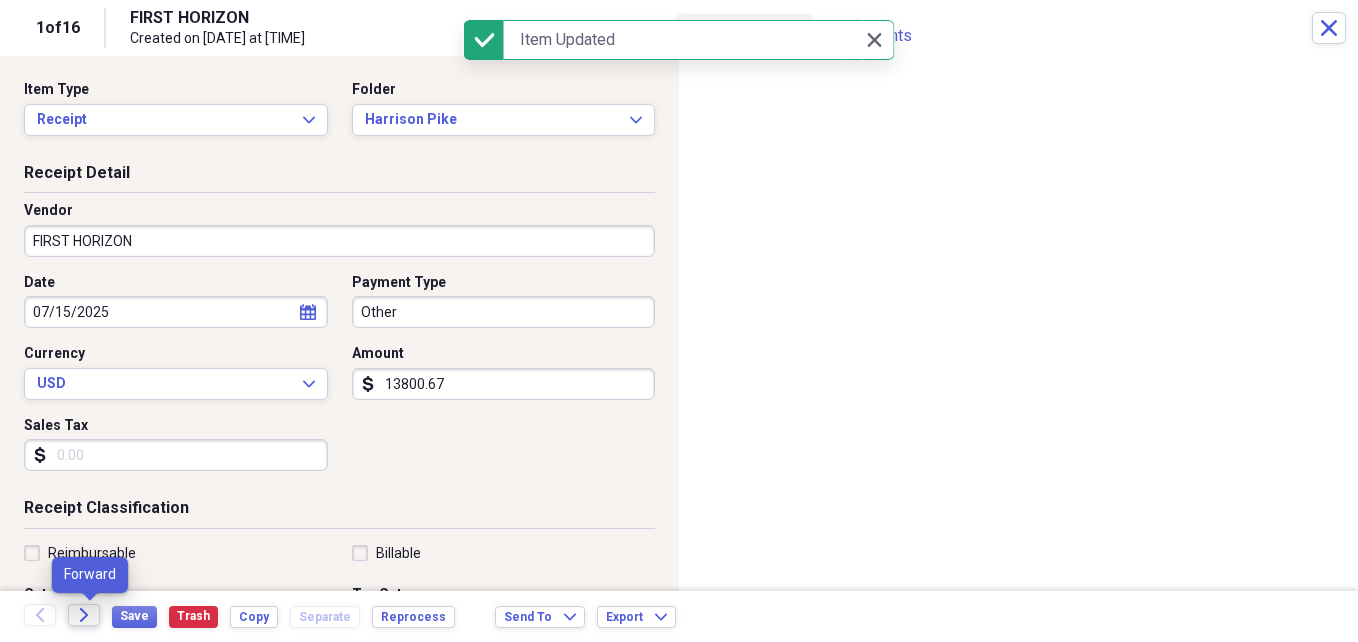 click on "Forward" at bounding box center [84, 615] 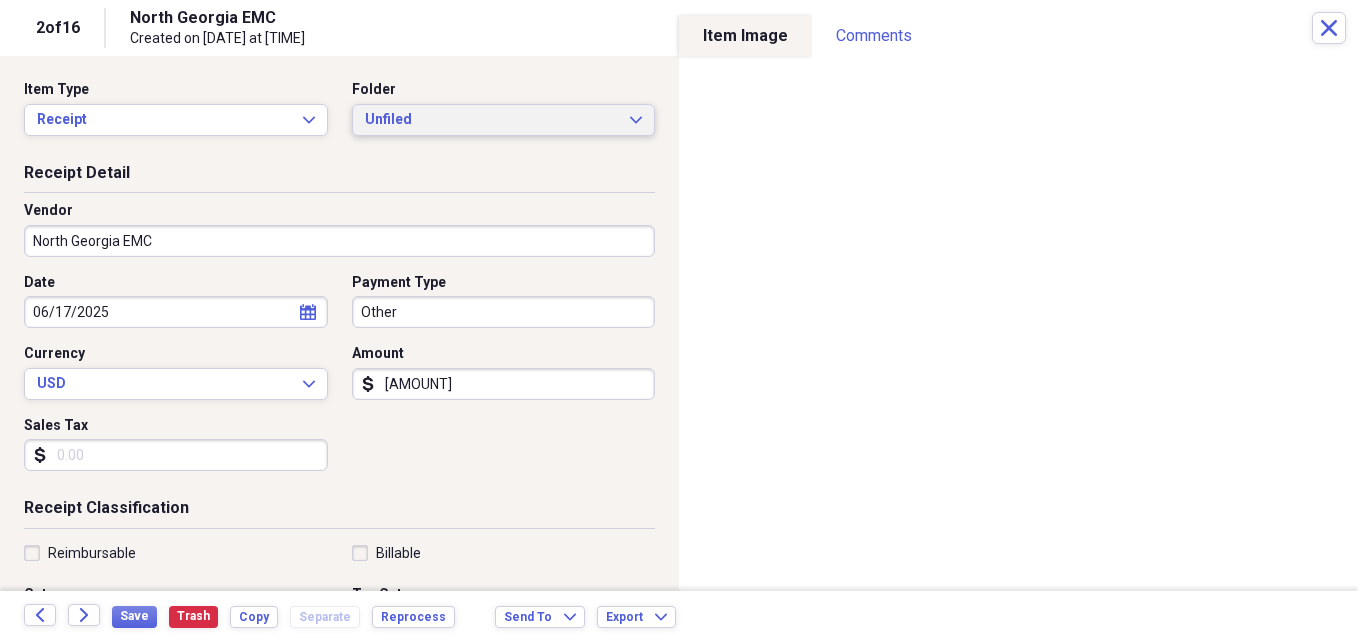 click on "Unfiled" at bounding box center (492, 120) 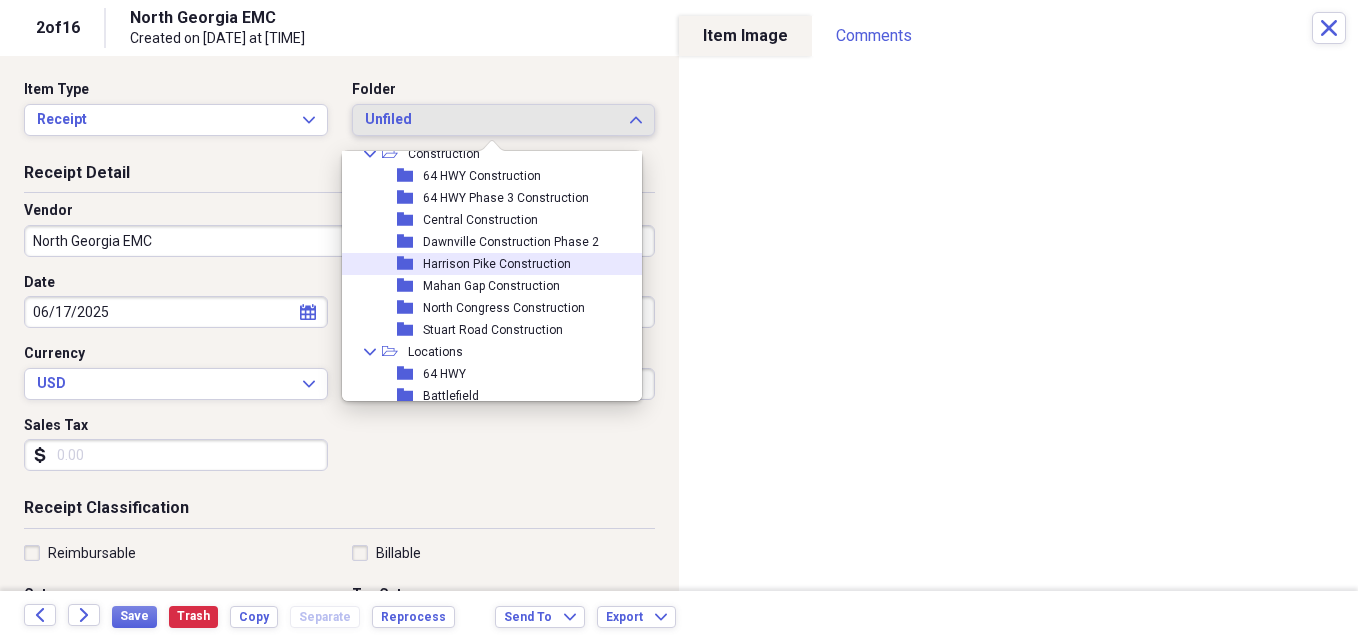 scroll, scrollTop: 200, scrollLeft: 0, axis: vertical 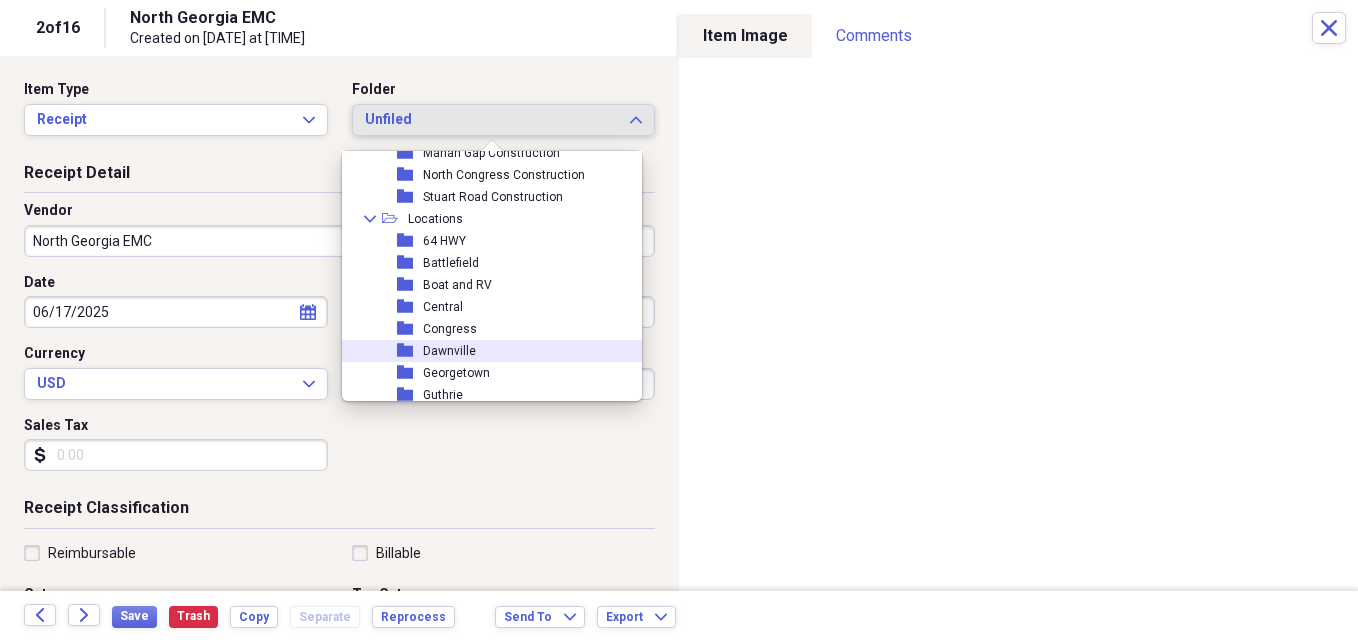 click on "folder Dawnville" at bounding box center (484, 351) 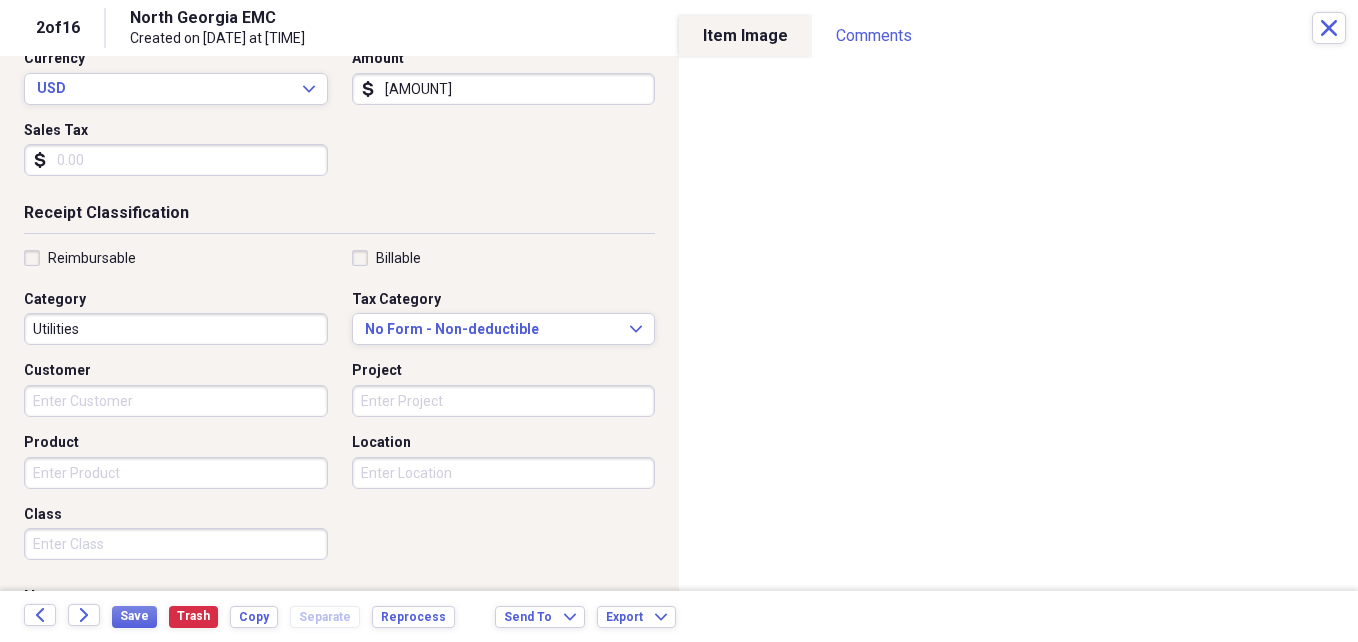 scroll, scrollTop: 400, scrollLeft: 0, axis: vertical 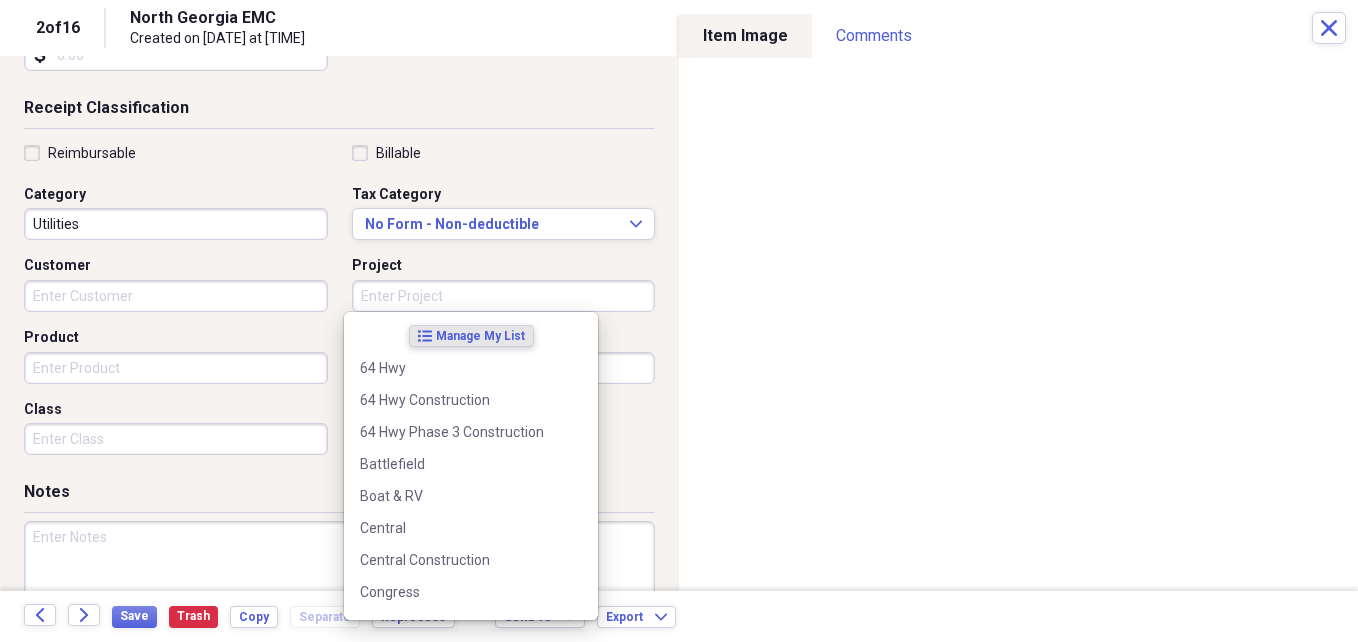 drag, startPoint x: 481, startPoint y: 290, endPoint x: 499, endPoint y: 350, distance: 62.641838 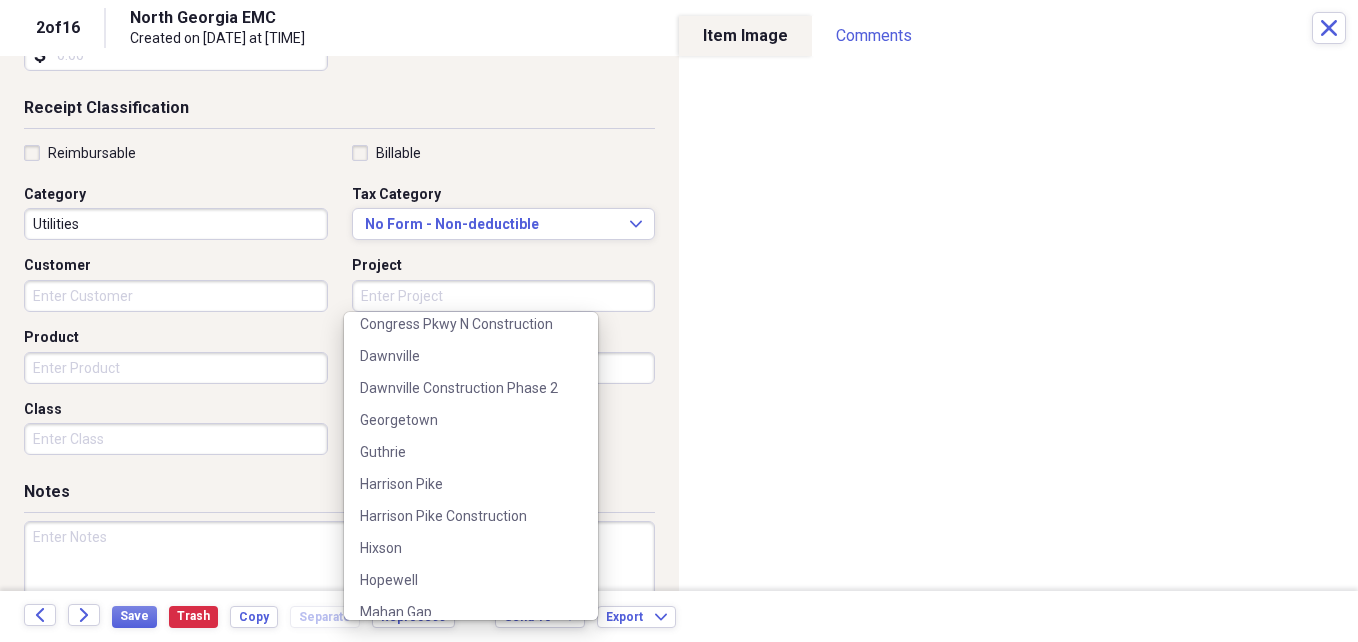 scroll, scrollTop: 200, scrollLeft: 0, axis: vertical 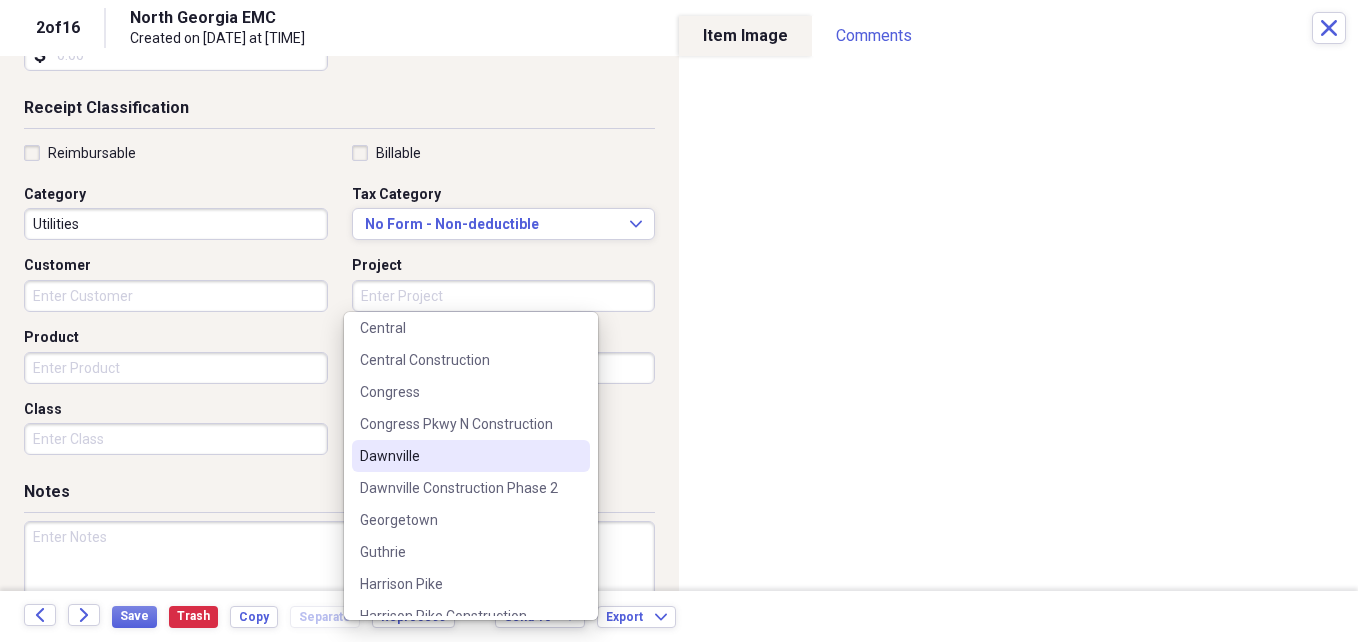click on "Dawnville" at bounding box center [459, 456] 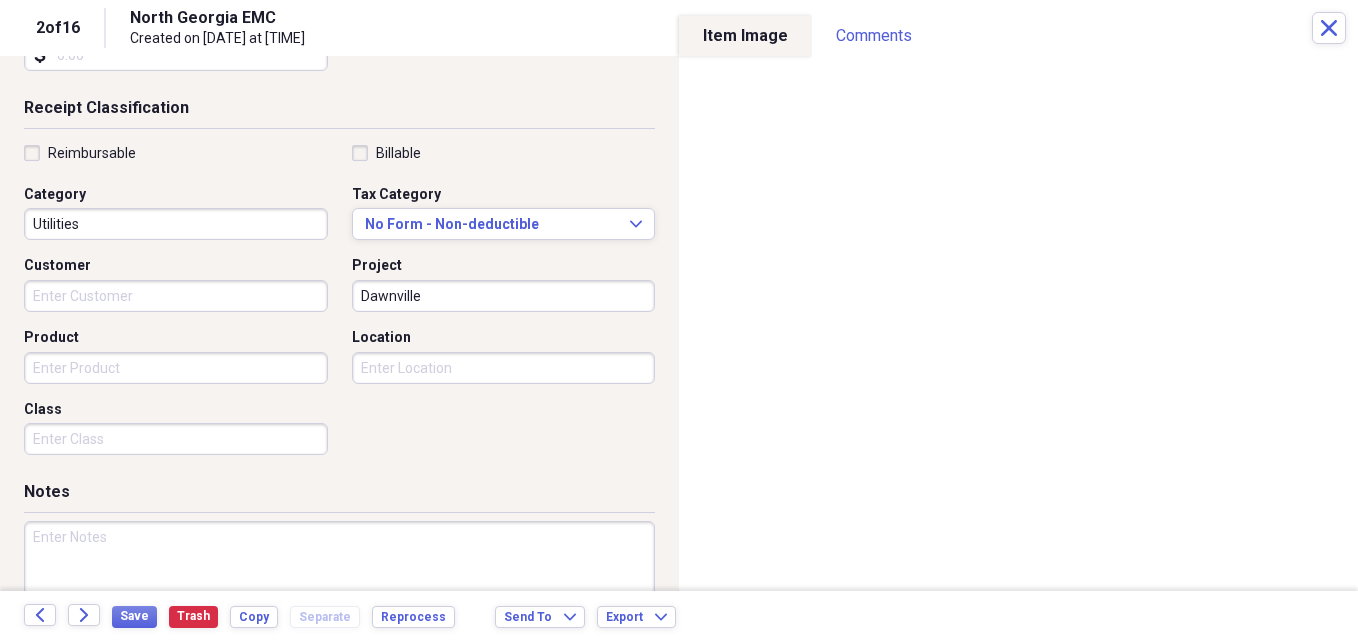 click on "Location" at bounding box center (504, 338) 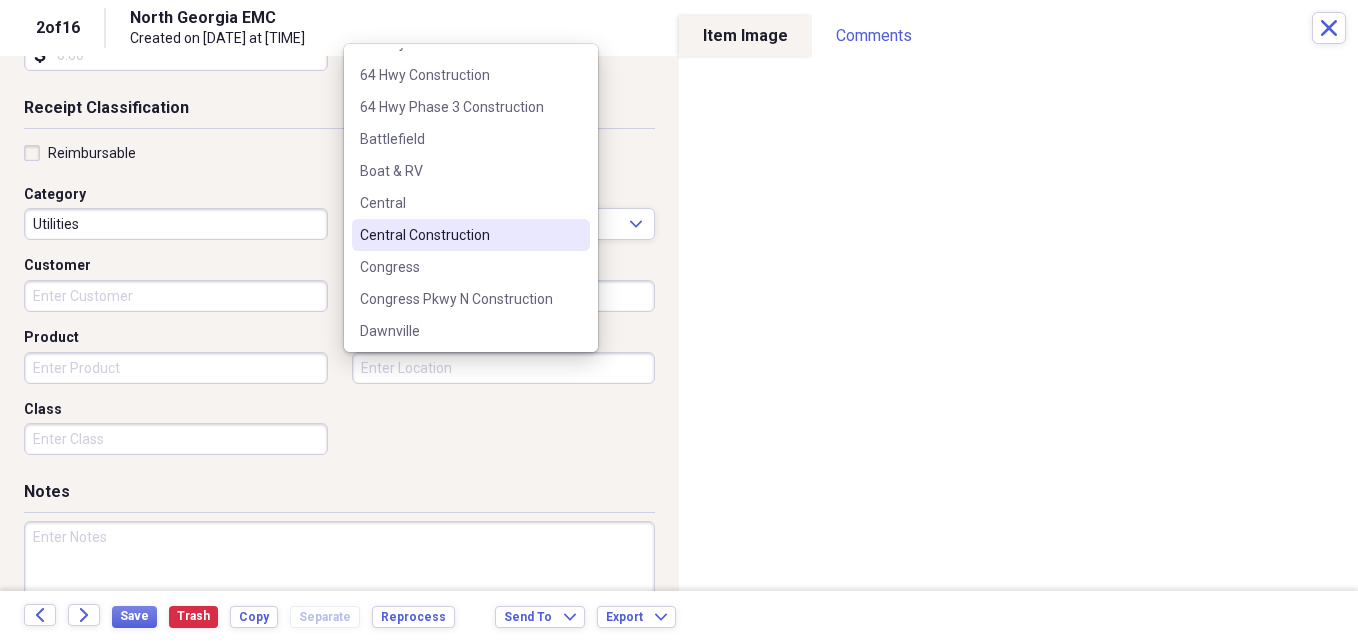scroll, scrollTop: 100, scrollLeft: 0, axis: vertical 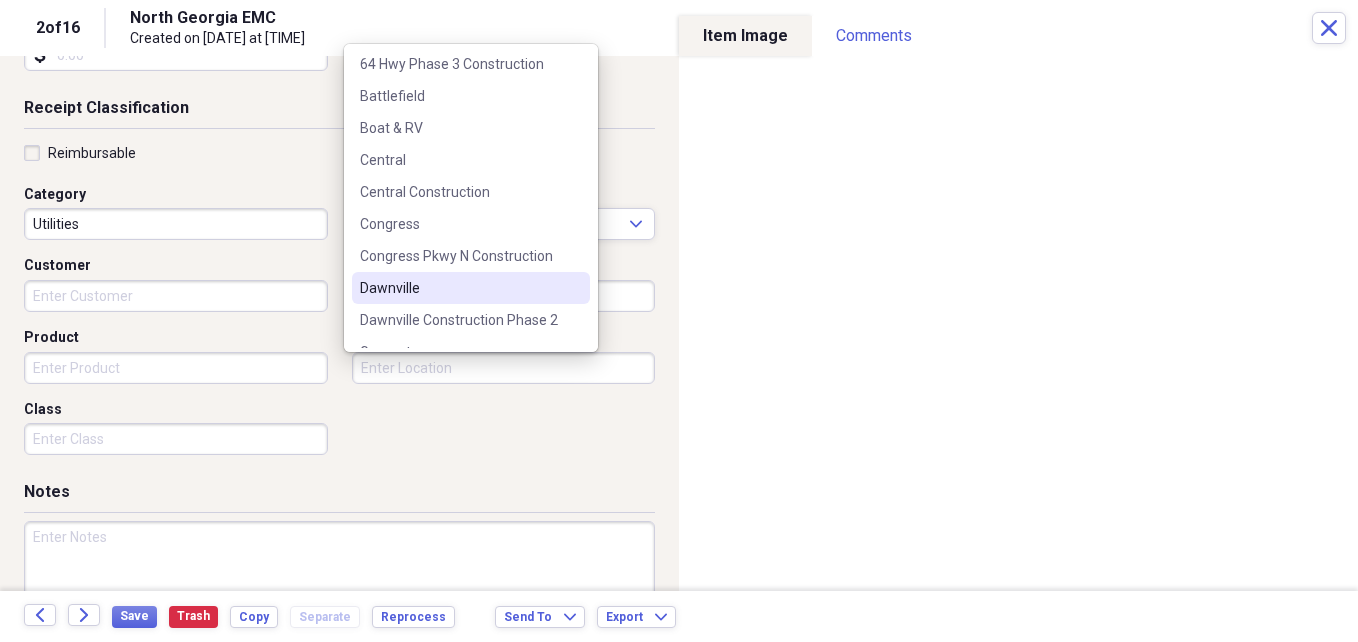 click on "Dawnville" at bounding box center (471, 288) 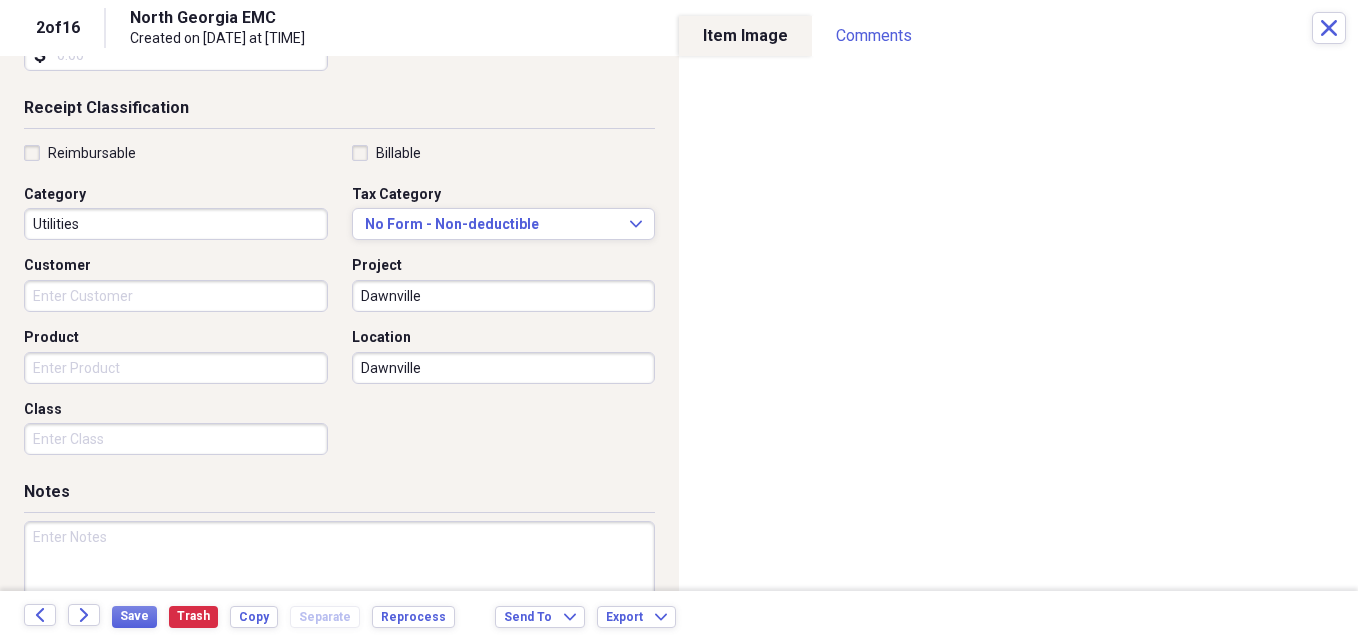 scroll, scrollTop: 0, scrollLeft: 0, axis: both 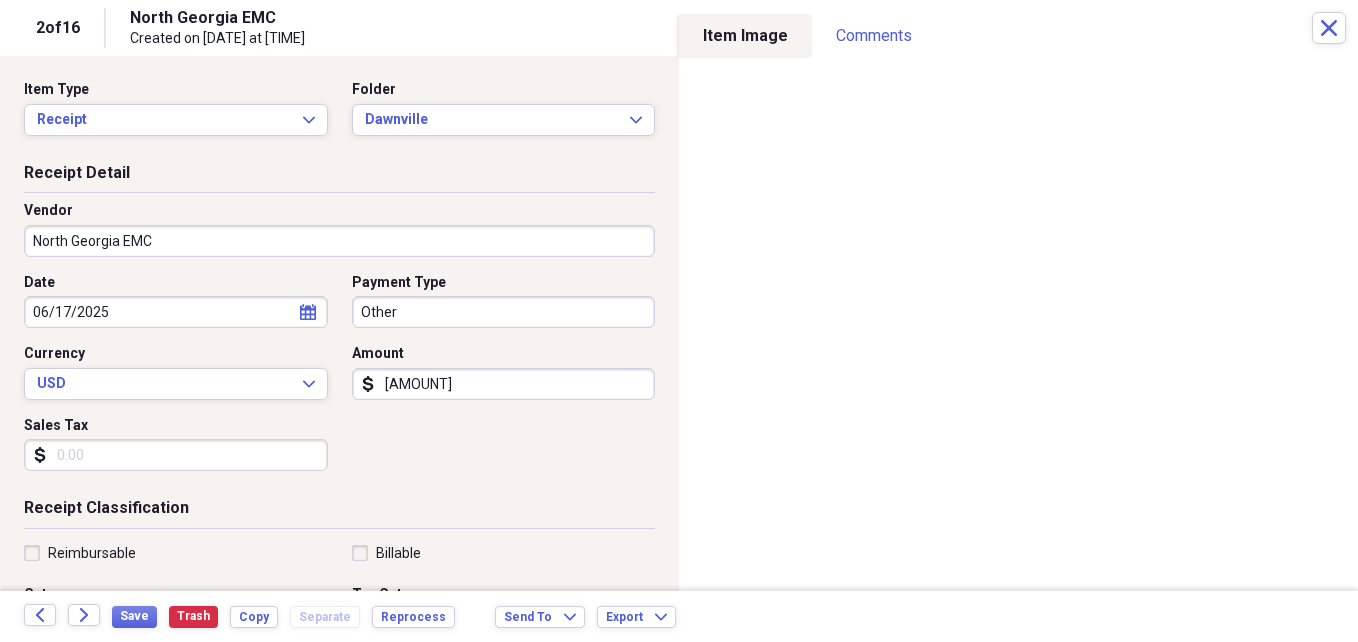 click on "calendar Calendar" at bounding box center (308, 312) 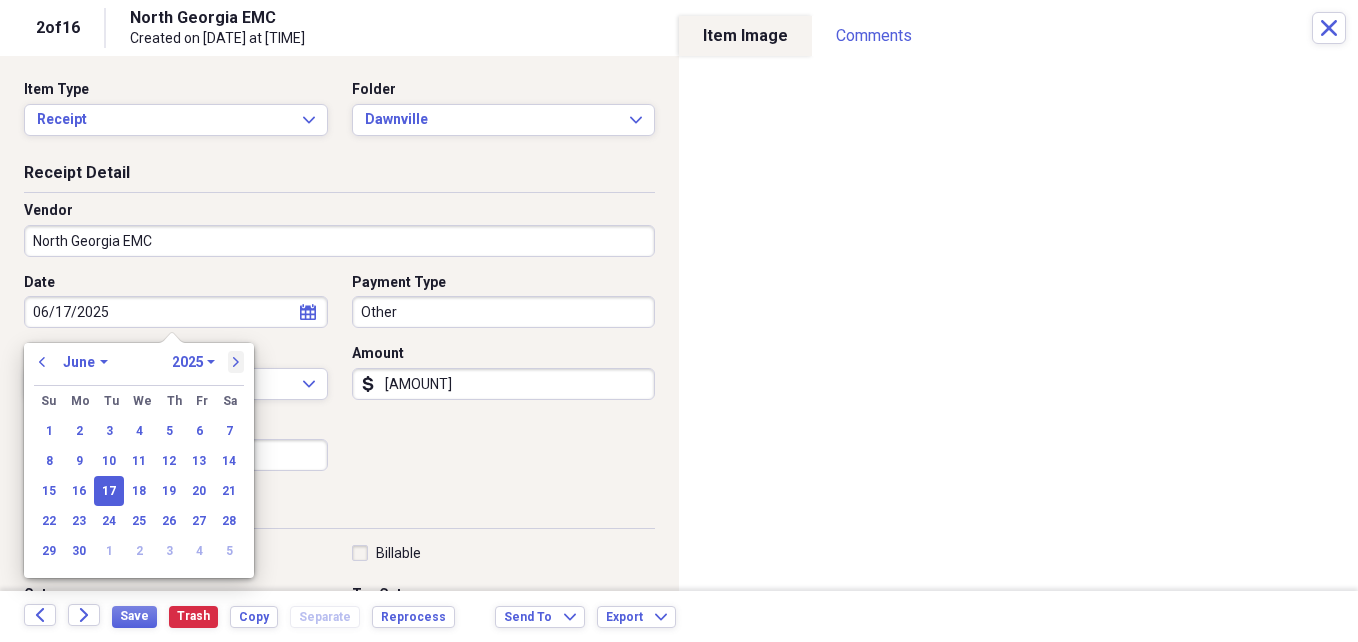 click on "next" at bounding box center (236, 362) 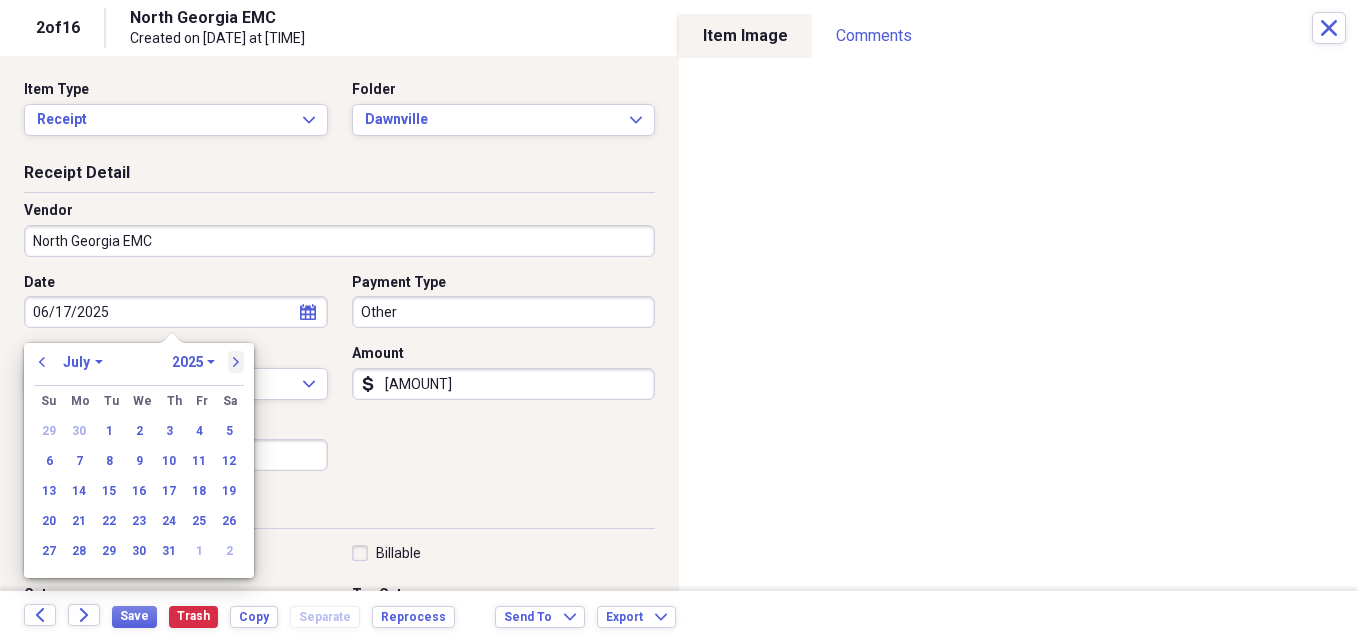 click on "next" at bounding box center (236, 362) 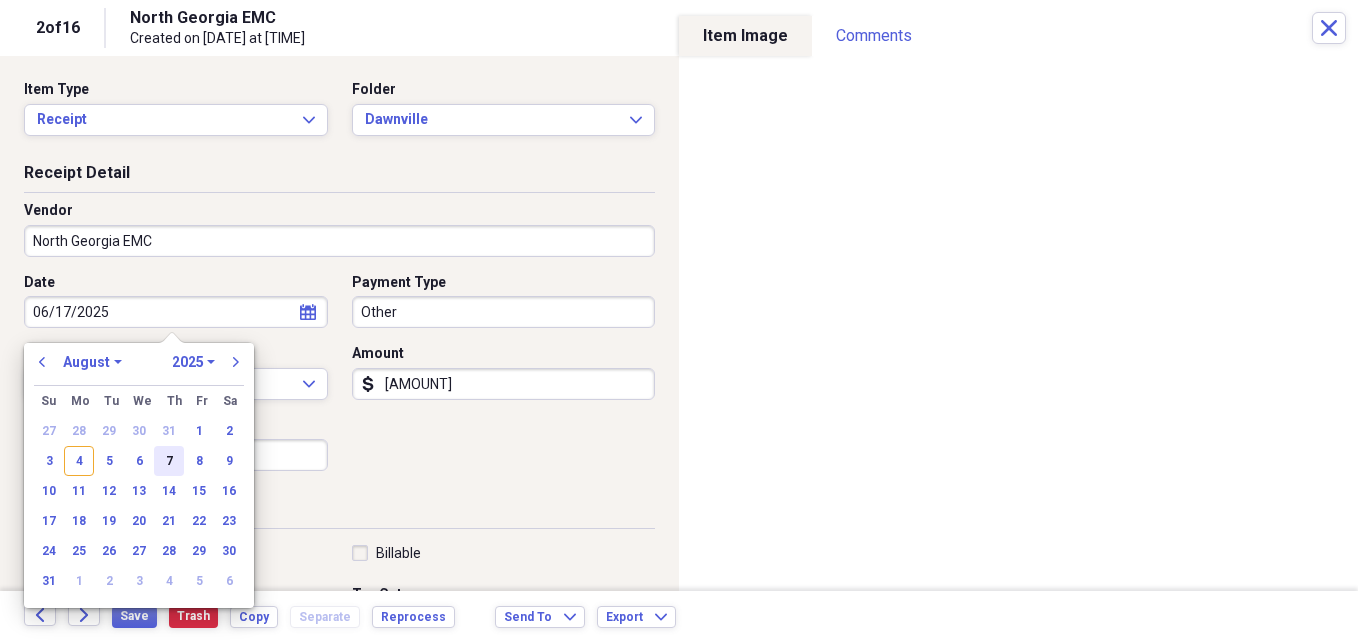 click on "7" at bounding box center [169, 461] 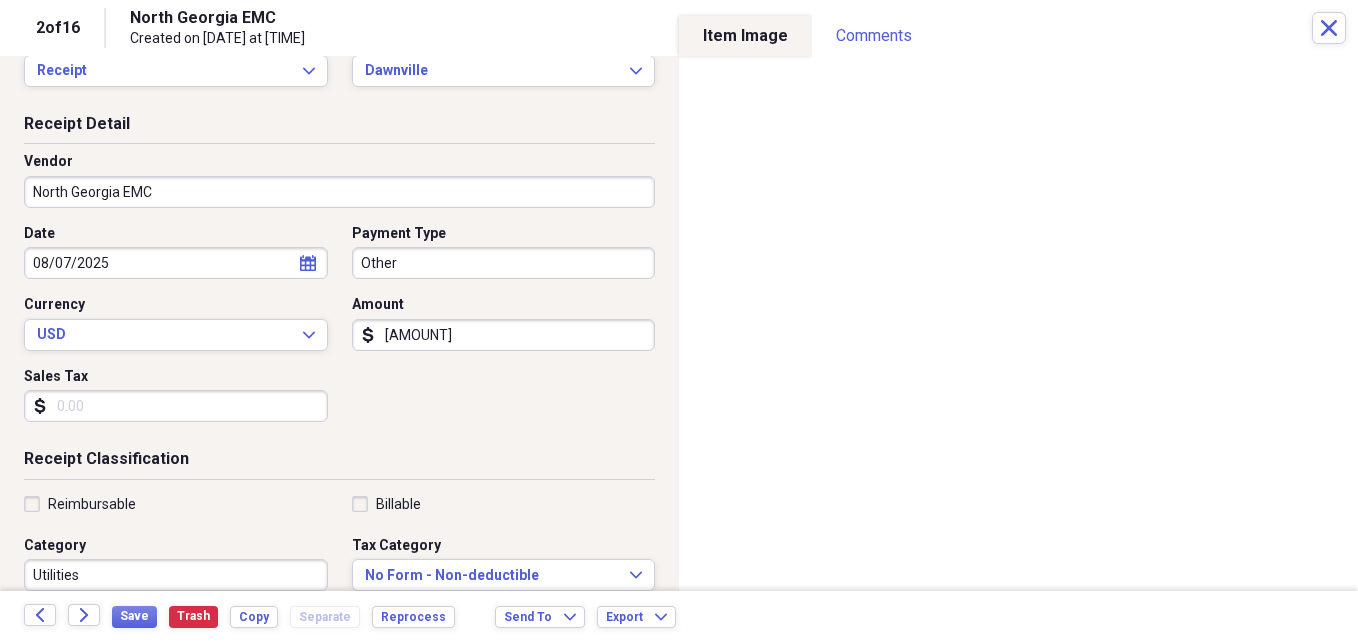 scroll, scrollTop: 0, scrollLeft: 0, axis: both 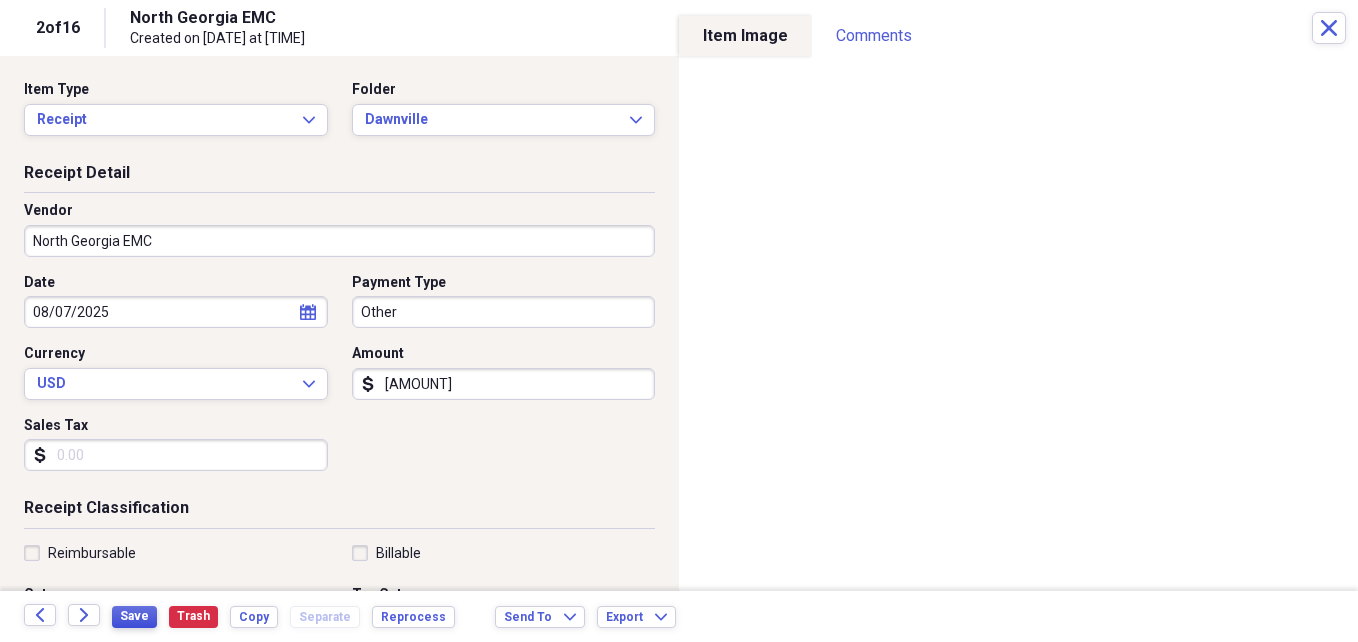 click on "Save" at bounding box center (134, 616) 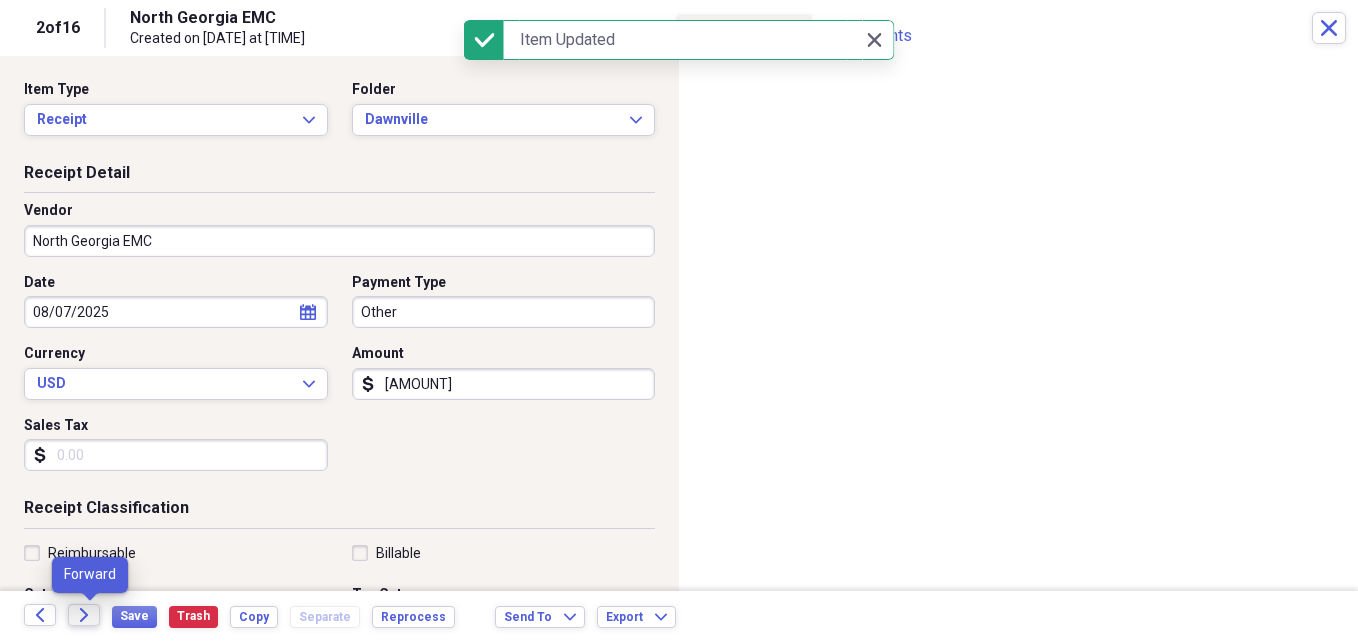 click on "Forward" 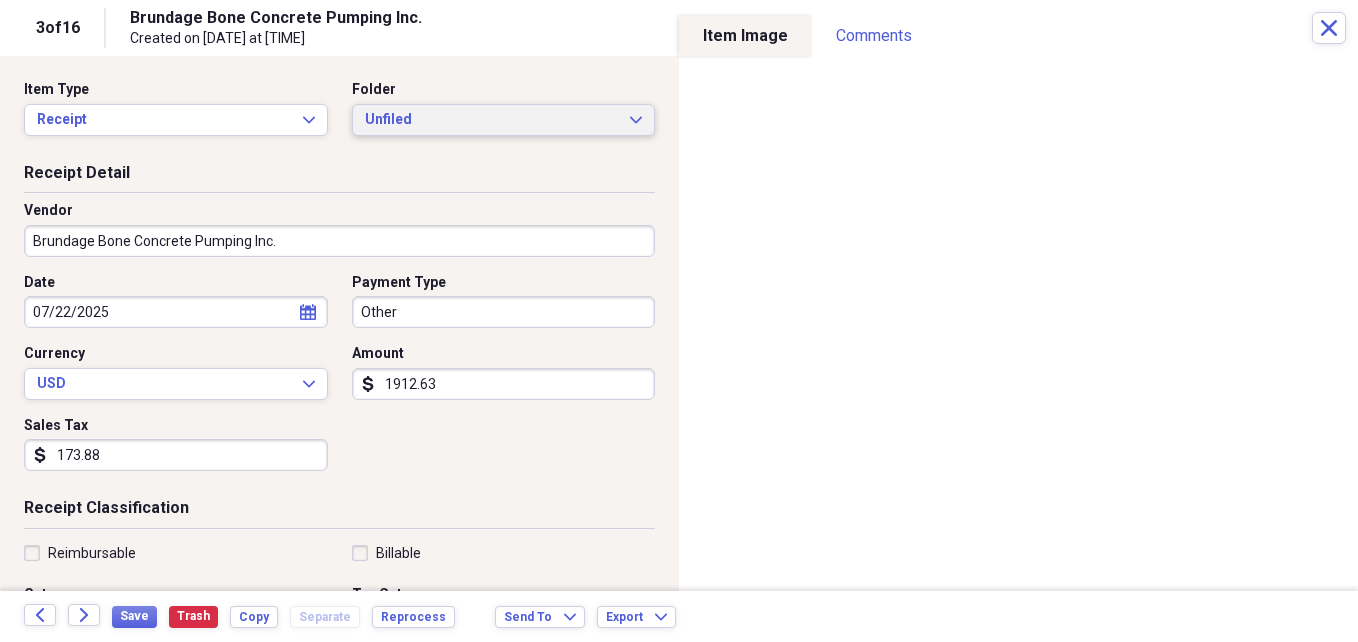 click on "Unfiled Expand" at bounding box center [504, 120] 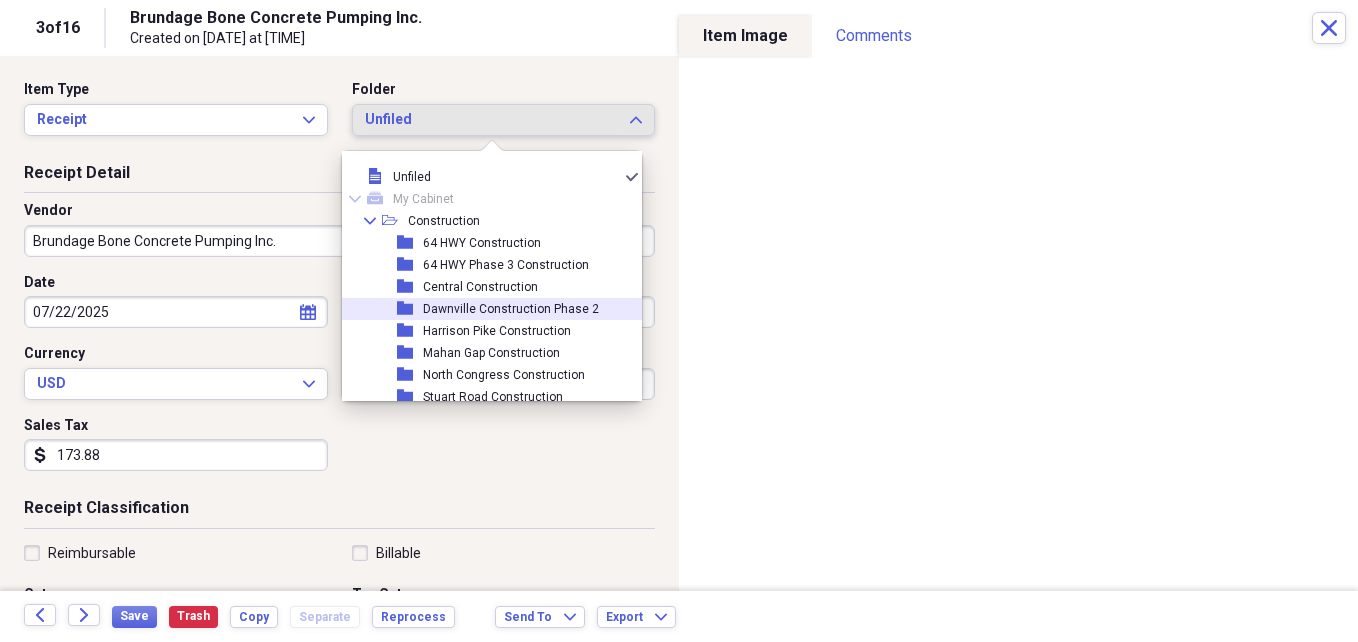 click on "Dawnville Construction Phase 2" at bounding box center [511, 309] 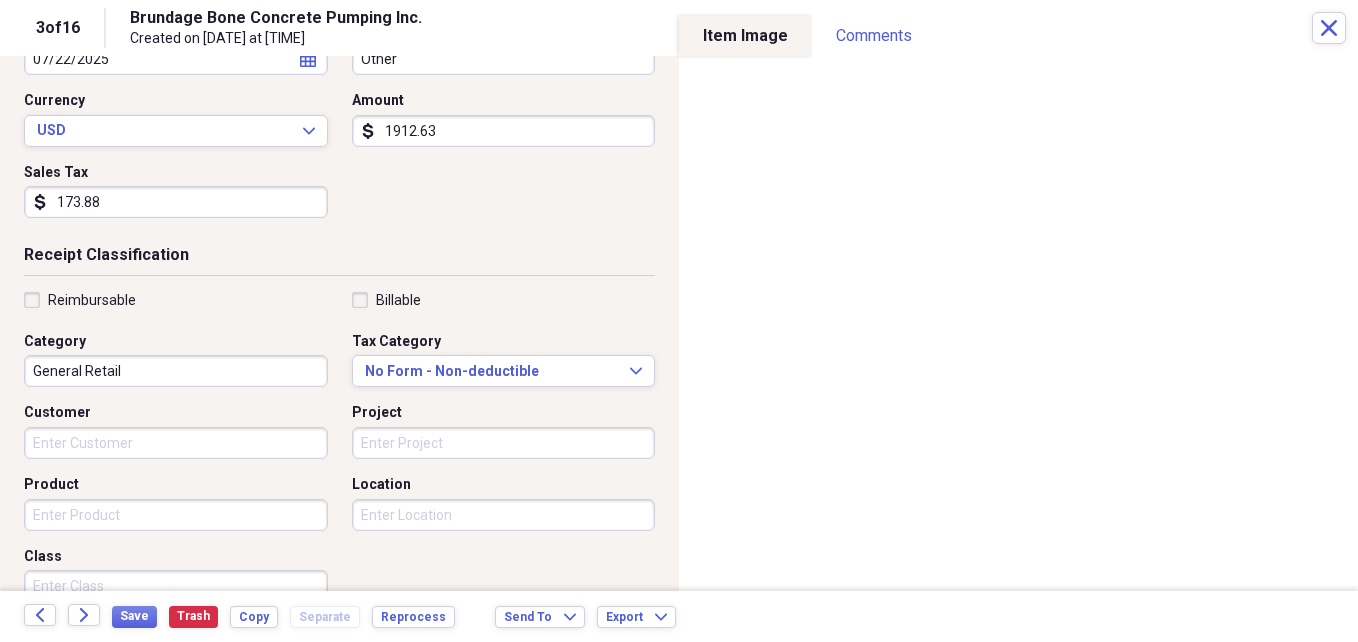 scroll, scrollTop: 300, scrollLeft: 0, axis: vertical 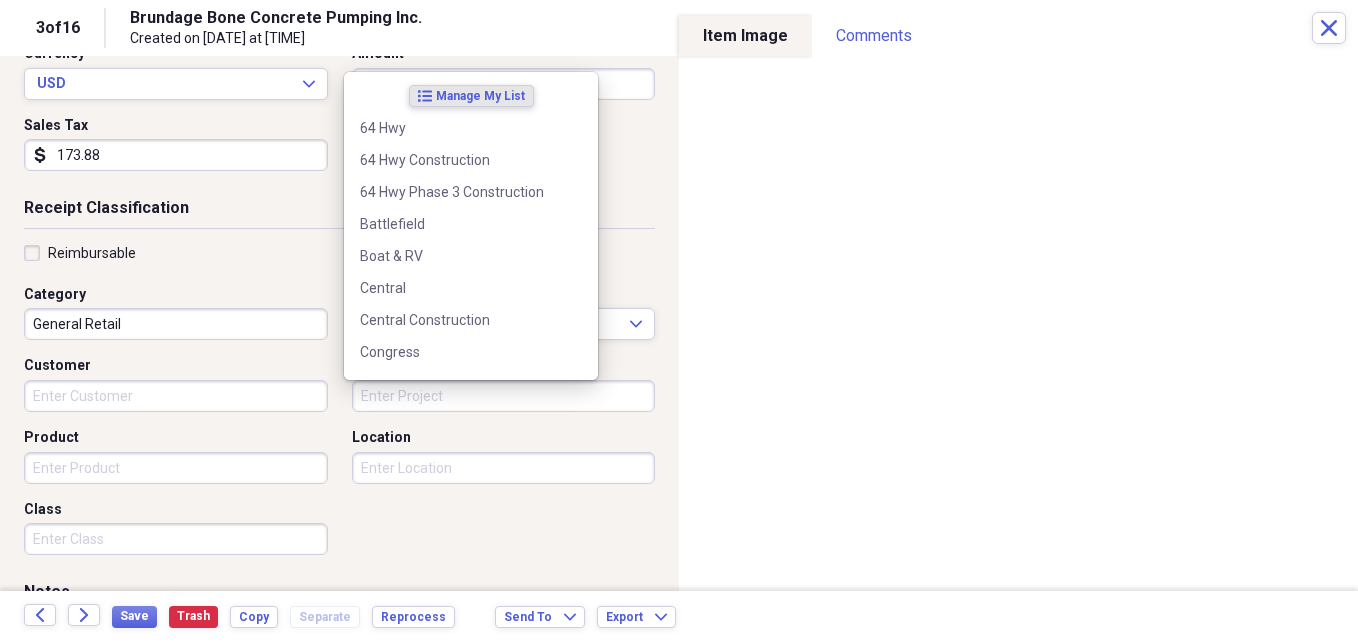 click on "Project" at bounding box center [504, 396] 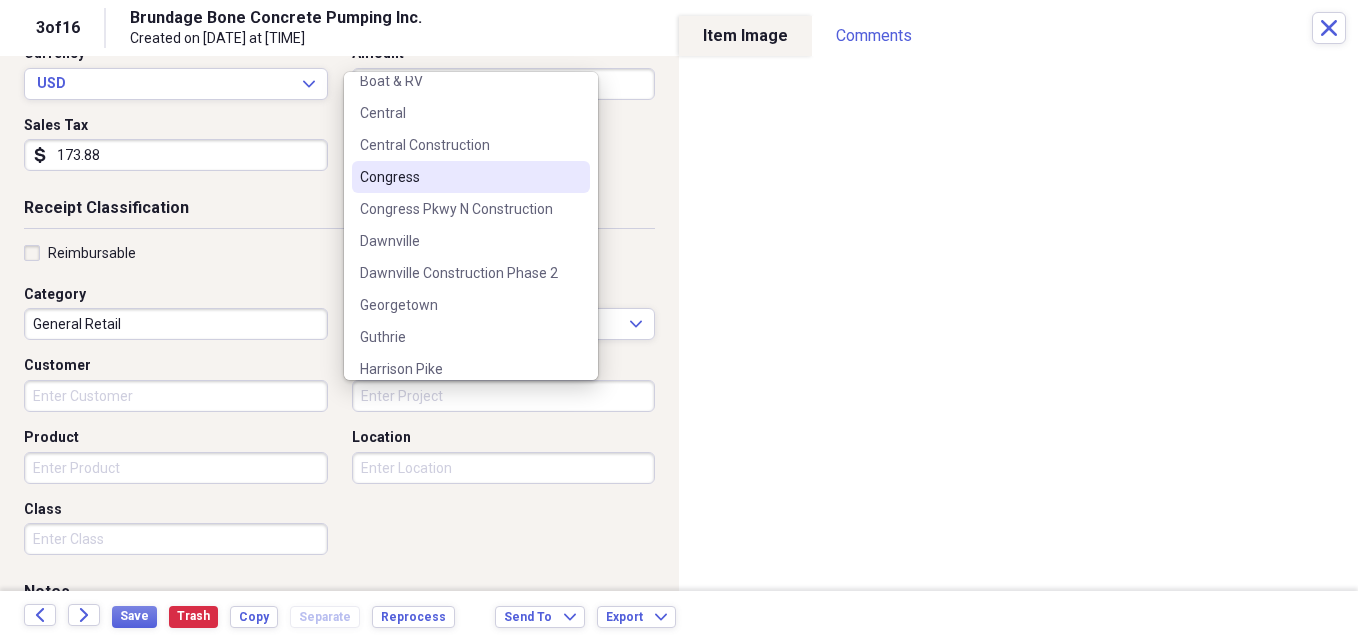 scroll, scrollTop: 200, scrollLeft: 0, axis: vertical 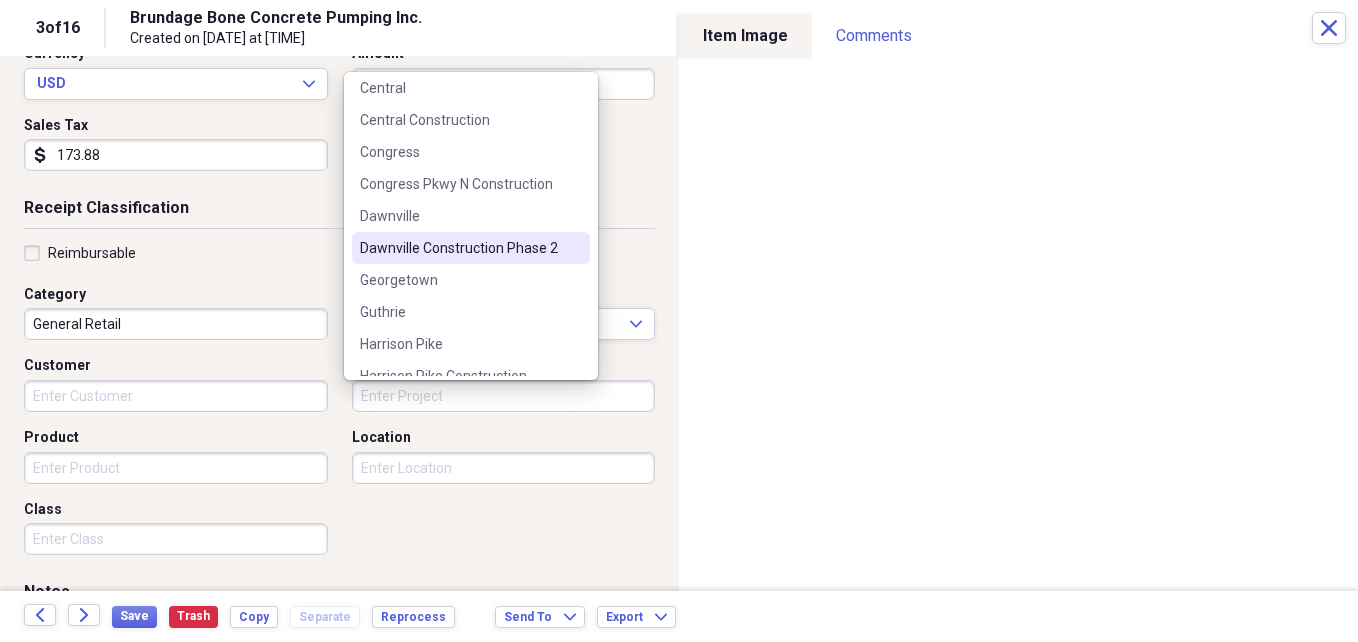click on "Dawnville Construction Phase 2" at bounding box center [459, 248] 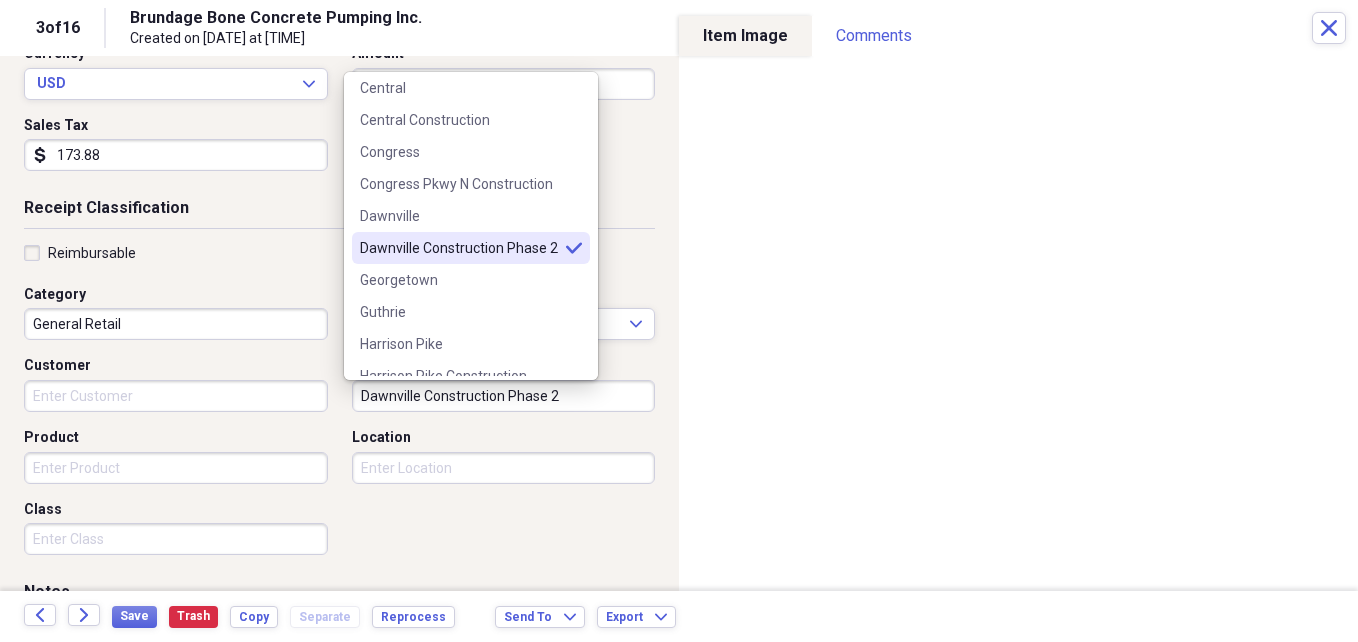 type on "Dawnville Construction Phase 2" 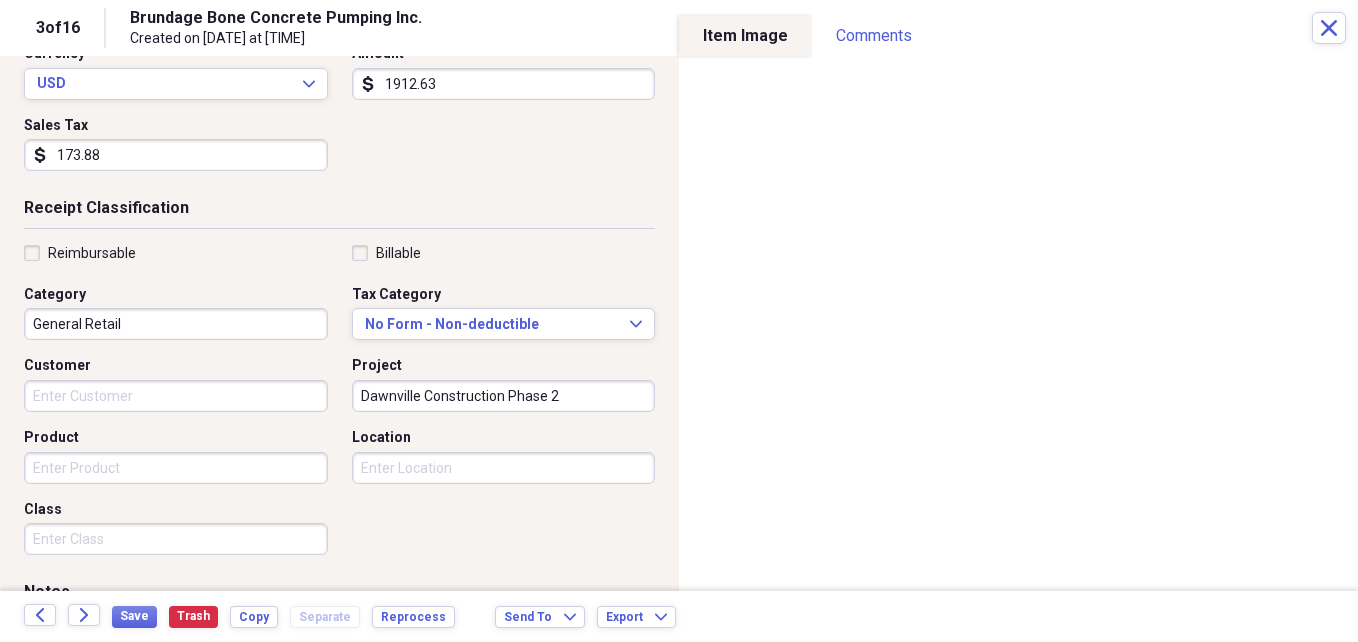 click on "Reimbursable Billable Category General Retail Tax Category No Form - Non-deductible Expand Customer Project [FOLDER_NAME] Construction Phase 2 Product Location Class" at bounding box center [339, 404] 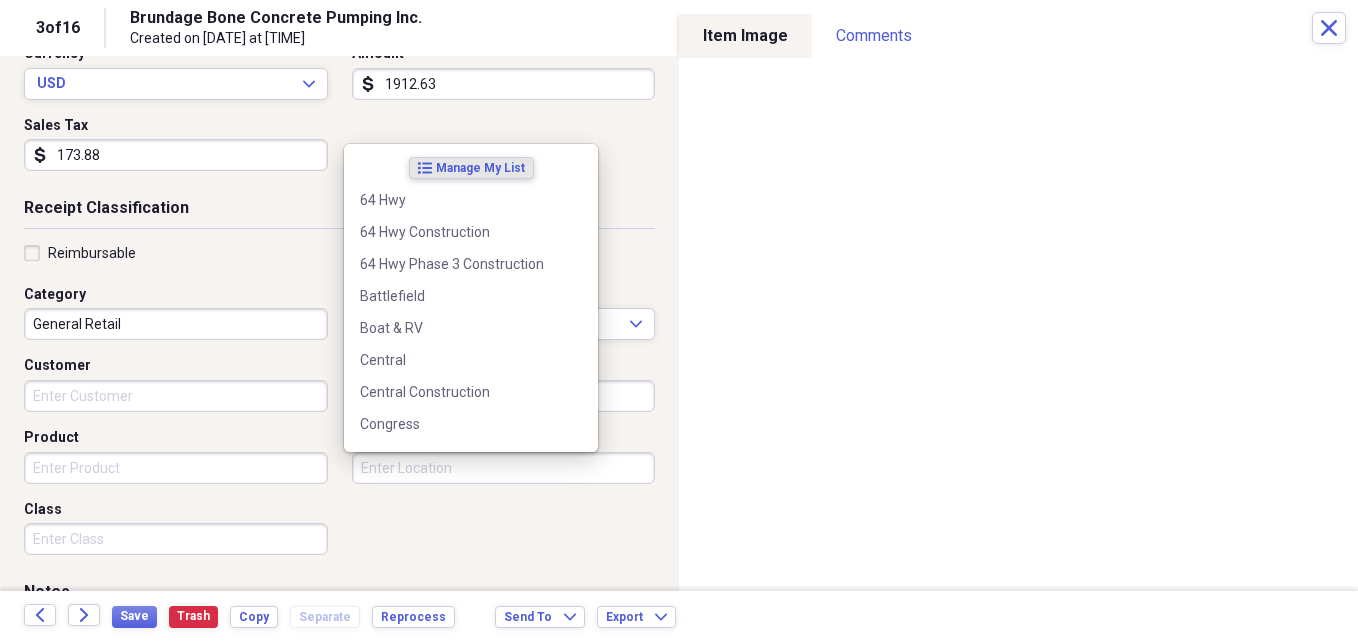 click on "Location" at bounding box center (504, 468) 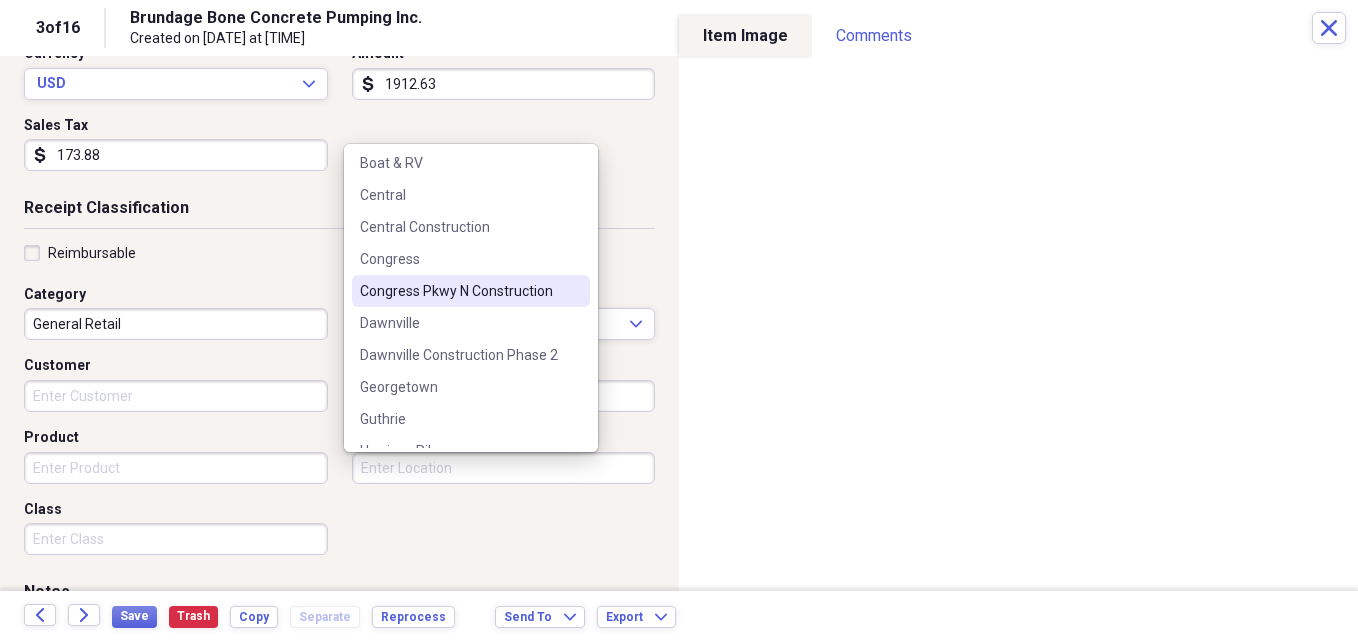 scroll, scrollTop: 200, scrollLeft: 0, axis: vertical 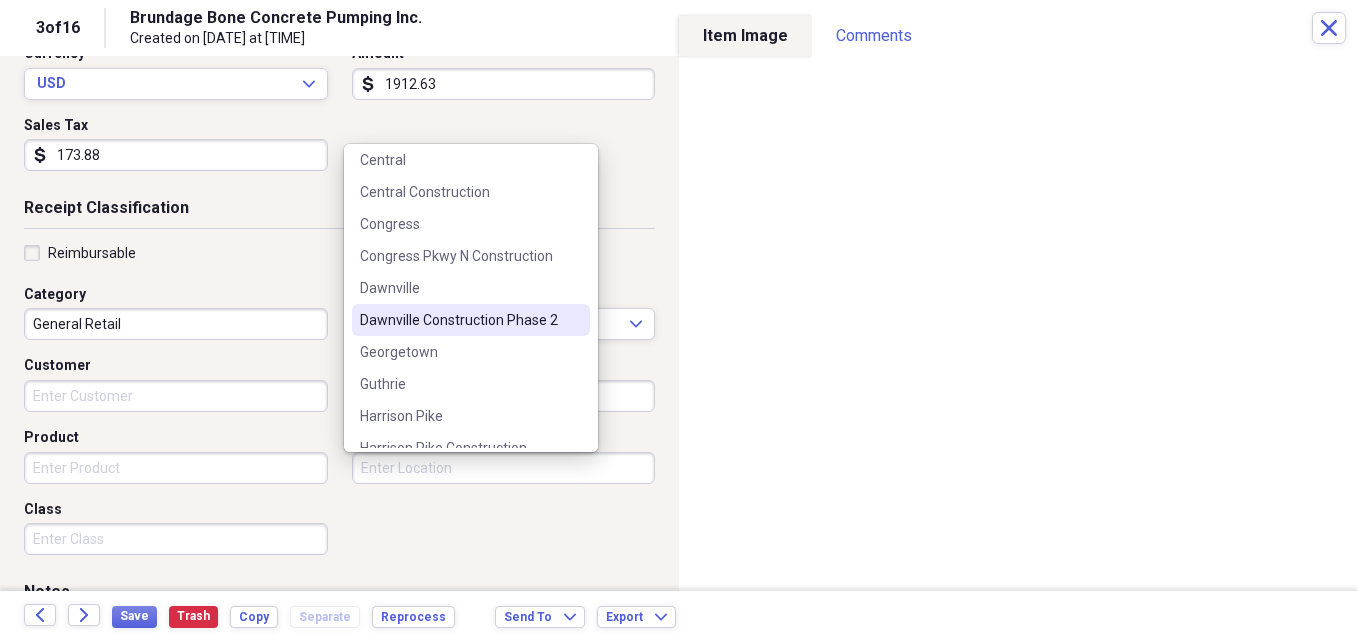 click on "Dawnville Construction Phase 2" at bounding box center (459, 320) 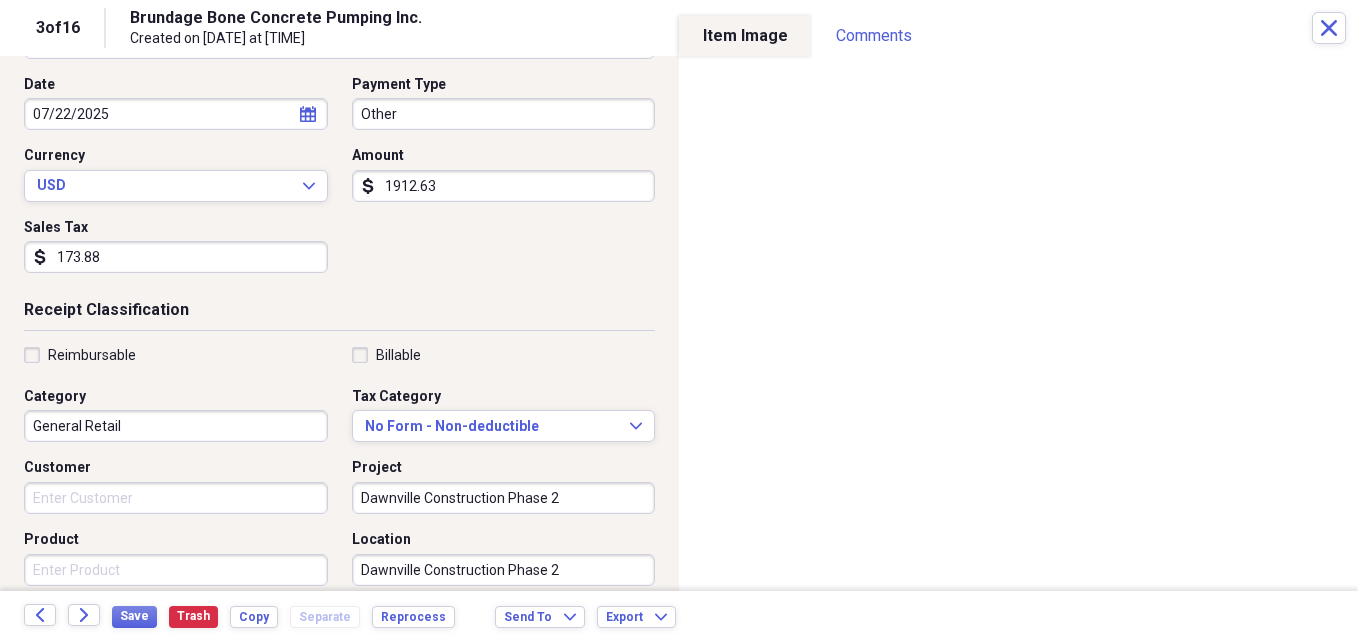 scroll, scrollTop: 200, scrollLeft: 0, axis: vertical 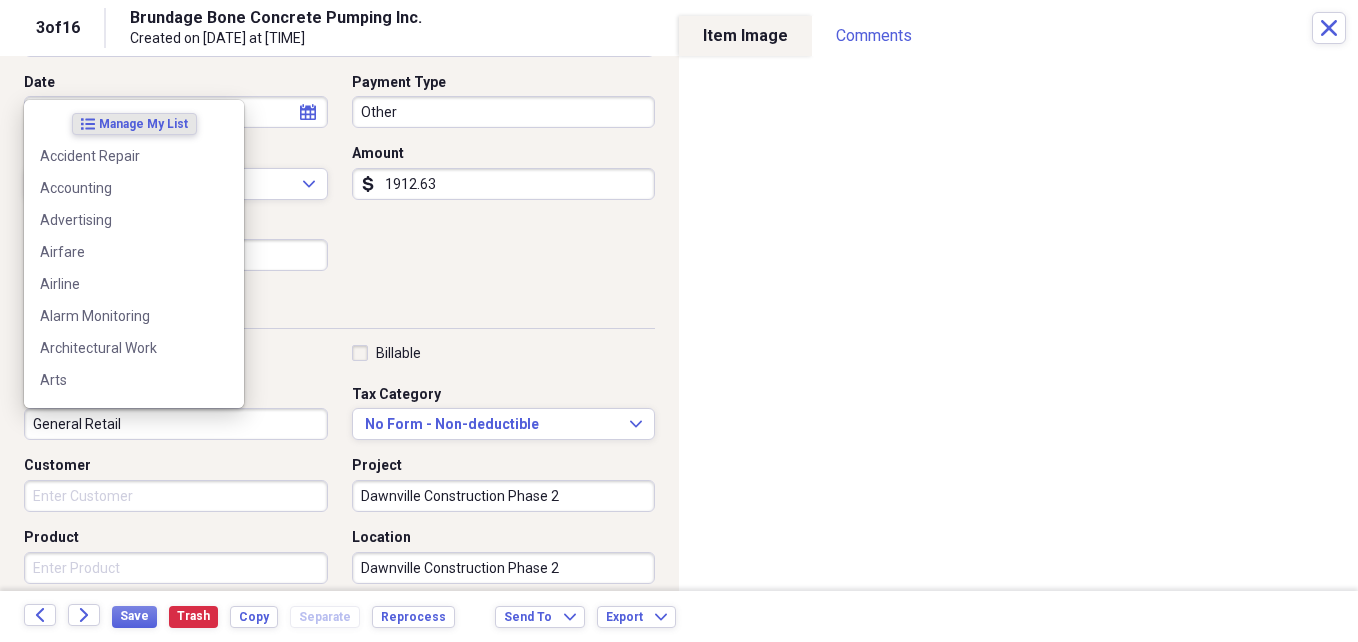 click on "General Retail" at bounding box center [176, 424] 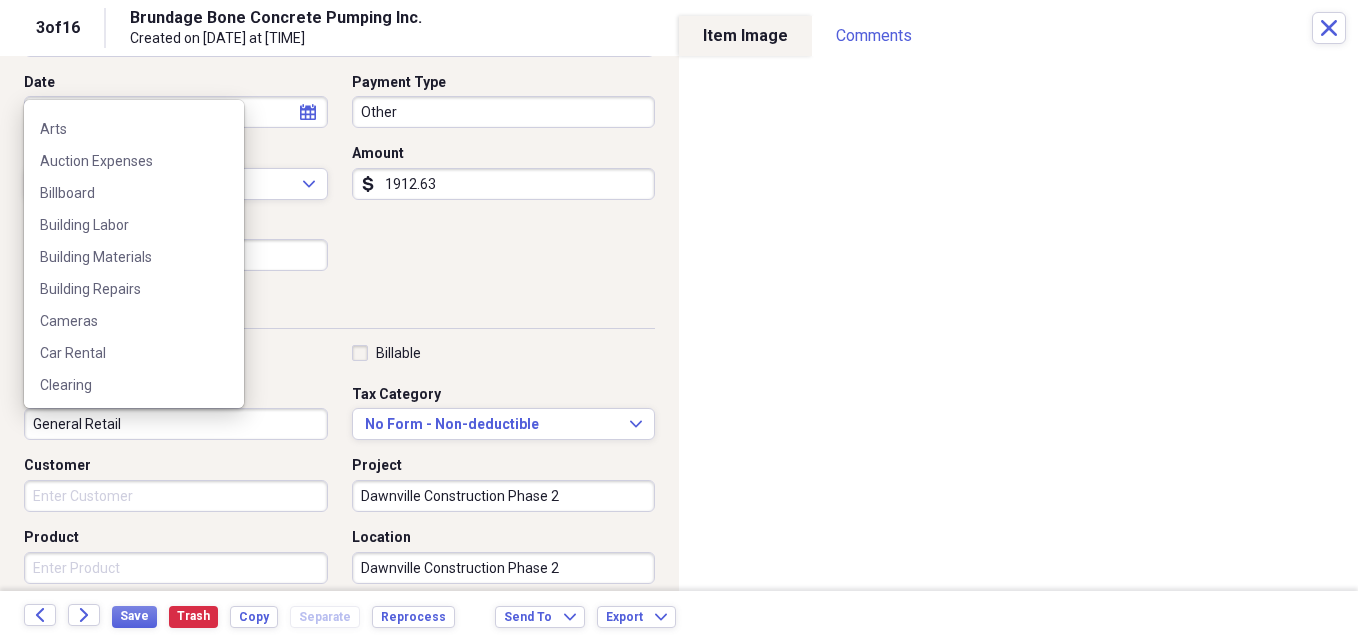 scroll, scrollTop: 300, scrollLeft: 0, axis: vertical 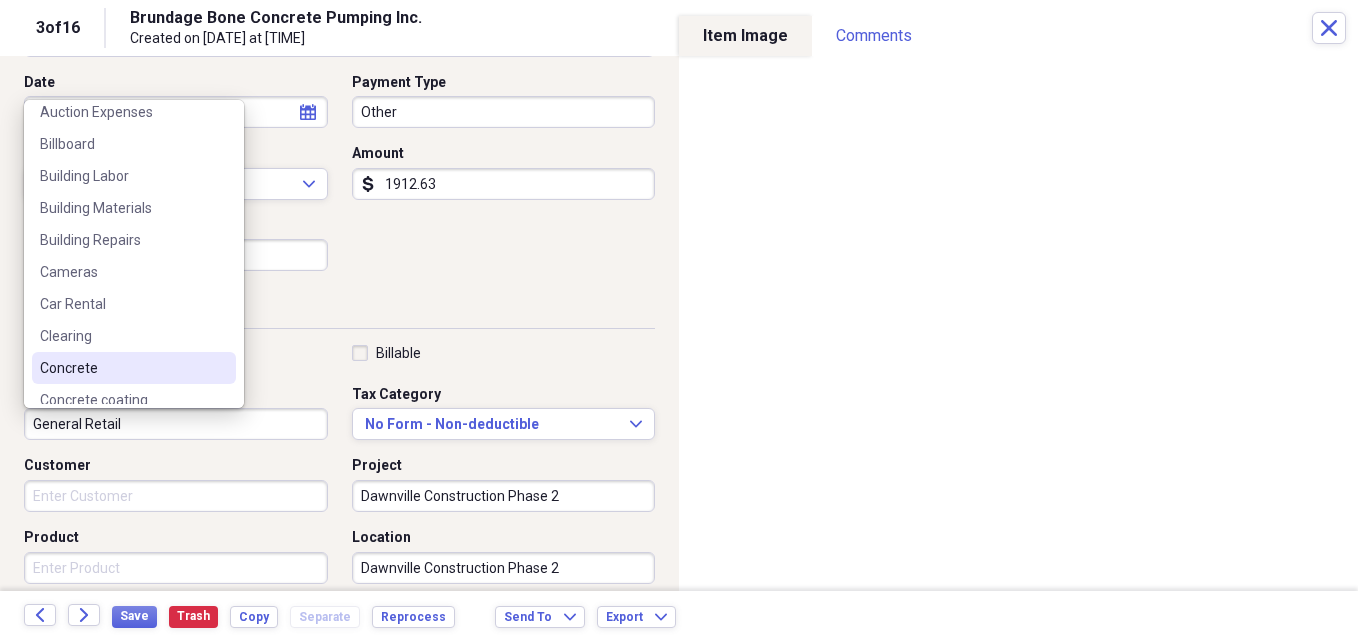 click on "Concrete" at bounding box center [122, 368] 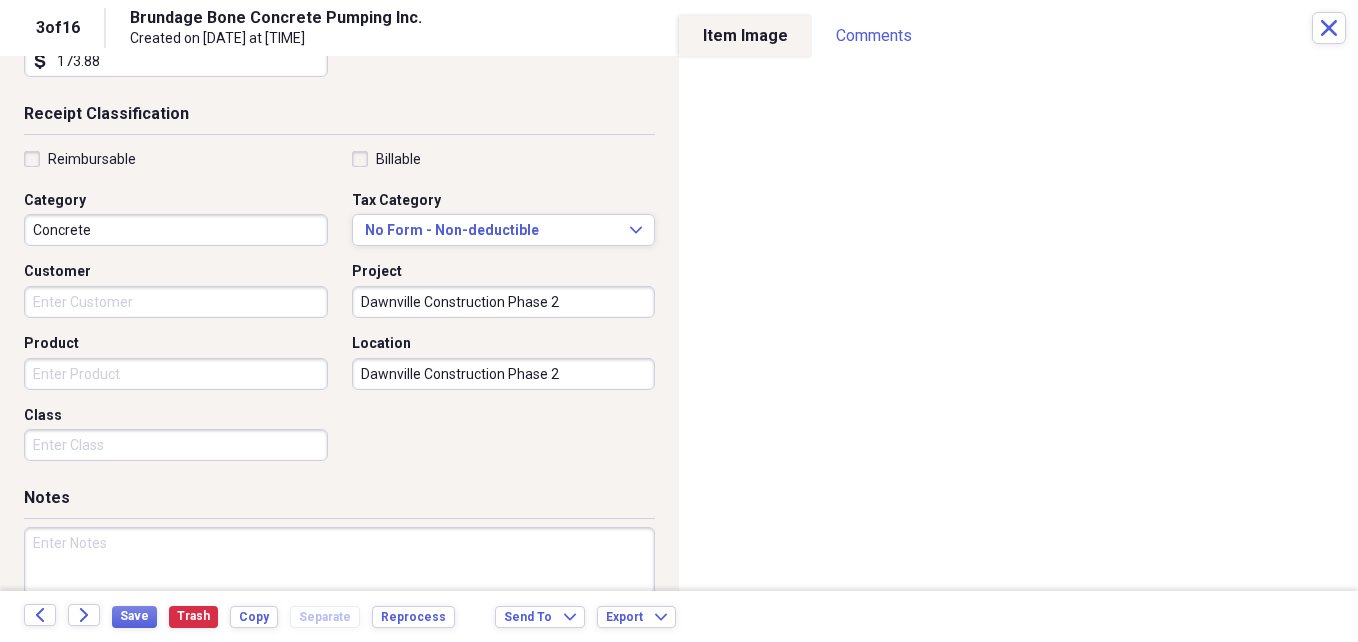 scroll, scrollTop: 400, scrollLeft: 0, axis: vertical 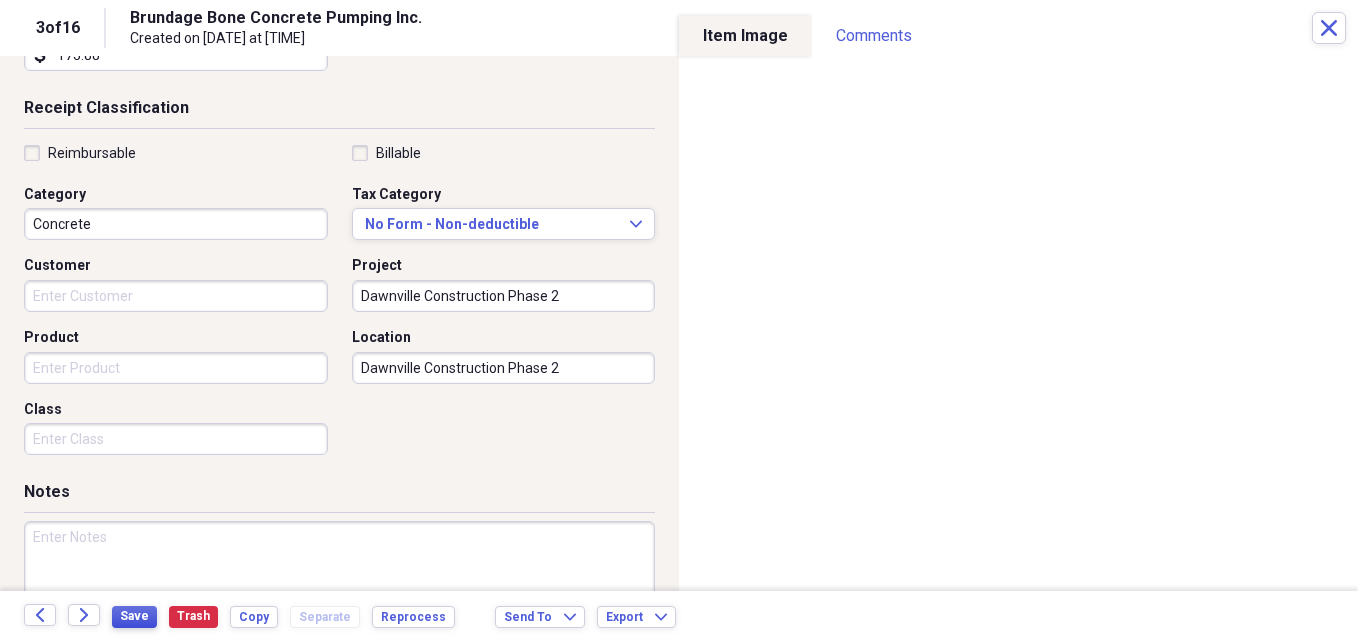click on "Save" at bounding box center [134, 616] 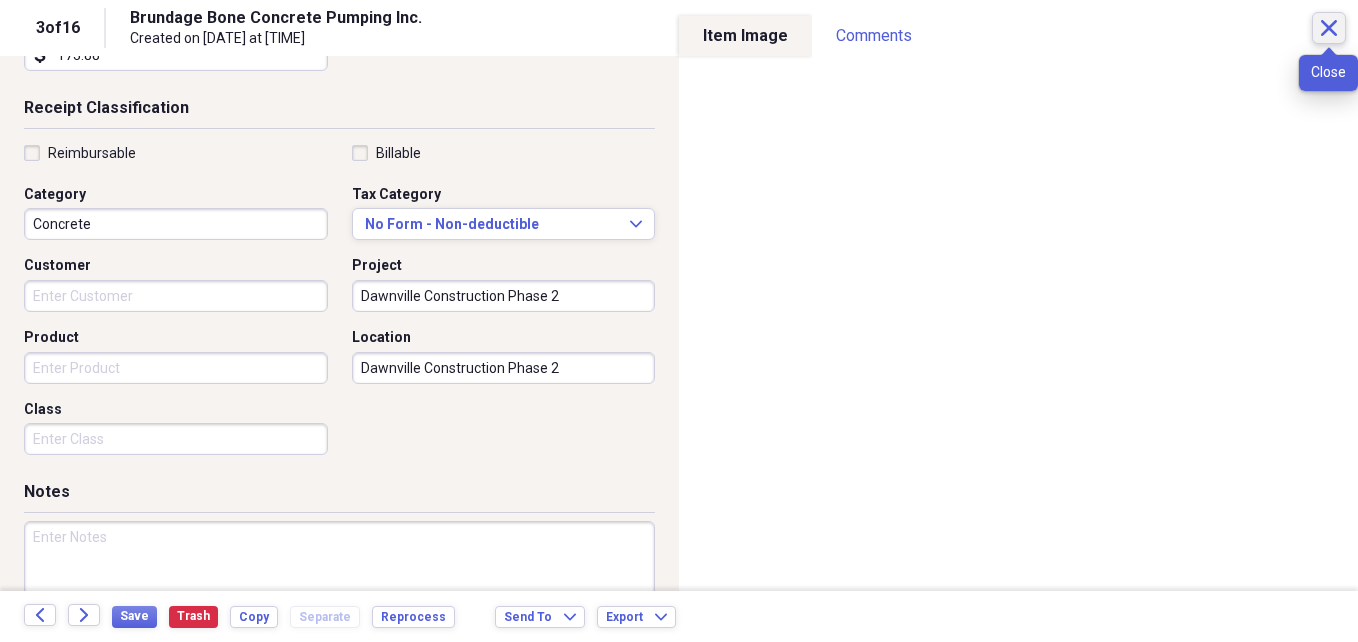 click on "Close" 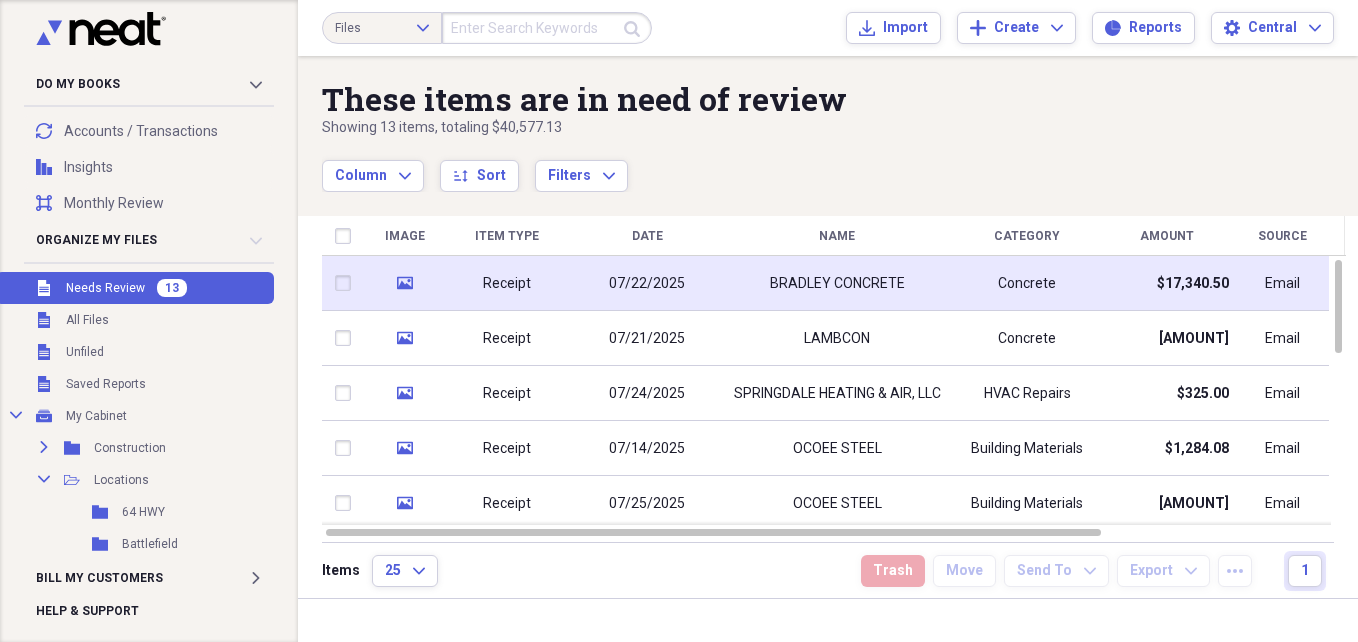 click on "BRADLEY CONCRETE" at bounding box center (837, 283) 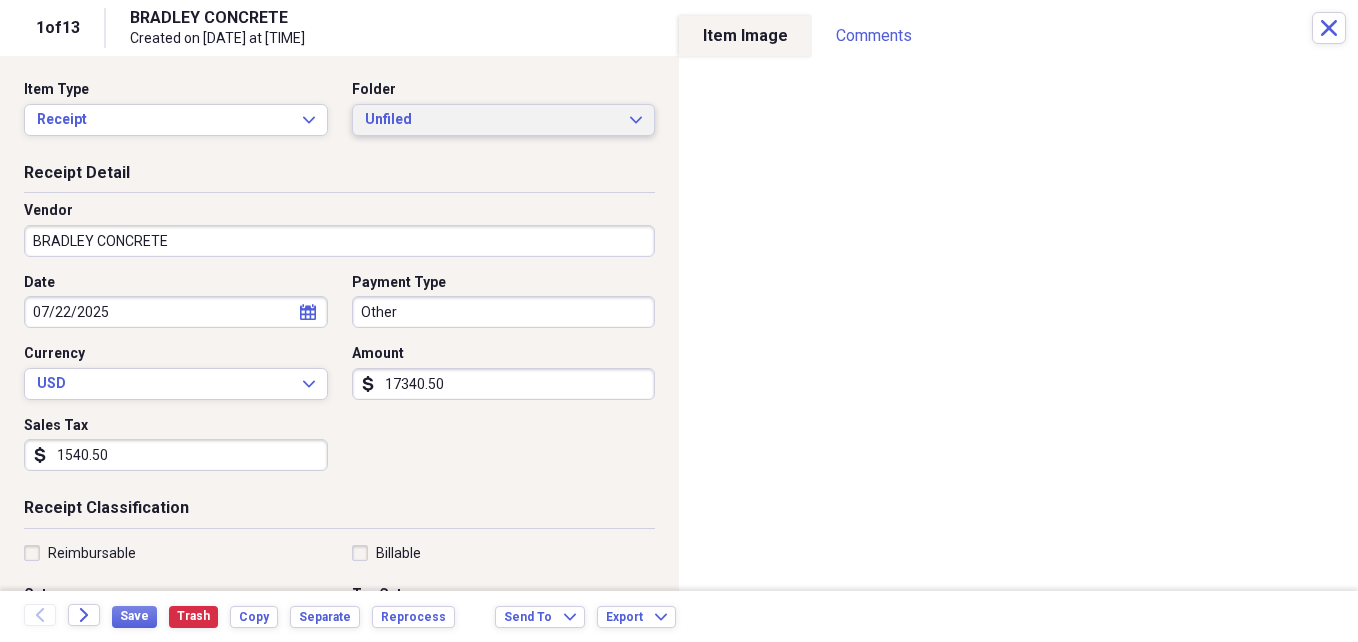 click on "Unfiled" at bounding box center (492, 120) 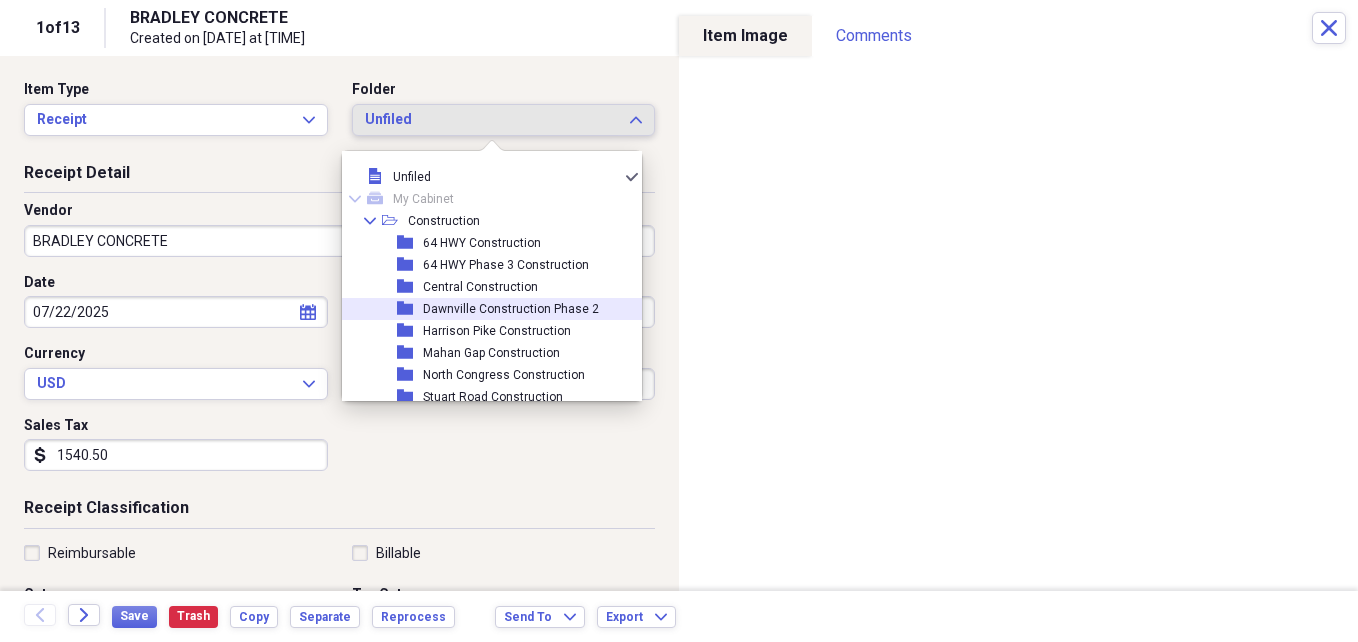 click on "Dawnville Construction Phase 2" at bounding box center [511, 309] 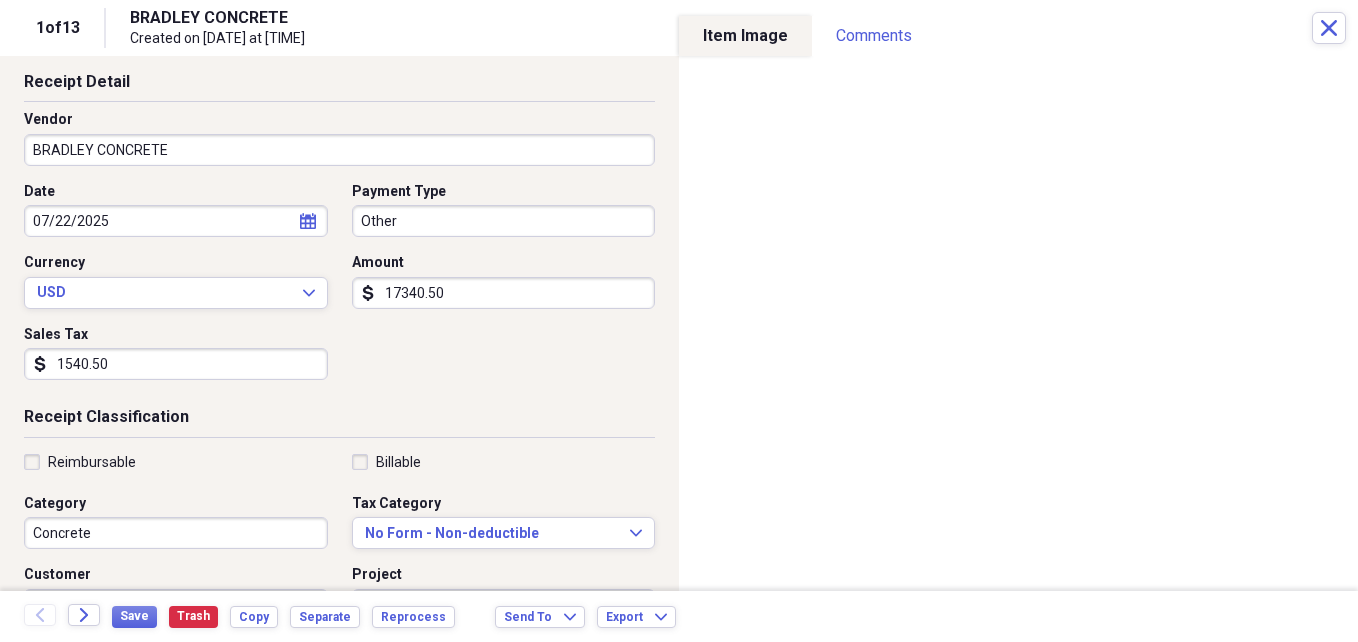 scroll, scrollTop: 300, scrollLeft: 0, axis: vertical 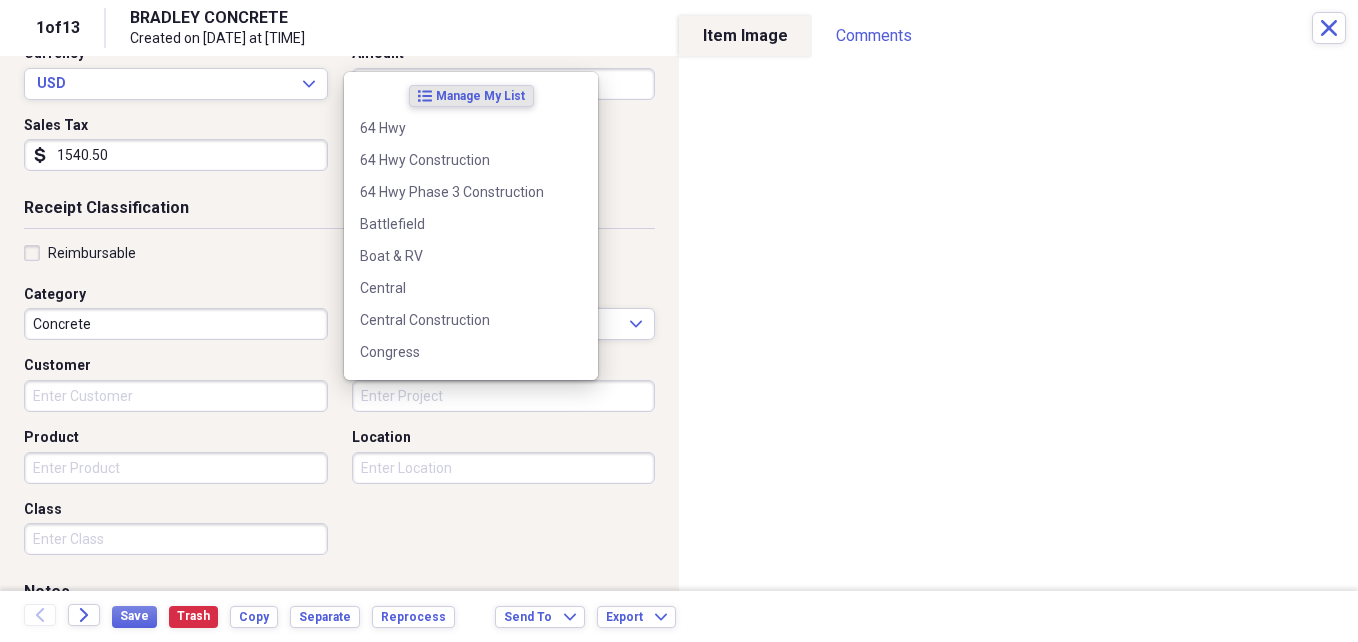 click on "Project" at bounding box center [504, 396] 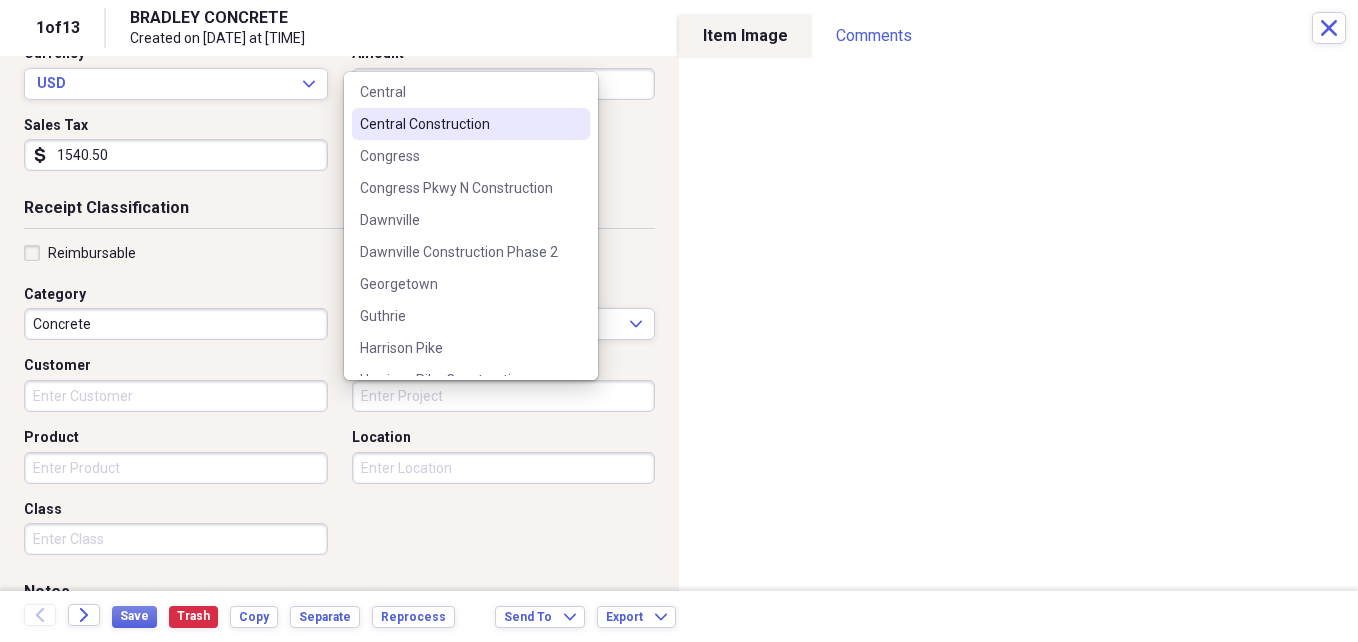 scroll, scrollTop: 200, scrollLeft: 0, axis: vertical 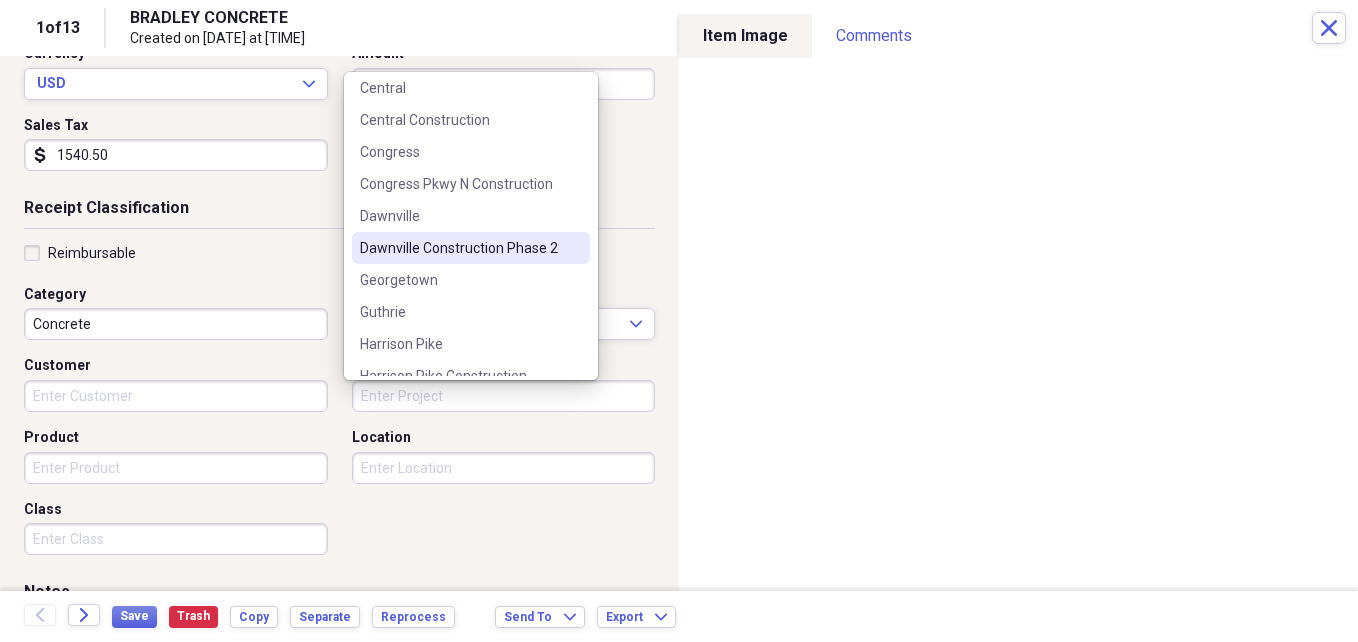 click on "Dawnville Construction Phase 2" at bounding box center (459, 248) 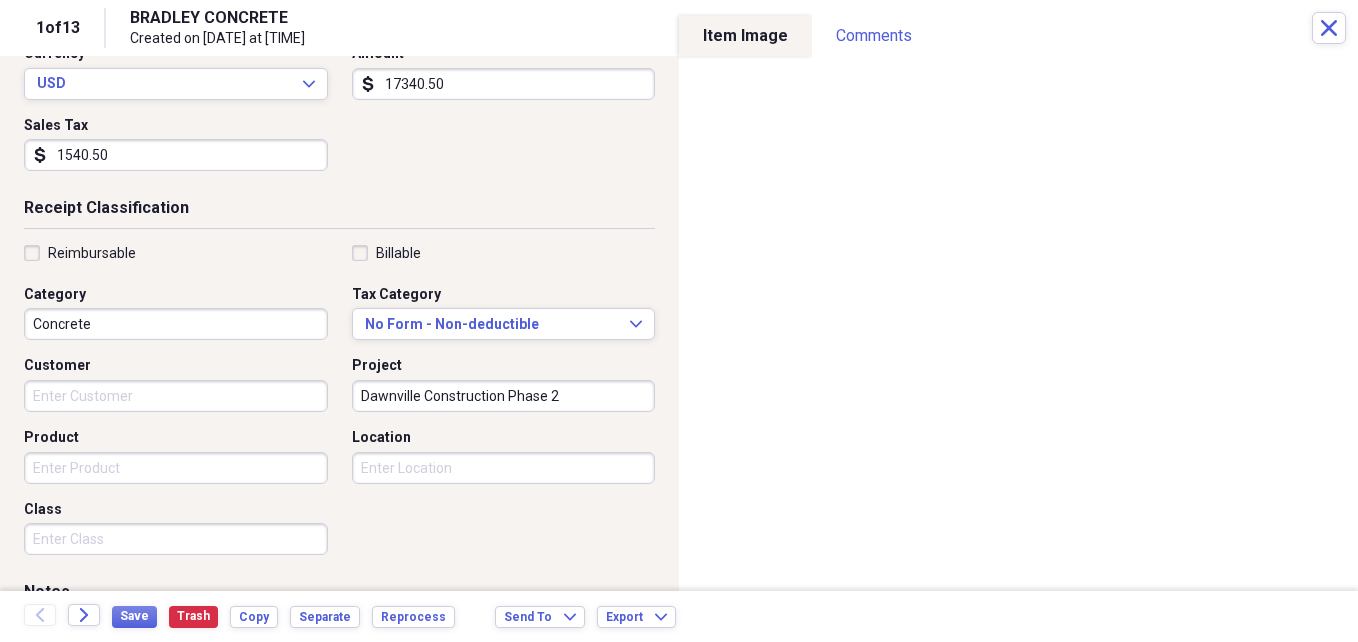 click on "Location" at bounding box center [504, 468] 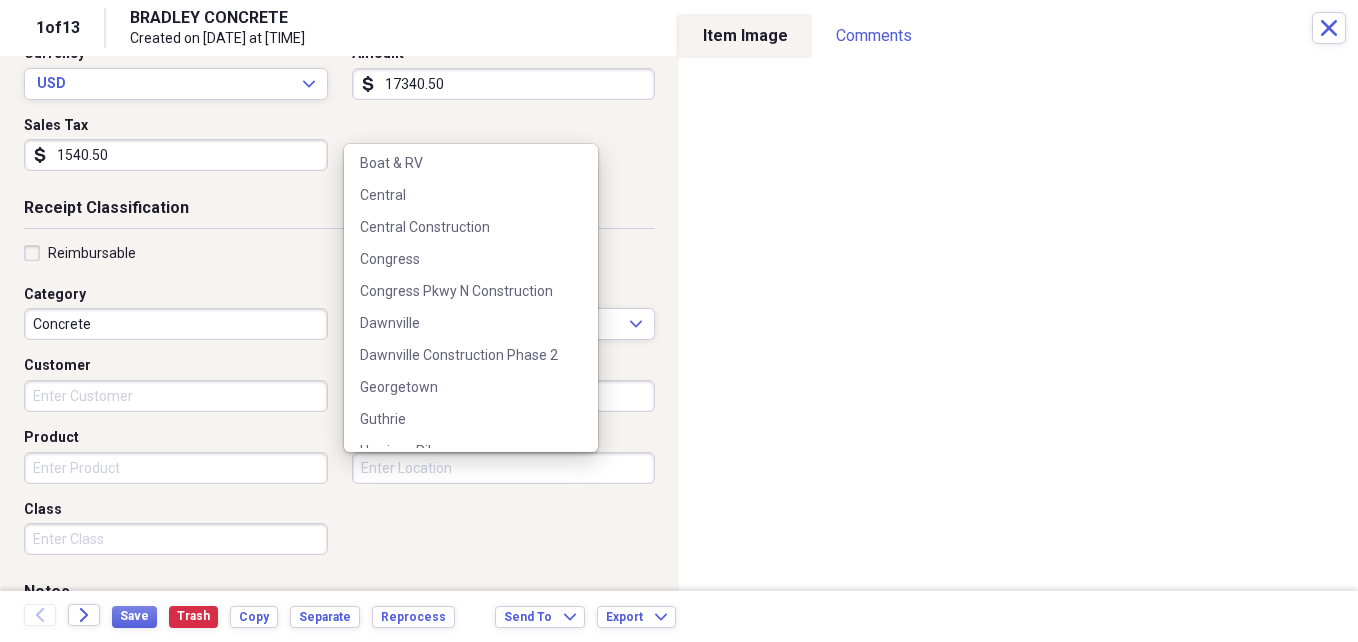 scroll, scrollTop: 200, scrollLeft: 0, axis: vertical 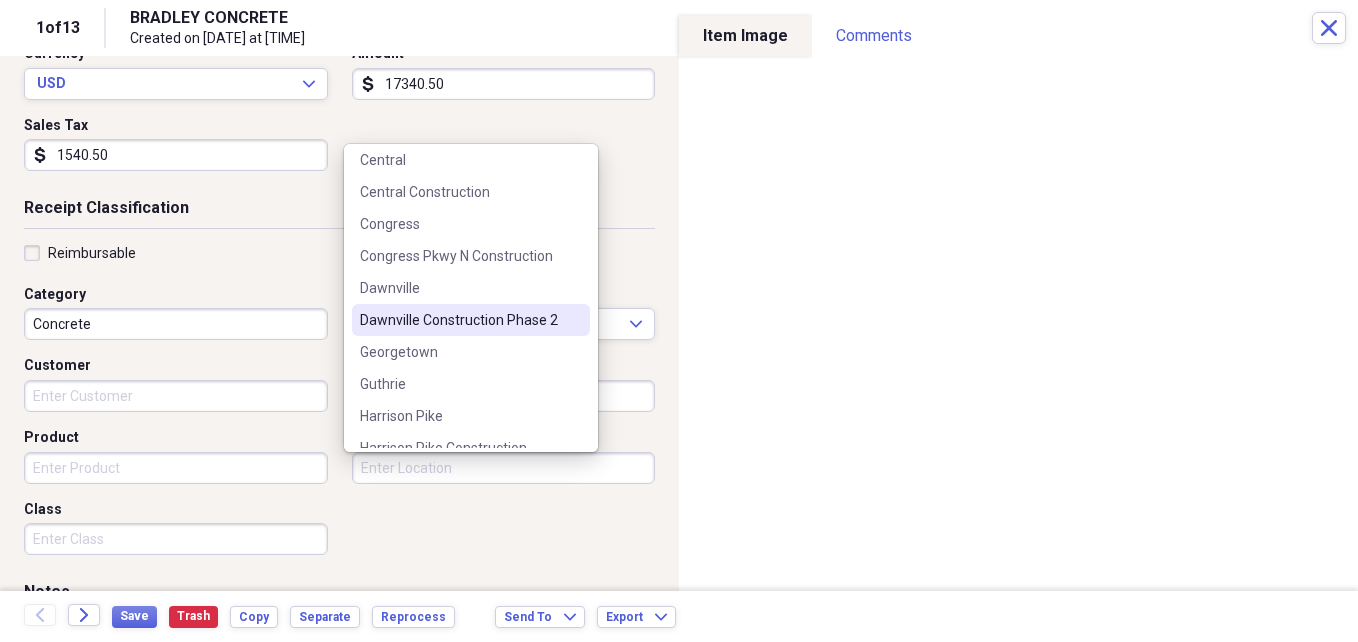 click on "Dawnville Construction Phase 2" at bounding box center [459, 320] 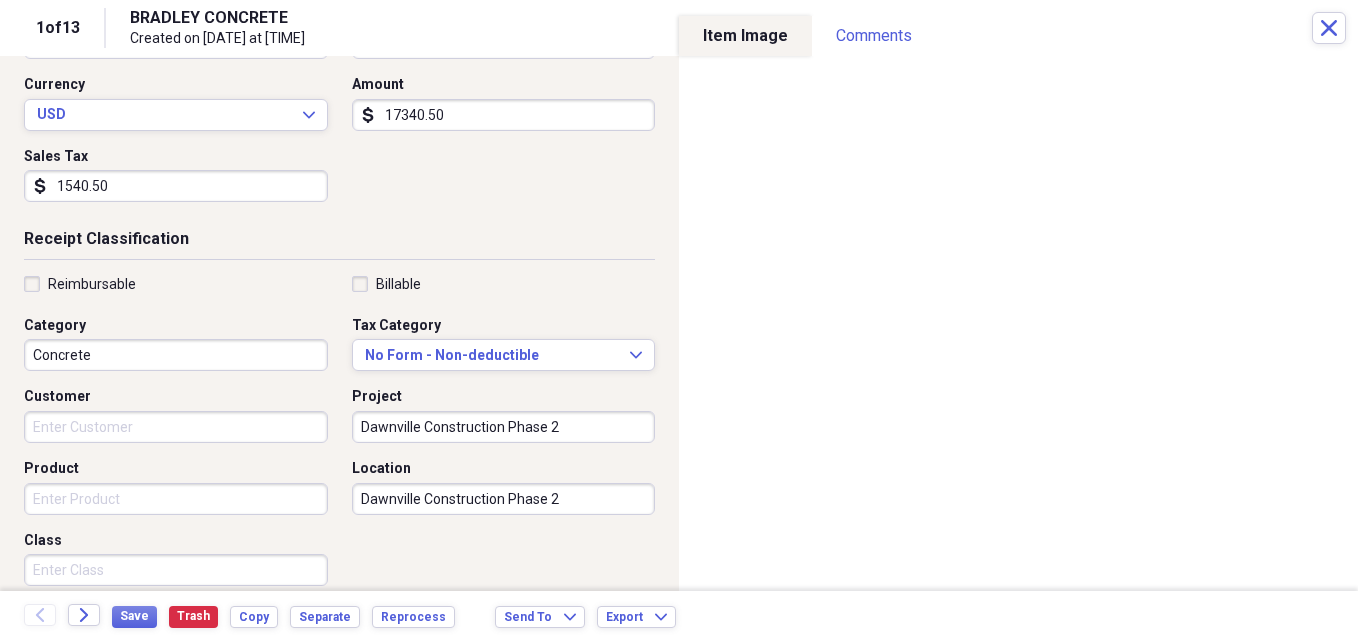 scroll, scrollTop: 0, scrollLeft: 0, axis: both 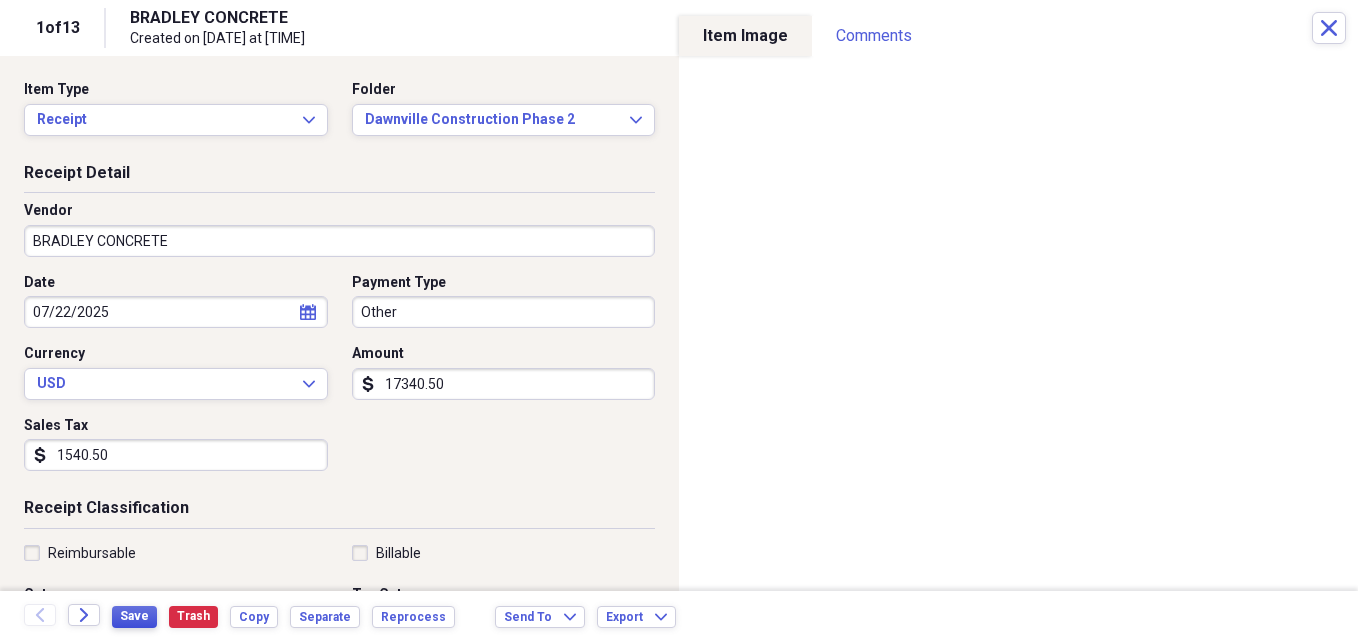 click on "Save" at bounding box center [134, 616] 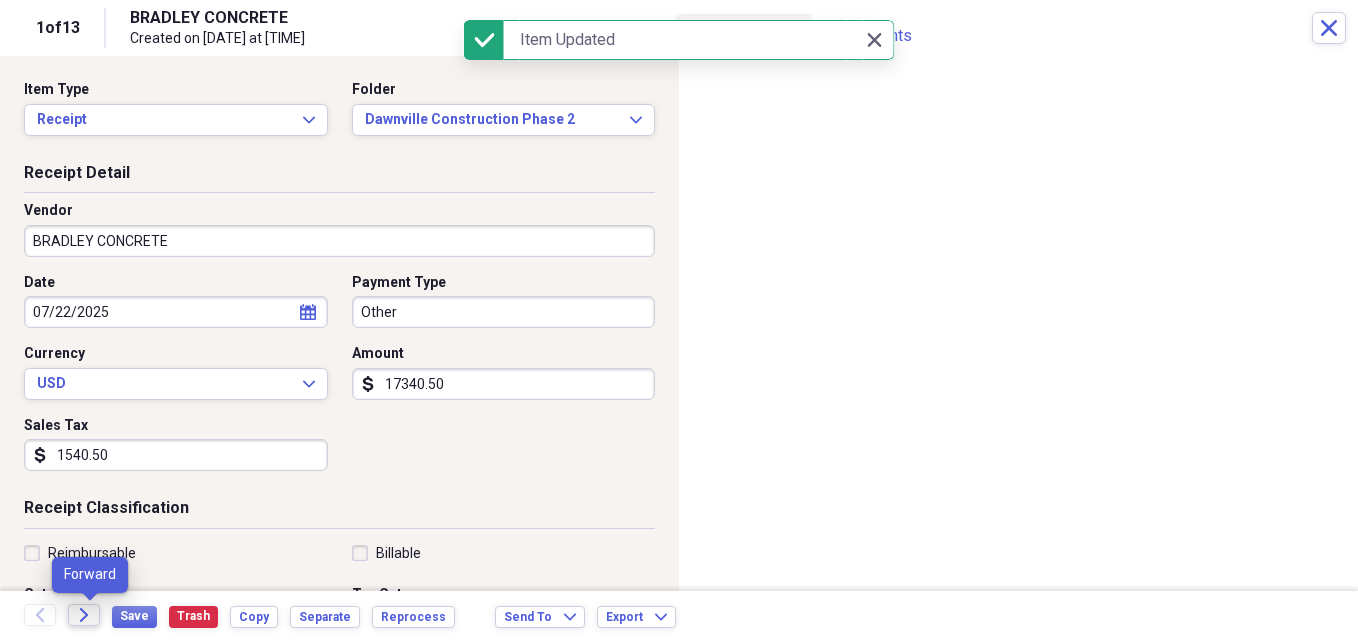 click on "Forward" at bounding box center [84, 615] 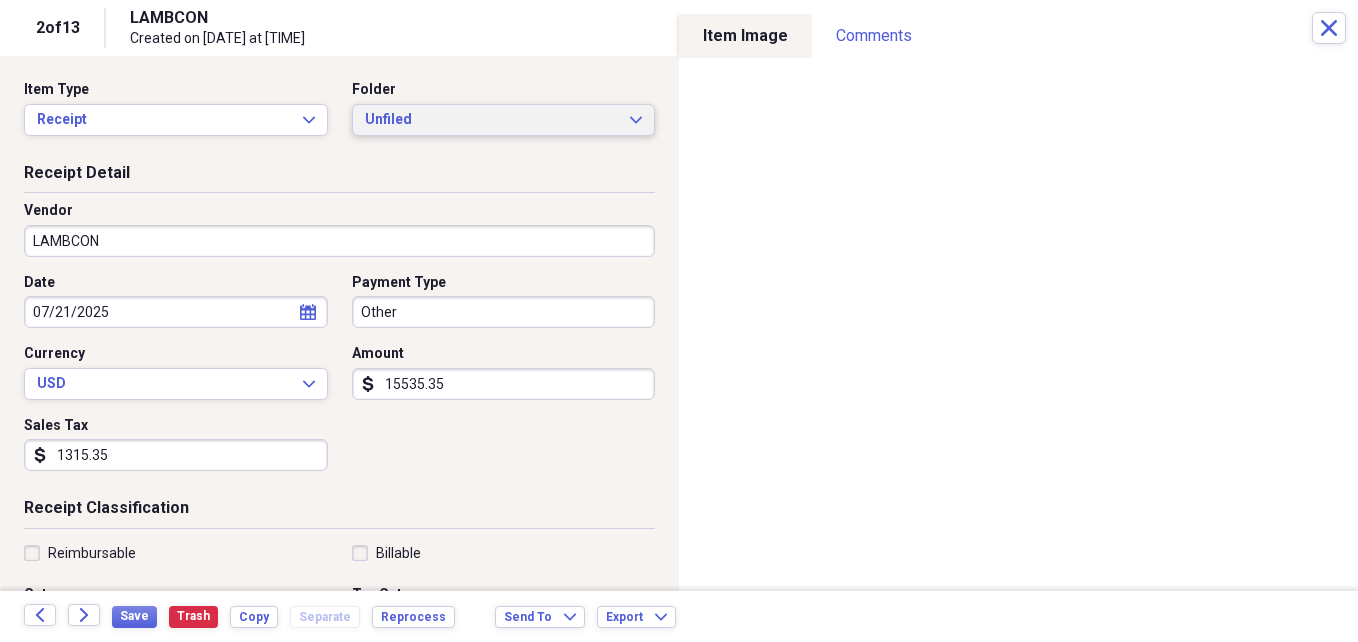 click on "Unfiled" at bounding box center [492, 120] 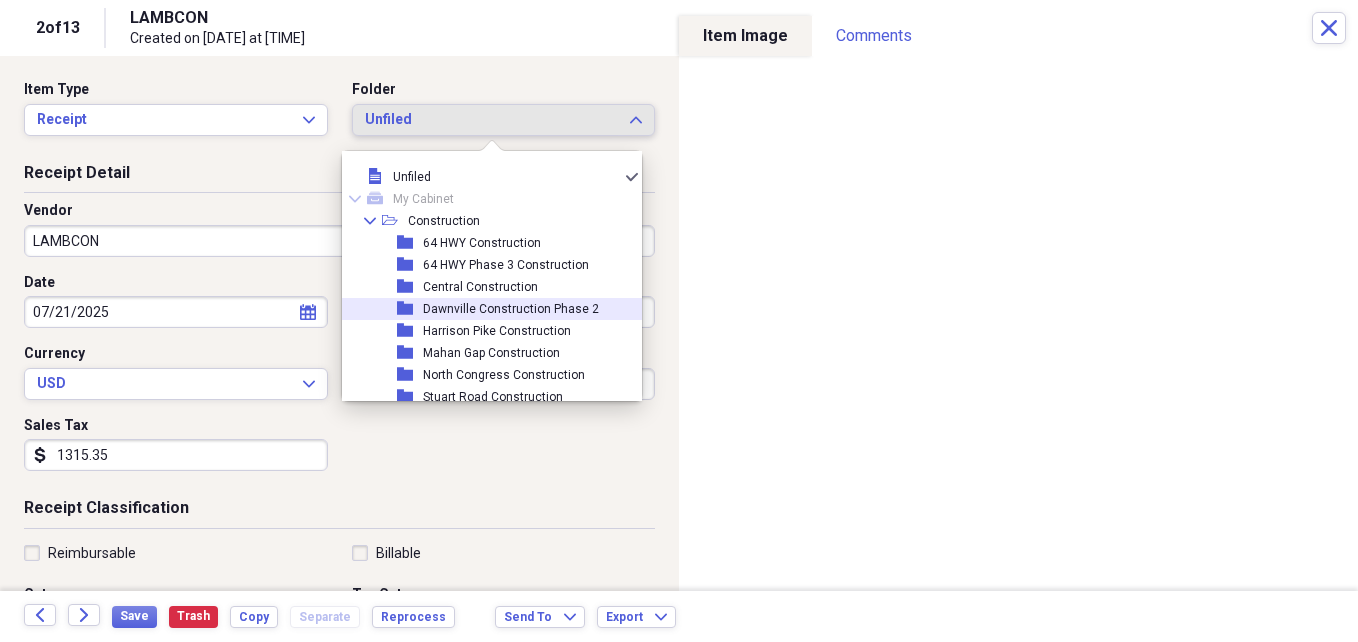 click on "folder [FOLDER_NAME] [PHRASE]" at bounding box center [484, 309] 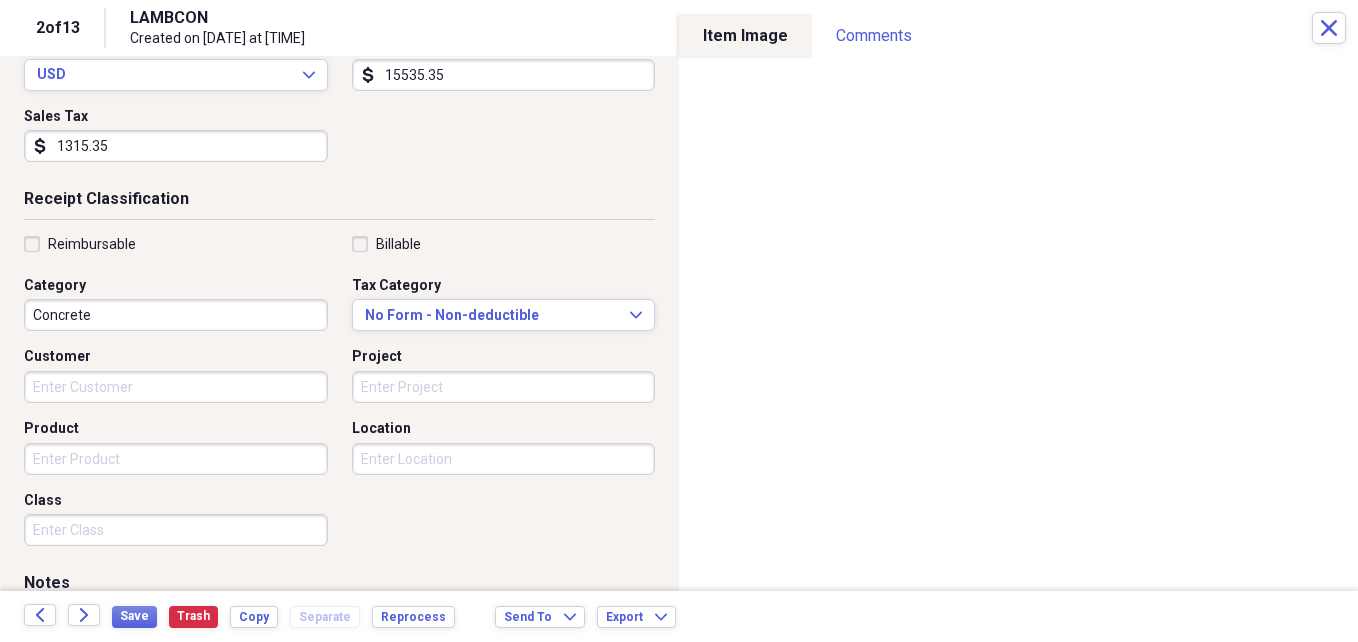 scroll, scrollTop: 400, scrollLeft: 0, axis: vertical 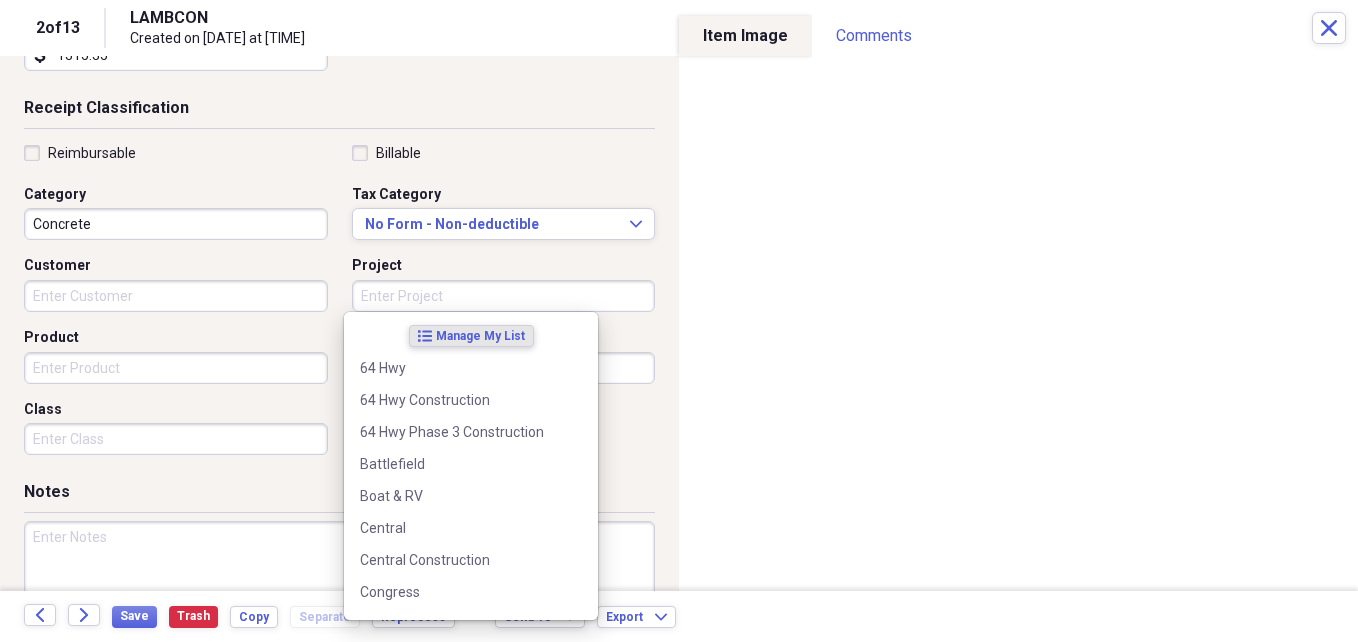 click on "Project" at bounding box center (504, 296) 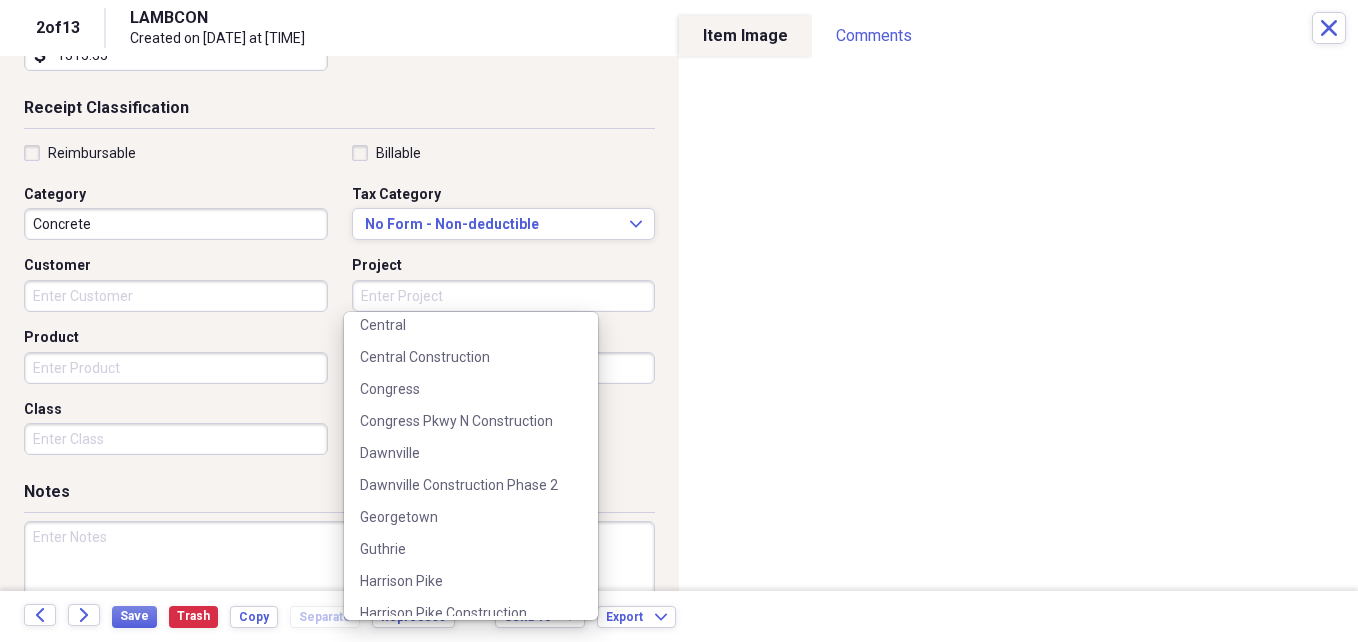 scroll, scrollTop: 300, scrollLeft: 0, axis: vertical 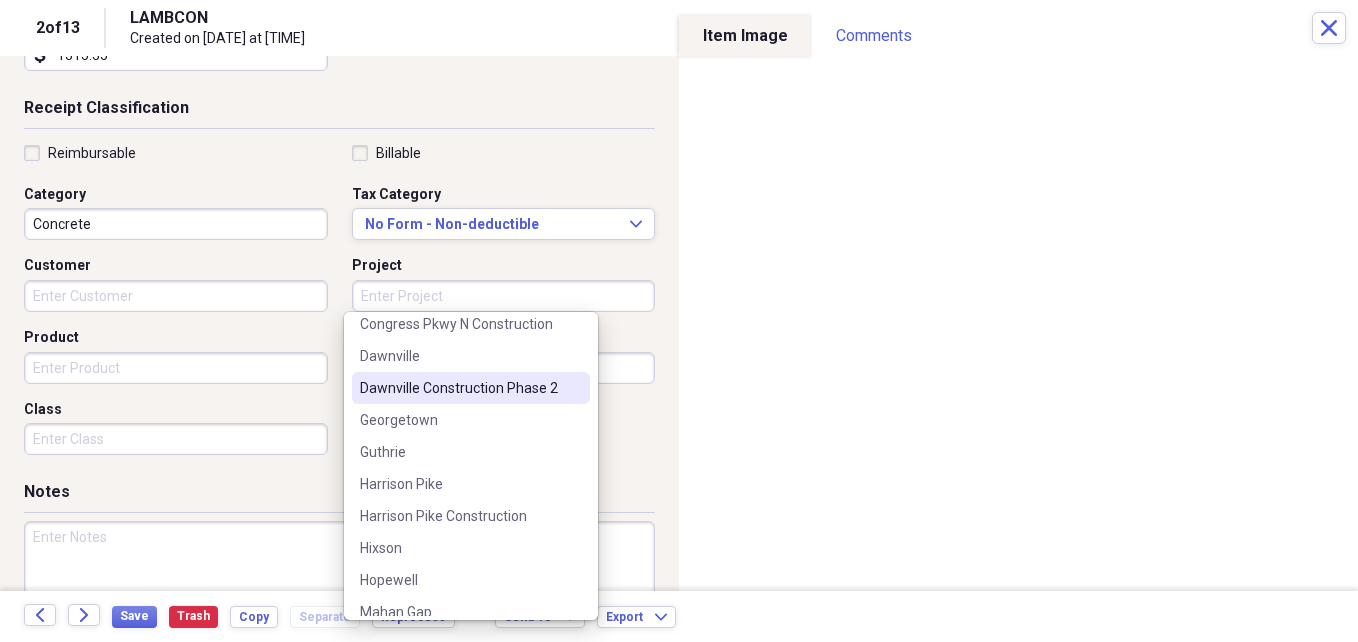 click on "Dawnville Construction Phase 2" at bounding box center [459, 388] 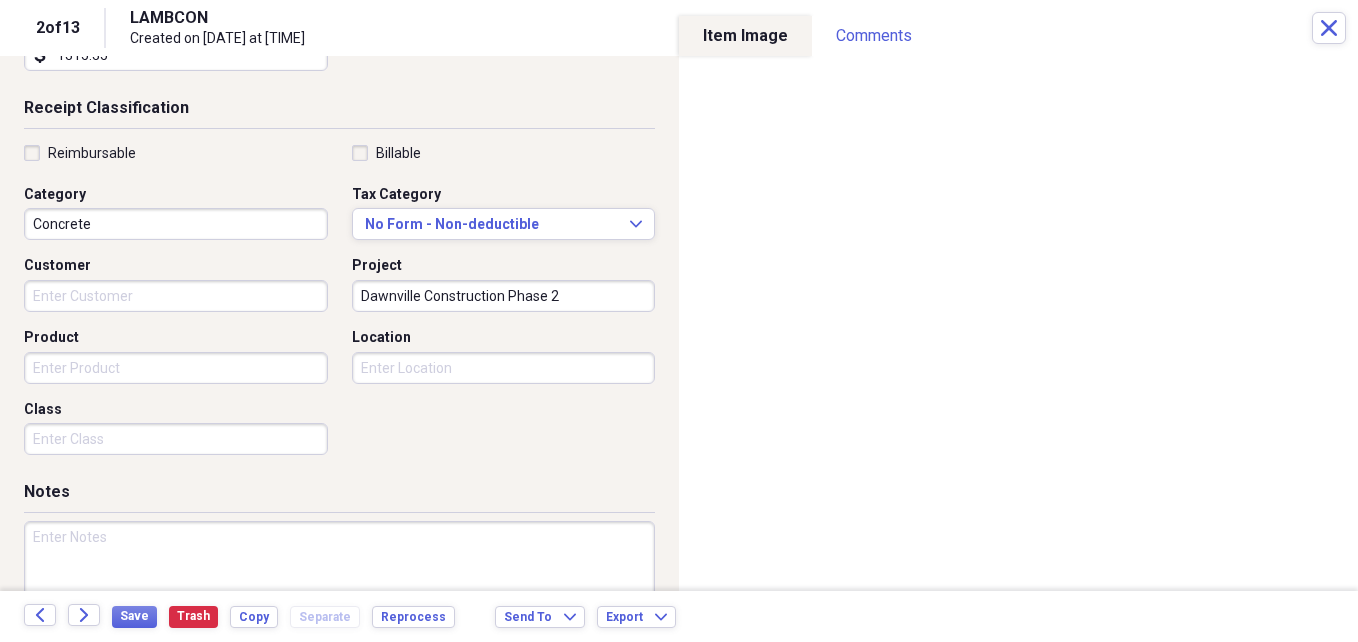 click on "Location" at bounding box center (504, 368) 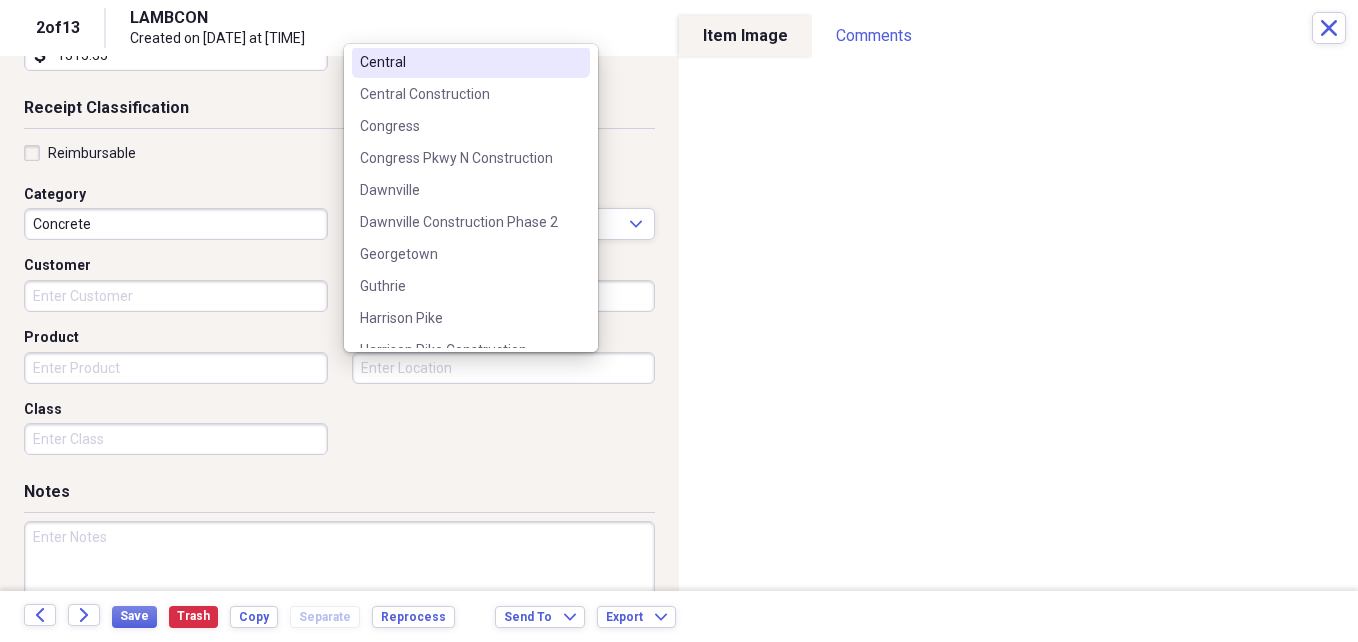 scroll, scrollTop: 200, scrollLeft: 0, axis: vertical 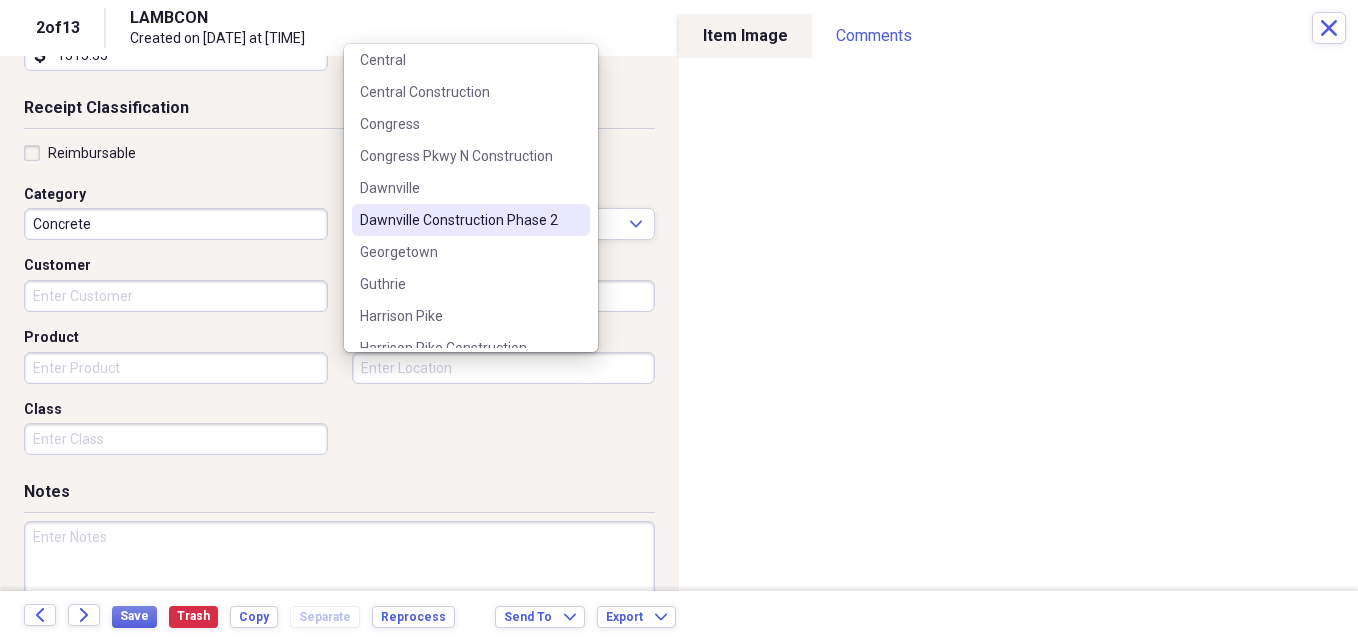 click on "Dawnville Construction Phase 2" at bounding box center [459, 220] 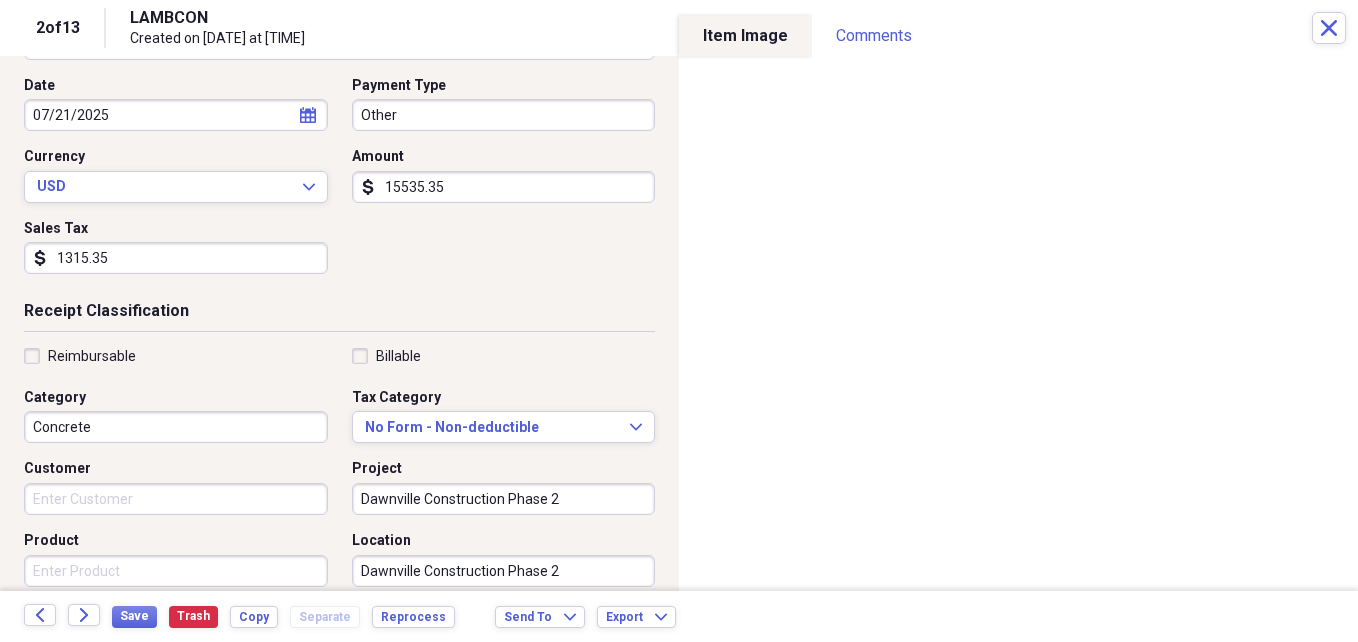 scroll, scrollTop: 300, scrollLeft: 0, axis: vertical 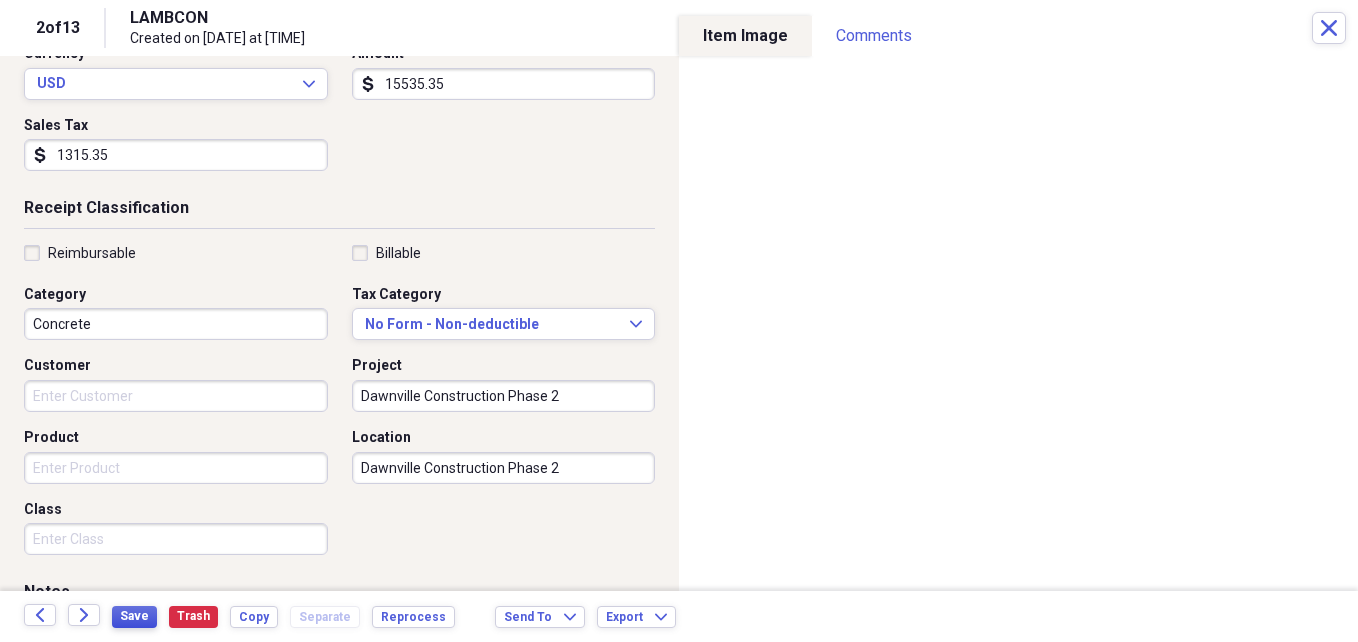 click on "Save" at bounding box center [134, 616] 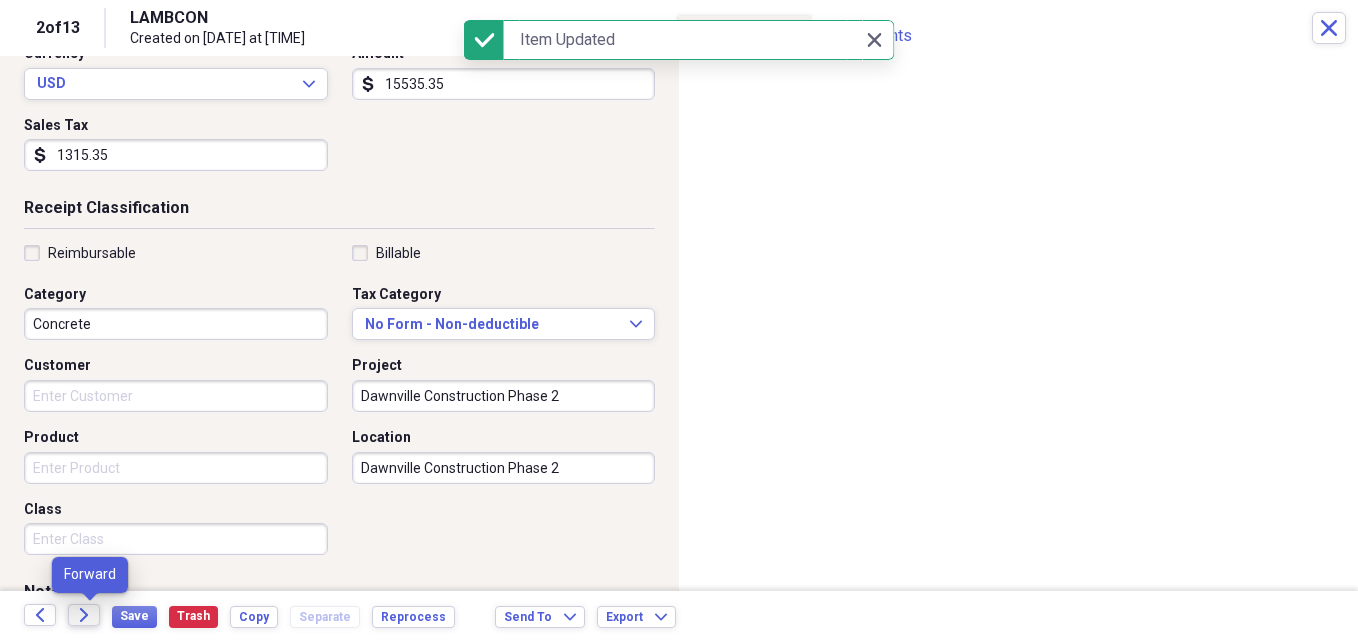 click on "Forward" 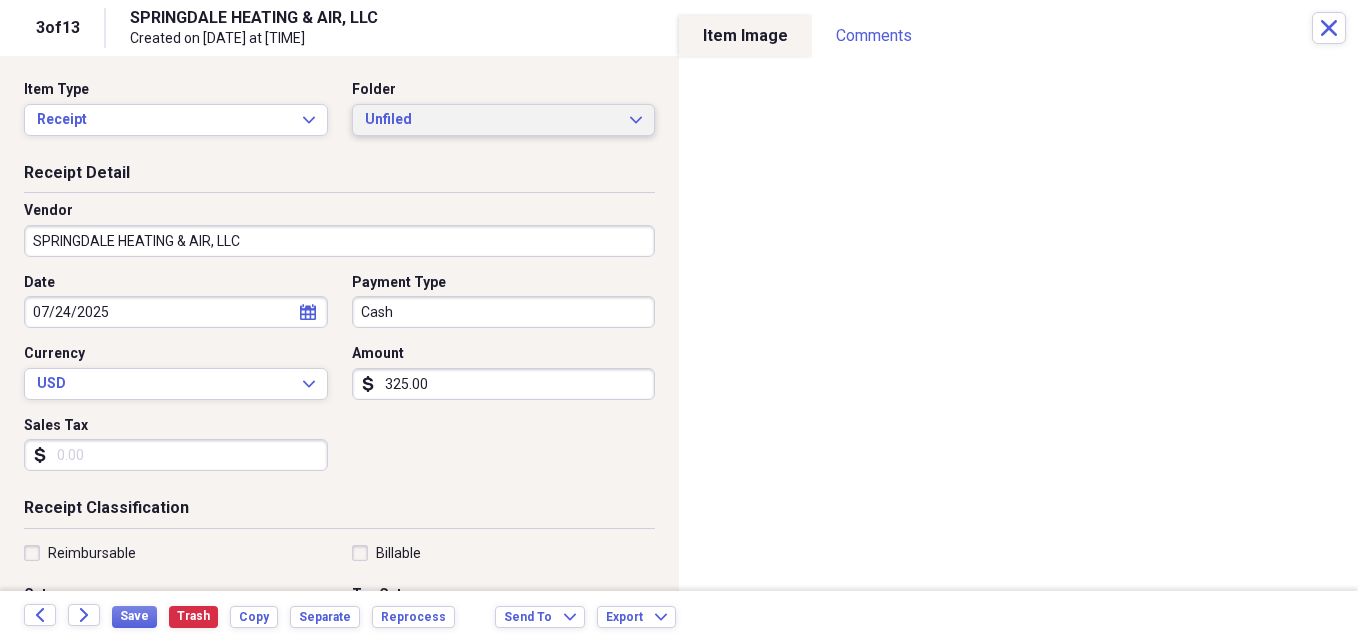 click on "Unfiled" at bounding box center [492, 120] 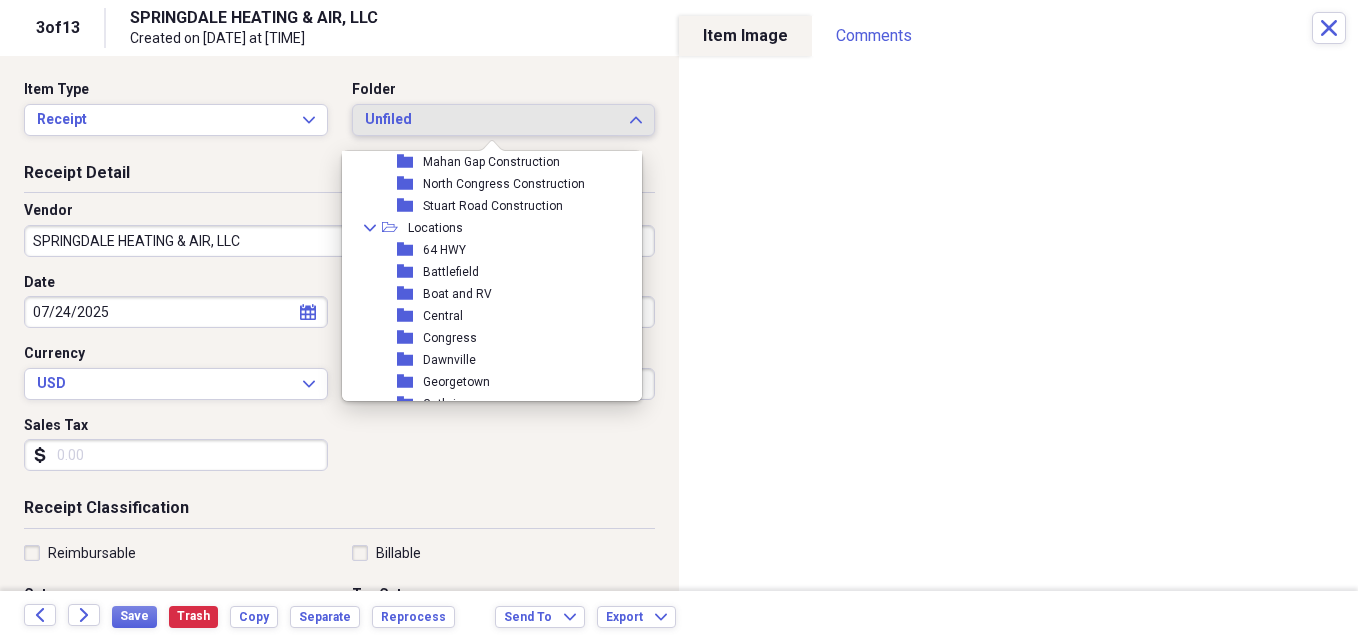 scroll, scrollTop: 200, scrollLeft: 0, axis: vertical 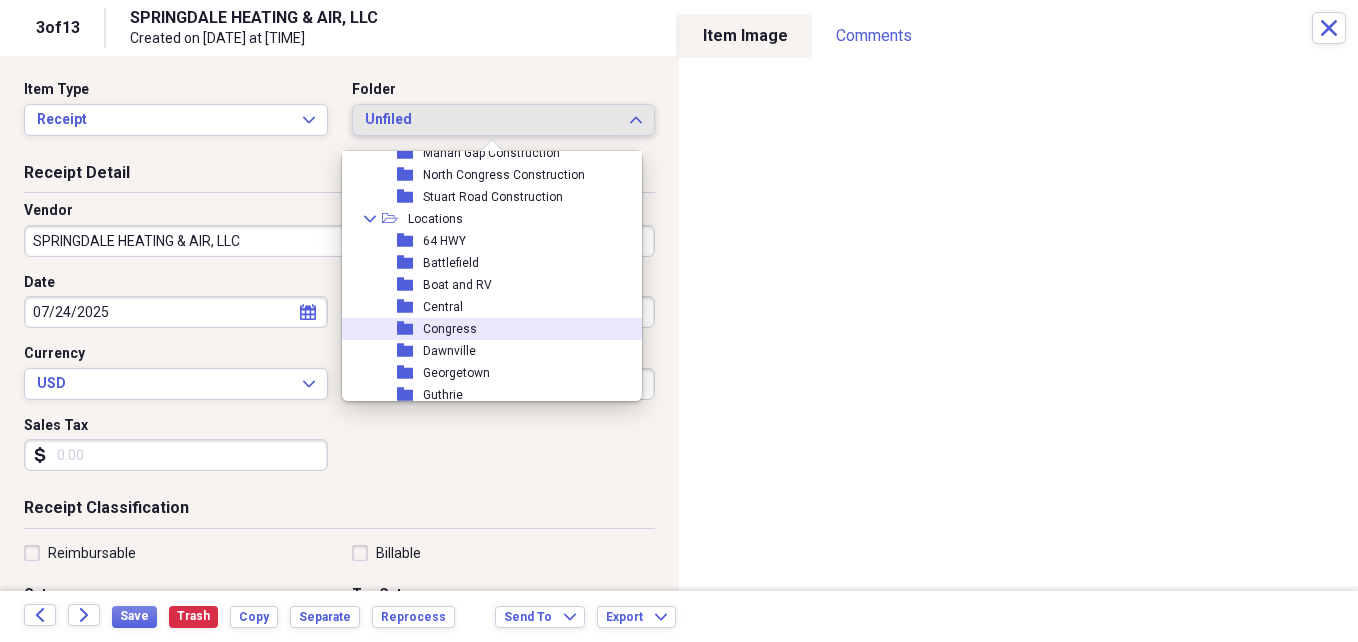 click on "folder [FOLDER_NAME]" at bounding box center (484, 329) 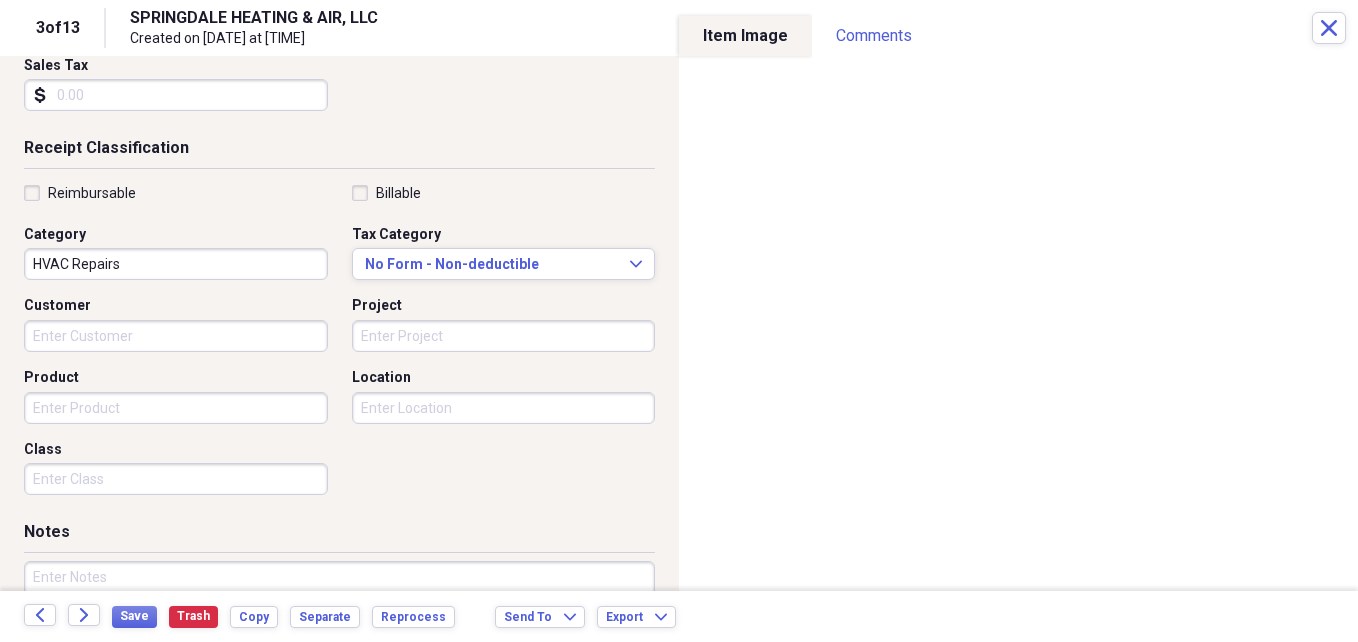 scroll, scrollTop: 400, scrollLeft: 0, axis: vertical 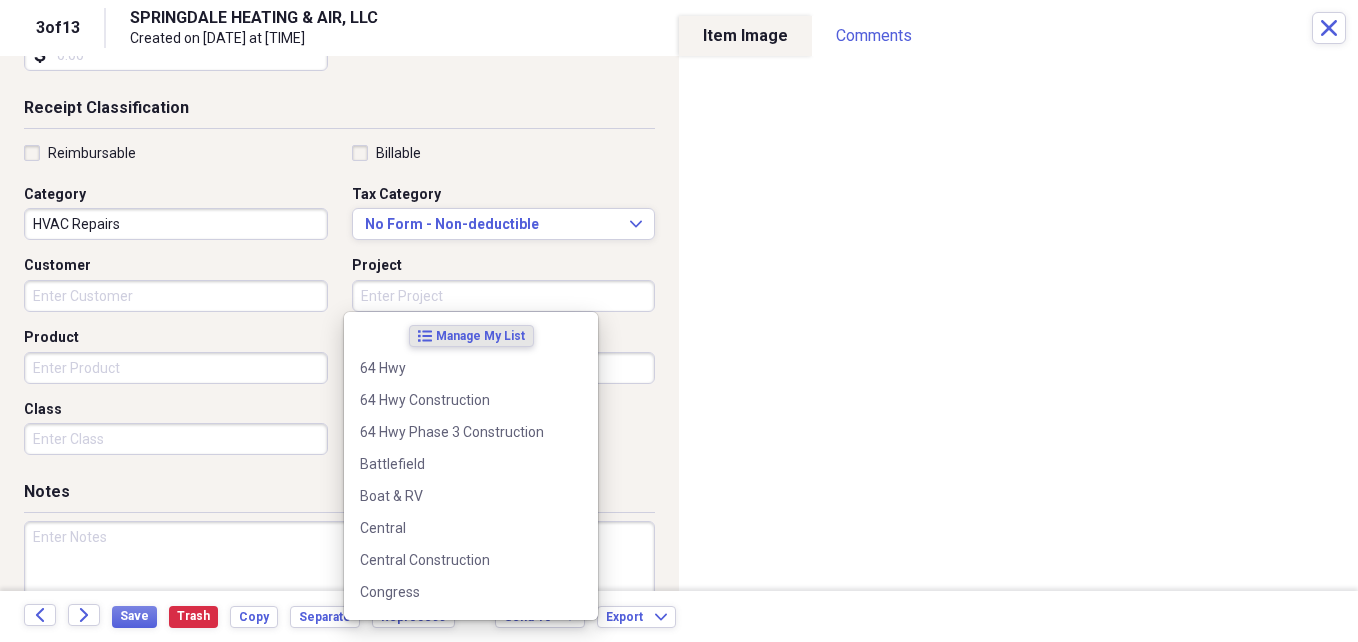 click on "Project" at bounding box center [504, 296] 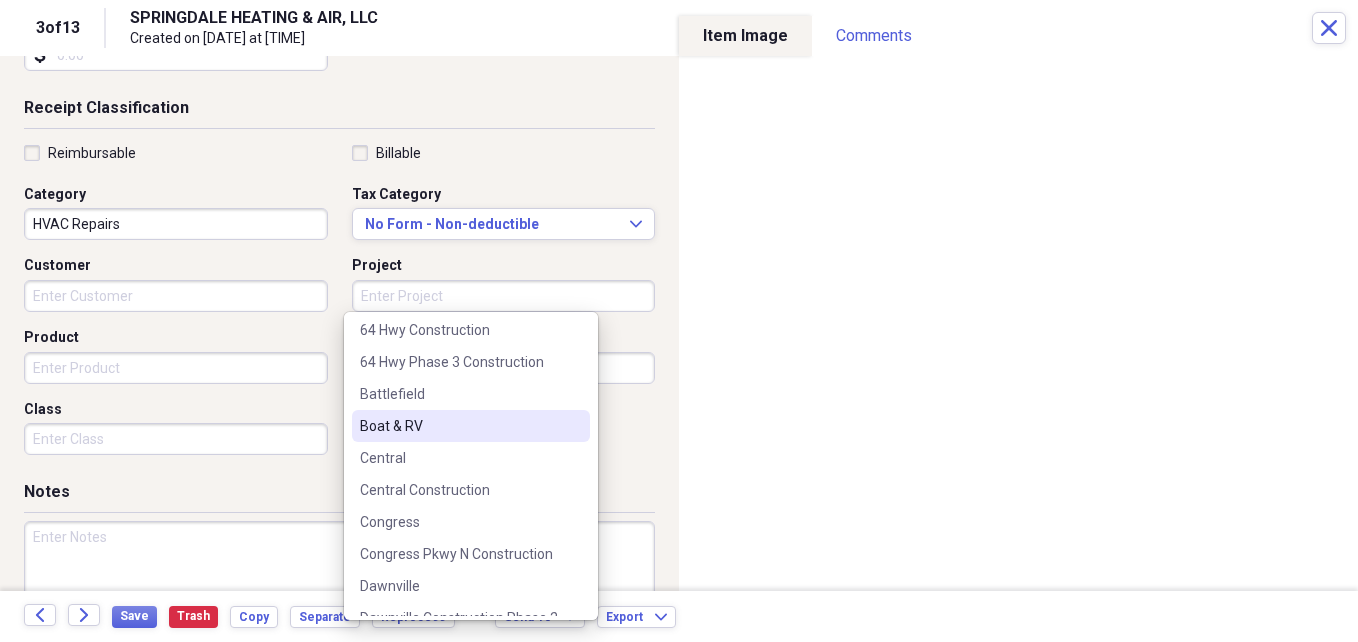 scroll, scrollTop: 100, scrollLeft: 0, axis: vertical 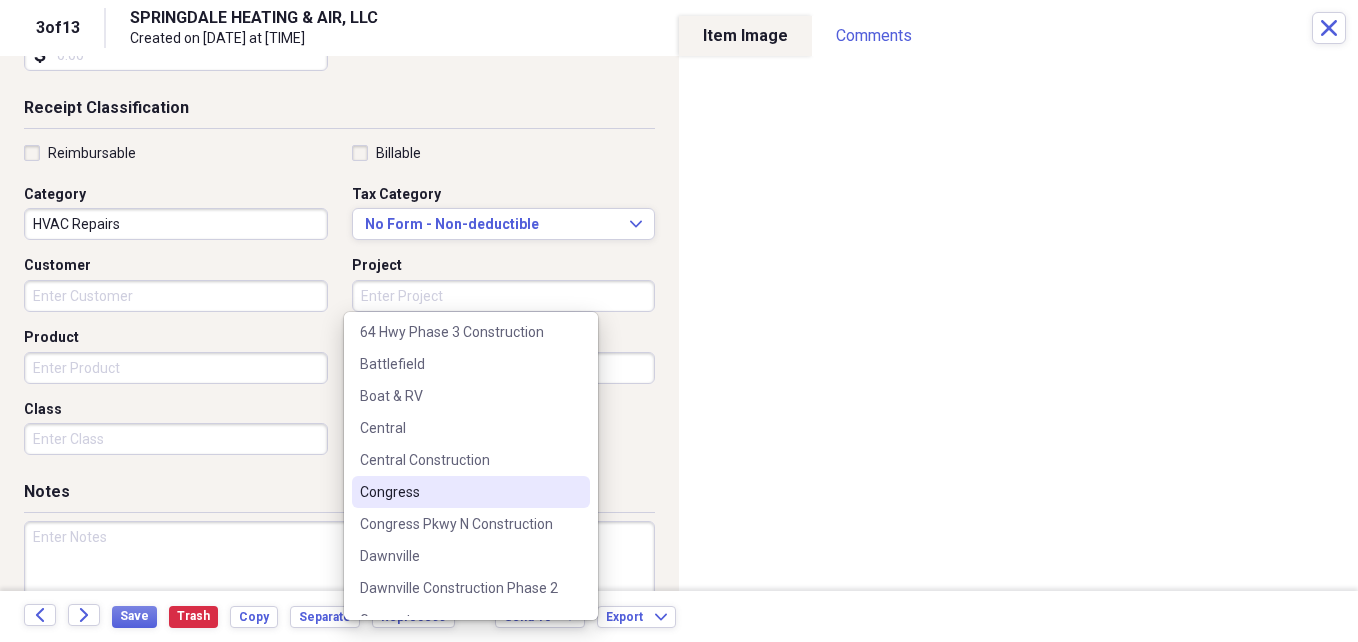 click on "Congress" at bounding box center (471, 492) 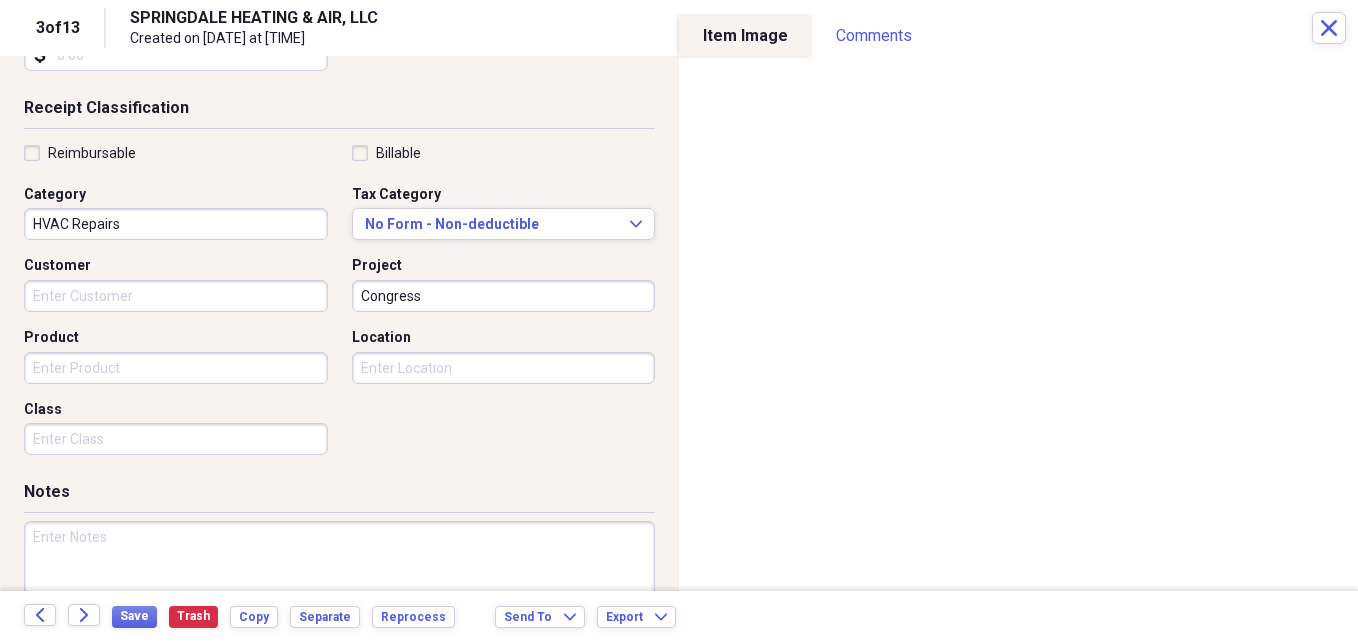 click on "Location" at bounding box center (504, 368) 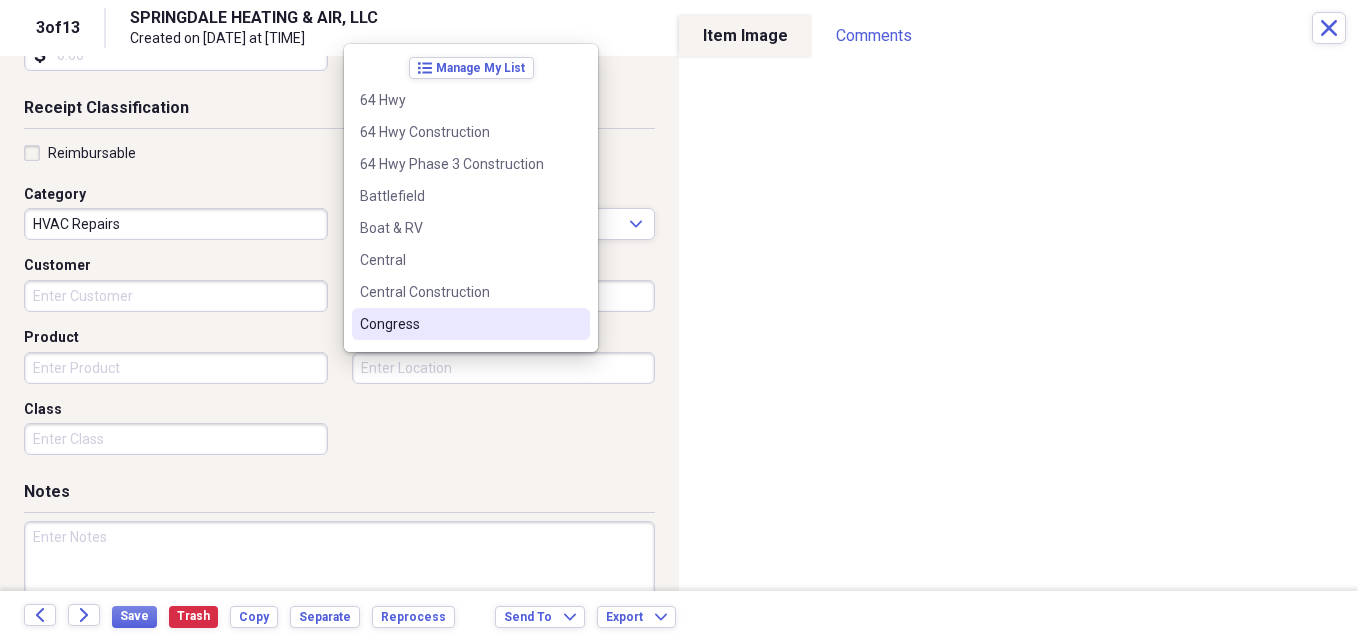 click on "Congress" at bounding box center [459, 324] 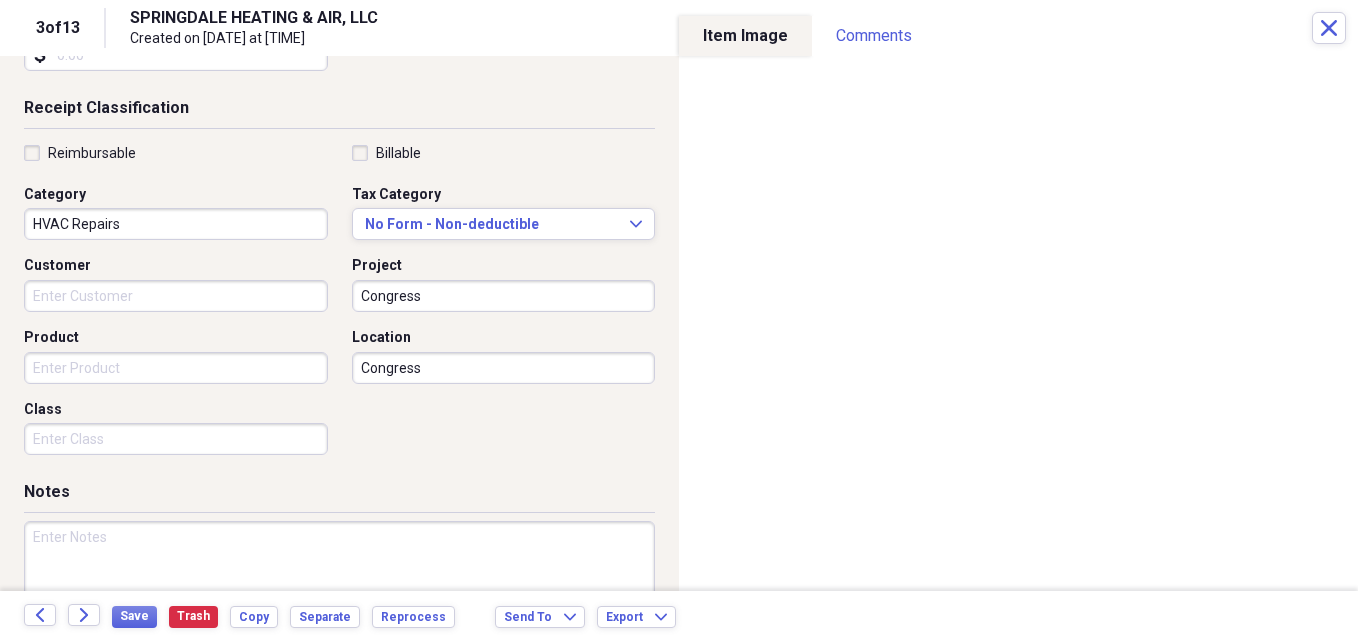 type on "Congress" 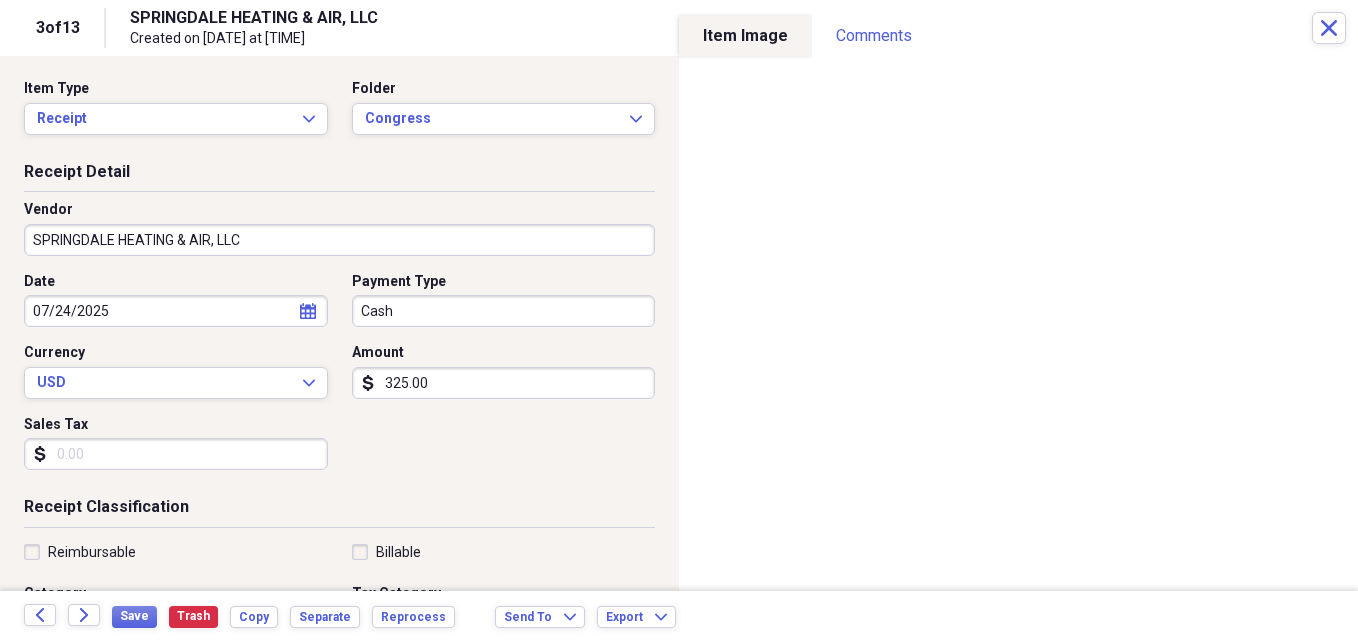 scroll, scrollTop: 0, scrollLeft: 0, axis: both 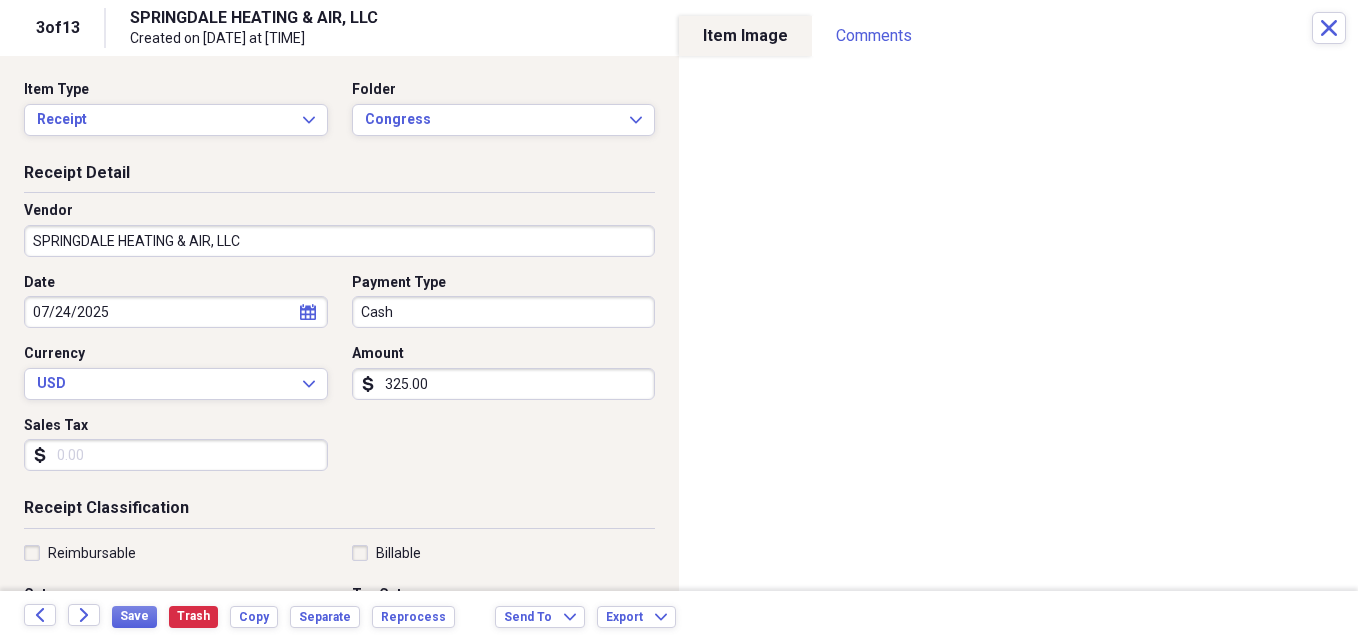 drag, startPoint x: 521, startPoint y: 368, endPoint x: 531, endPoint y: 394, distance: 27.856777 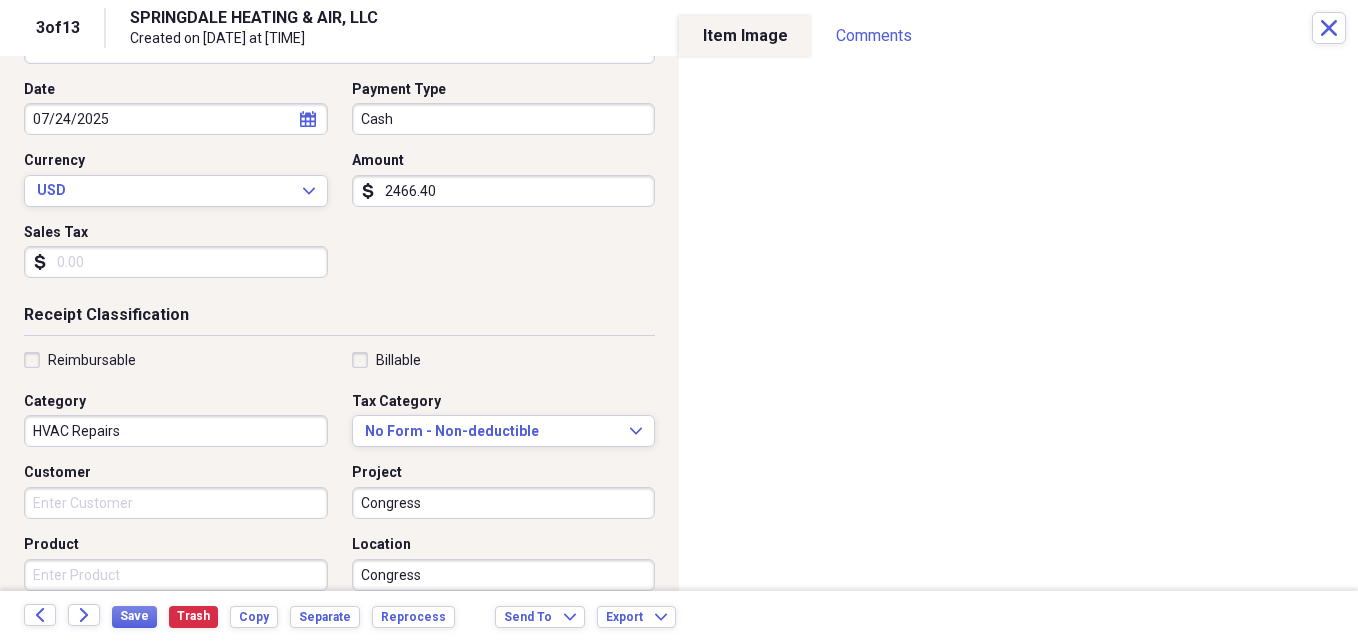 scroll, scrollTop: 300, scrollLeft: 0, axis: vertical 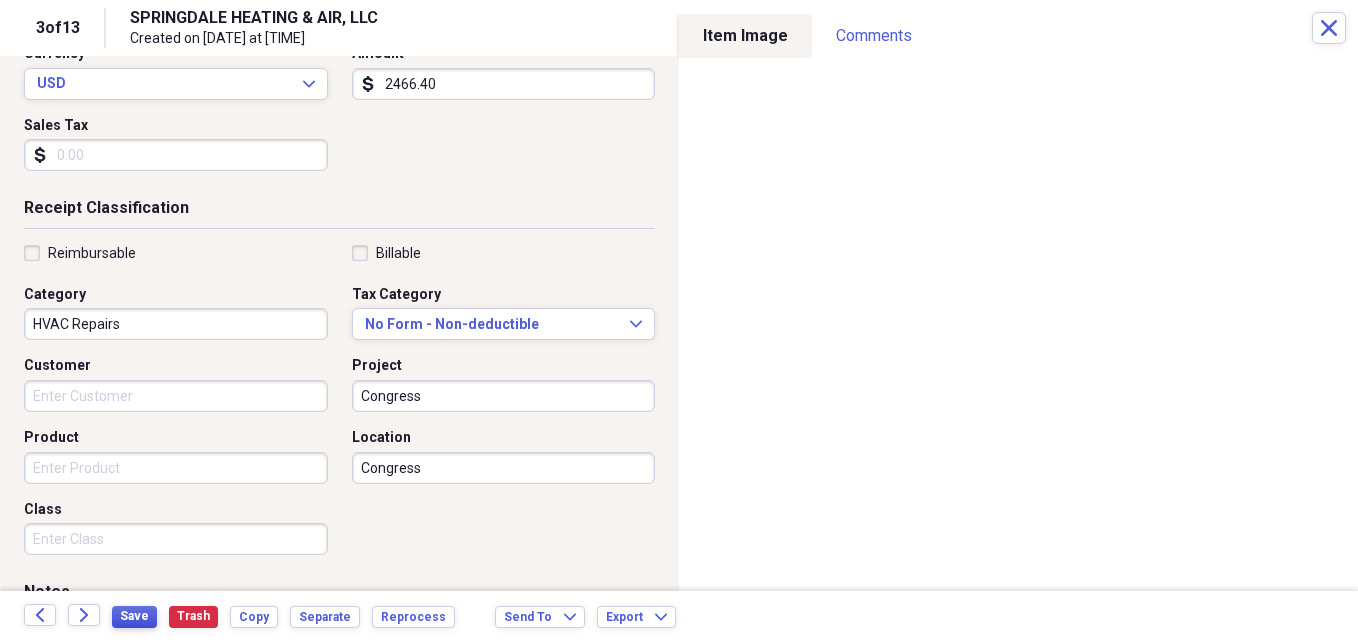 type on "2466.40" 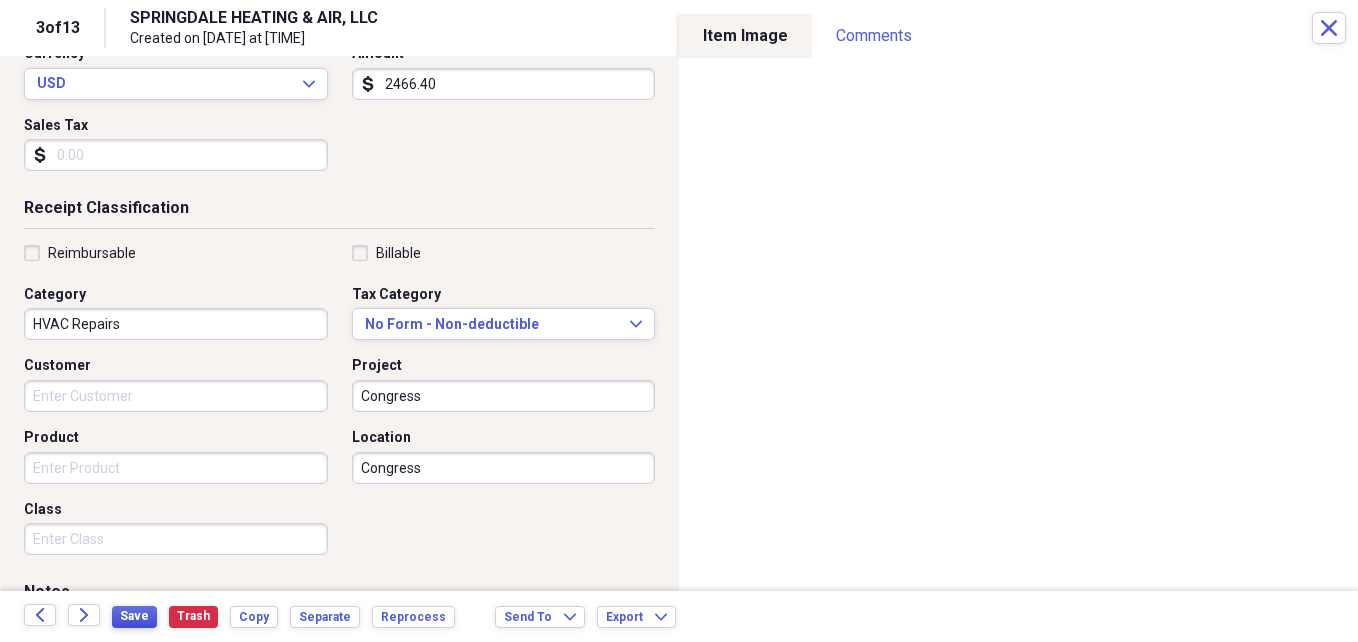 click on "Save" at bounding box center (134, 616) 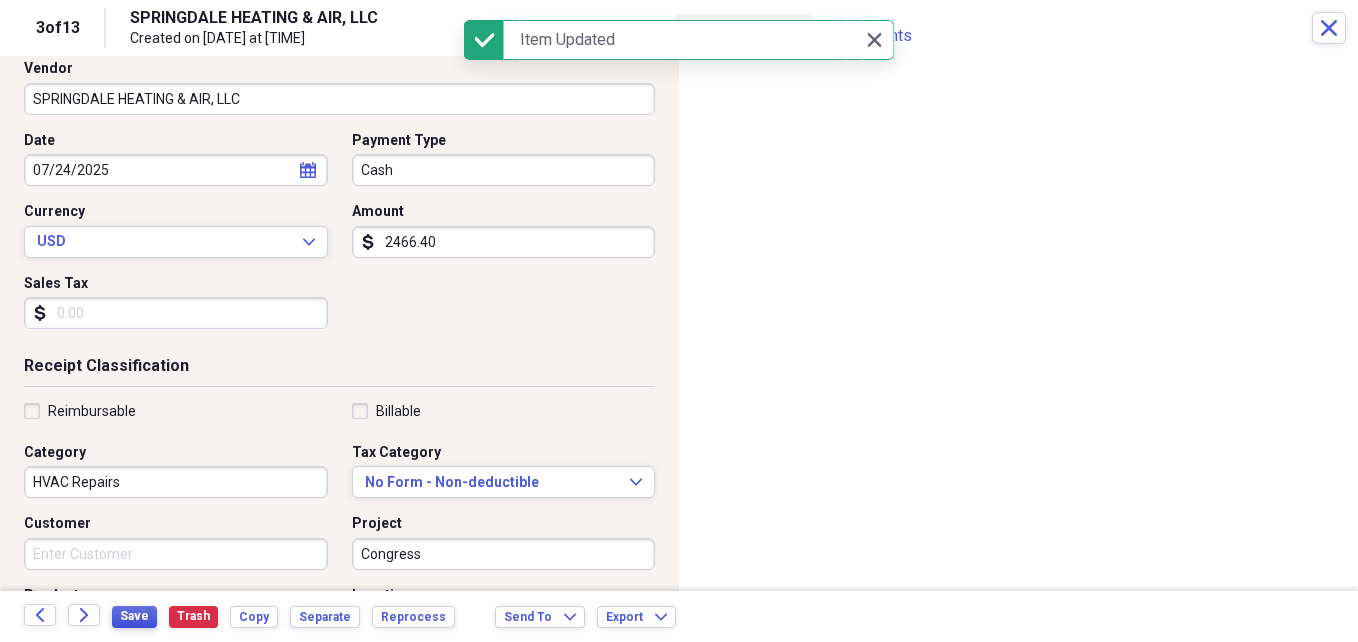 scroll, scrollTop: 0, scrollLeft: 0, axis: both 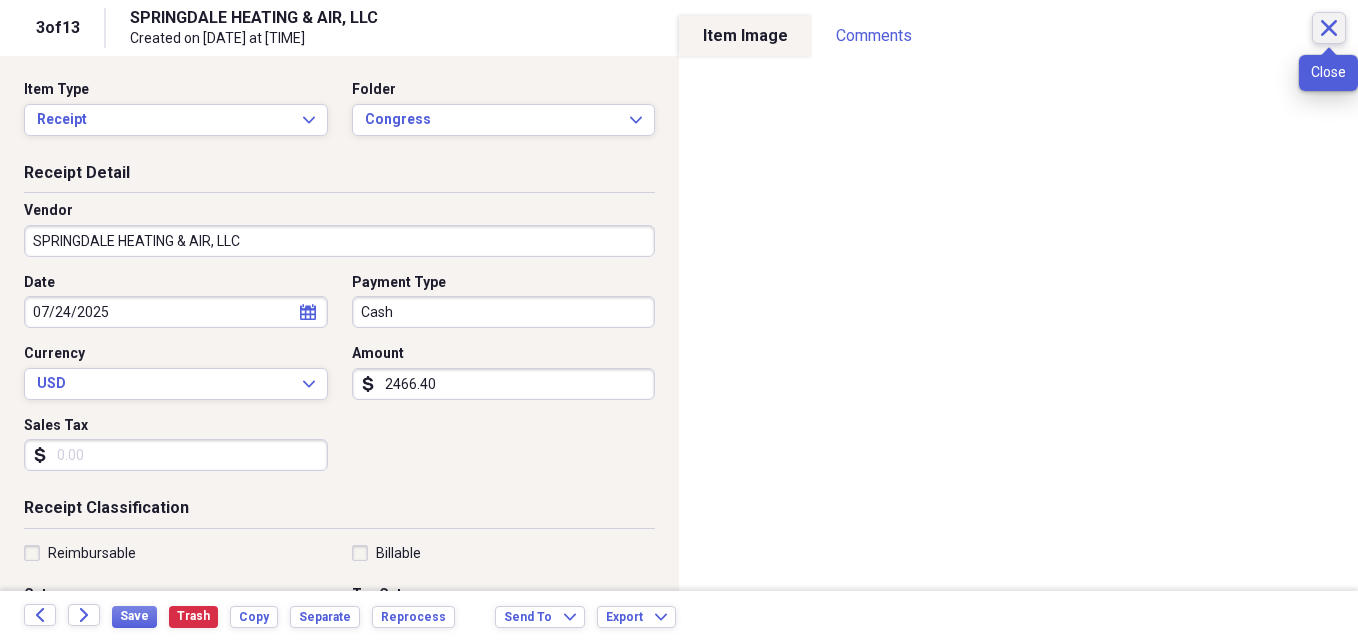 click on "Close" at bounding box center [1329, 28] 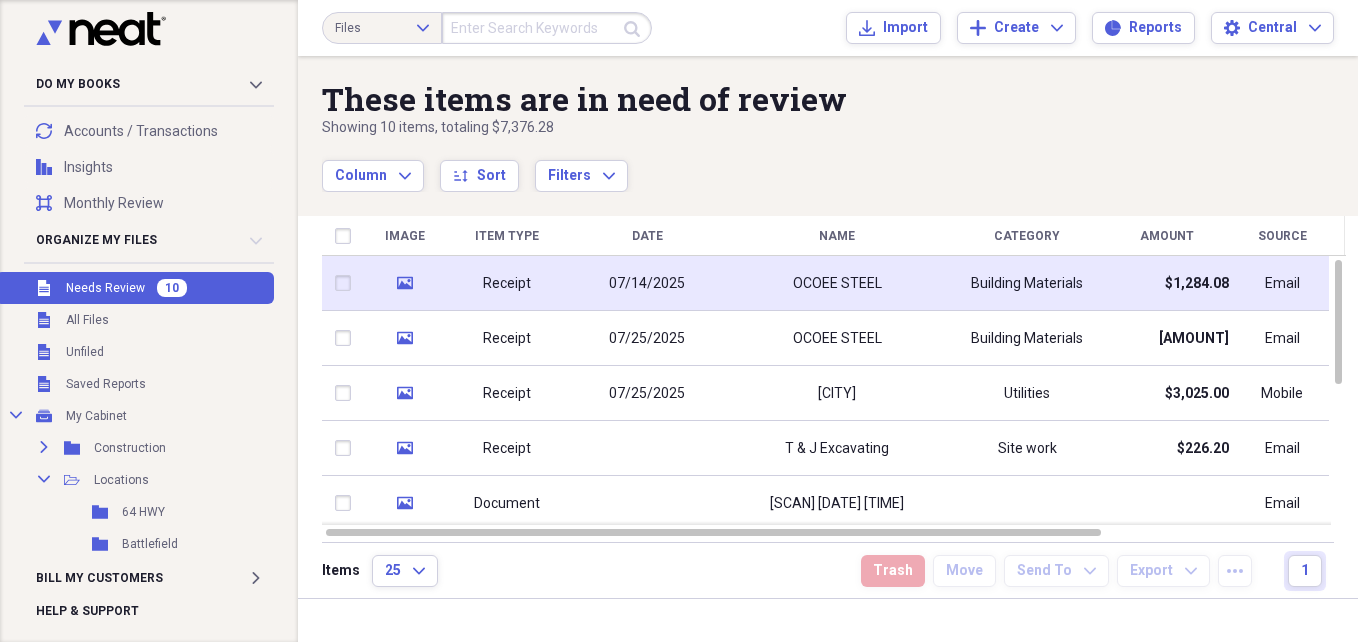 click on "Building Materials" at bounding box center (1027, 284) 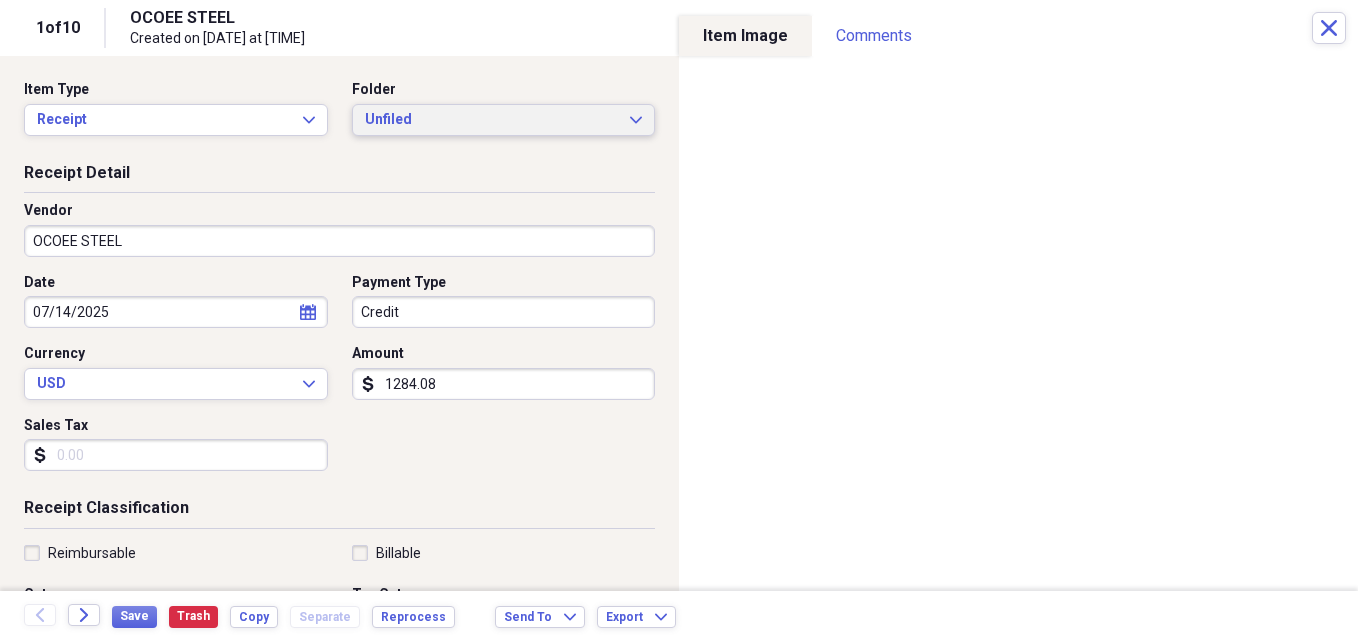 click on "Unfiled" at bounding box center [492, 120] 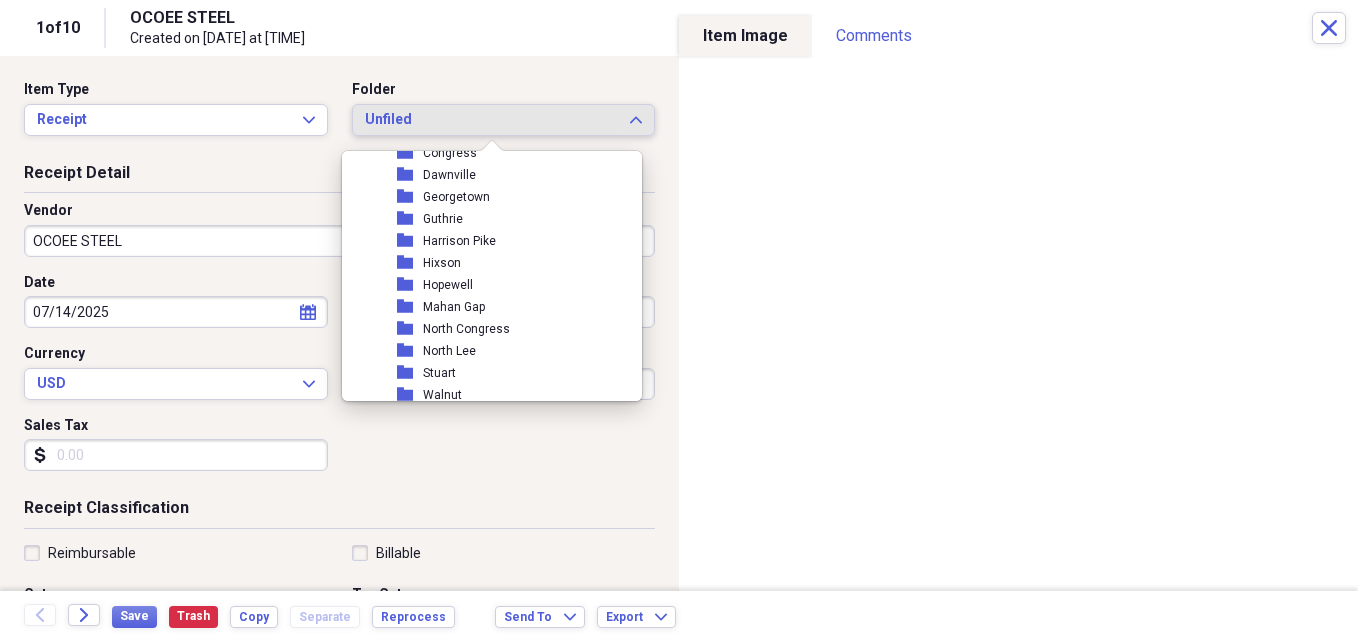 scroll, scrollTop: 425, scrollLeft: 0, axis: vertical 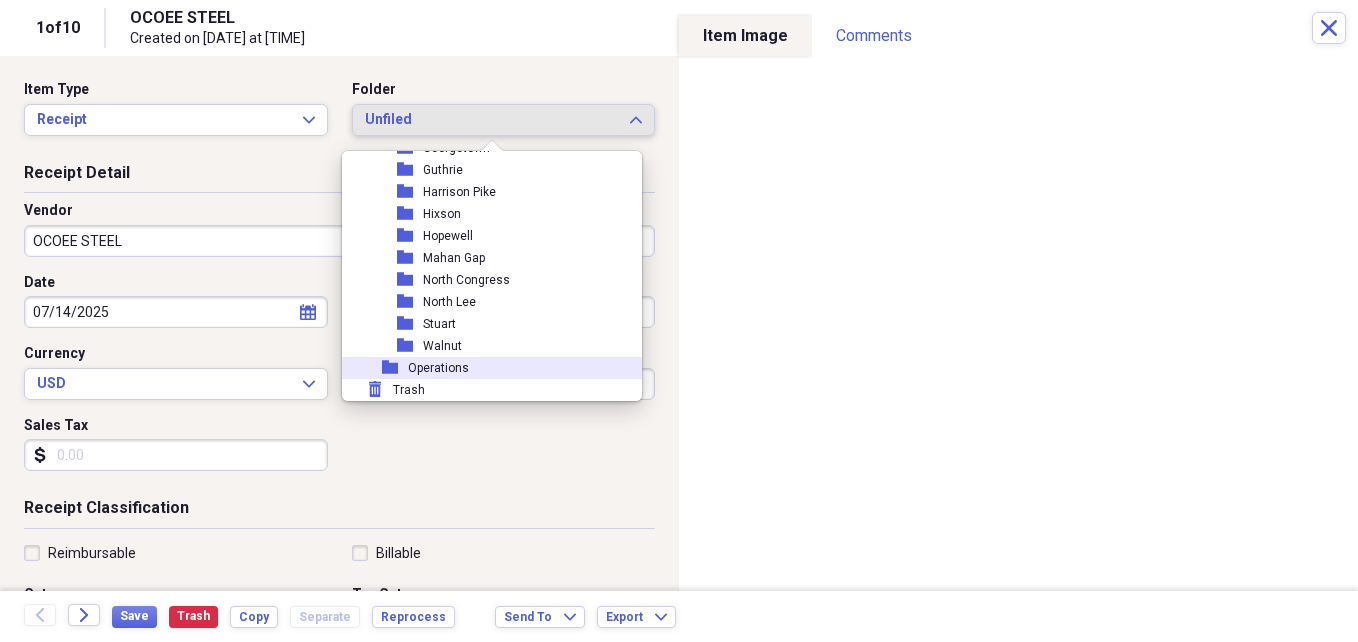 click on "folder Operations" at bounding box center [484, 368] 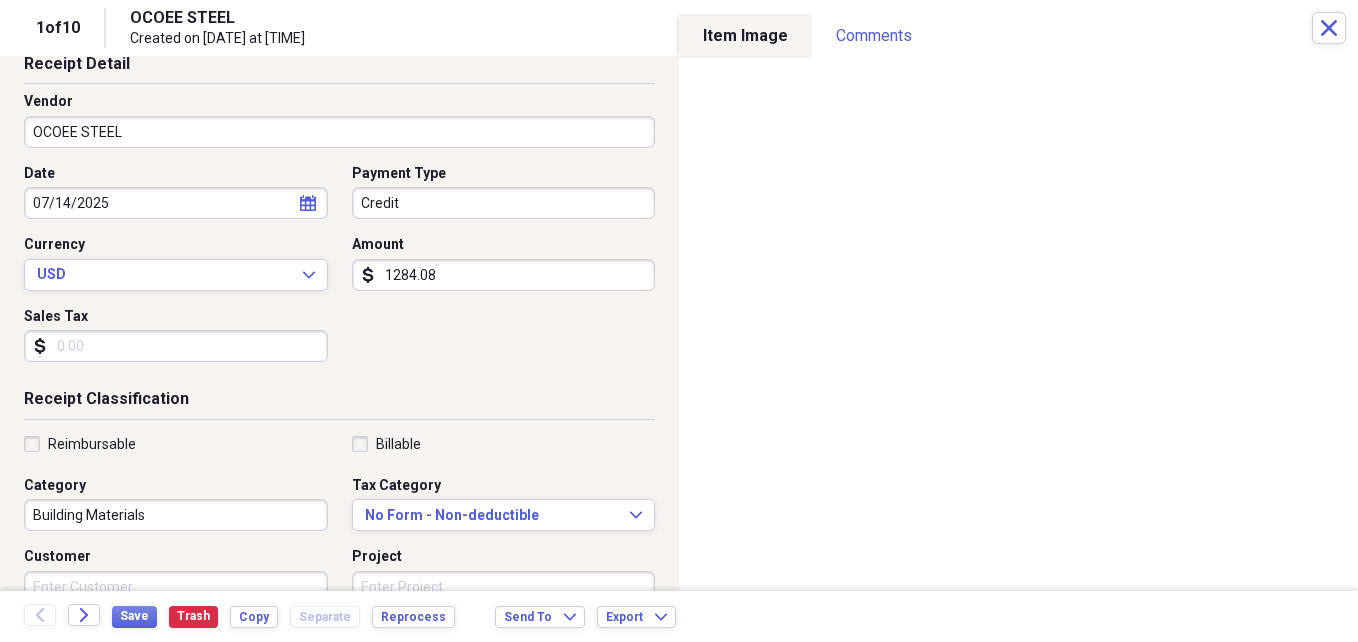 scroll, scrollTop: 300, scrollLeft: 0, axis: vertical 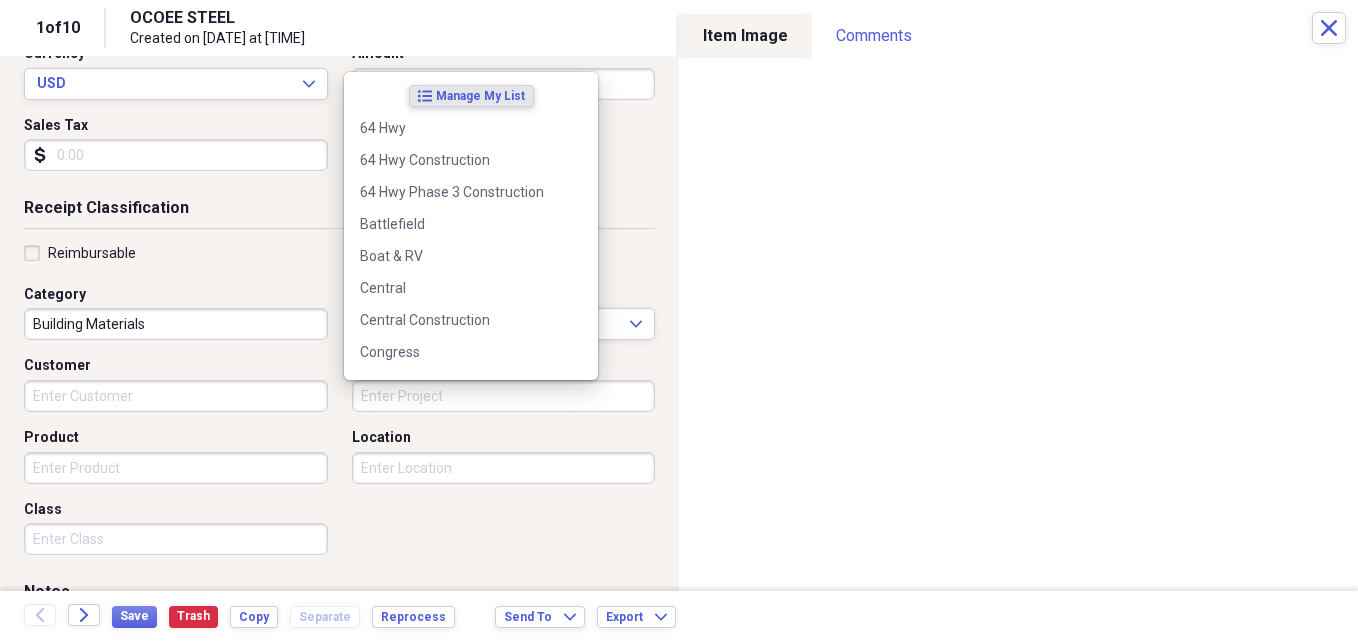 drag, startPoint x: 556, startPoint y: 382, endPoint x: 562, endPoint y: 319, distance: 63.28507 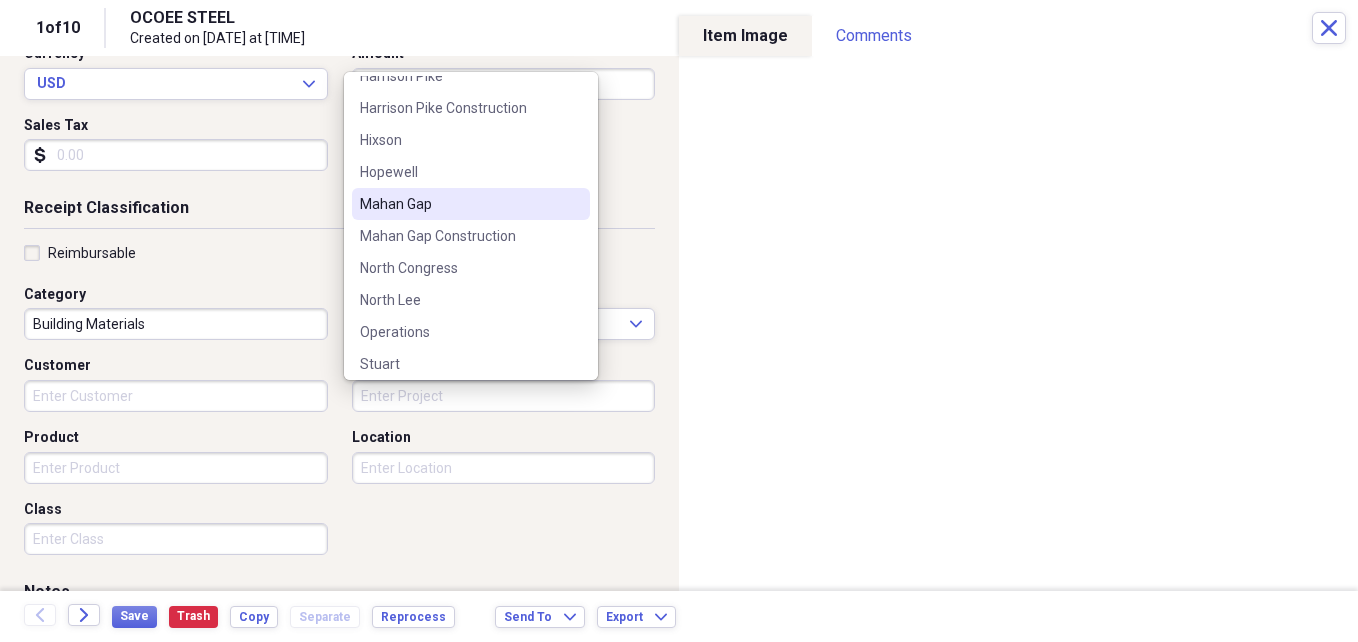 scroll, scrollTop: 500, scrollLeft: 0, axis: vertical 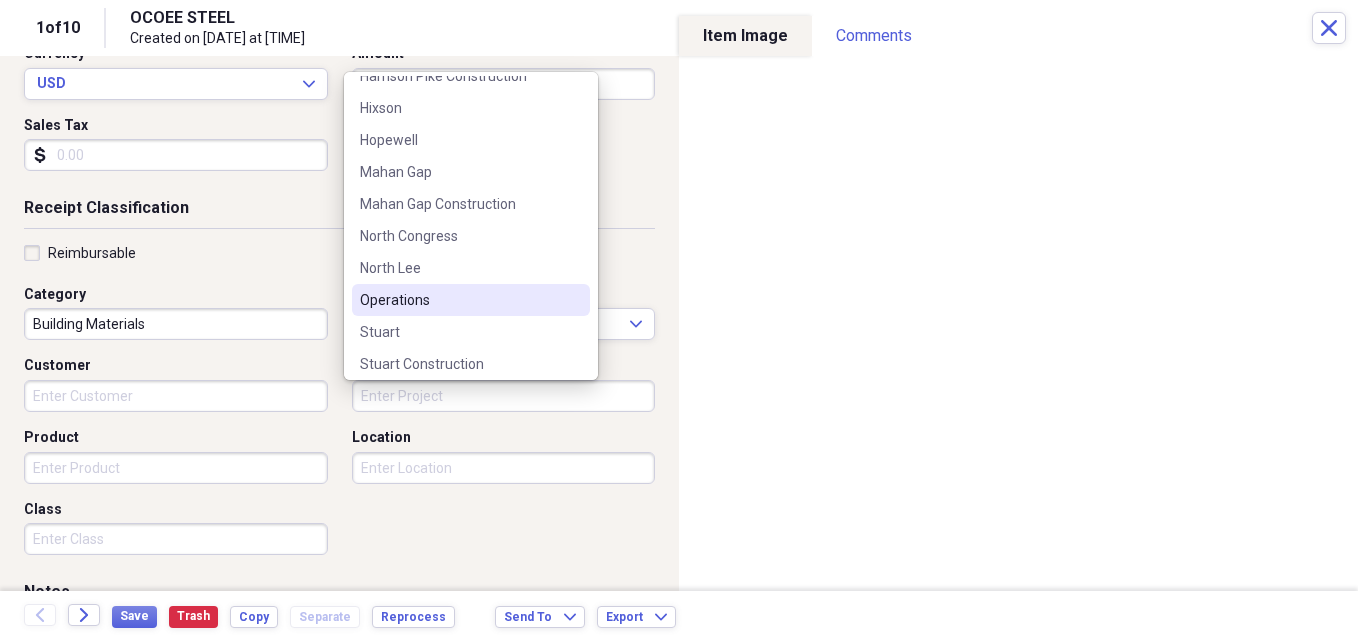click on "Operations" at bounding box center [459, 300] 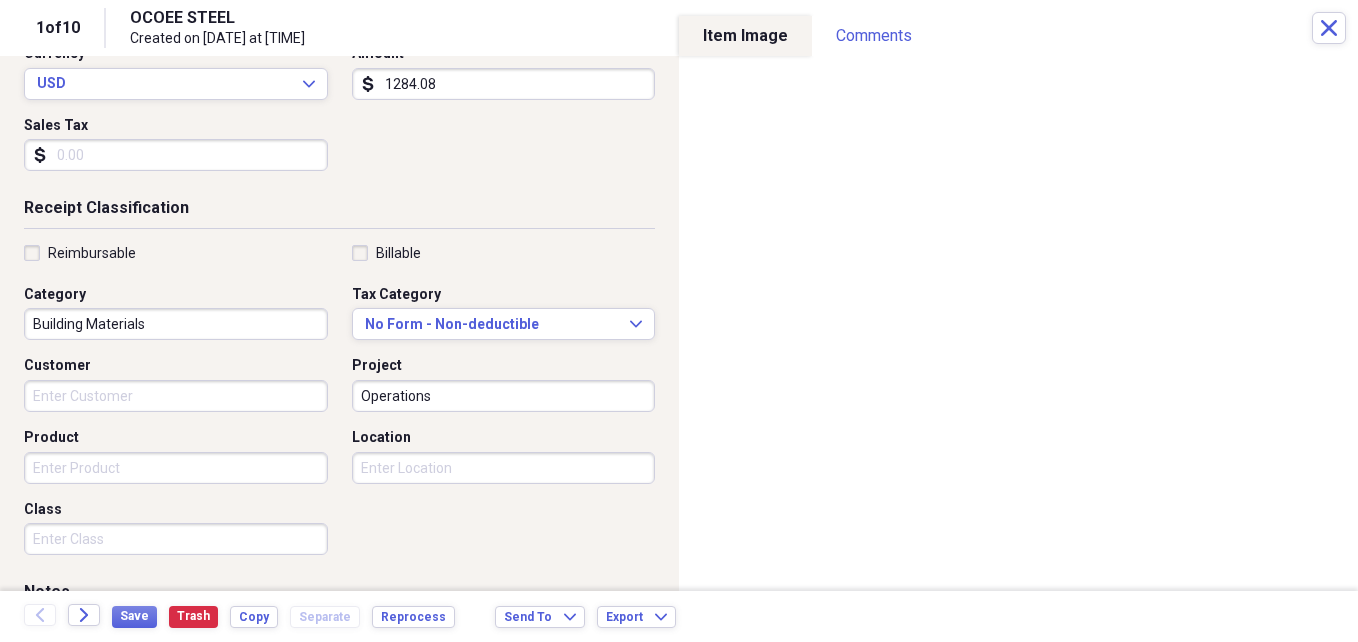 click on "Location" at bounding box center (504, 468) 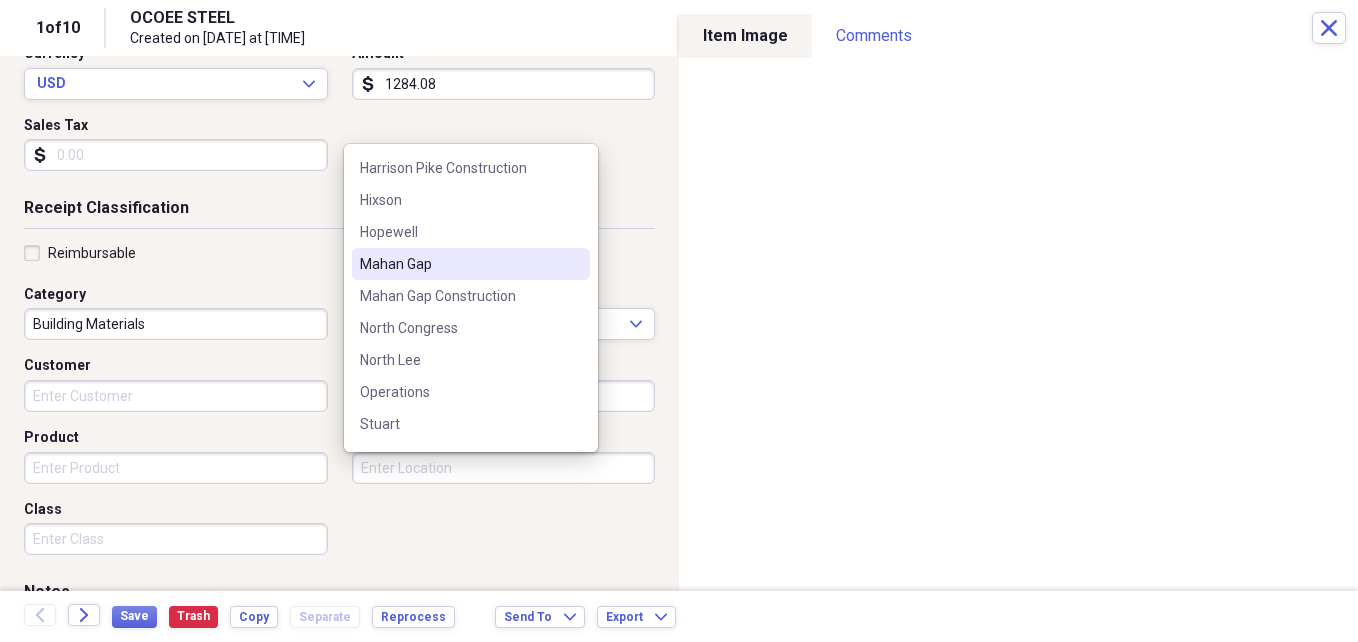scroll, scrollTop: 500, scrollLeft: 0, axis: vertical 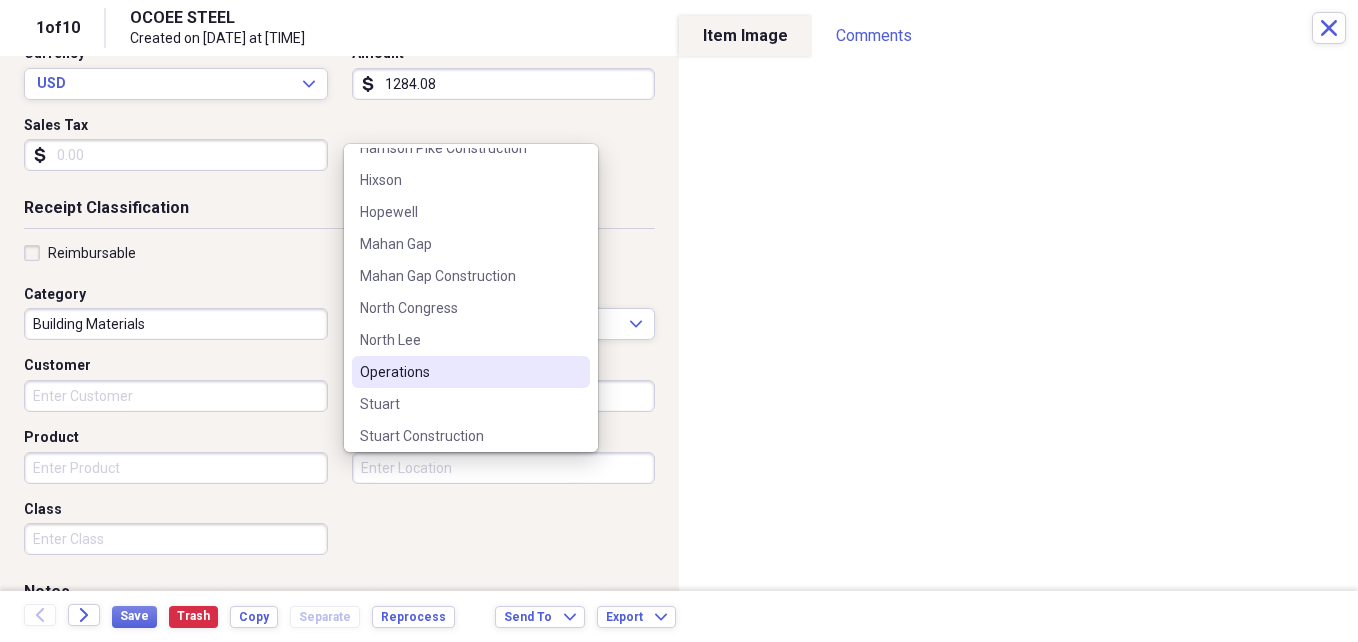 click on "Operations" at bounding box center (471, 372) 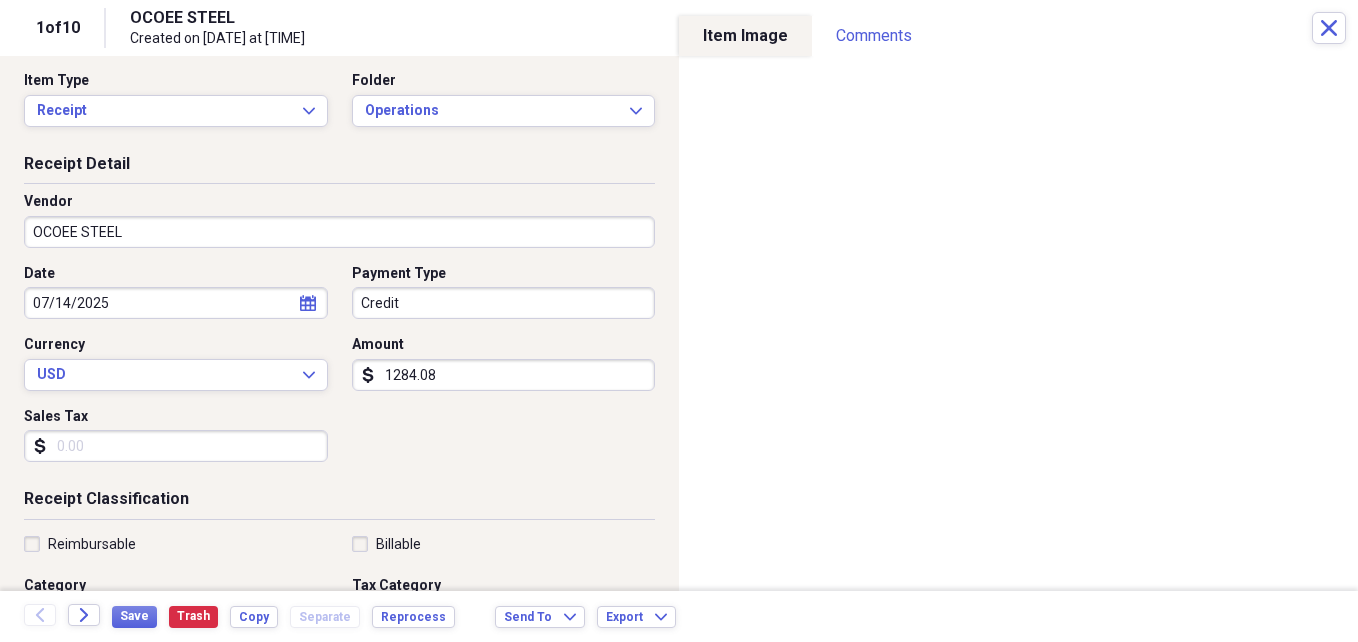 scroll, scrollTop: 0, scrollLeft: 0, axis: both 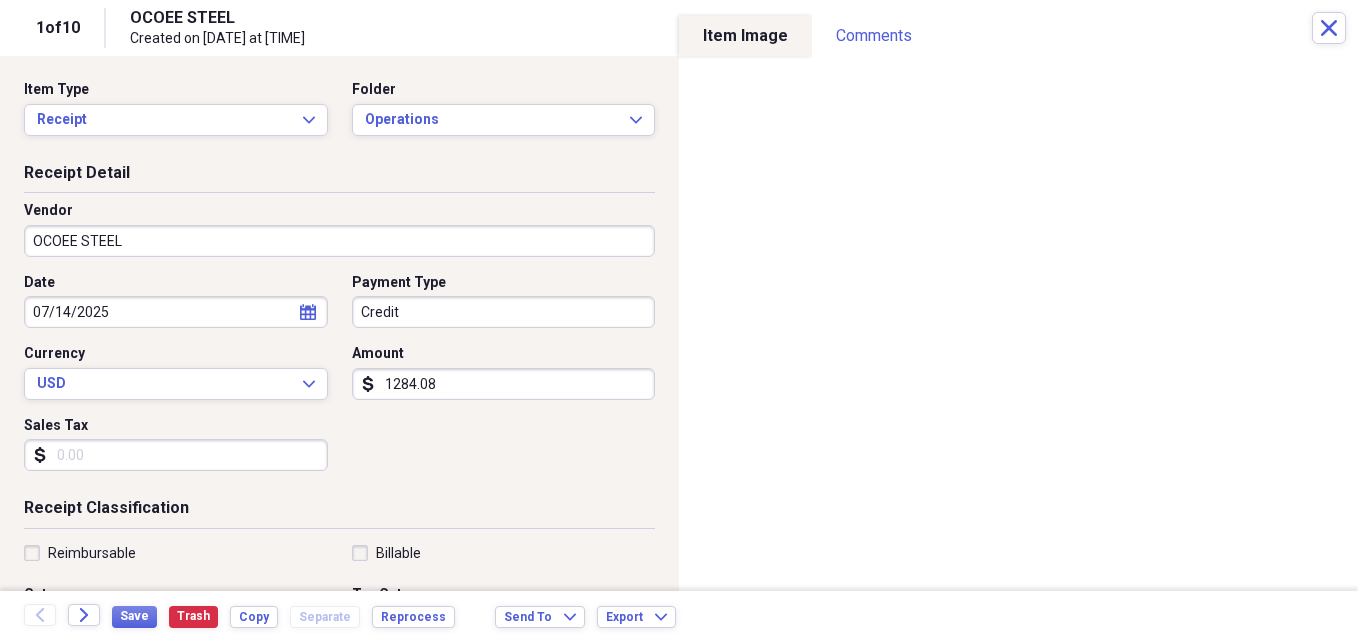 click on "calendar" 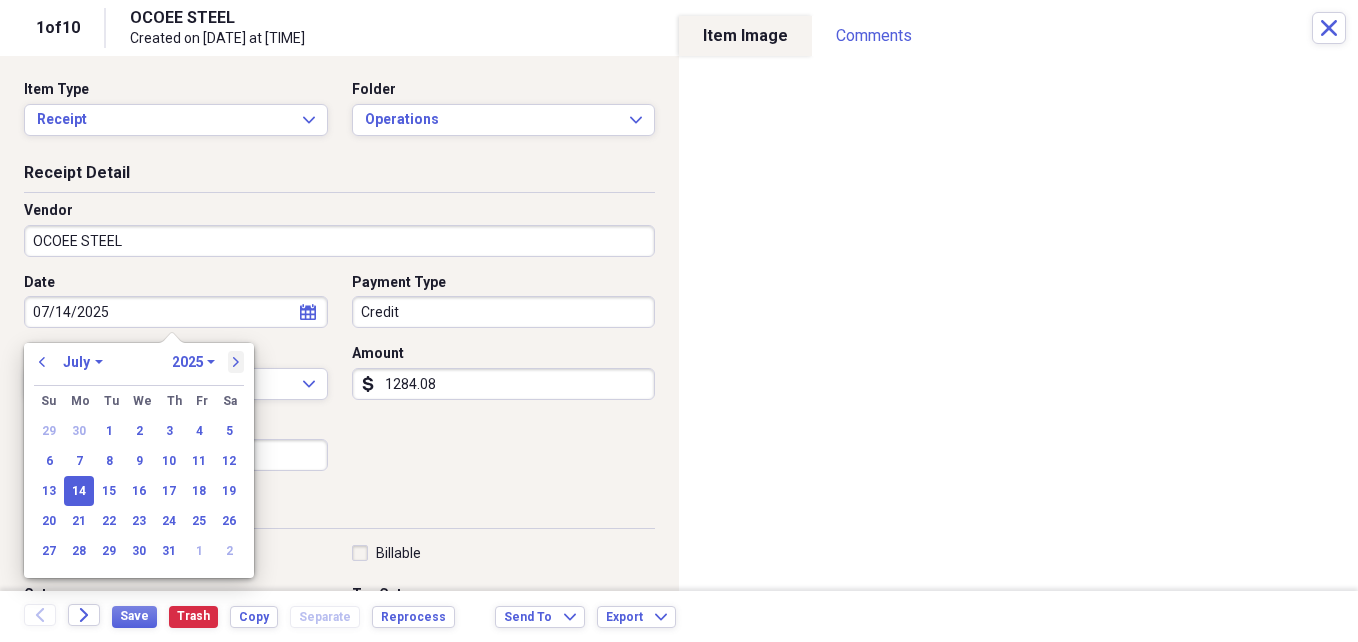 click on "next" at bounding box center (236, 362) 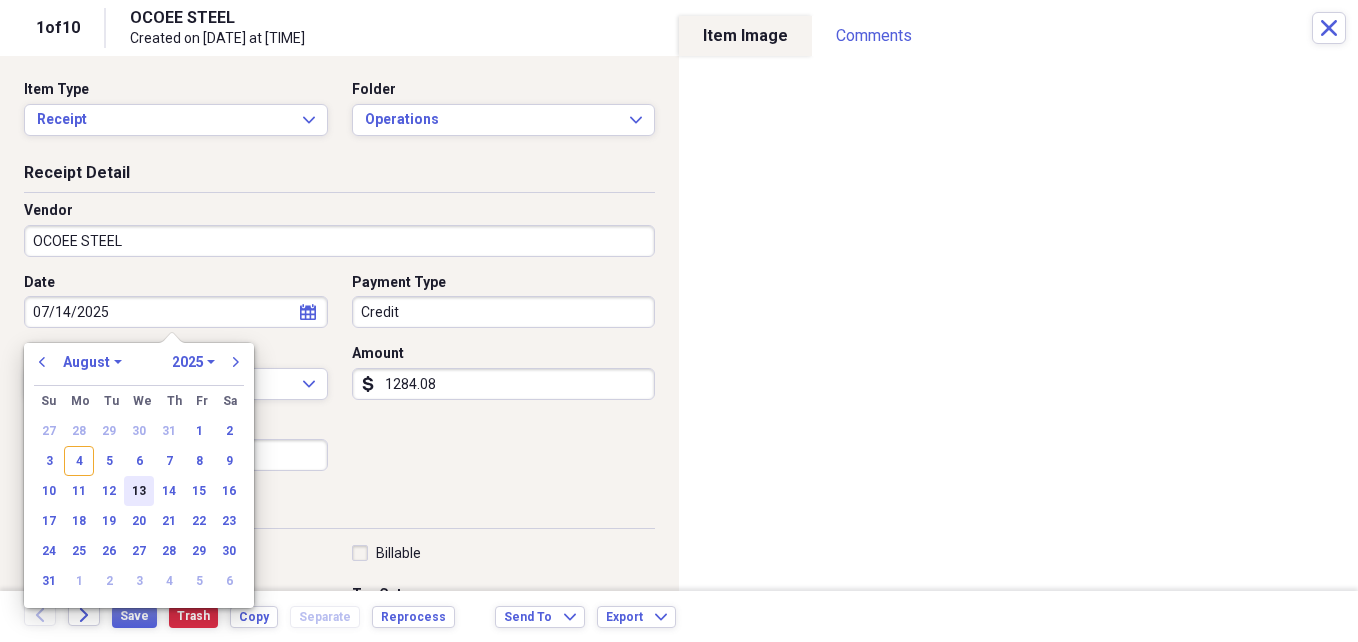 click on "13" at bounding box center (139, 491) 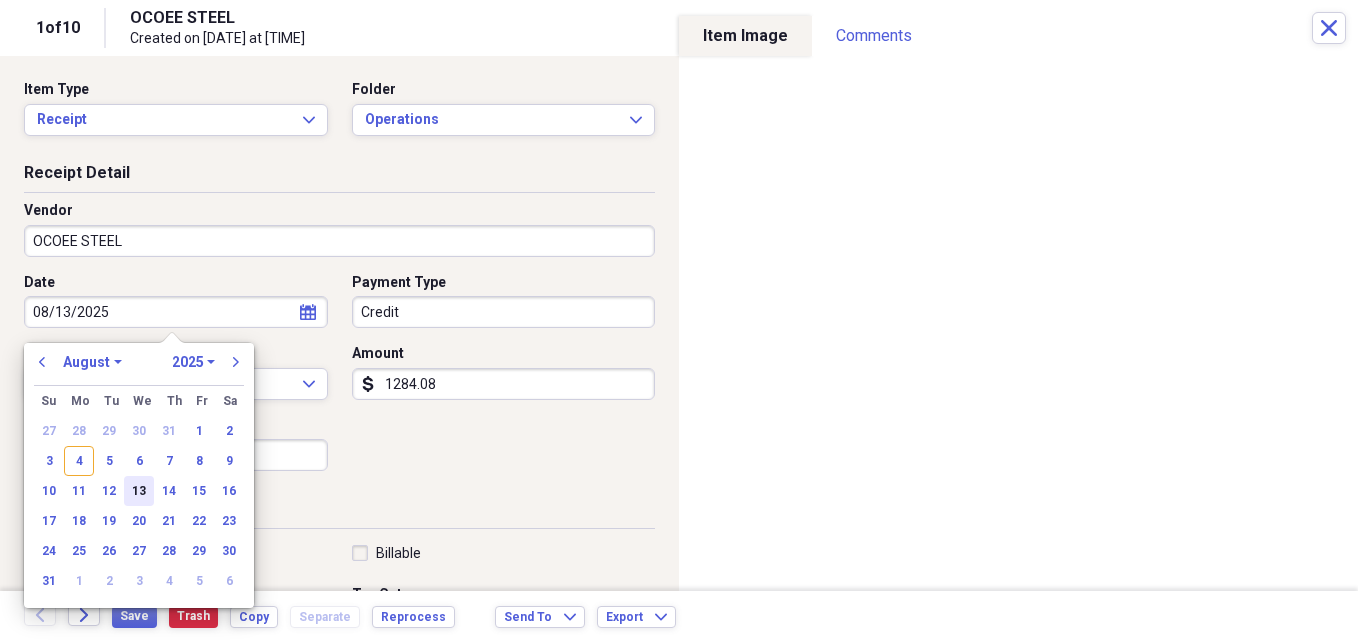 type on "08/13/2025" 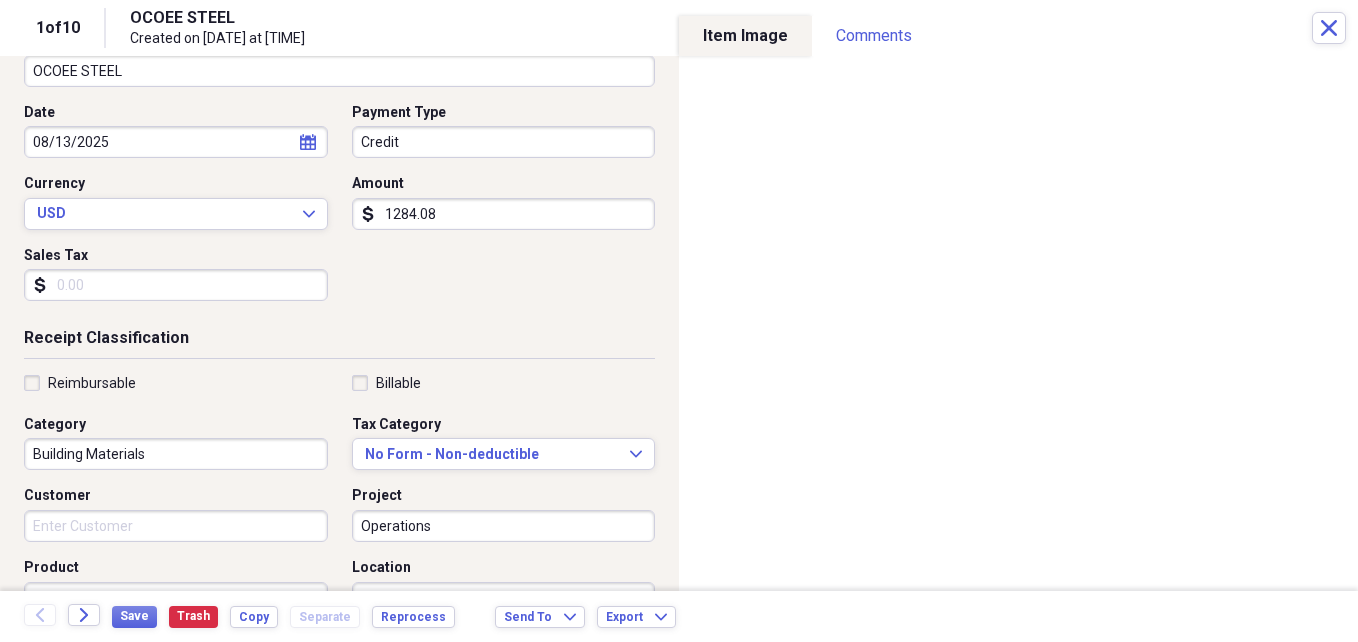 scroll, scrollTop: 400, scrollLeft: 0, axis: vertical 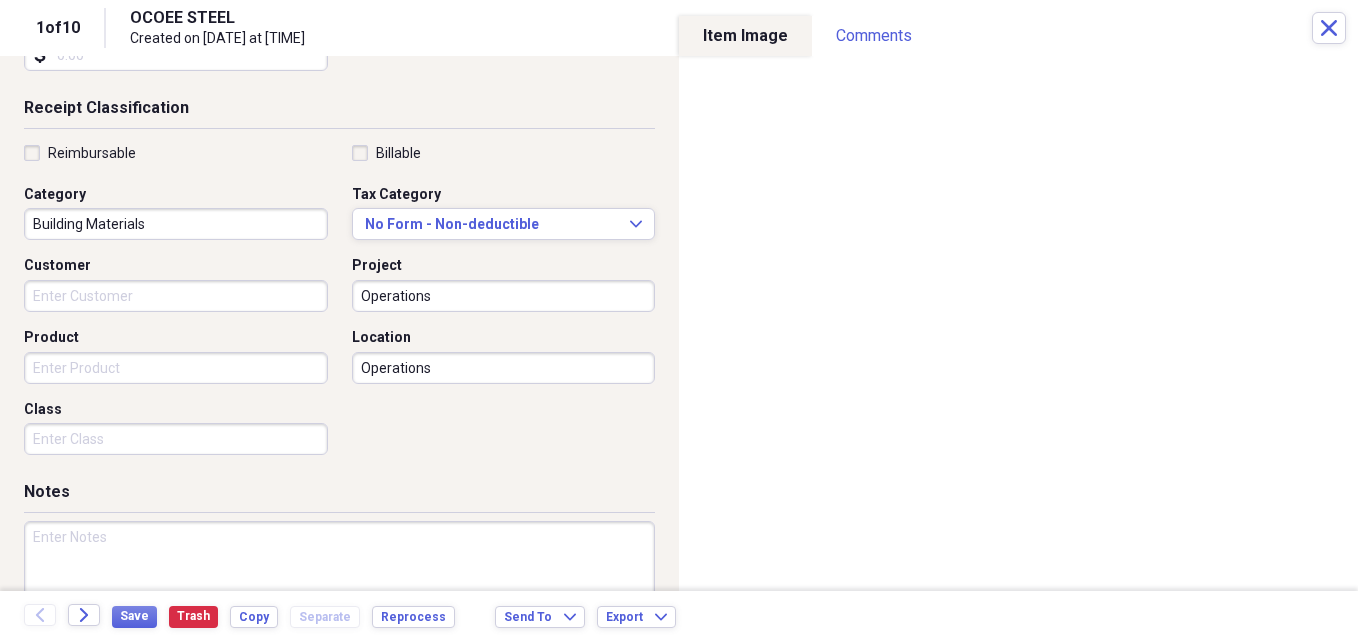 click on "Save Trash Copy Separate Reprocess" at bounding box center (289, 616) 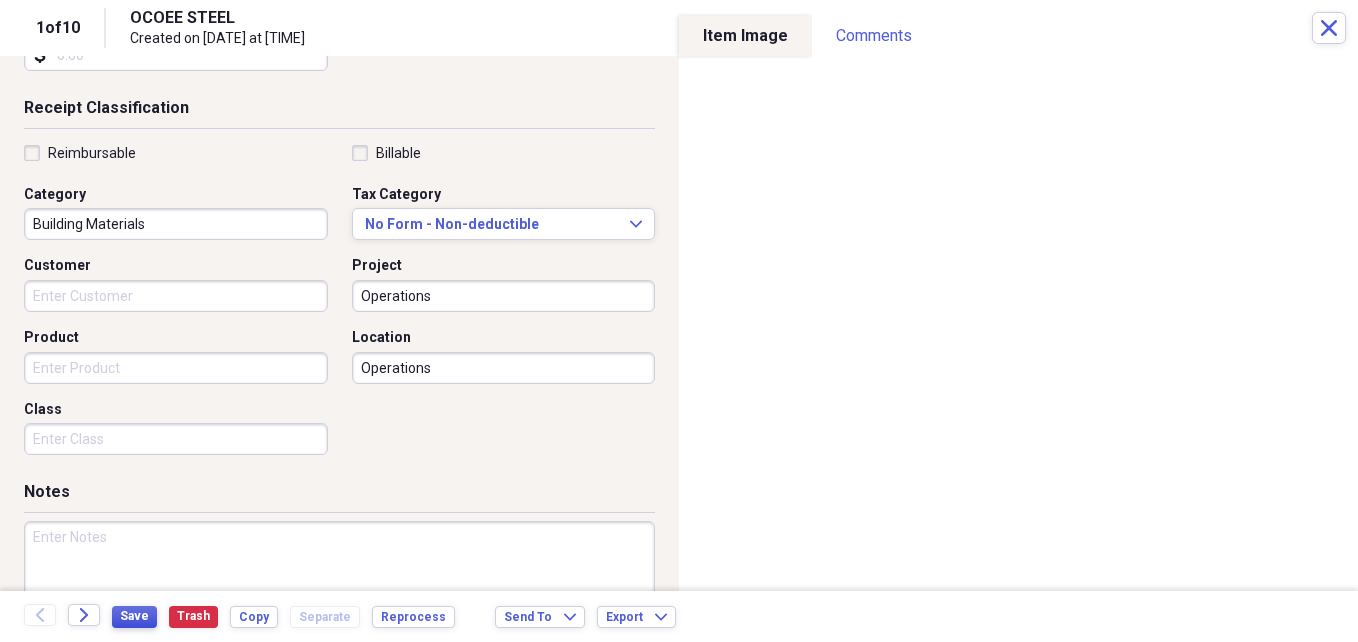 click on "Save" at bounding box center [134, 616] 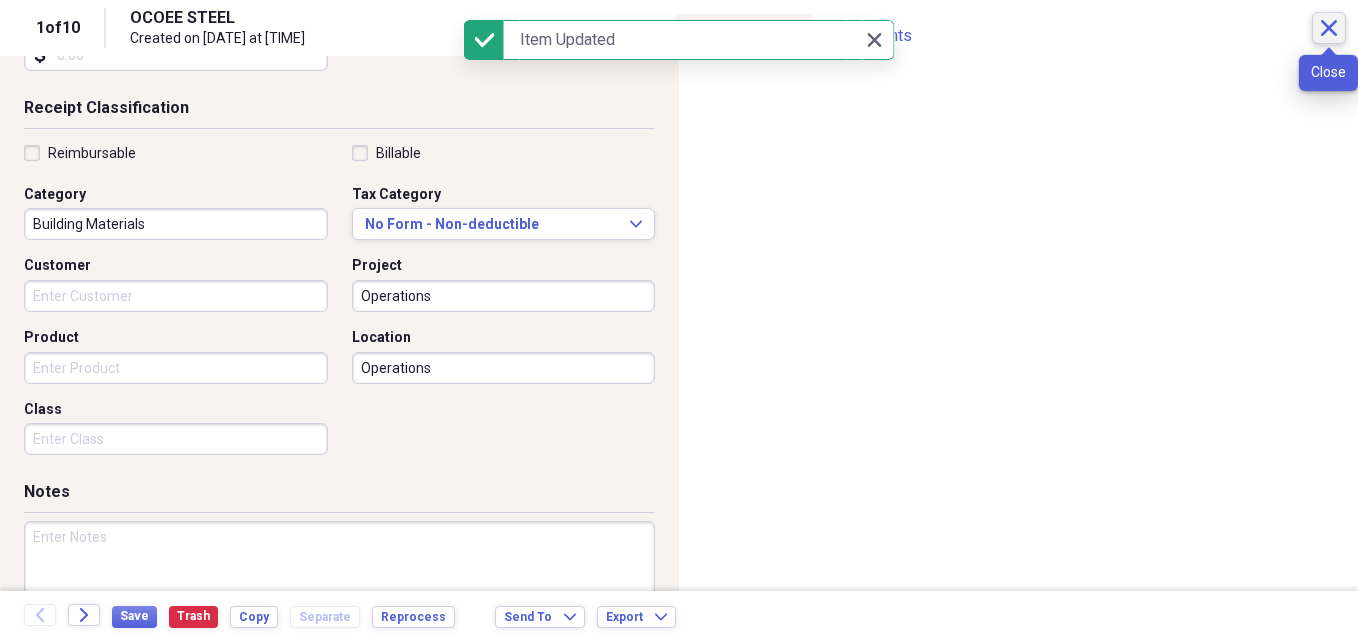 click on "Close" 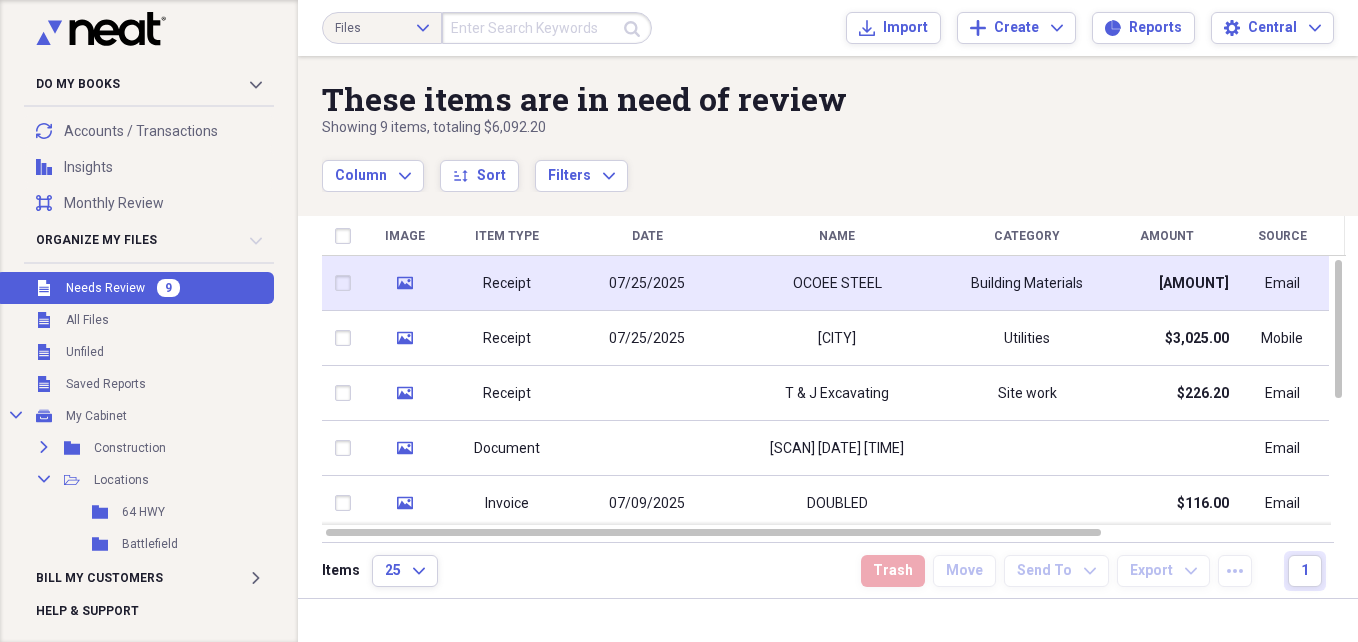 click on "OCOEE STEEL" at bounding box center [837, 283] 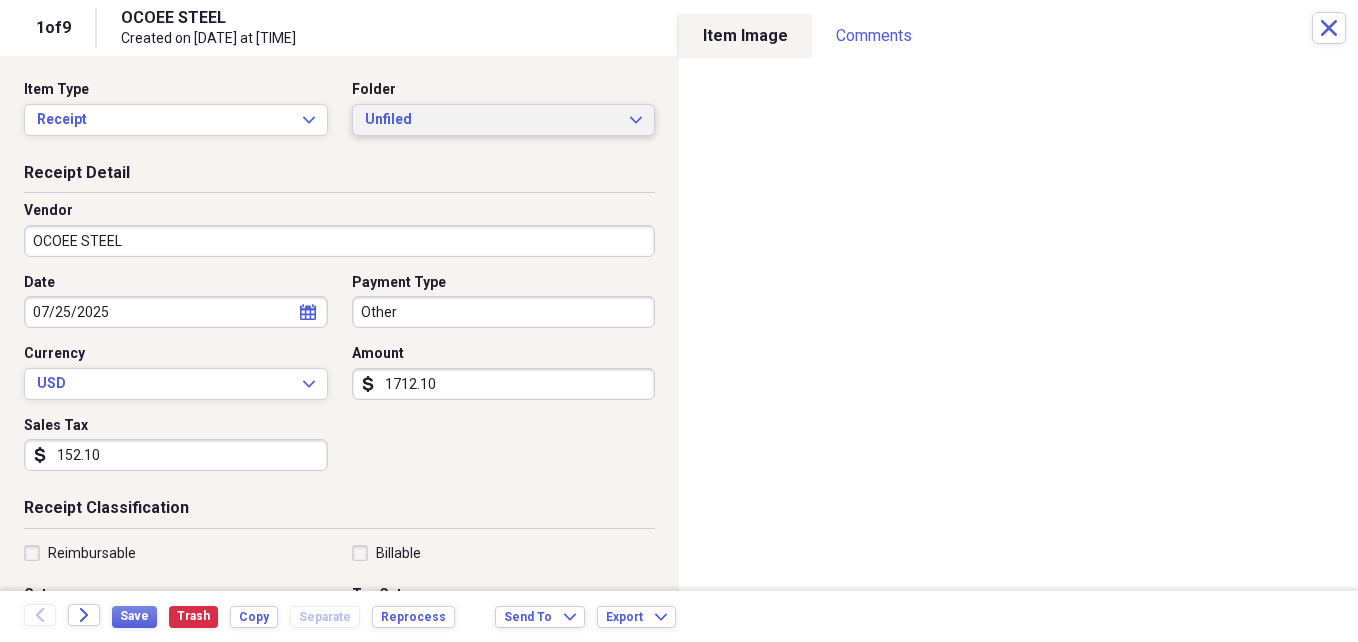 click on "Unfiled" at bounding box center (492, 120) 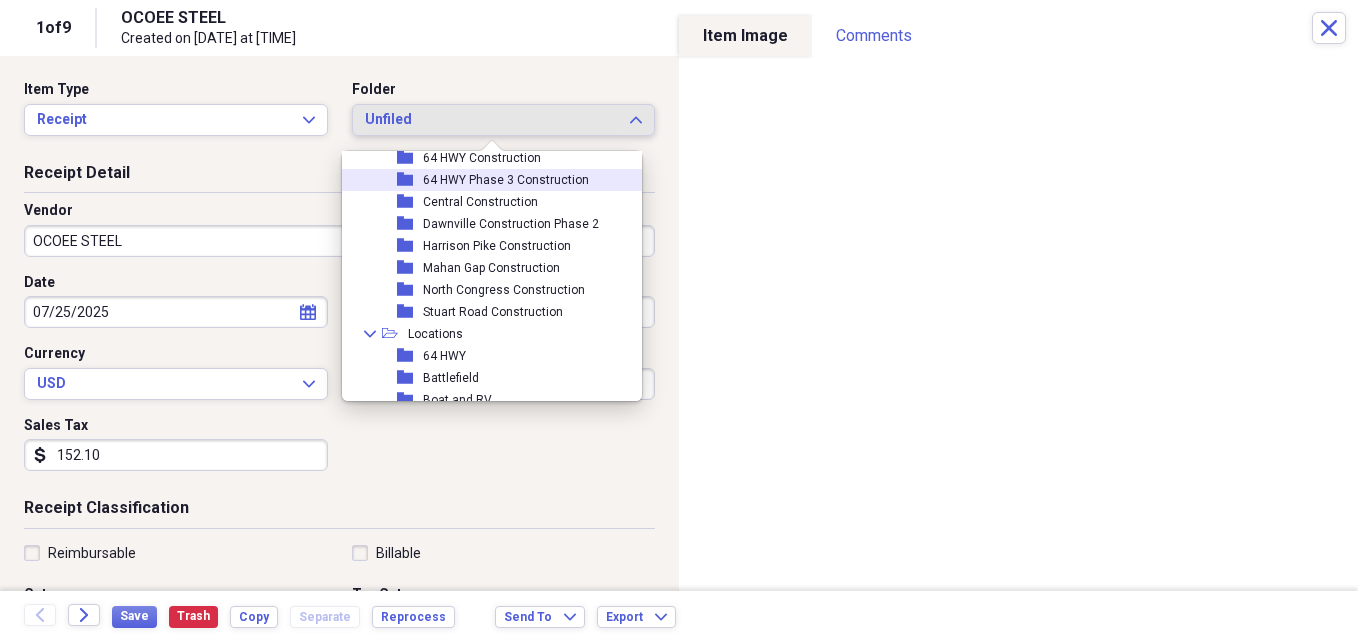 scroll, scrollTop: 100, scrollLeft: 0, axis: vertical 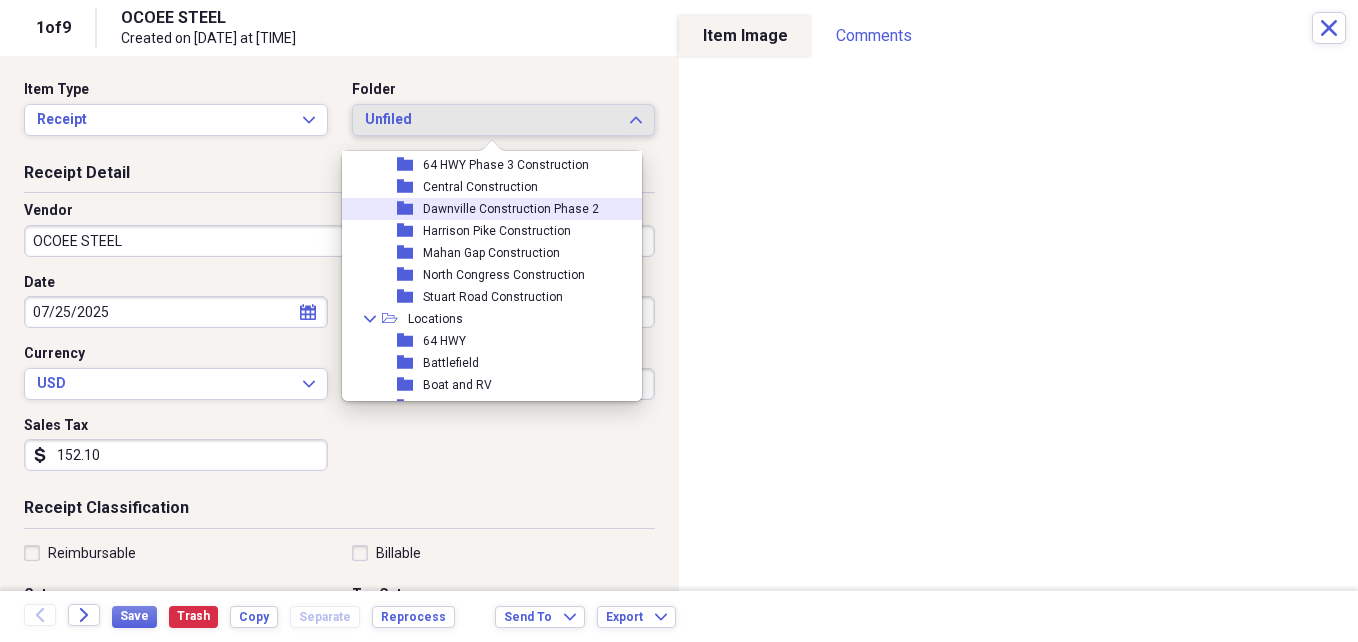 click on "Dawnville Construction Phase 2" at bounding box center [511, 209] 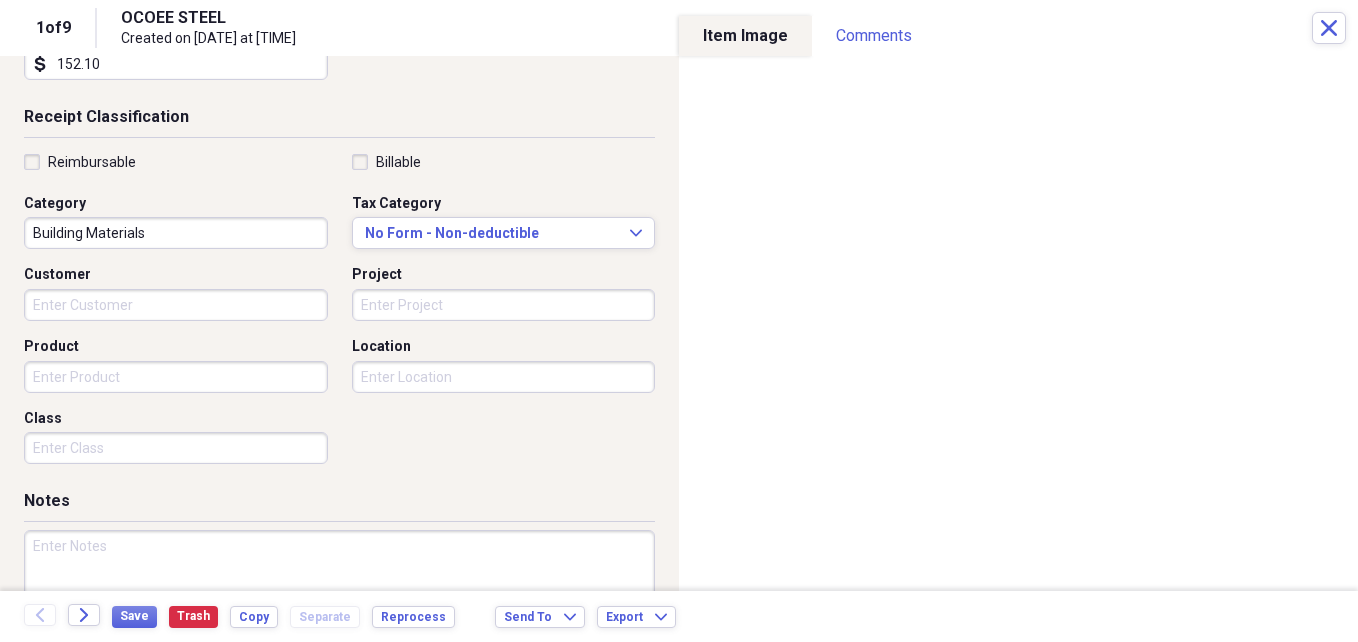 scroll, scrollTop: 400, scrollLeft: 0, axis: vertical 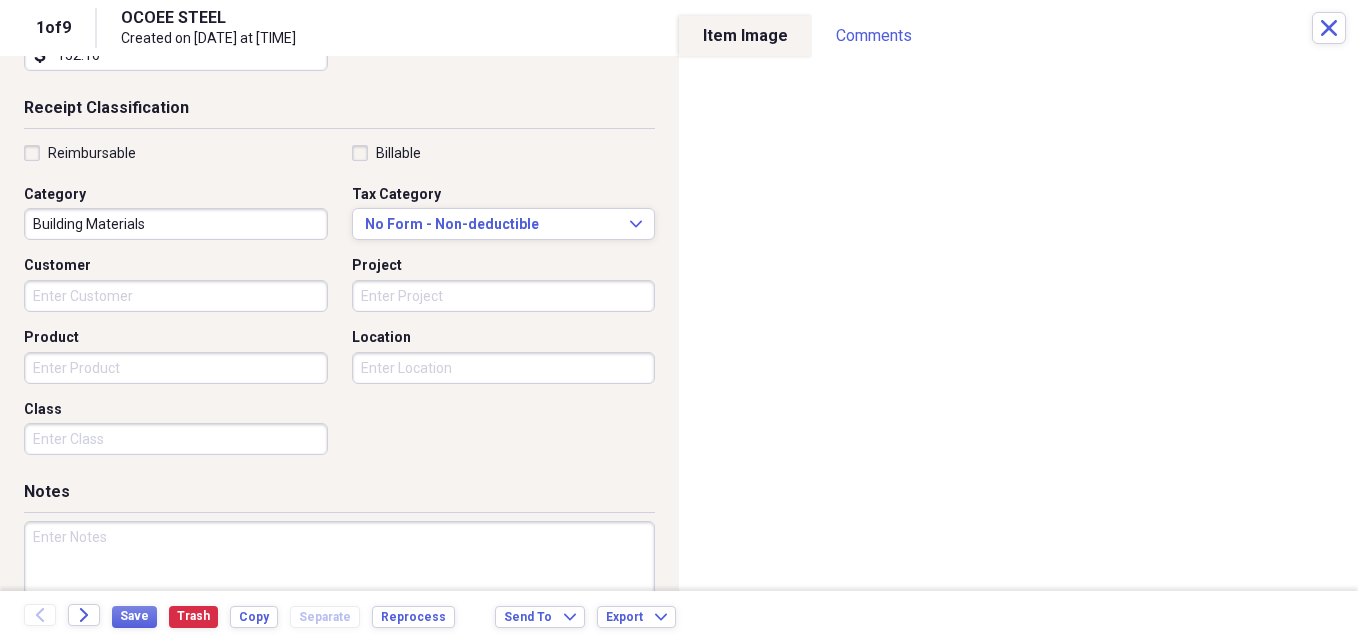 drag, startPoint x: 519, startPoint y: 272, endPoint x: 522, endPoint y: 283, distance: 11.401754 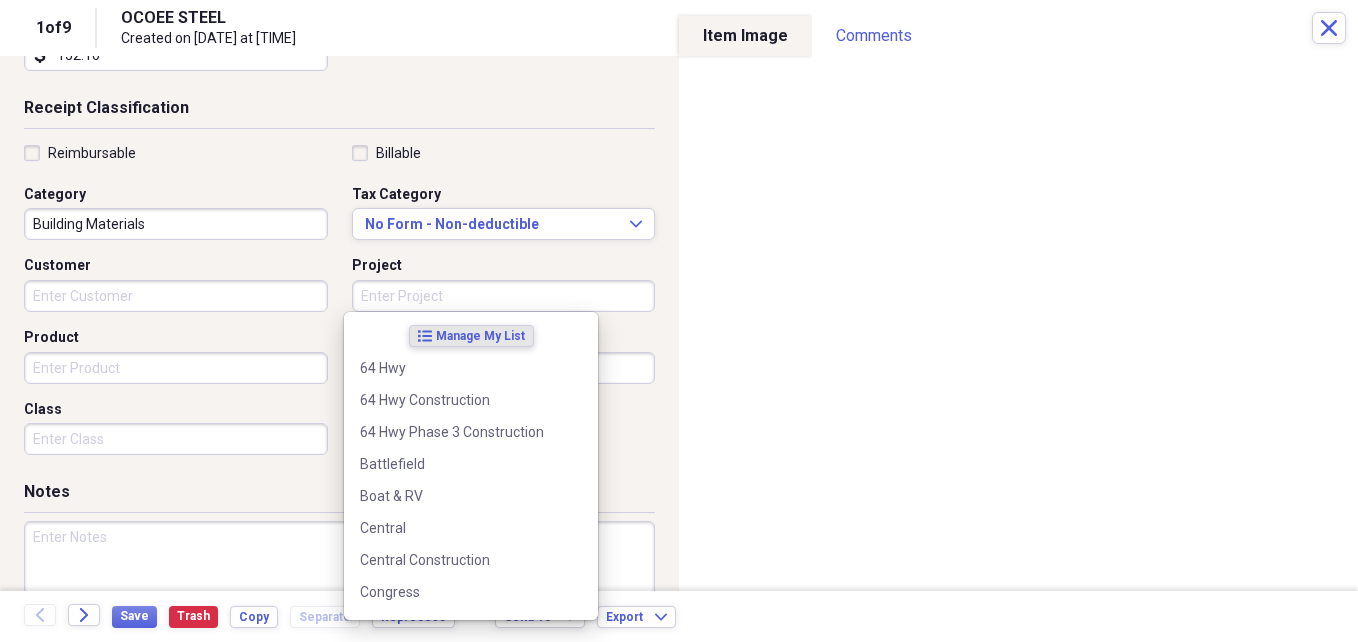 click on "Project" at bounding box center [504, 296] 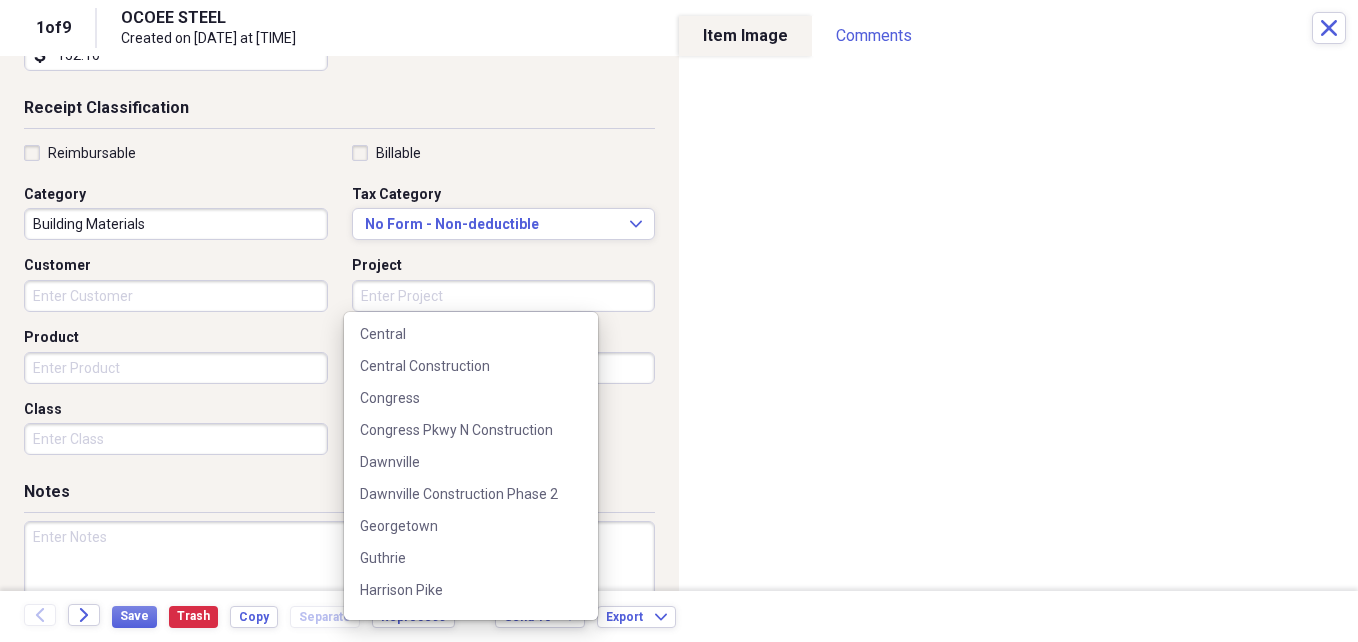 scroll, scrollTop: 200, scrollLeft: 0, axis: vertical 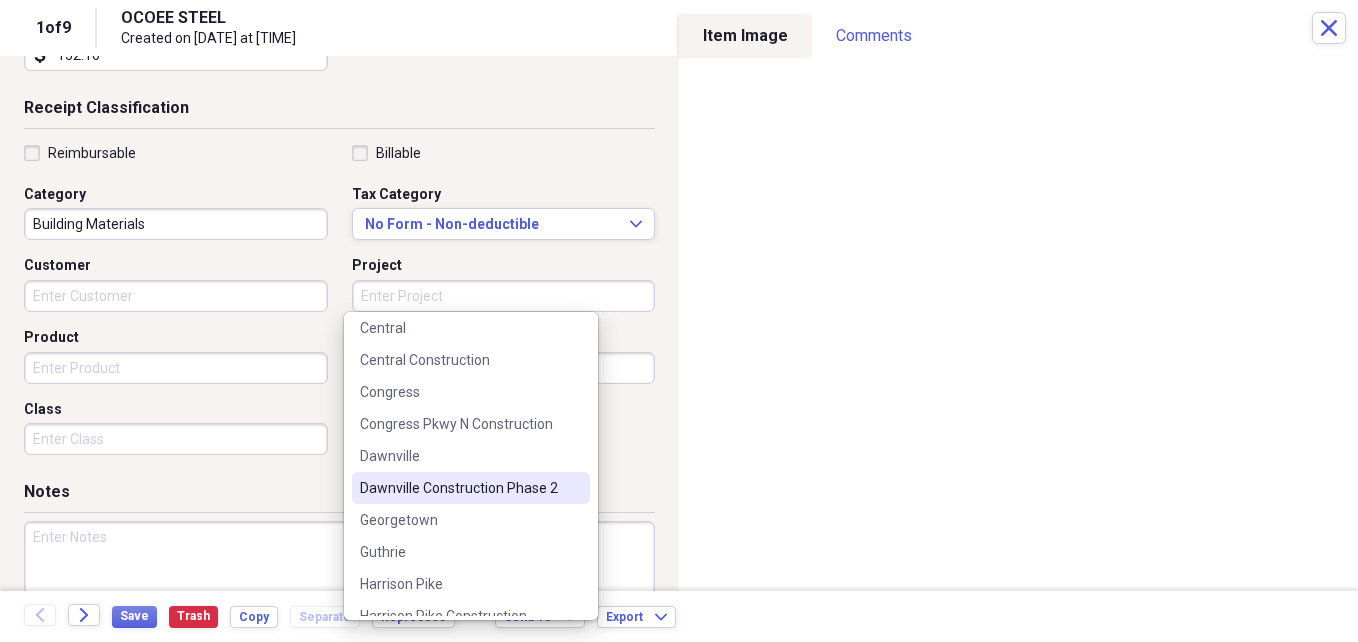 drag, startPoint x: 488, startPoint y: 492, endPoint x: 486, endPoint y: 481, distance: 11.18034 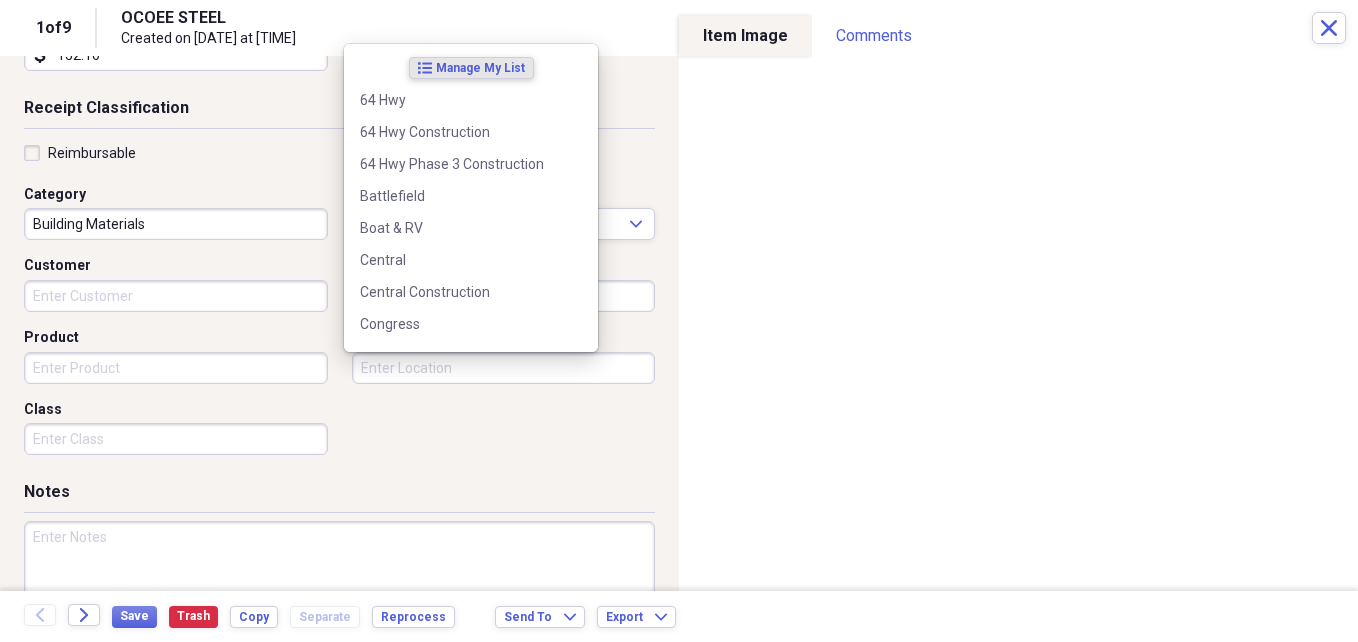click on "Location" at bounding box center [504, 368] 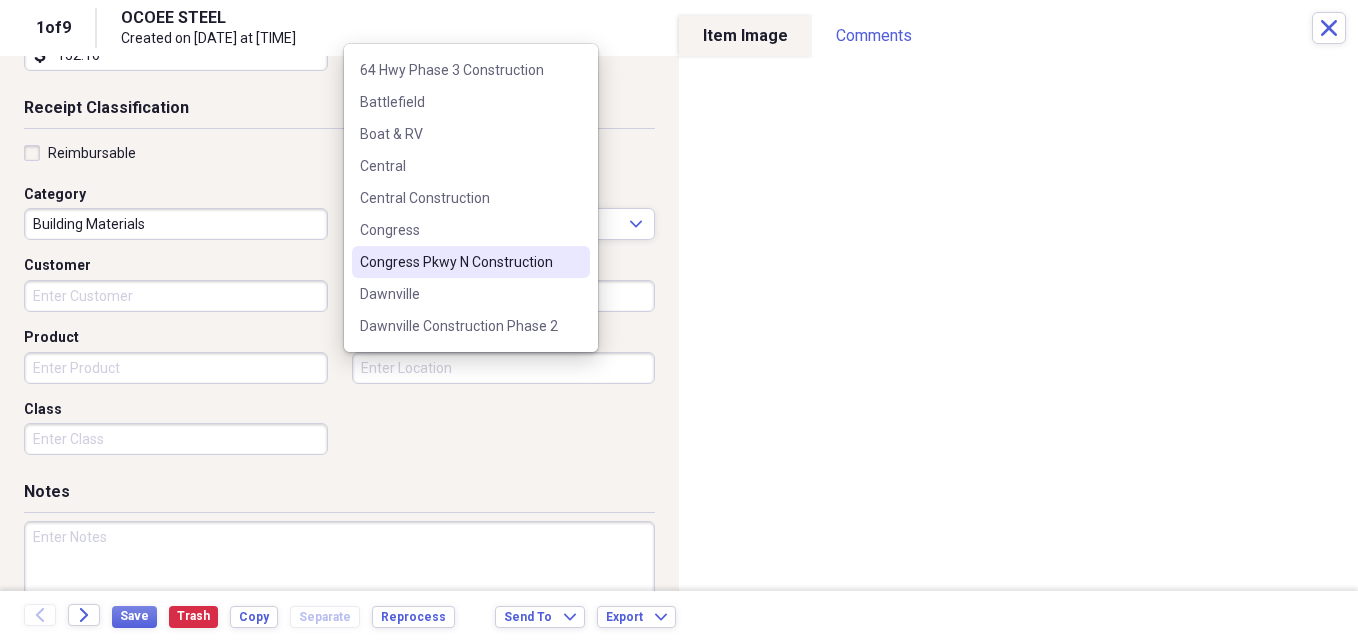 scroll, scrollTop: 200, scrollLeft: 0, axis: vertical 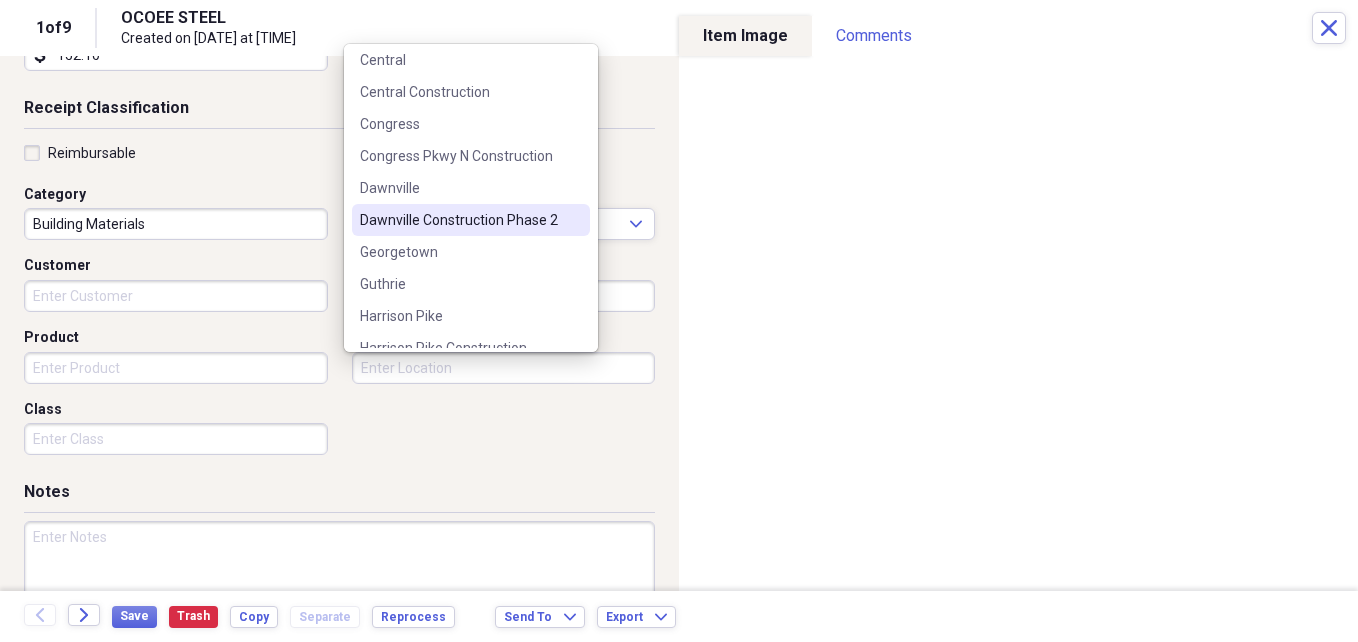 click on "Dawnville Construction Phase 2" at bounding box center (471, 220) 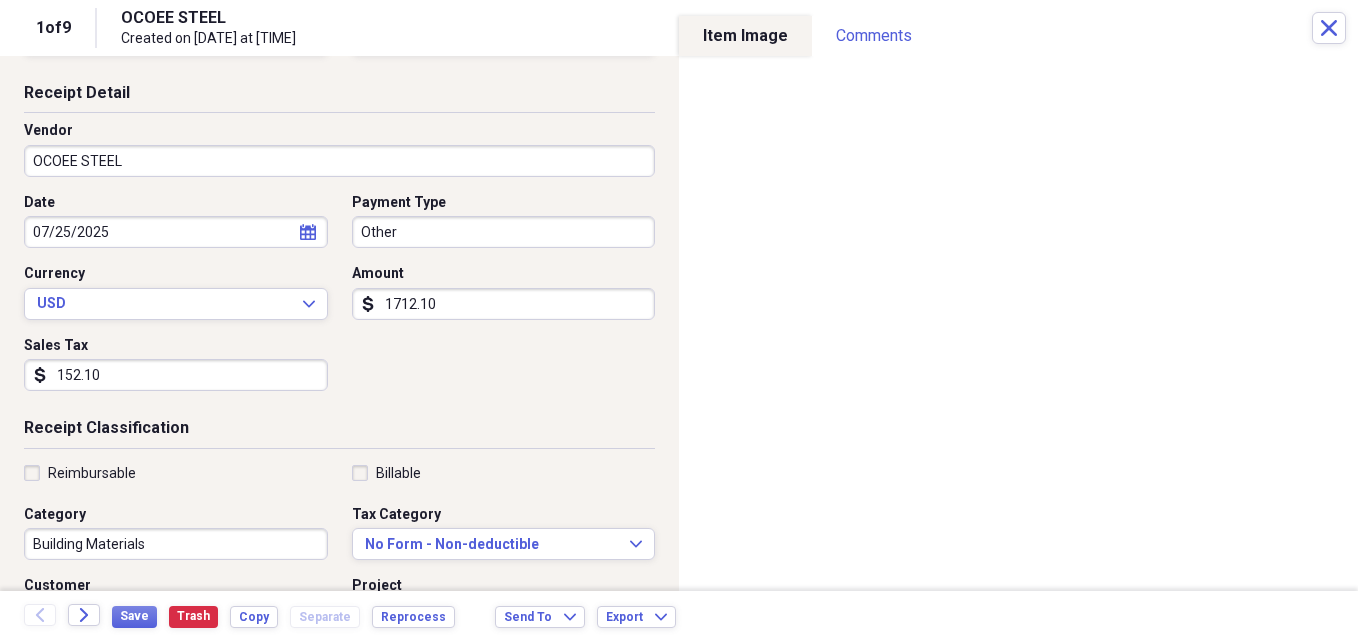scroll, scrollTop: 0, scrollLeft: 0, axis: both 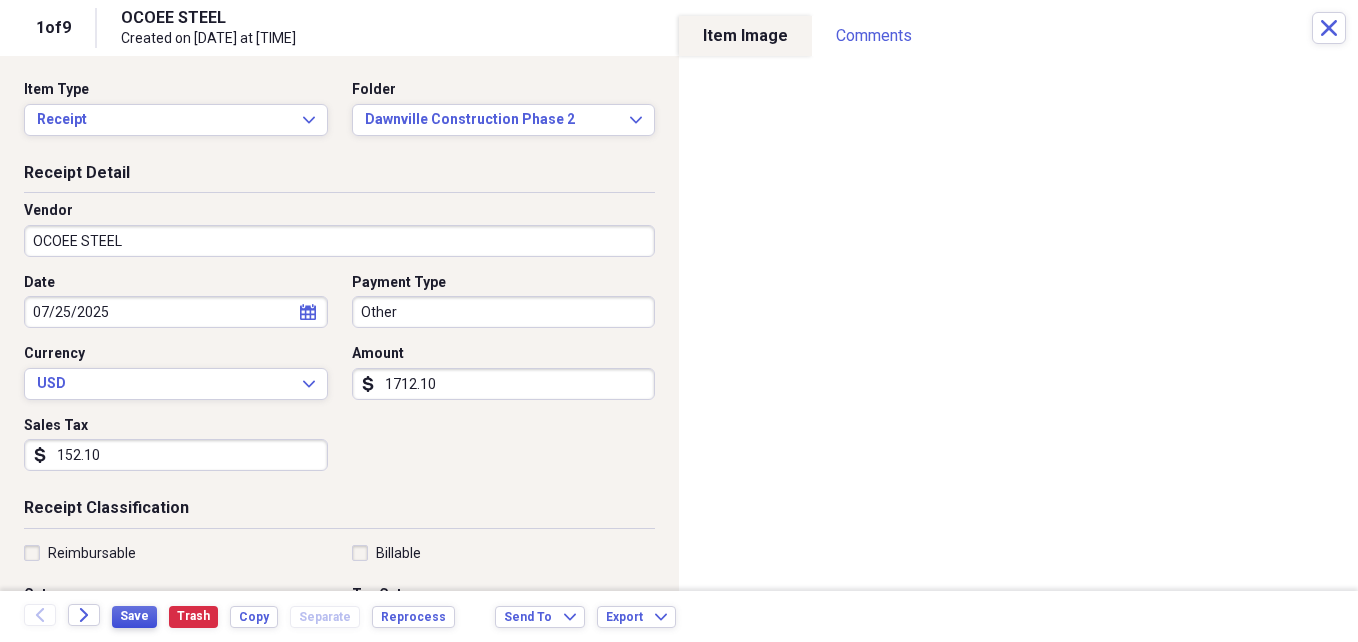 click on "Save" at bounding box center [134, 616] 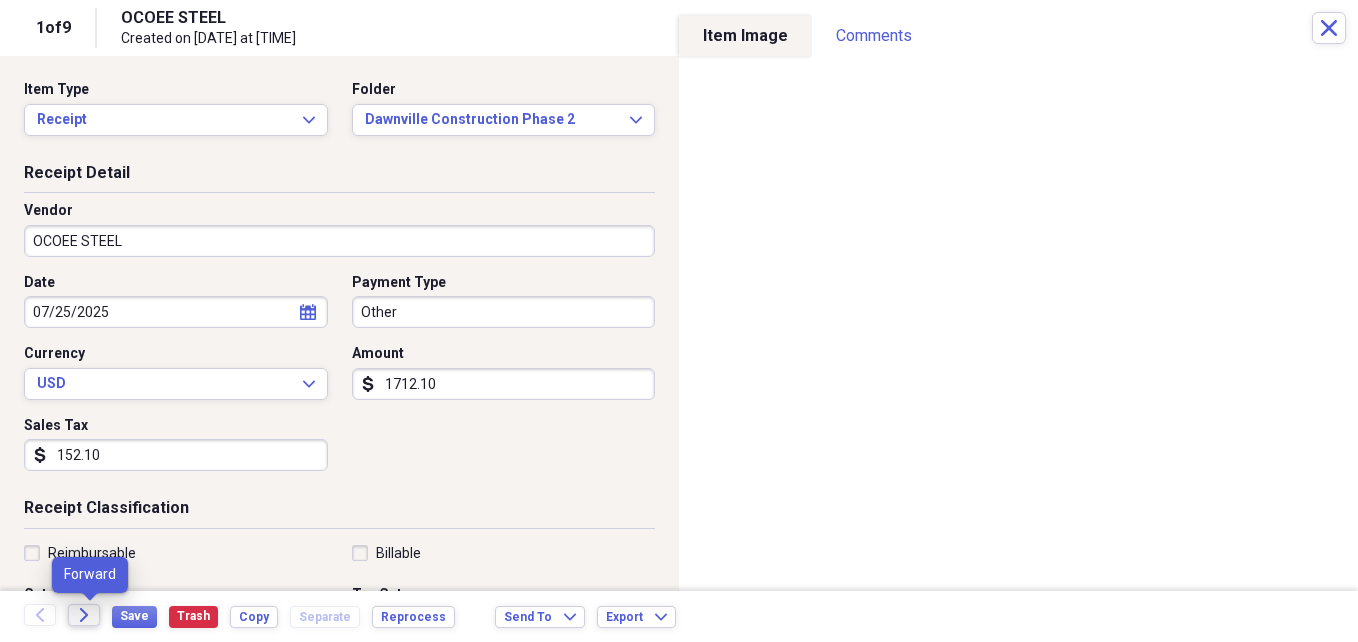 click on "Forward" at bounding box center [84, 615] 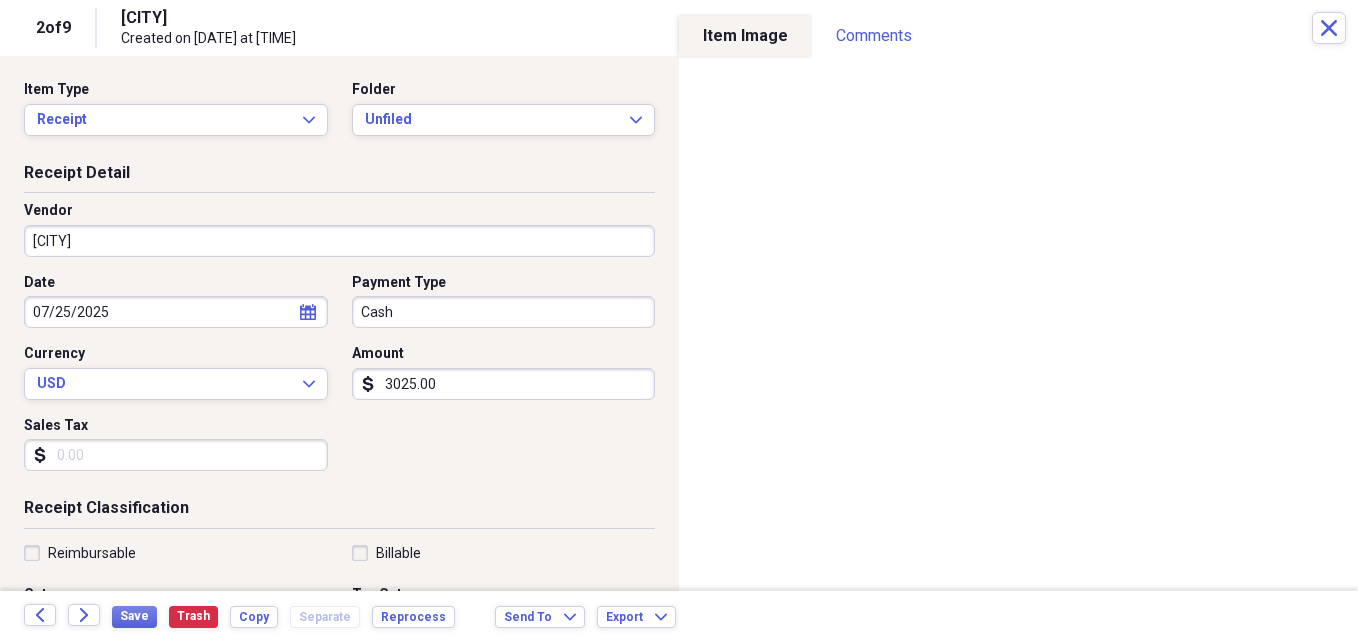click on "[CITY]" at bounding box center (339, 241) 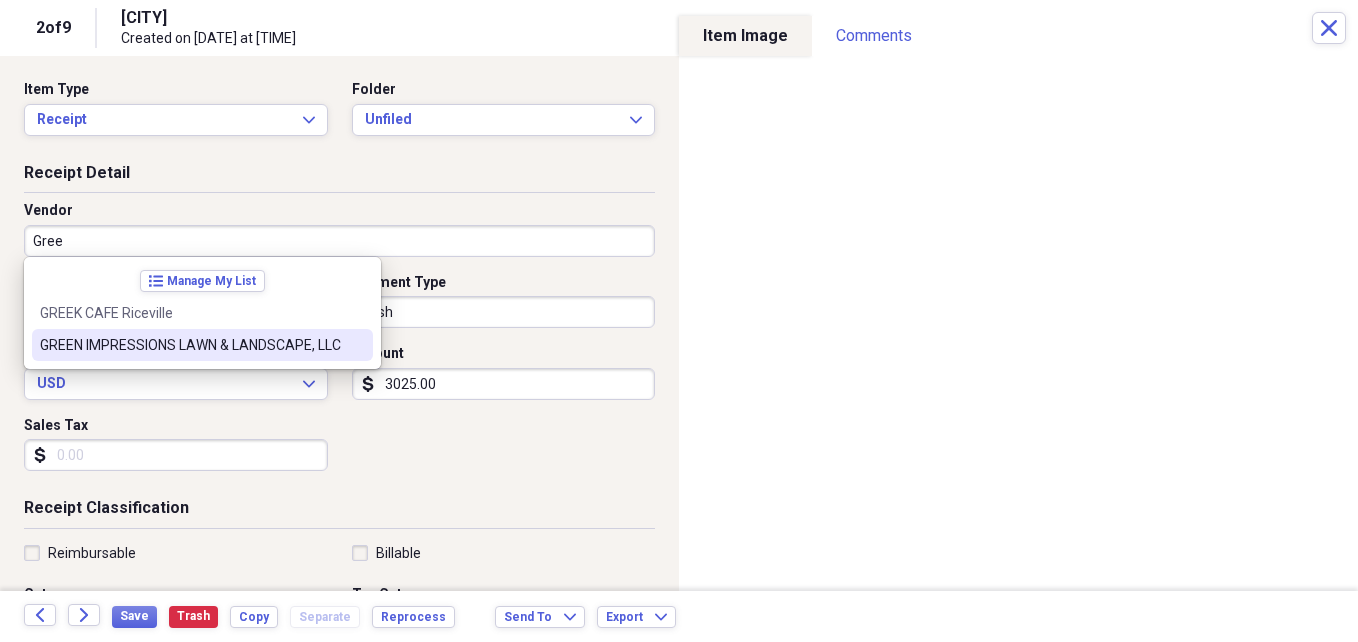 click on "GREEN IMPRESSIONS LAWN & LANDSCAPE, LLC" at bounding box center [190, 345] 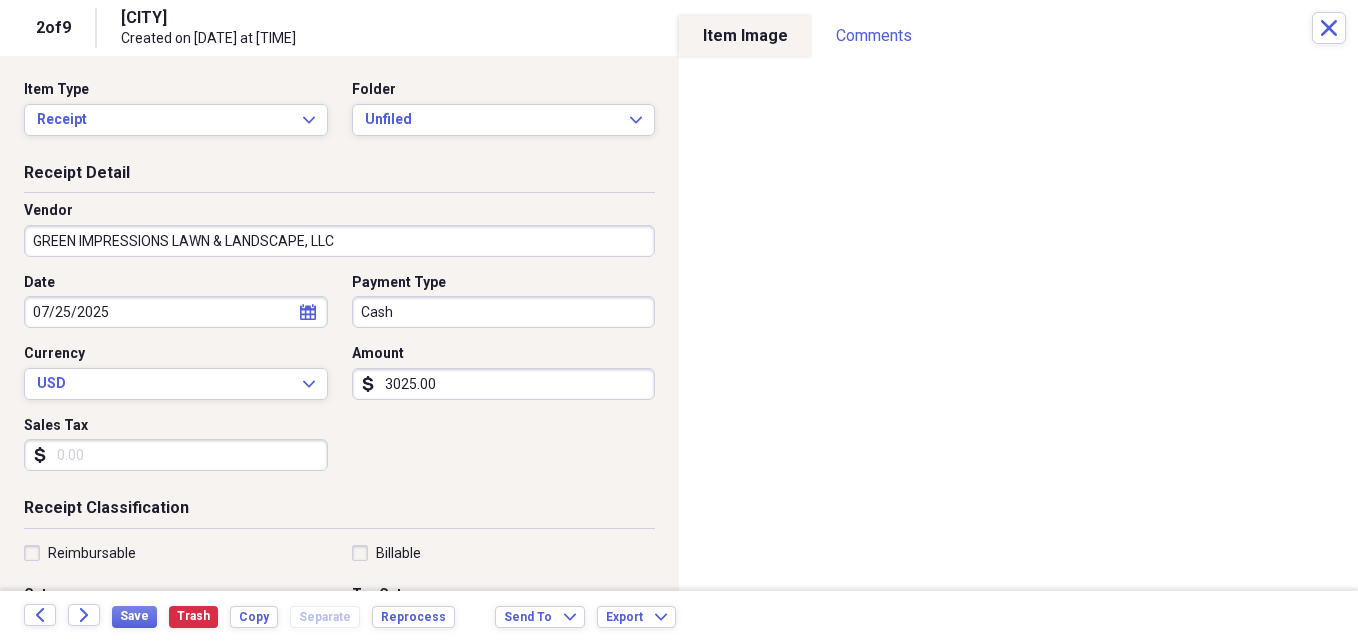 click on "calendar" 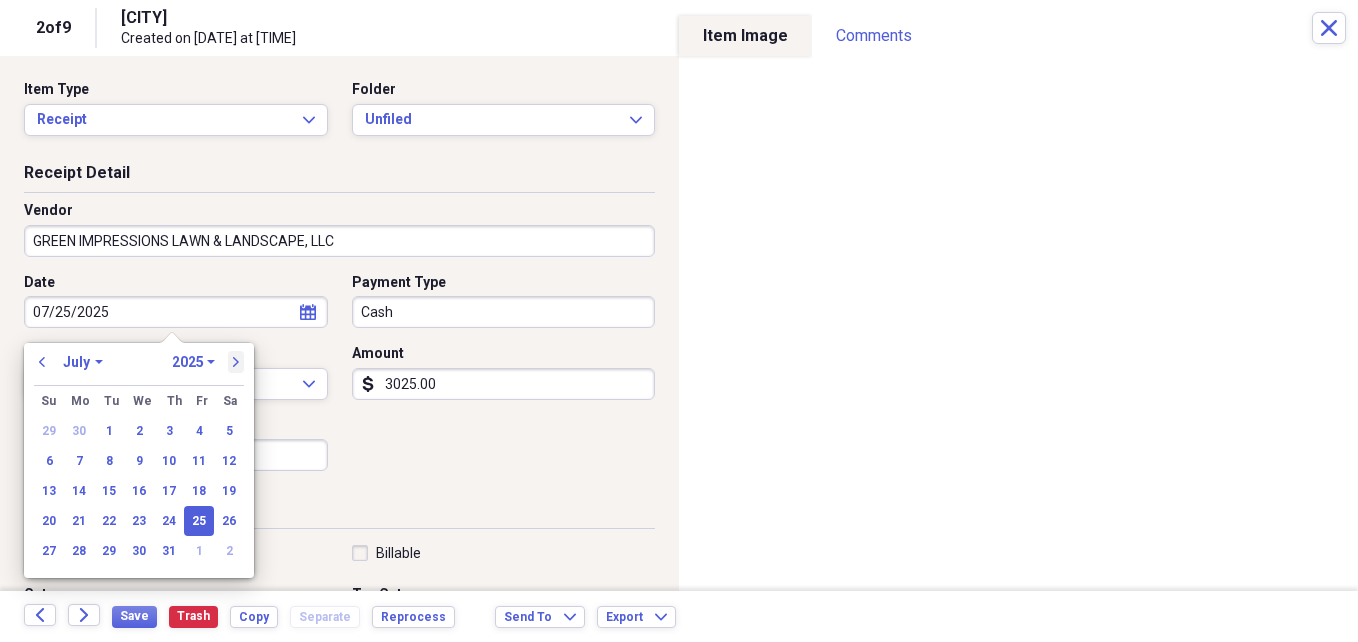 click on "next" at bounding box center (236, 362) 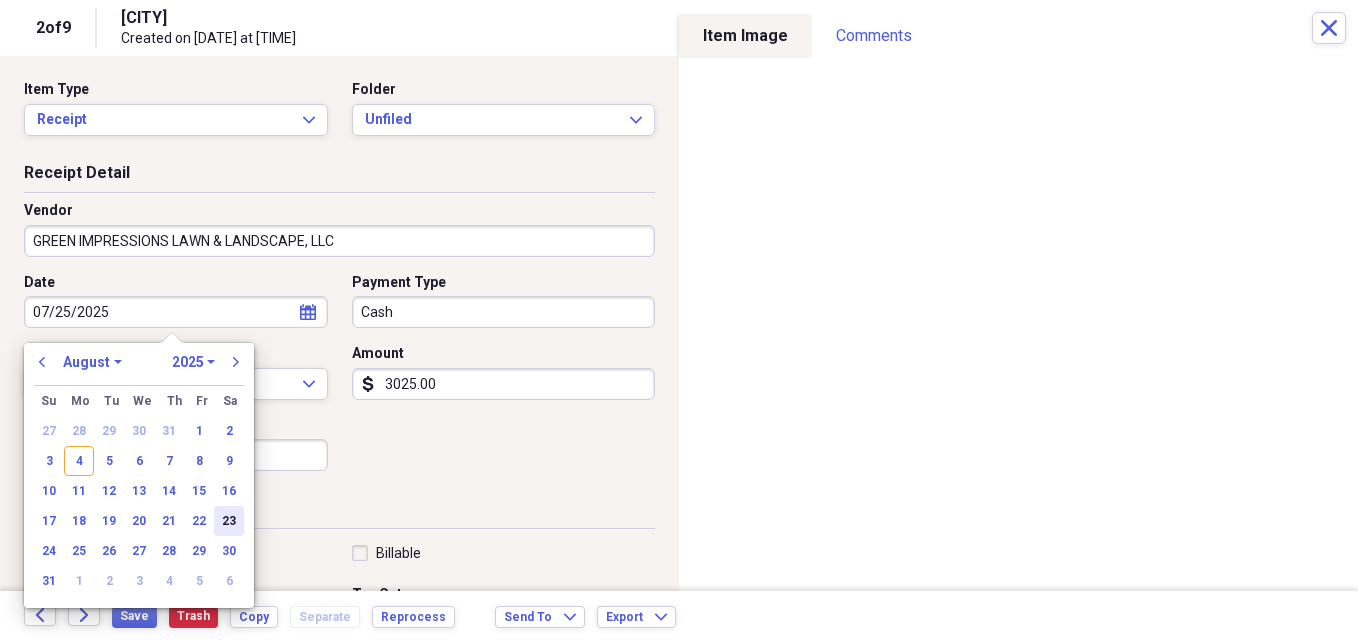 click on "23" at bounding box center (229, 521) 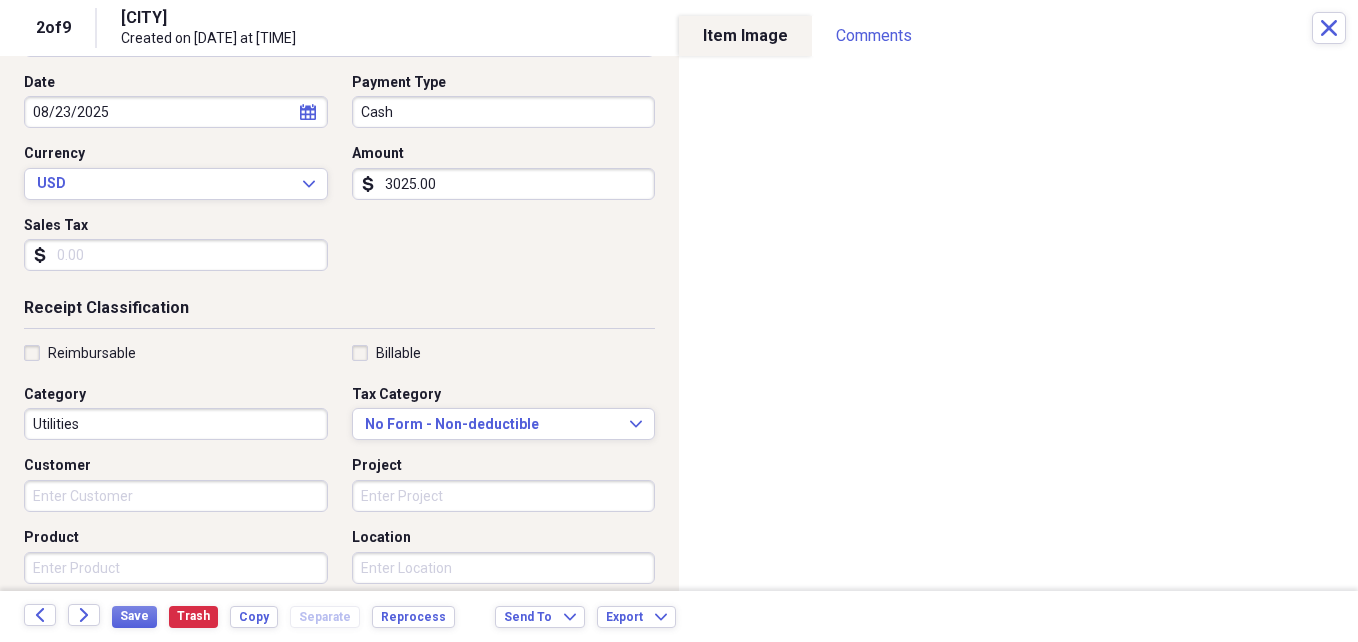 scroll, scrollTop: 300, scrollLeft: 0, axis: vertical 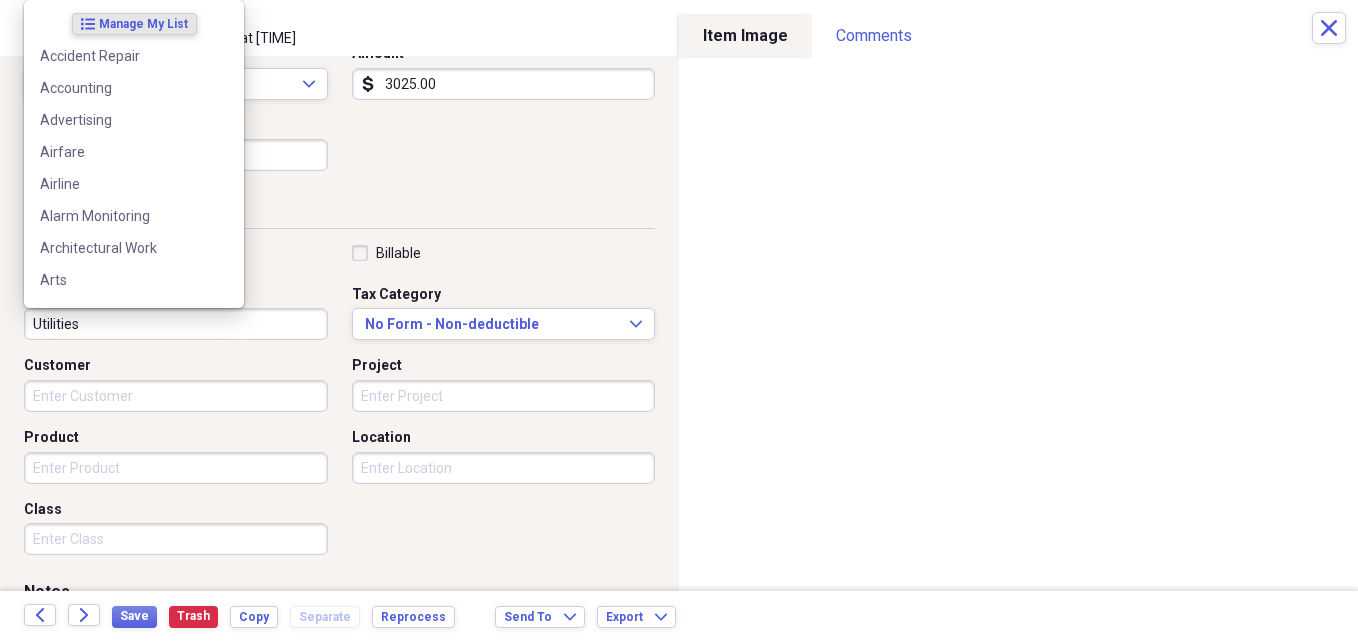 click on "Utilities" at bounding box center [176, 324] 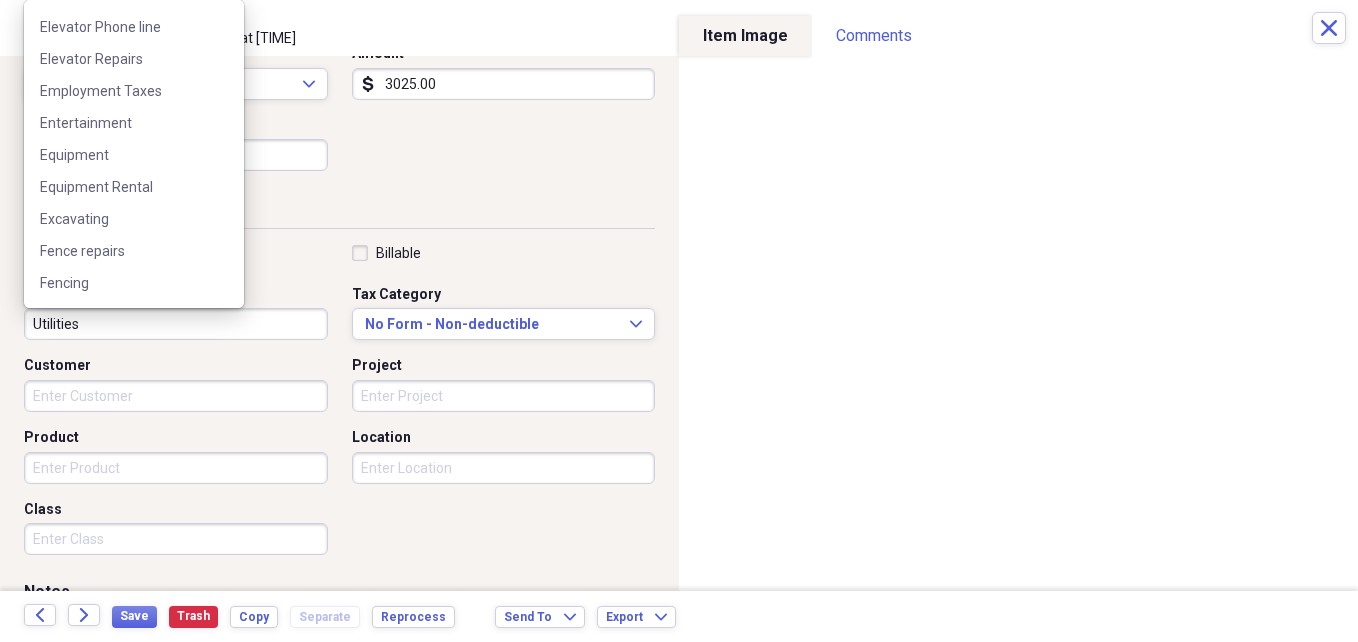 scroll, scrollTop: 1100, scrollLeft: 0, axis: vertical 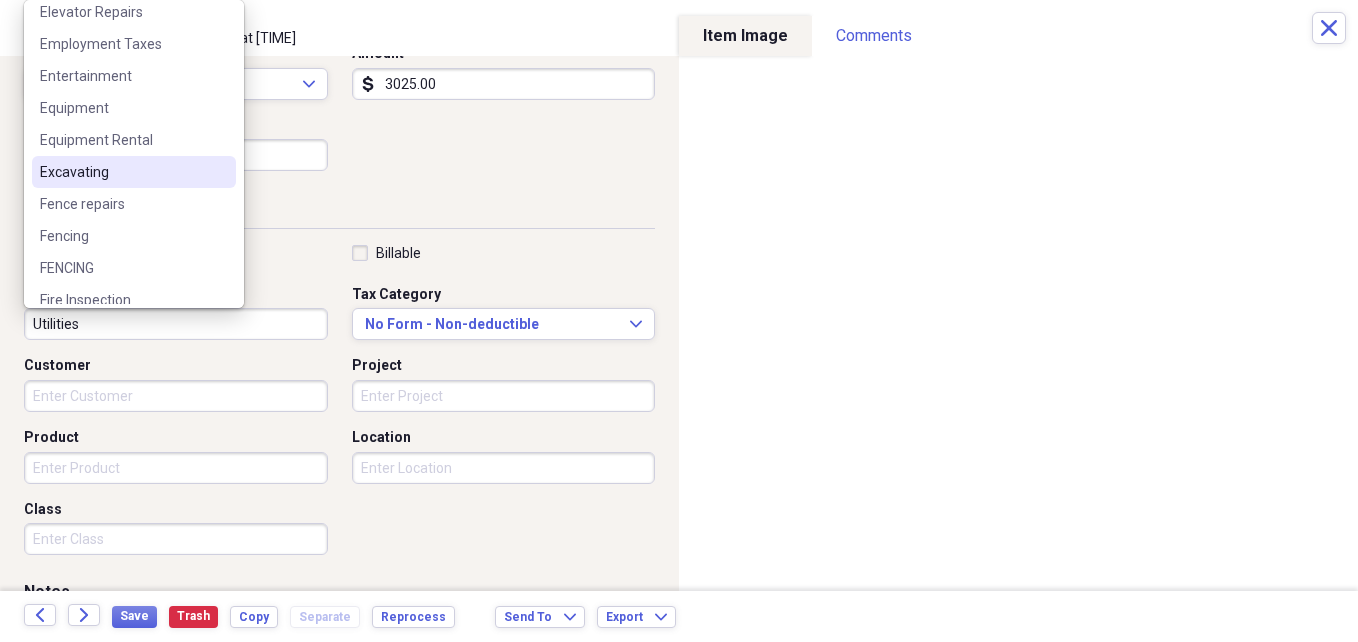 click on "Excavating" at bounding box center [122, 172] 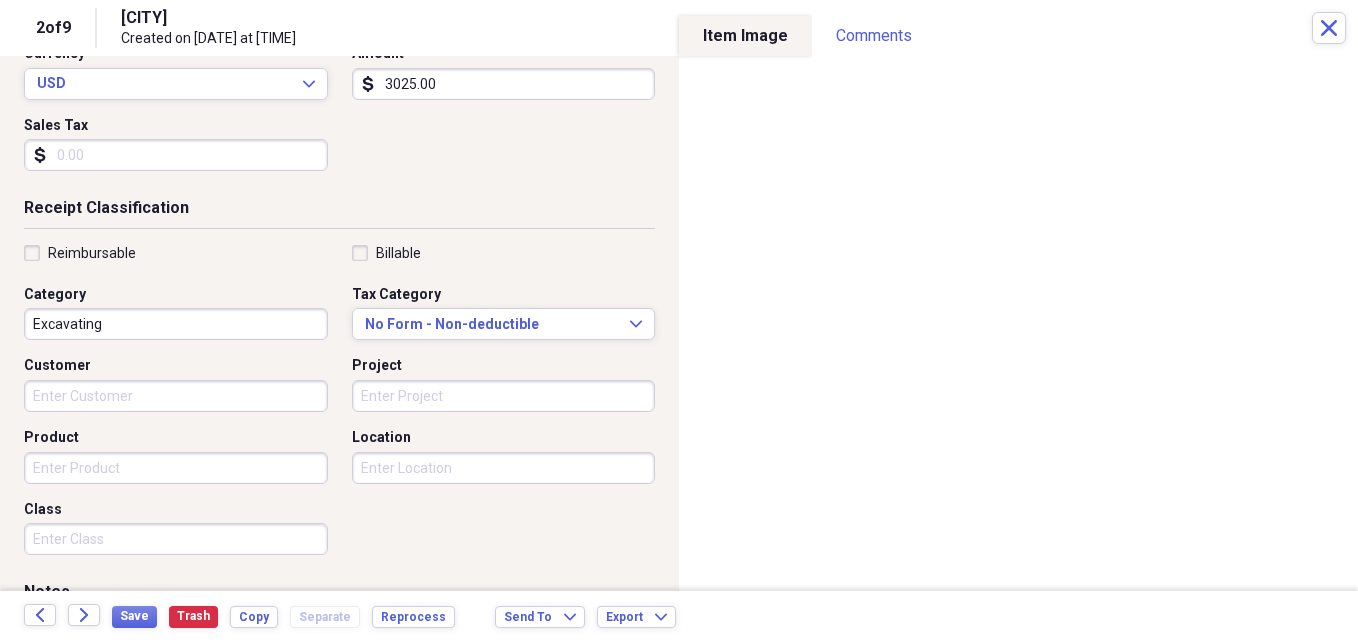 scroll, scrollTop: 0, scrollLeft: 0, axis: both 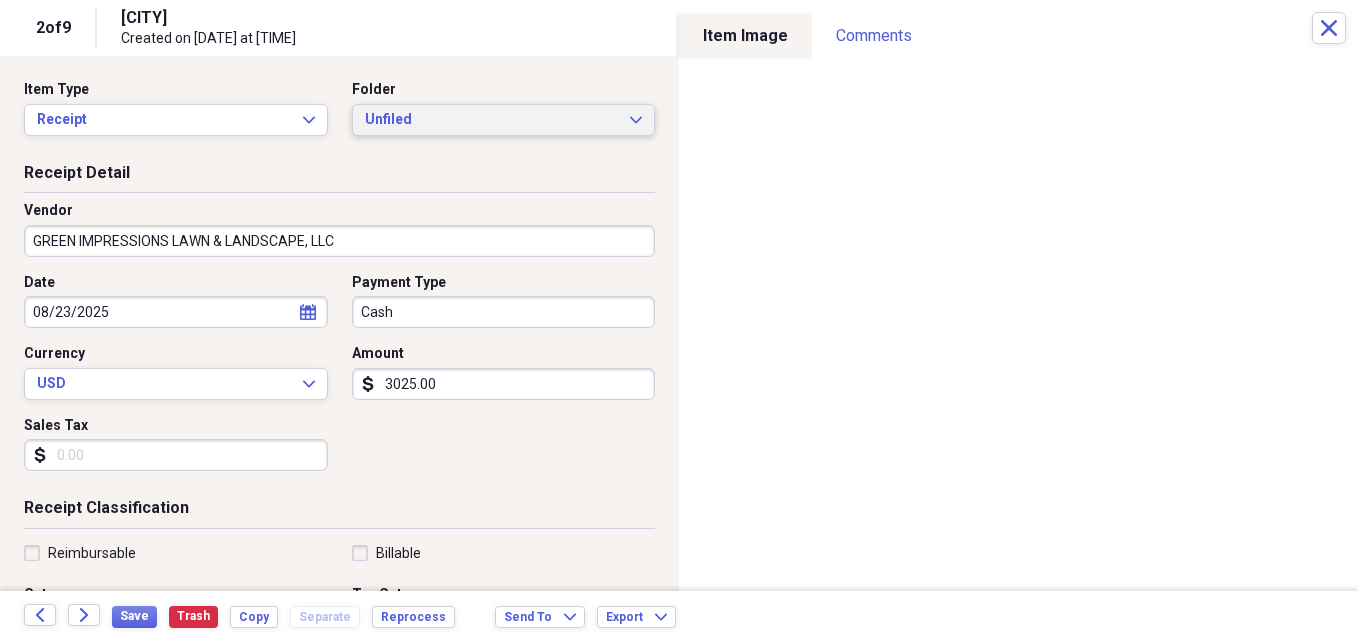 click on "Unfiled" at bounding box center (492, 120) 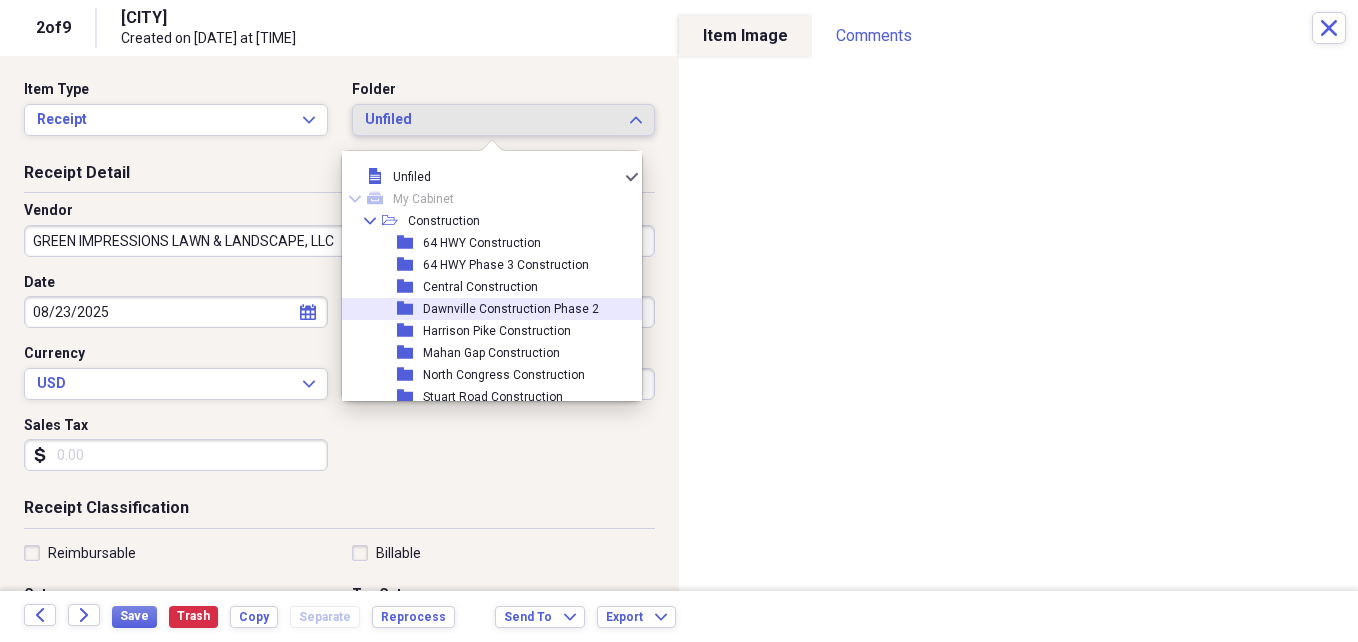 click on "Dawnville Construction Phase 2" at bounding box center [511, 309] 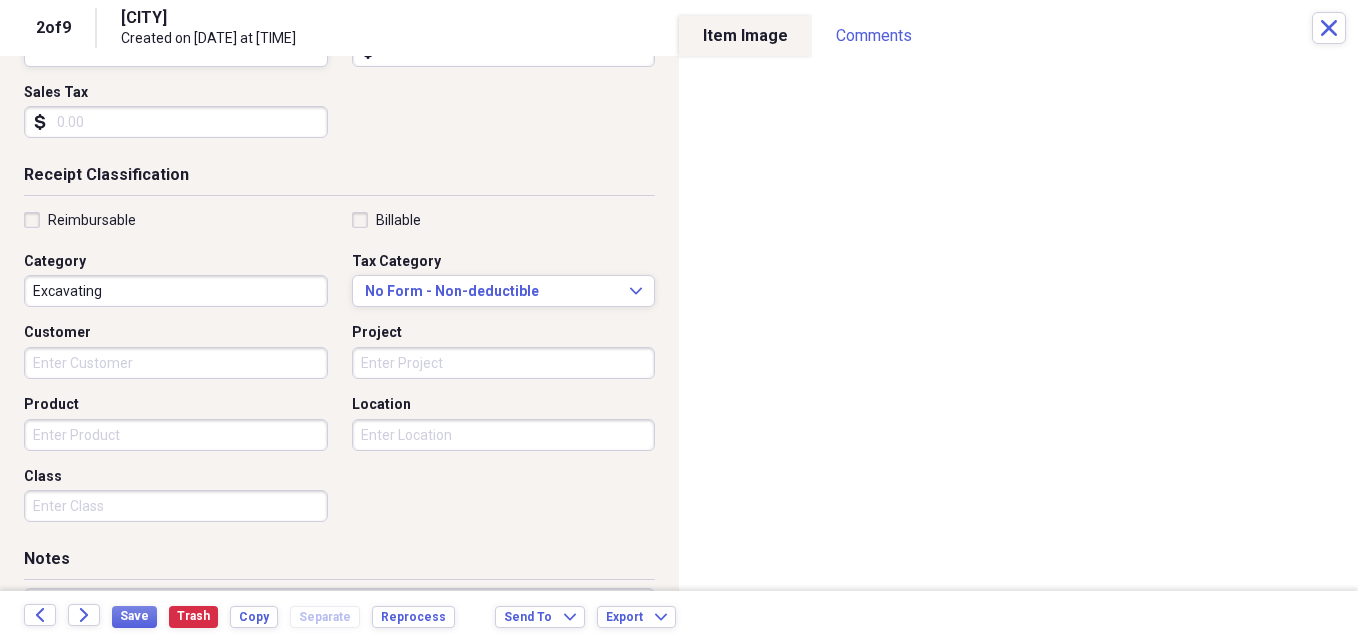 scroll, scrollTop: 400, scrollLeft: 0, axis: vertical 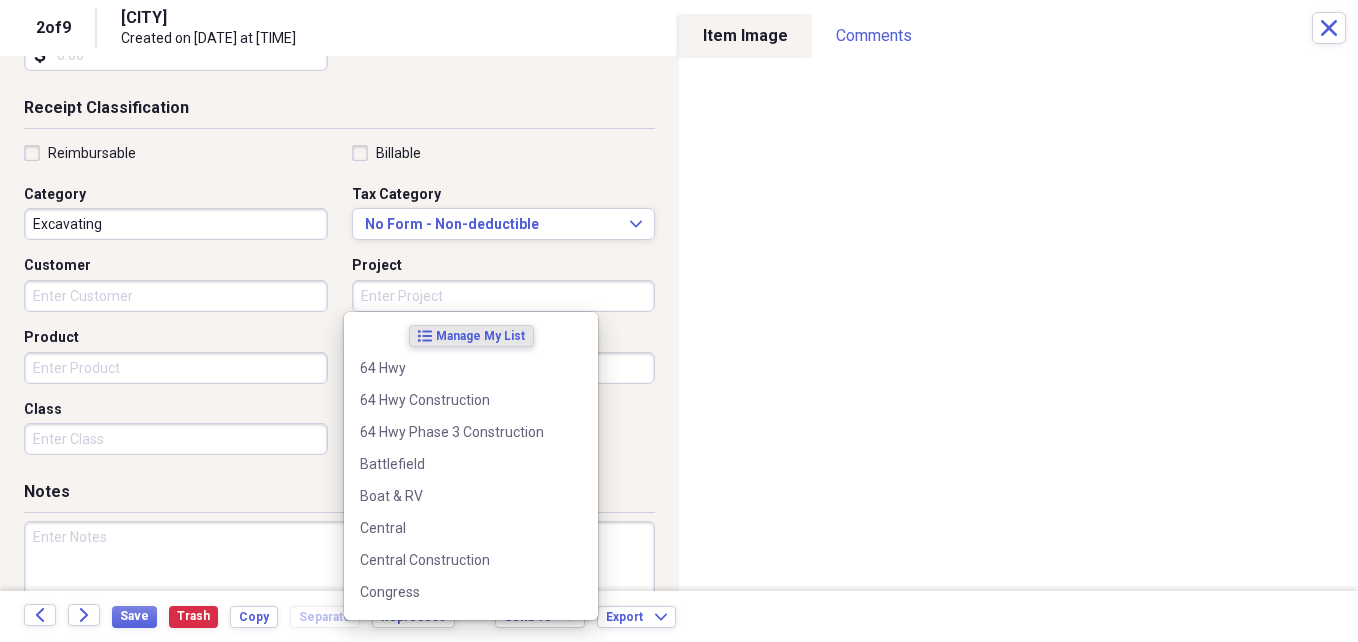 click on "Project" at bounding box center [504, 296] 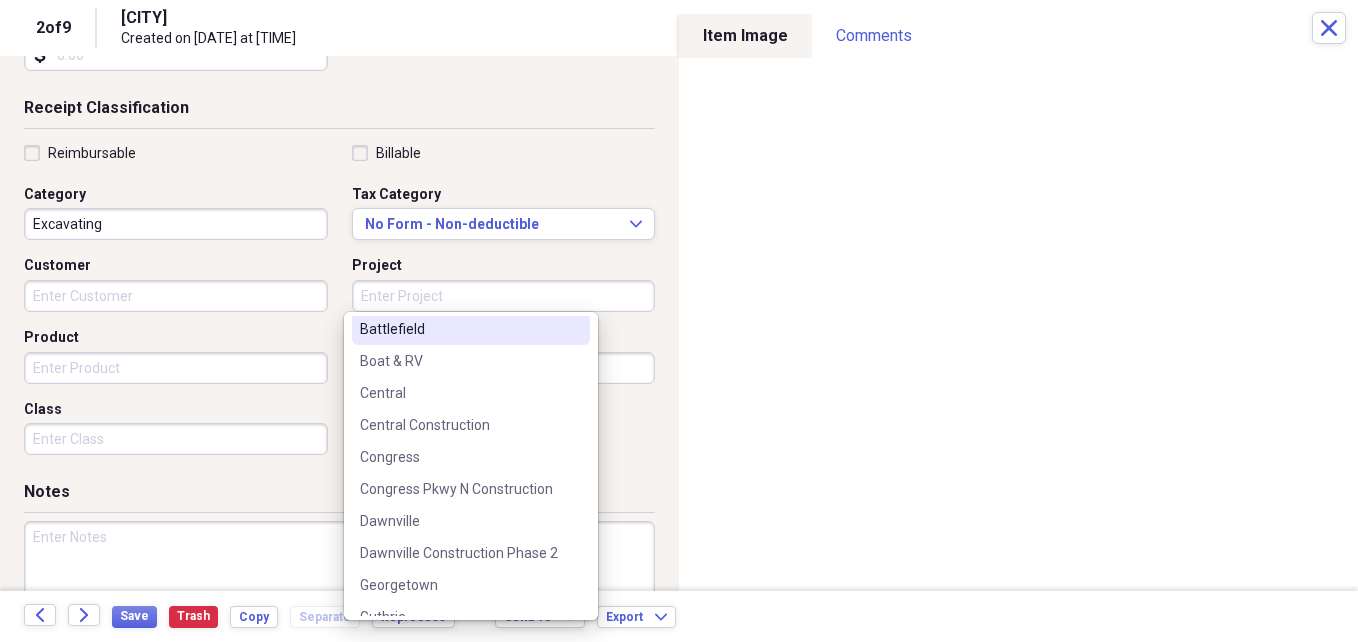 scroll, scrollTop: 200, scrollLeft: 0, axis: vertical 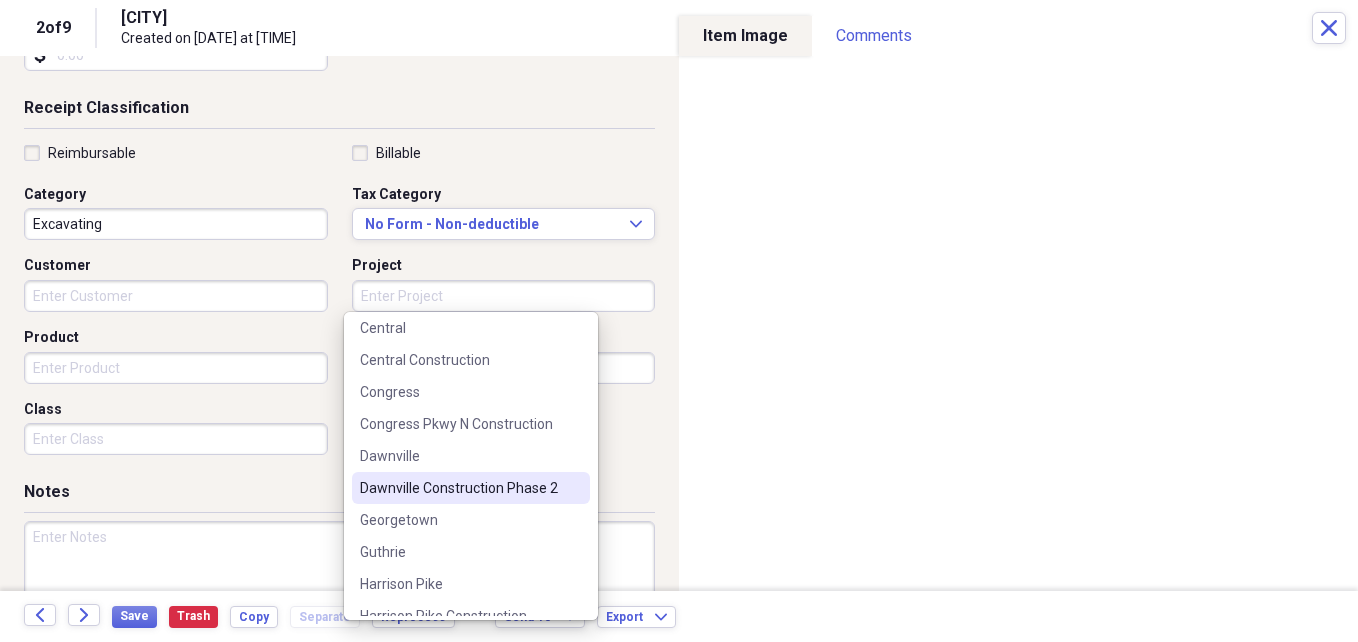 click on "Dawnville Construction Phase 2" at bounding box center (459, 488) 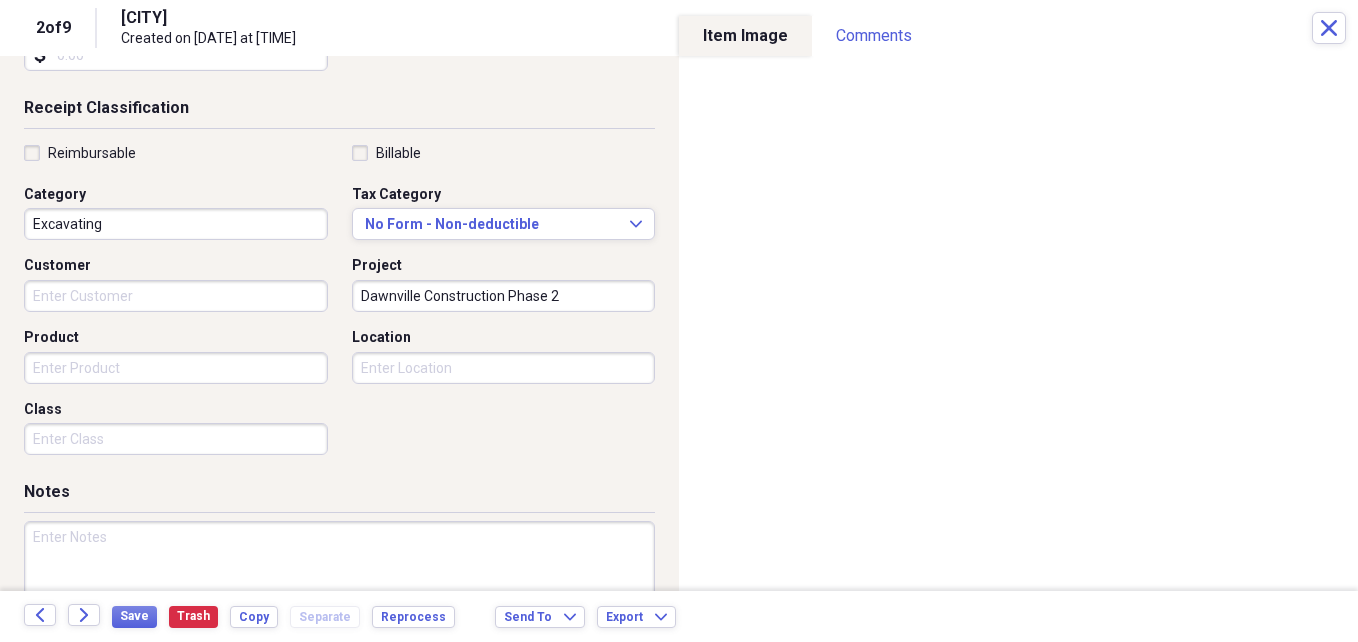 drag, startPoint x: 507, startPoint y: 327, endPoint x: 507, endPoint y: 342, distance: 15 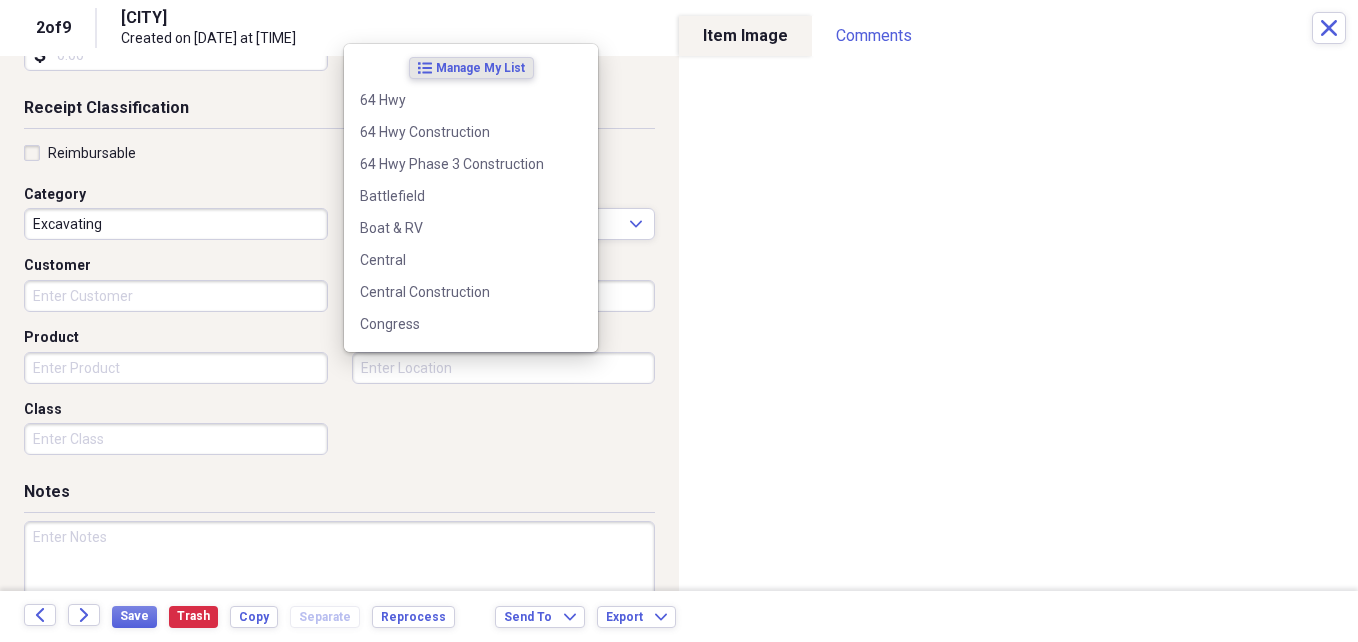 click on "Do My Books Collapse transactions Accounts / Transactions insights Insights reconciliation Monthly Review Organize My Files 7 Collapse Unfiled Needs Review 7 Unfiled All Files Unfiled Unfiled Unfiled Saved Reports Collapse My Cabinet My Cabinet Add Folder Expand Folder Construction Add Folder Collapse Open Folder Locations Add Folder Folder 64 HWY Add Folder Folder Battlefield Add Folder Folder Boat and RV Add Folder Folder Central Add Folder Folder Congress Add Folder Folder Dawnville Add Folder Folder Georgetown Add Folder Folder Guthrie Add Folder Folder Harrison Pike Add Folder Folder Hixson Add Folder Folder Hopewell Add Folder Folder Mahan Gap Add Folder Folder North Congress Add Folder Folder North Lee Add Folder Folder Stuart Add Folder Folder Walnut Add Folder Folder Operations Add Folder Trash Trash Bill My Customers Expand Help & Support Files Expand Submit Import Import Add Create Expand Reports Reports Settings Central Expand These items are in need of review Showing 9 items , totaling [AMOUNT]" at bounding box center [679, 321] 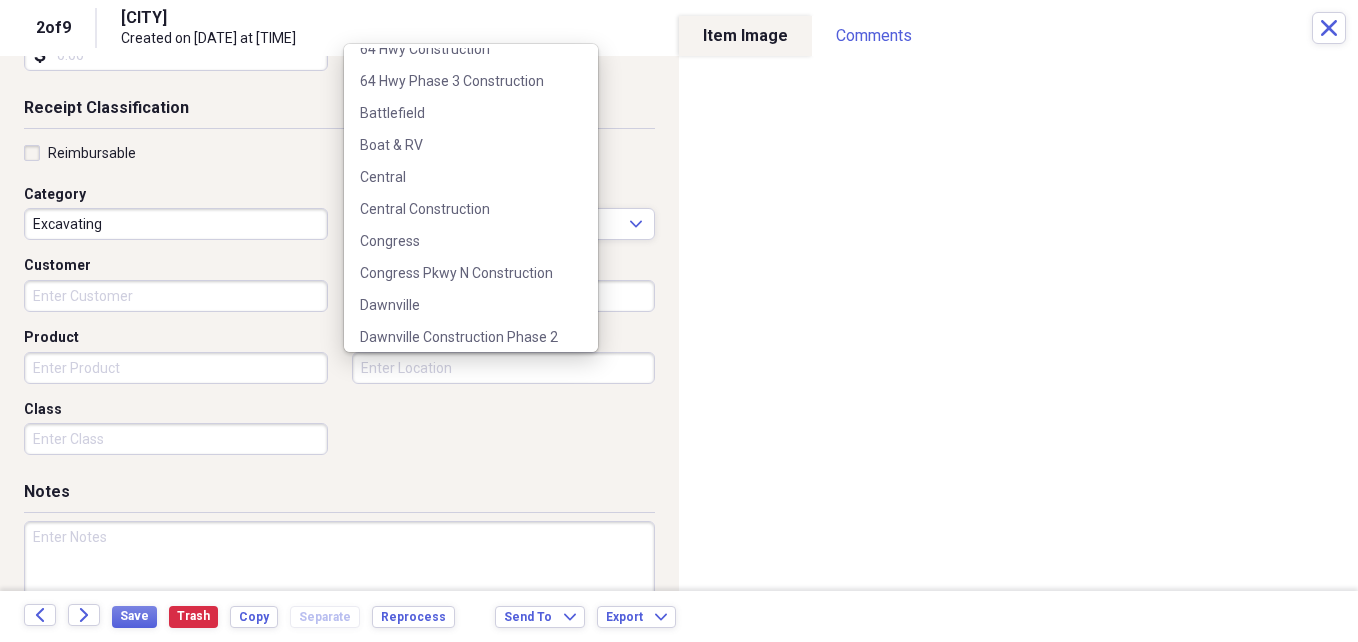 scroll, scrollTop: 200, scrollLeft: 0, axis: vertical 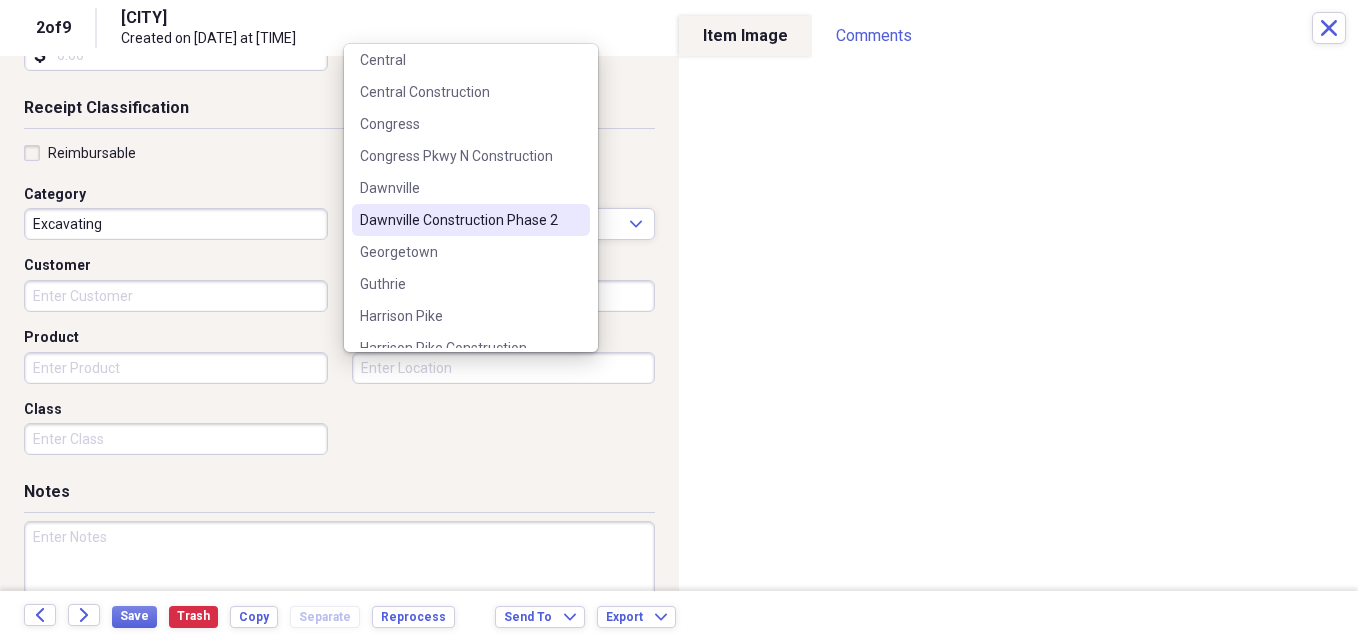 click on "Dawnville Construction Phase 2" at bounding box center (459, 220) 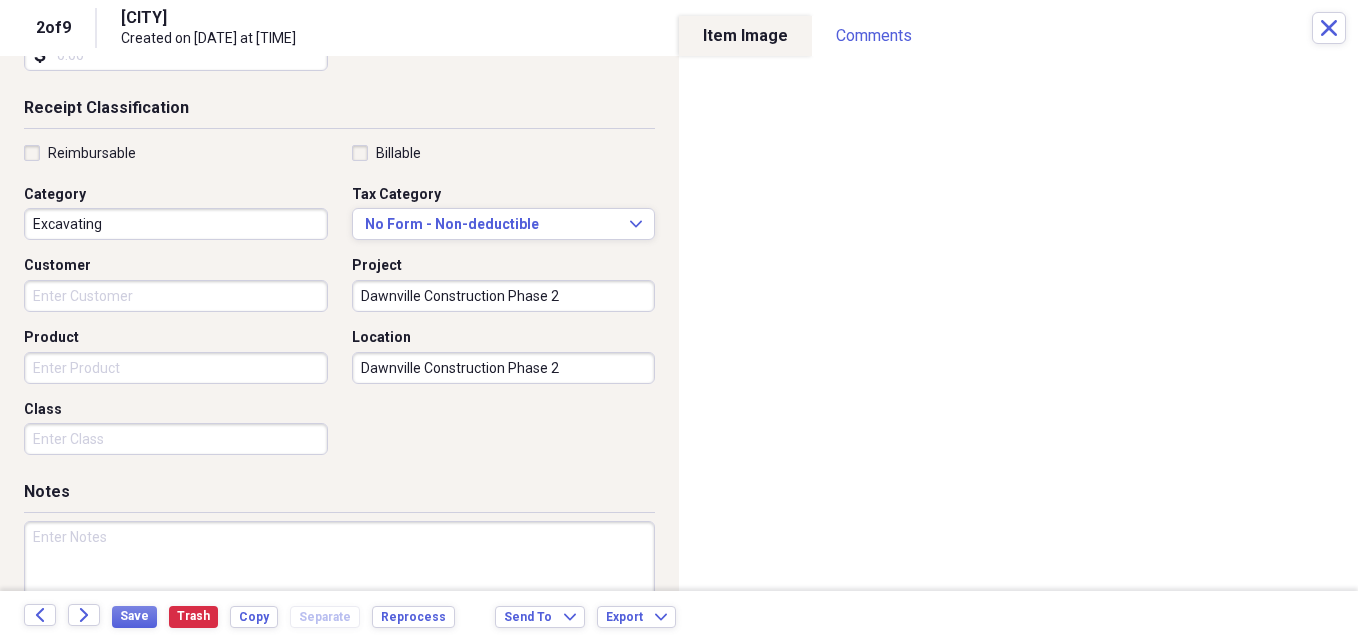 type on "Dawnville Construction Phase 2" 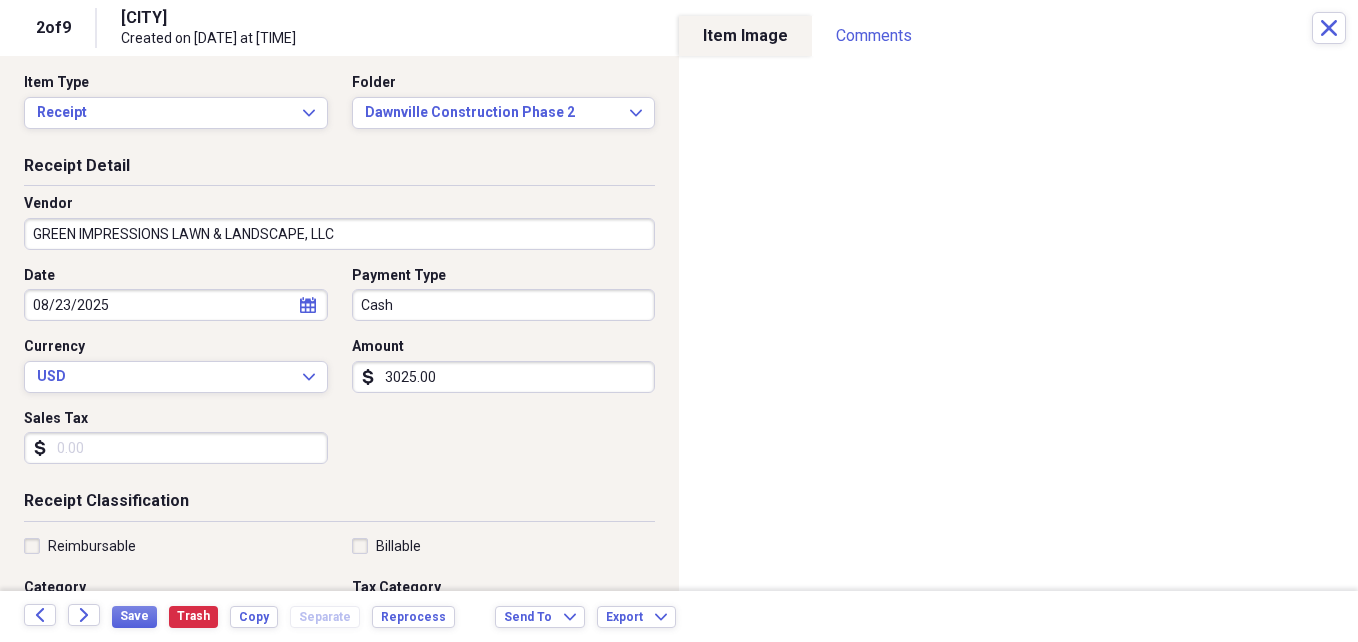scroll, scrollTop: 0, scrollLeft: 0, axis: both 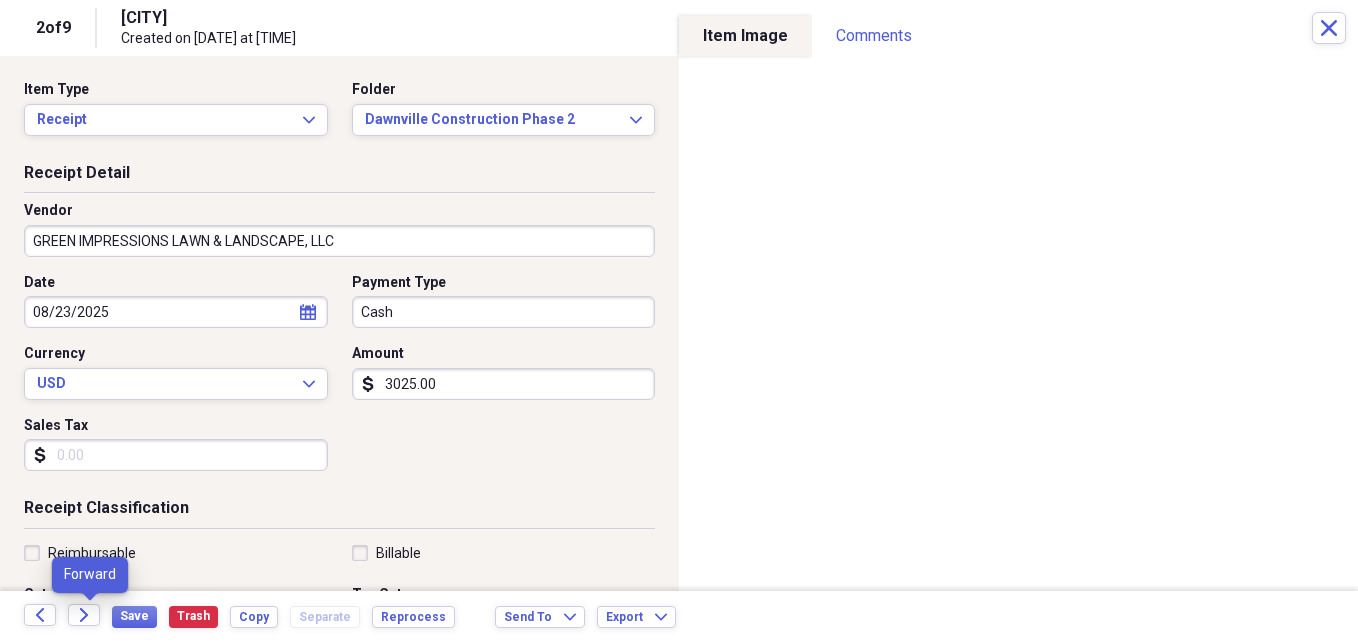 click on "Forward" at bounding box center [90, 616] 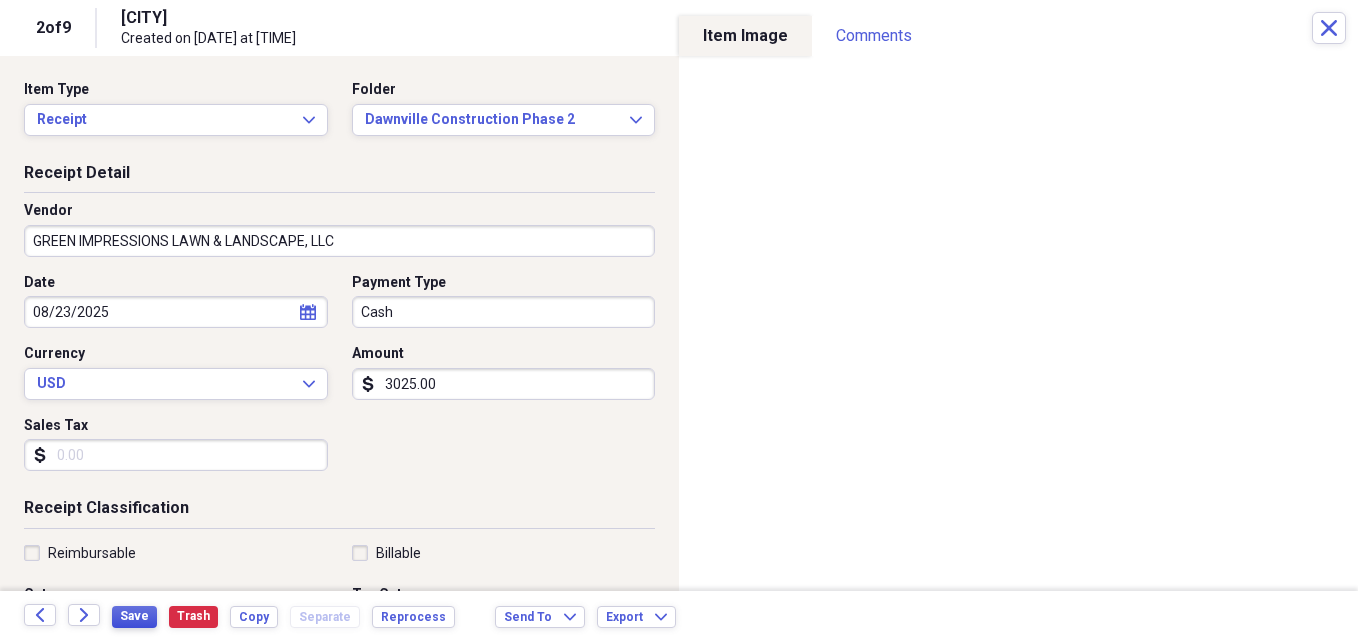 click on "Save" at bounding box center (134, 616) 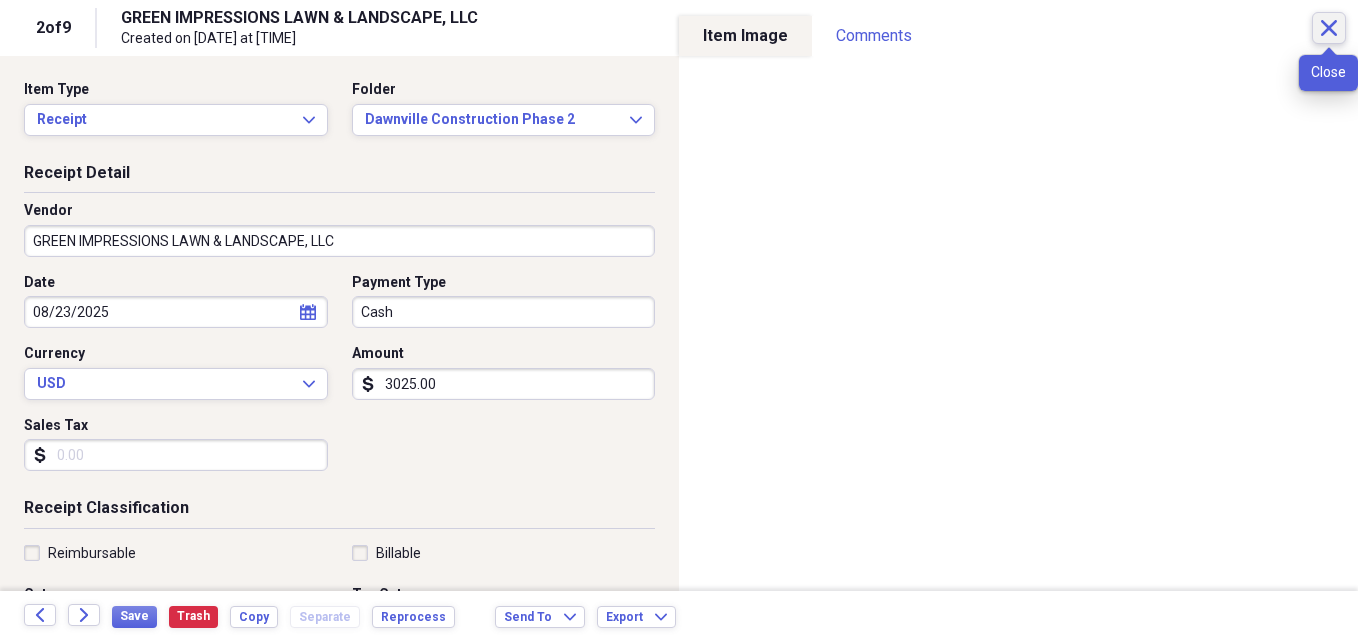 click 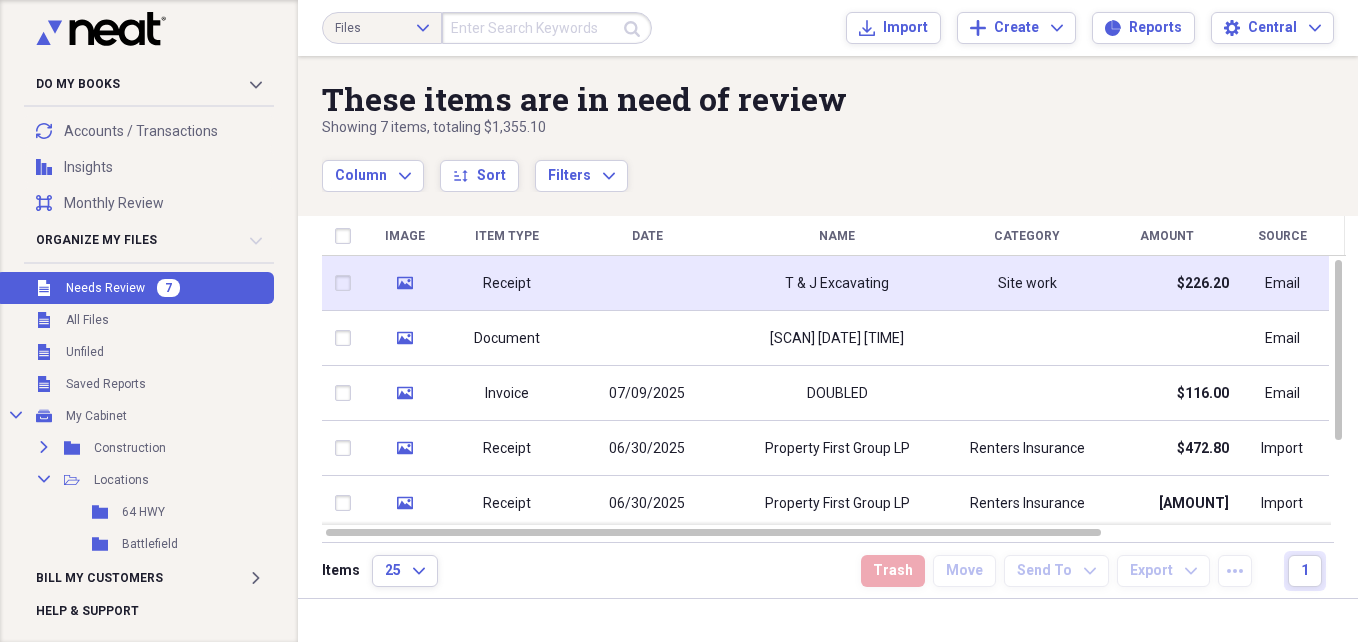 click at bounding box center [647, 283] 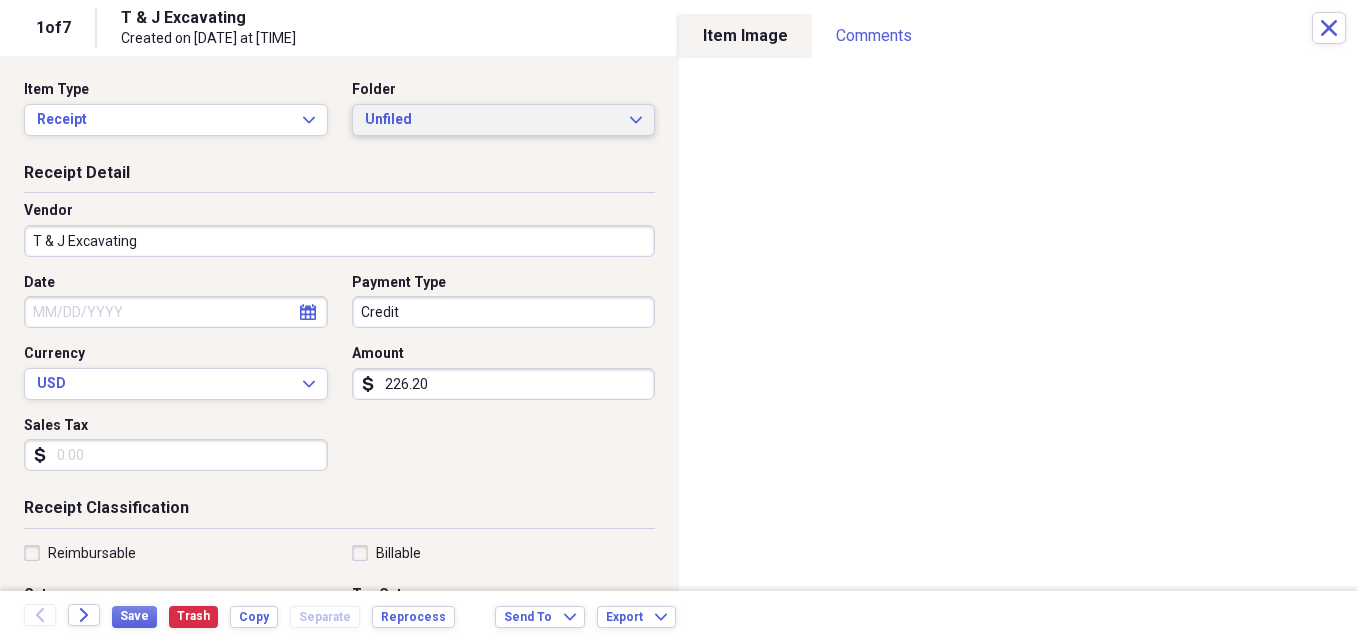 click on "Unfiled" at bounding box center (492, 120) 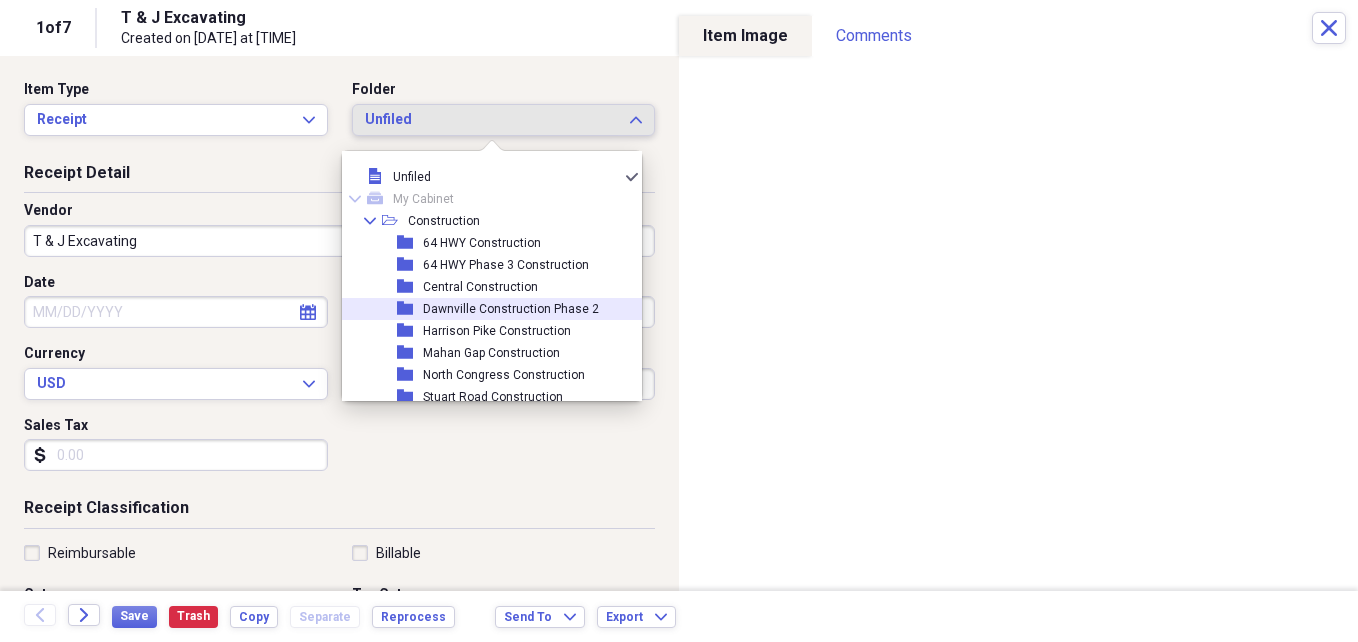 click on "Dawnville Construction Phase 2" at bounding box center [511, 309] 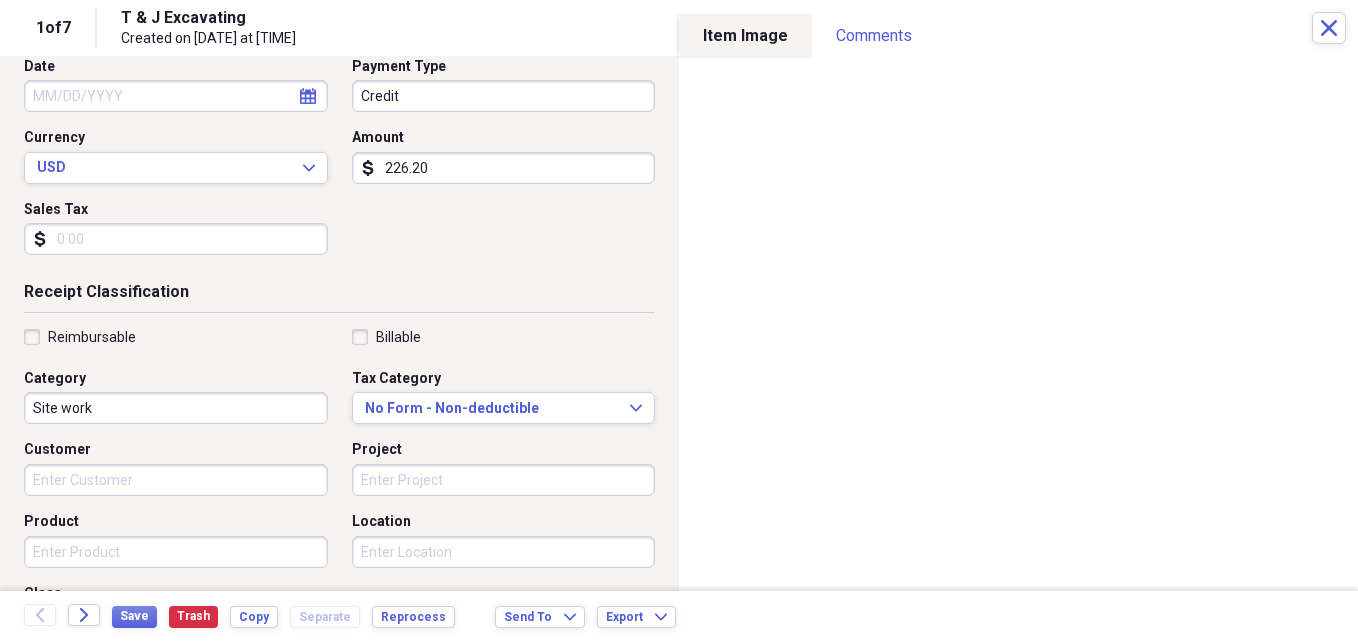 scroll, scrollTop: 300, scrollLeft: 0, axis: vertical 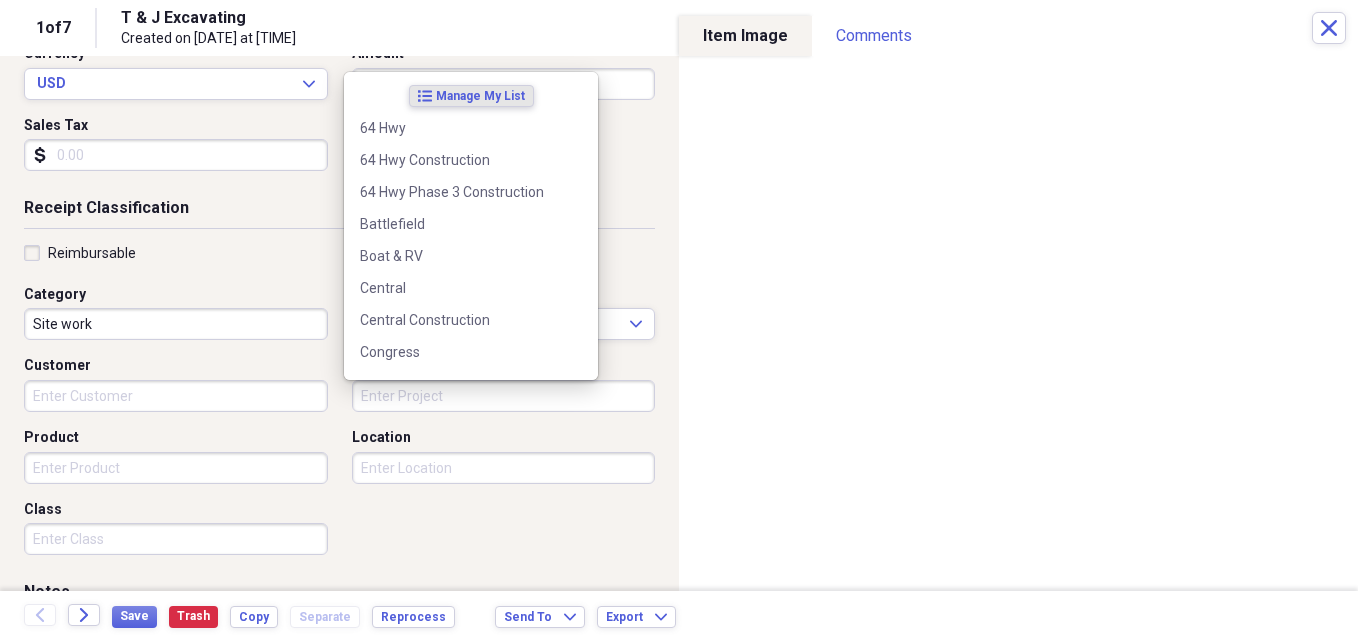 click on "Project" at bounding box center [504, 396] 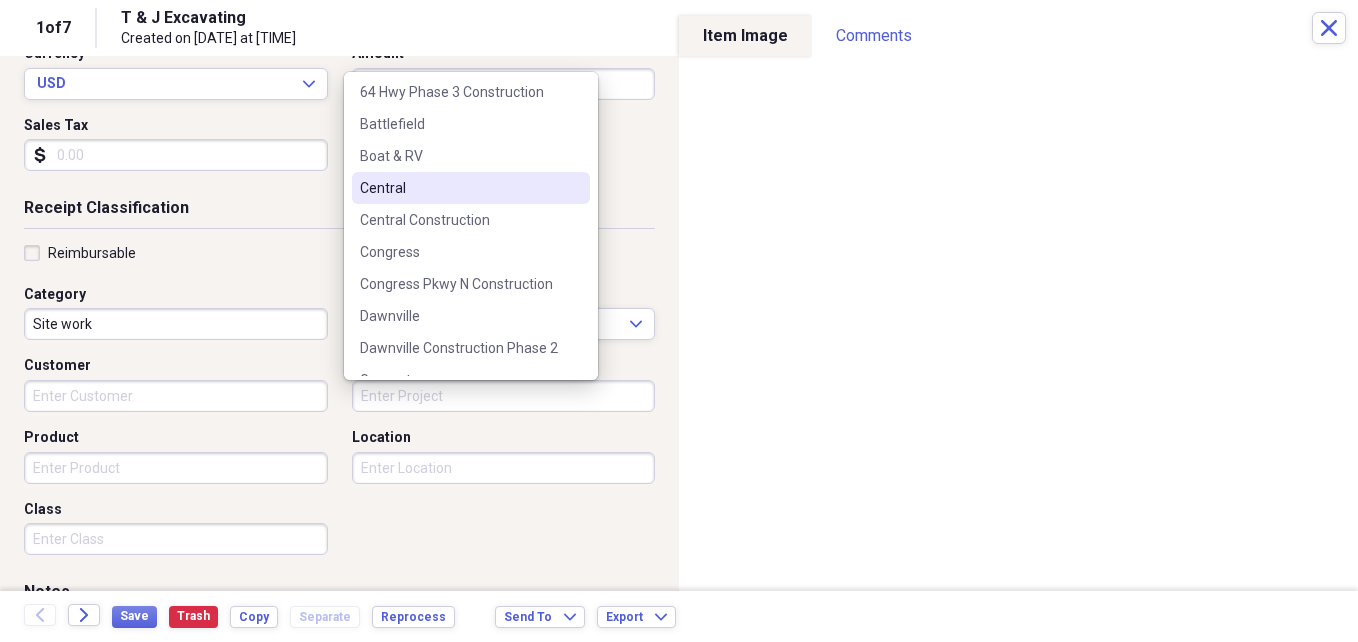 scroll, scrollTop: 200, scrollLeft: 0, axis: vertical 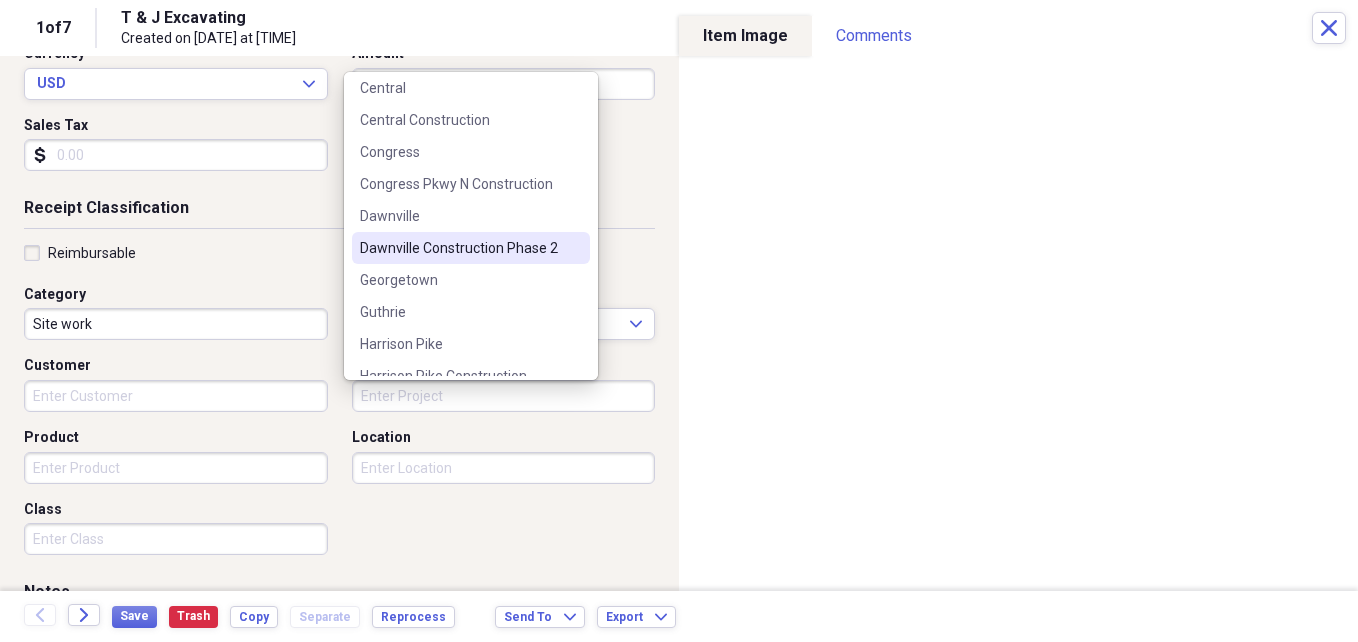 click on "Dawnville Construction Phase 2" at bounding box center [459, 248] 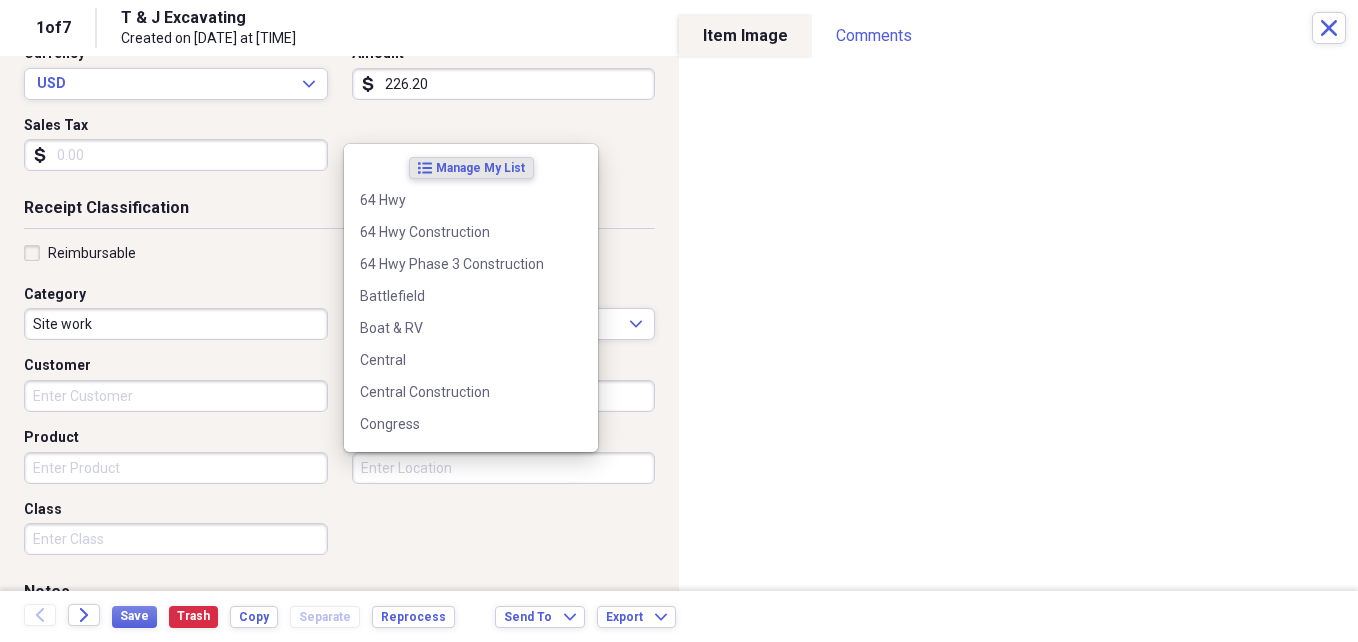 click on "Location" at bounding box center [504, 468] 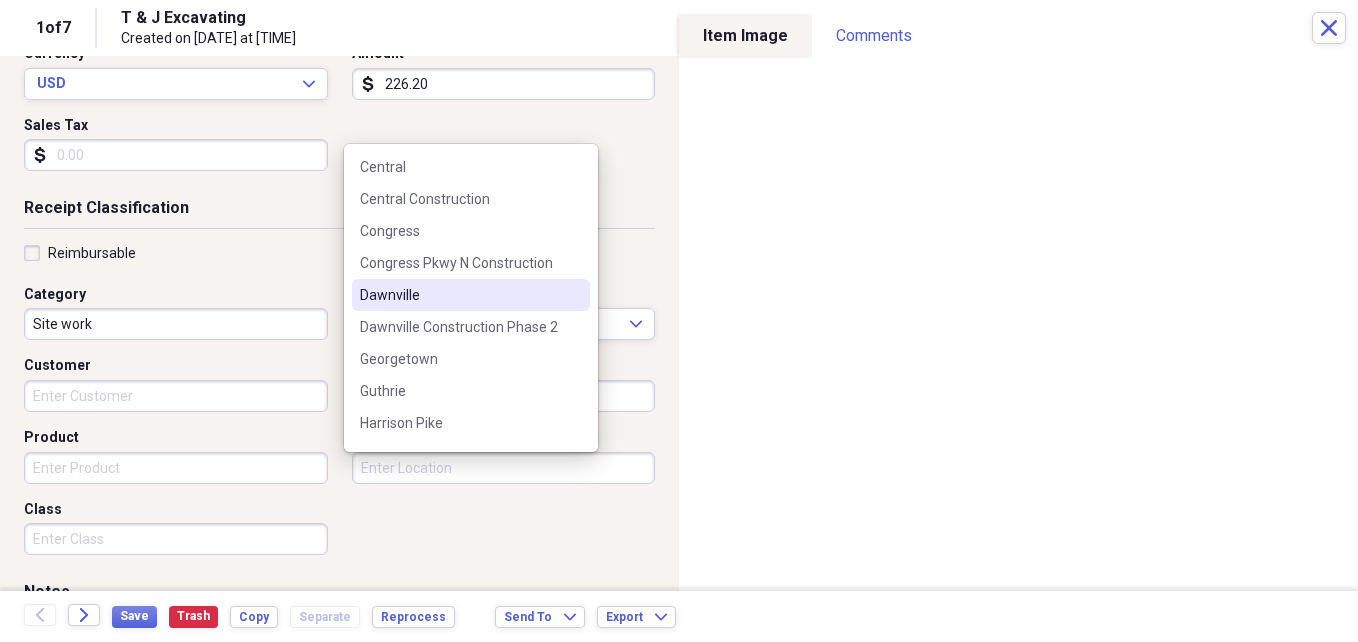 scroll, scrollTop: 200, scrollLeft: 0, axis: vertical 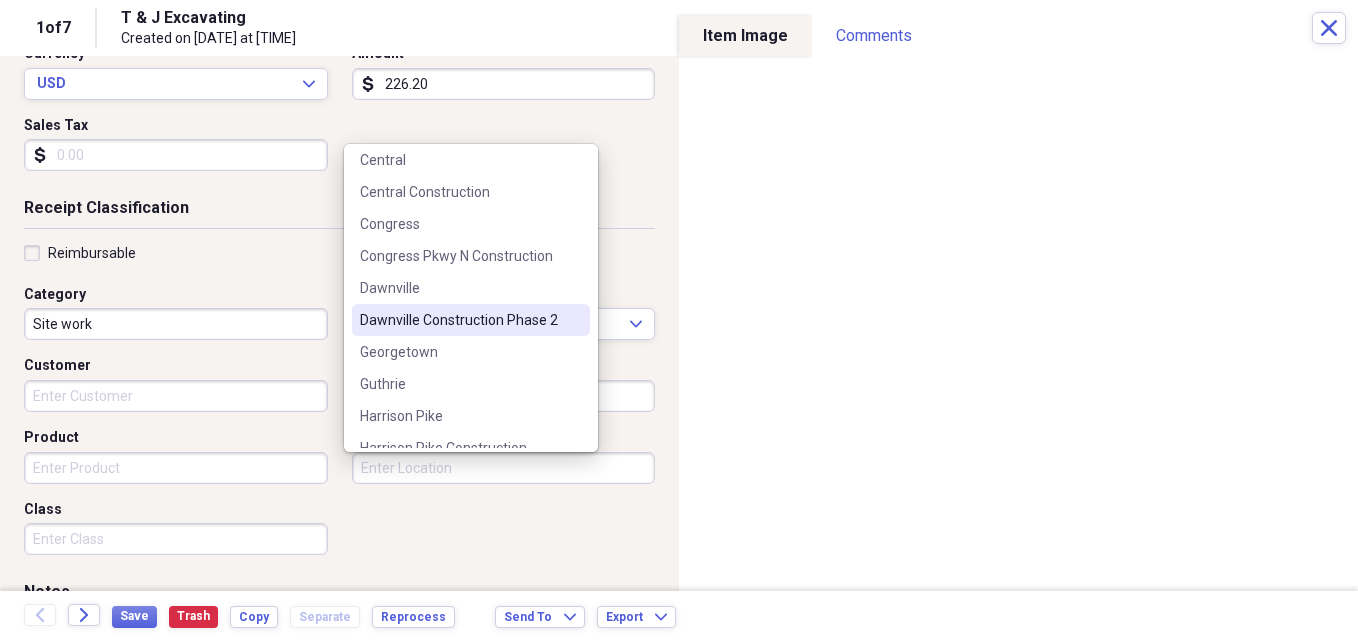 click on "Dawnville Construction Phase 2" at bounding box center [471, 320] 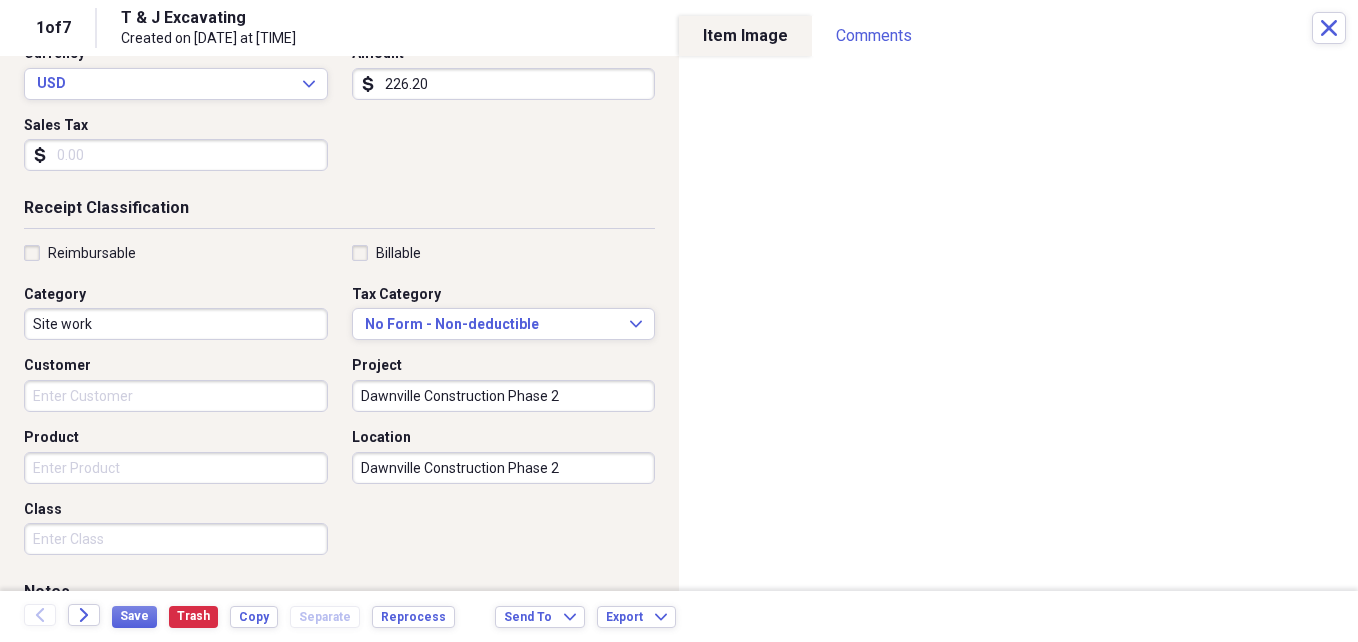 click on "Category" at bounding box center [176, 295] 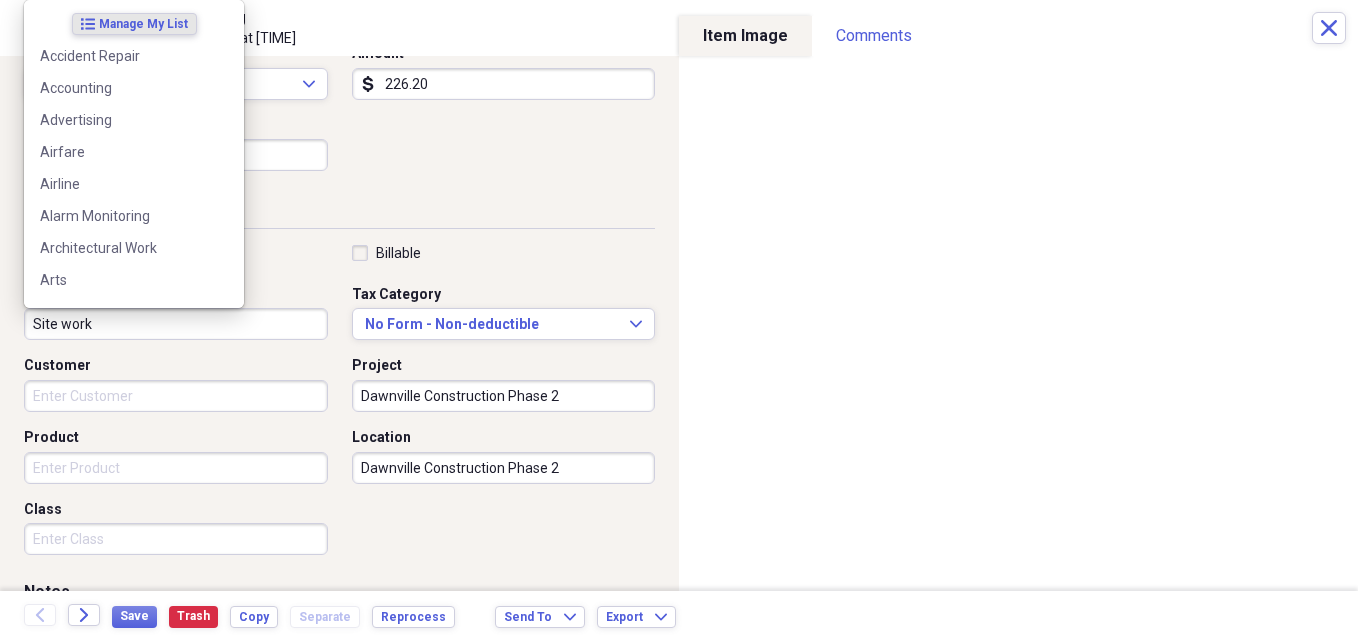 click on "Site work" at bounding box center (176, 324) 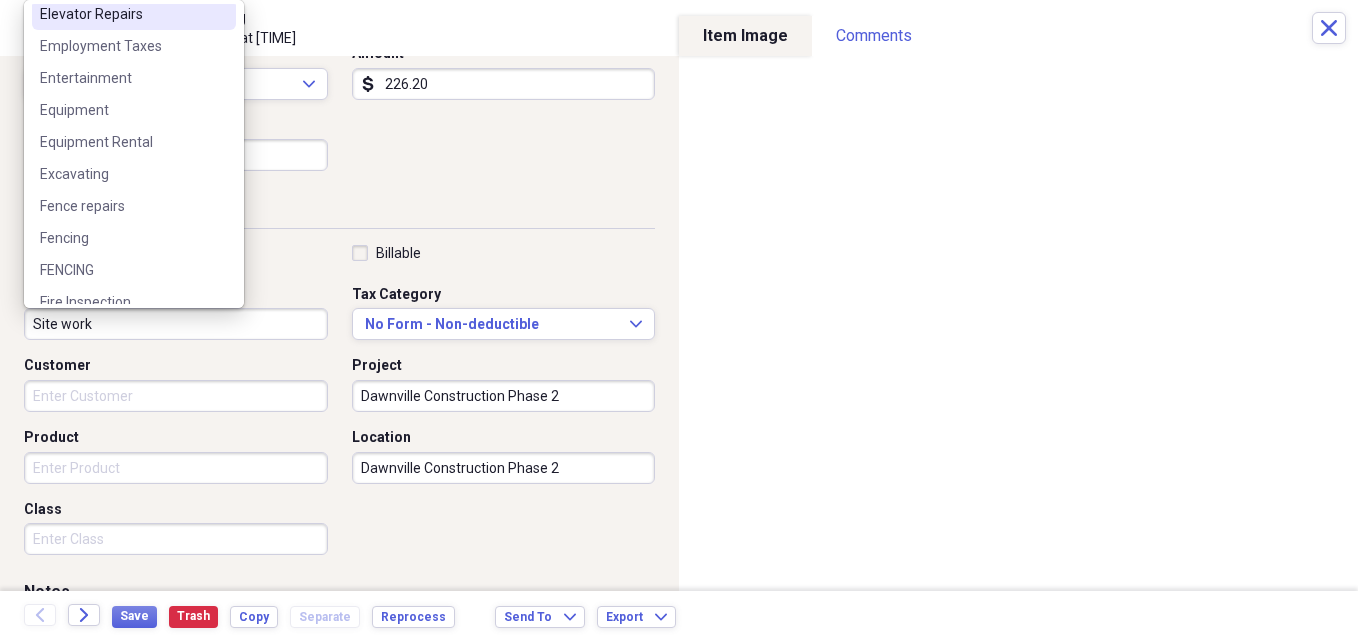 scroll, scrollTop: 1100, scrollLeft: 0, axis: vertical 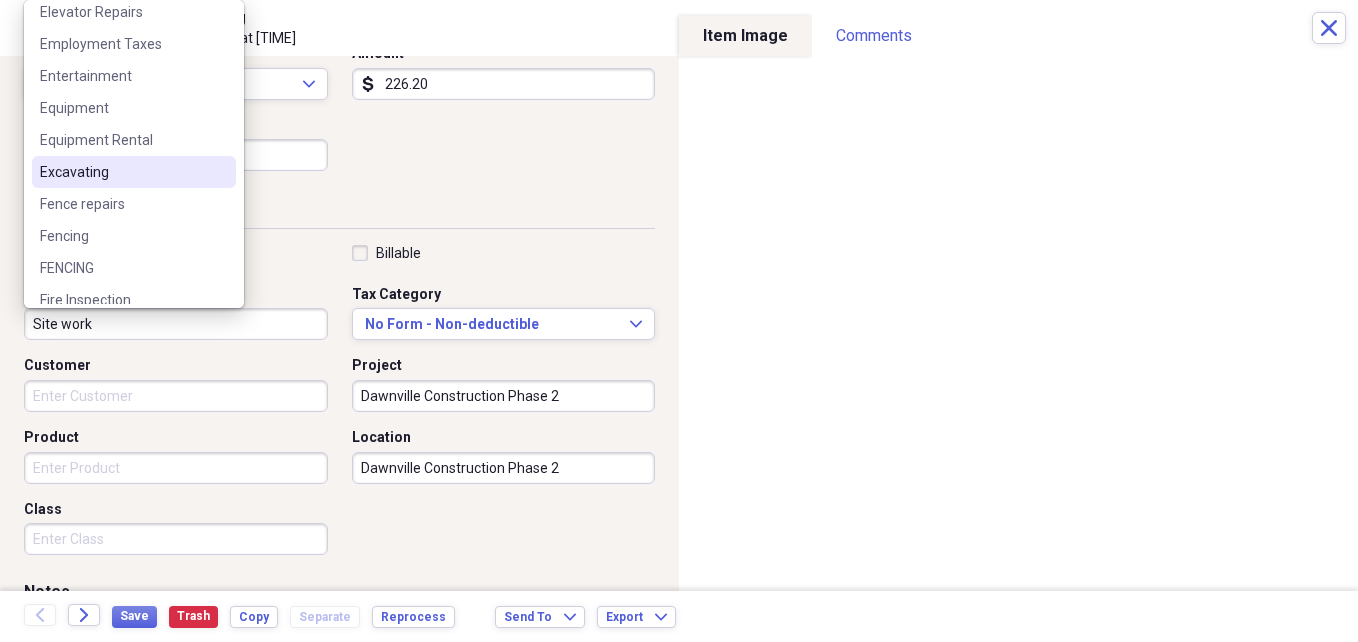 click on "Excavating" at bounding box center [122, 172] 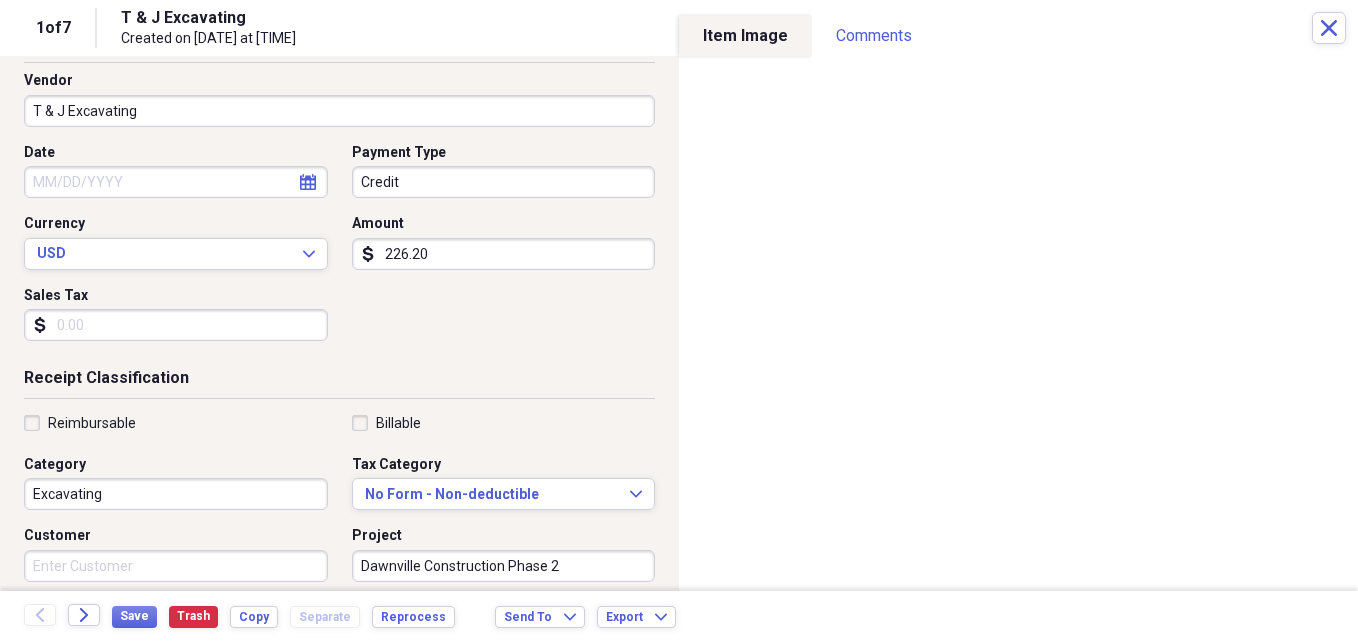 scroll, scrollTop: 0, scrollLeft: 0, axis: both 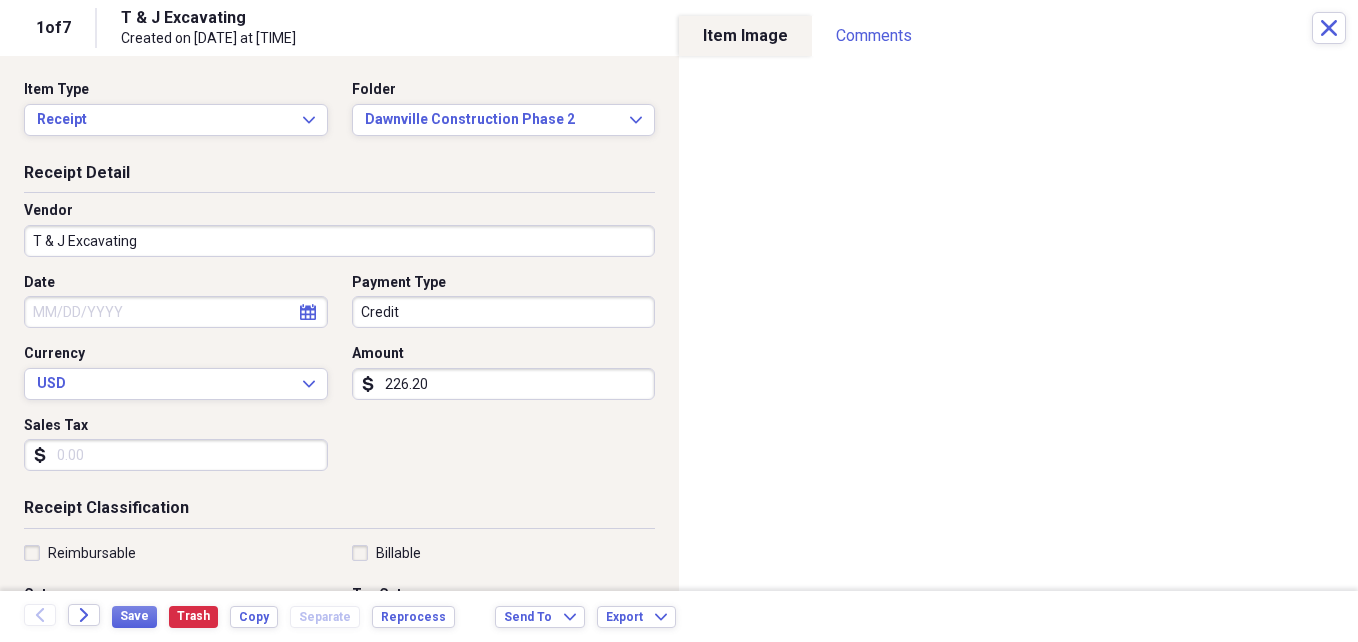 click on "226.20" at bounding box center [504, 384] 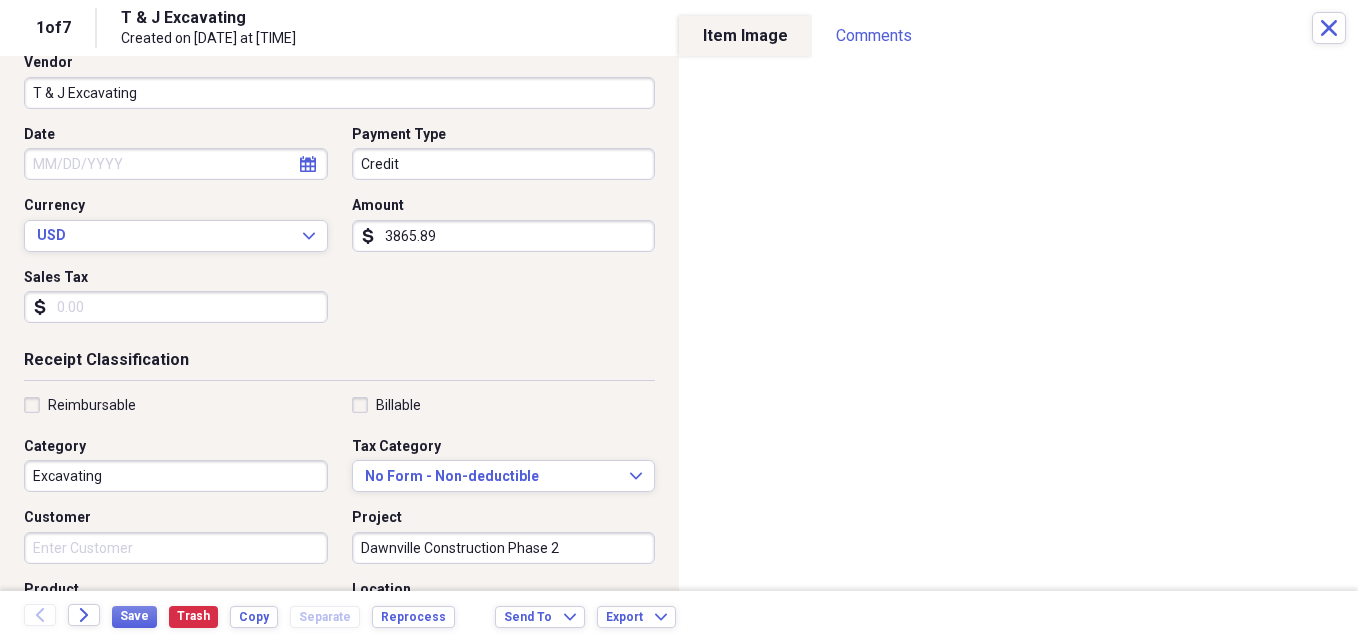 scroll, scrollTop: 0, scrollLeft: 0, axis: both 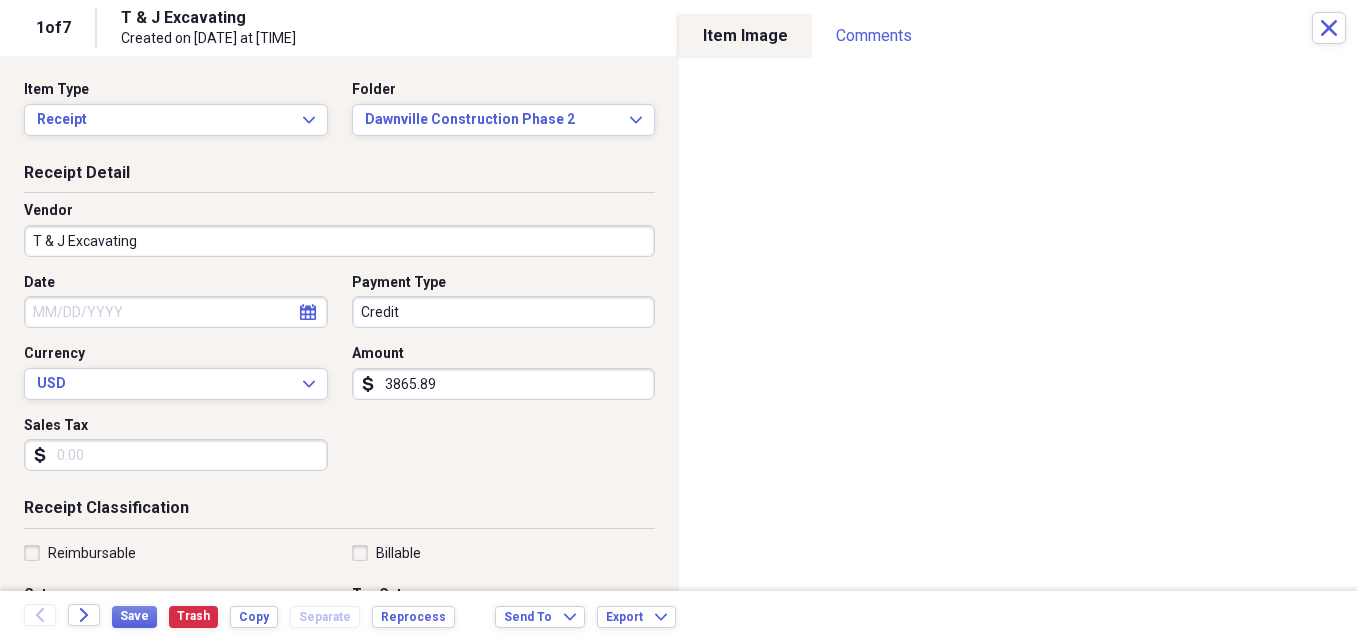 type on "3865.89" 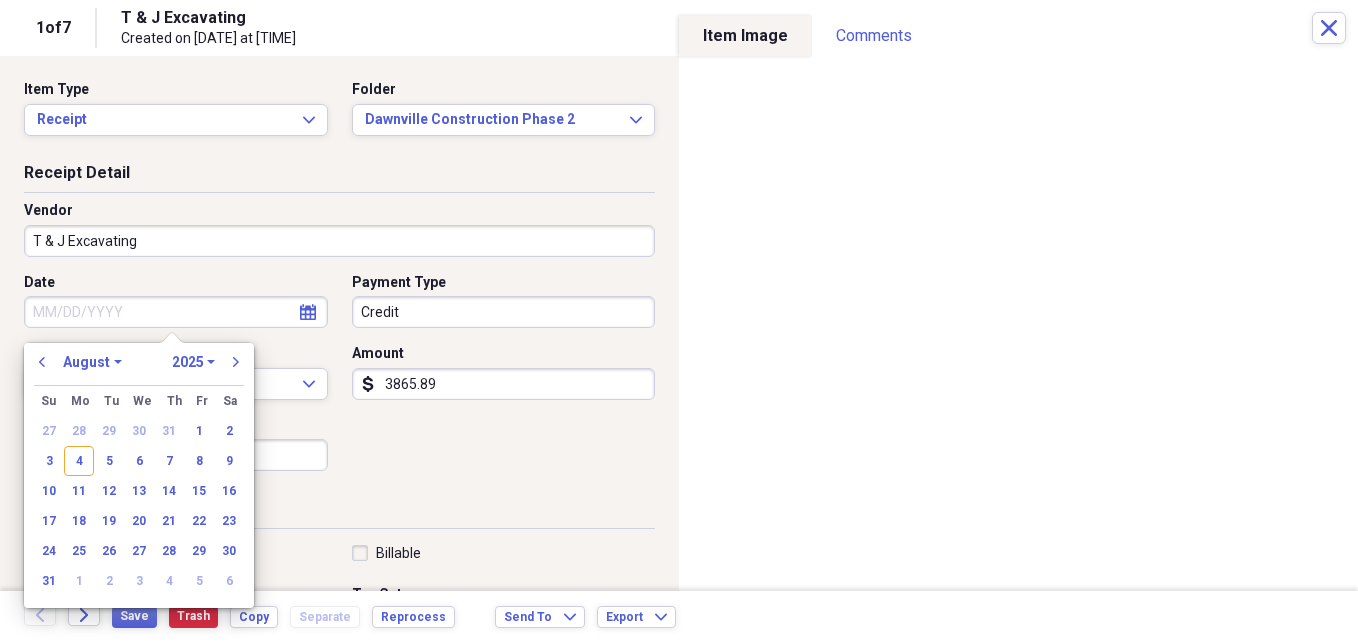 click on "calendar Calendar" at bounding box center (176, 312) 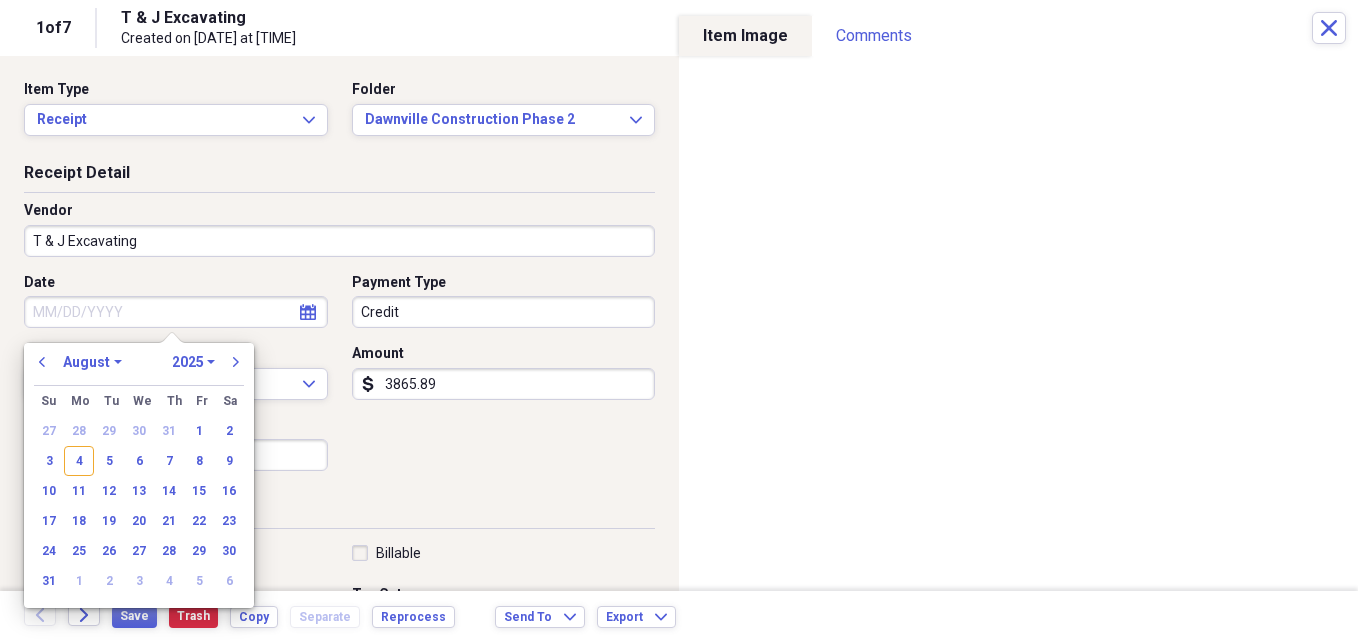 click on "Do My Books Collapse transactions Accounts / Transactions insights Insights reconciliation Monthly Review Organize My Files 6 Collapse Unfiled Needs Review 6 Unfiled All Files Unfiled Unfiled Unfiled Saved Reports Collapse My Cabinet My Cabinet Add Folder Expand Folder Construction Add Folder Collapse Open Folder Locations Add Folder Folder 64 HWY Add Folder Folder Battlefield Add Folder Folder Boat and RV Add Folder Folder Central Add Folder Folder Congress Add Folder Folder Dawnville Add Folder Folder Georgetown Add Folder Folder Guthrie Add Folder Folder Harrison Pike Add Folder Folder Hixson Add Folder Folder Hopewell Add Folder Folder Mahan Gap Add Folder Folder North Congress Add Folder Folder North Lee Add Folder Folder Stuart Add Folder Folder Walnut Add Folder Folder Operations Add Folder Trash Trash Bill My Customers Expand Help & Support Files Expand Submit Import Import Add Create Expand Reports Reports Settings Central Expand These items are in need of review Showing 7 items , totaling [AMOUNT]" at bounding box center (679, 321) 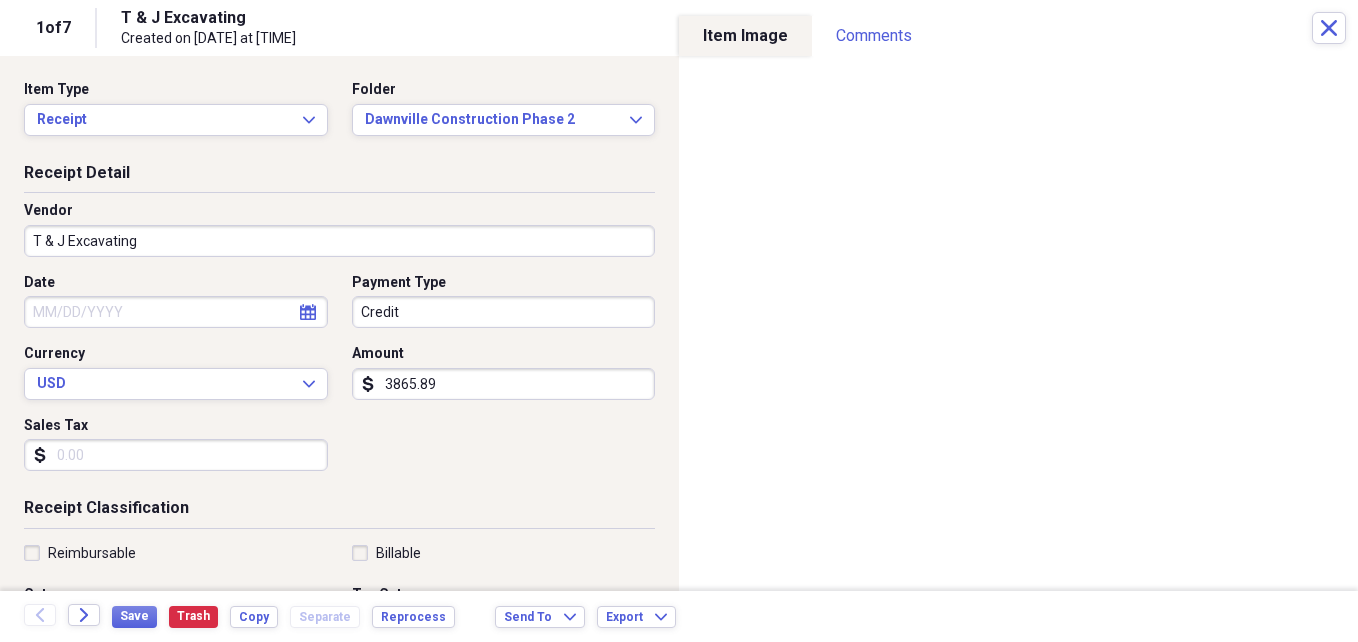 drag, startPoint x: 60, startPoint y: 352, endPoint x: 46, endPoint y: 363, distance: 17.804493 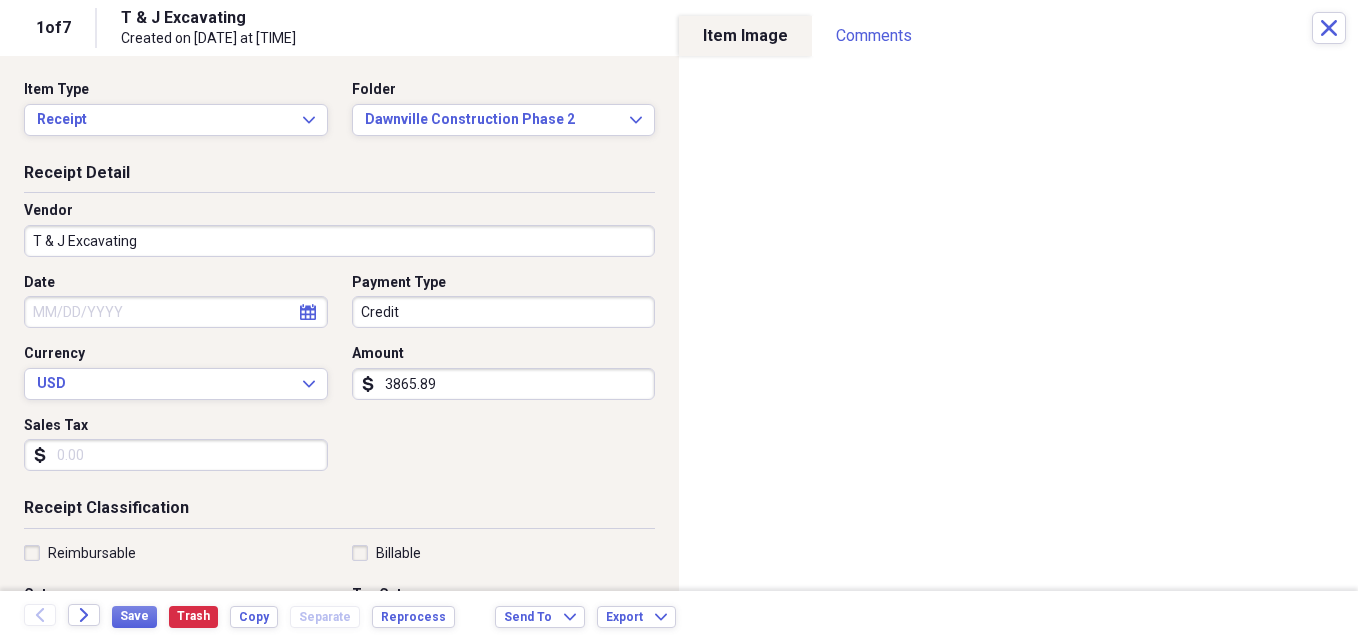 click 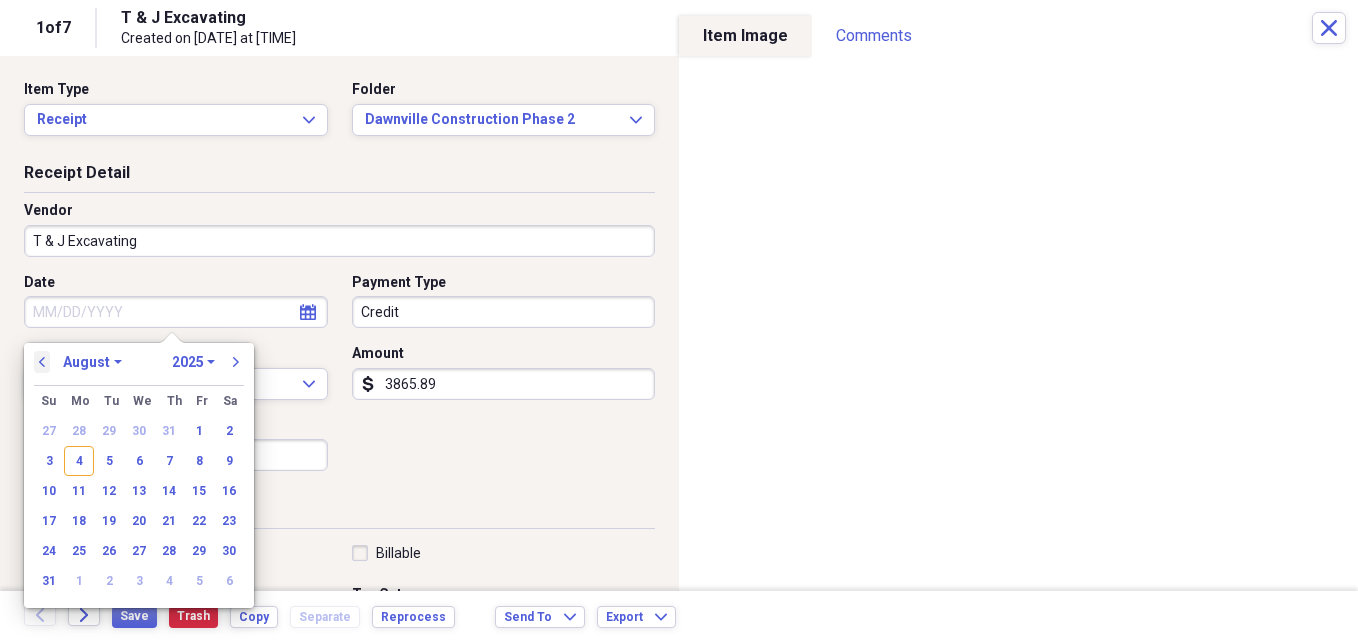 click on "previous" at bounding box center (42, 362) 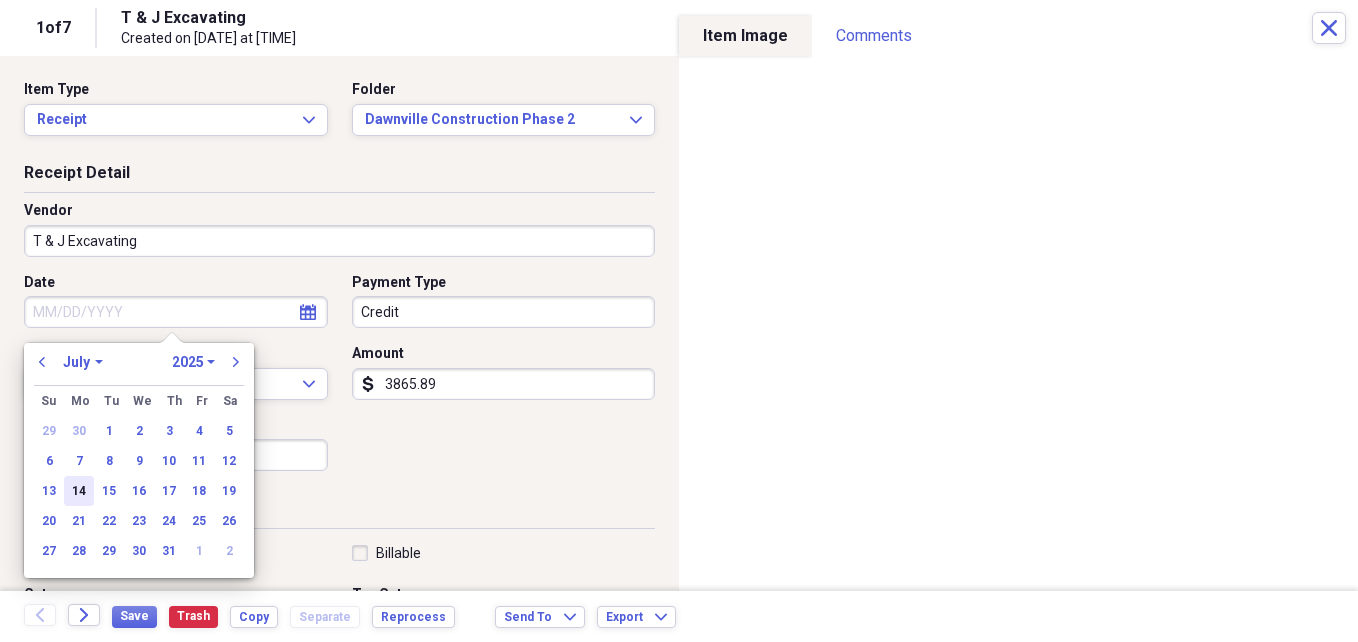 click on "14" at bounding box center [79, 491] 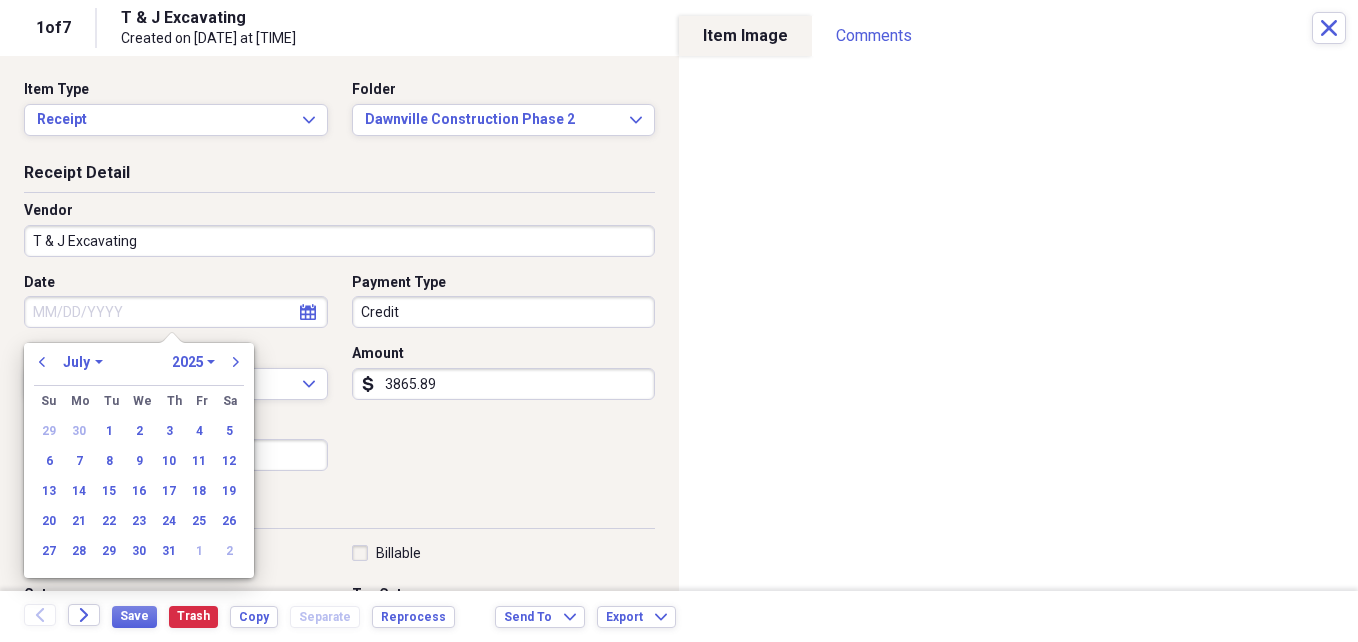 type on "07/14/2025" 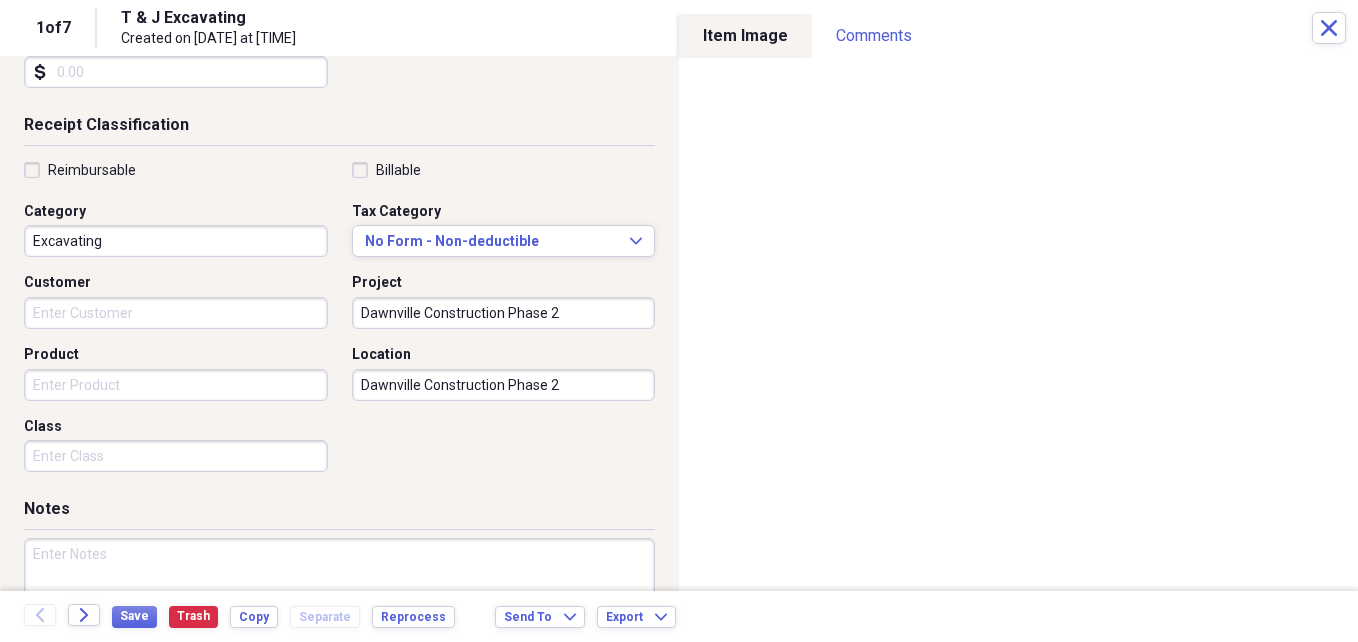 scroll, scrollTop: 400, scrollLeft: 0, axis: vertical 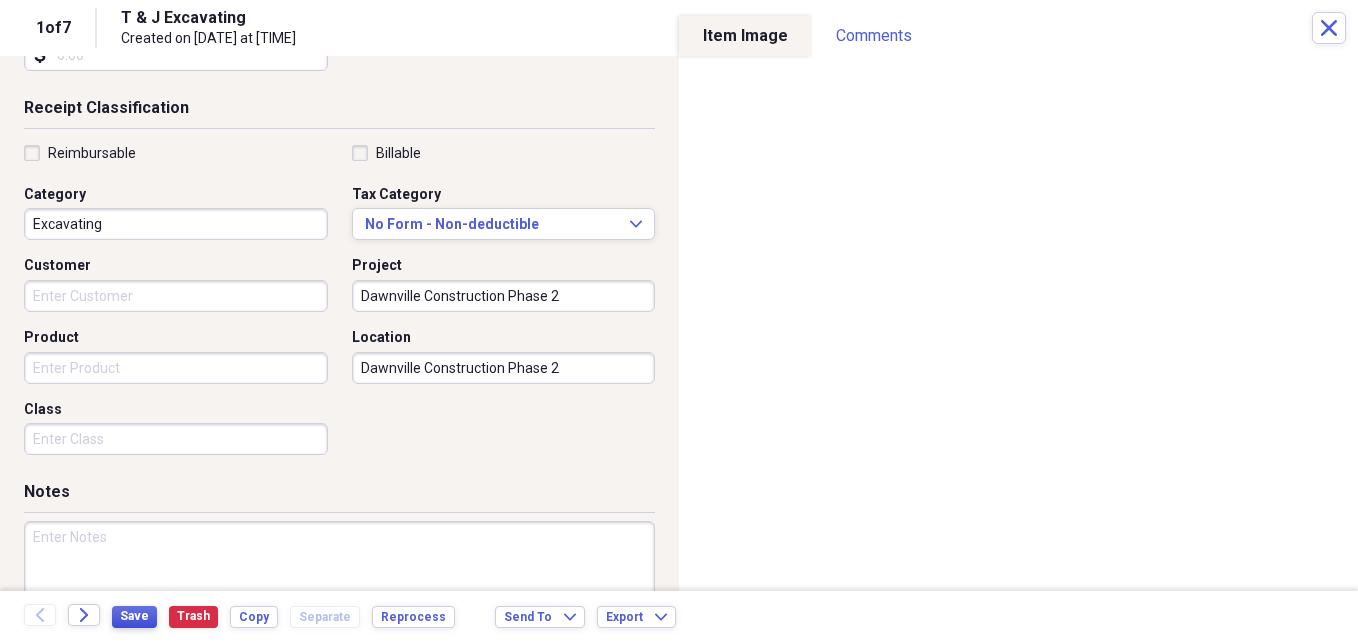 click on "Save" at bounding box center [134, 616] 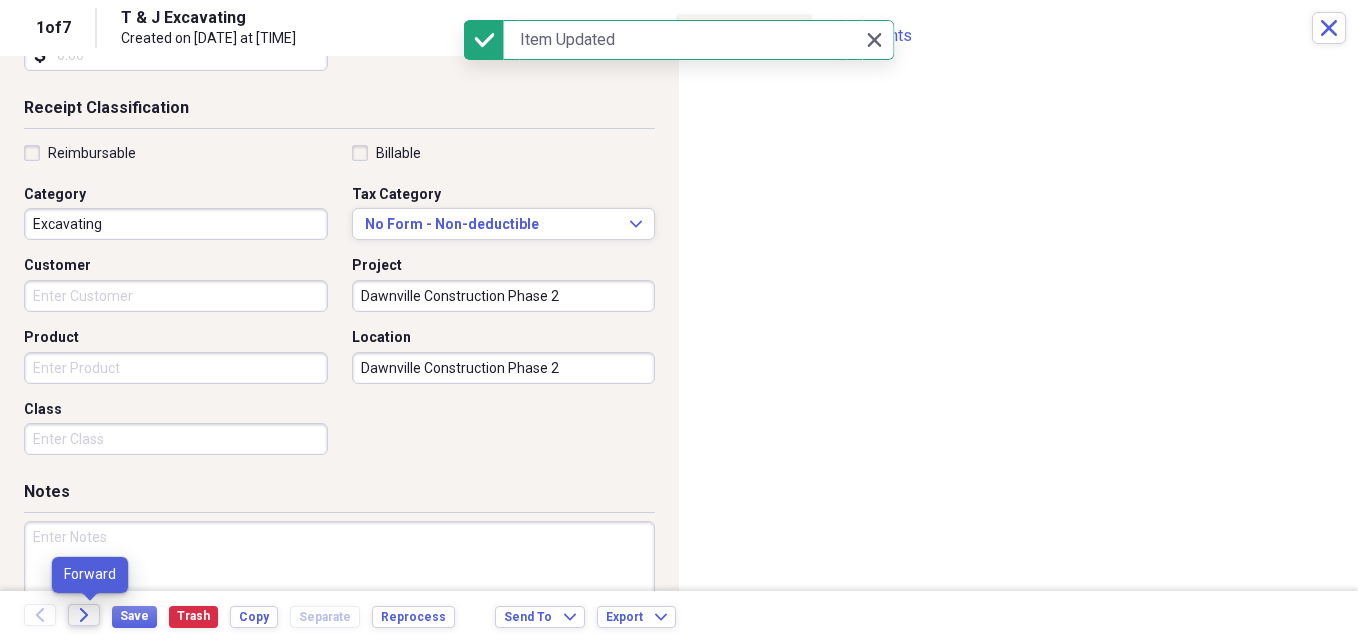 click on "Forward" 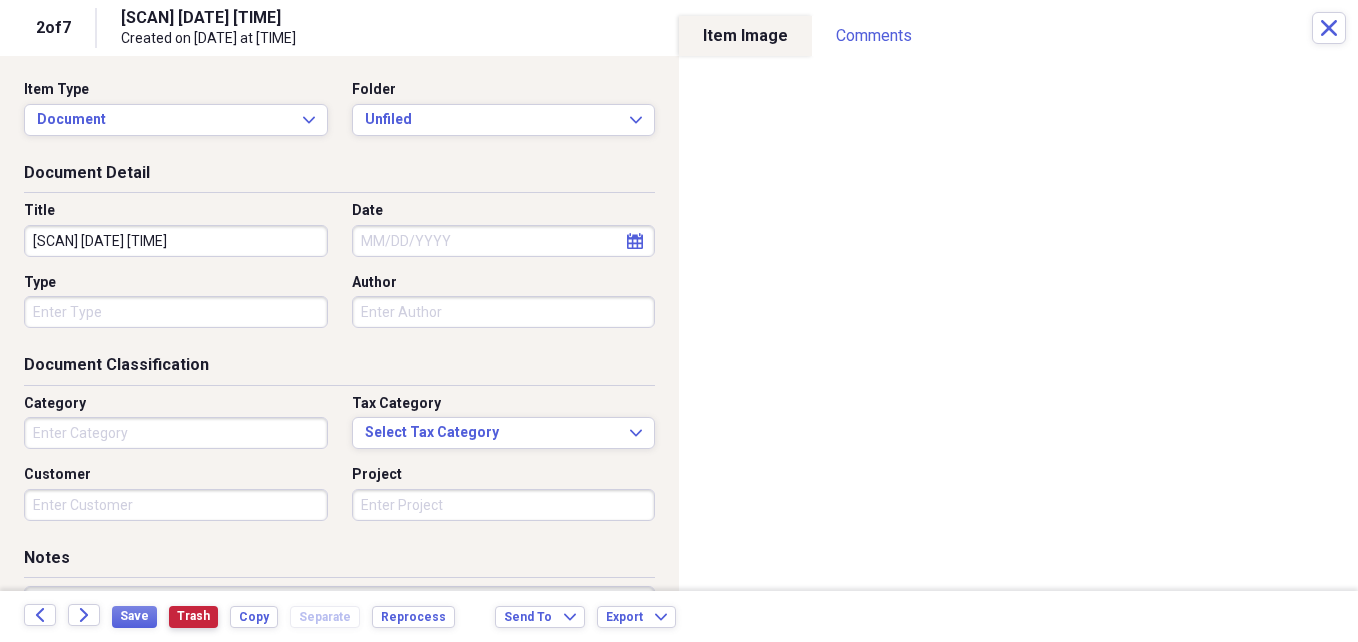 click on "Trash" at bounding box center (193, 616) 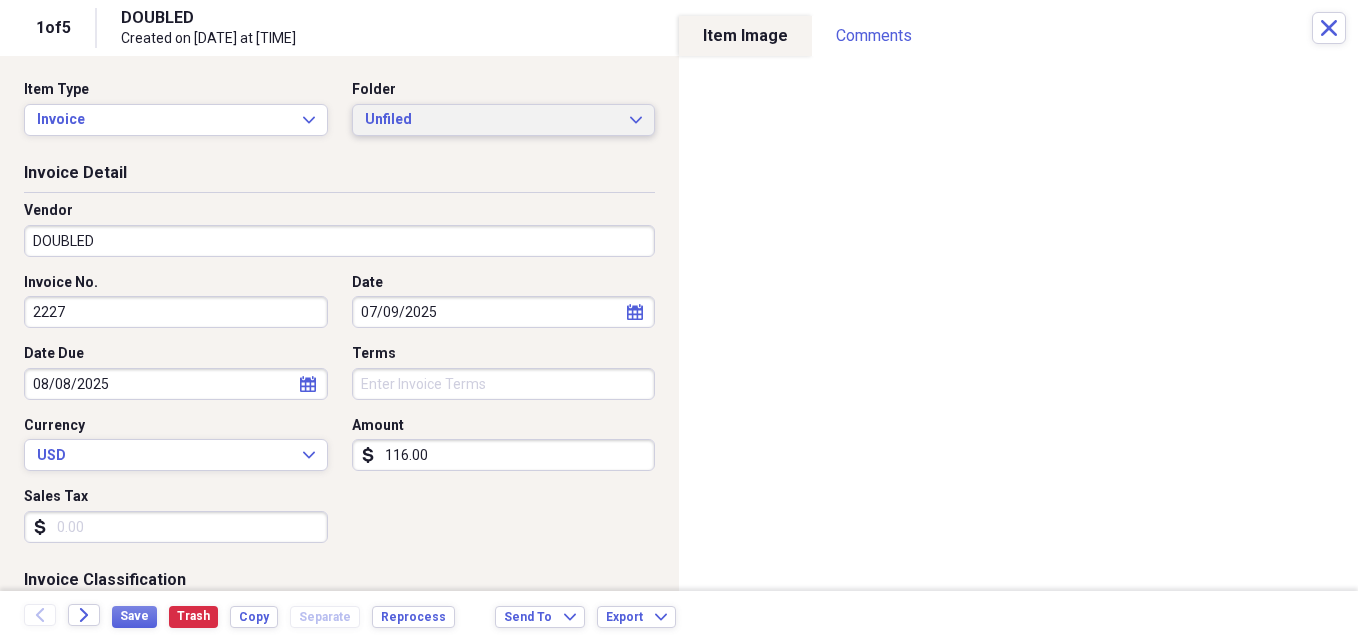 click on "Unfiled" at bounding box center (492, 120) 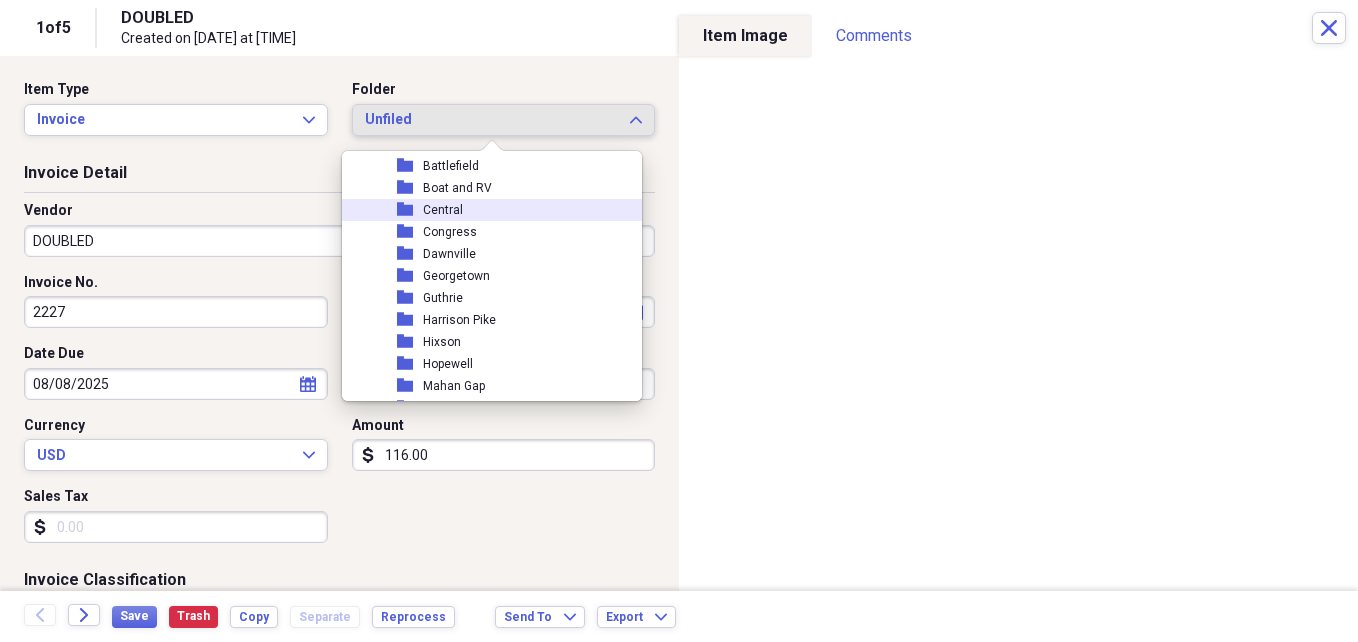 scroll, scrollTop: 300, scrollLeft: 0, axis: vertical 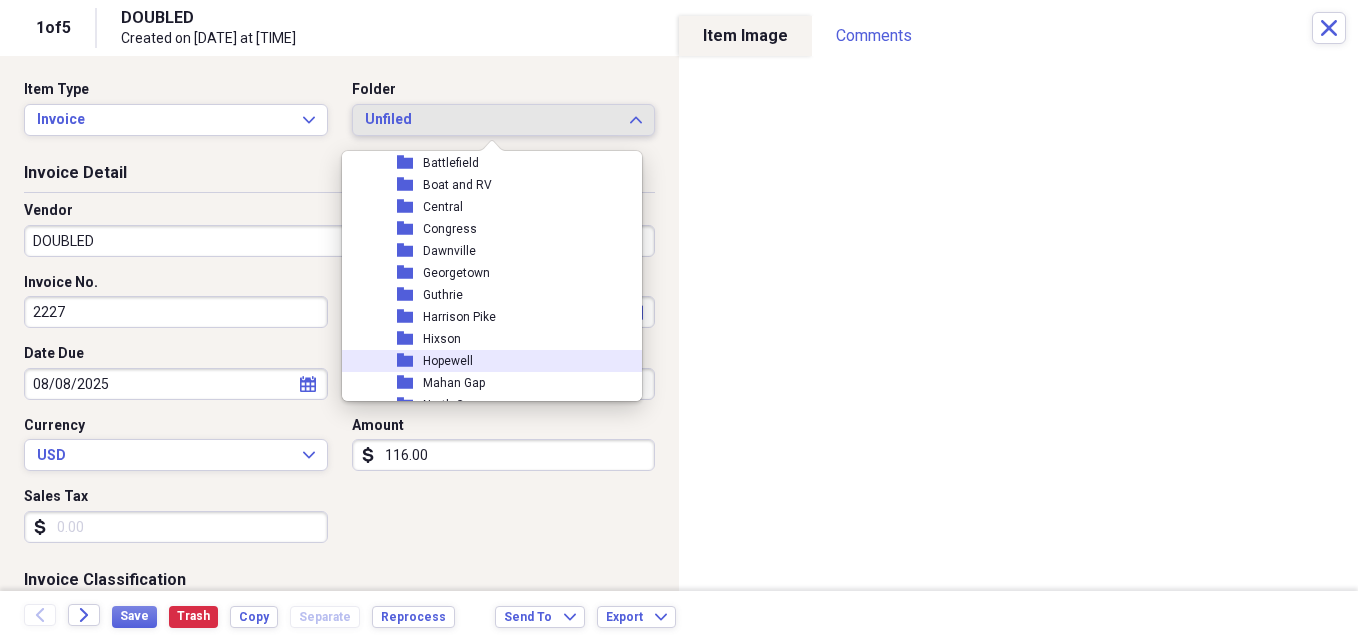 click on "folder Hopewell" at bounding box center (484, 361) 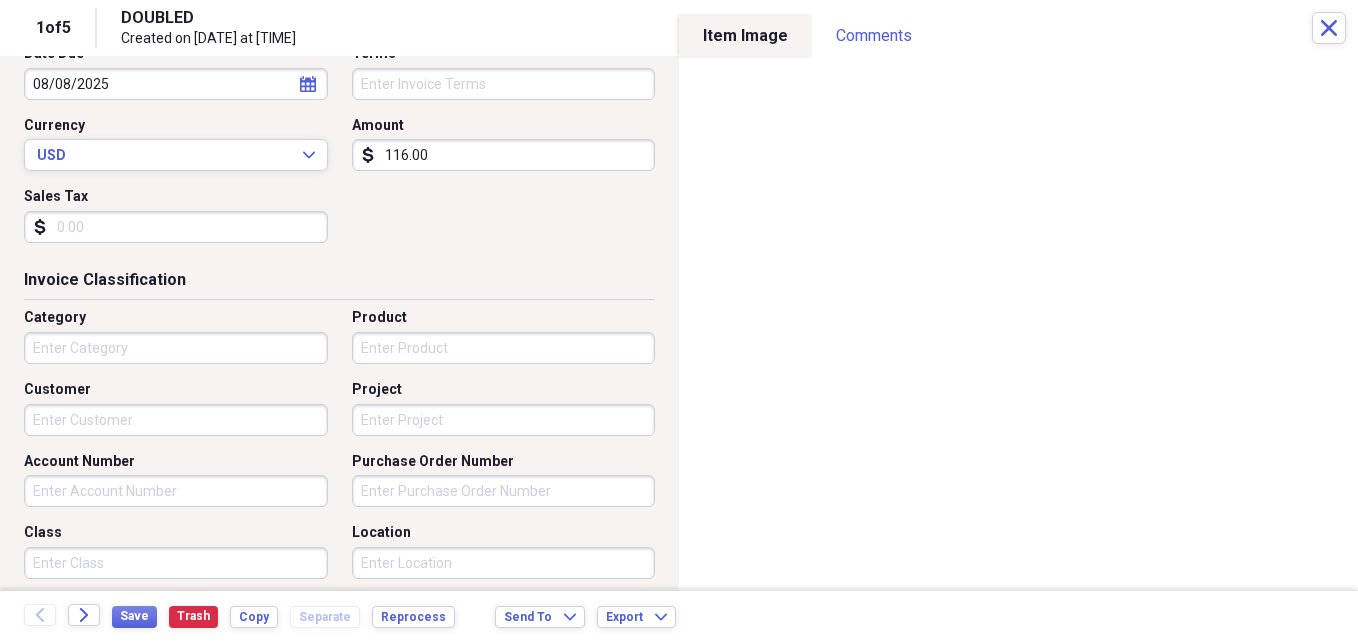 scroll, scrollTop: 0, scrollLeft: 0, axis: both 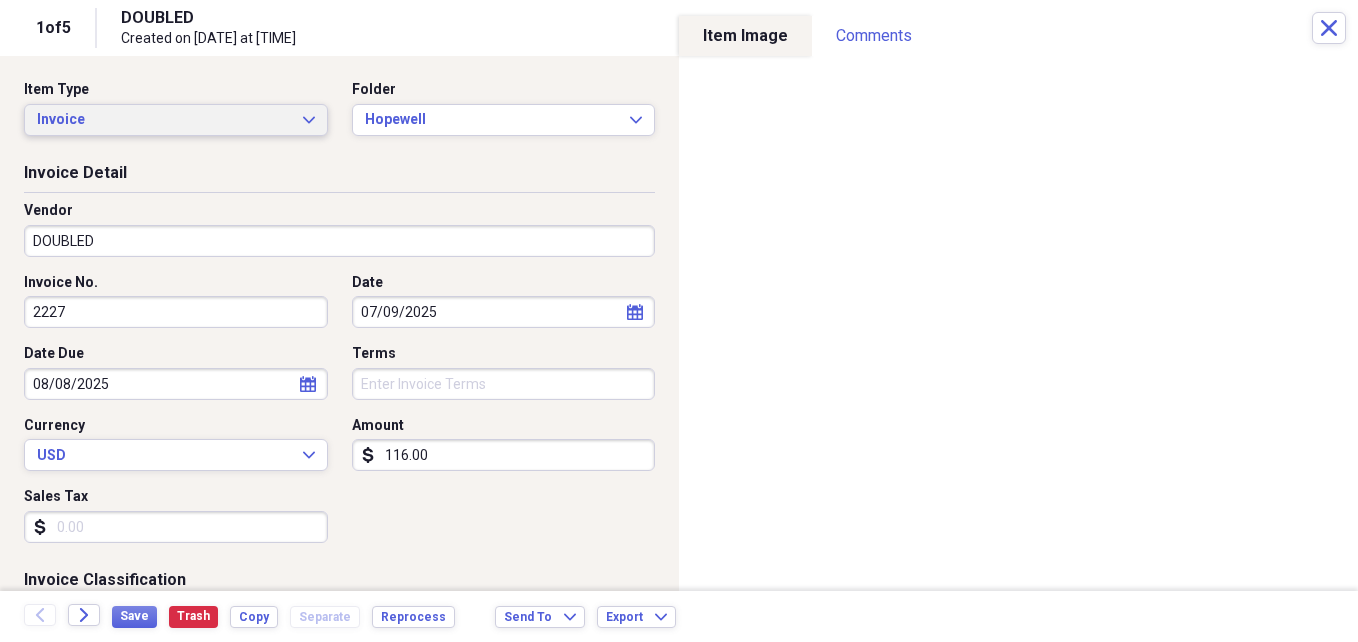 click on "Invoice Expand" at bounding box center (176, 120) 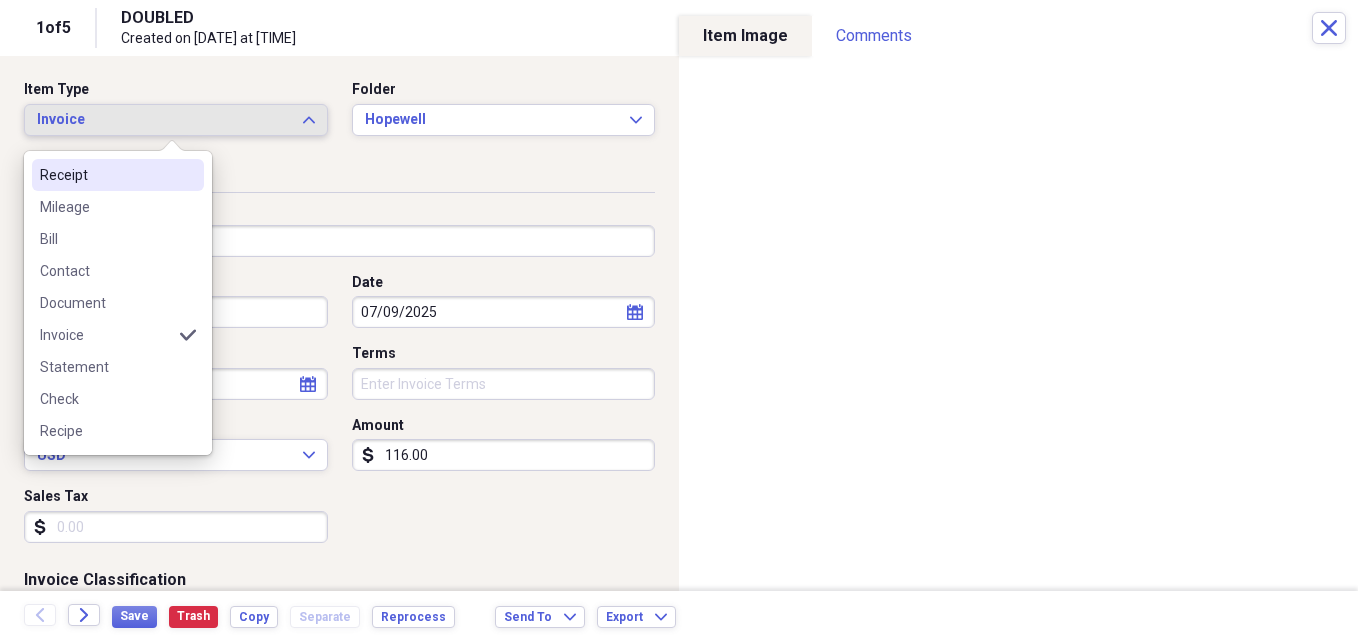 click on "Receipt" at bounding box center (106, 175) 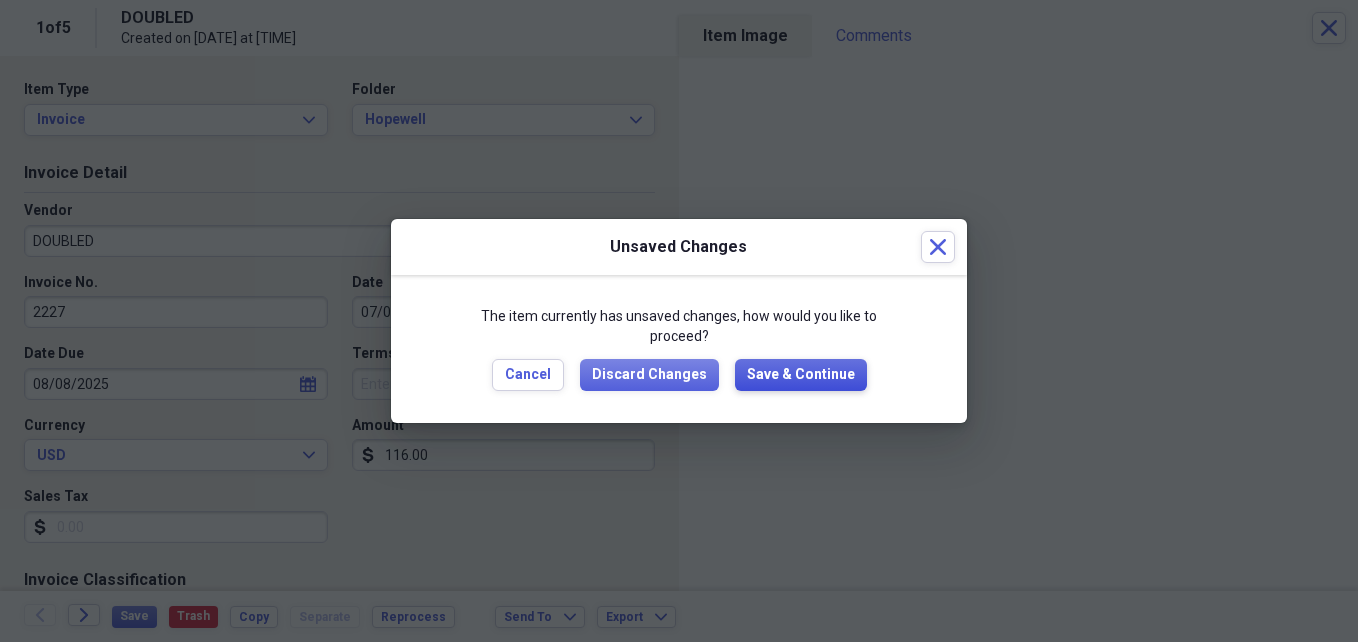 click on "Save & Continue" at bounding box center [801, 375] 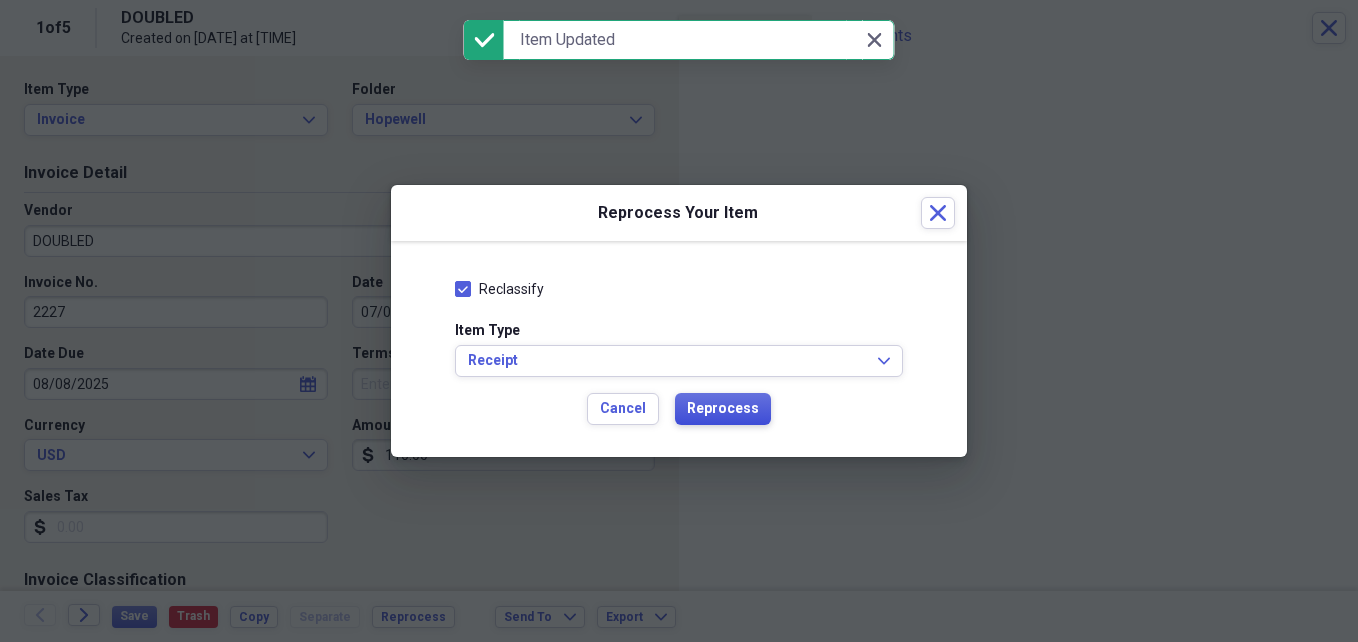 click on "Reprocess" at bounding box center (723, 409) 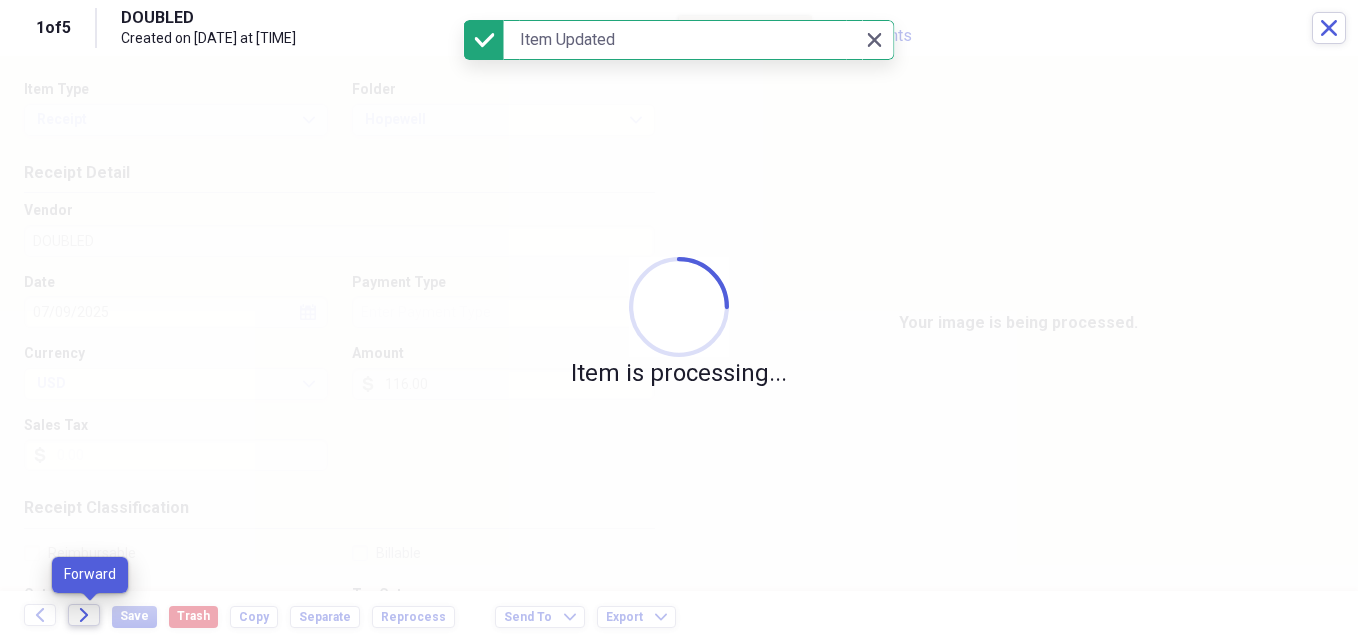 click 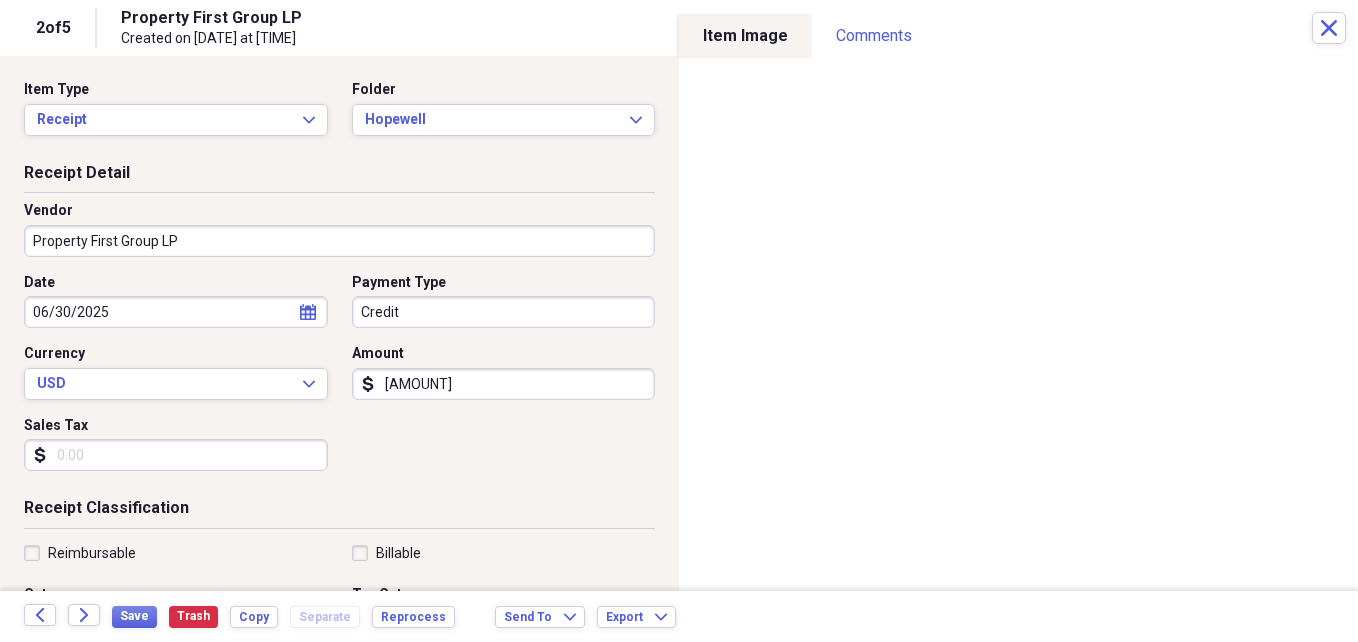 click on "Billable" at bounding box center (386, 553) 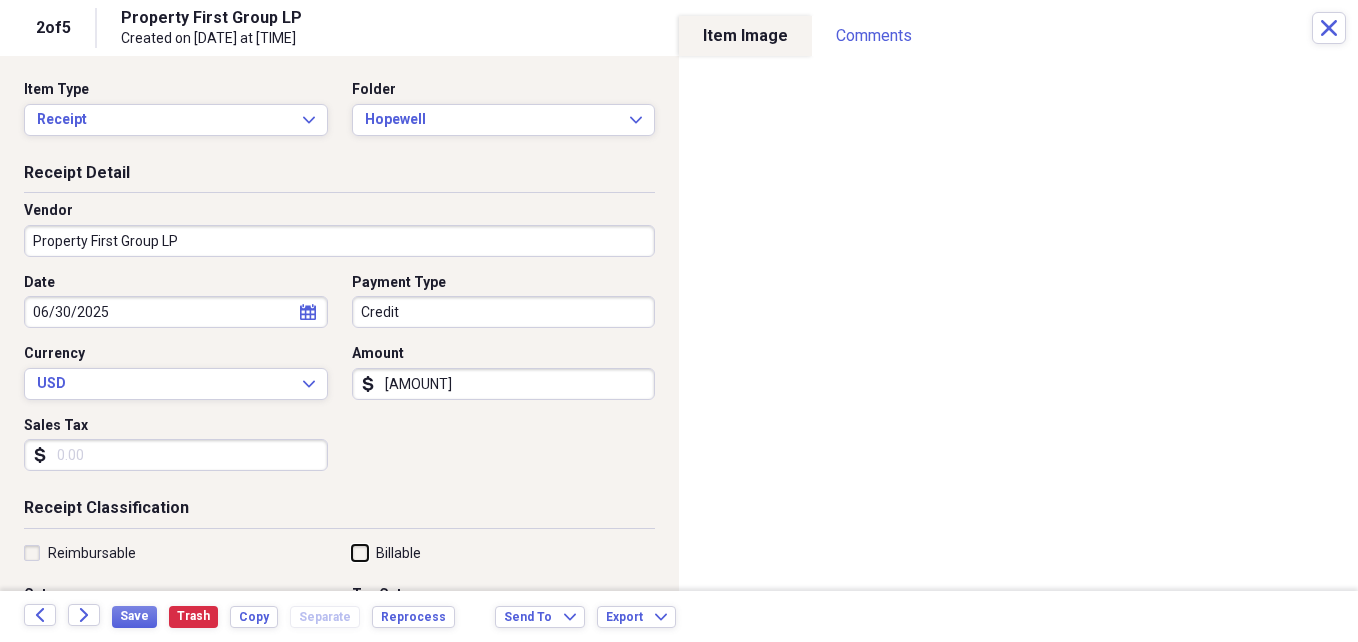 click on "Billable" at bounding box center [352, 552] 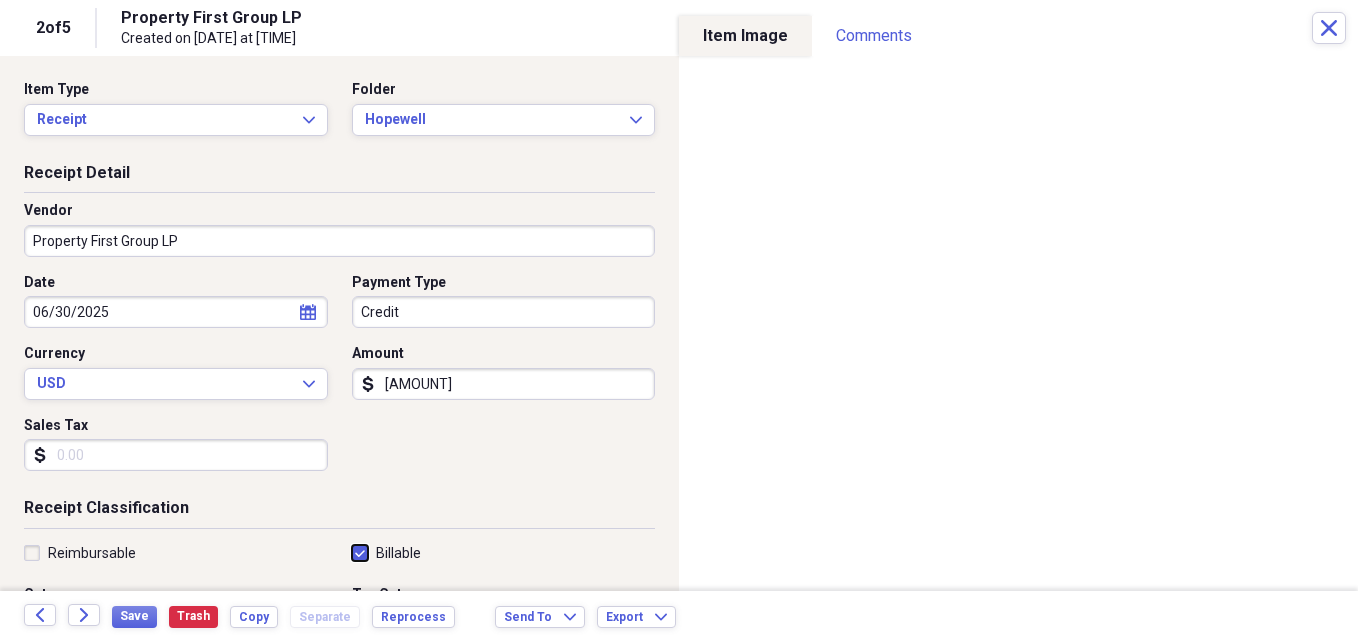 checkbox on "true" 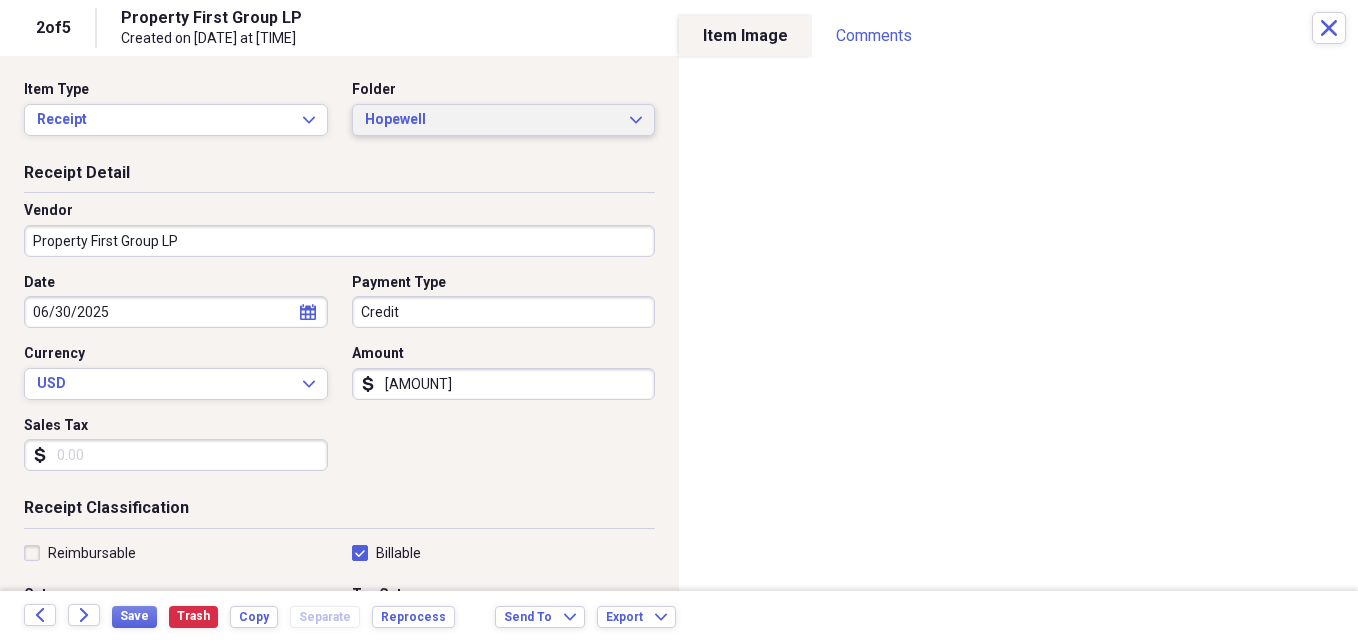 click on "Hopewell" at bounding box center (492, 120) 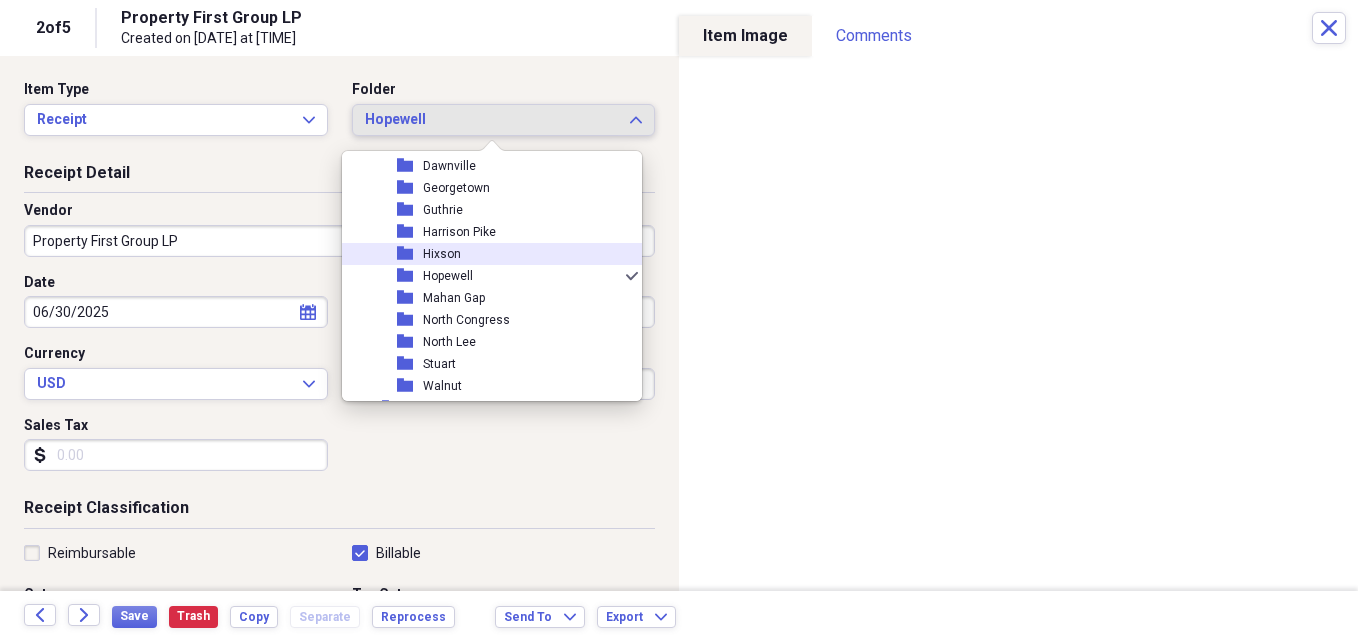 scroll, scrollTop: 285, scrollLeft: 0, axis: vertical 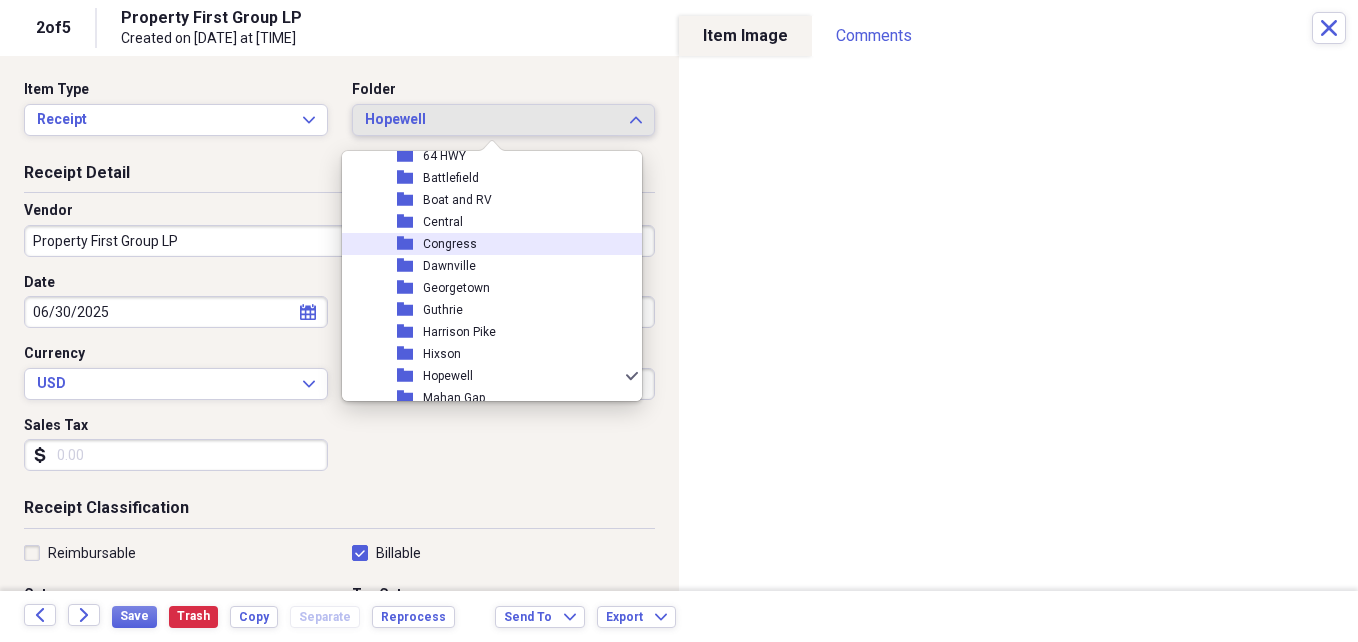 click on "folder [FOLDER_NAME]" at bounding box center (484, 244) 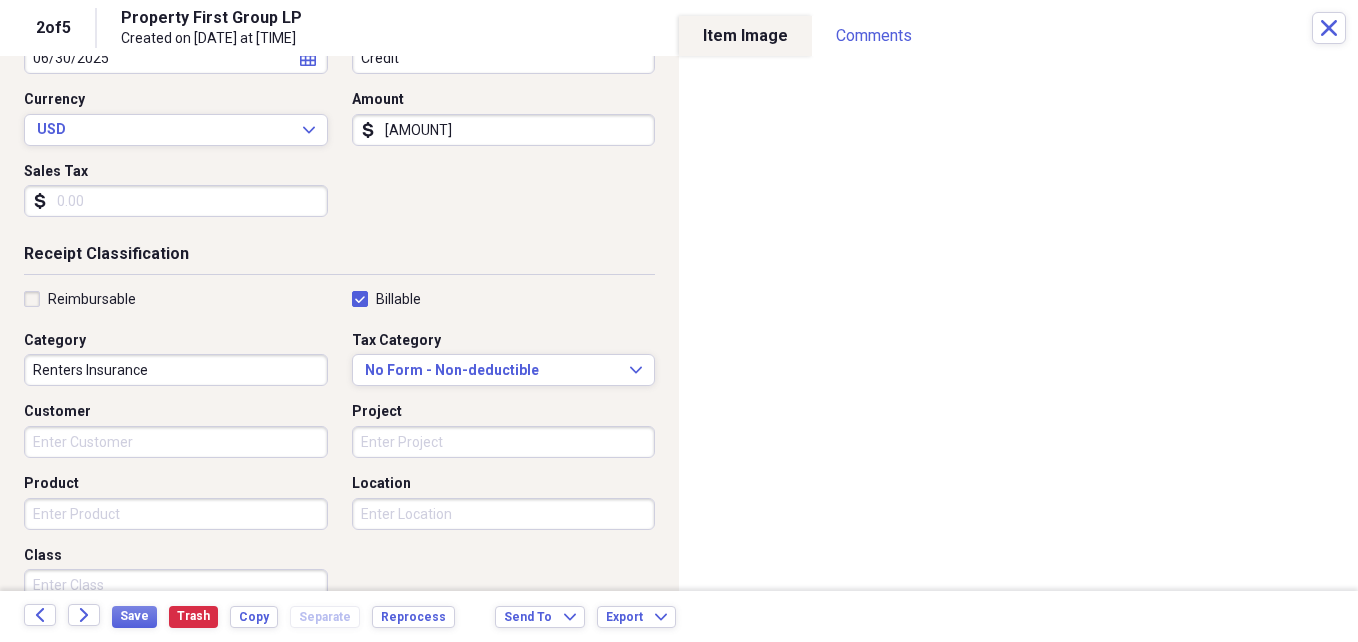 scroll, scrollTop: 300, scrollLeft: 0, axis: vertical 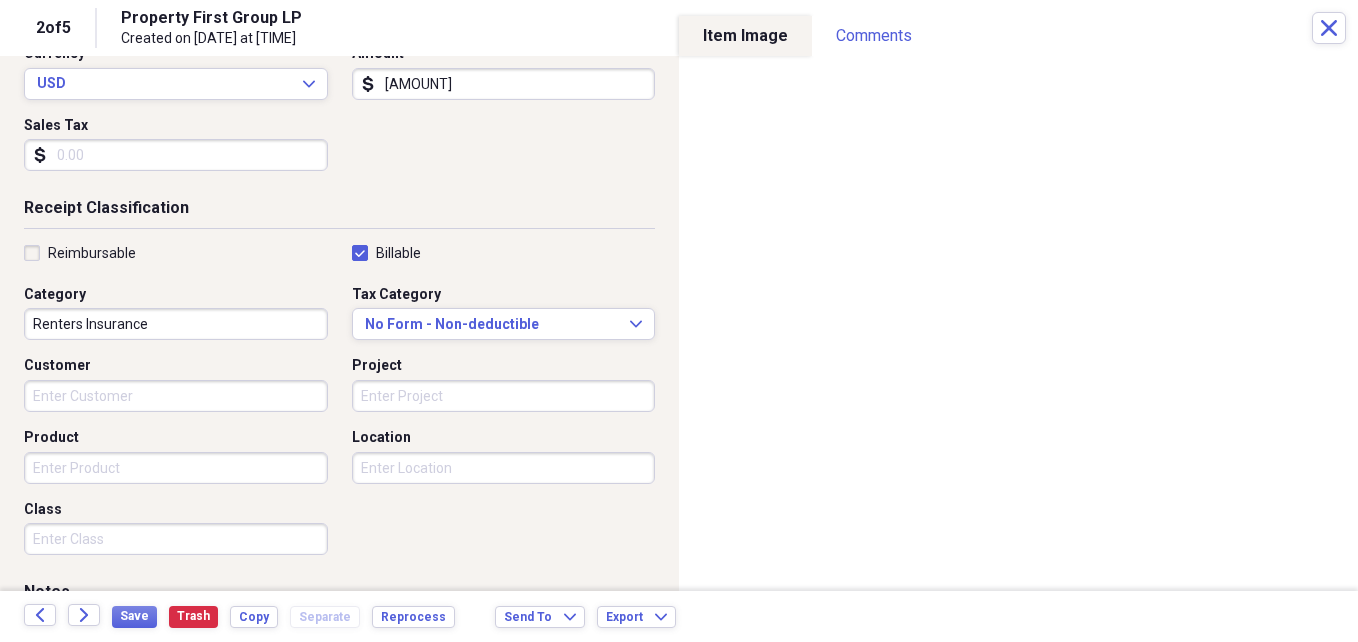 click on "Project" at bounding box center (504, 396) 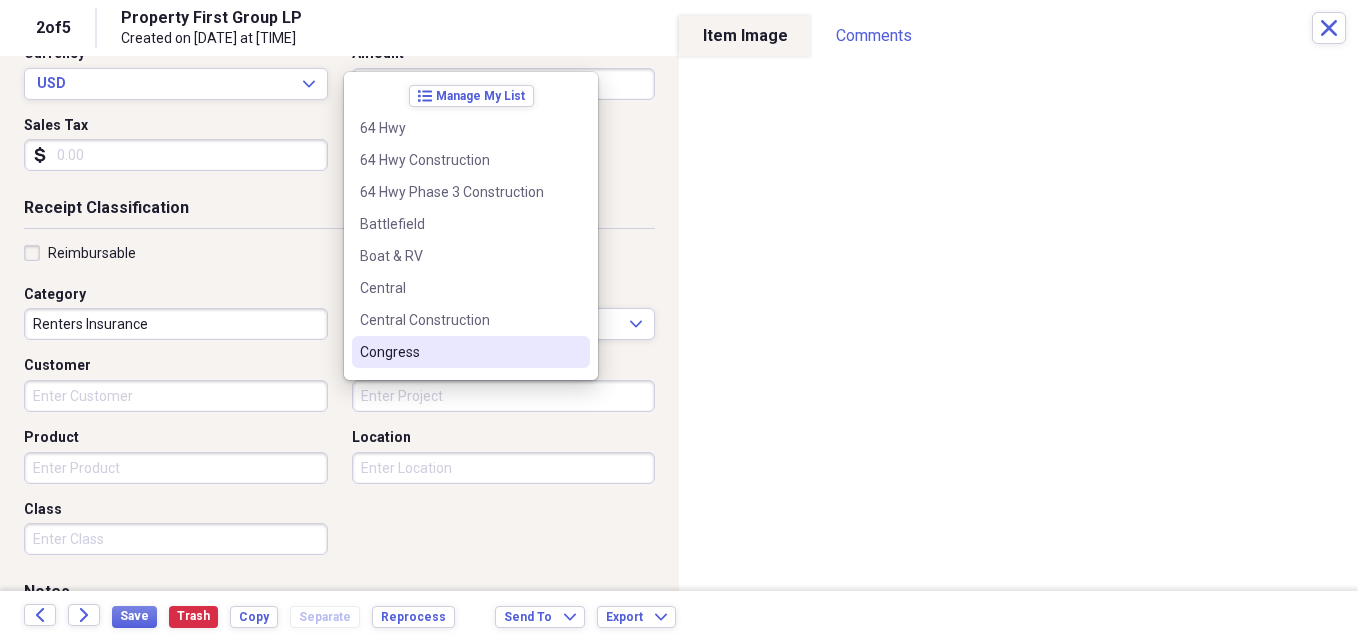 click on "Congress" at bounding box center (471, 352) 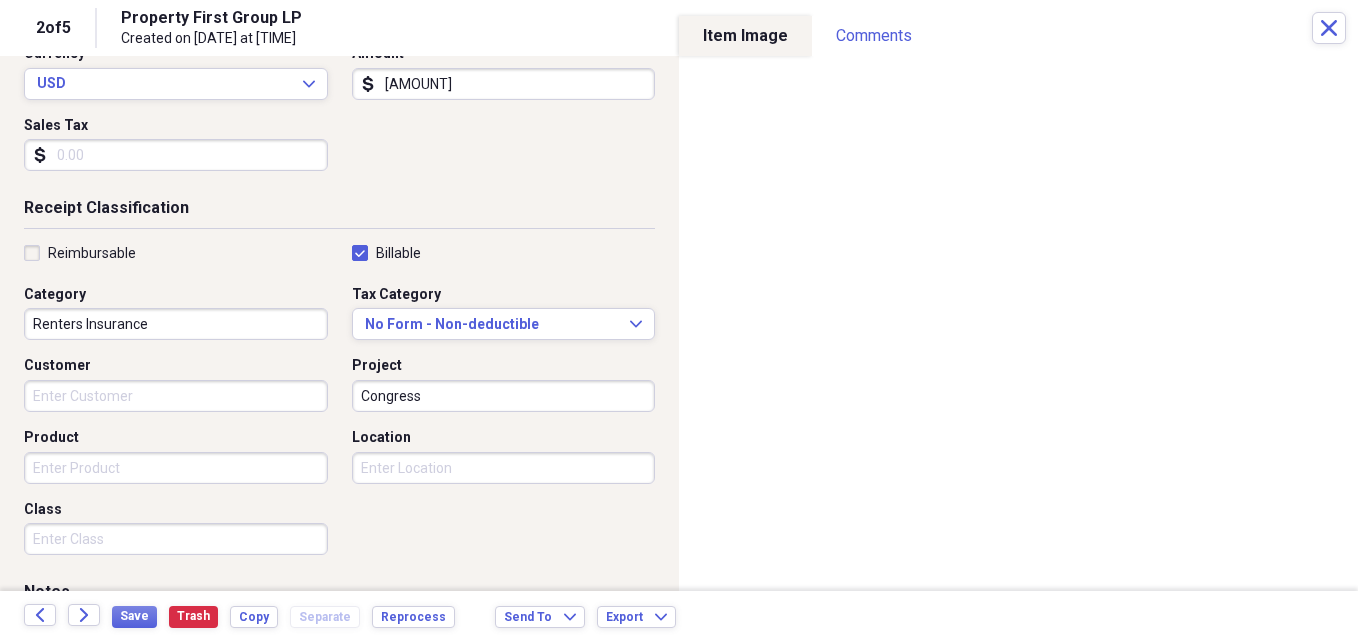 click on "Location" at bounding box center (504, 468) 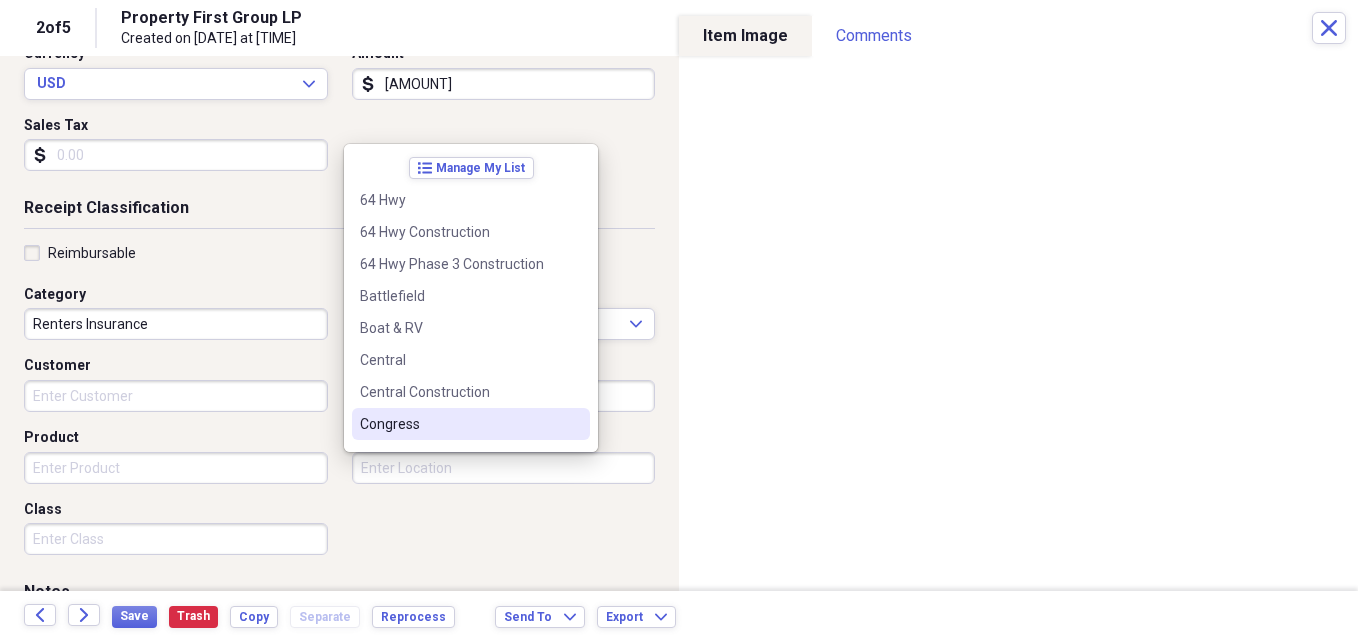 click on "Congress" at bounding box center [459, 424] 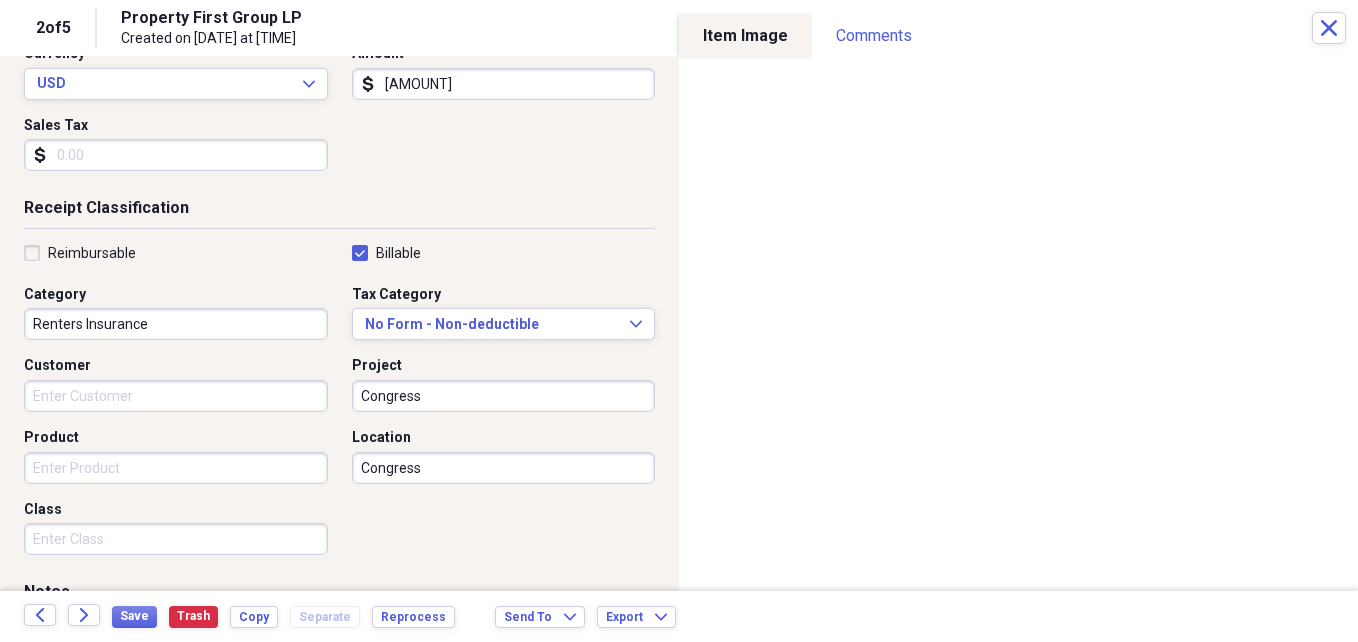 type on "Congress" 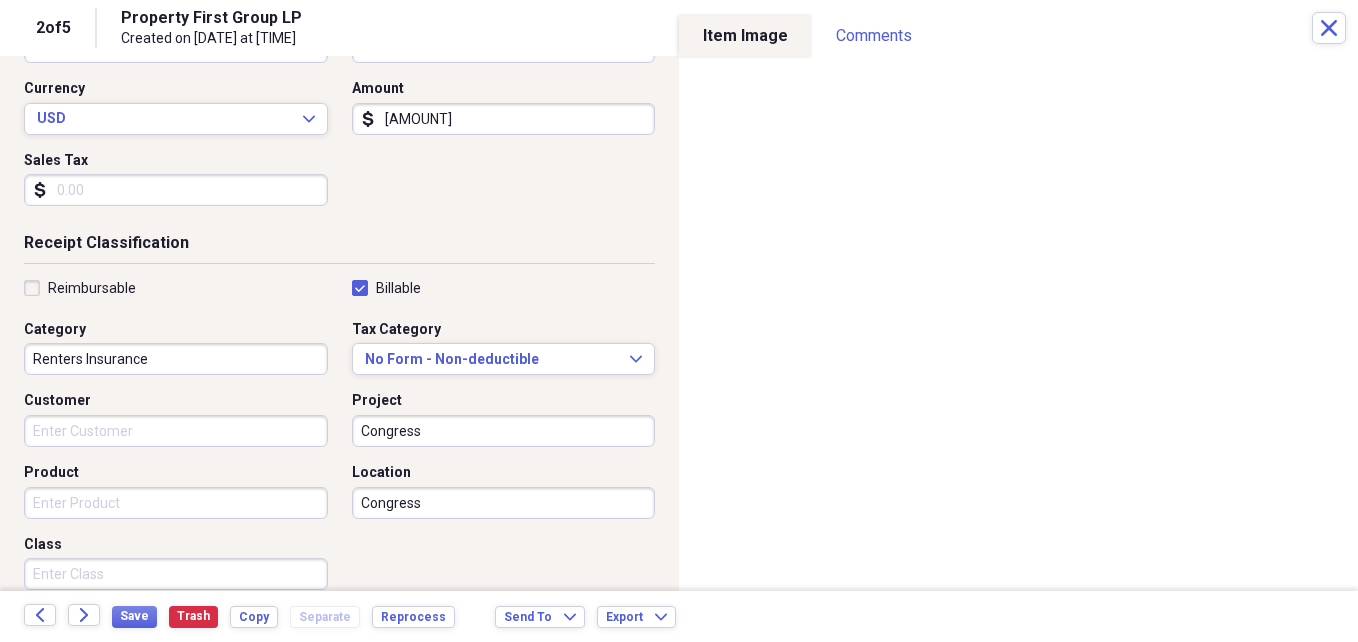 scroll, scrollTop: 300, scrollLeft: 0, axis: vertical 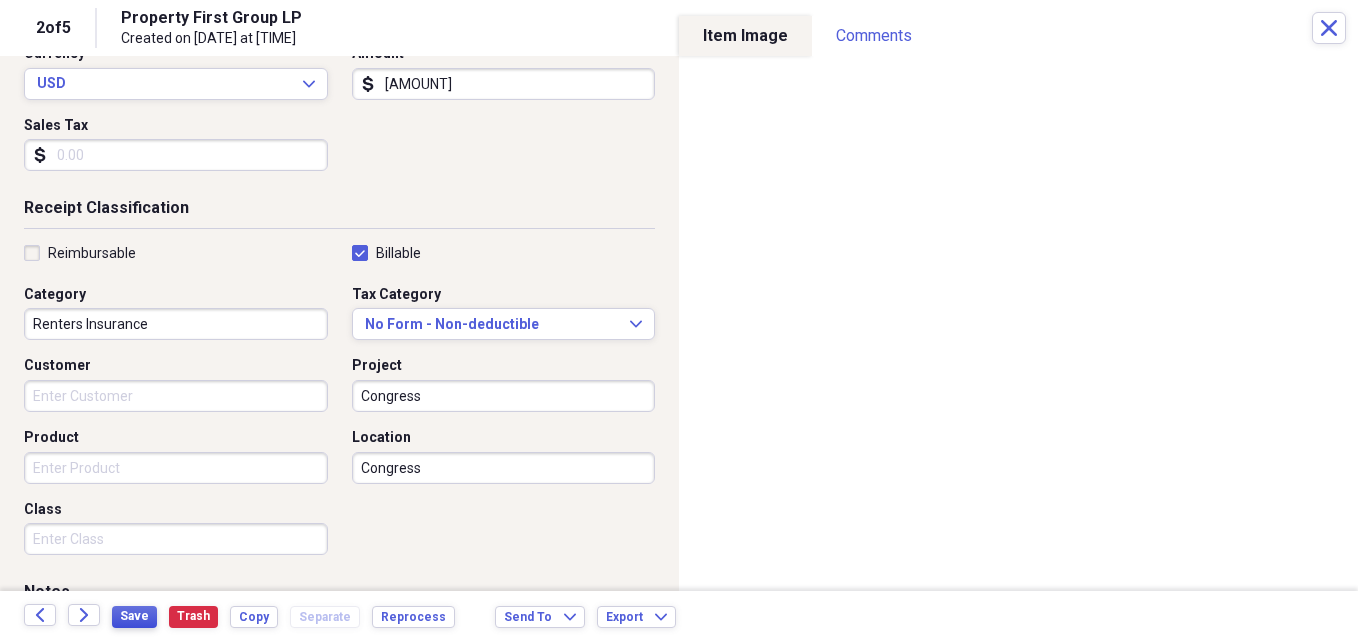 click on "Save" at bounding box center [134, 616] 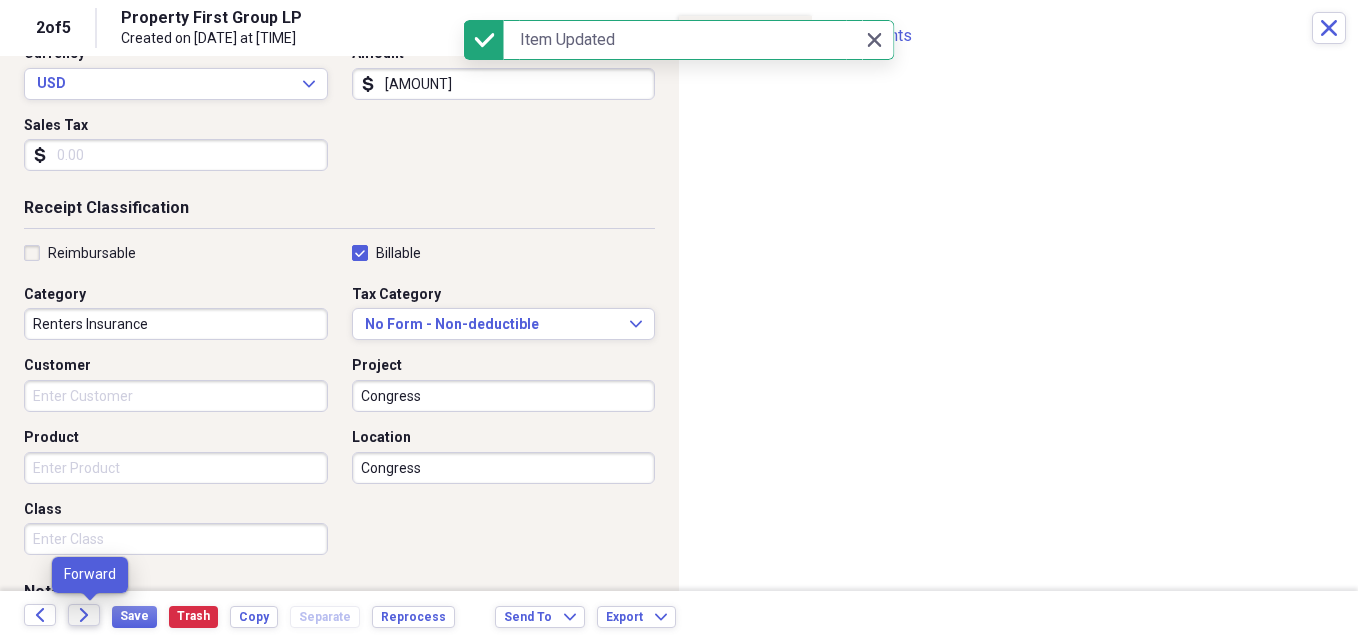 click on "Forward" 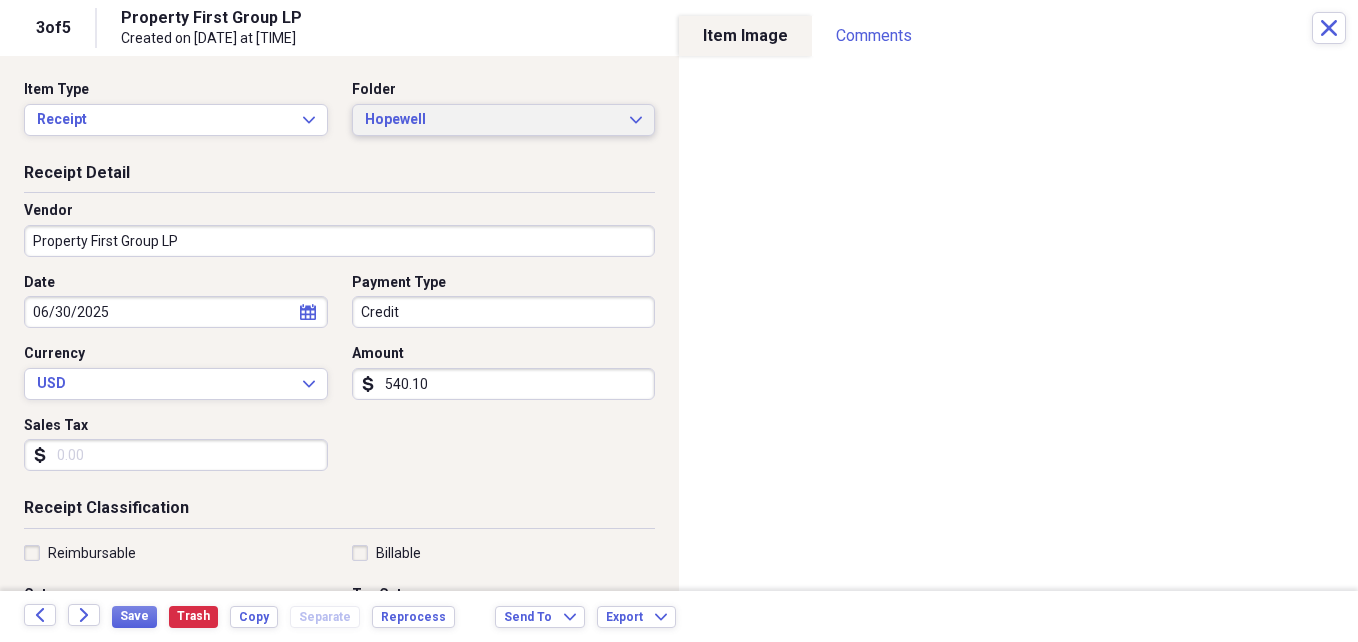 click on "Hopewell" at bounding box center [492, 120] 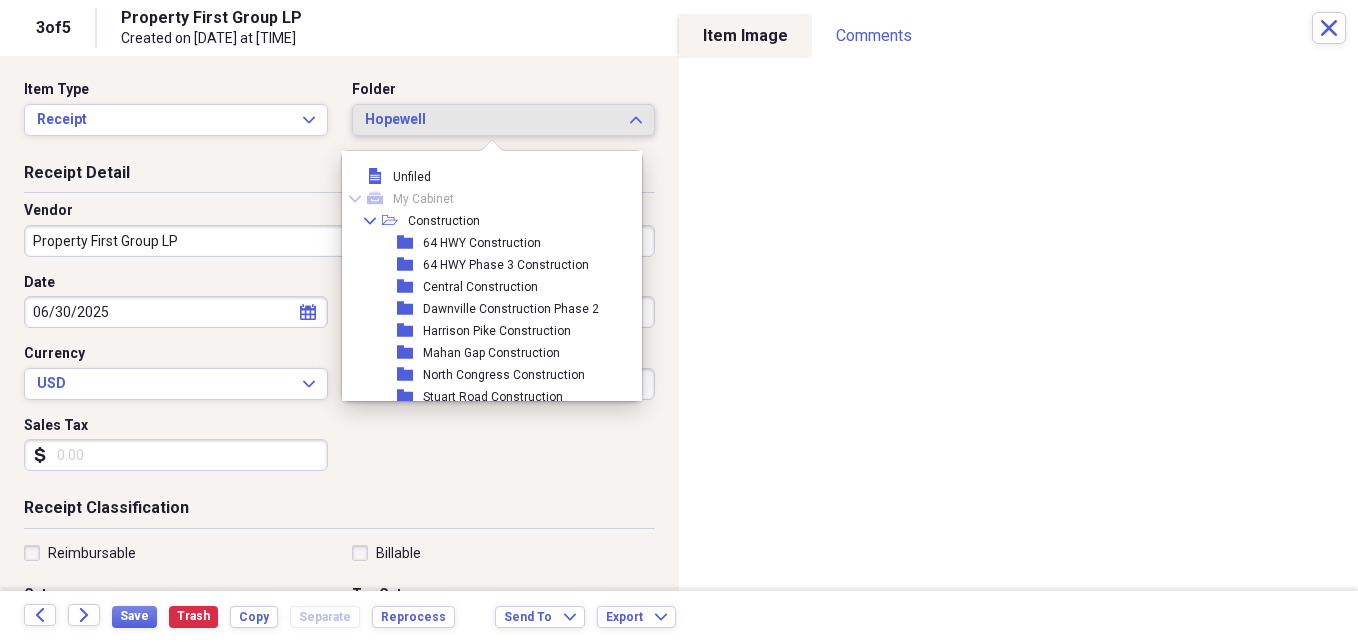 scroll, scrollTop: 385, scrollLeft: 0, axis: vertical 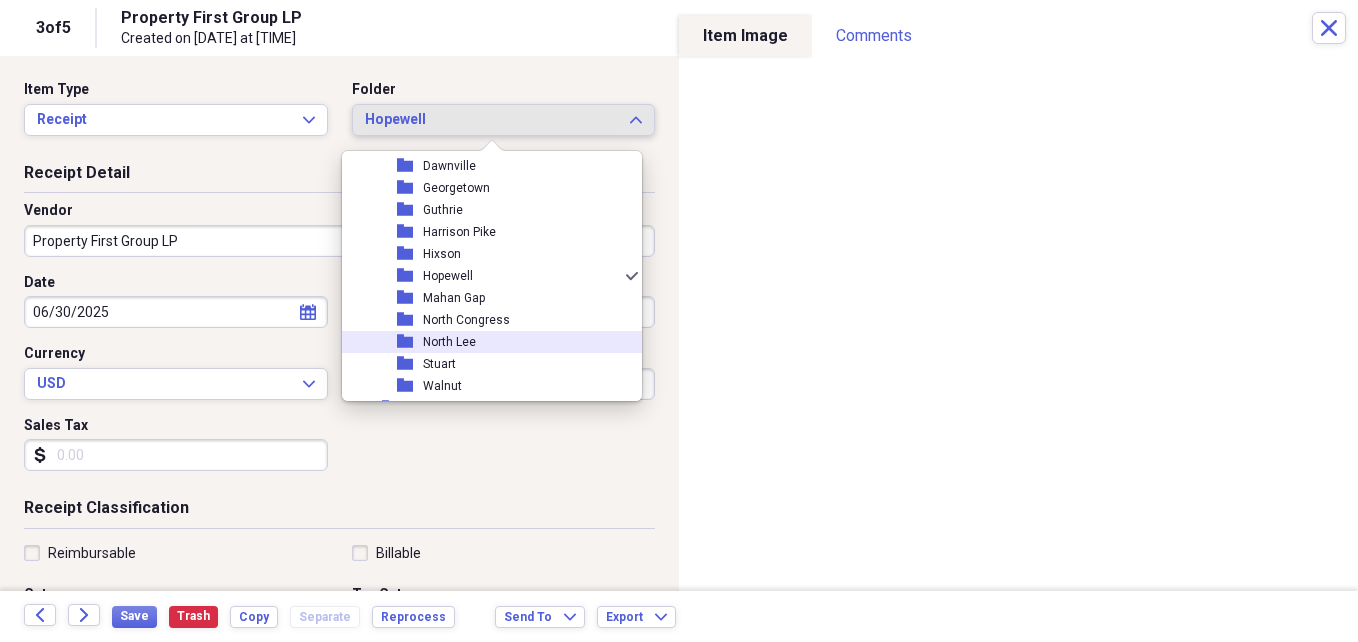 click on "folder North Lee" at bounding box center [484, 342] 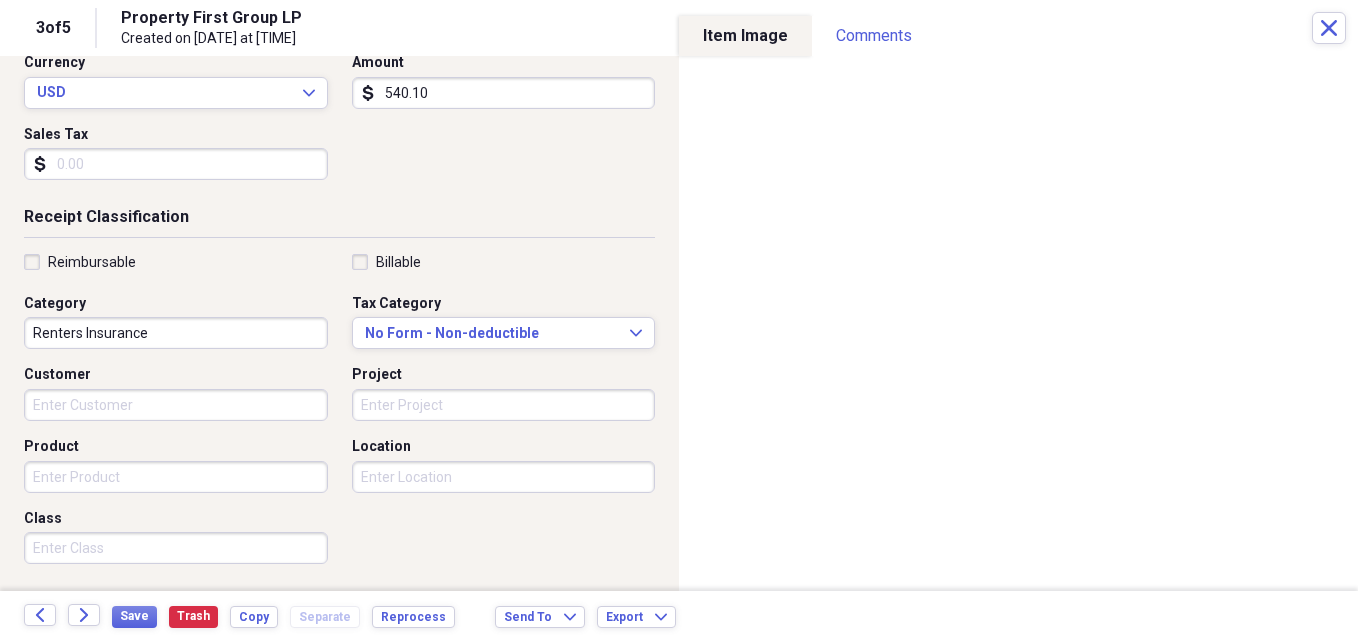 scroll, scrollTop: 400, scrollLeft: 0, axis: vertical 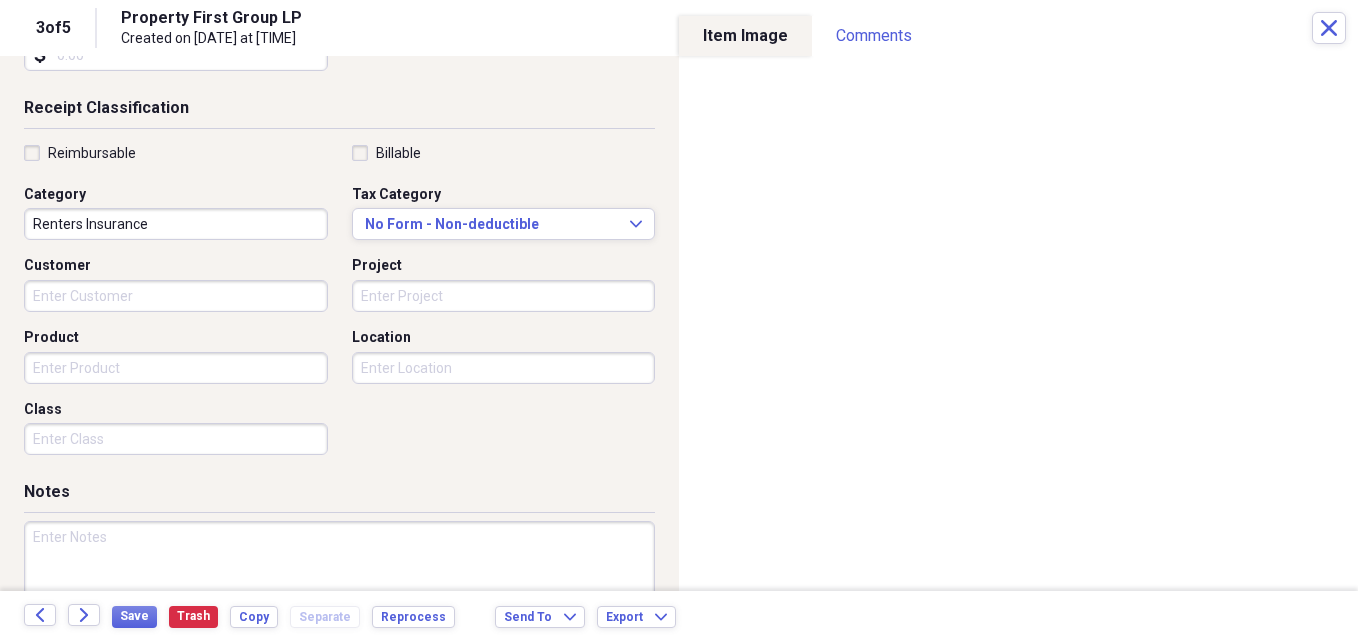 click on "Project" at bounding box center [504, 266] 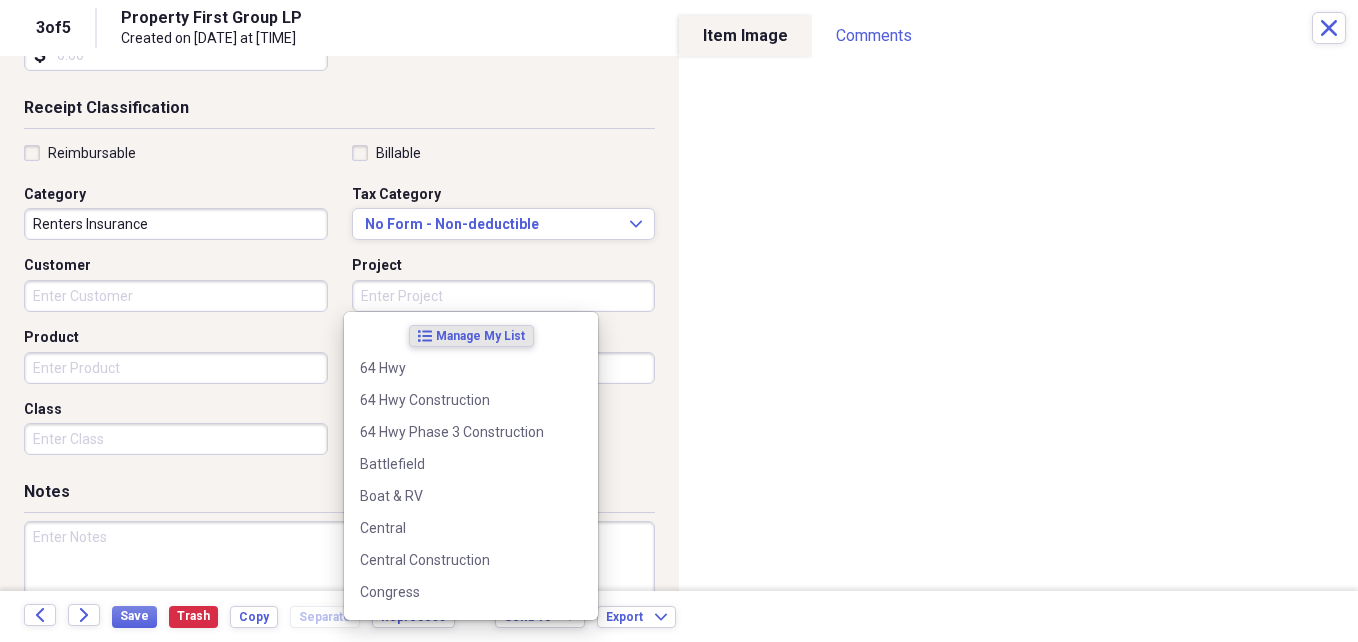 click on "Project" at bounding box center (504, 296) 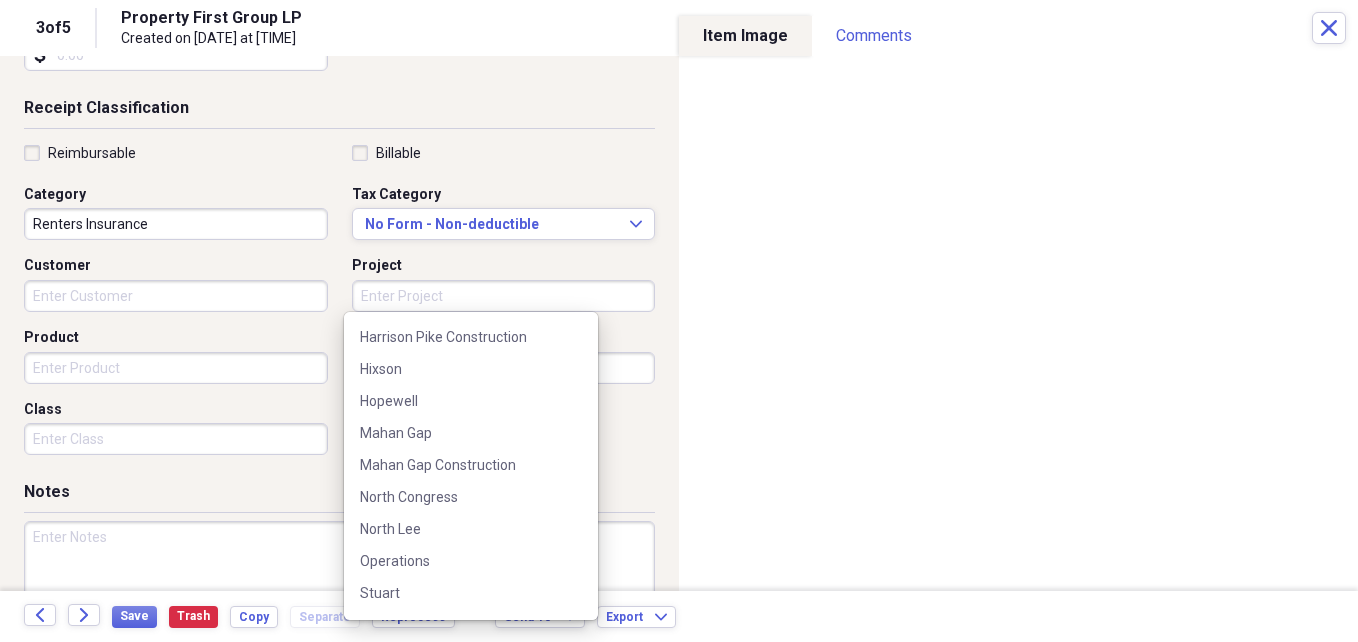 scroll, scrollTop: 500, scrollLeft: 0, axis: vertical 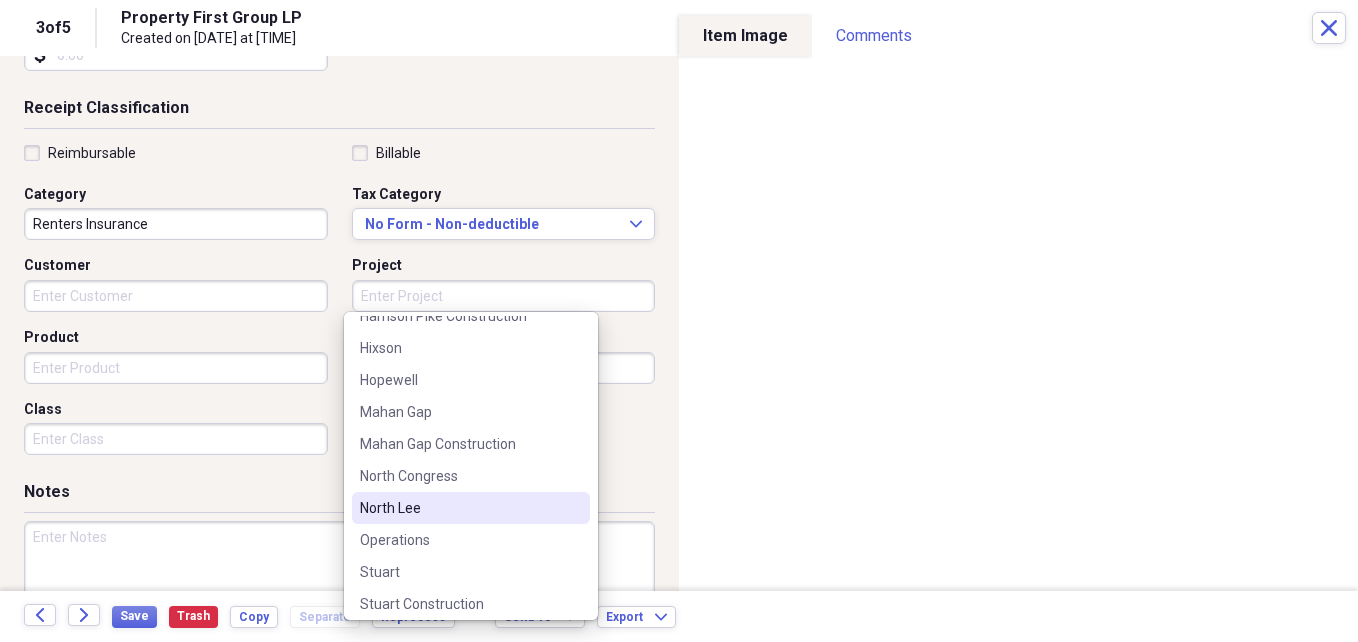 click on "North Lee" at bounding box center (459, 508) 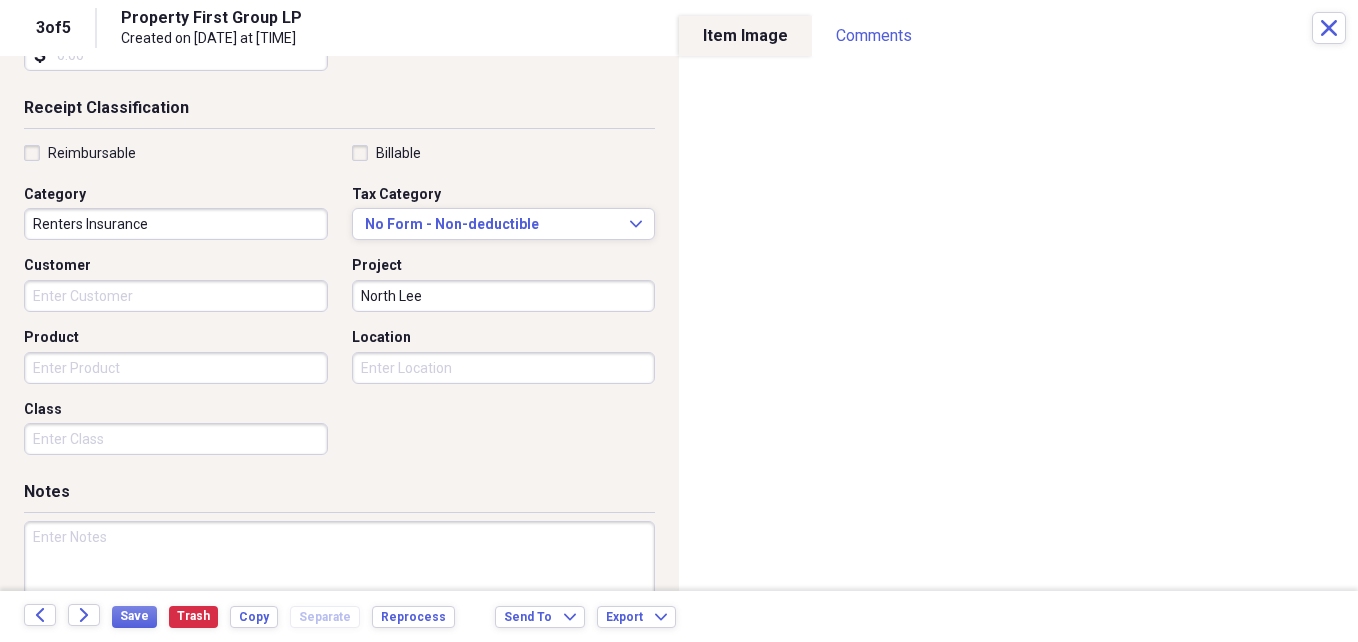 click on "Location" at bounding box center [504, 368] 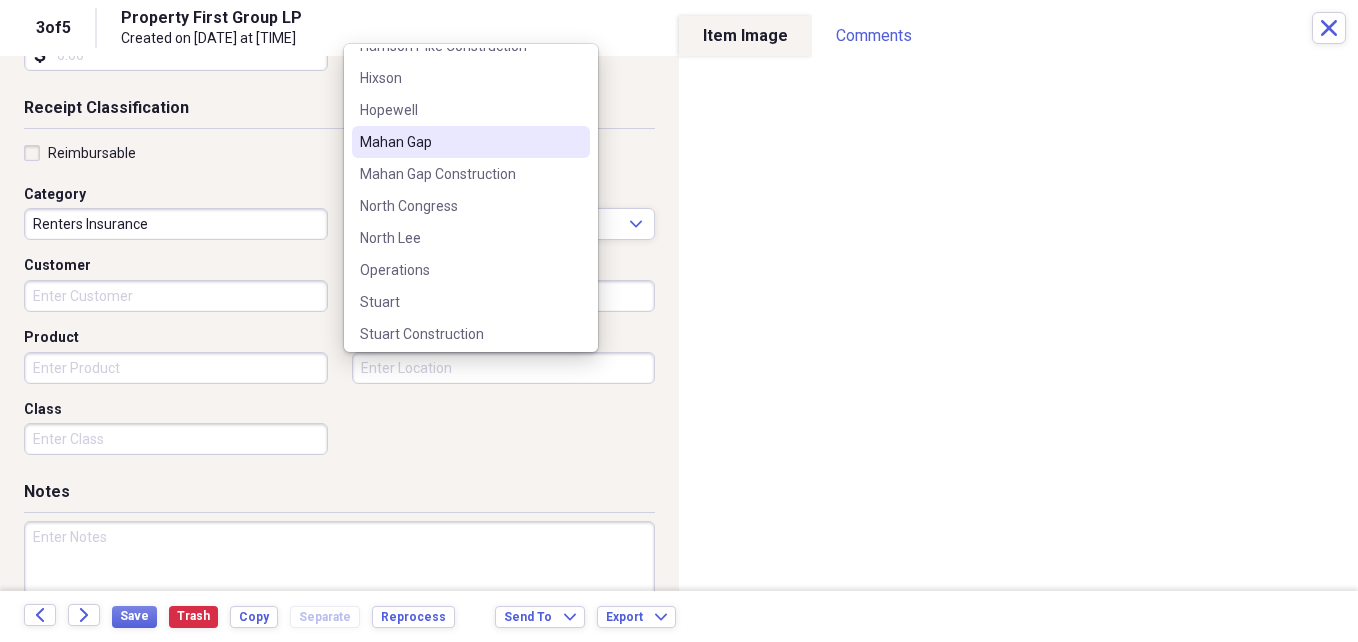 scroll, scrollTop: 540, scrollLeft: 0, axis: vertical 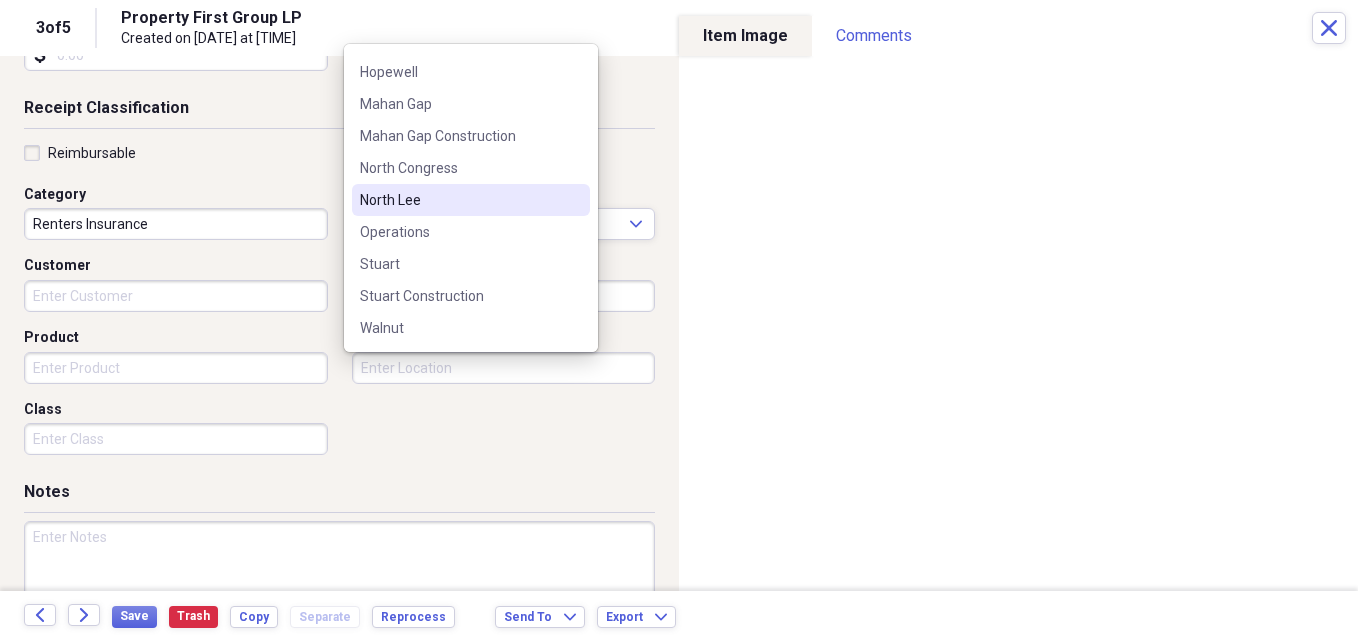 click on "North Lee" at bounding box center (459, 200) 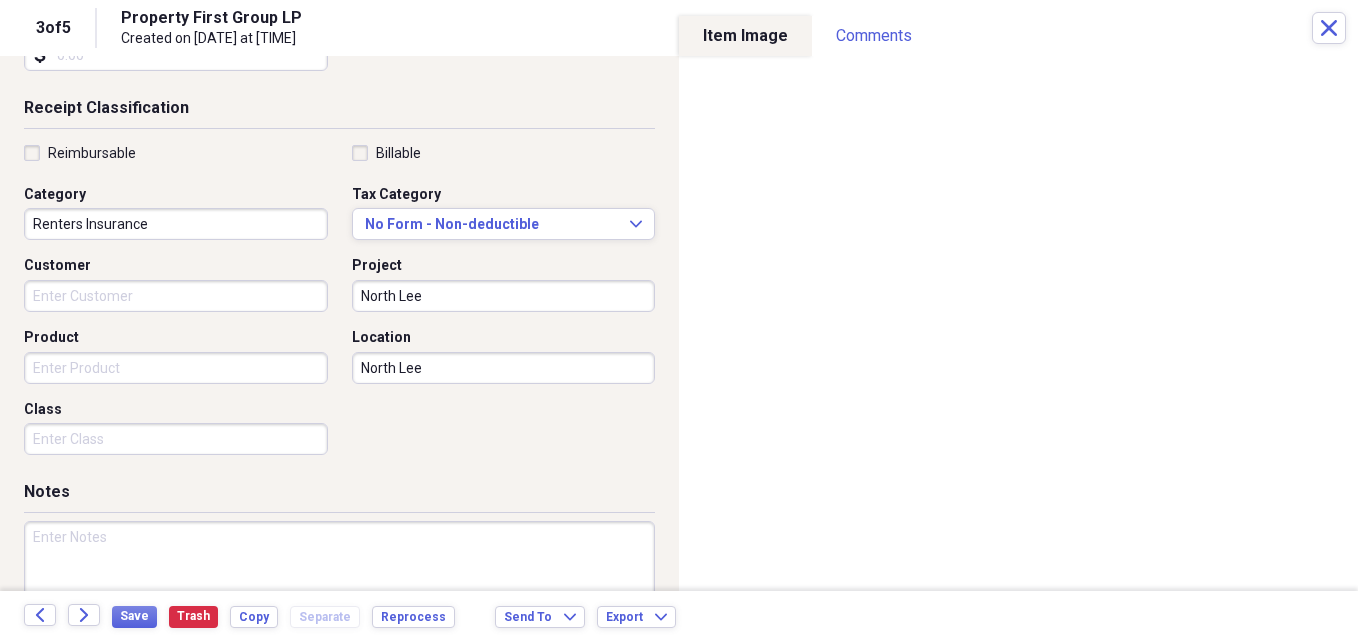 click on "Billable" at bounding box center [504, 153] 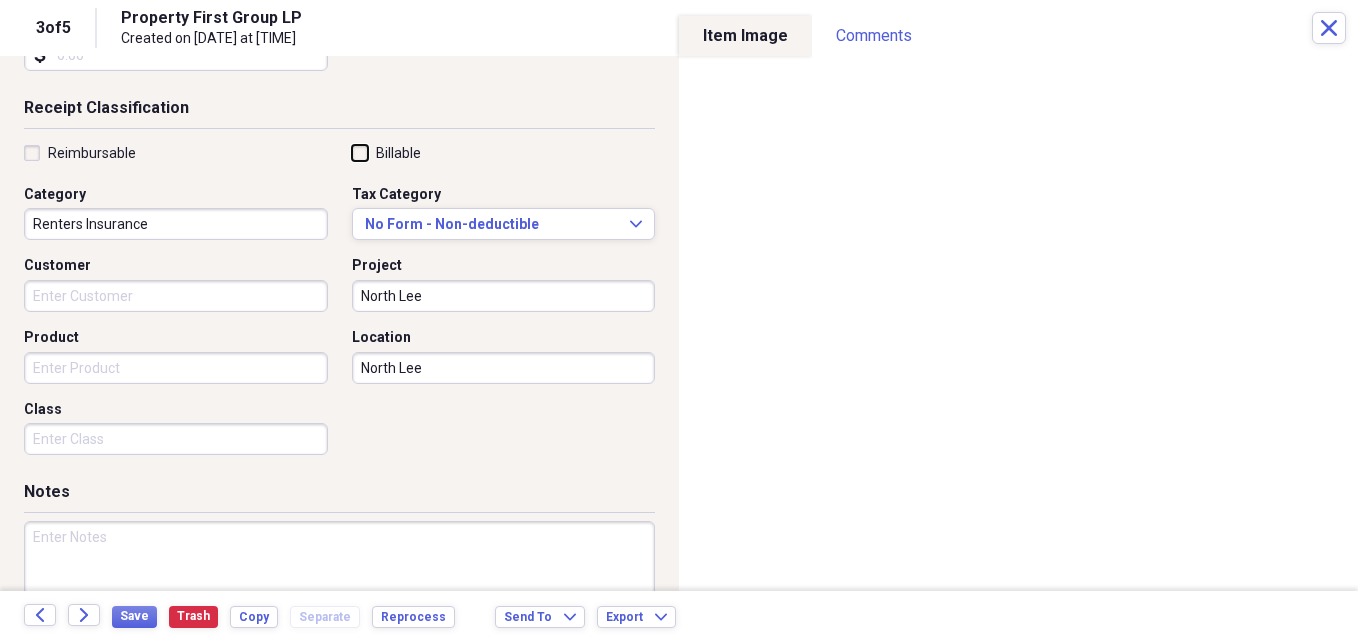 click on "Billable" at bounding box center (352, 152) 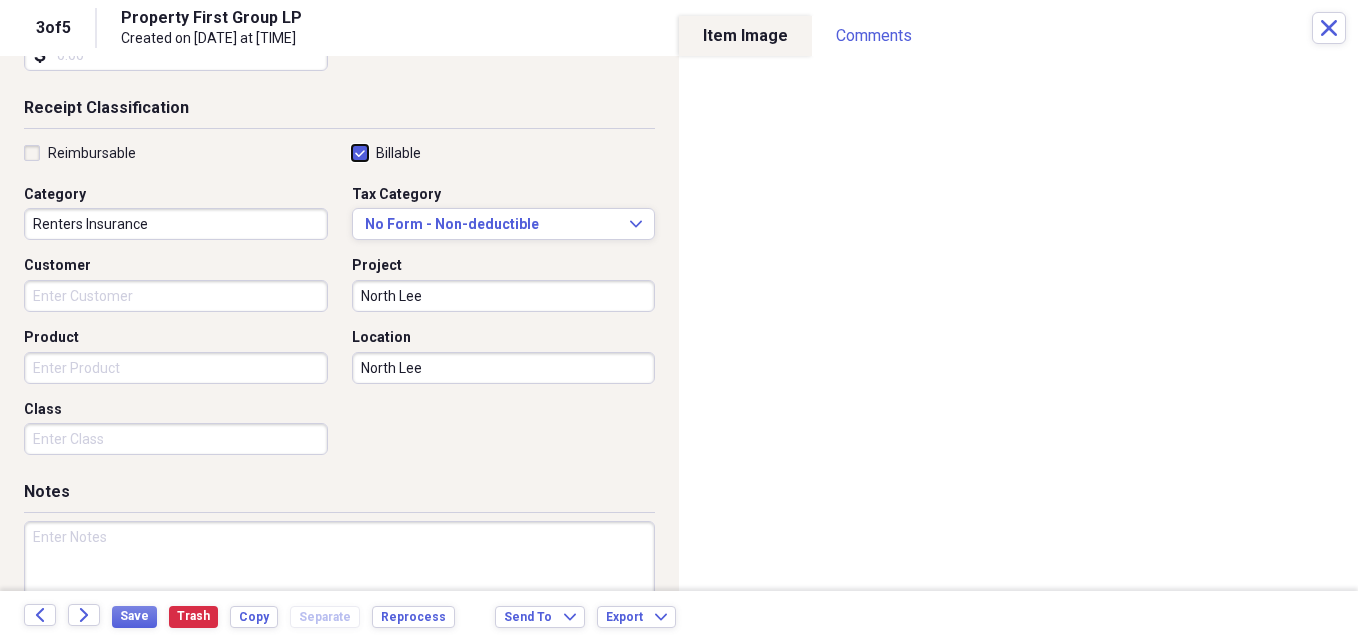 checkbox on "true" 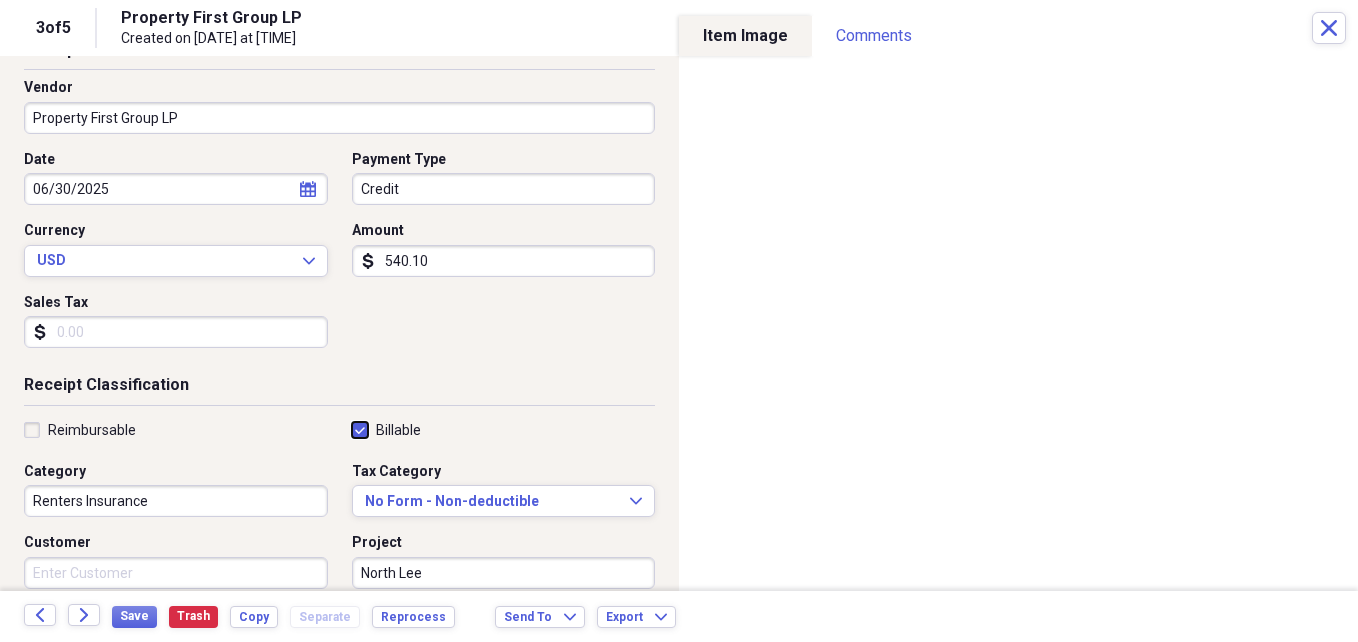 scroll, scrollTop: 0, scrollLeft: 0, axis: both 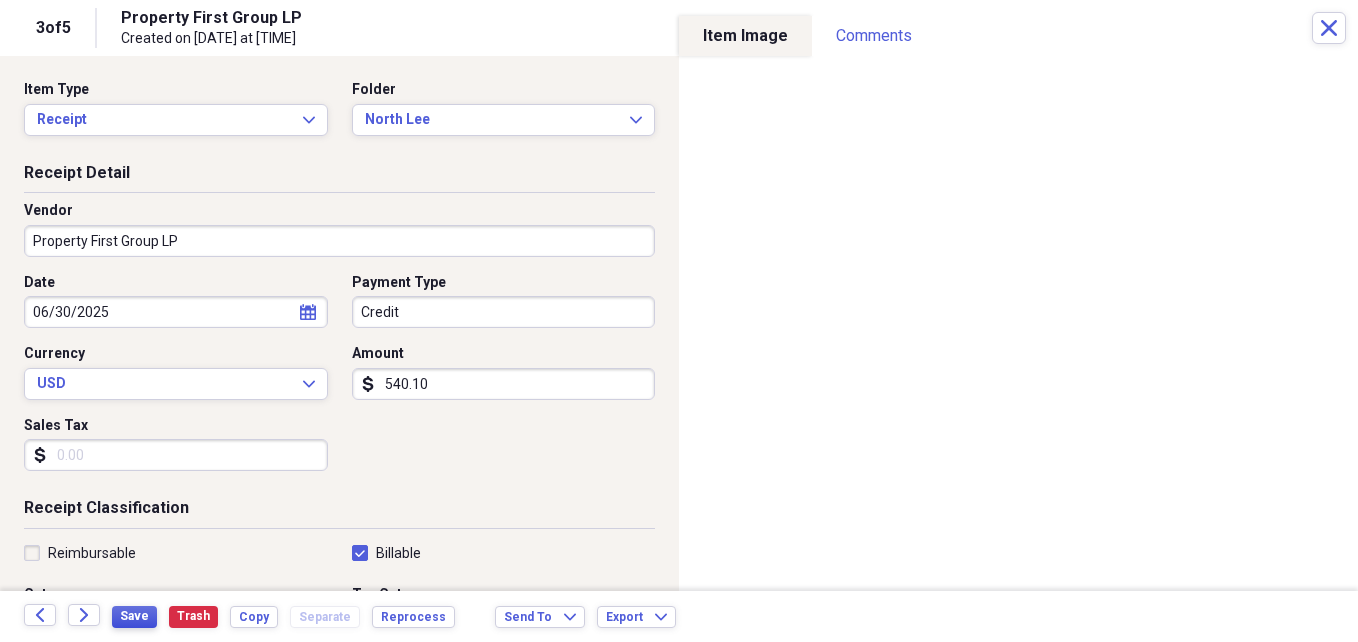 click on "Save" at bounding box center (134, 616) 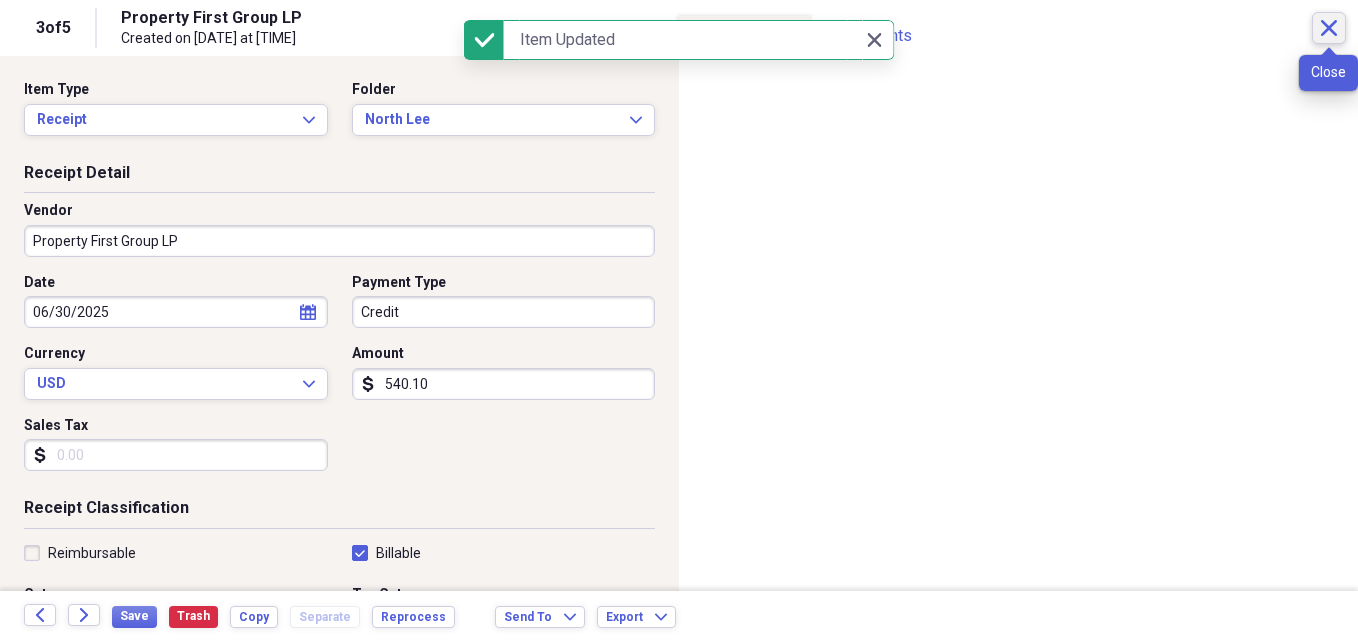click on "Close" 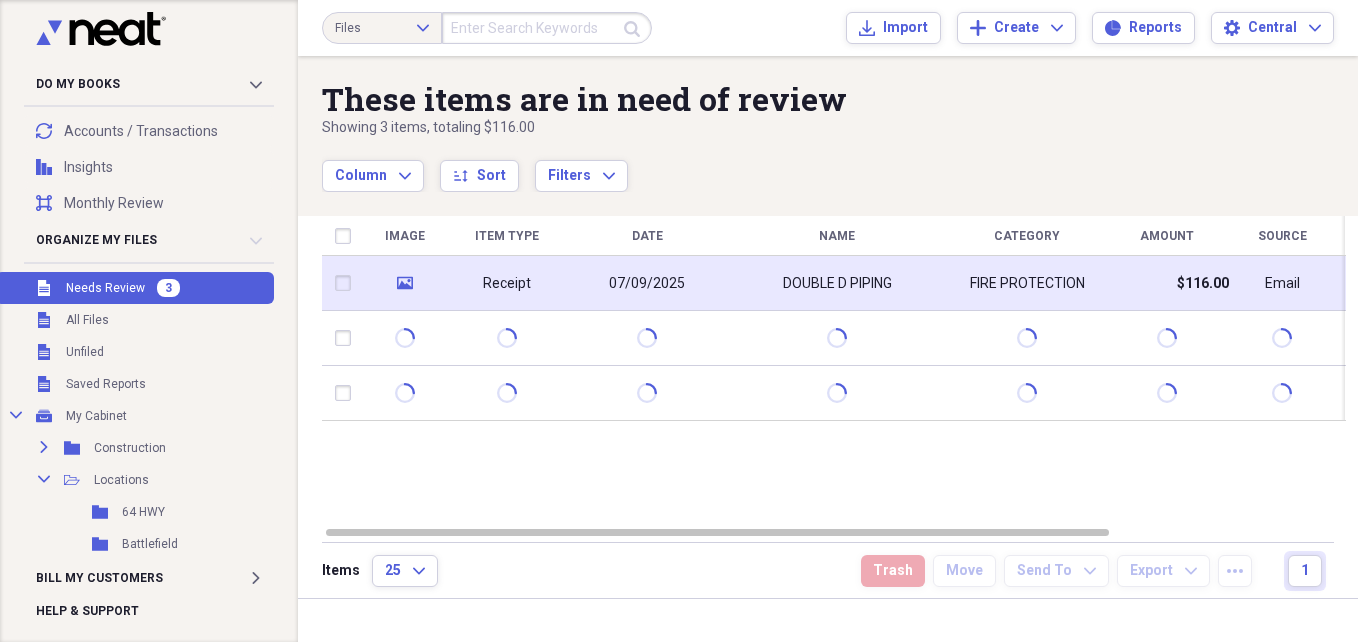 click on "DOUBLE D PIPING" at bounding box center (837, 283) 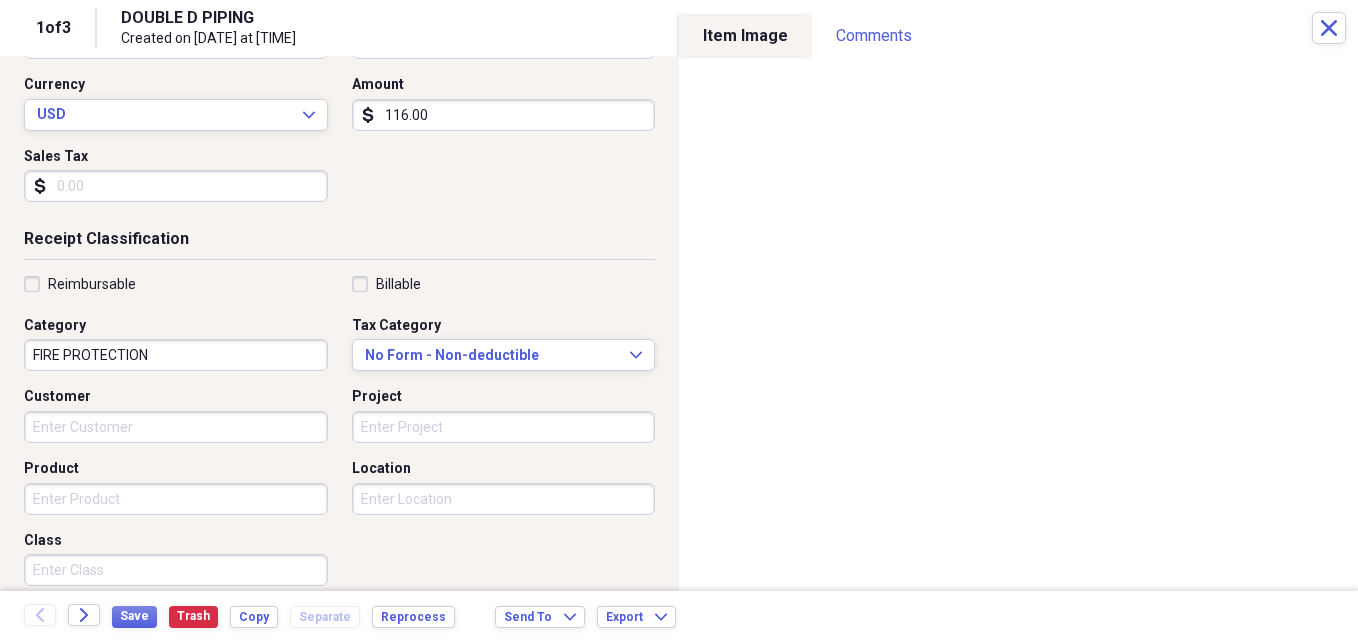 scroll, scrollTop: 300, scrollLeft: 0, axis: vertical 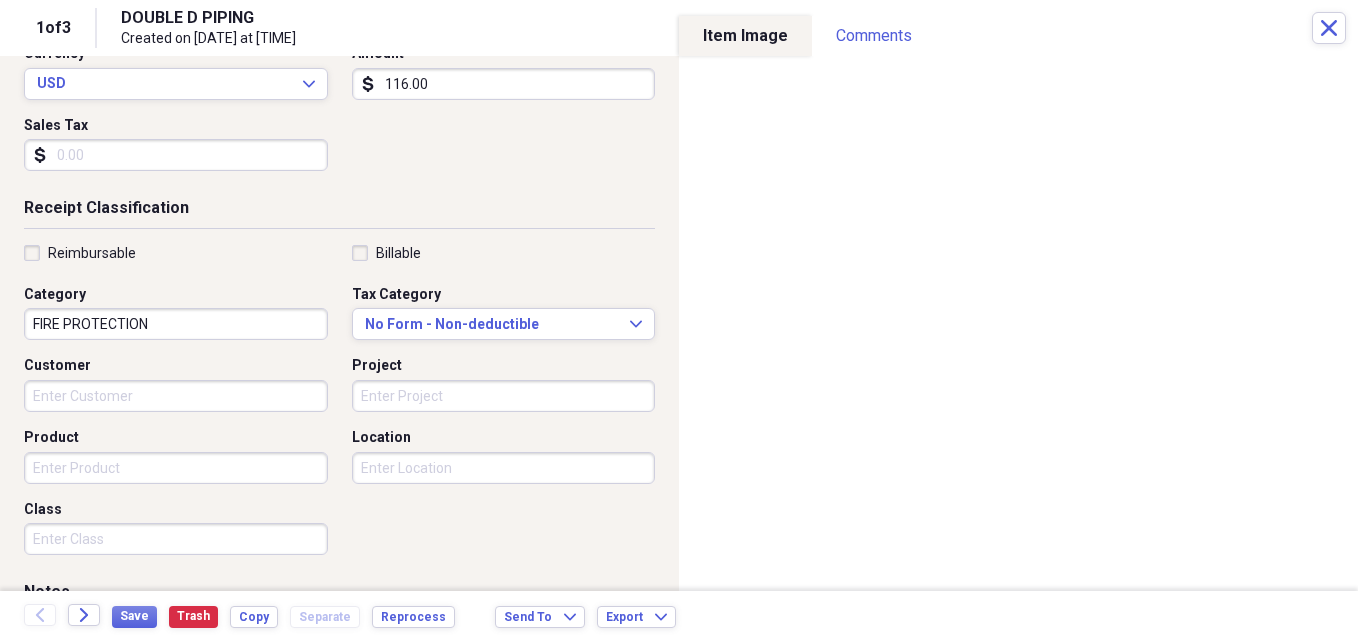 click on "Project" at bounding box center [504, 396] 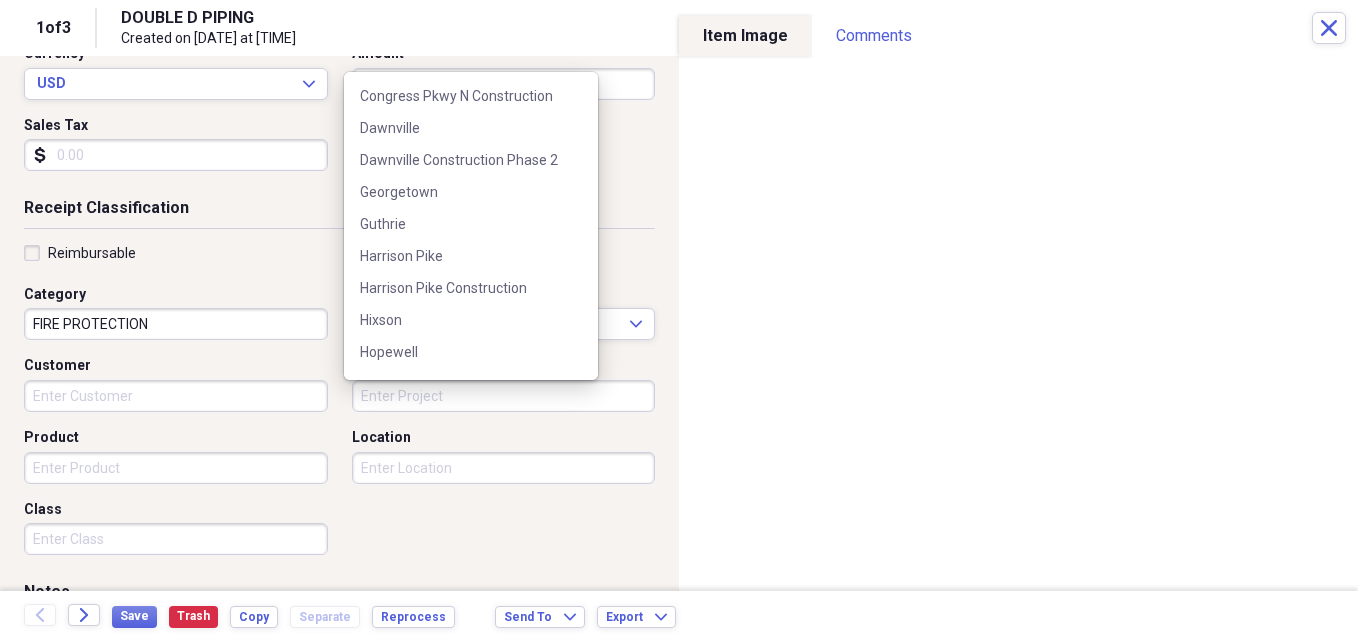 scroll, scrollTop: 300, scrollLeft: 0, axis: vertical 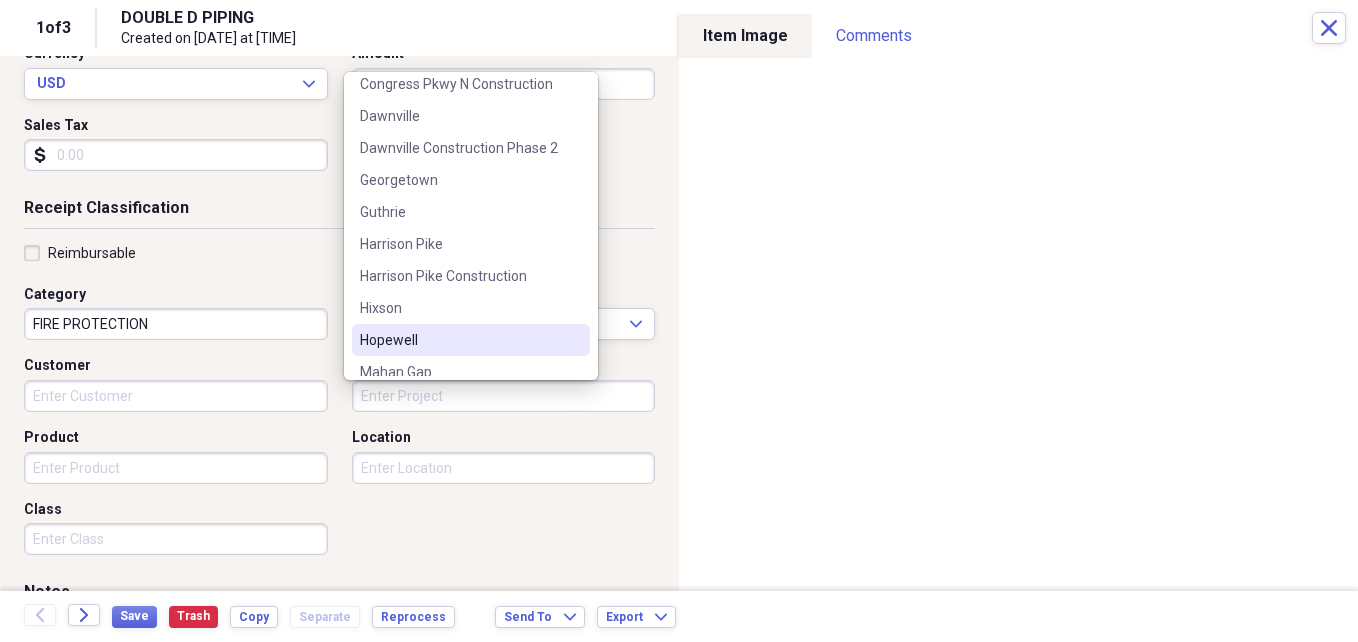 click on "Hopewell" at bounding box center [459, 340] 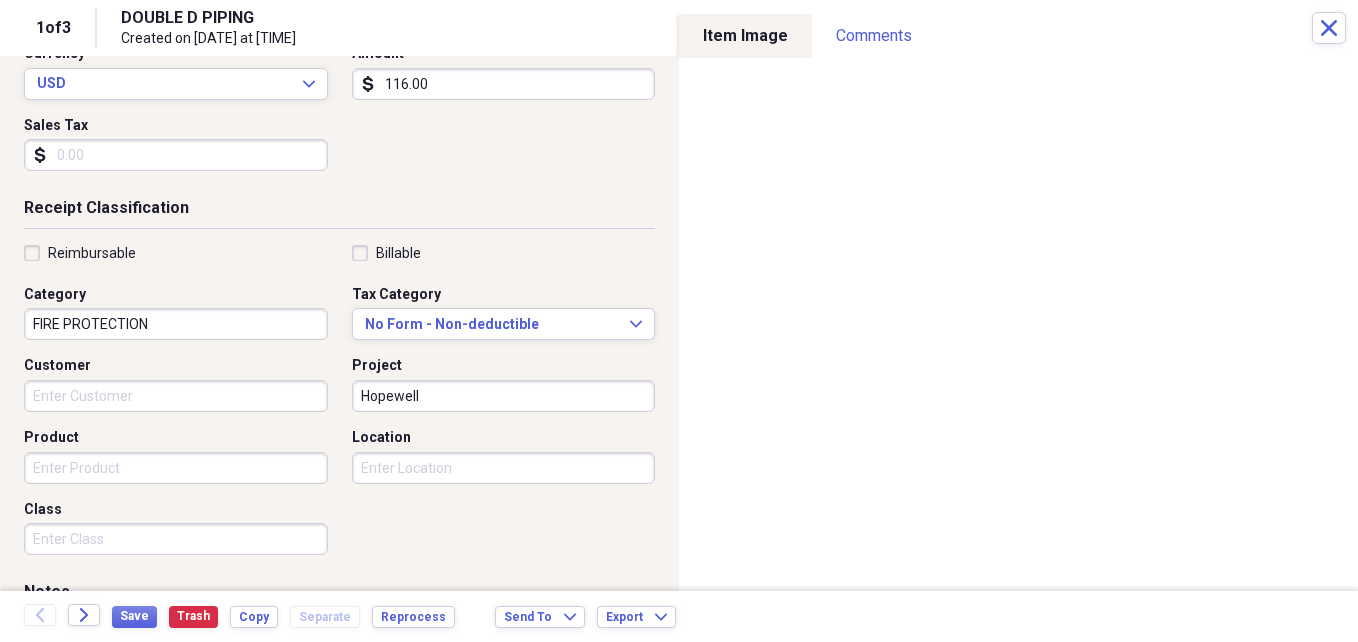 scroll, scrollTop: 400, scrollLeft: 0, axis: vertical 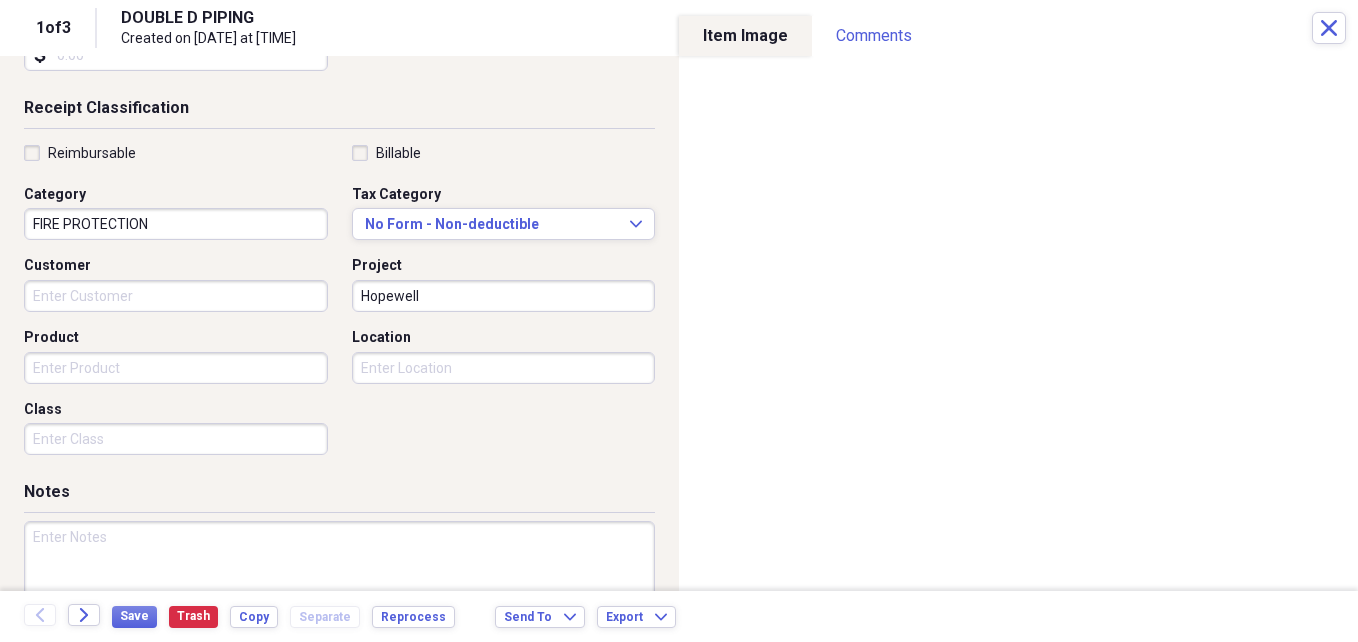 click on "Location" at bounding box center [498, 356] 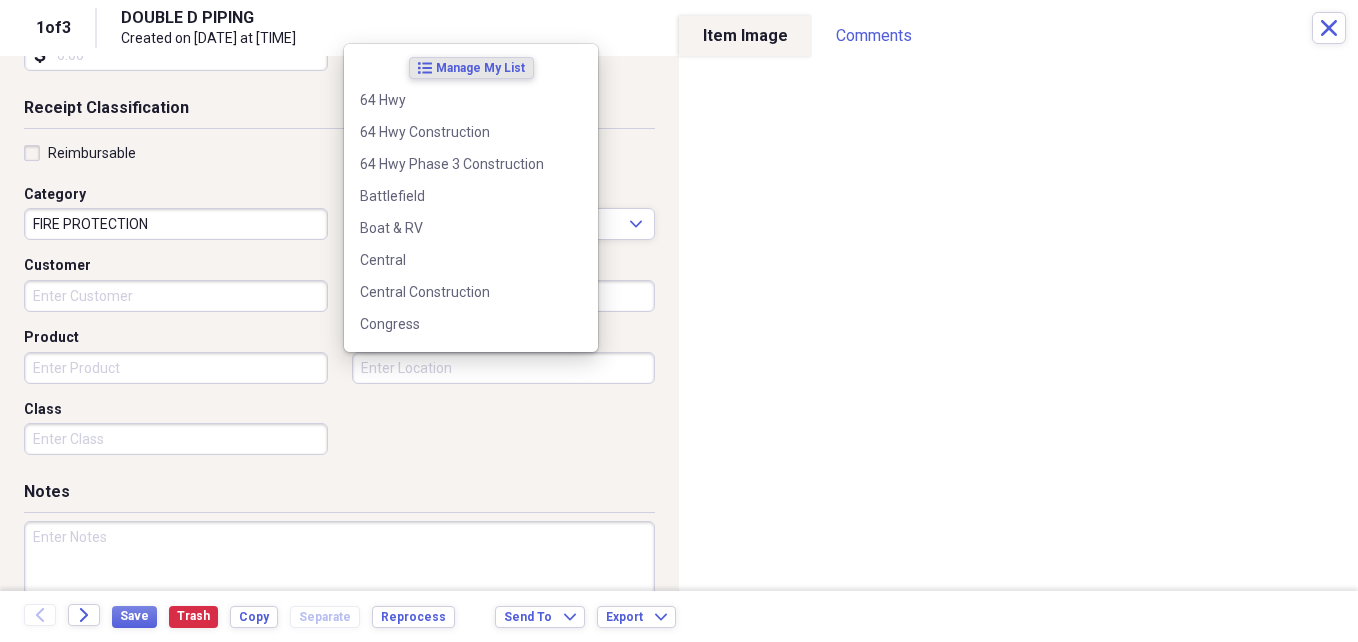 drag, startPoint x: 513, startPoint y: 366, endPoint x: 497, endPoint y: 331, distance: 38.483765 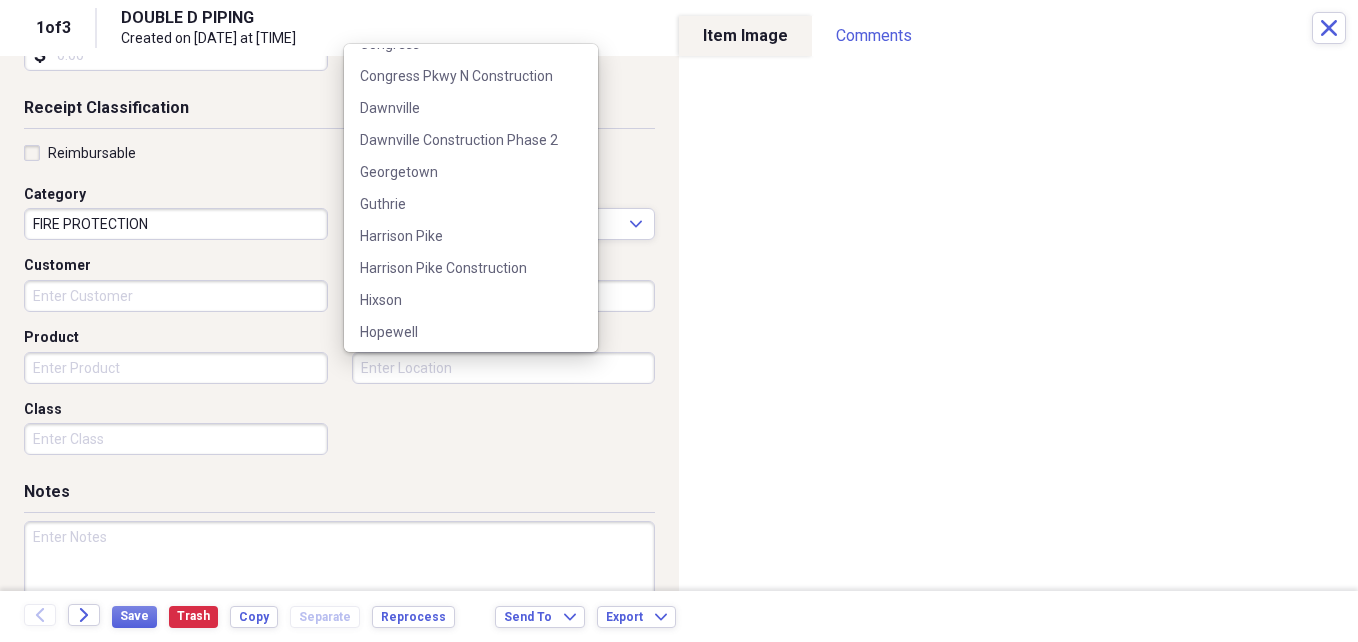 scroll, scrollTop: 300, scrollLeft: 0, axis: vertical 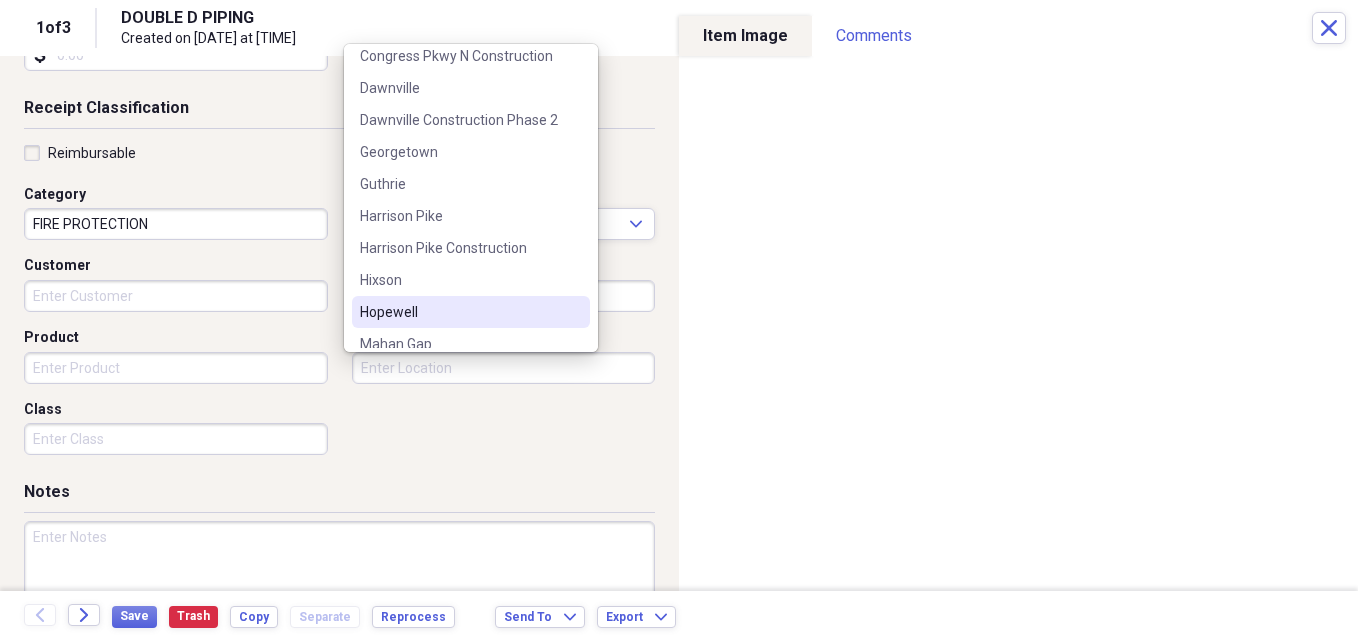 click on "Hopewell" at bounding box center (459, 312) 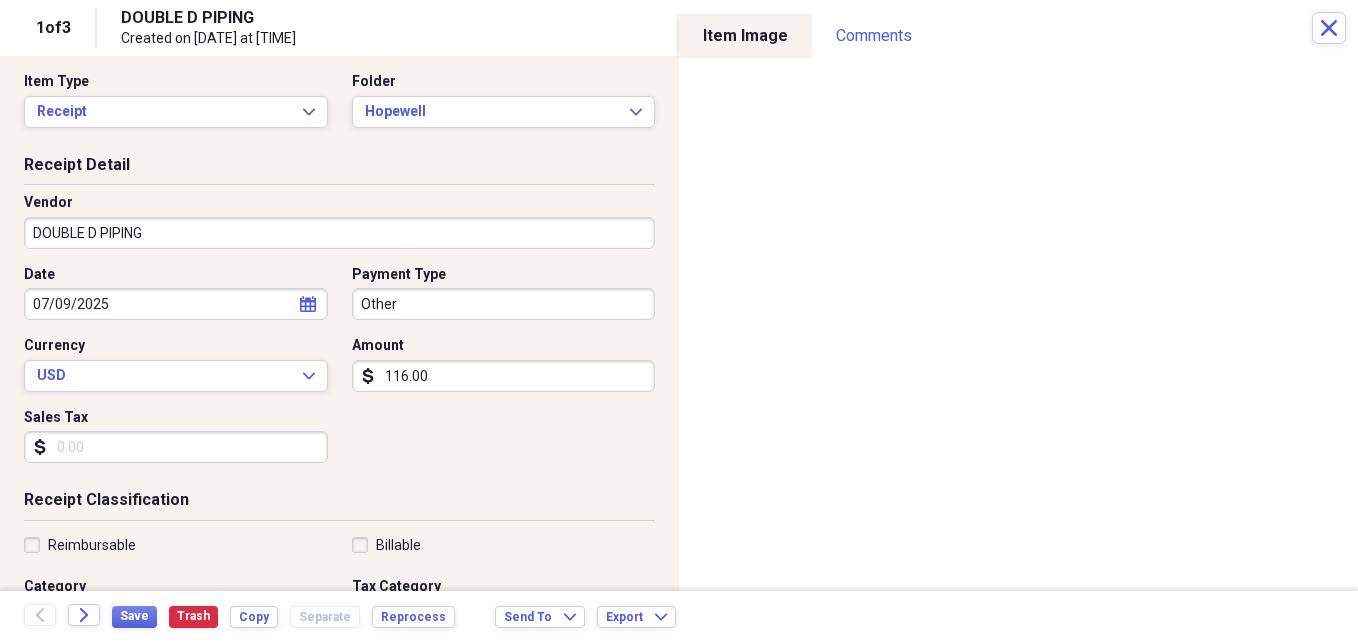 scroll, scrollTop: 0, scrollLeft: 0, axis: both 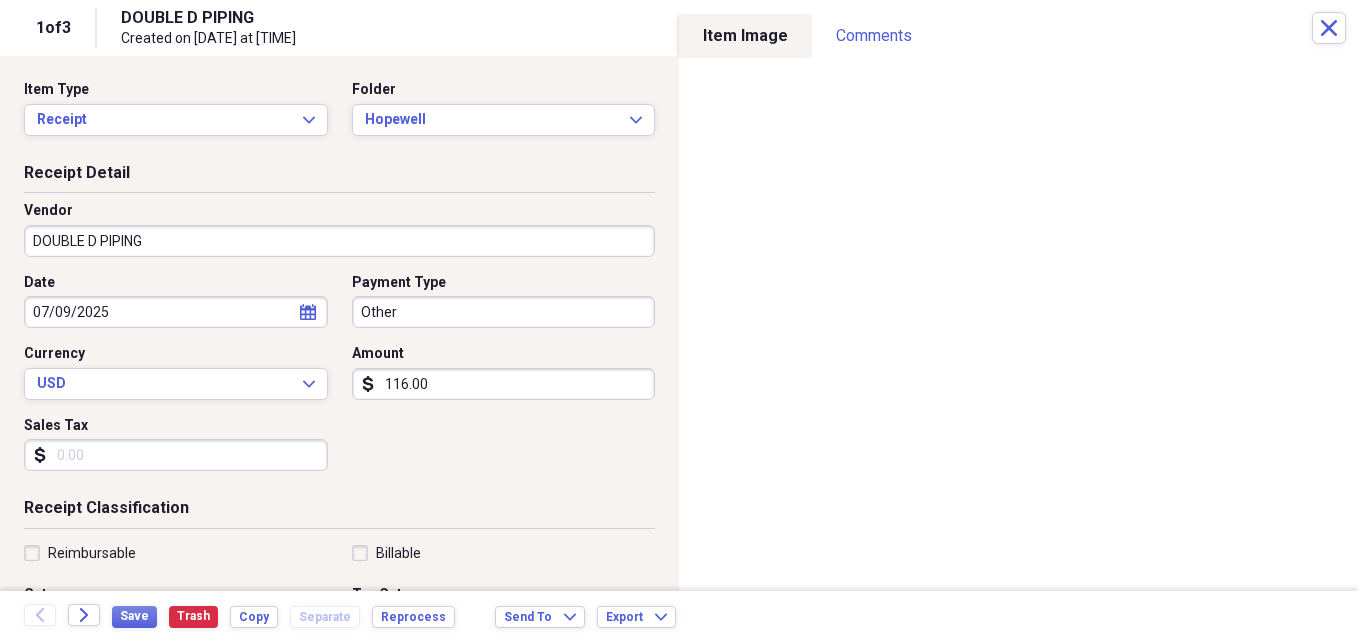 click 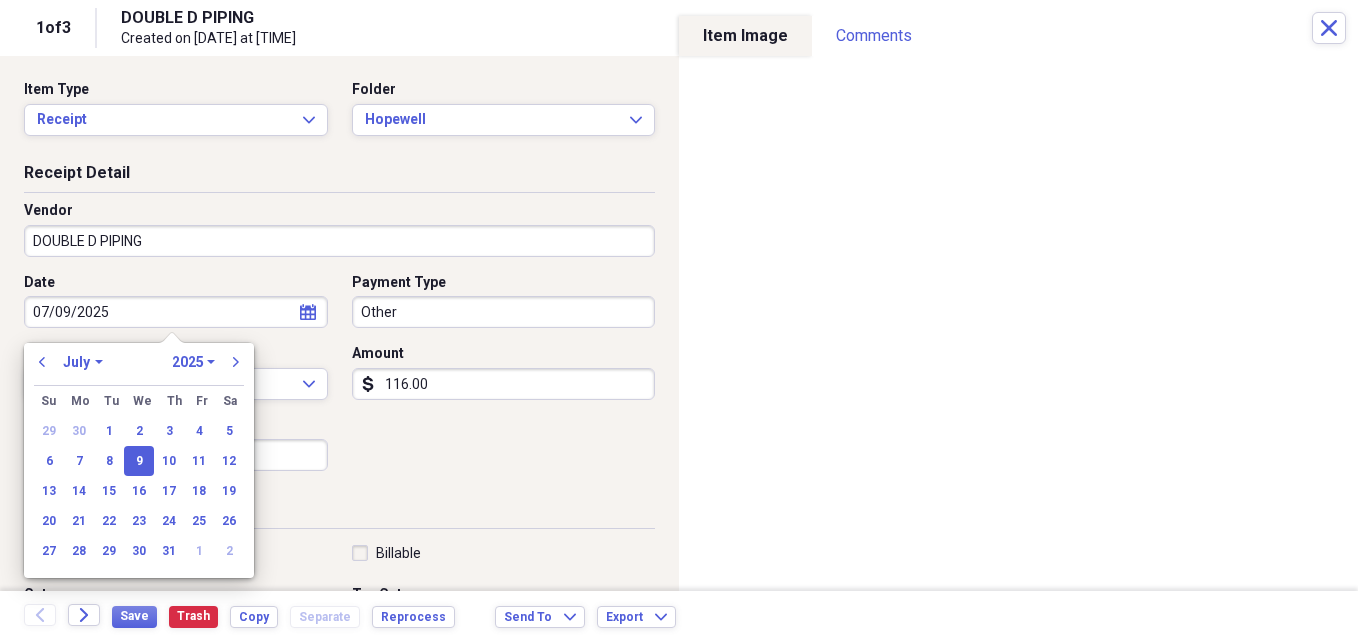click on "previous January February March April May June July August September October November December 1970 1971 1972 1973 1974 1975 1976 1977 1978 1979 1980 1981 1982 1983 1984 1985 1986 1987 1988 1989 1990 1991 1992 1993 1994 1995 1996 1997 1998 1999 2000 2001 2002 2003 2004 2005 2006 2007 2008 2009 2010 2011 2012 2013 2014 2015 2016 2017 2018 2019 2020 2021 2022 2023 2024 2025 2026 2027 2028 2029 2030 2031 2032 2033 2034 2035 next Su Sunday Mo Monday Tu Tuesday We Wednesday Th Thursday Fr Friday Sa Saturday 29 30 1 2 3 4 5 6 7 8 9 10 11 12 13 14 15 16 17 18 19 20 21 22 23 24 25 26 27 28 29 30 31 1 2" at bounding box center [139, 454] 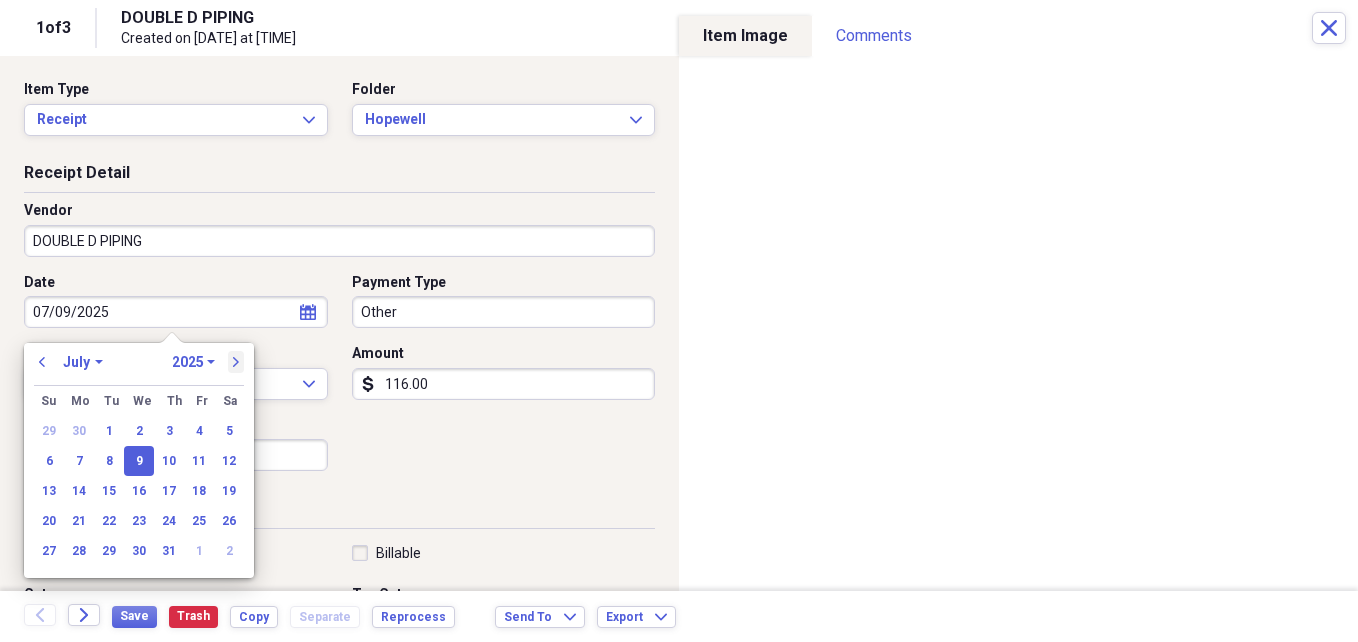 click on "next" at bounding box center [236, 362] 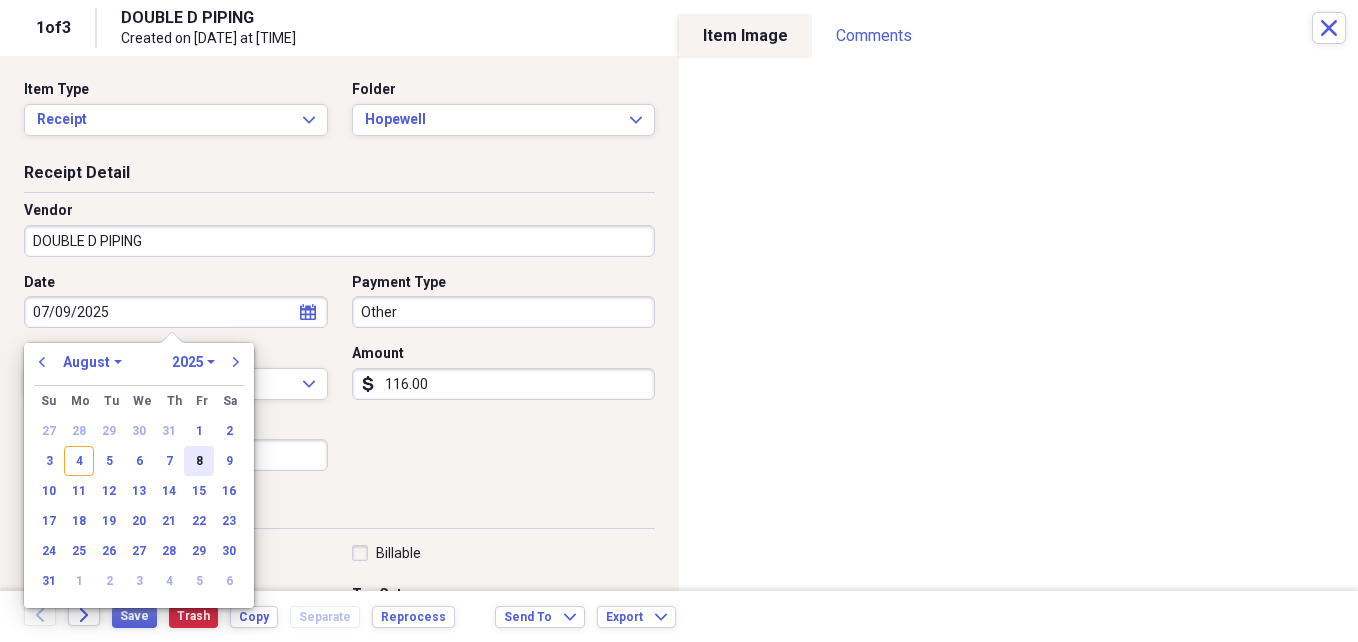 click on "8" at bounding box center (199, 461) 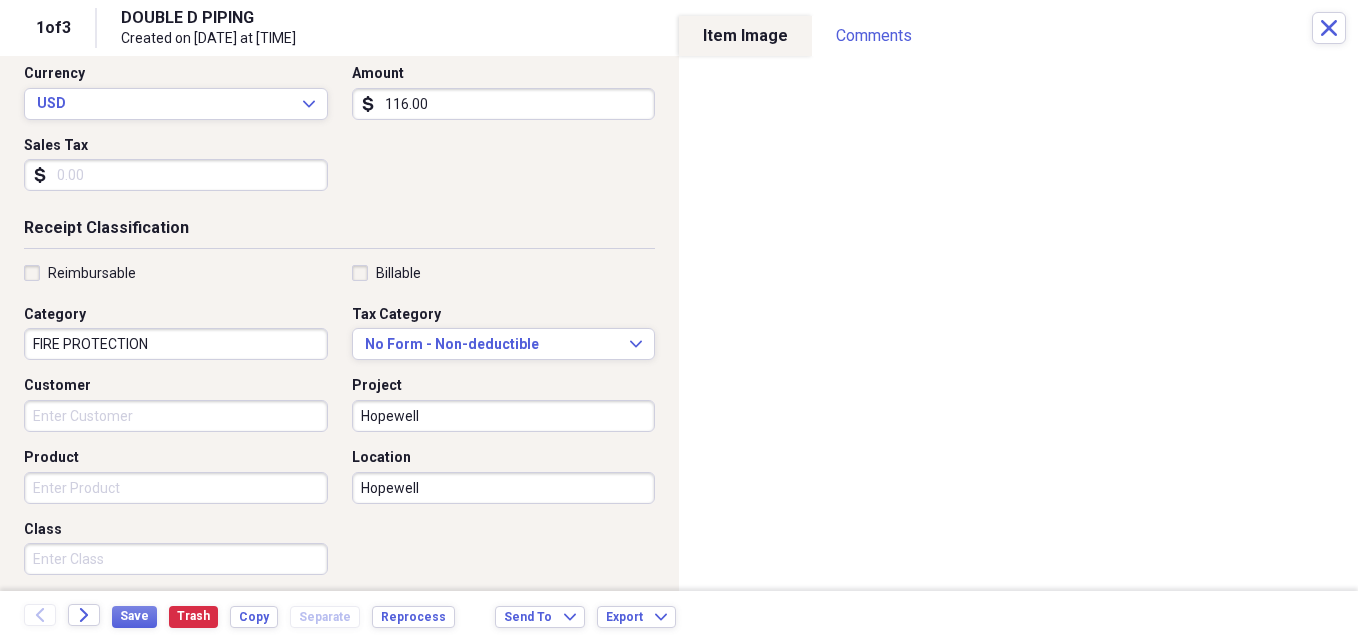 scroll, scrollTop: 300, scrollLeft: 0, axis: vertical 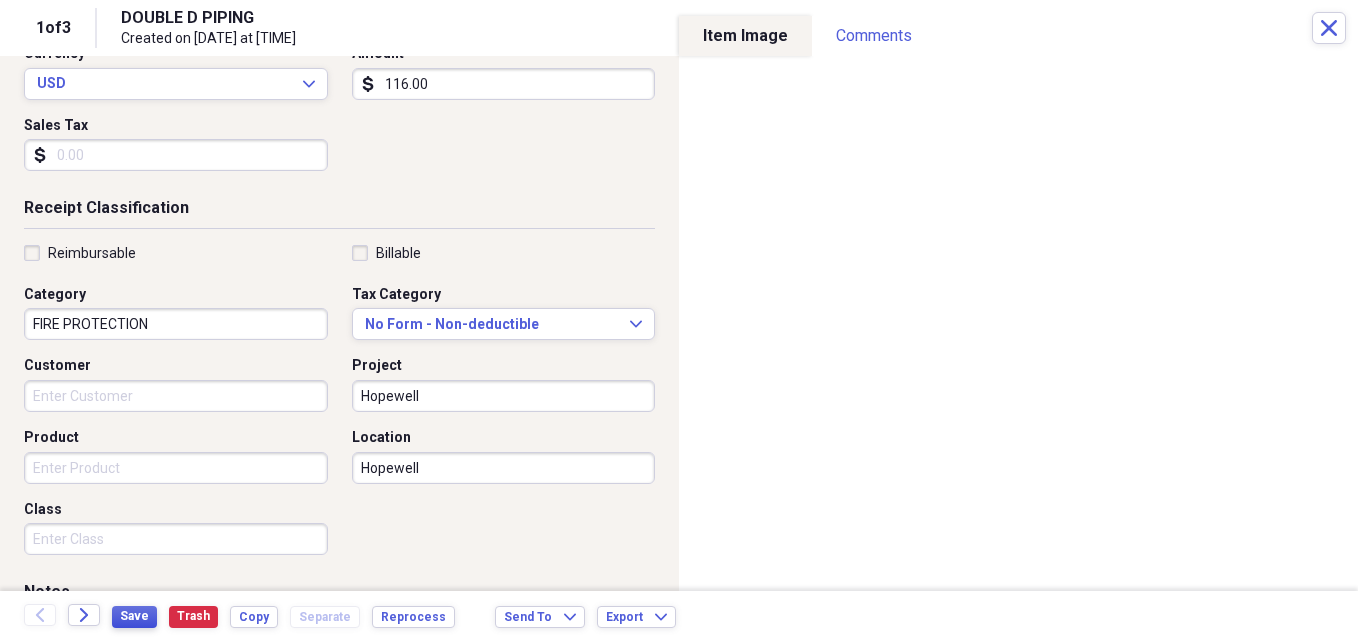 click on "Save" at bounding box center (134, 617) 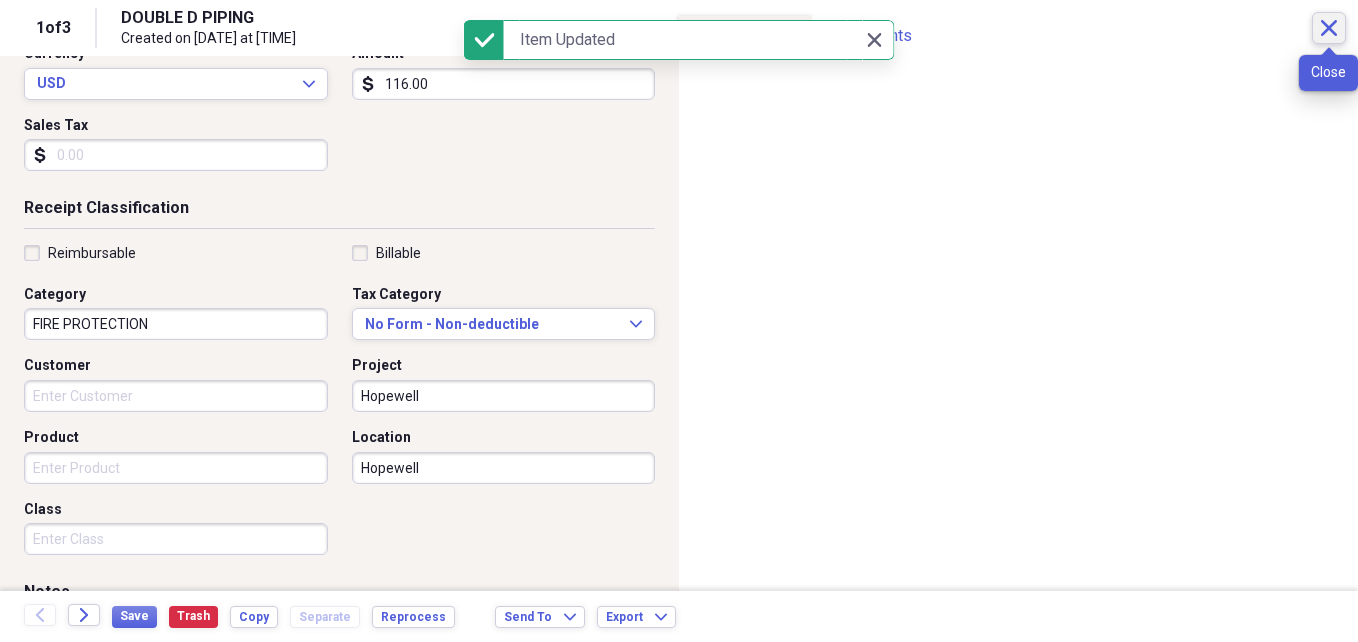 click on "Close" 